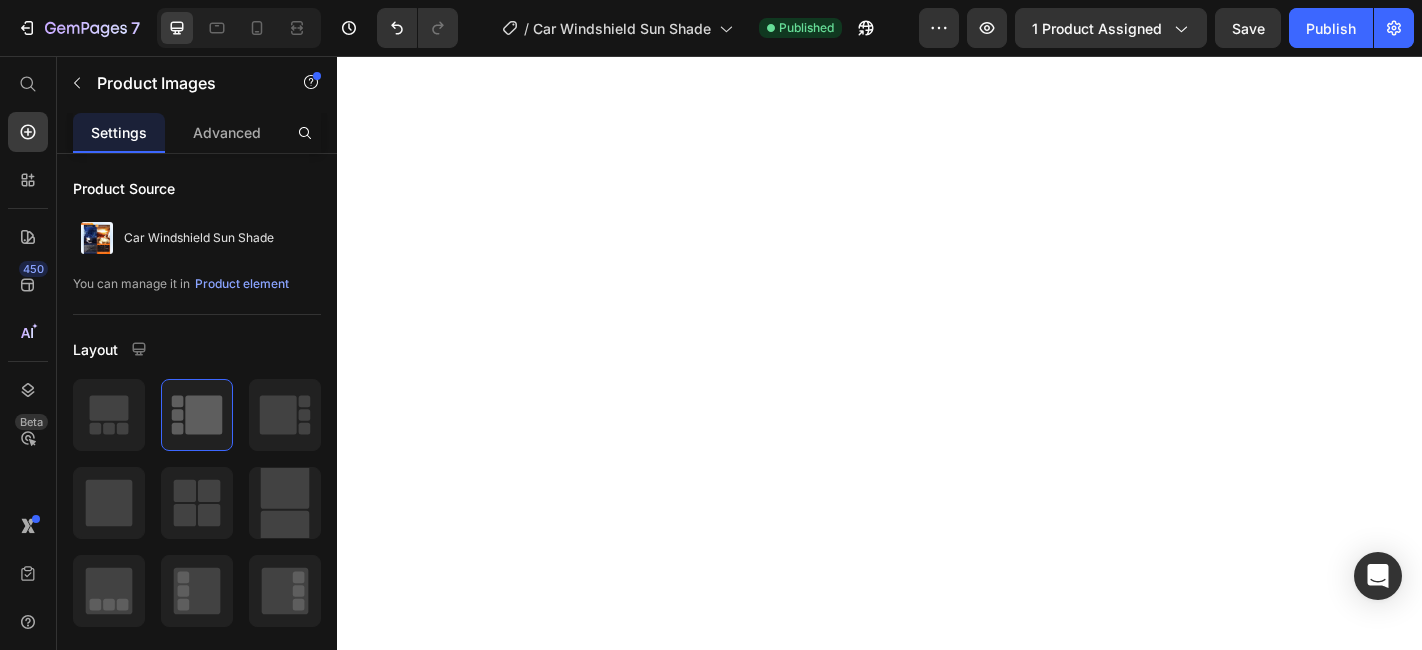 scroll, scrollTop: 0, scrollLeft: 0, axis: both 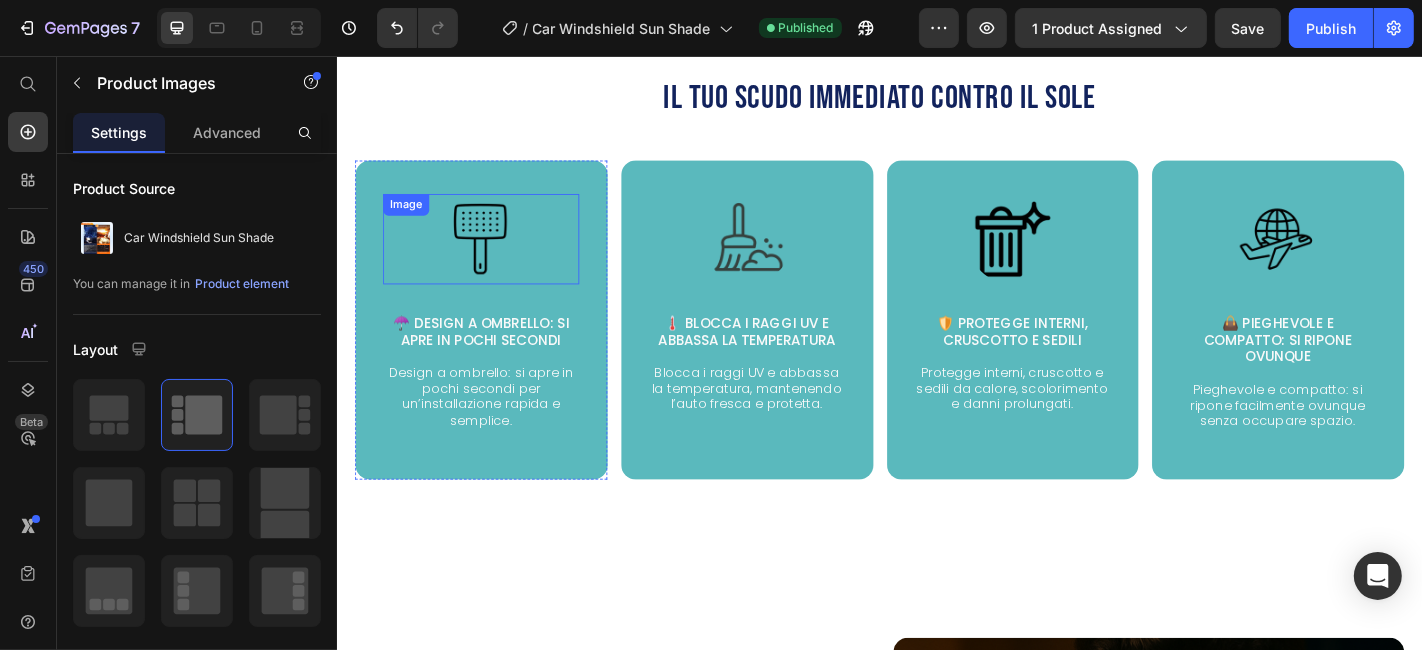 click at bounding box center (495, 258) 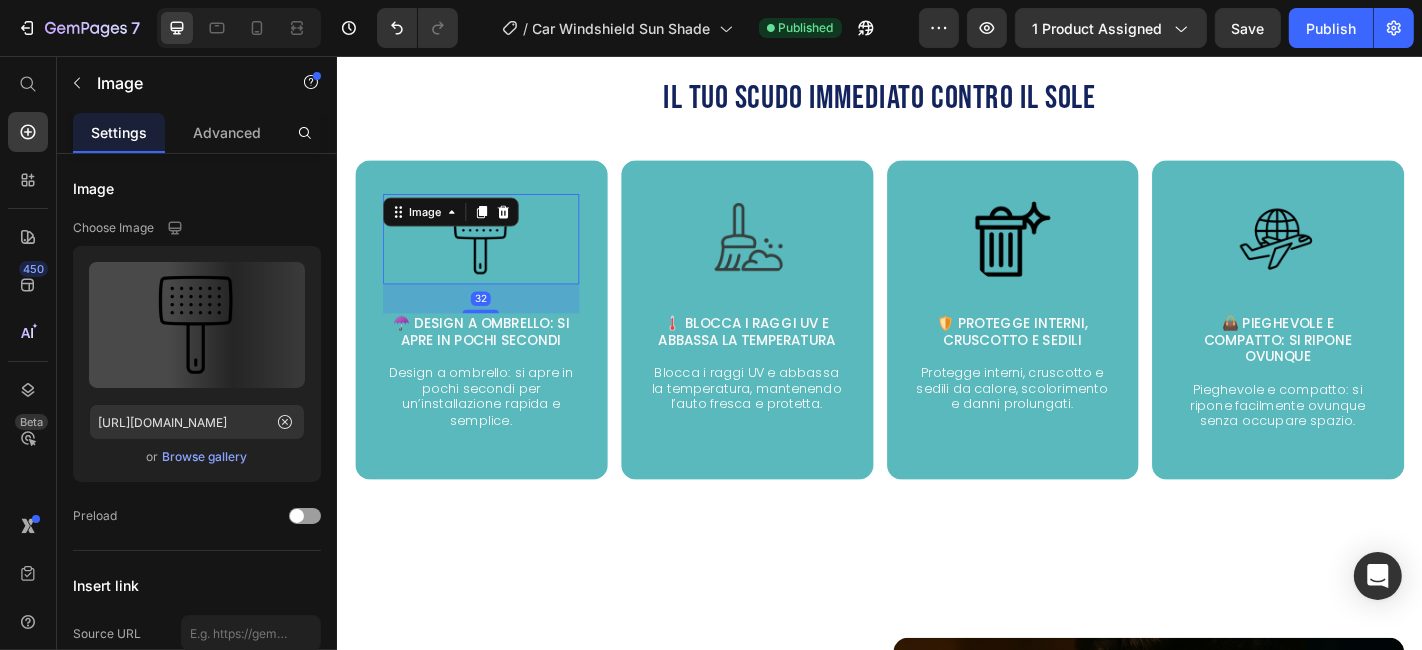 click 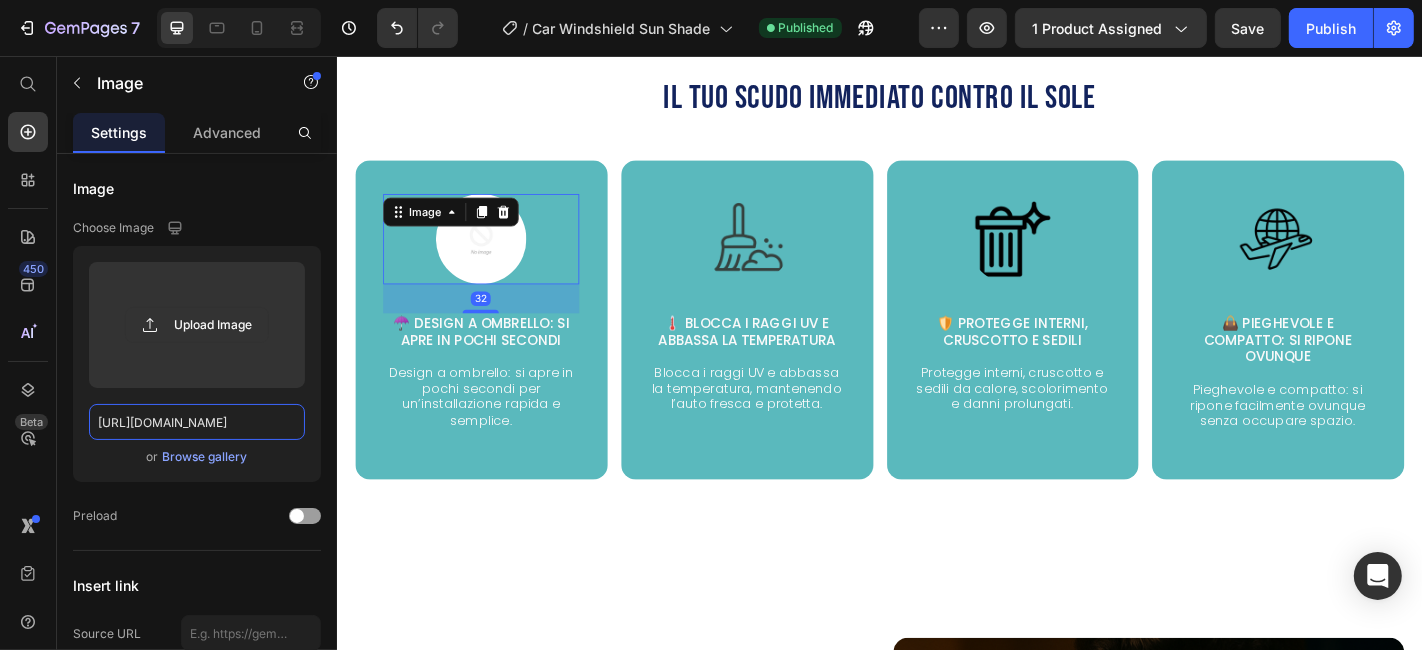 type 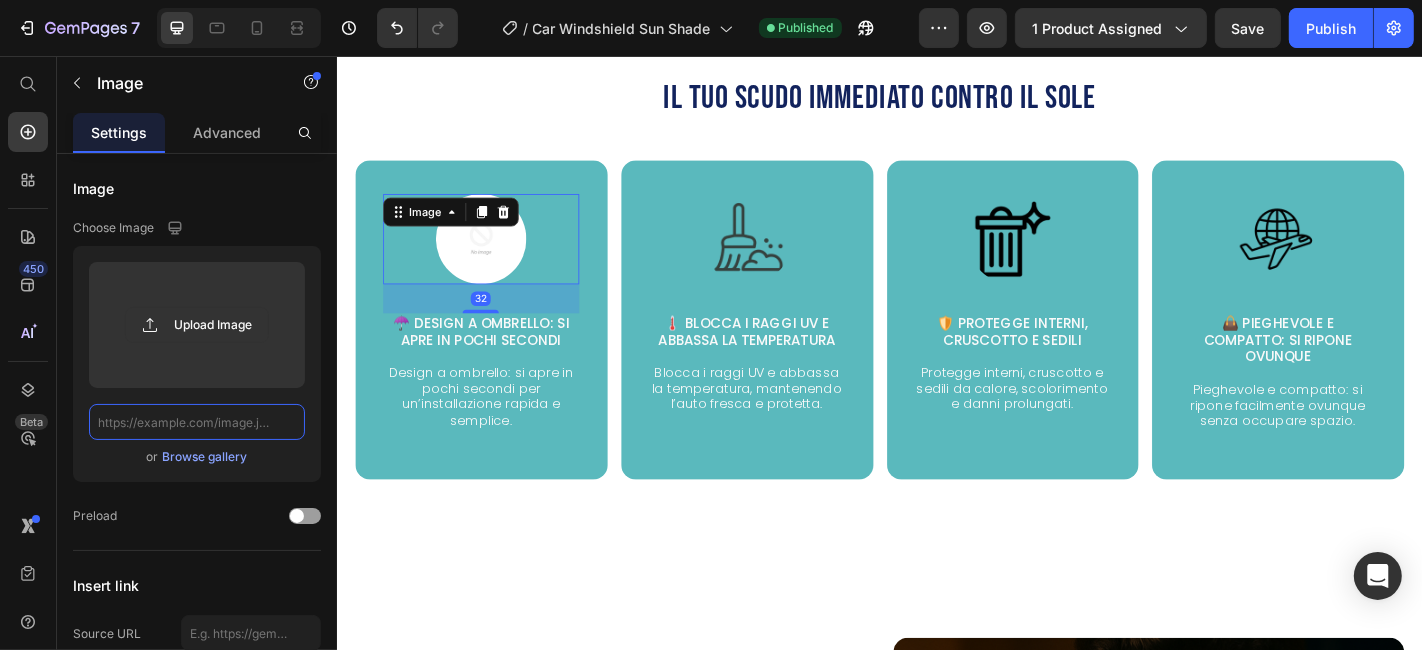 scroll, scrollTop: 0, scrollLeft: 0, axis: both 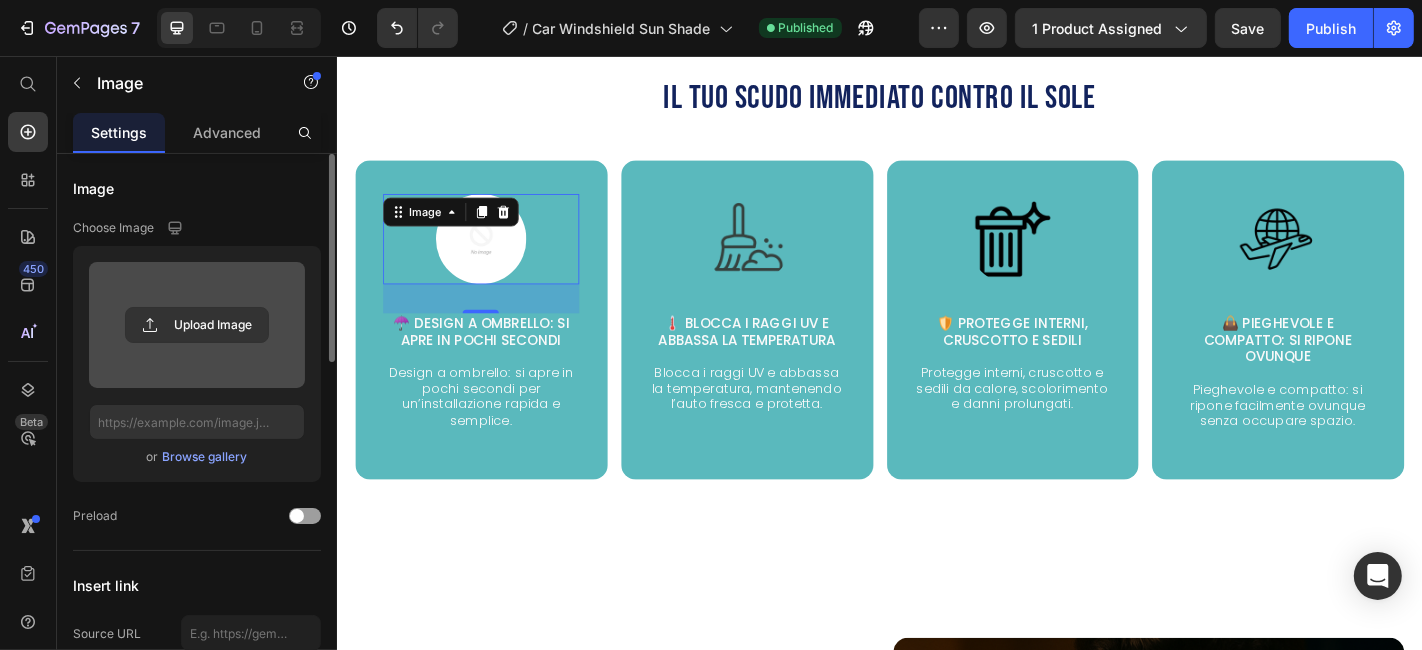 click at bounding box center [197, 325] 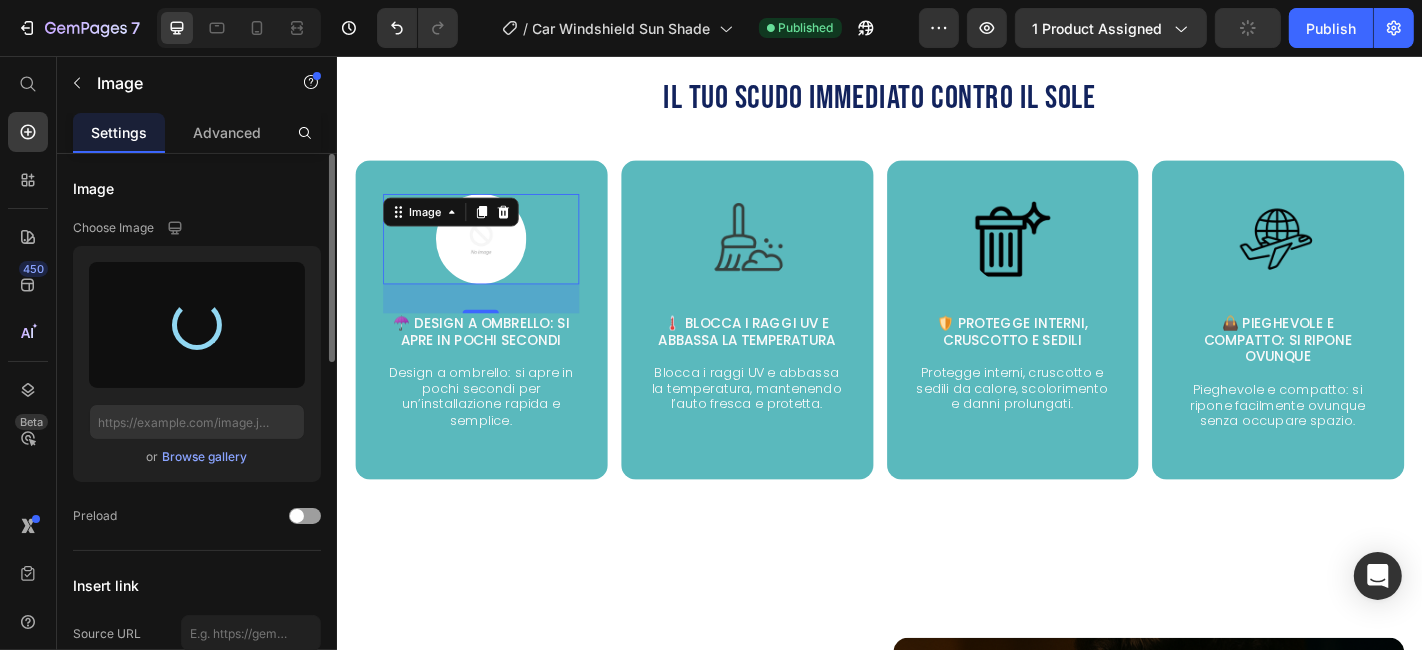 click at bounding box center [197, 325] 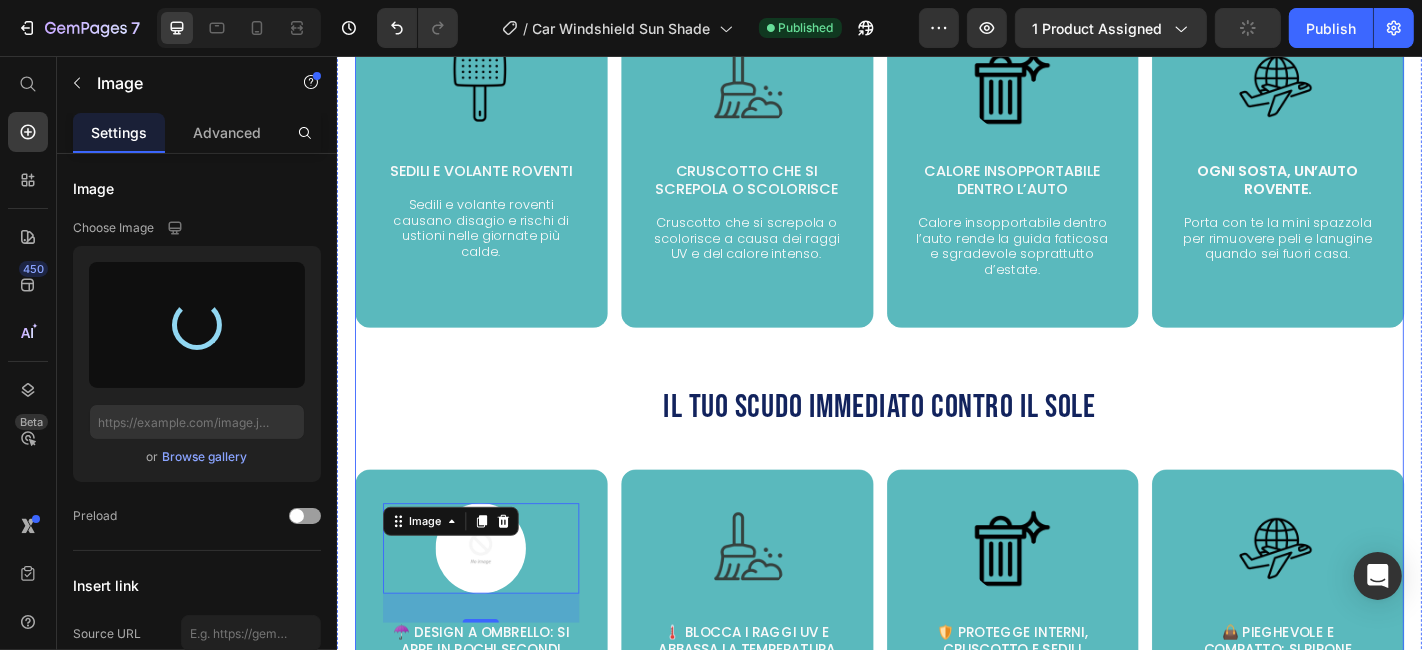 scroll, scrollTop: 1248, scrollLeft: 0, axis: vertical 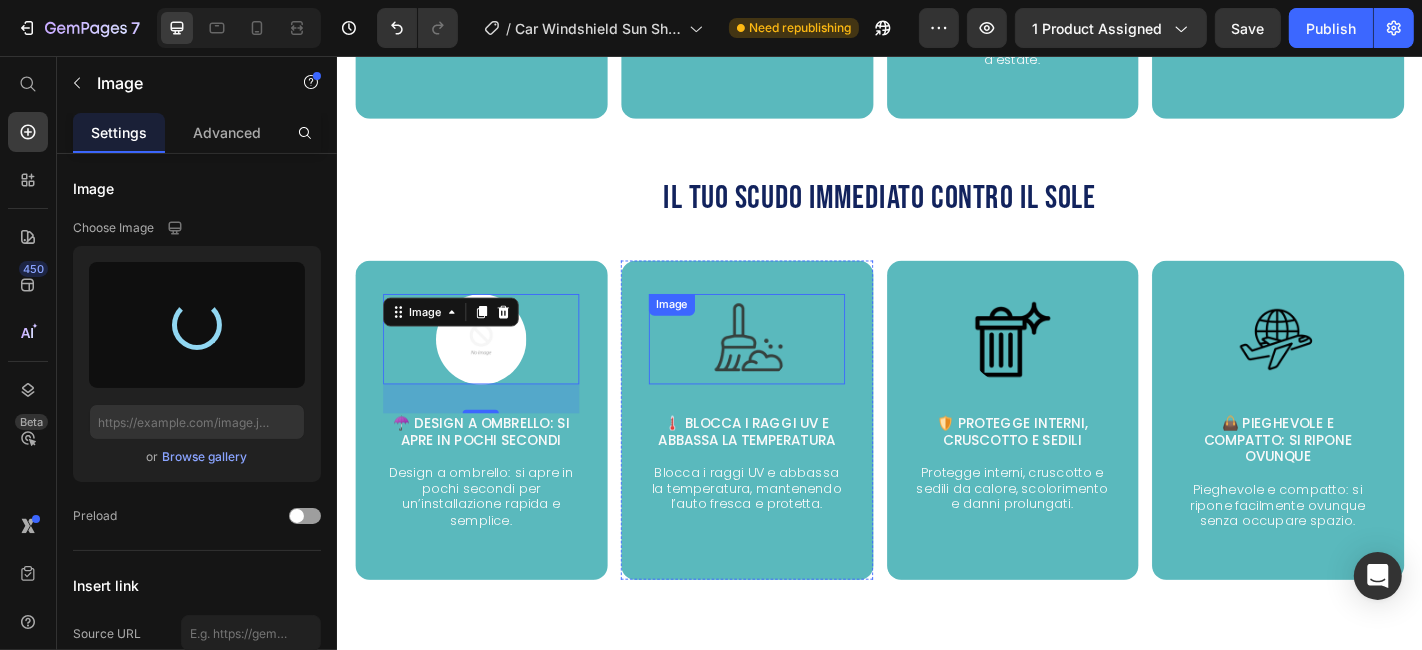 click at bounding box center [789, 369] 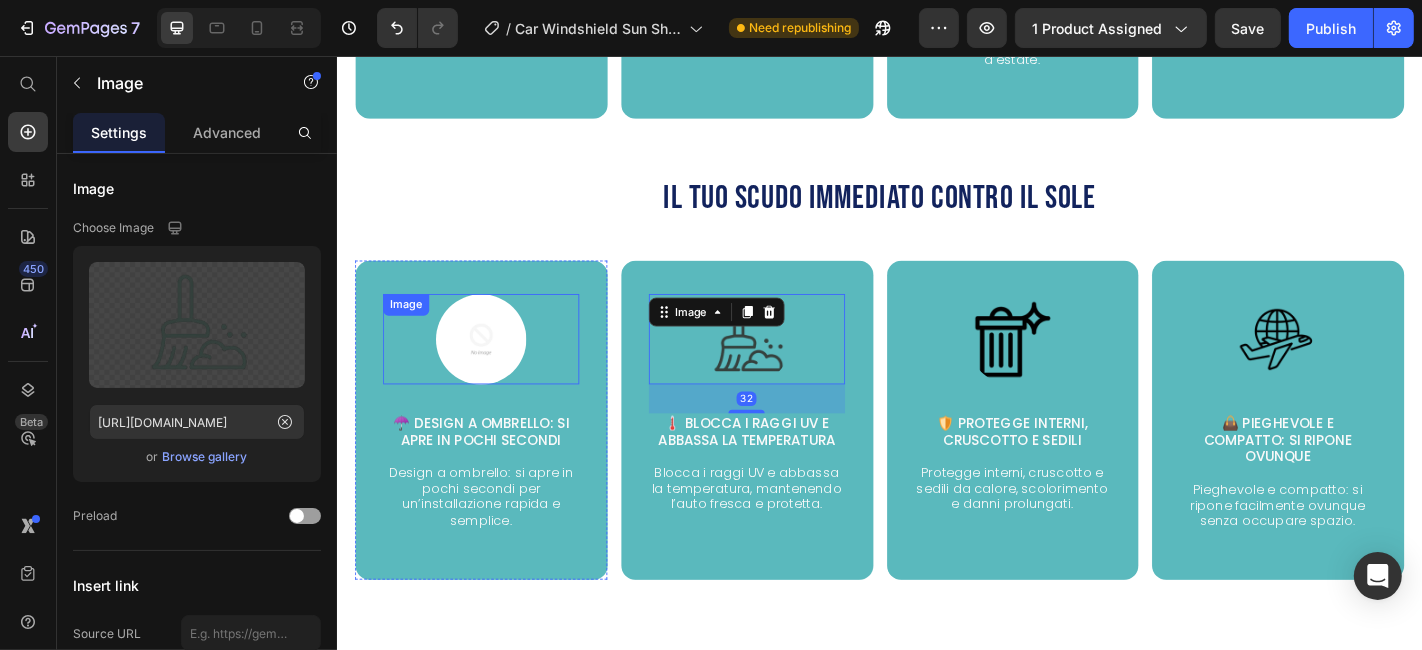click at bounding box center [495, 369] 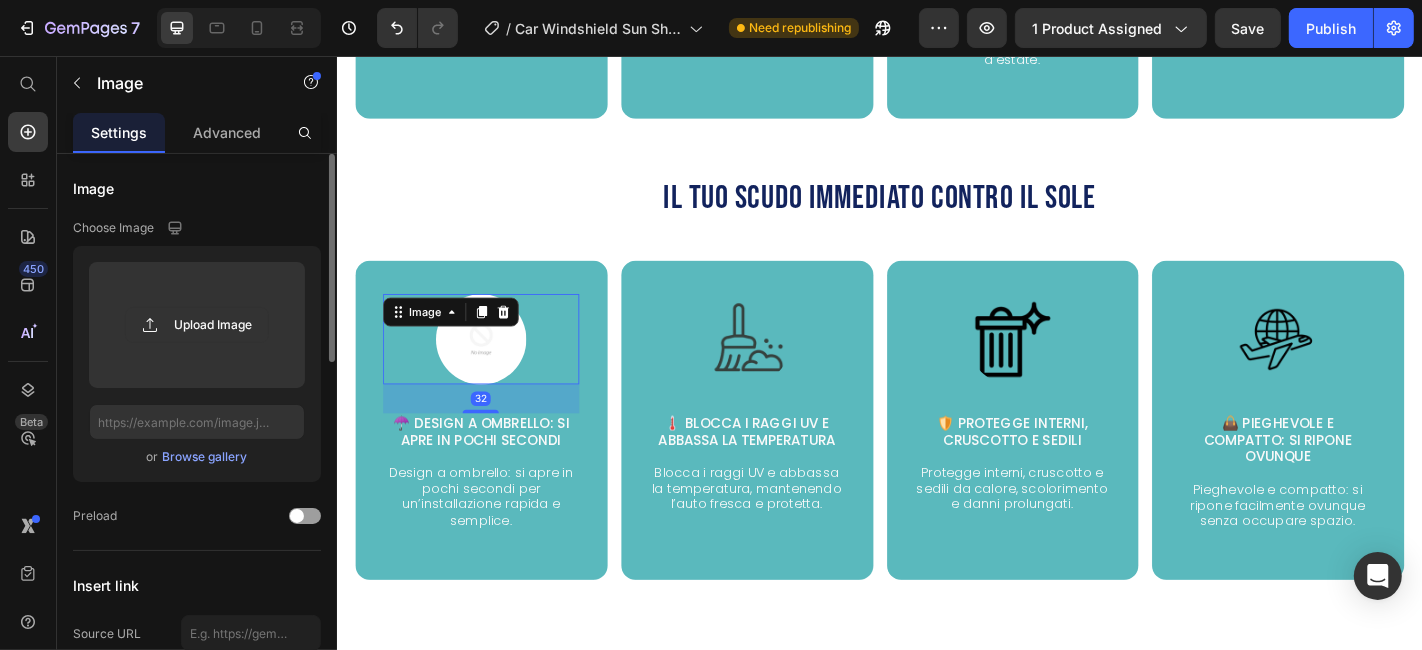 click on "Browse gallery" at bounding box center [205, 457] 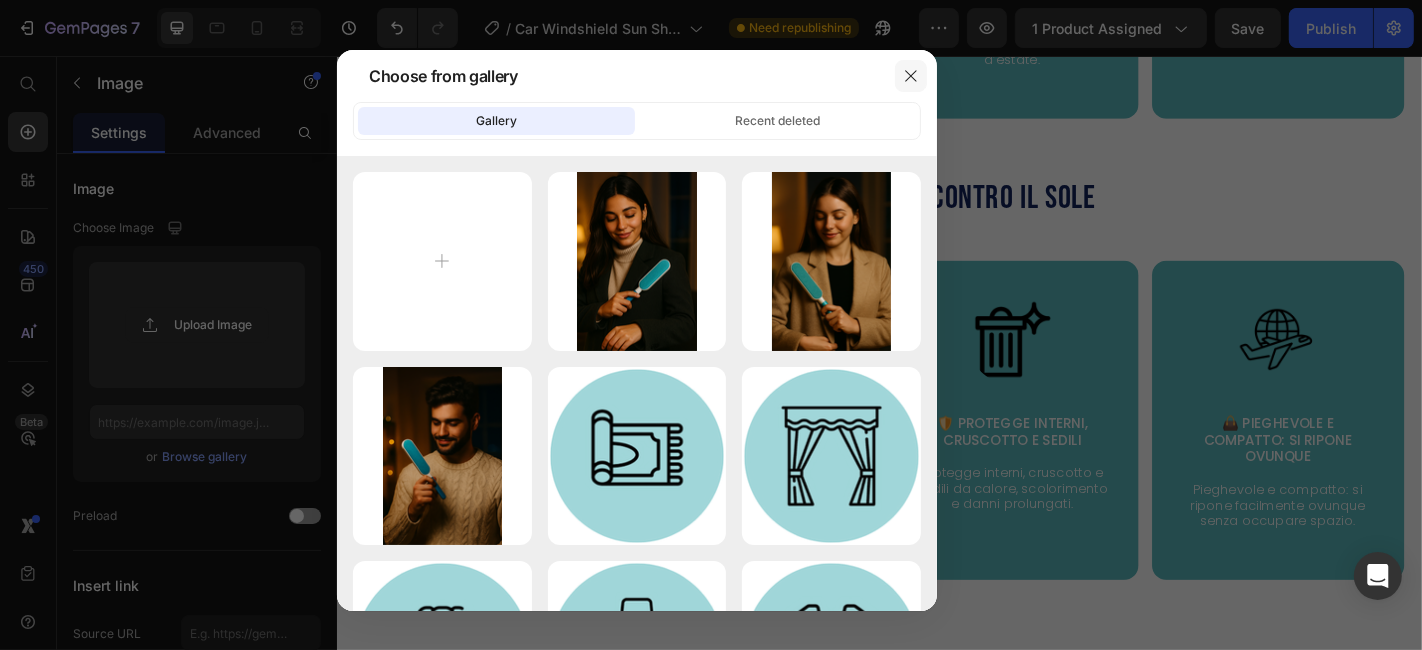 click at bounding box center [911, 76] 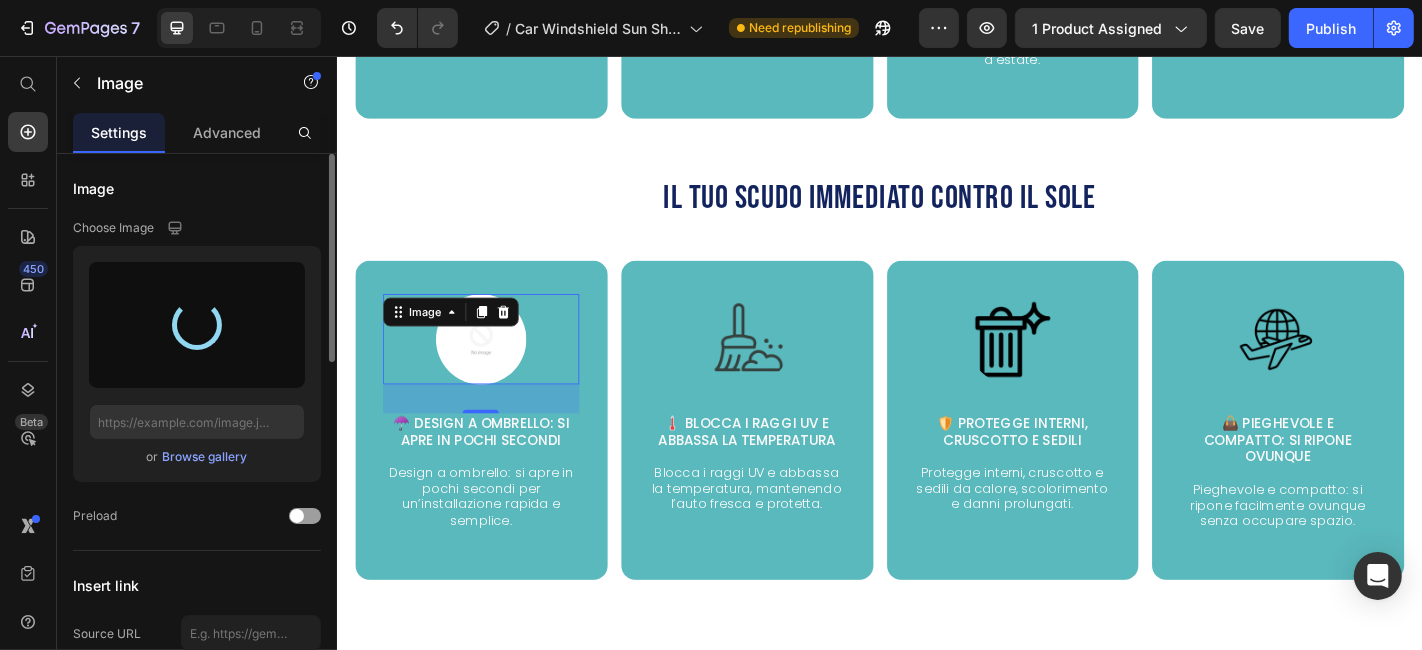 click at bounding box center [197, 325] 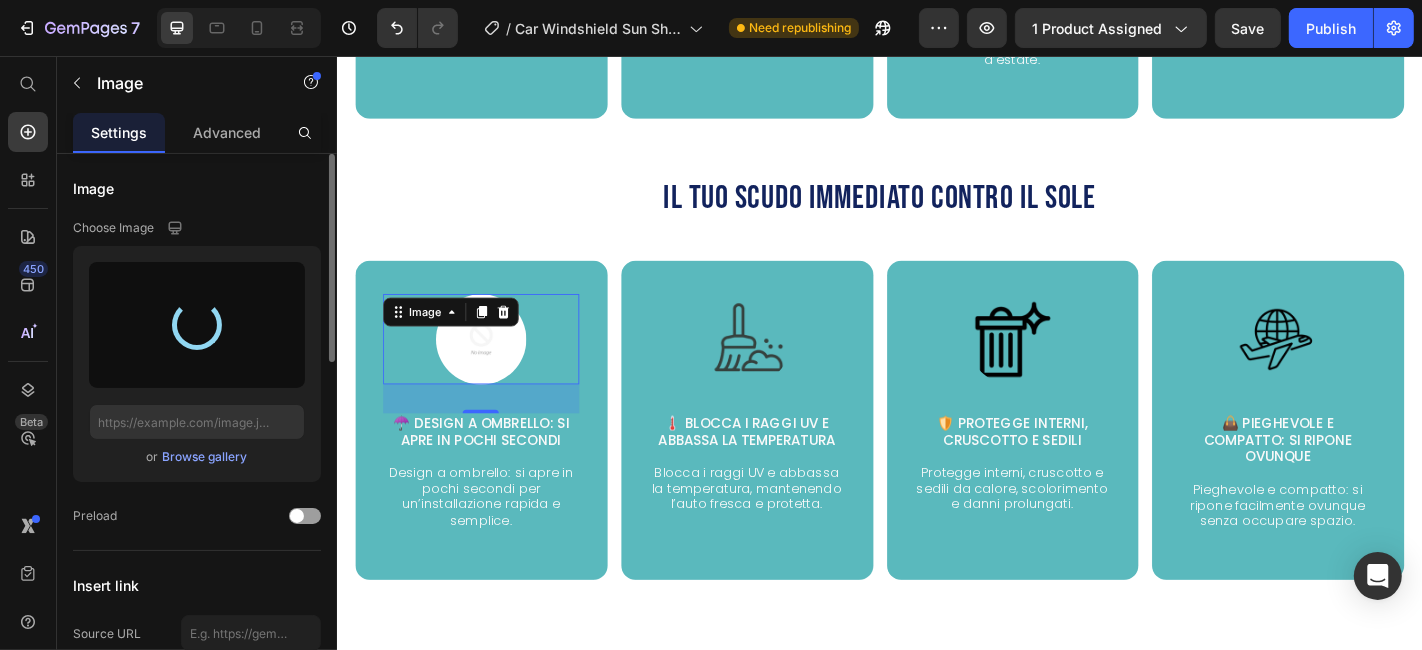 type on "https://cdn.shopify.com/s/files/1/0926/7376/9847/files/gempages_574038471815988075-b6eaf234-c0e0-4cda-b685-a8495573c4b6.png" 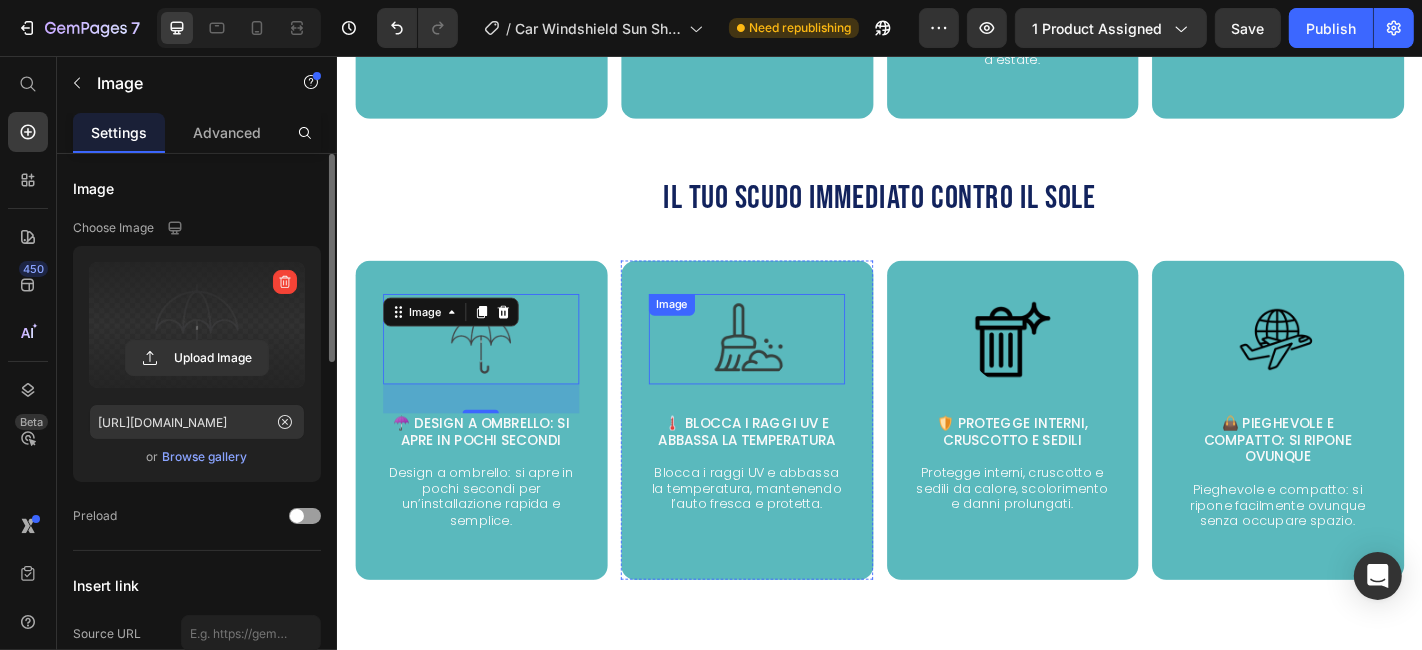 click at bounding box center (789, 369) 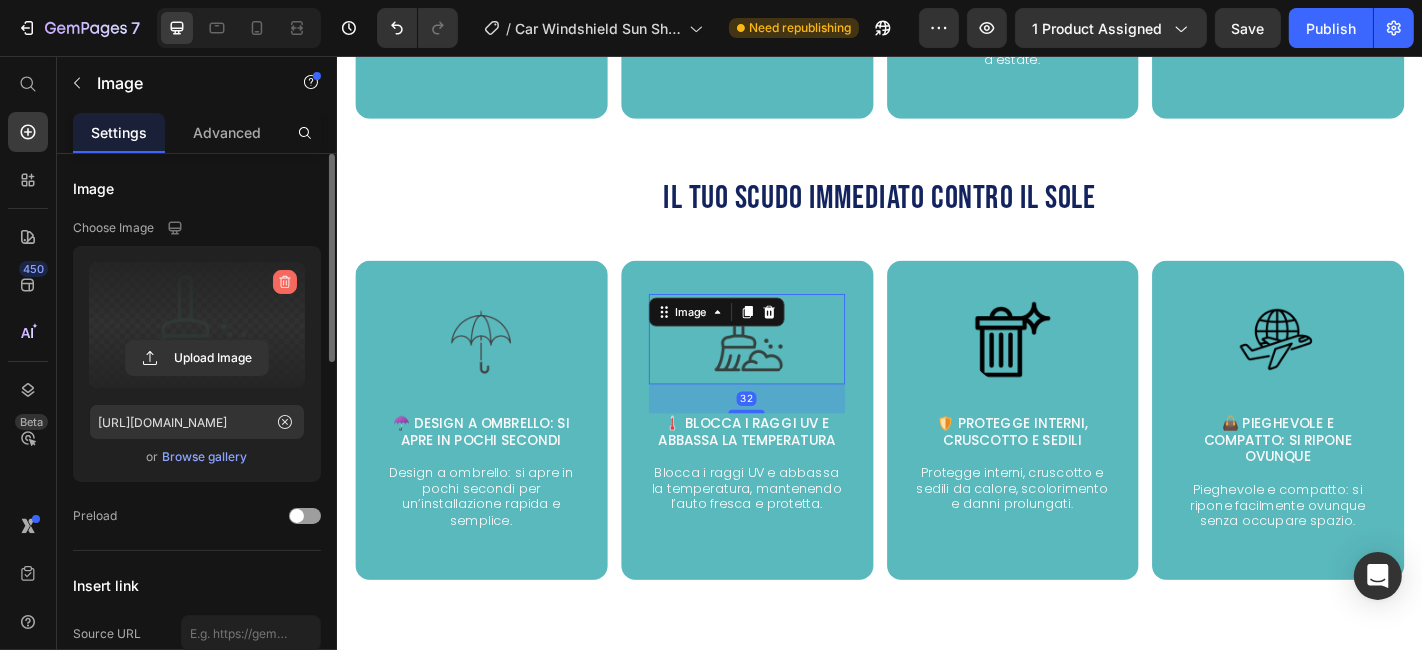 click at bounding box center [285, 282] 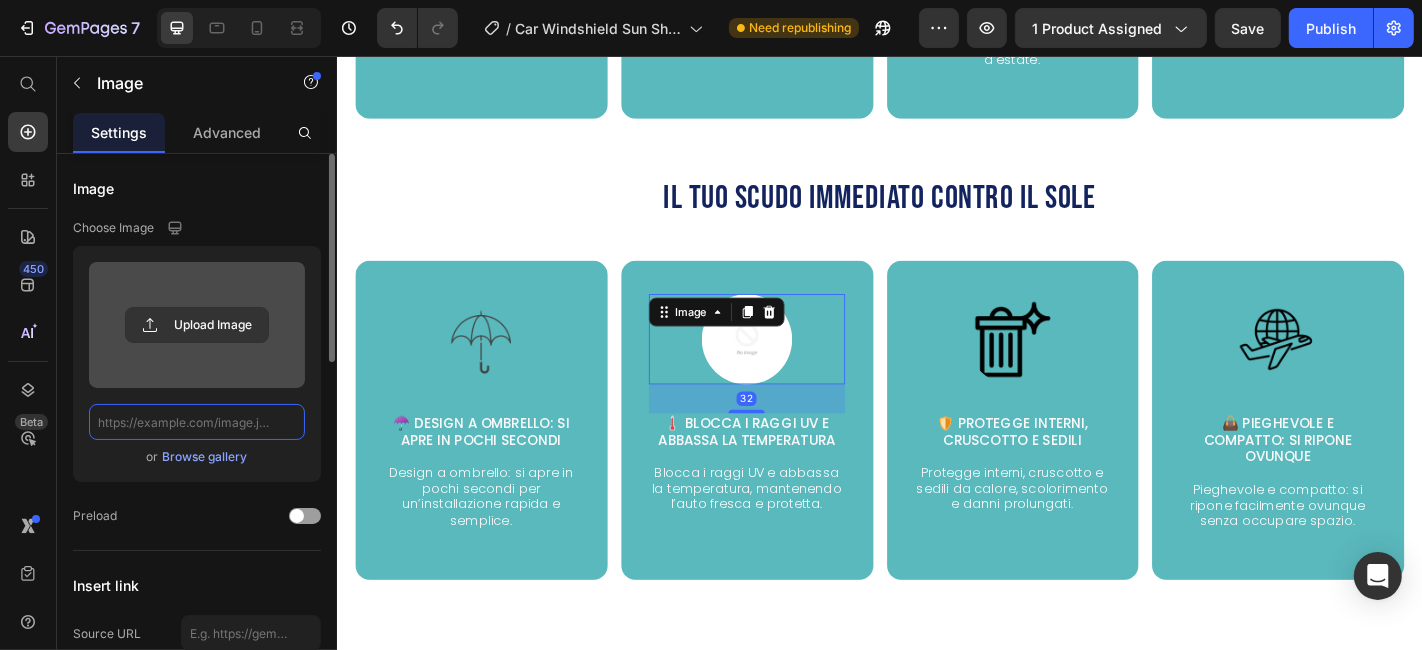 scroll, scrollTop: 0, scrollLeft: 0, axis: both 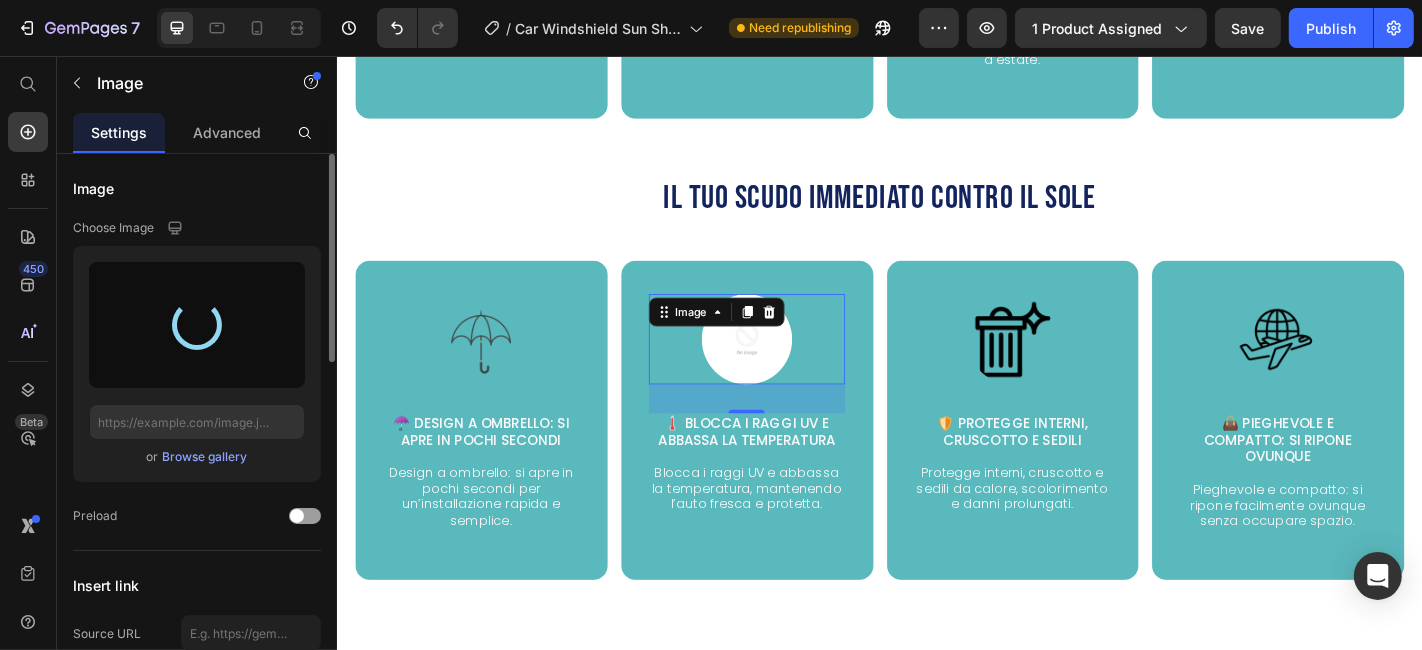 click at bounding box center (197, 325) 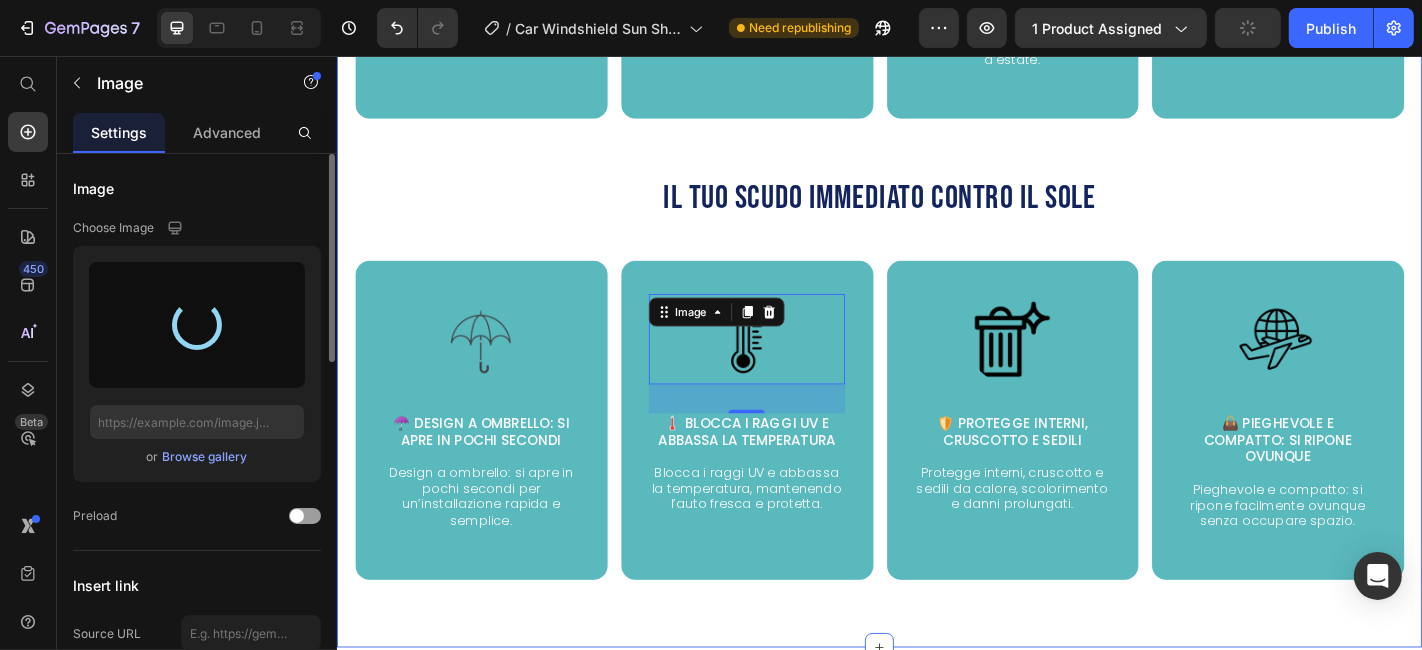 type on "https://cdn.shopify.com/s/files/1/0926/7376/9847/files/gempages_574038471815988075-0b91ea76-0b68-4b54-a87b-1960847f428d.png" 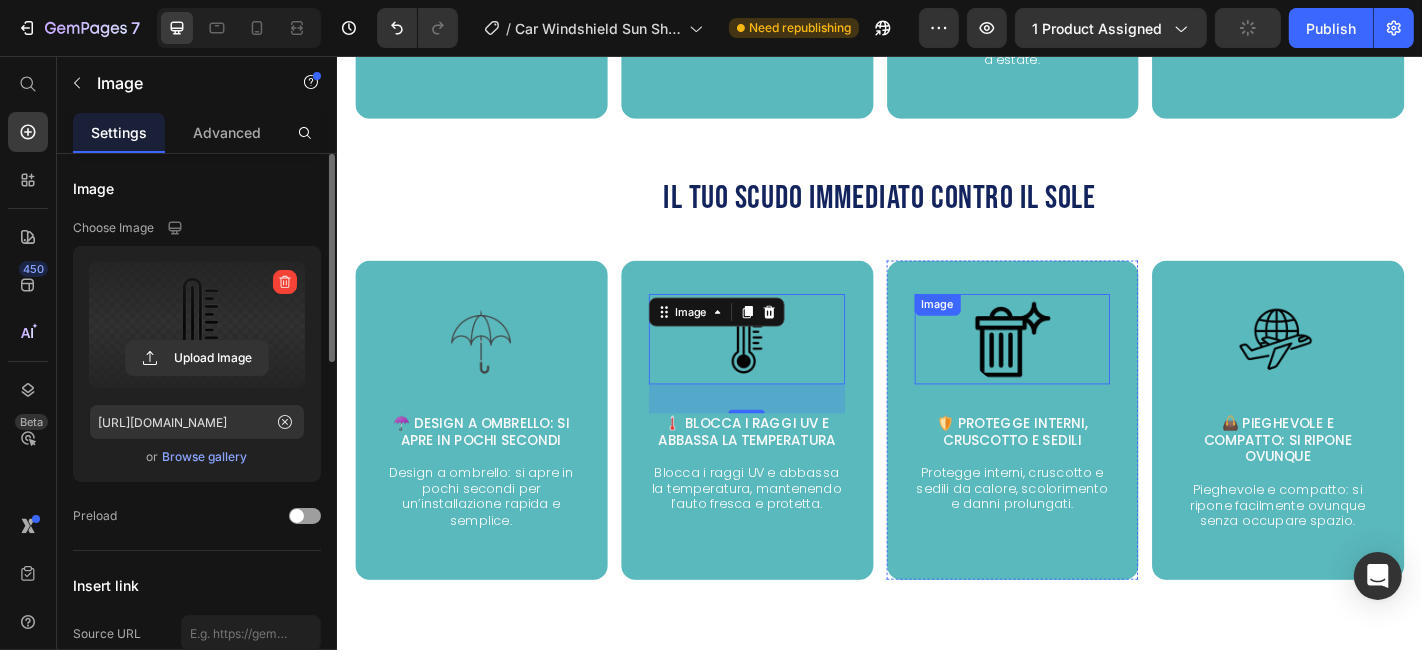click at bounding box center [1083, 369] 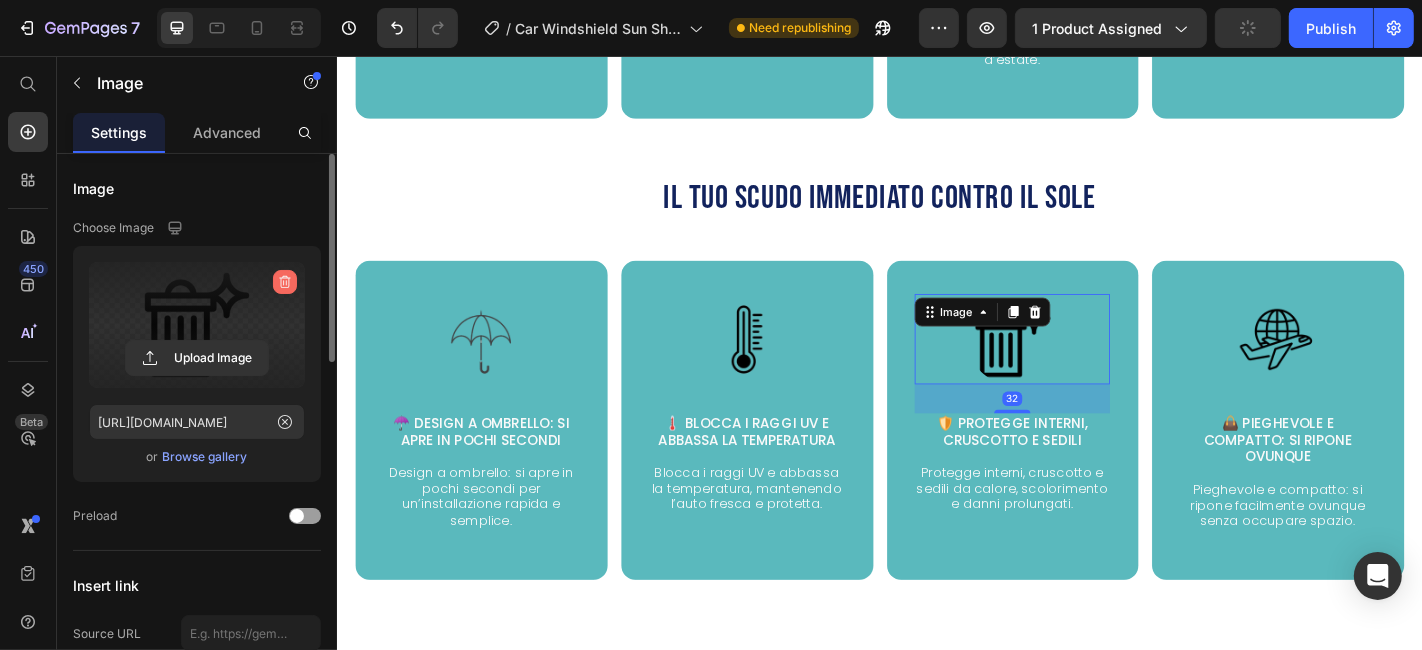 click at bounding box center [285, 282] 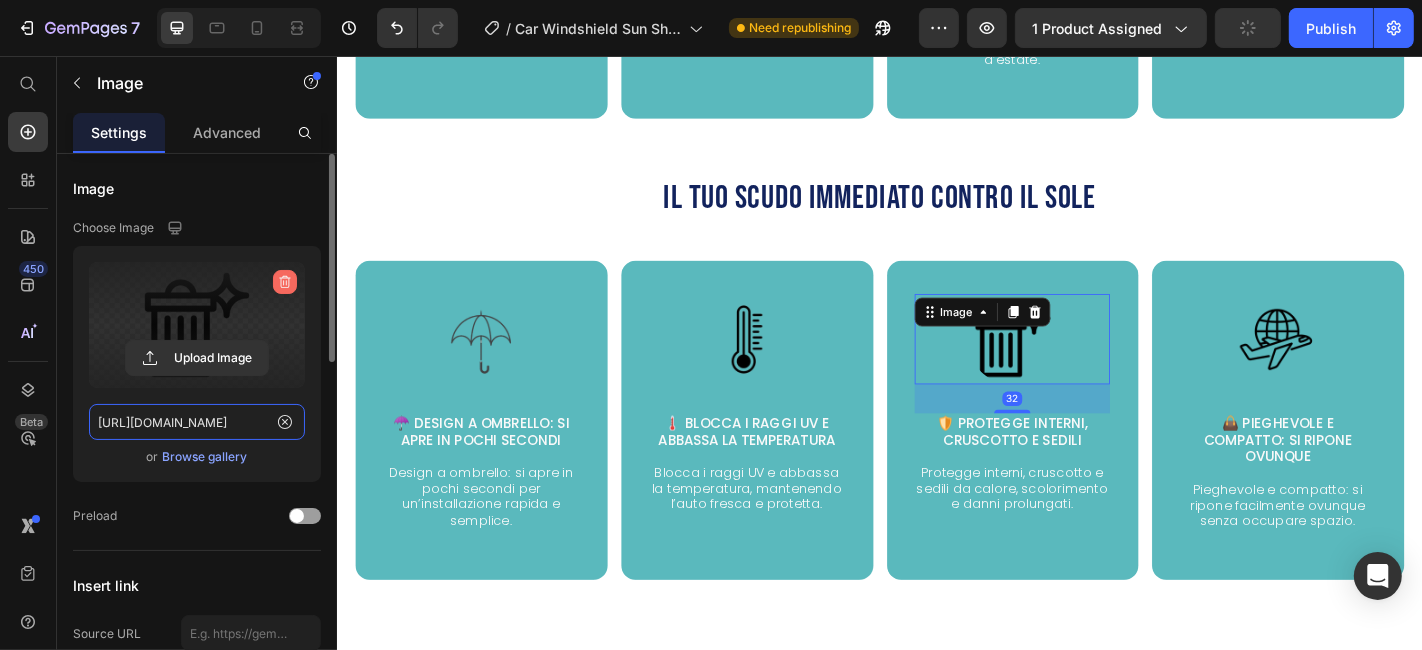 type 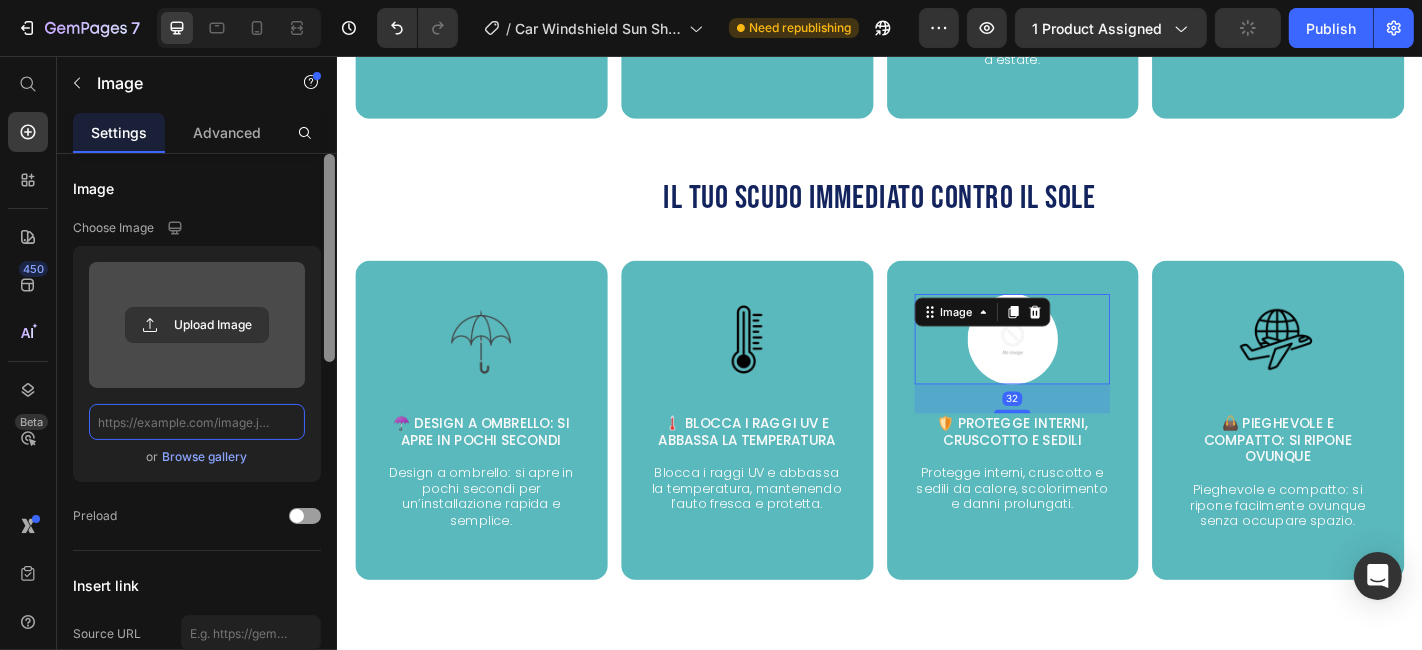 scroll, scrollTop: 0, scrollLeft: 0, axis: both 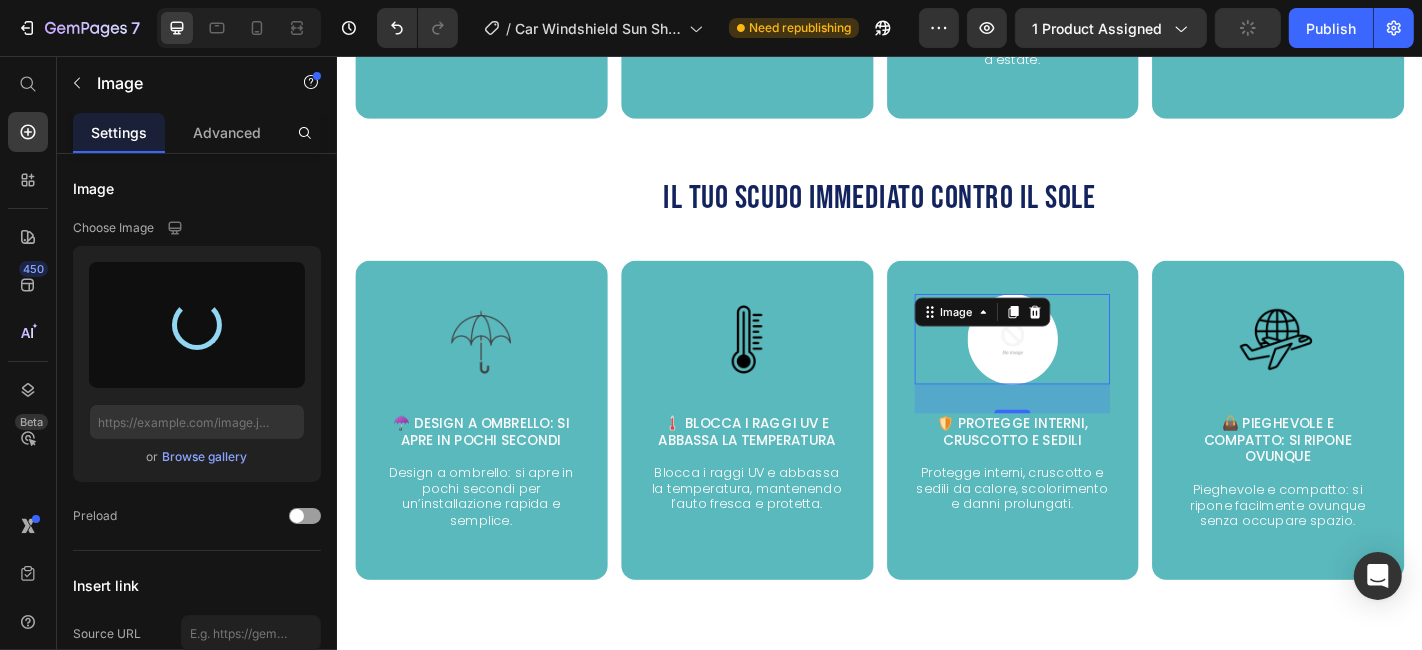 click at bounding box center (197, 325) 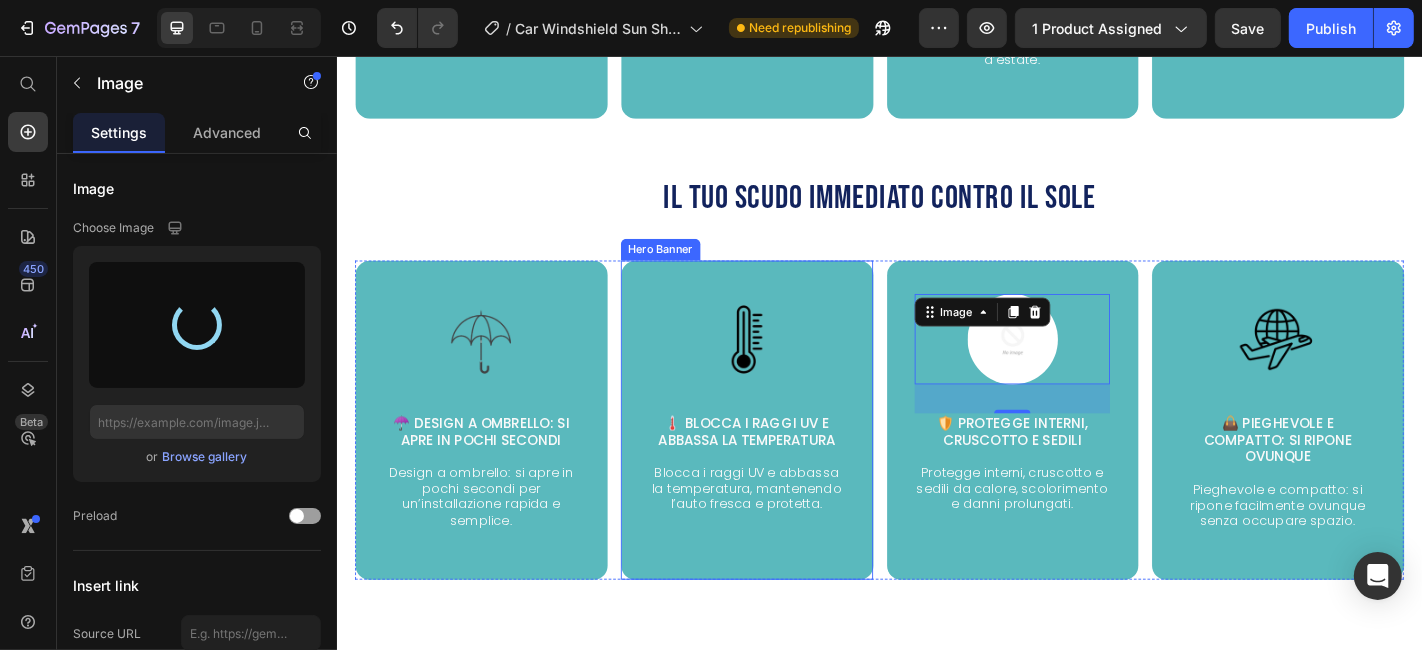 drag, startPoint x: 894, startPoint y: 369, endPoint x: 865, endPoint y: 377, distance: 30.083218 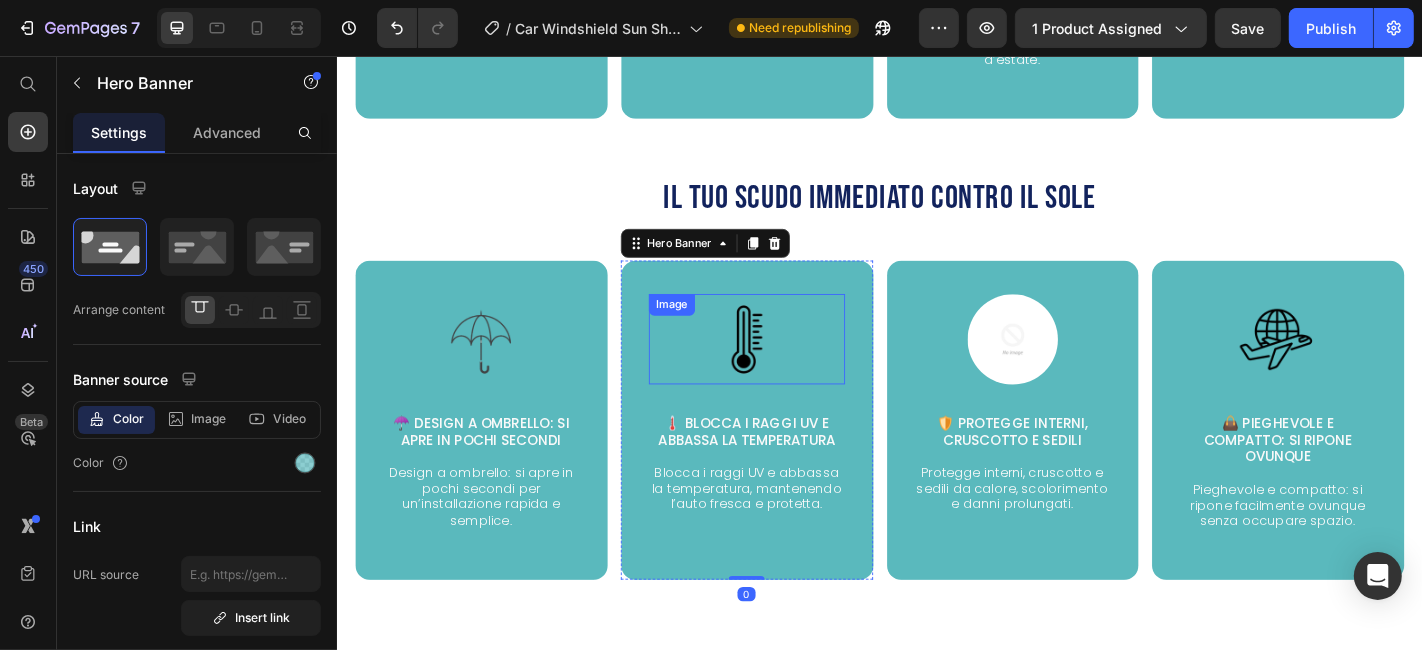 click at bounding box center [1083, 369] 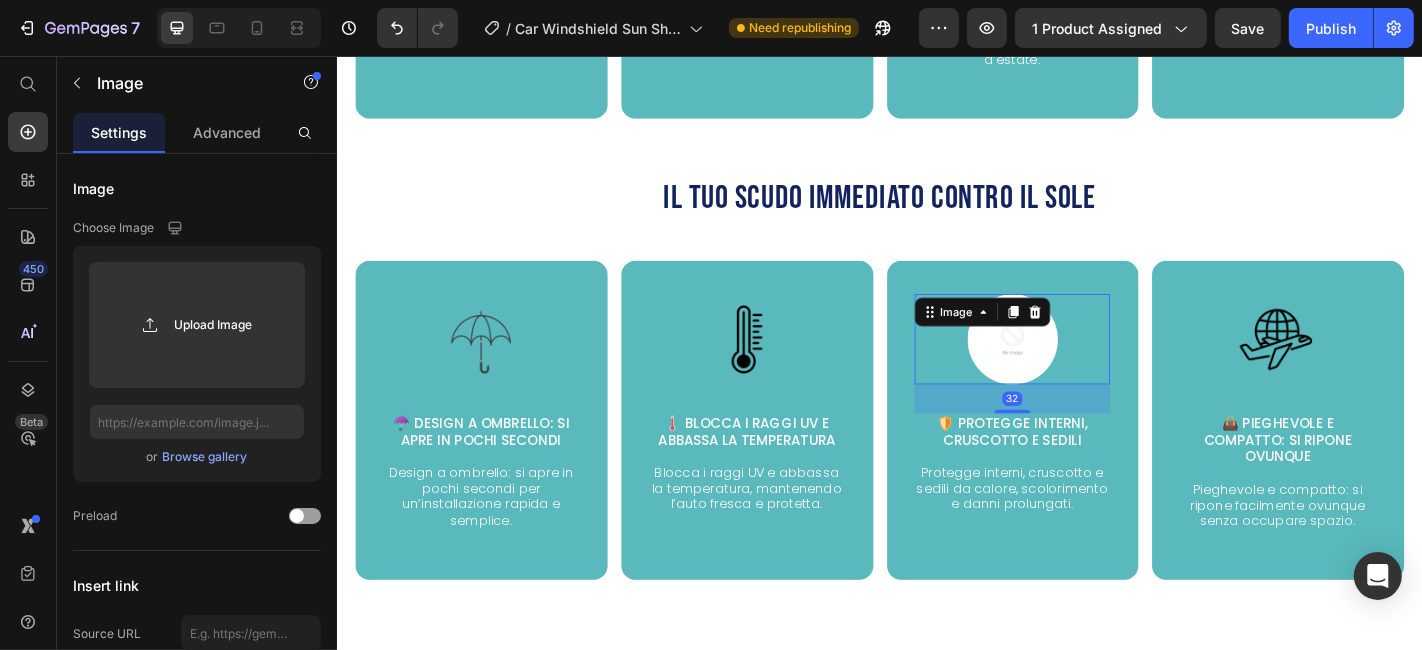 click at bounding box center (1083, 369) 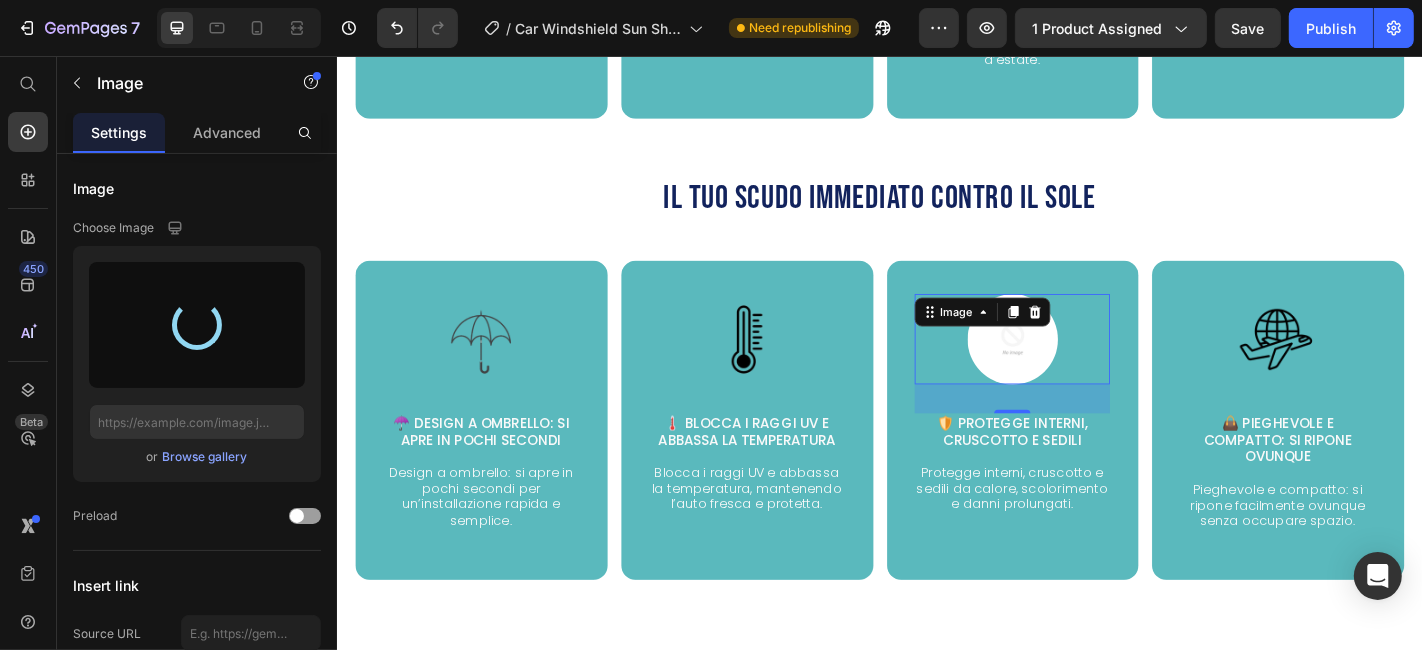 type on "https://cdn.shopify.com/s/files/1/0926/7376/9847/files/gempages_574038471815988075-58b58311-82b7-4de3-90a5-756a4b18048b.png" 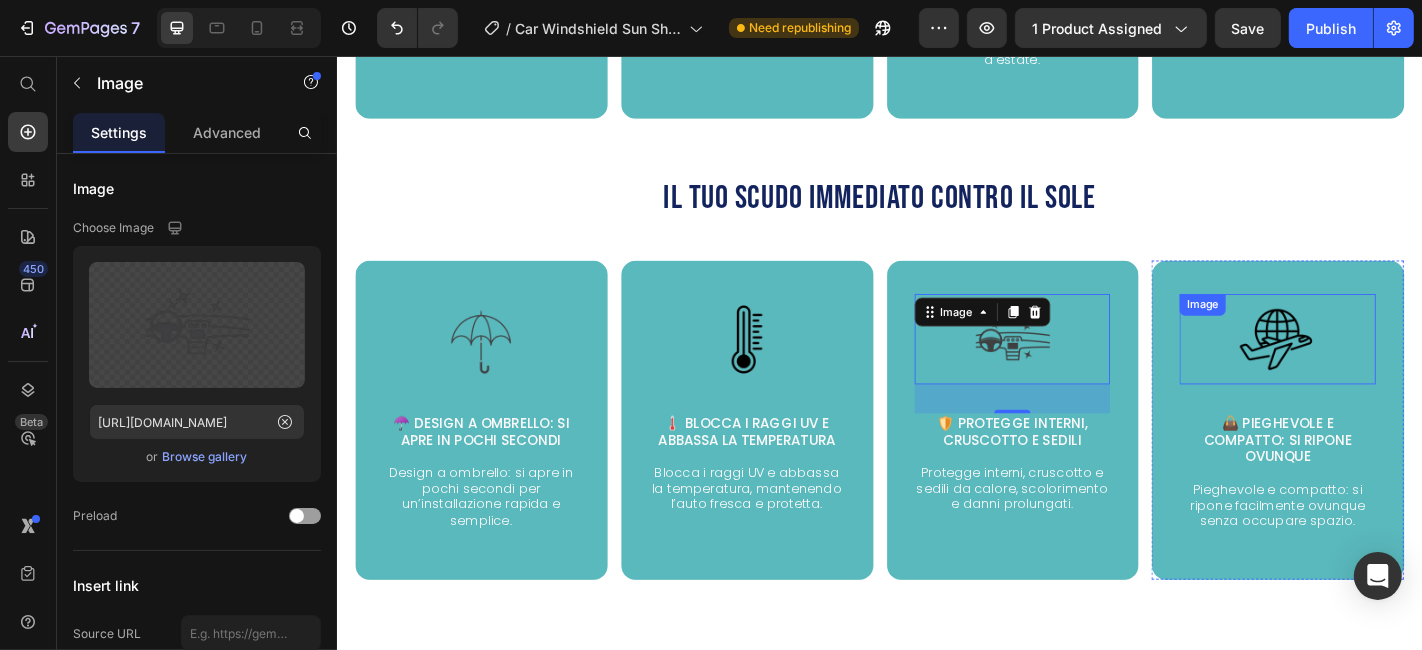 click at bounding box center (1376, 369) 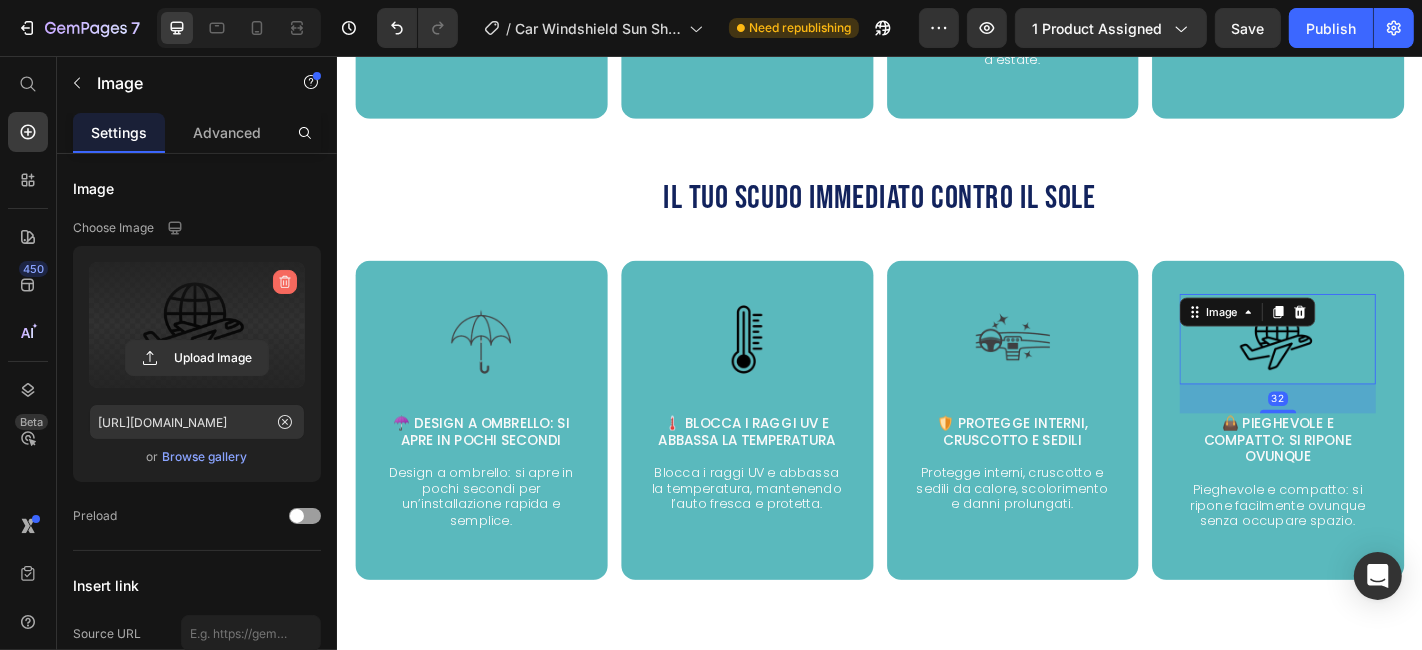 click 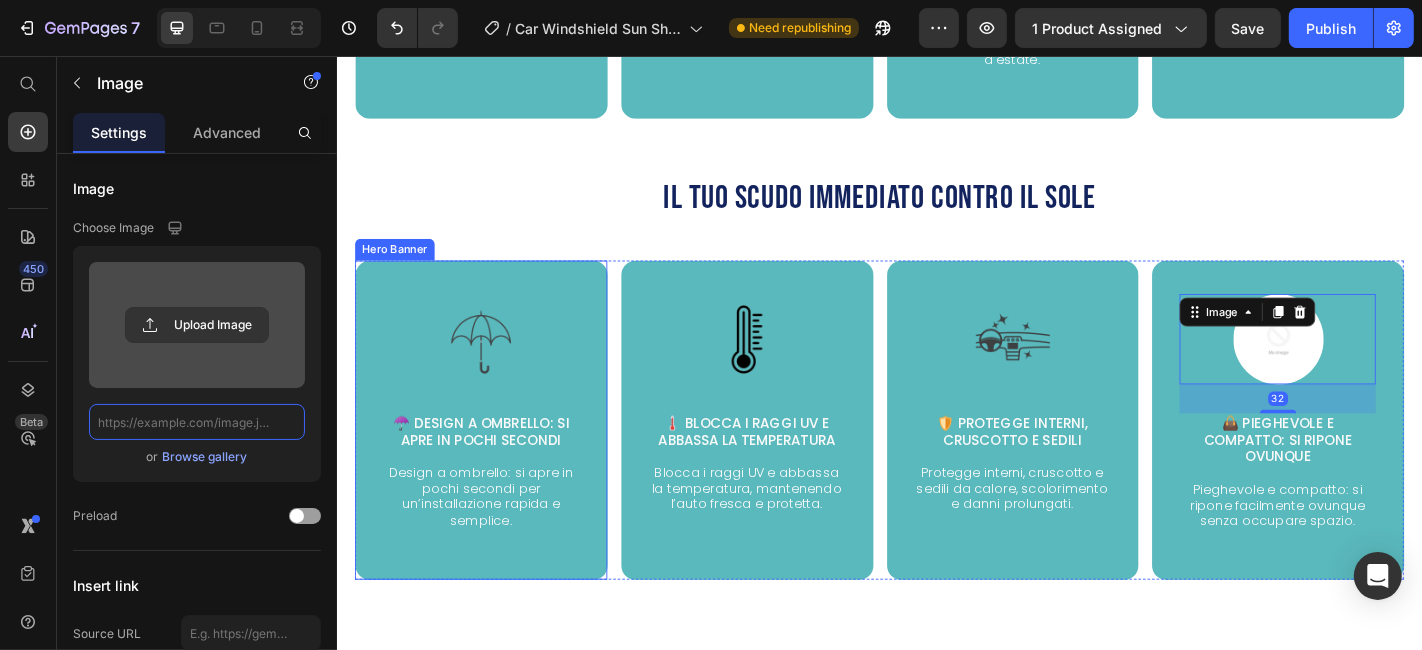 scroll, scrollTop: 0, scrollLeft: 0, axis: both 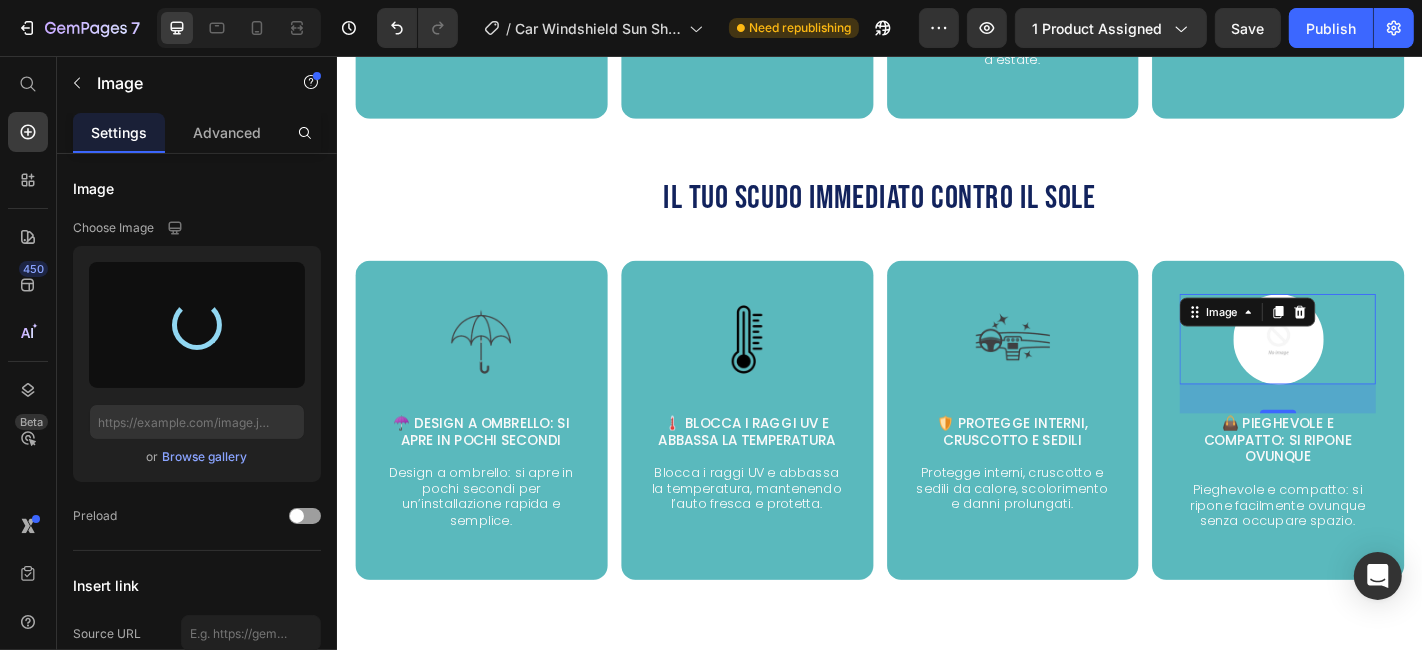 click at bounding box center [197, 325] 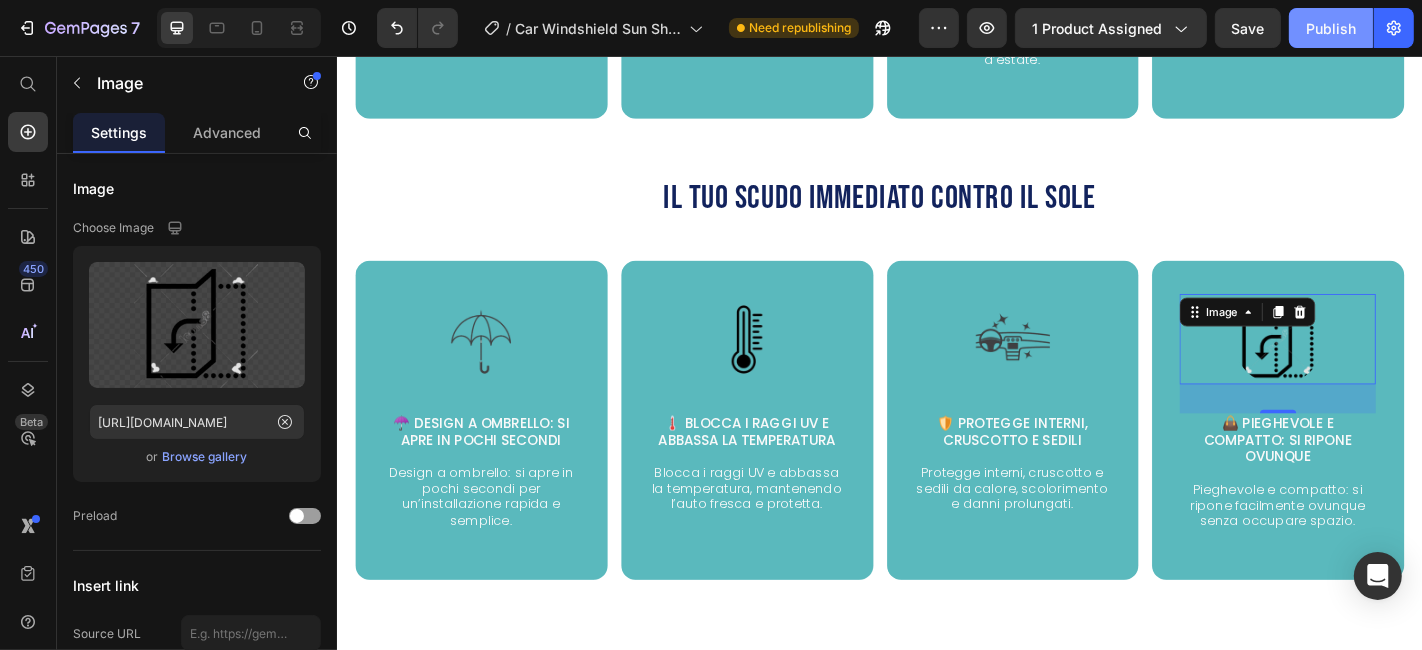 click on "Publish" at bounding box center [1331, 28] 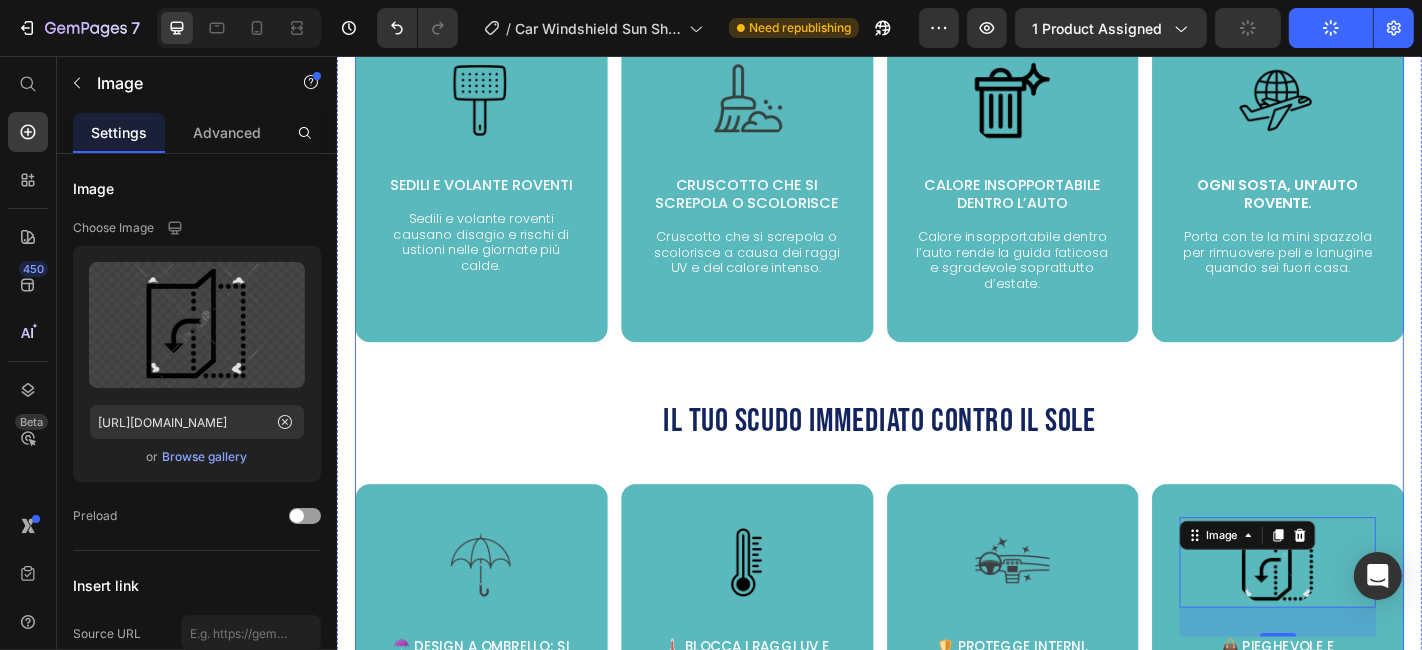 scroll, scrollTop: 692, scrollLeft: 0, axis: vertical 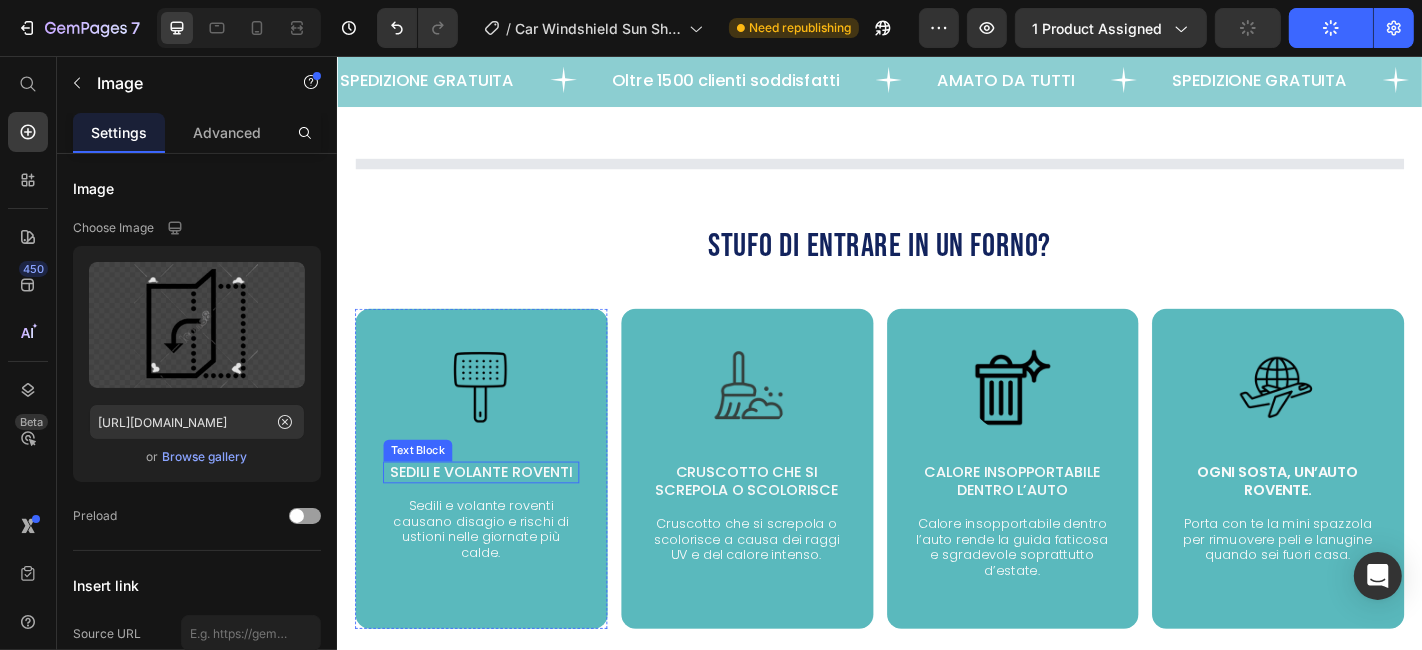 click on "Sedili e volante roventi" at bounding box center [495, 516] 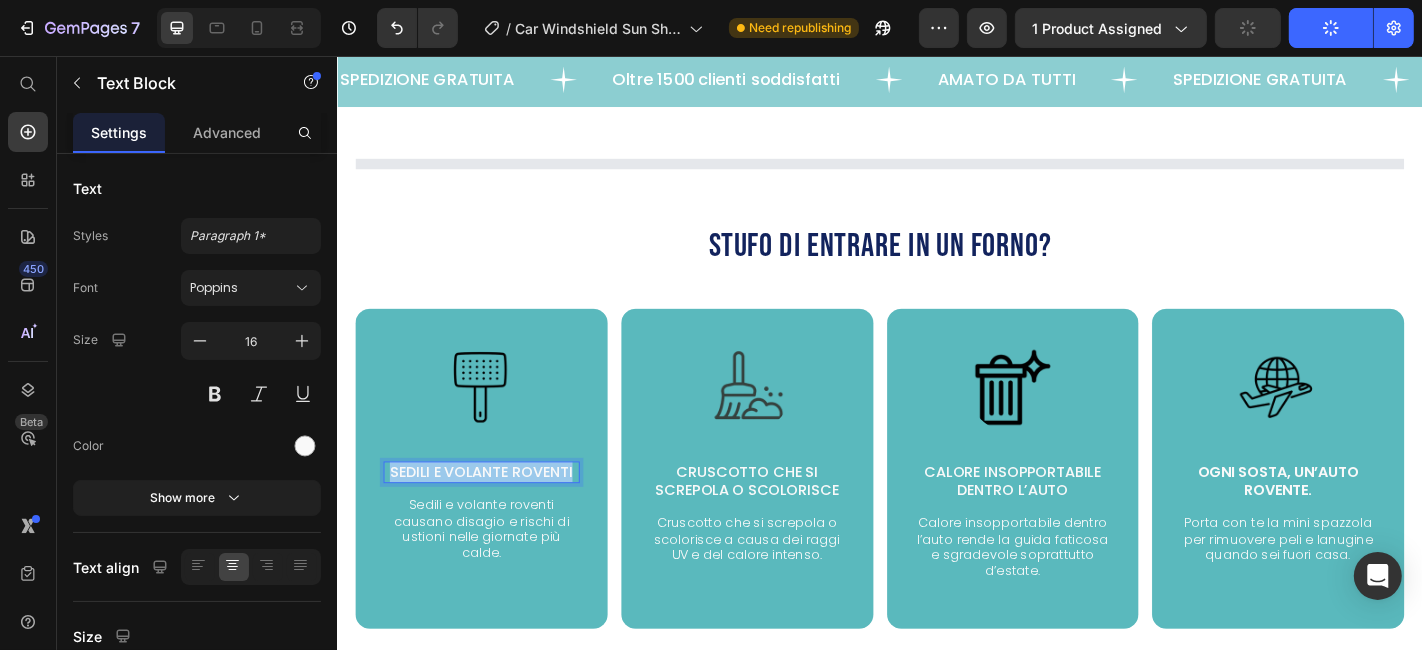 click on "Sedili e volante roventi" at bounding box center [495, 516] 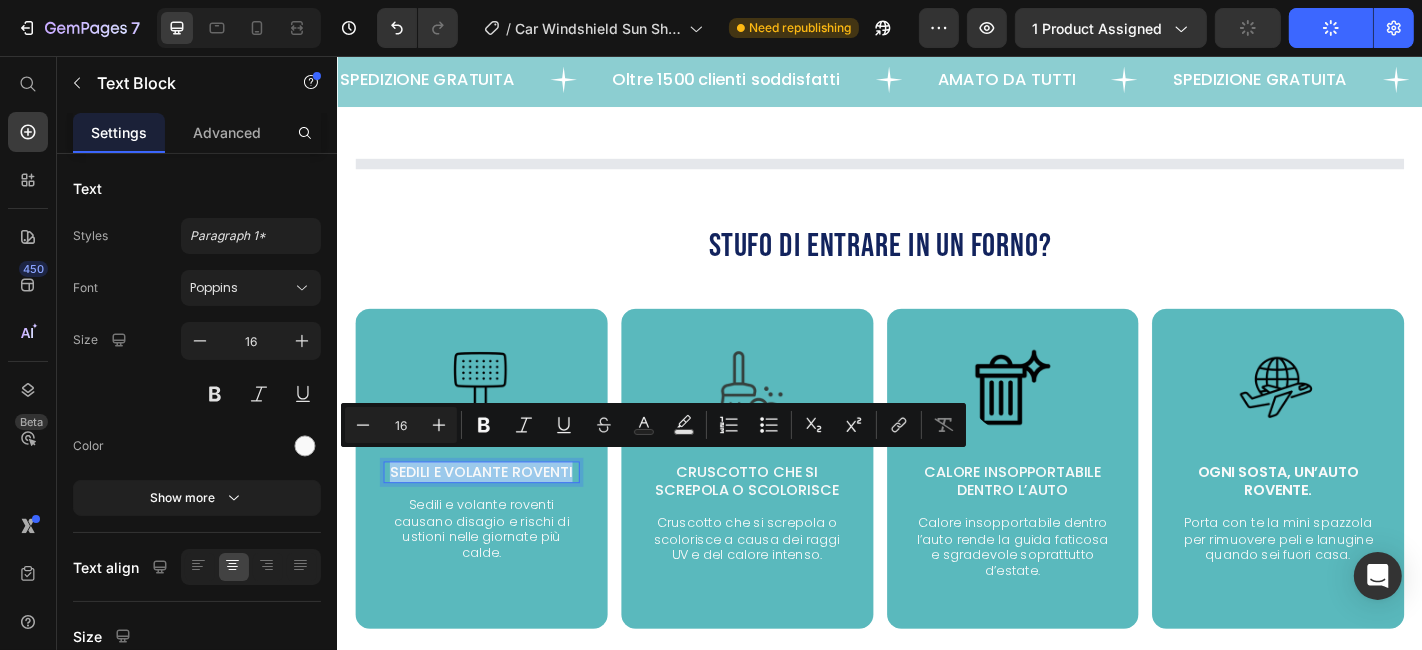 copy on "Sedili e volante roventi" 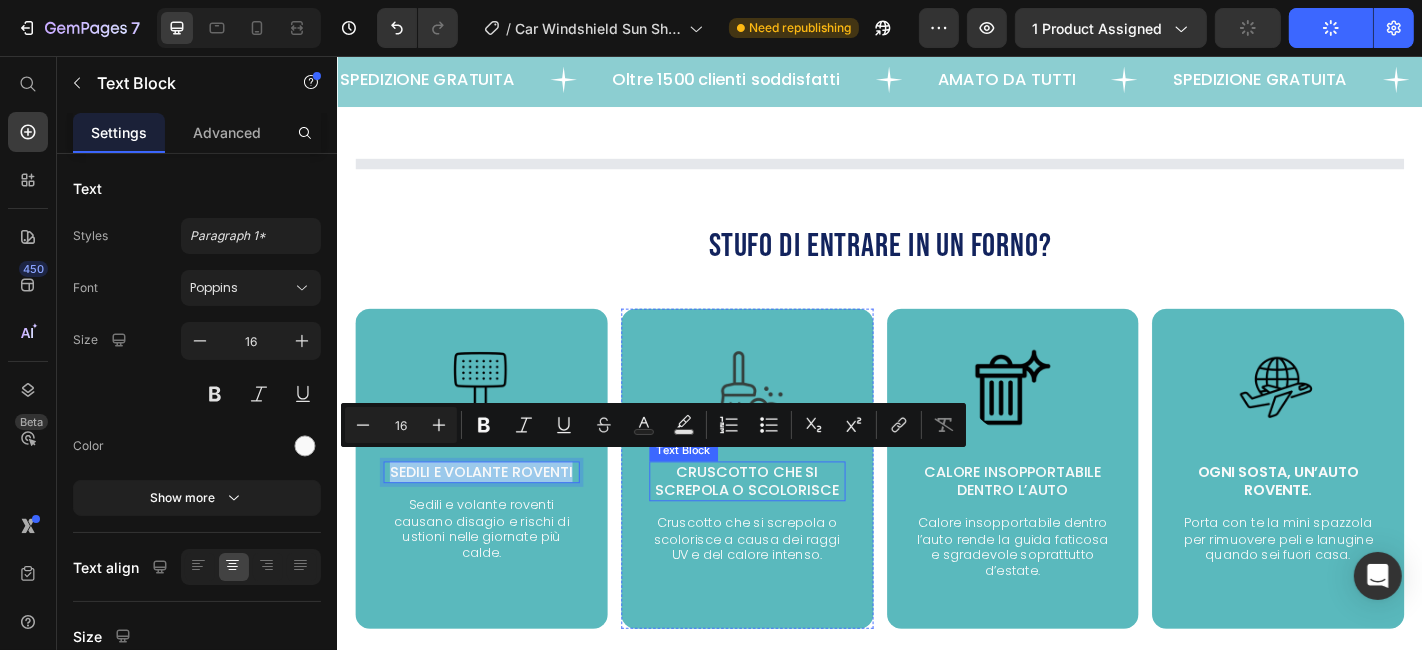 click on "Cruscotto che si screpola o scolorisce" at bounding box center (789, 526) 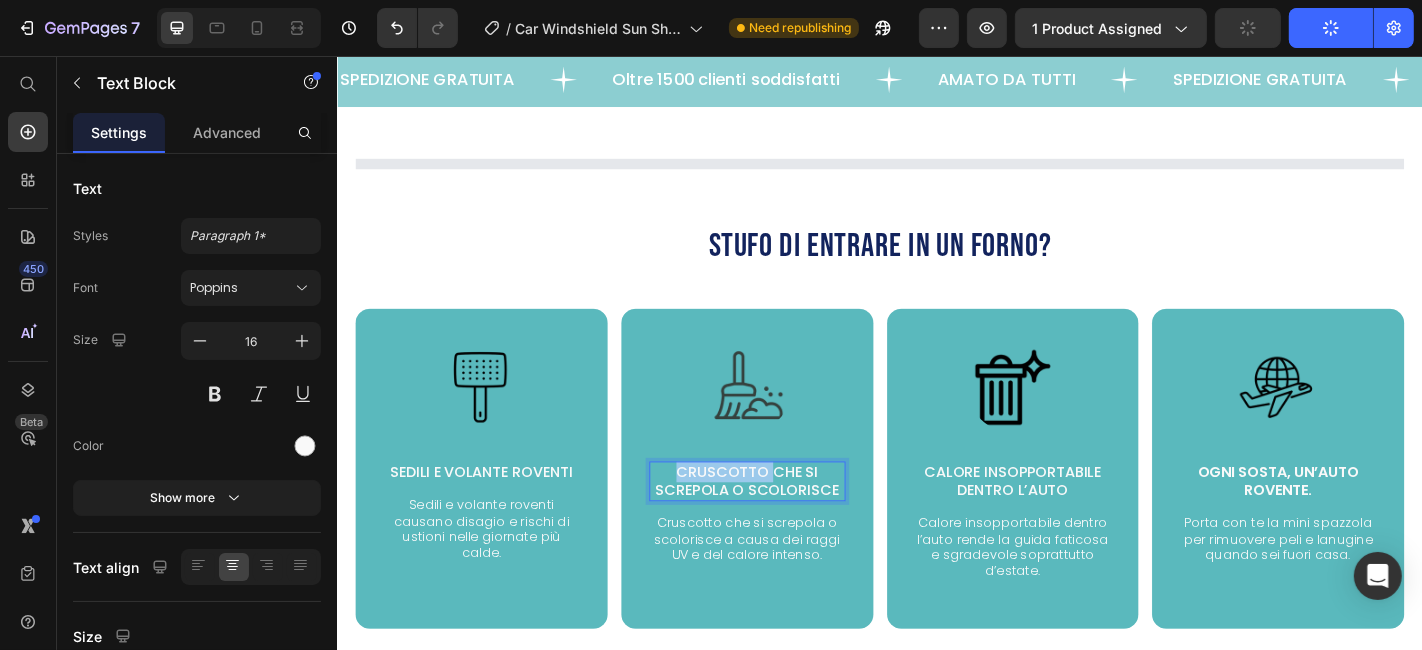 click on "Cruscotto che si screpola o scolorisce" at bounding box center [789, 526] 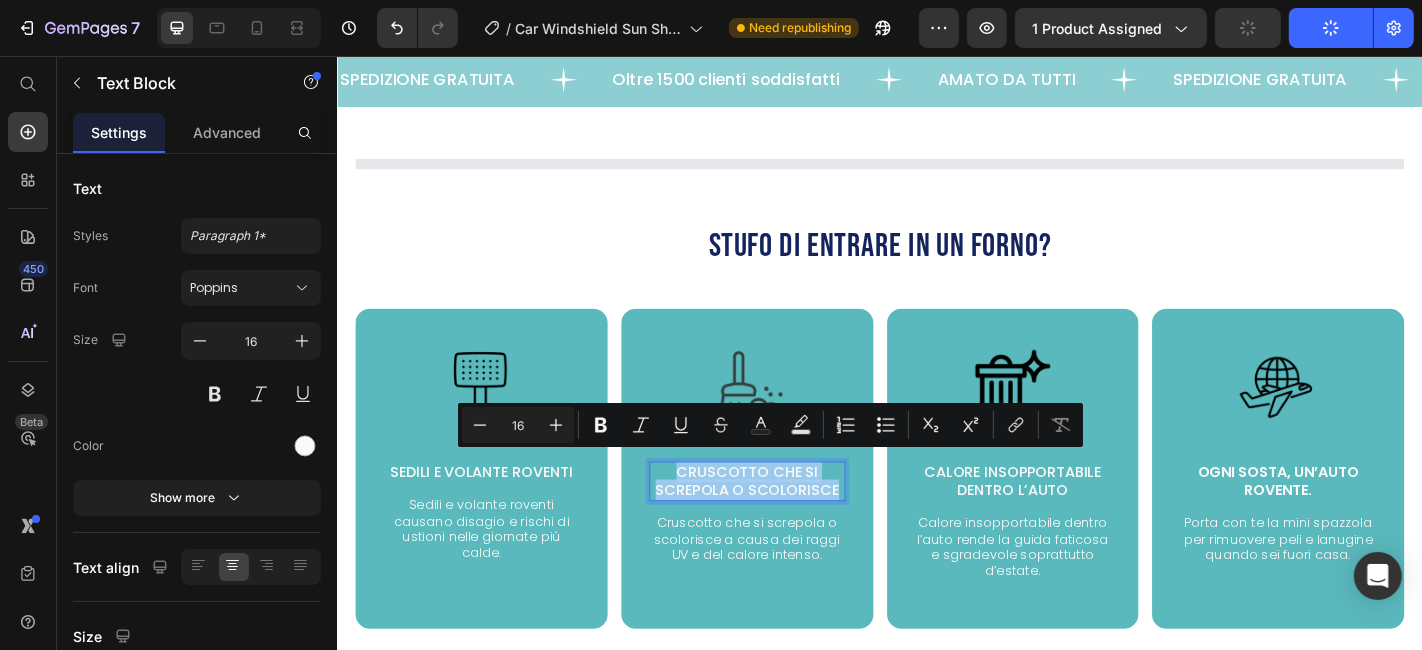 copy on "Cruscotto che si screpola o scolorisce" 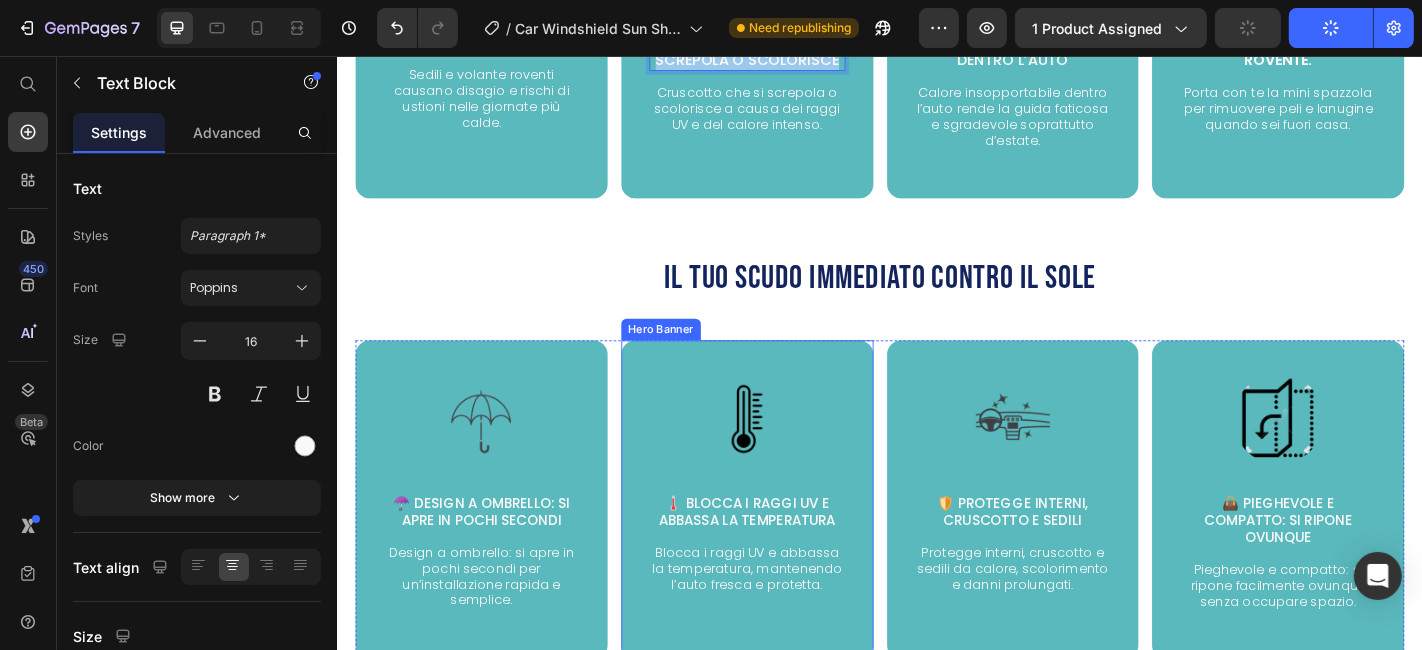 scroll, scrollTop: 1248, scrollLeft: 0, axis: vertical 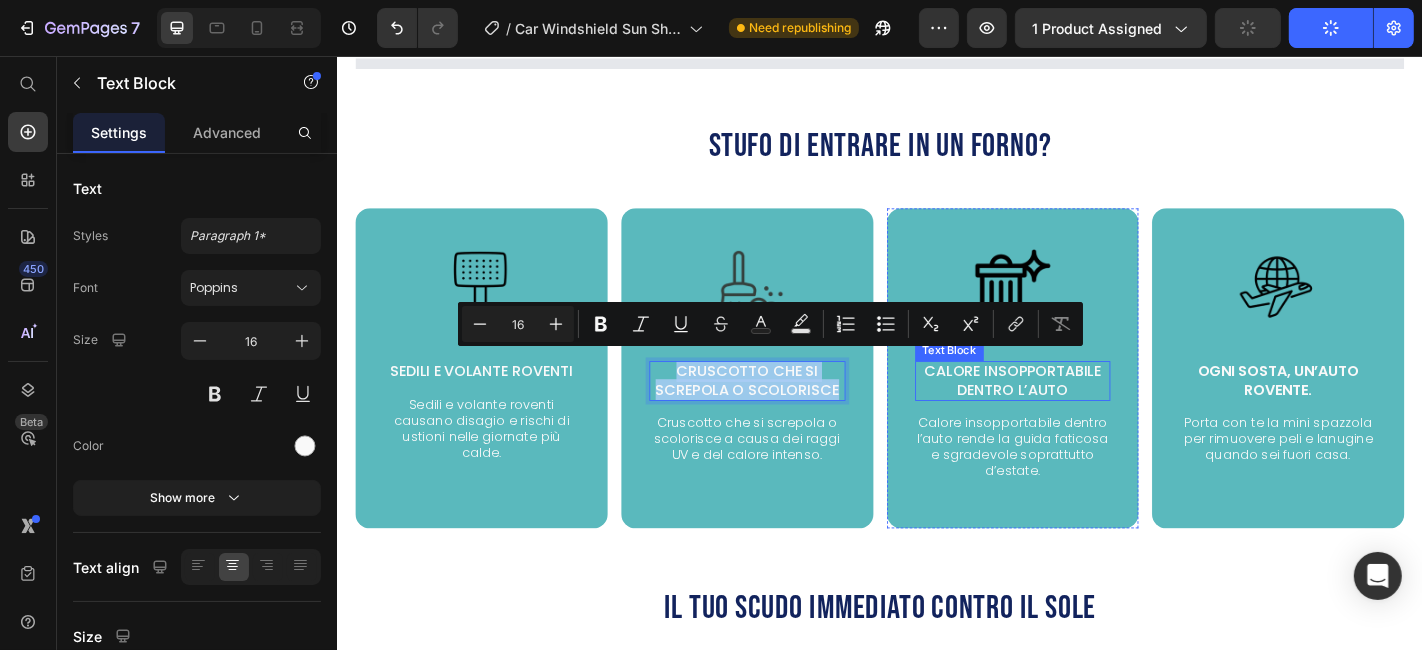 click on "Calore insopportabile dentro l’auto" at bounding box center [1083, 415] 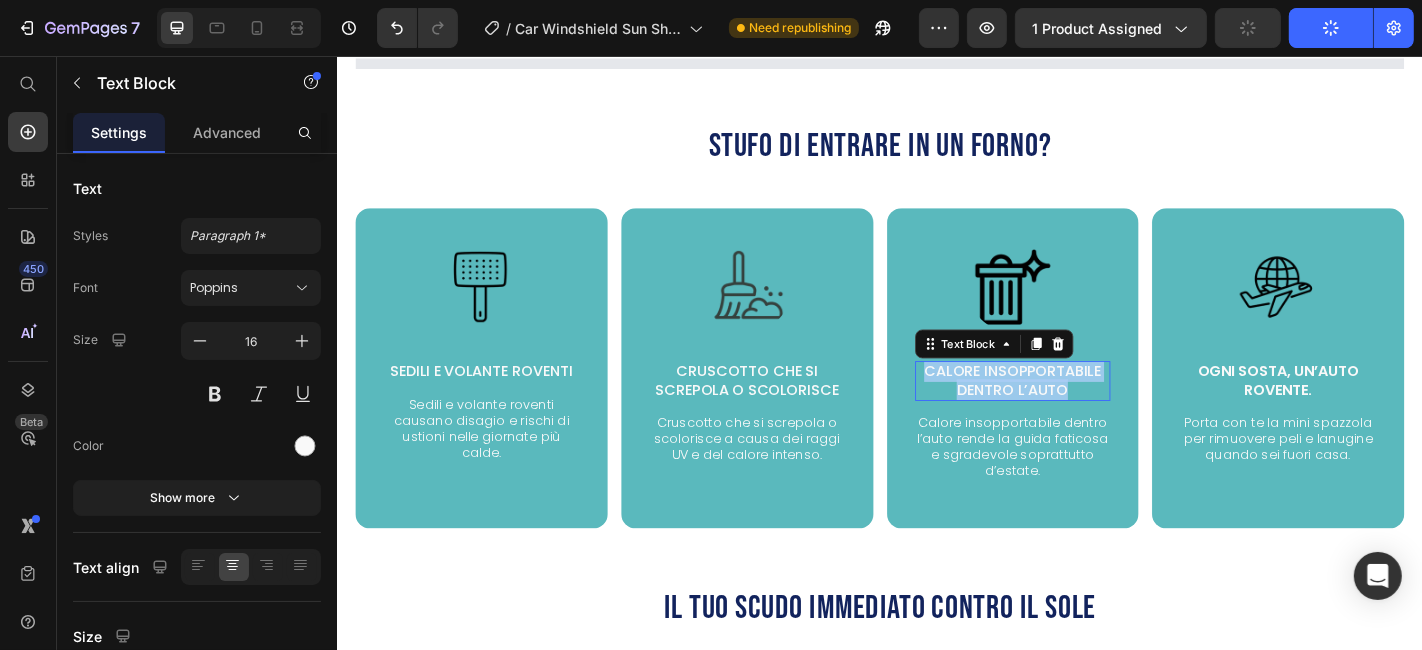 click on "Calore insopportabile dentro l’auto" at bounding box center [1083, 415] 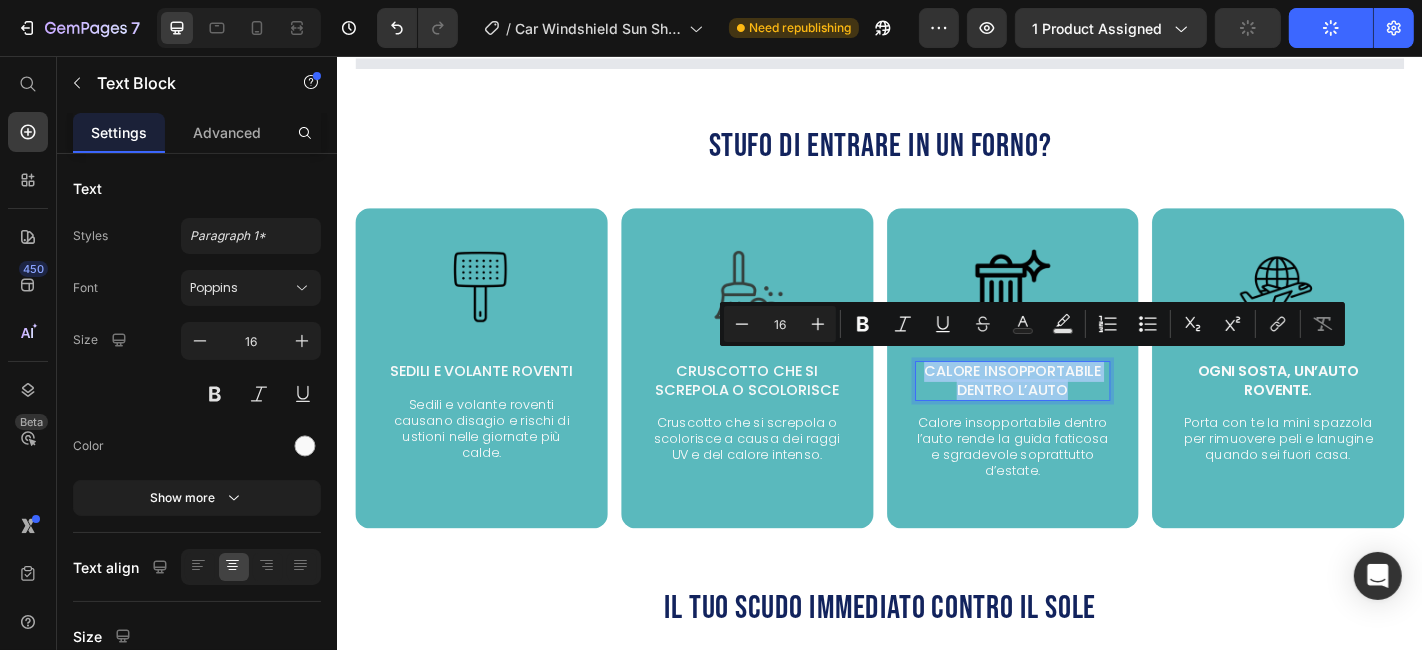copy on "Calore insopportabile dentro l’auto" 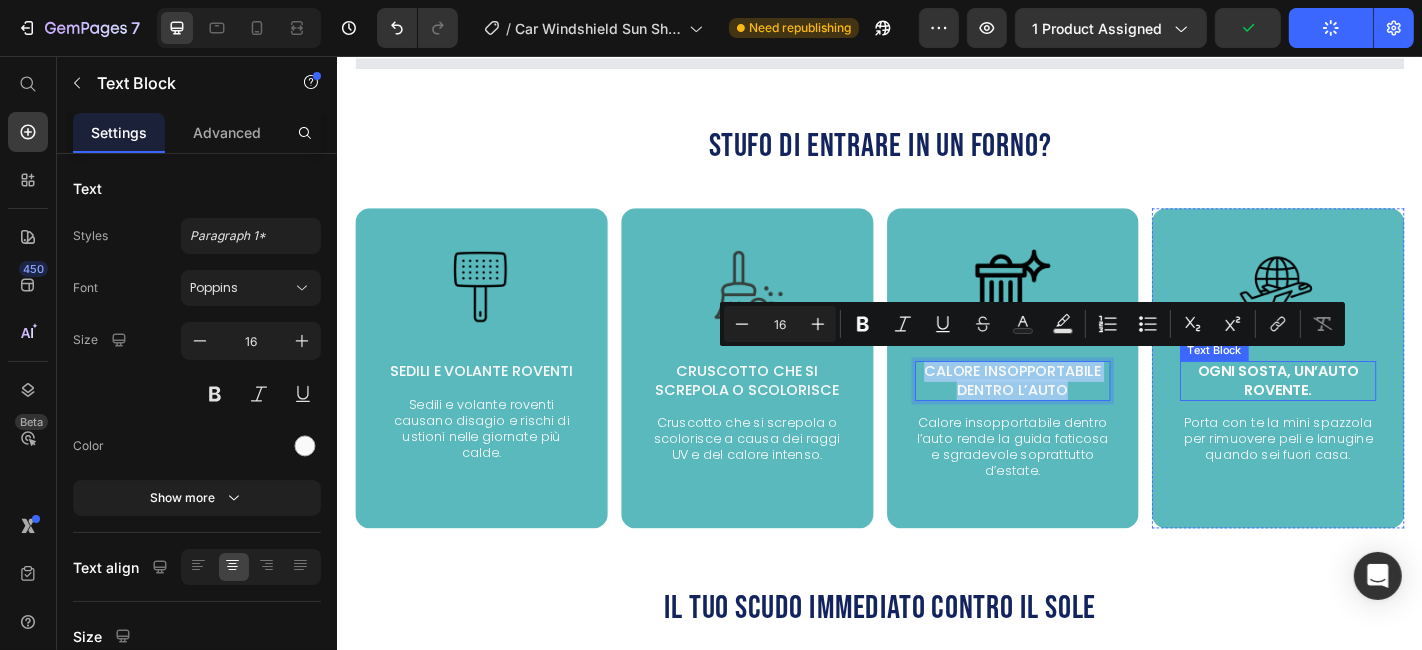 click on "Ogni sosta, un’auto rovente." at bounding box center (1377, 414) 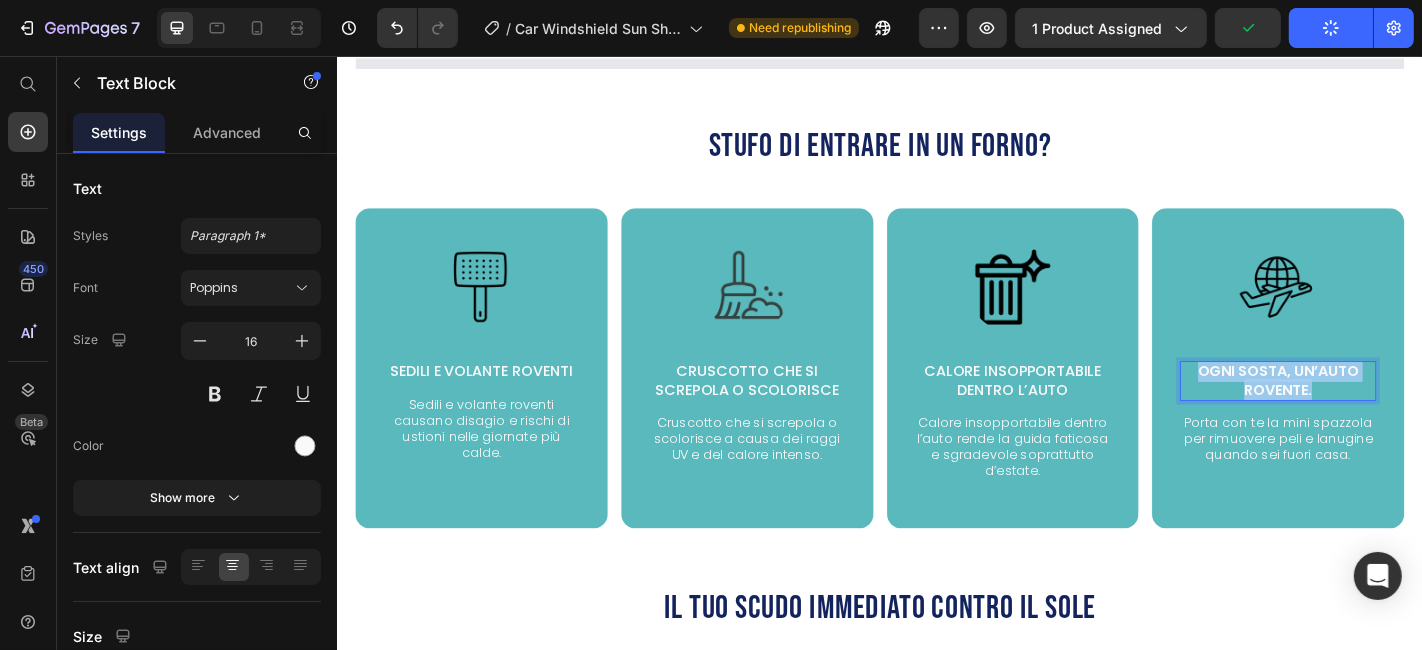 click on "Ogni sosta, un’auto rovente." at bounding box center (1377, 414) 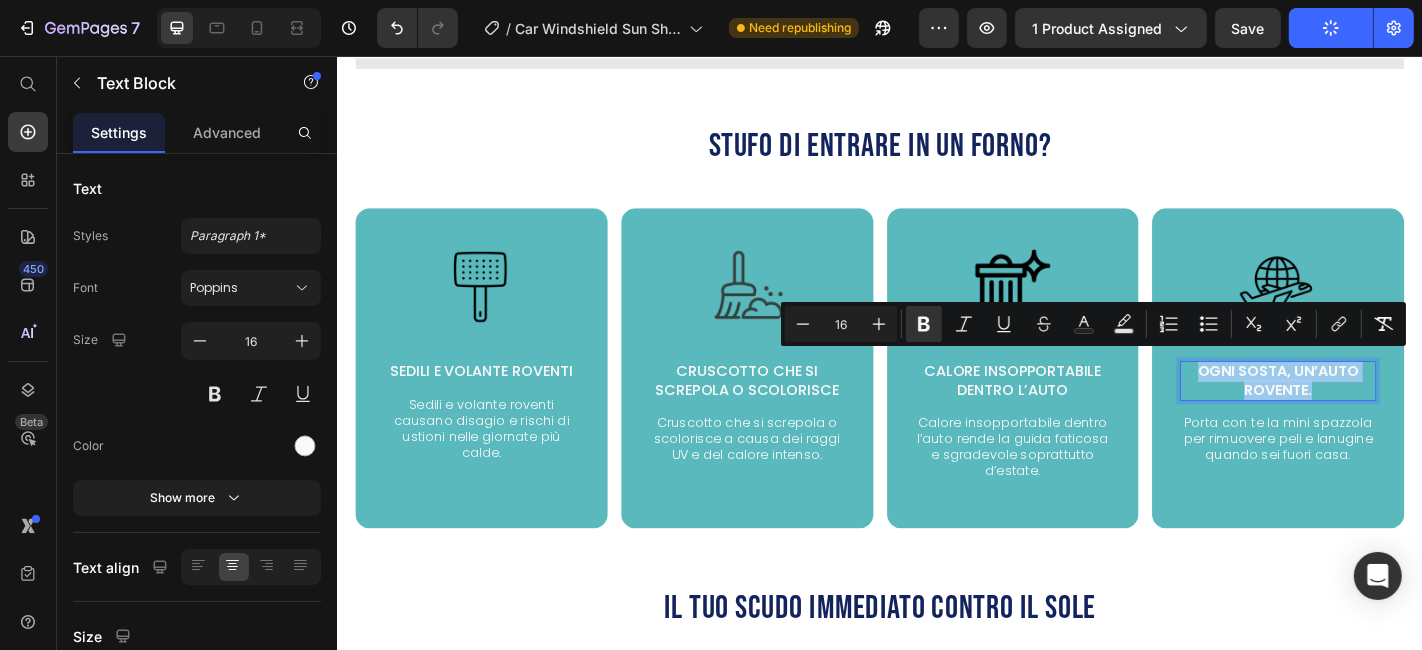 copy on "Ogni sosta, un’auto rovente." 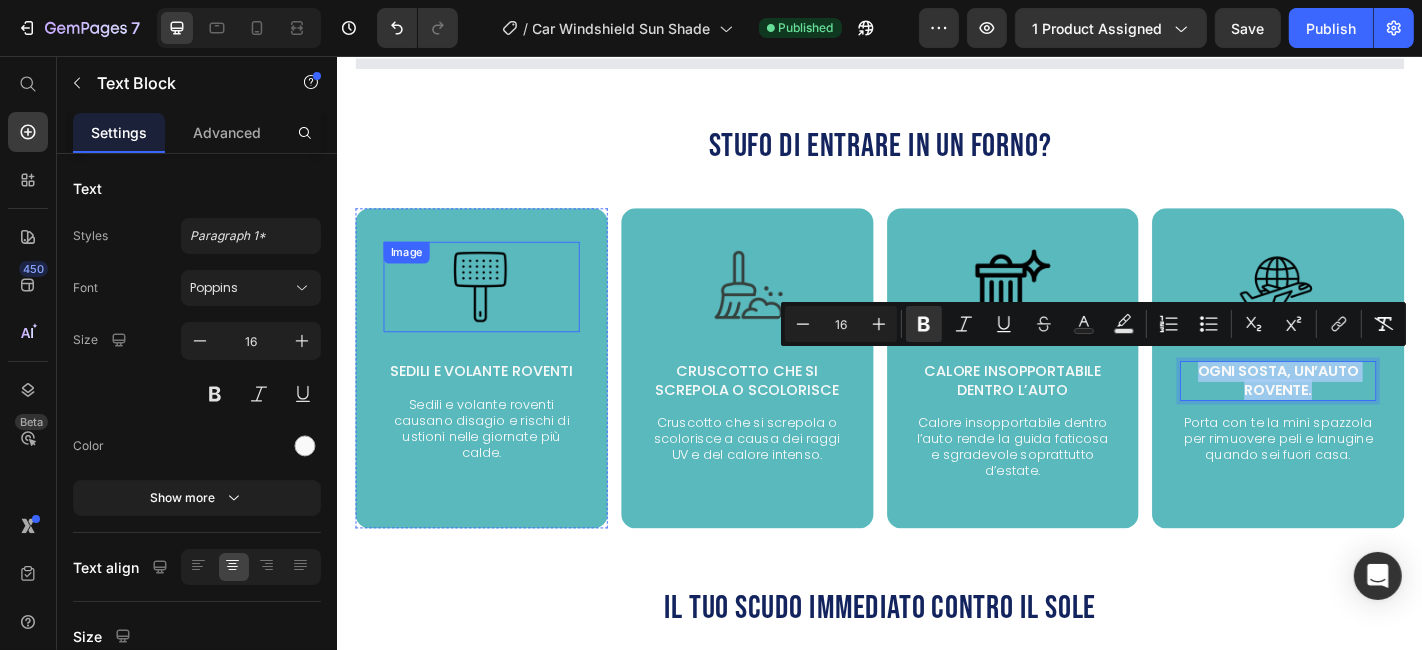 click at bounding box center (495, 311) 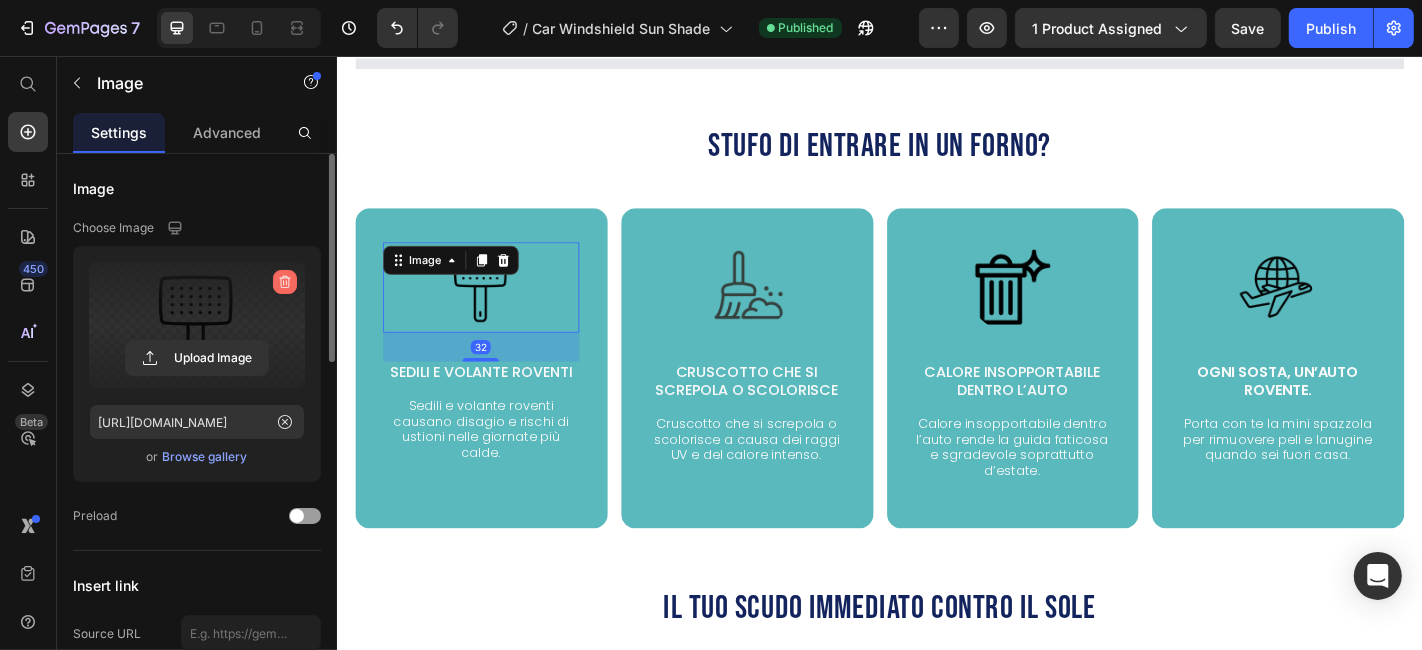 click 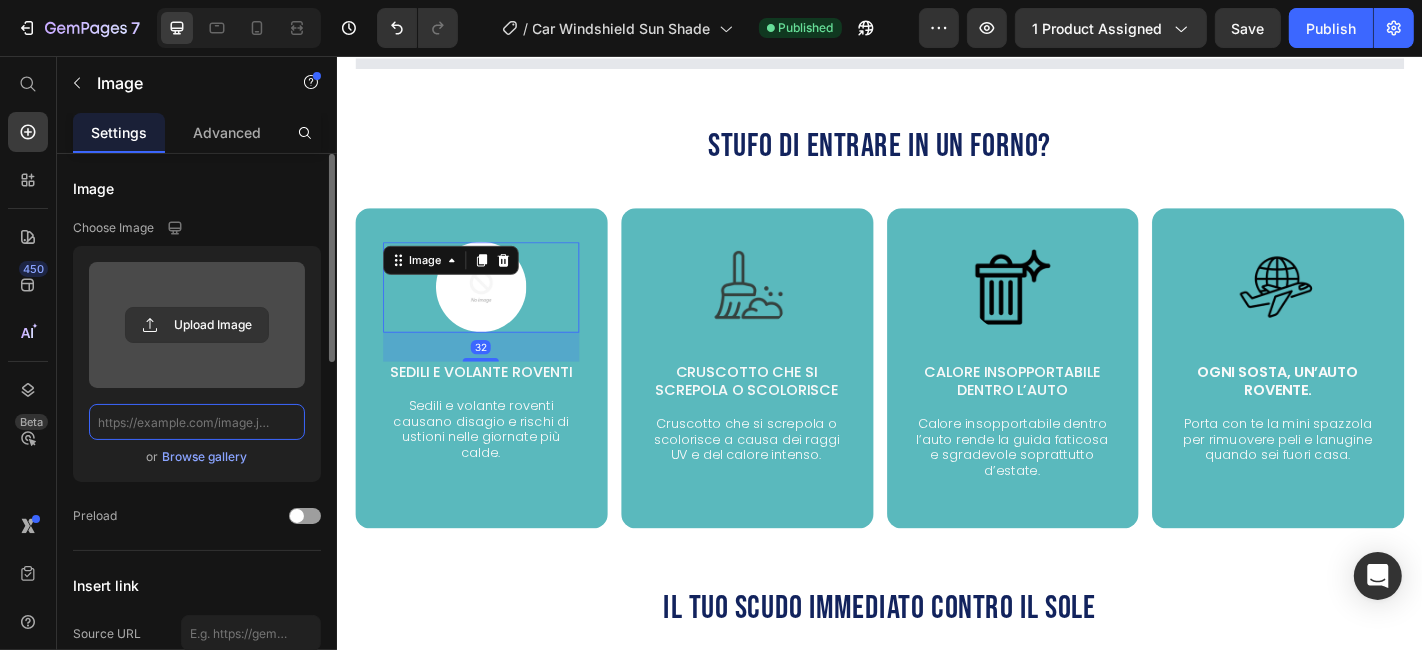 scroll, scrollTop: 0, scrollLeft: 0, axis: both 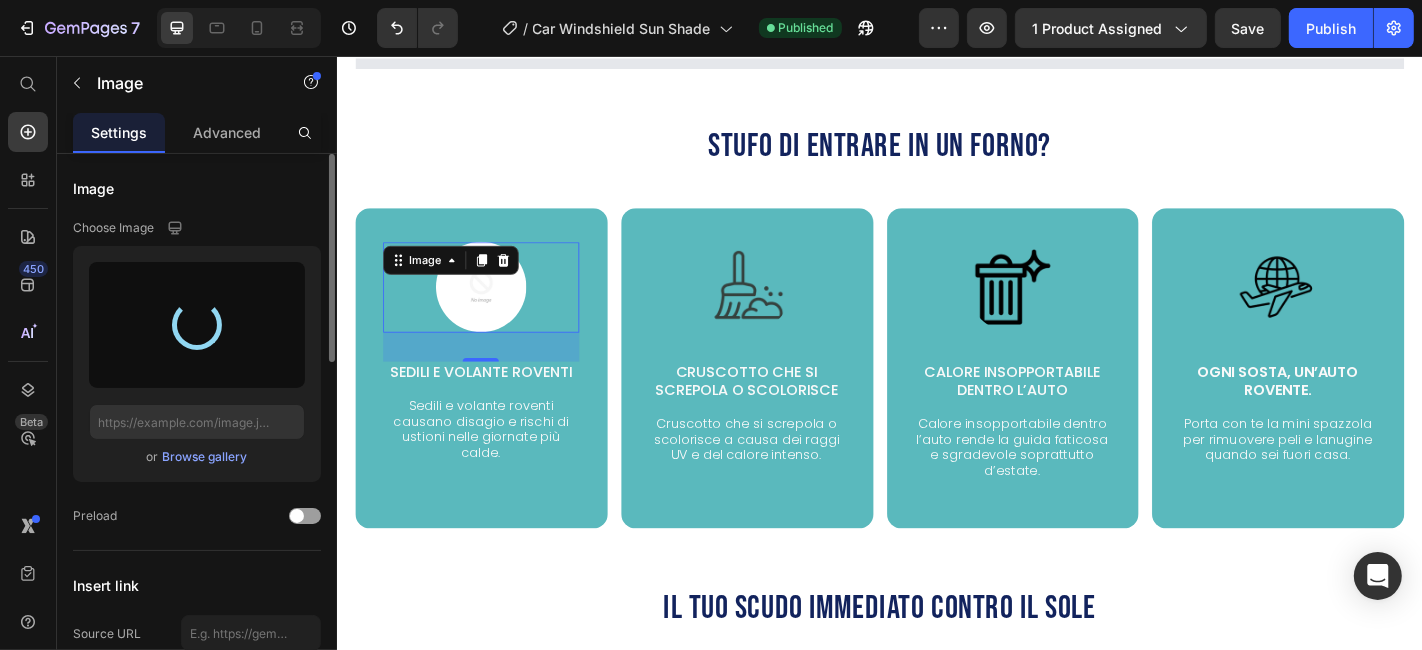 click at bounding box center [197, 325] 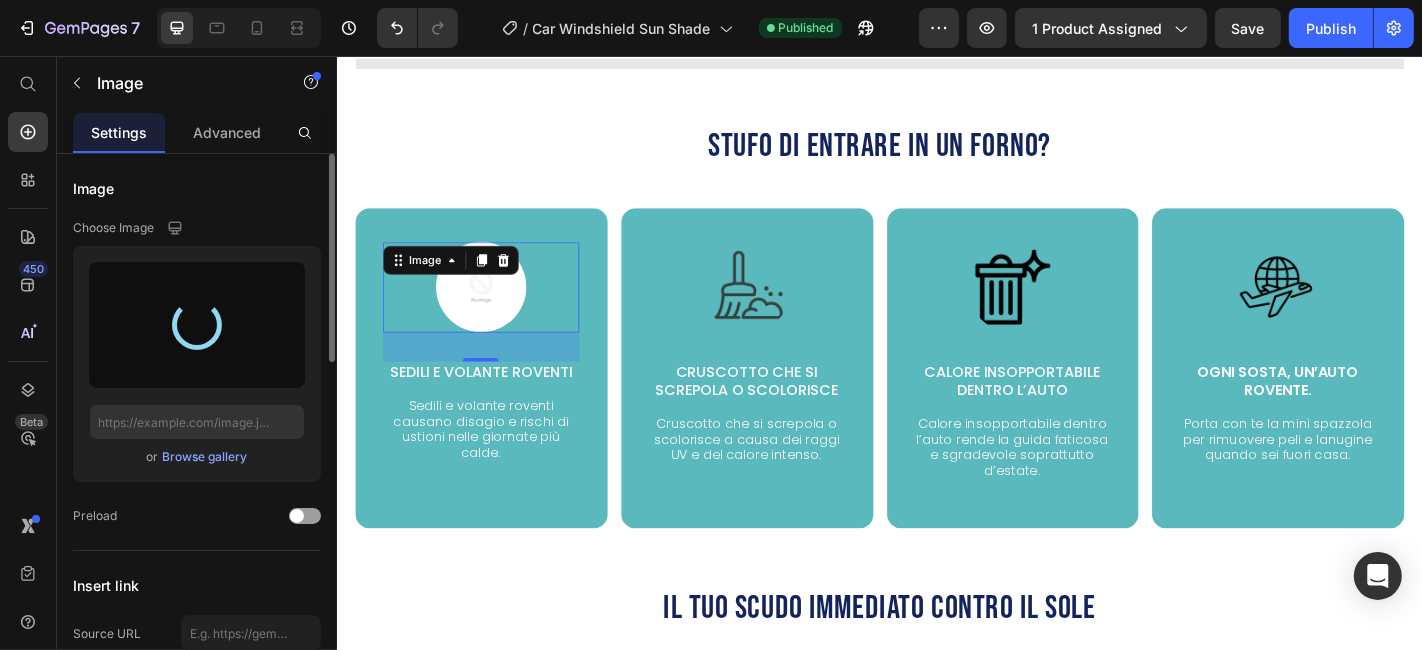 type on "https://cdn.shopify.com/s/files/1/0926/7376/9847/files/gempages_574038471815988075-c9ac2dd7-c1fd-4ecb-9d66-c1b3c8ddff08.png" 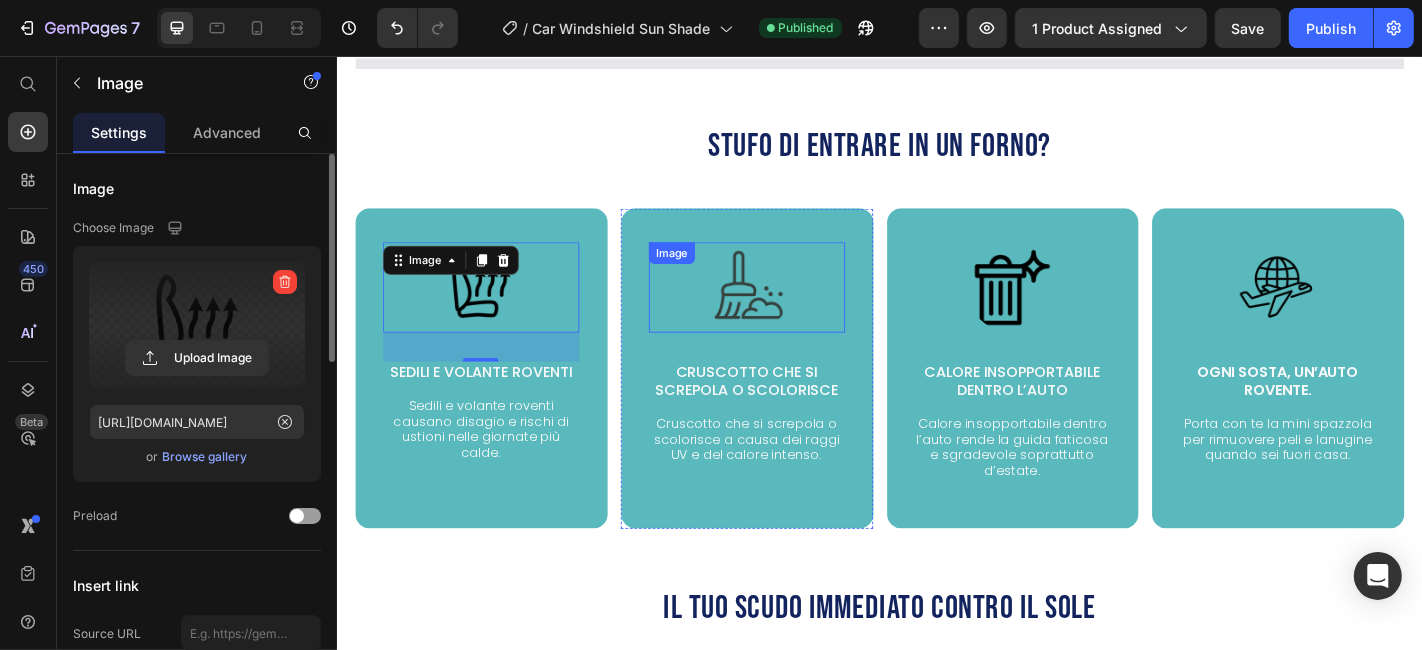 click at bounding box center (789, 311) 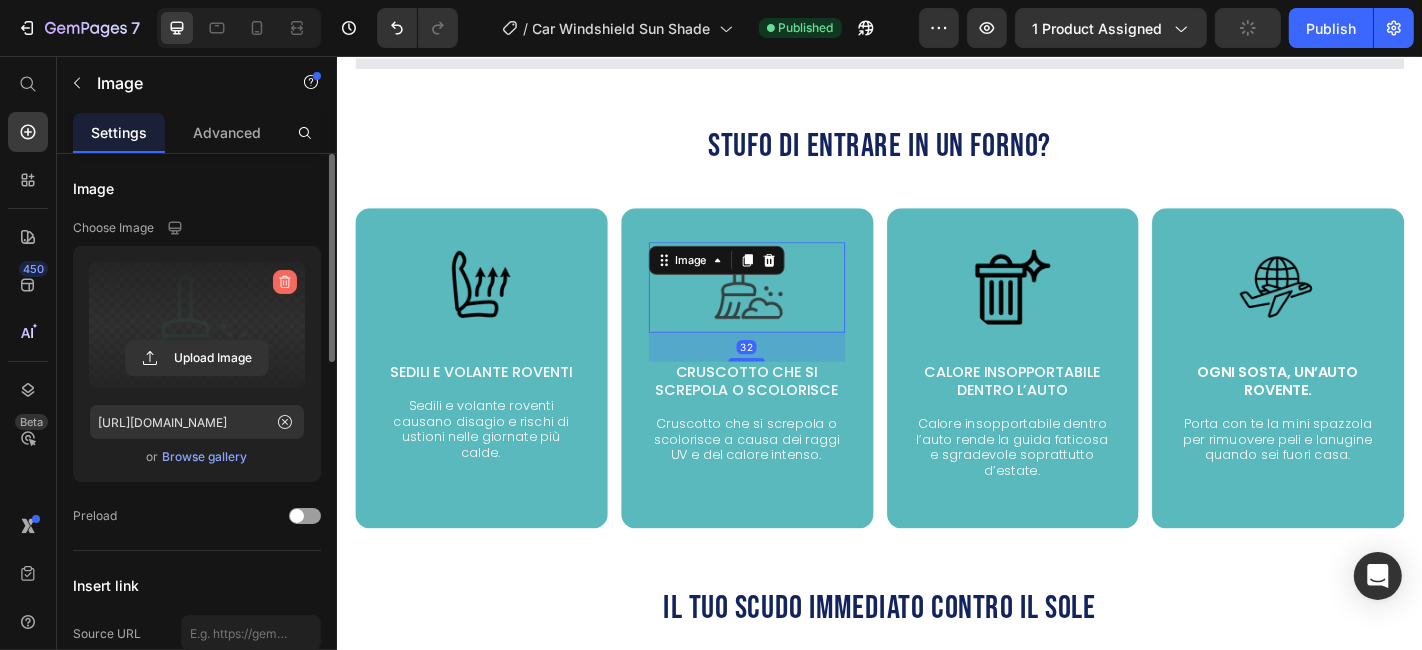 click 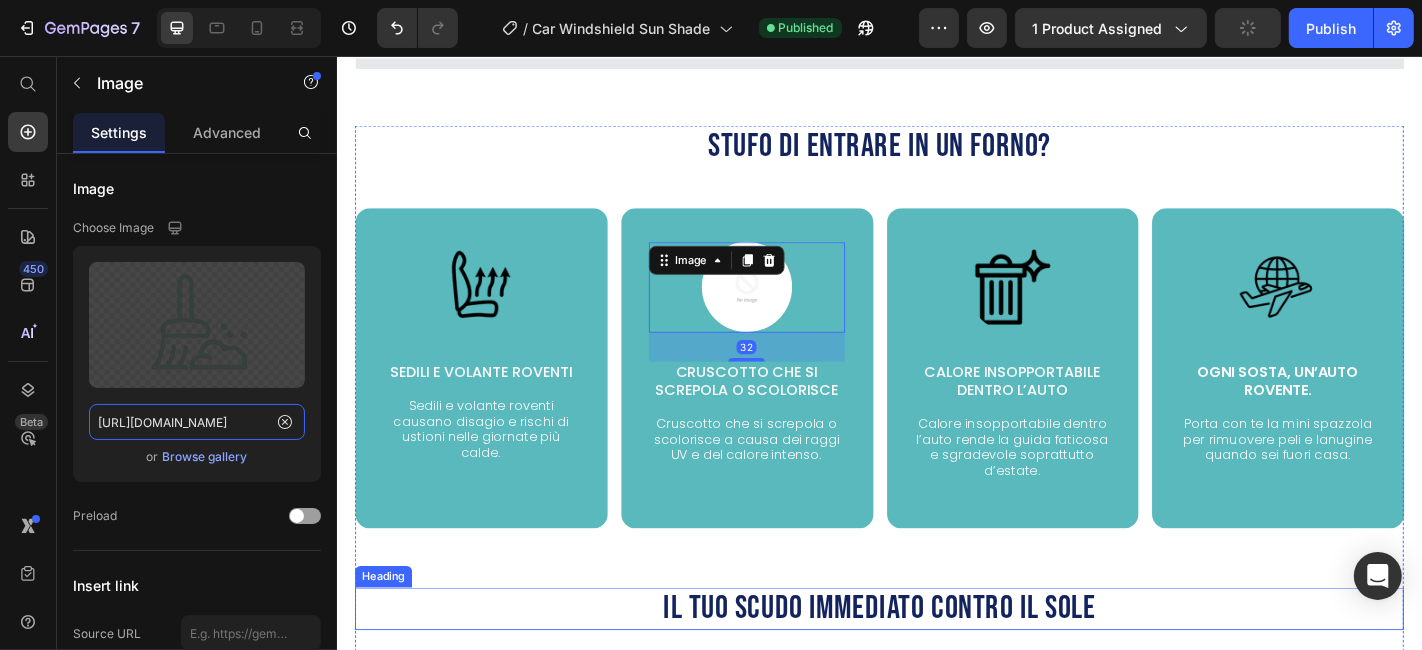 type 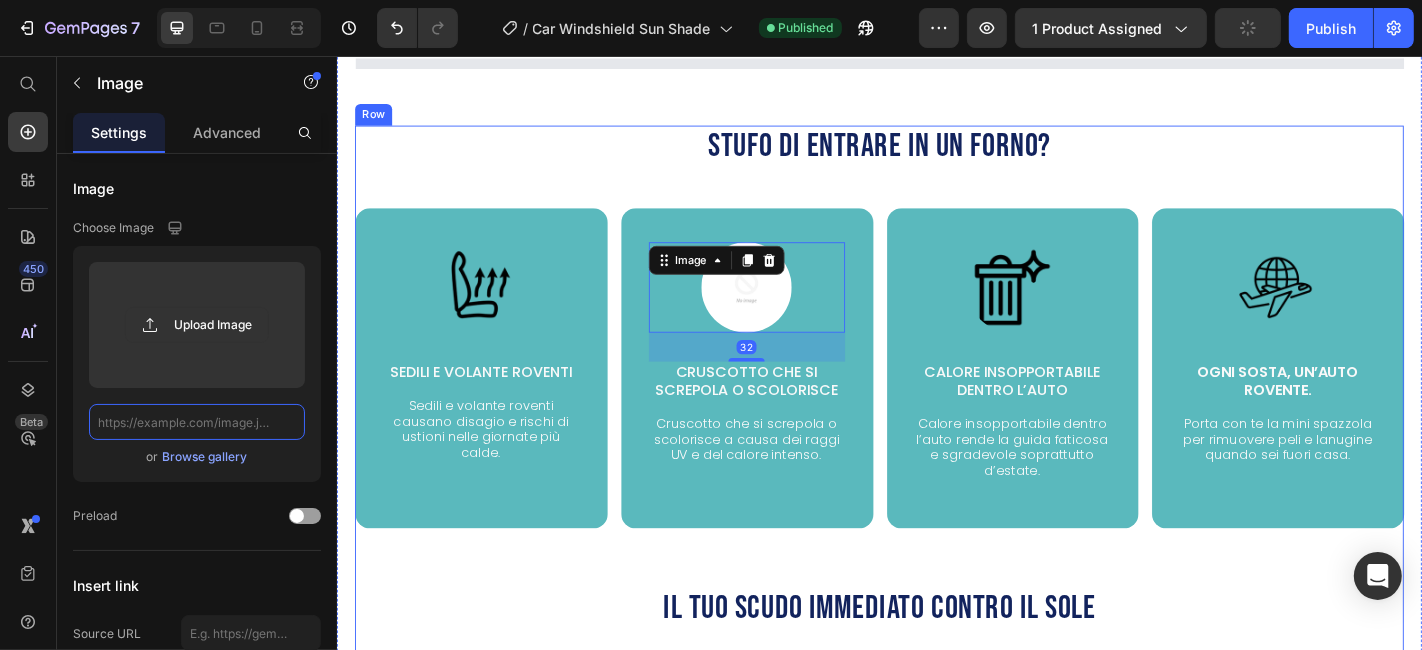 scroll, scrollTop: 0, scrollLeft: 0, axis: both 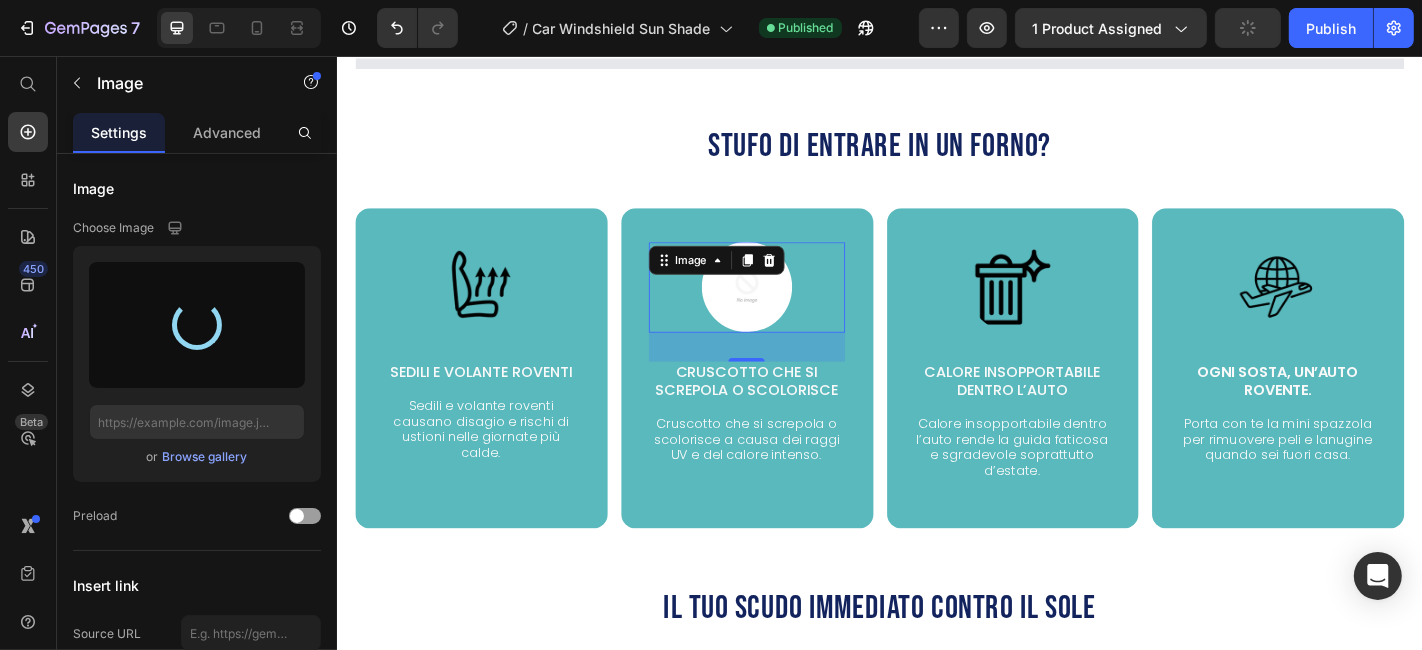 click at bounding box center (197, 325) 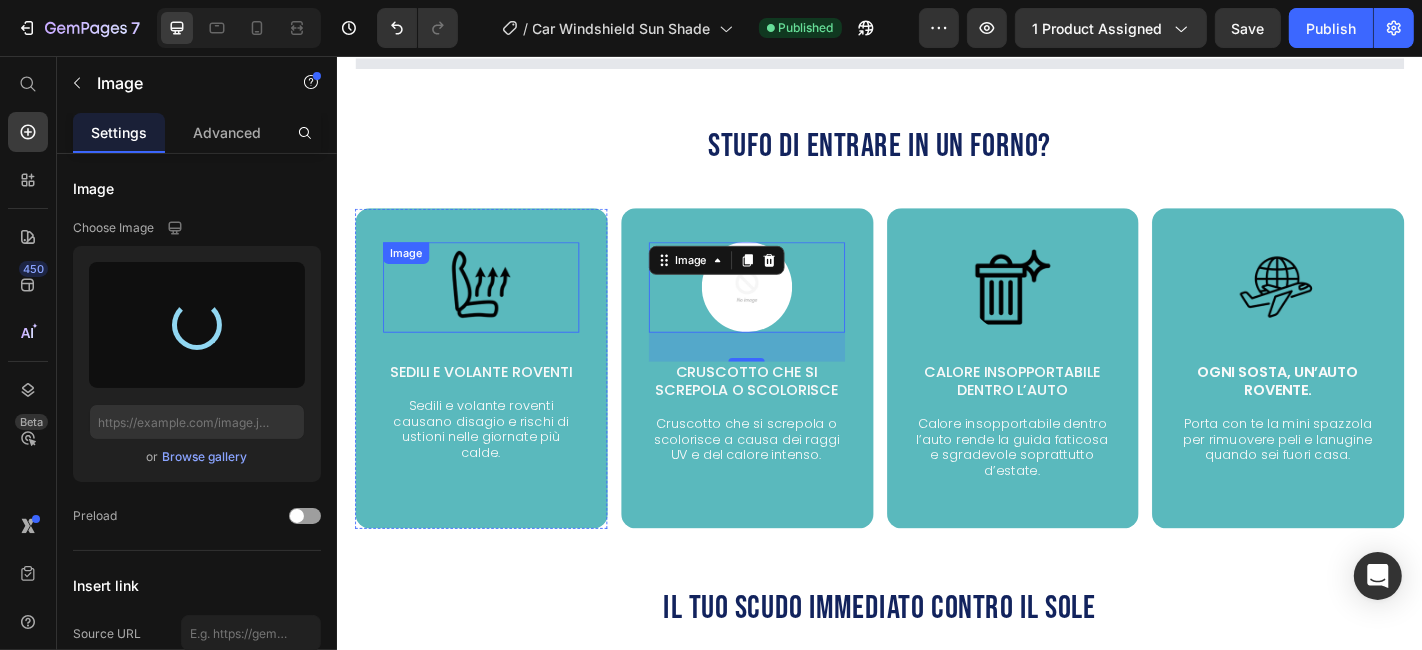 click at bounding box center (495, 311) 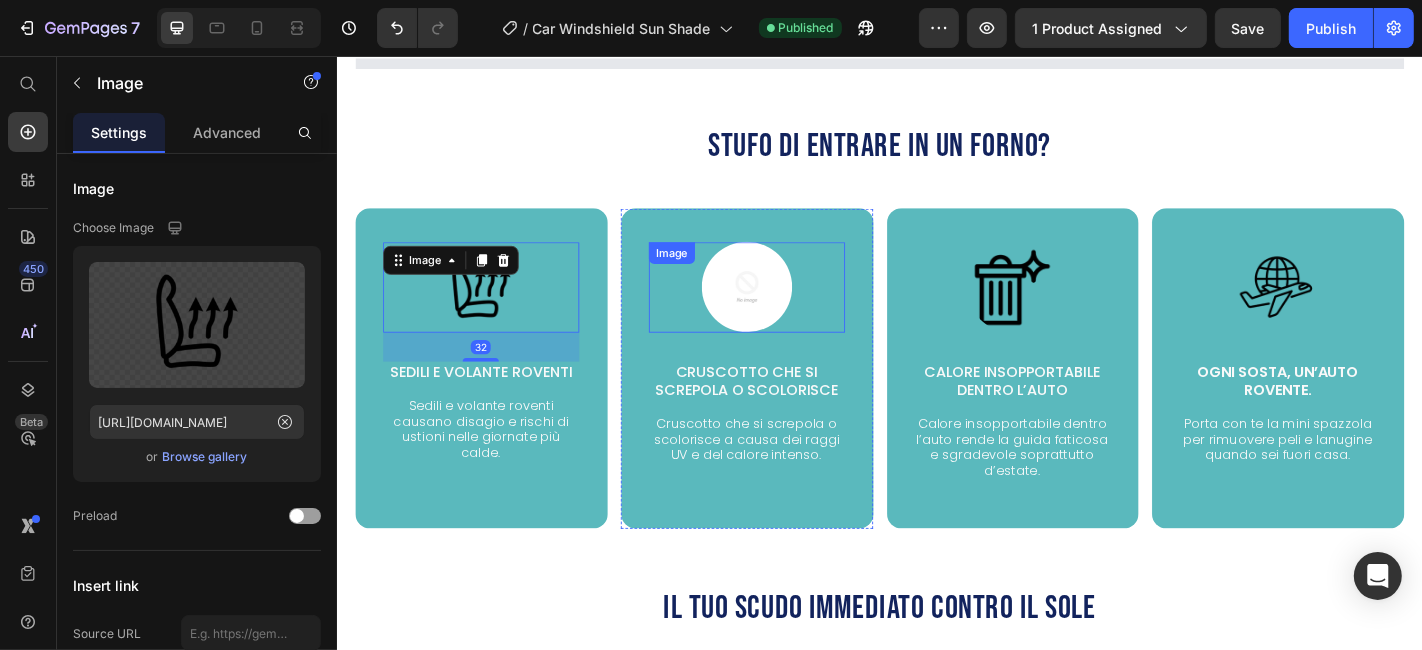 click at bounding box center (789, 311) 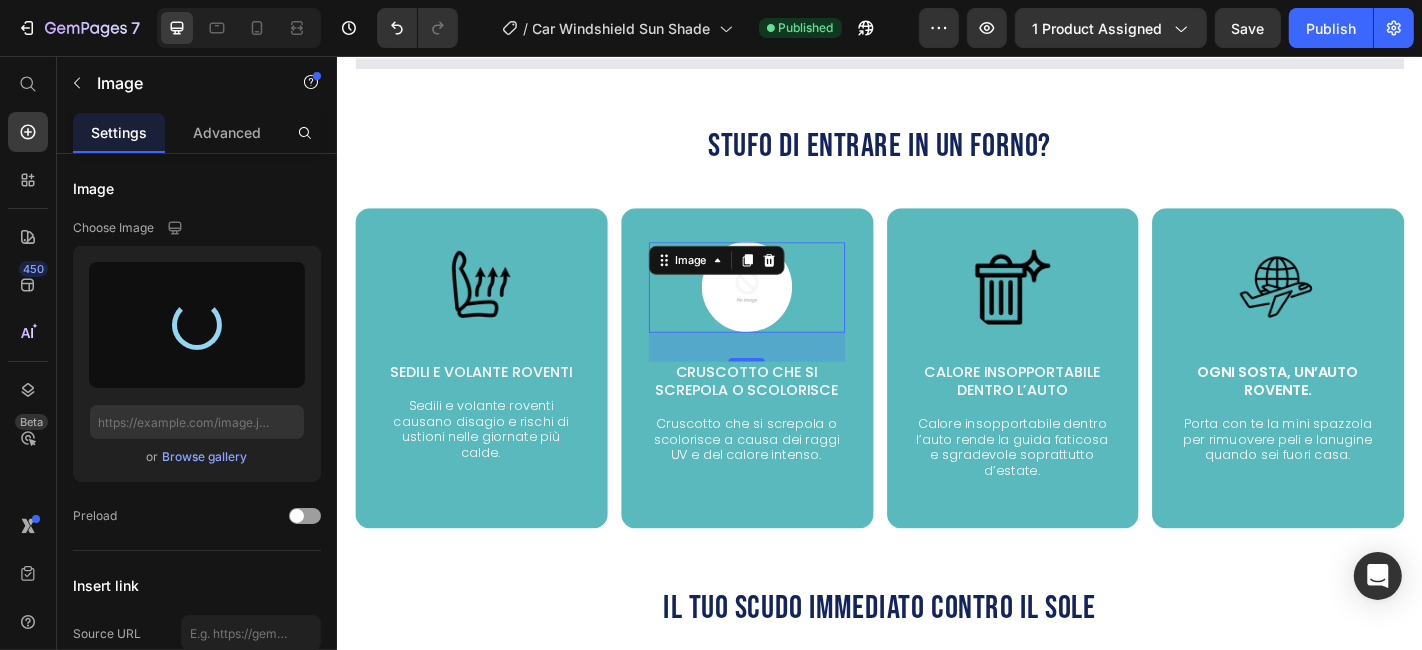 click at bounding box center (197, 325) 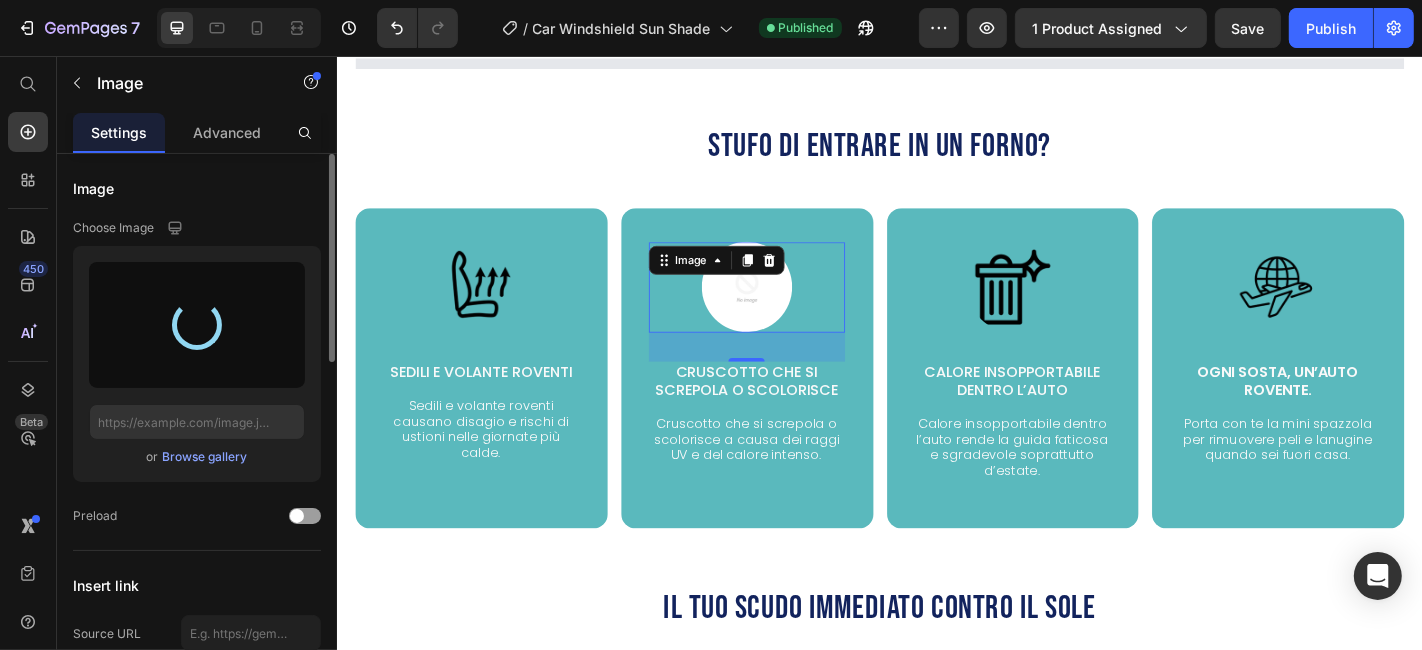 type on "https://cdn.shopify.com/s/files/1/0926/7376/9847/files/gempages_574038471815988075-101bacb0-20a1-48c4-af8d-a2330e3ca1f8.png" 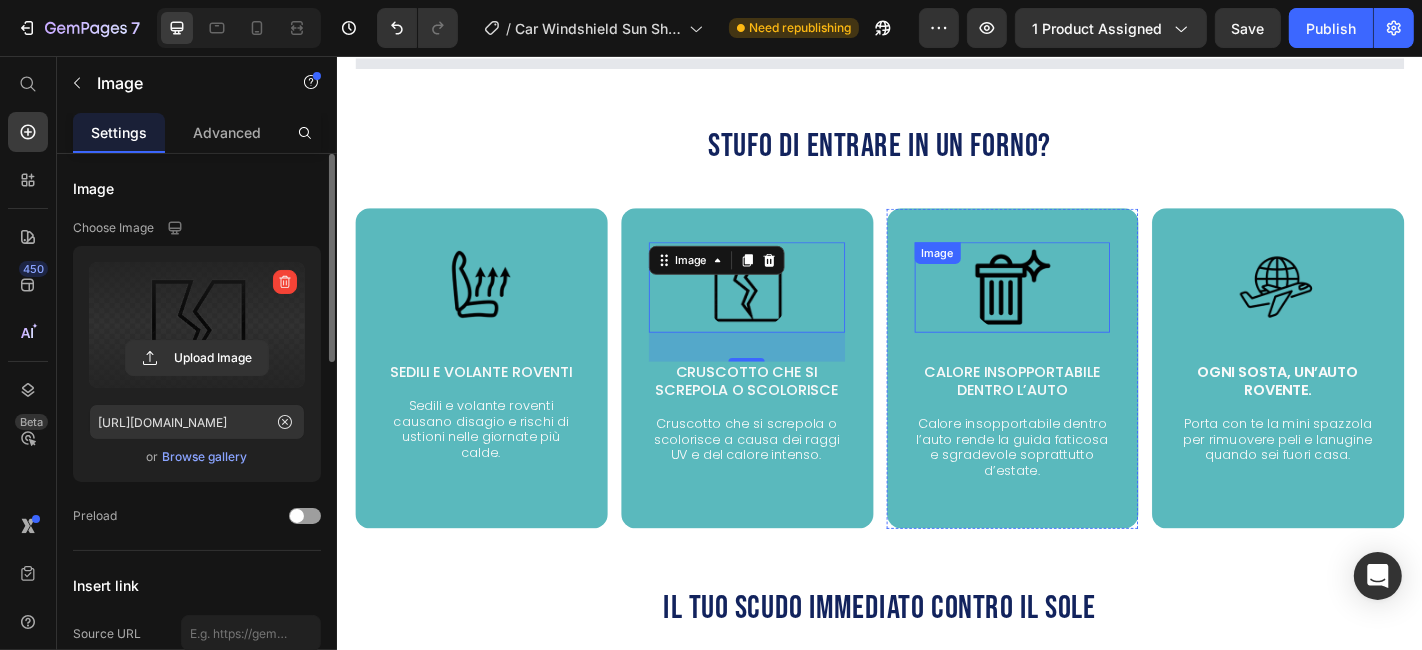 click at bounding box center (1083, 311) 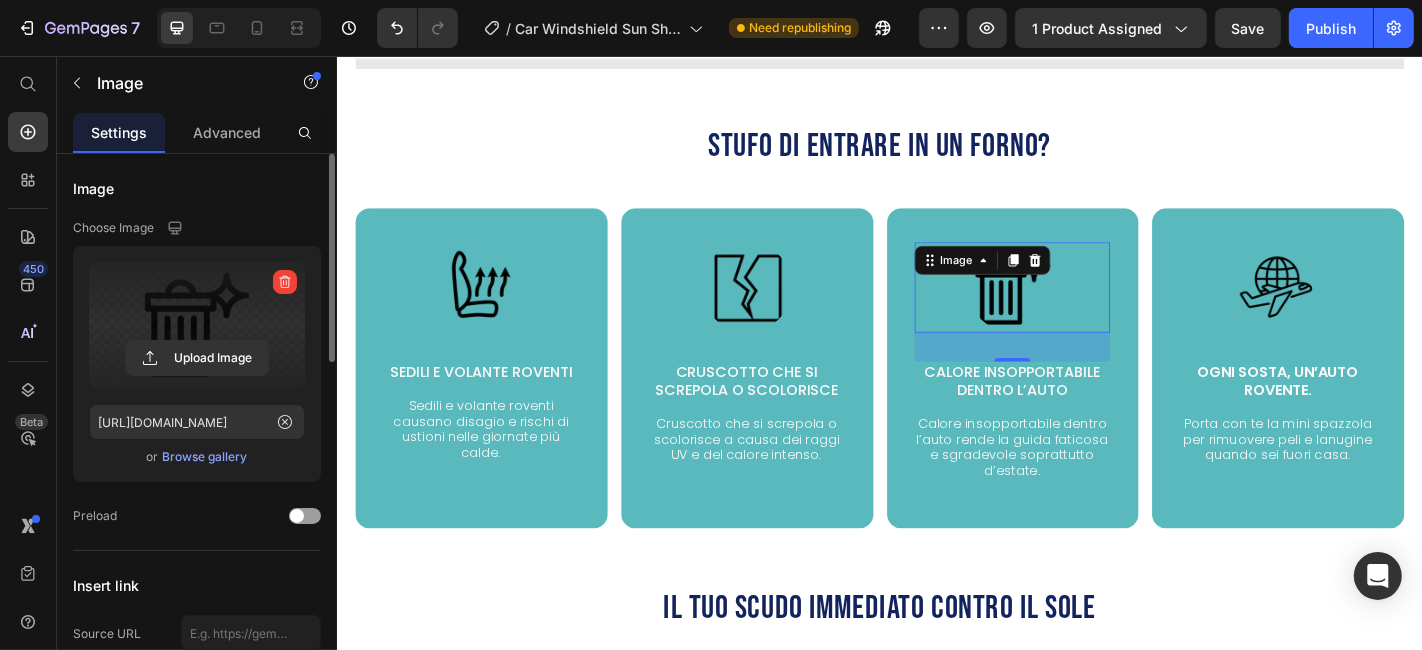 click at bounding box center [197, 325] 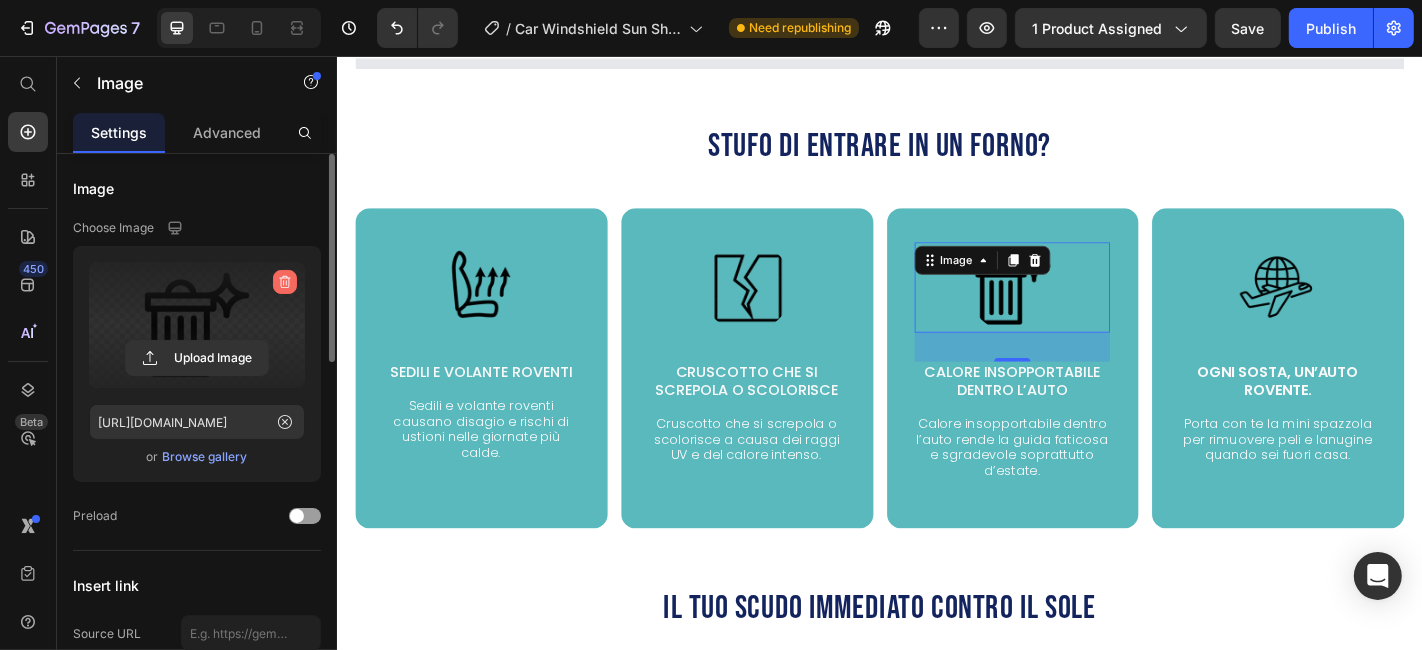 click 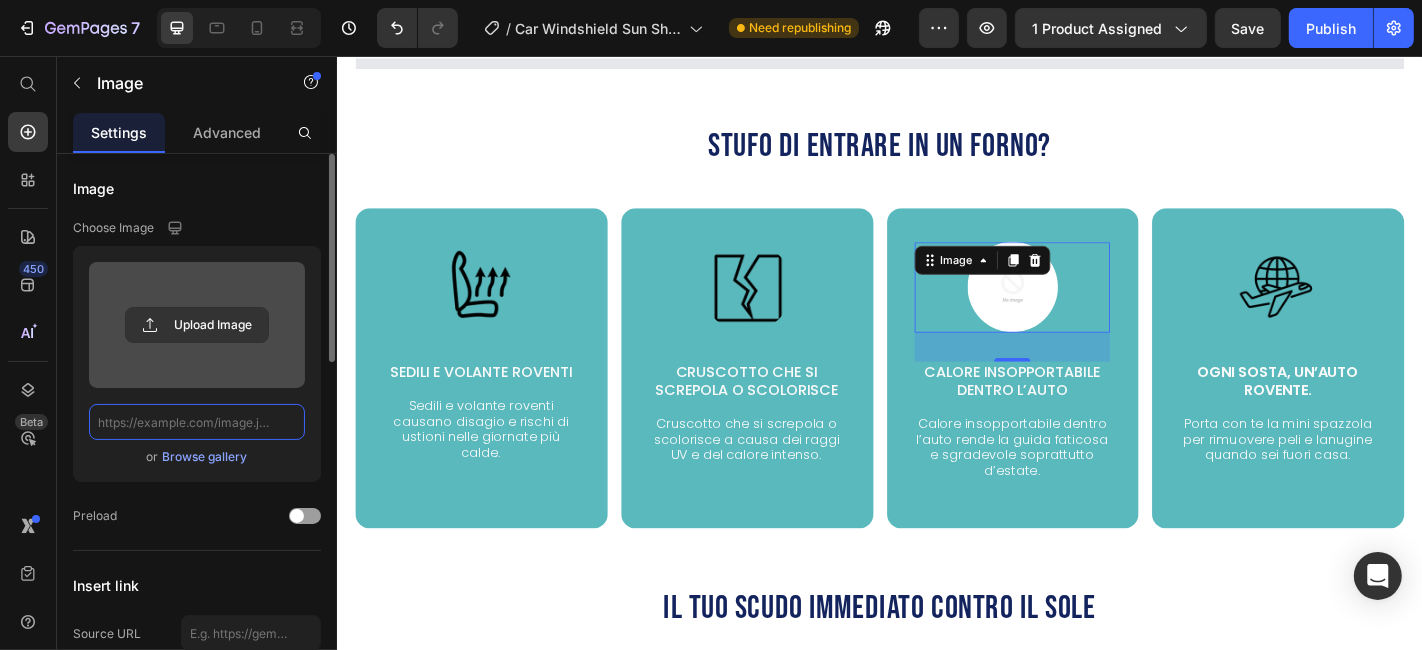 scroll, scrollTop: 0, scrollLeft: 0, axis: both 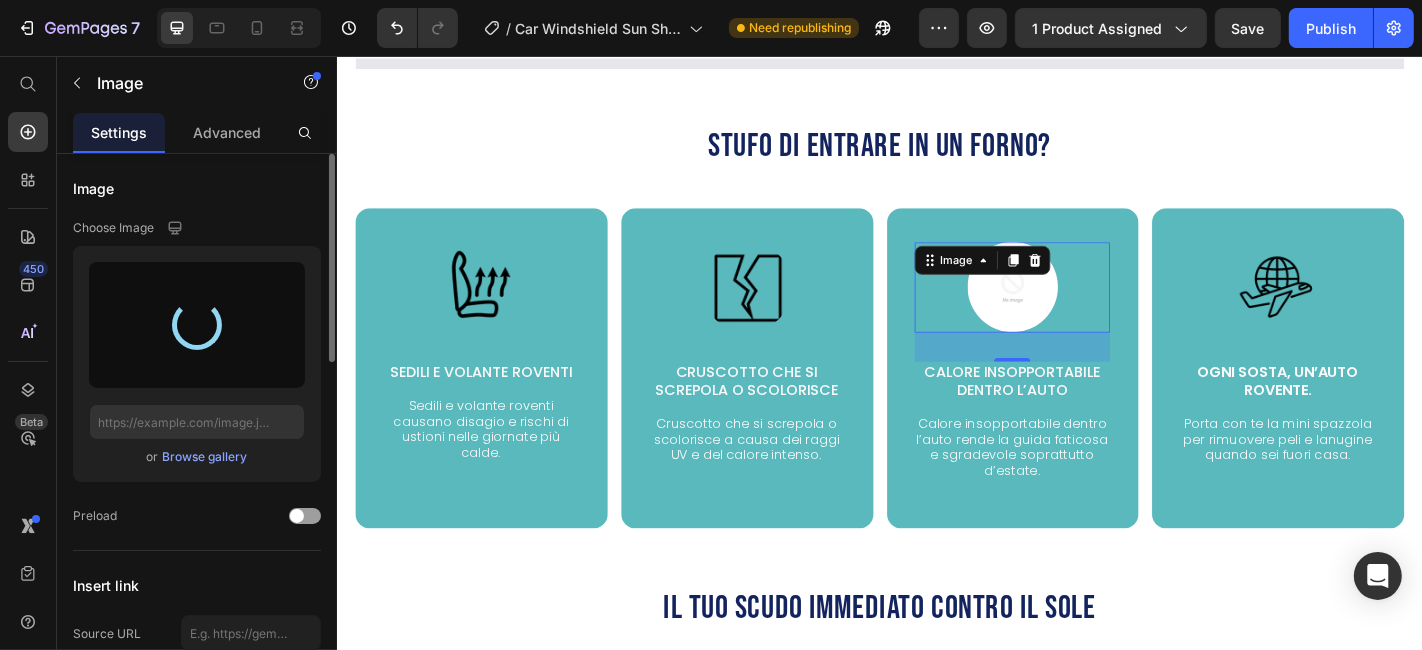 click at bounding box center [197, 325] 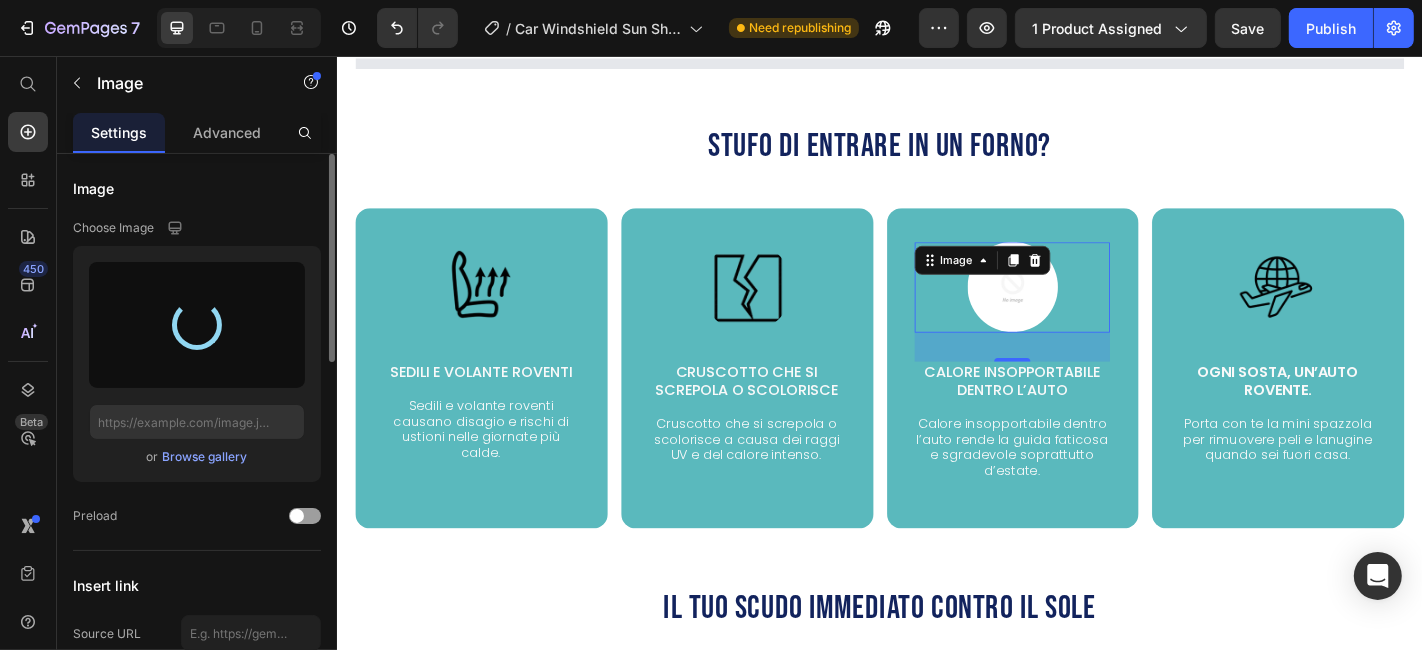 type on "https://cdn.shopify.com/s/files/1/0926/7376/9847/files/gempages_574038471815988075-3bf732b5-63d8-40e2-bebd-9836c767472f.png" 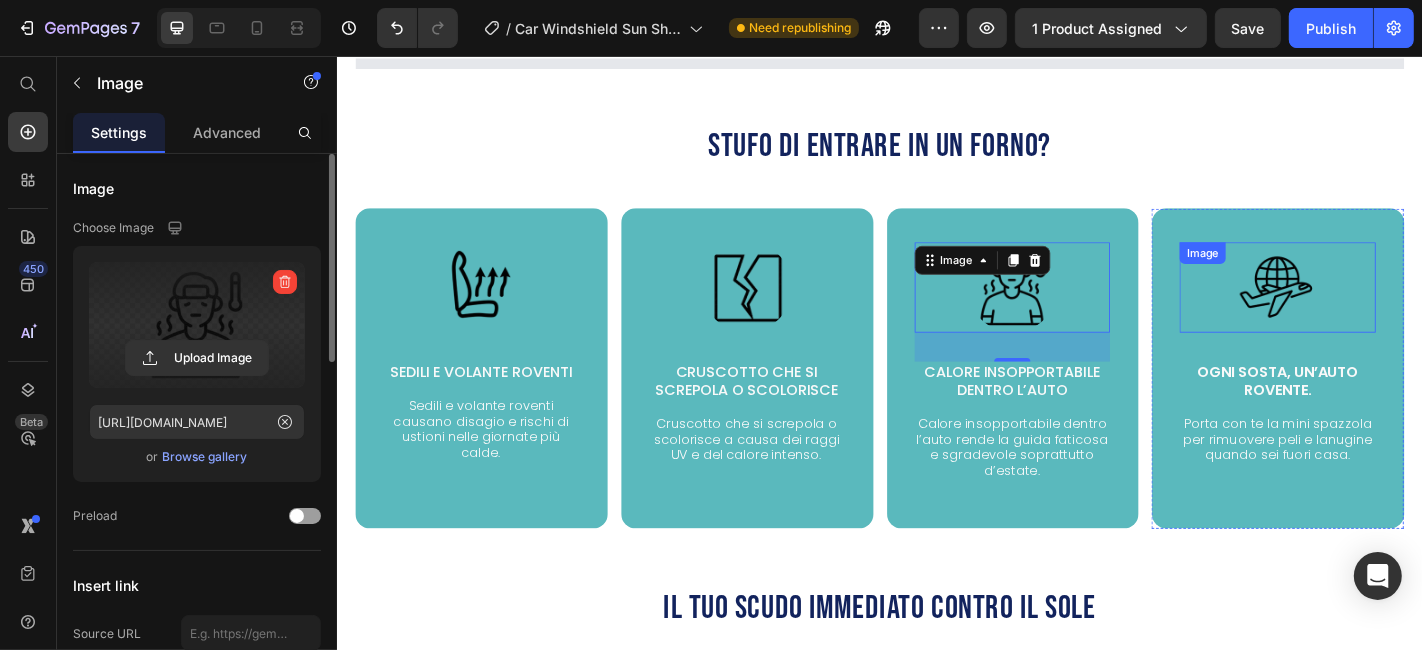 click at bounding box center [1376, 311] 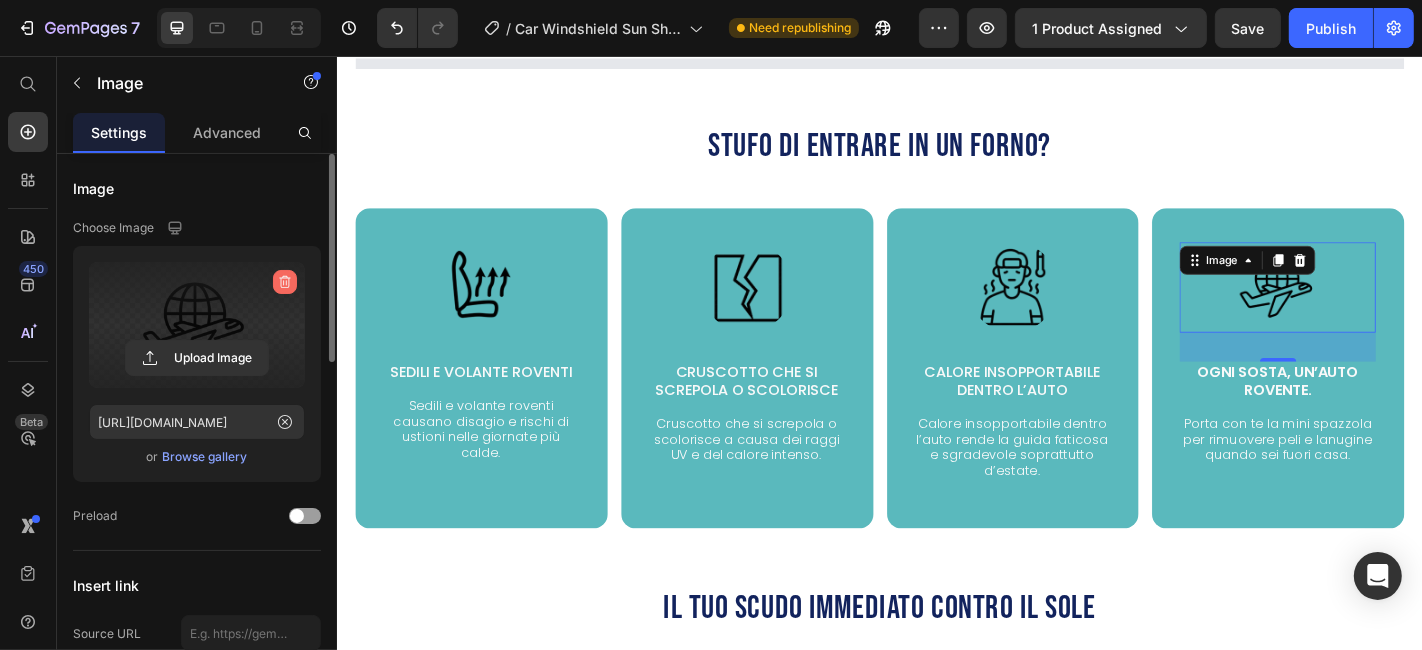 click 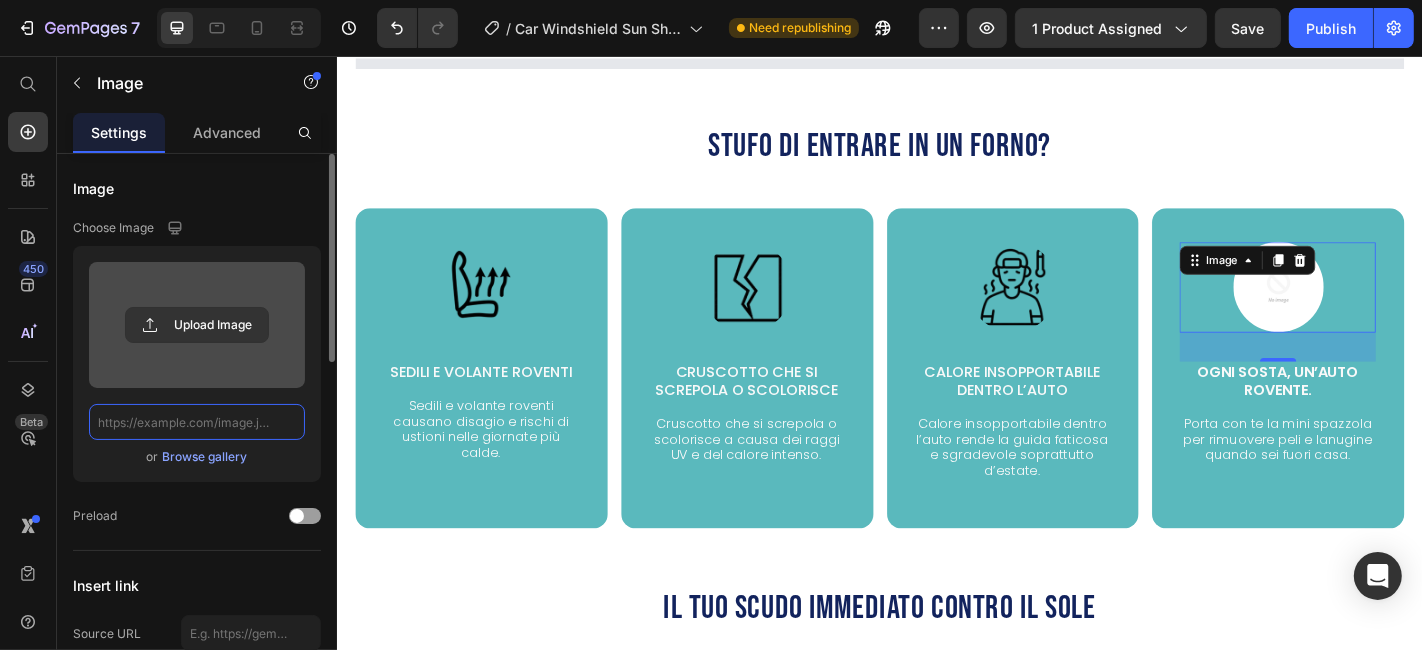 scroll, scrollTop: 0, scrollLeft: 0, axis: both 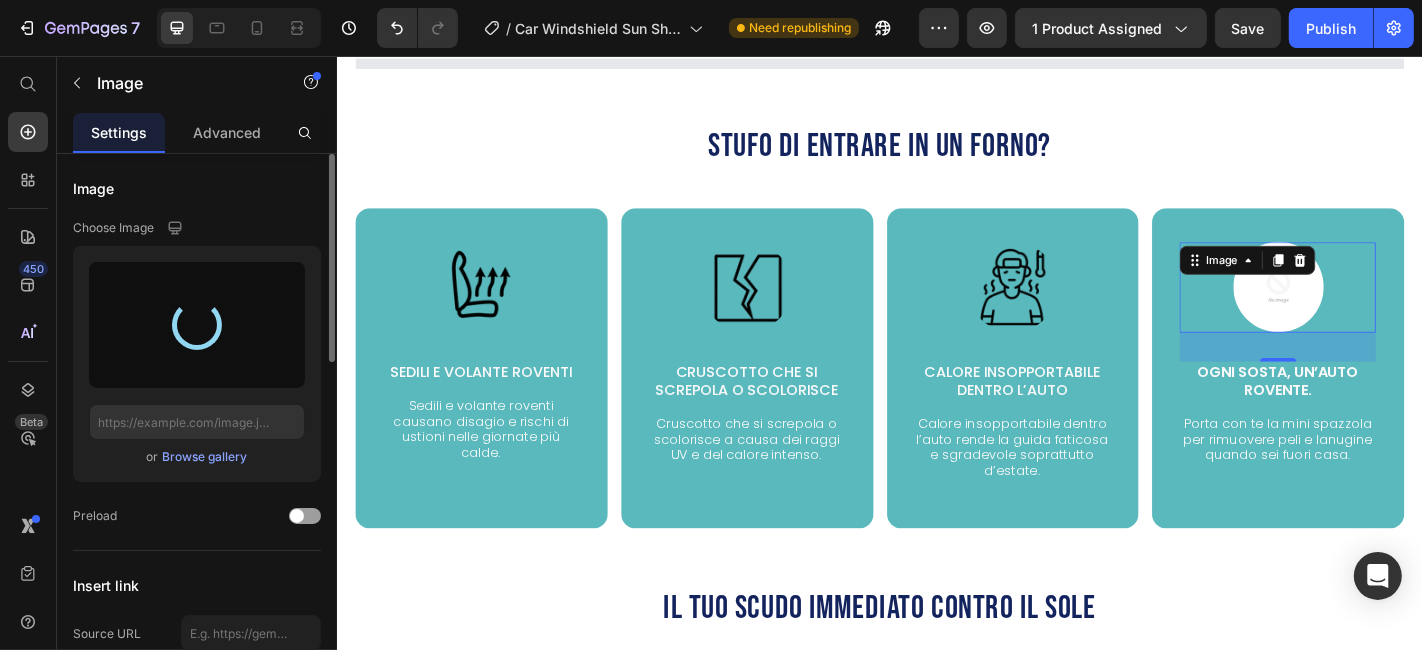 click at bounding box center [197, 325] 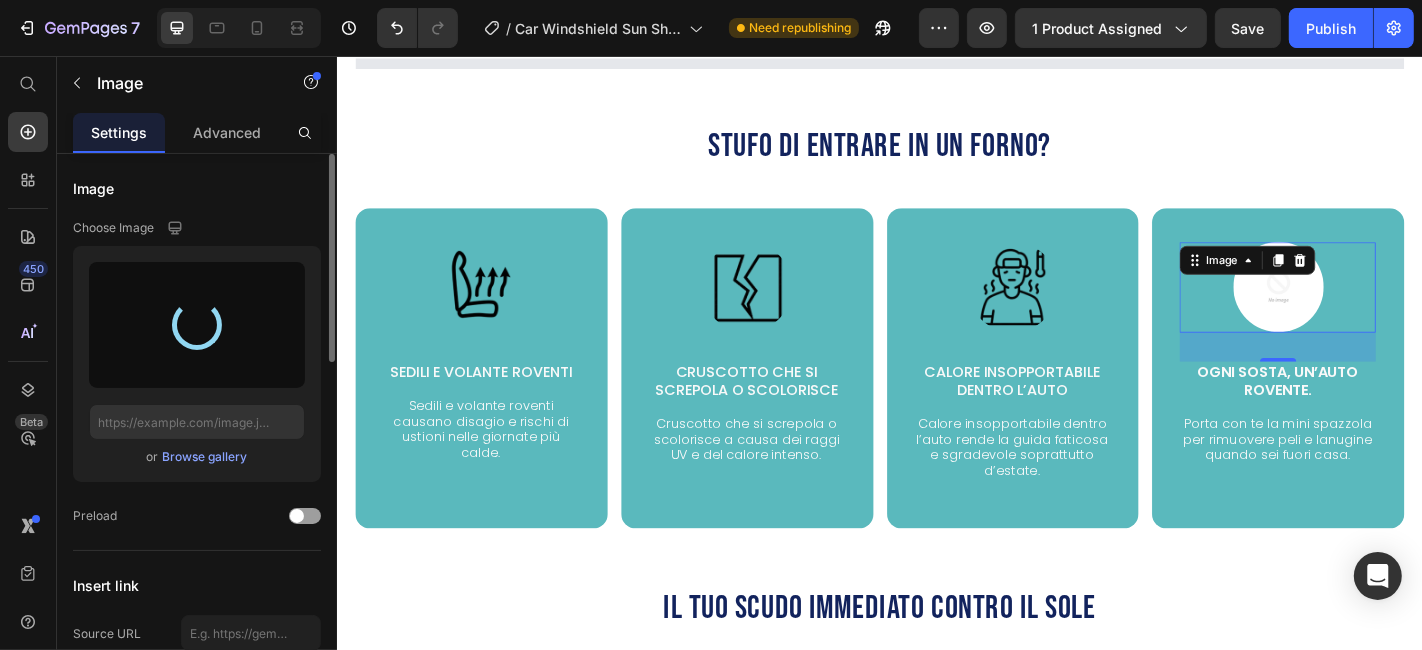 type on "https://cdn.shopify.com/s/files/1/0926/7376/9847/files/gempages_574038471815988075-3d5af1a1-e8f6-4e39-bb3a-067f5f4b4b21.png" 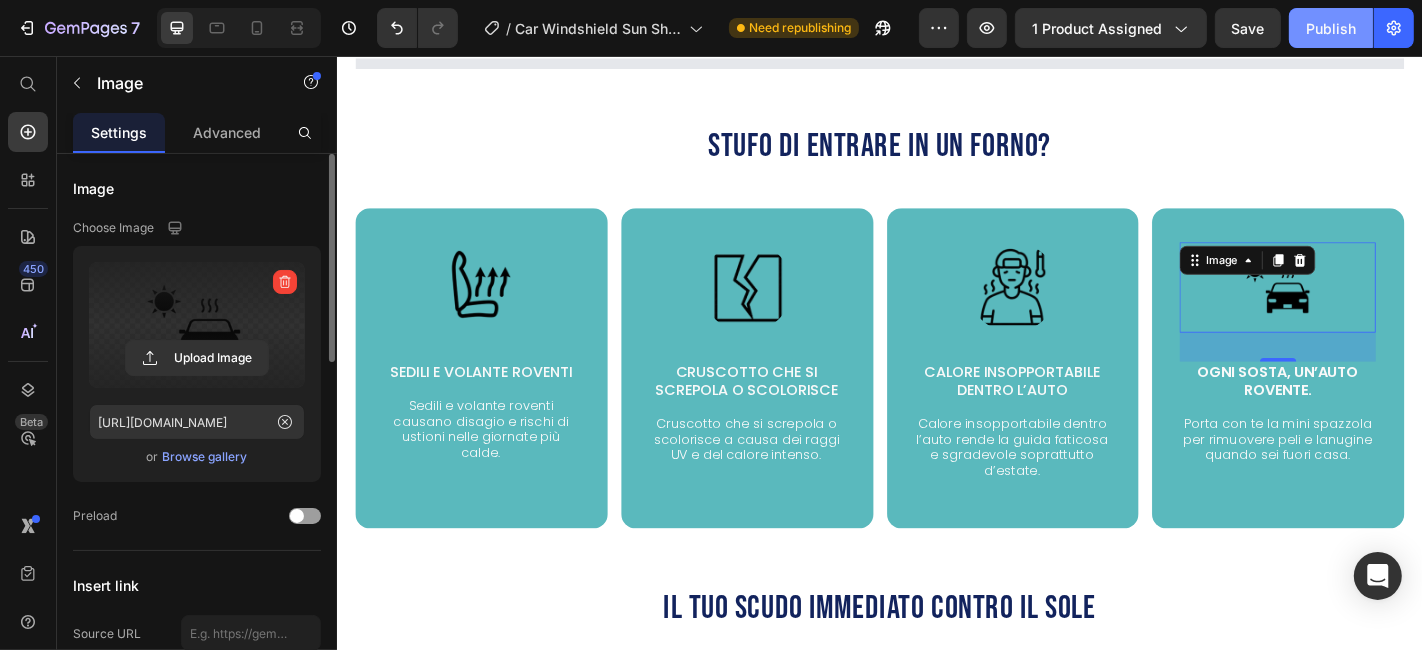 click on "Publish" at bounding box center [1331, 28] 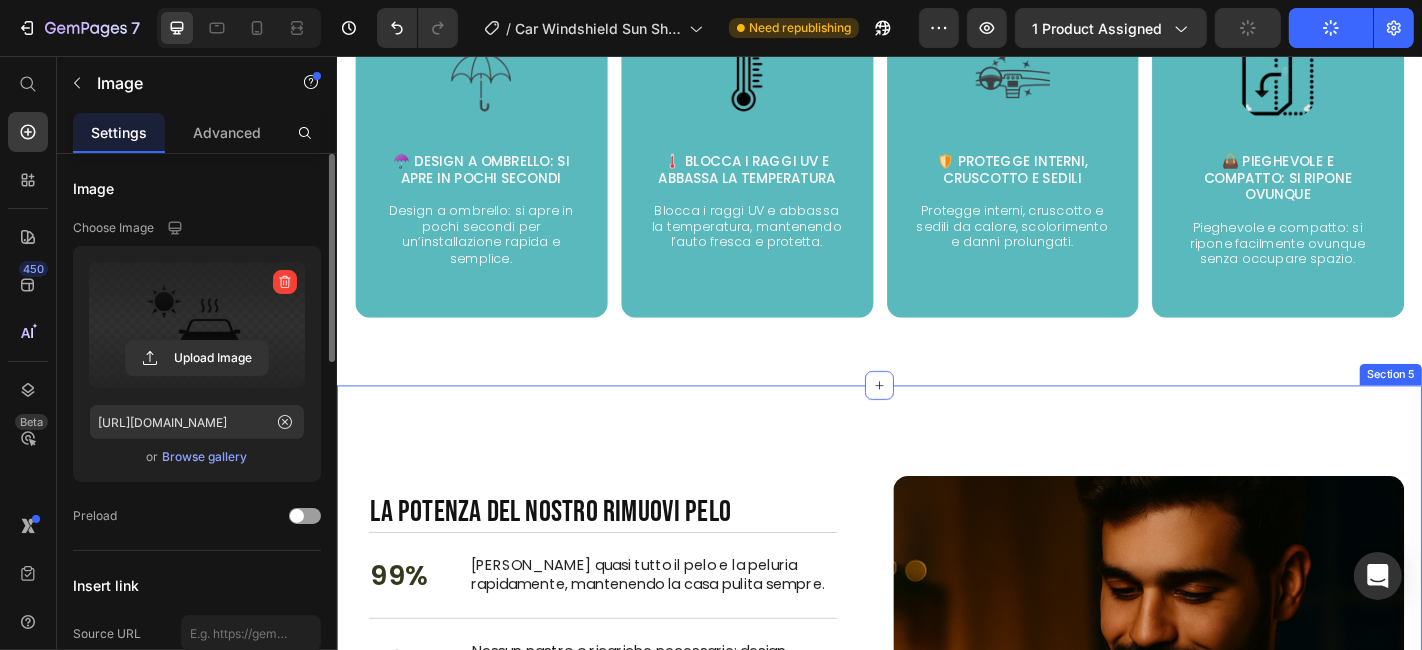 scroll, scrollTop: 1692, scrollLeft: 0, axis: vertical 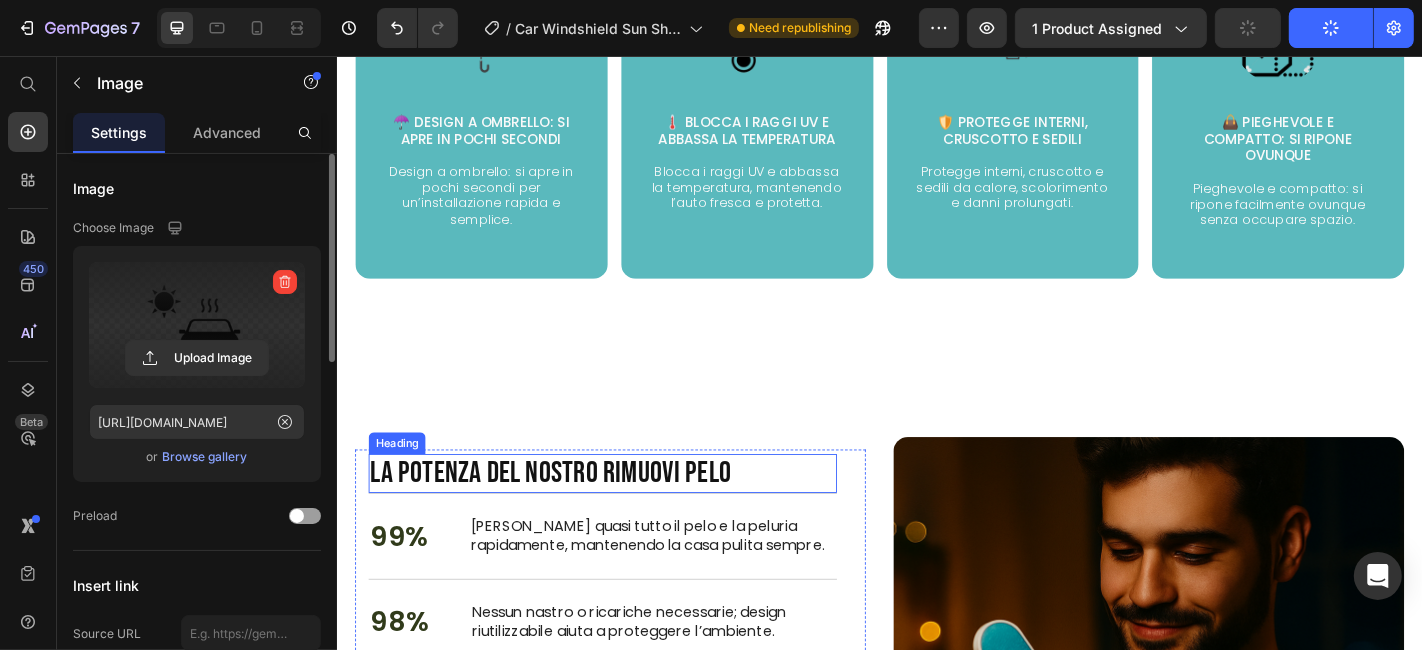 click on "La Potenza del Nostro Rimuovi Pelo" at bounding box center [630, 518] 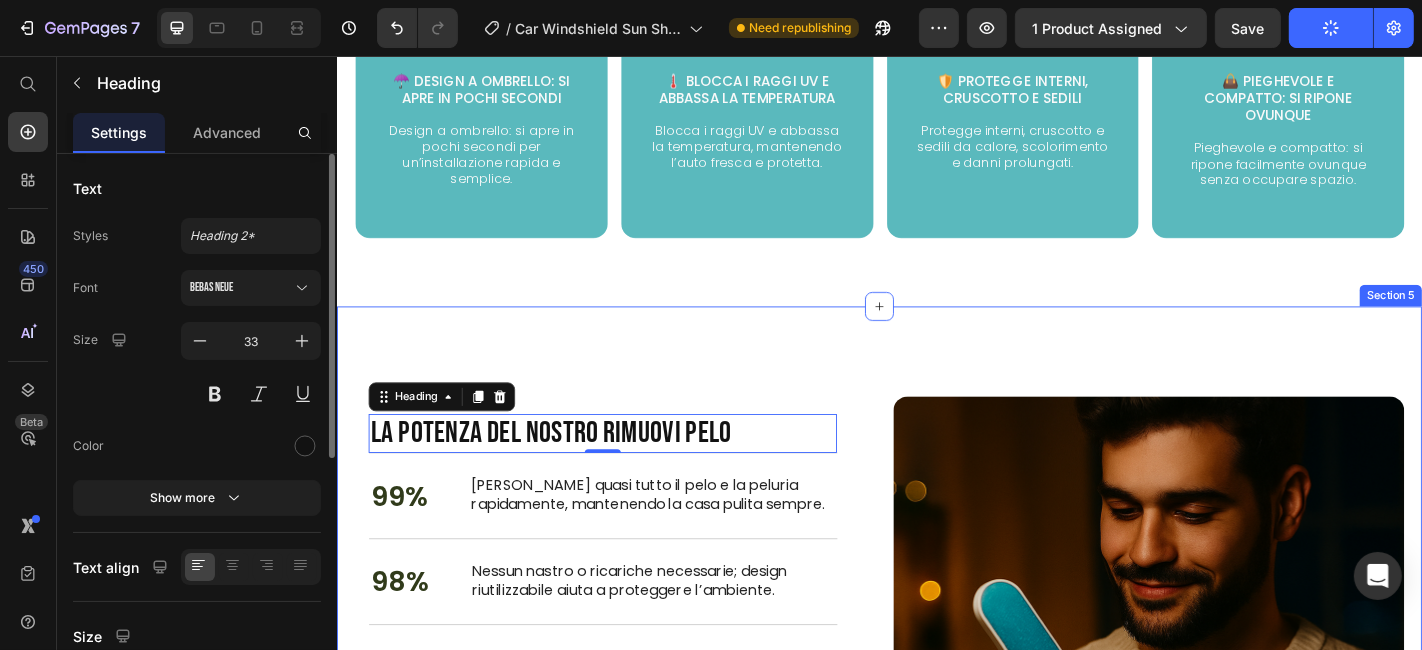 scroll, scrollTop: 1692, scrollLeft: 0, axis: vertical 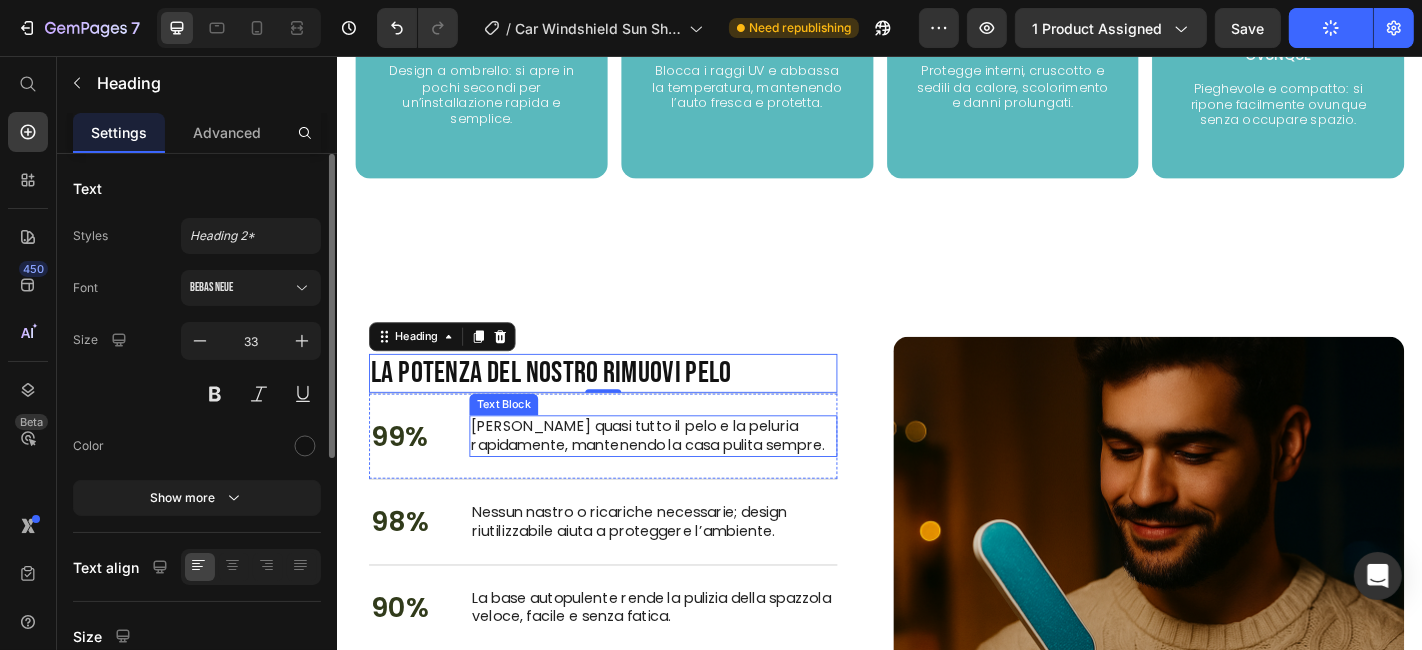 click on "Rimuove quasi tutto il pelo e la peluria rapidamente, mantenendo la casa pulita sempre." at bounding box center [685, 476] 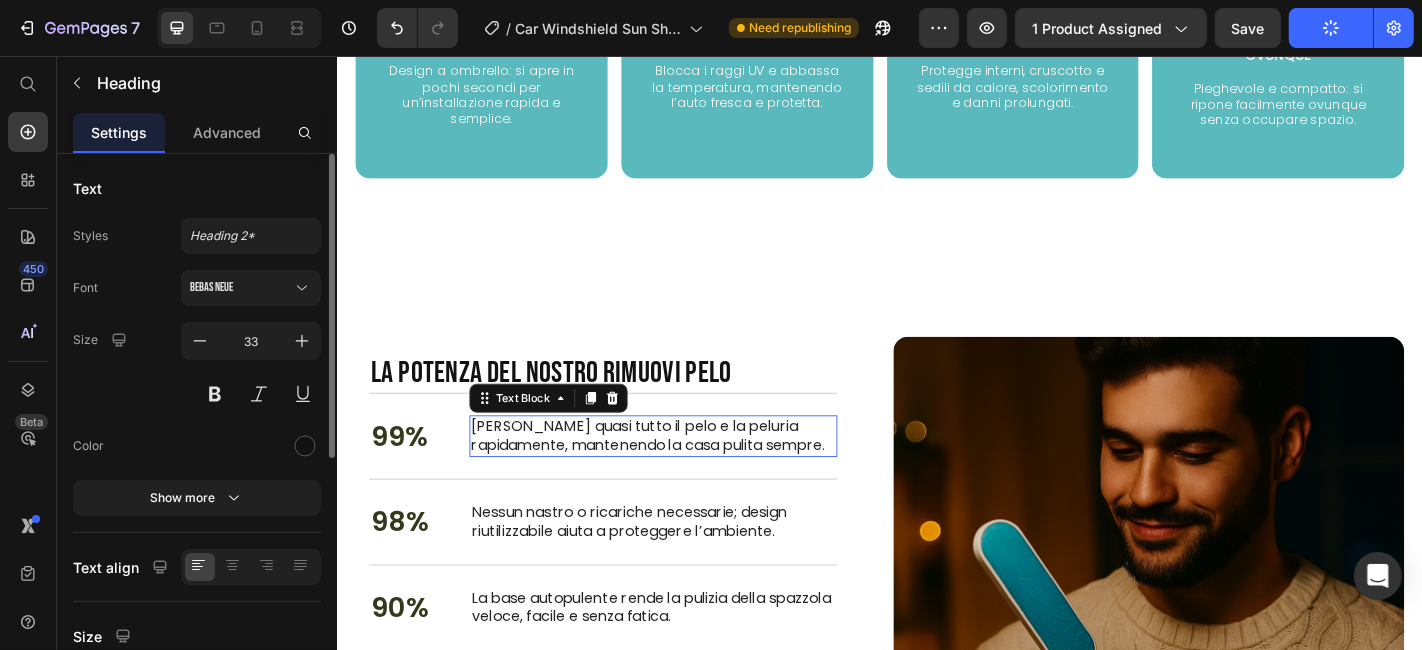 click on "Rimuove quasi tutto il pelo e la peluria rapidamente, mantenendo la casa pulita sempre." at bounding box center (685, 476) 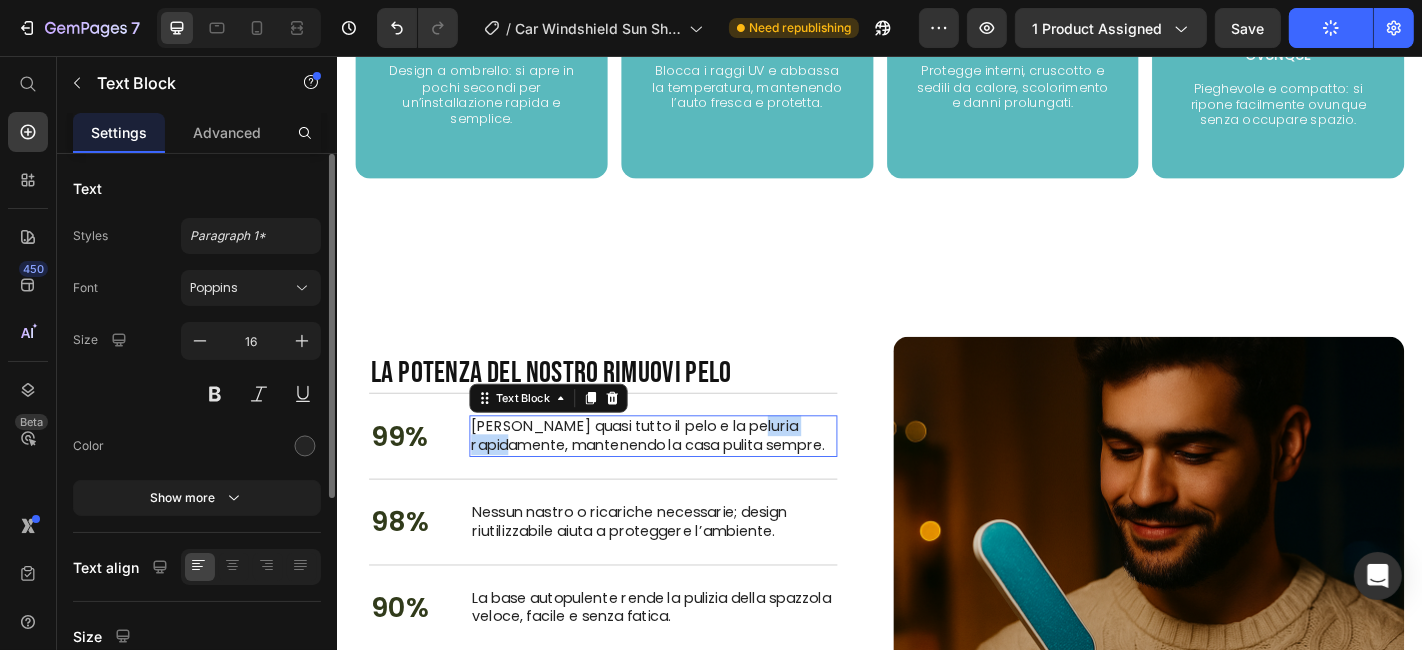 click on "Rimuove quasi tutto il pelo e la peluria rapidamente, mantenendo la casa pulita sempre." at bounding box center (685, 476) 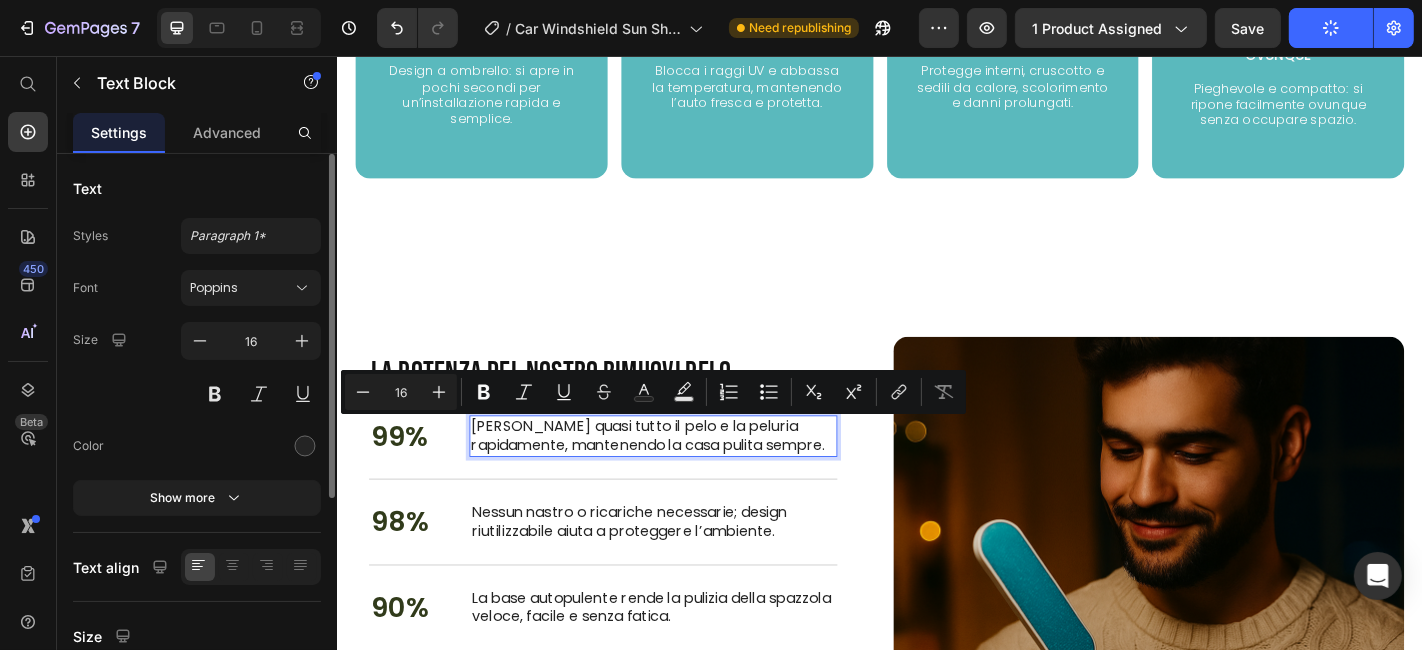 click on "Rimuove quasi tutto il pelo e la peluria rapidamente, mantenendo la casa pulita sempre." at bounding box center [685, 476] 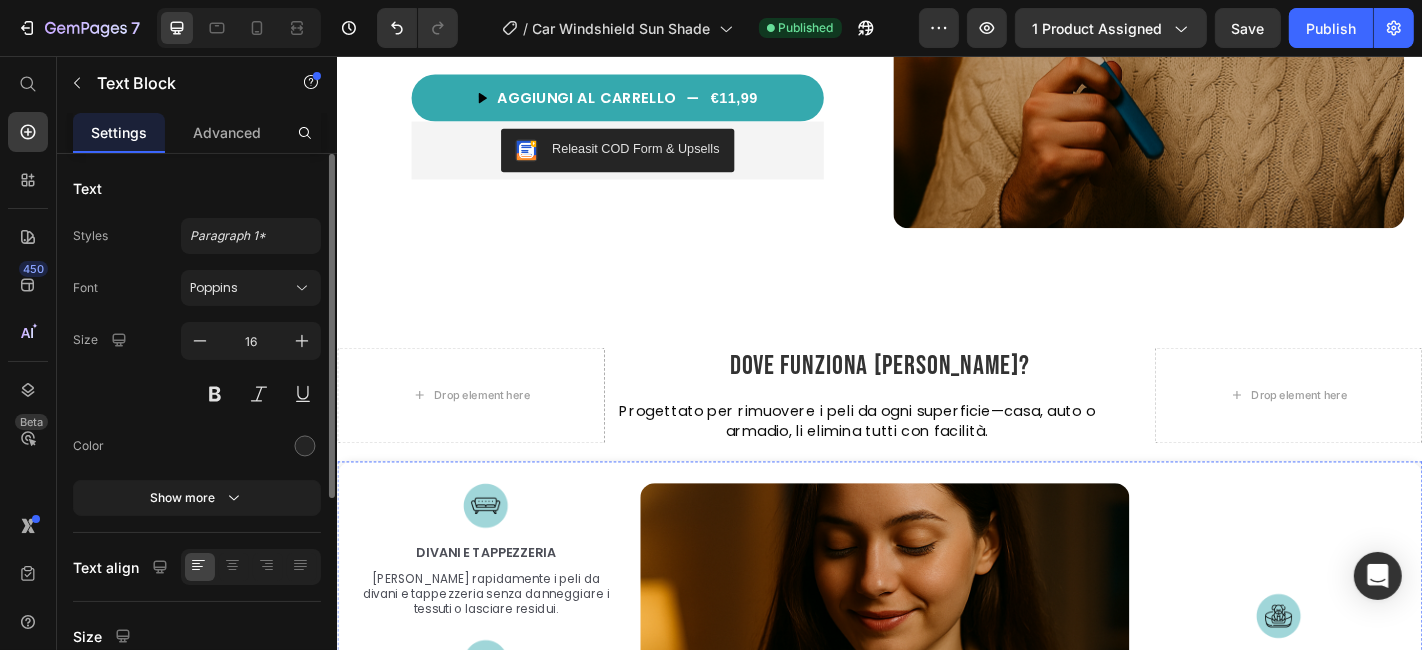 scroll, scrollTop: 1777, scrollLeft: 0, axis: vertical 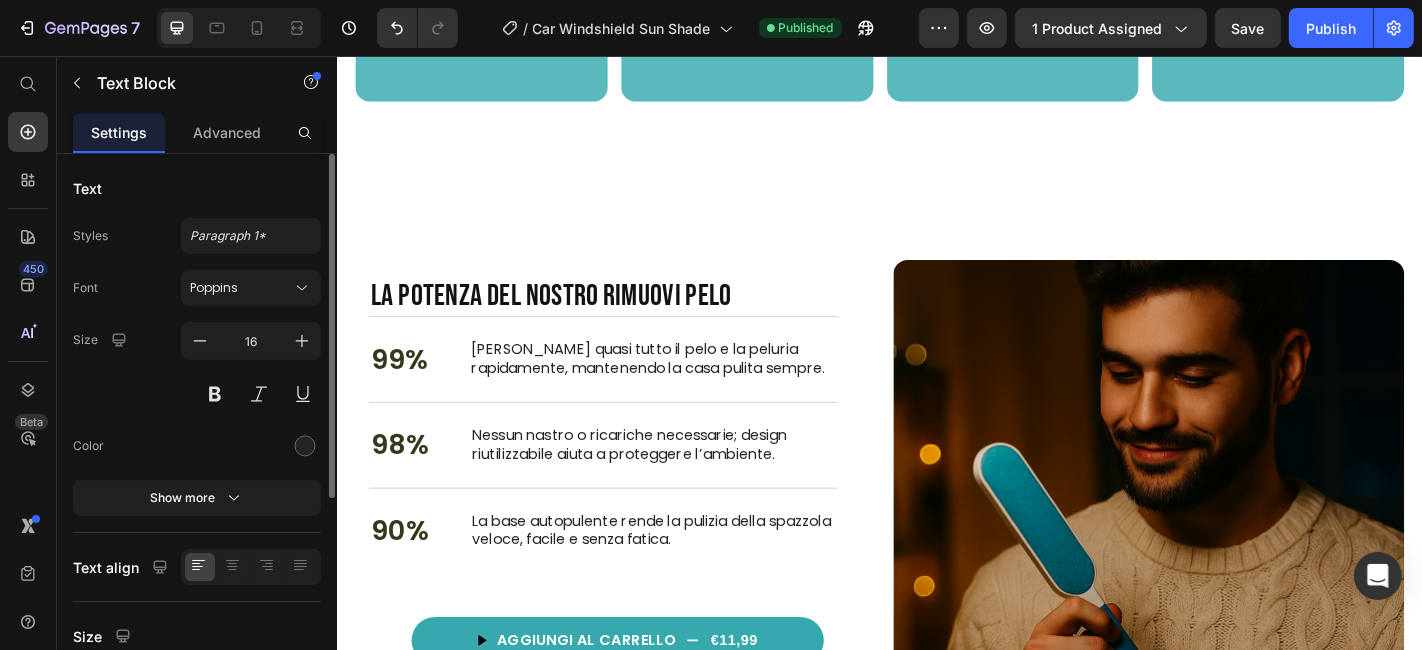 click on "Rimuove quasi tutto il pelo e la peluria rapidamente, mantenendo la casa pulita sempre." at bounding box center [685, 391] 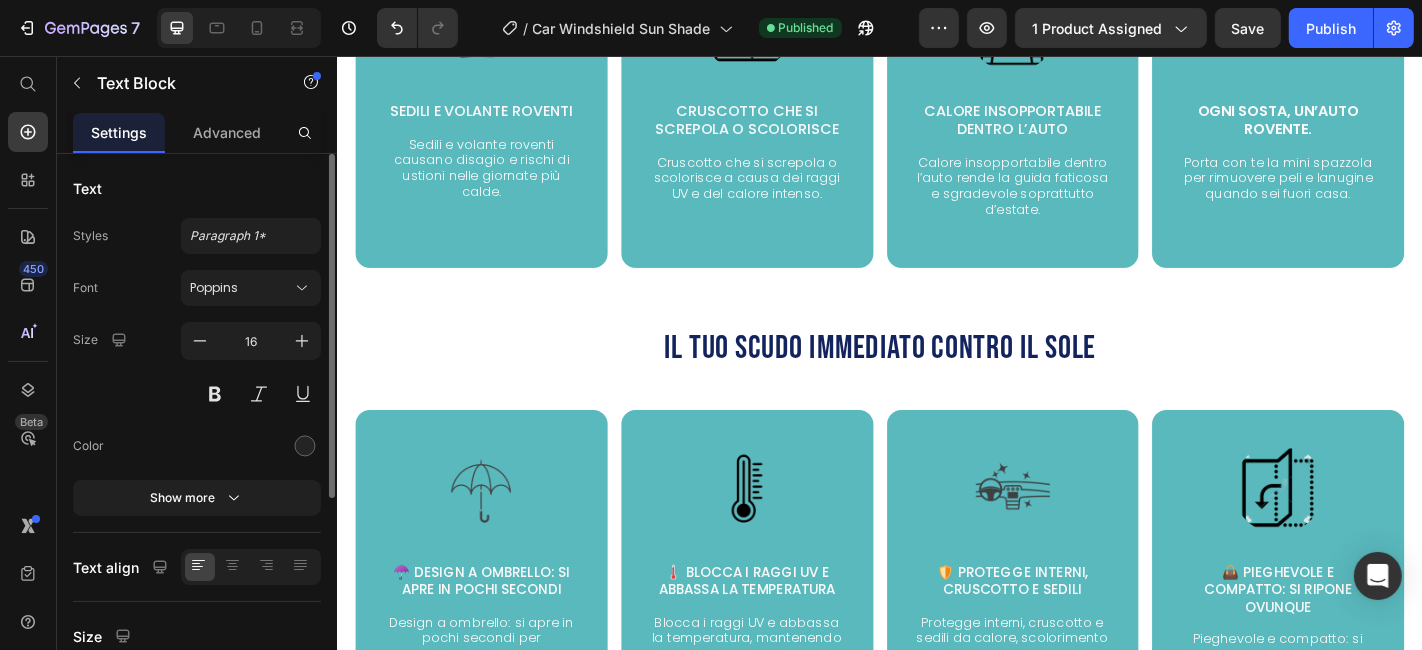 scroll, scrollTop: 2471, scrollLeft: 0, axis: vertical 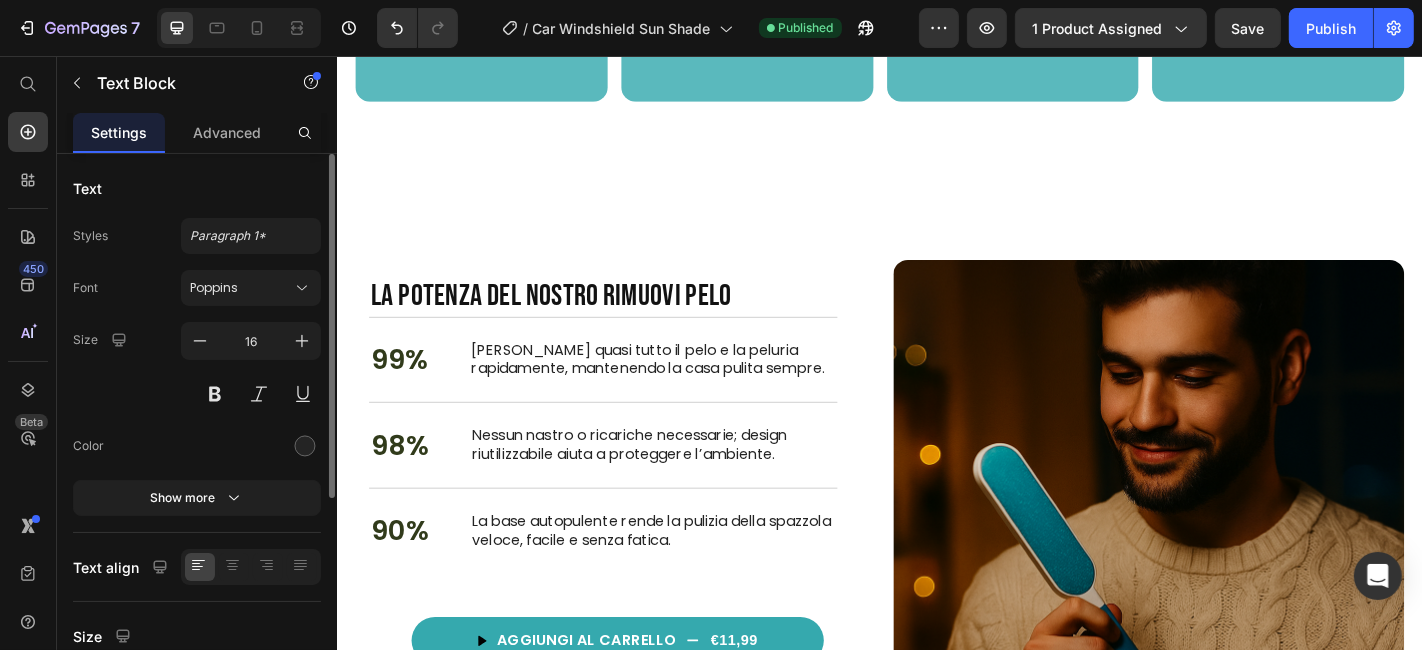 click on "Rimuove quasi tutto il pelo e la peluria rapidamente, mantenendo la casa pulita sempre." at bounding box center (685, 392) 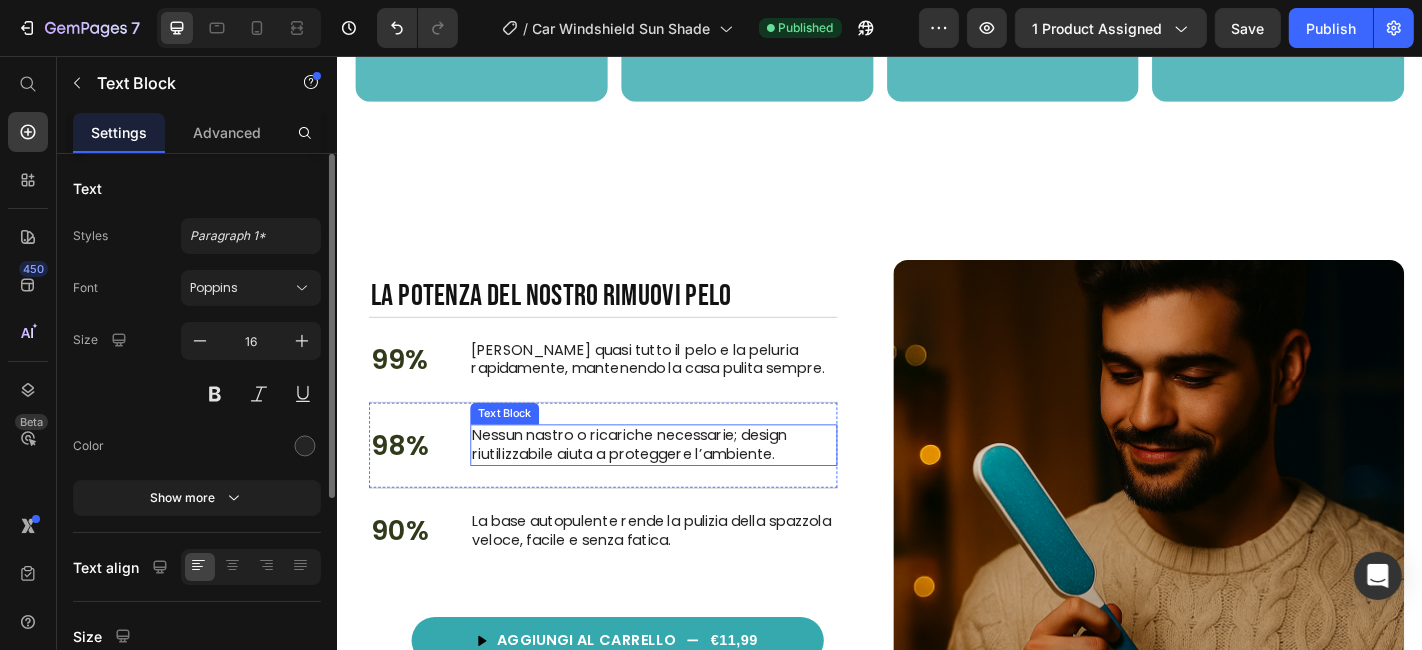 click on "Nessun nastro o ricariche necessarie; design riutilizzabile aiuta a proteggere l’ambiente." at bounding box center [686, 486] 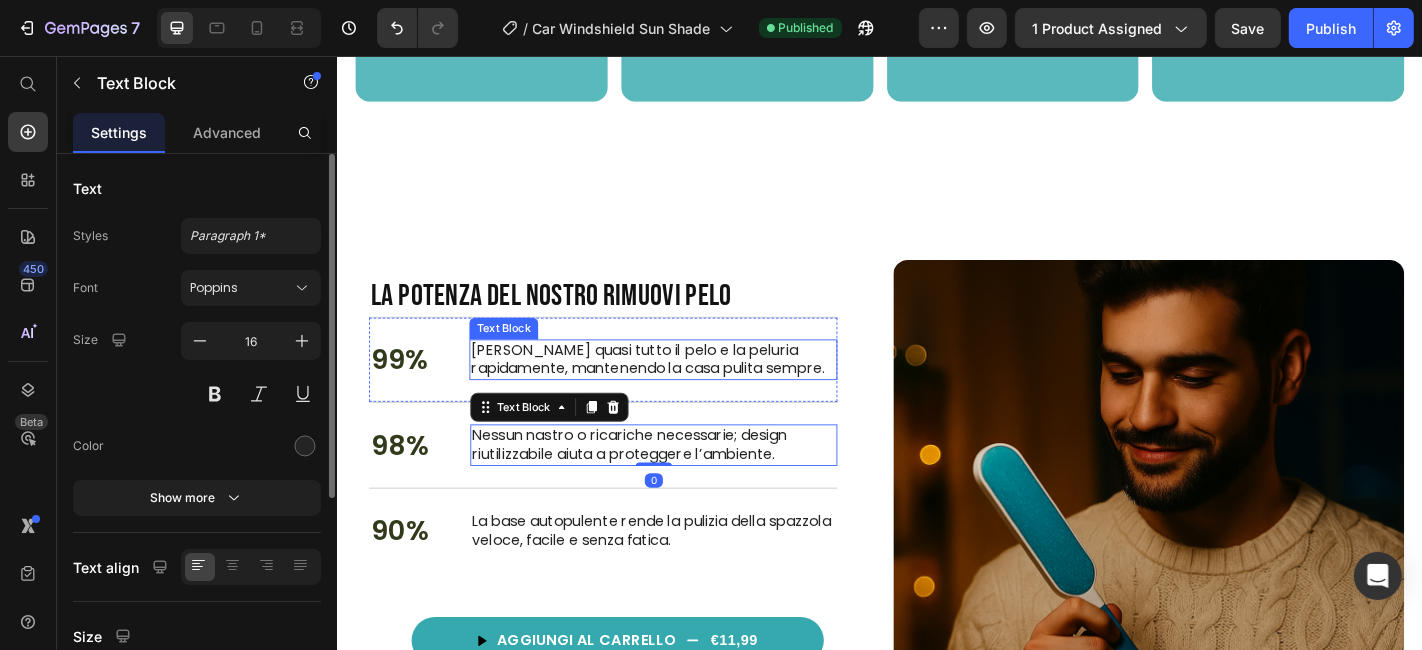 click on "Rimuove quasi tutto il pelo e la peluria rapidamente, mantenendo la casa pulita sempre." at bounding box center [685, 392] 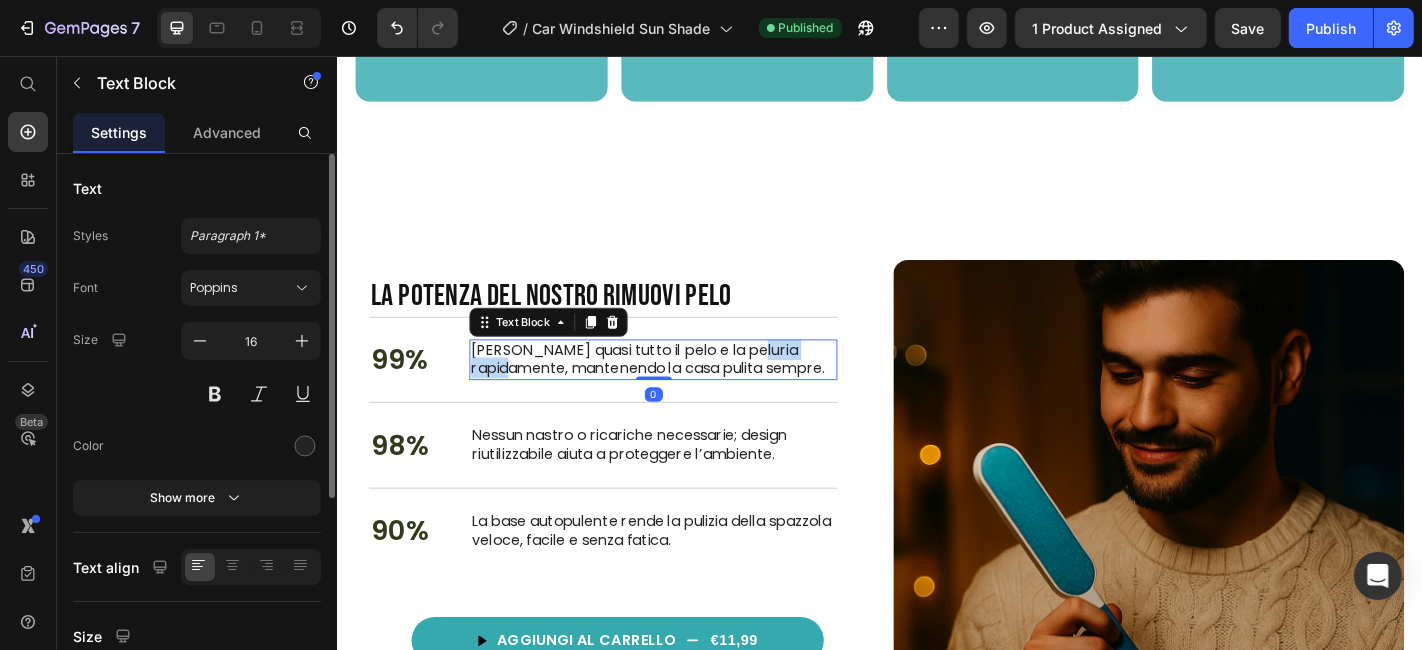 click on "Rimuove quasi tutto il pelo e la peluria rapidamente, mantenendo la casa pulita sempre." at bounding box center [685, 392] 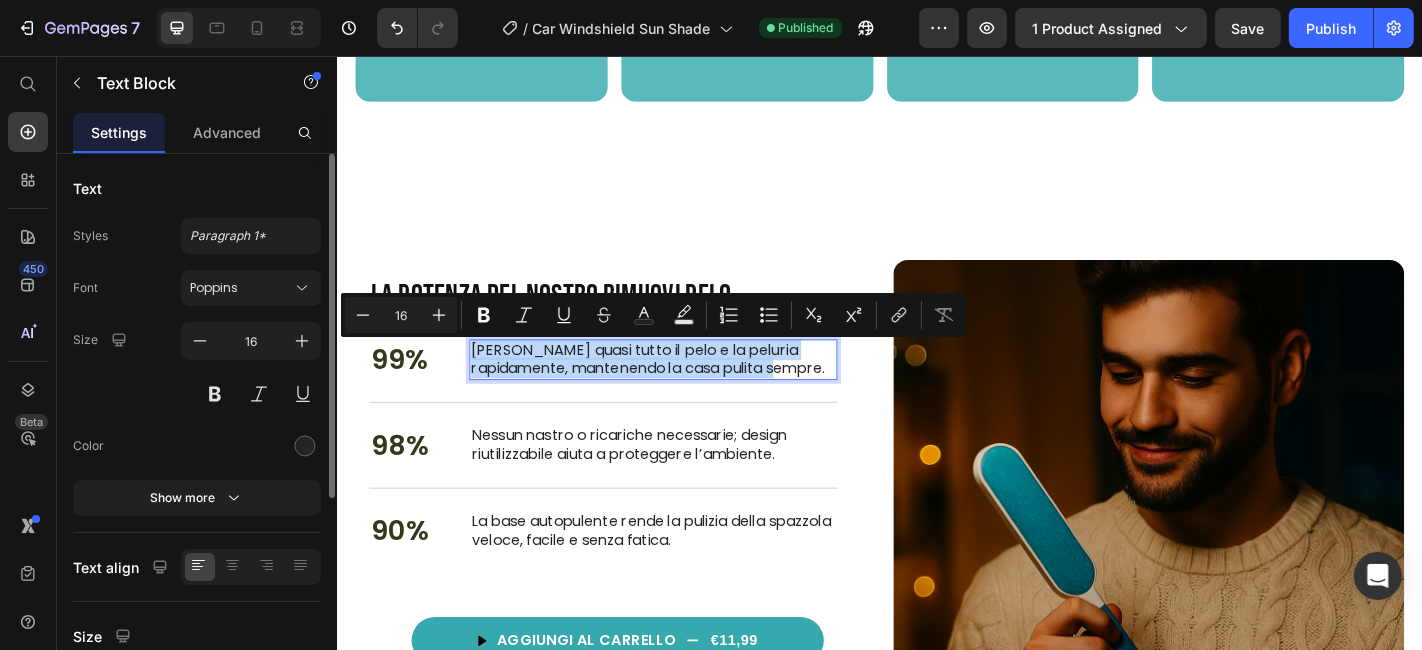 click on "Rimuove quasi tutto il pelo e la peluria rapidamente, mantenendo la casa pulita sempre." at bounding box center (685, 392) 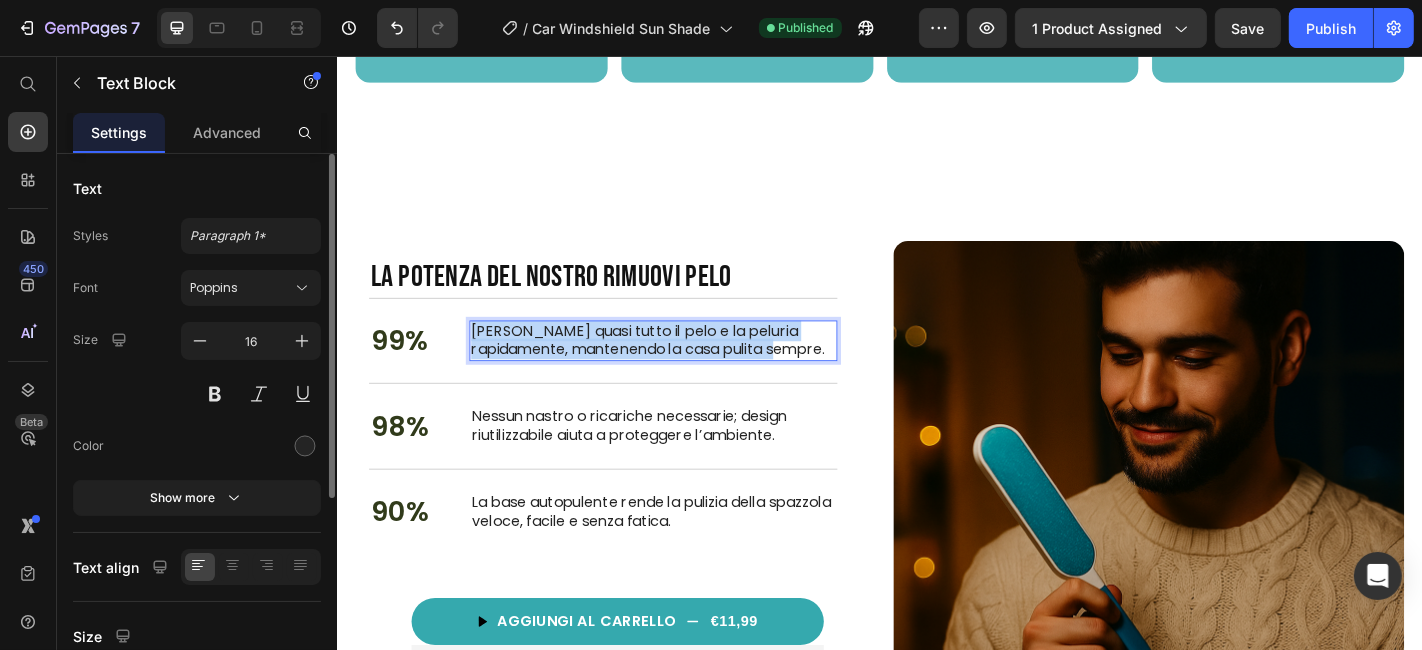 scroll, scrollTop: 2482, scrollLeft: 0, axis: vertical 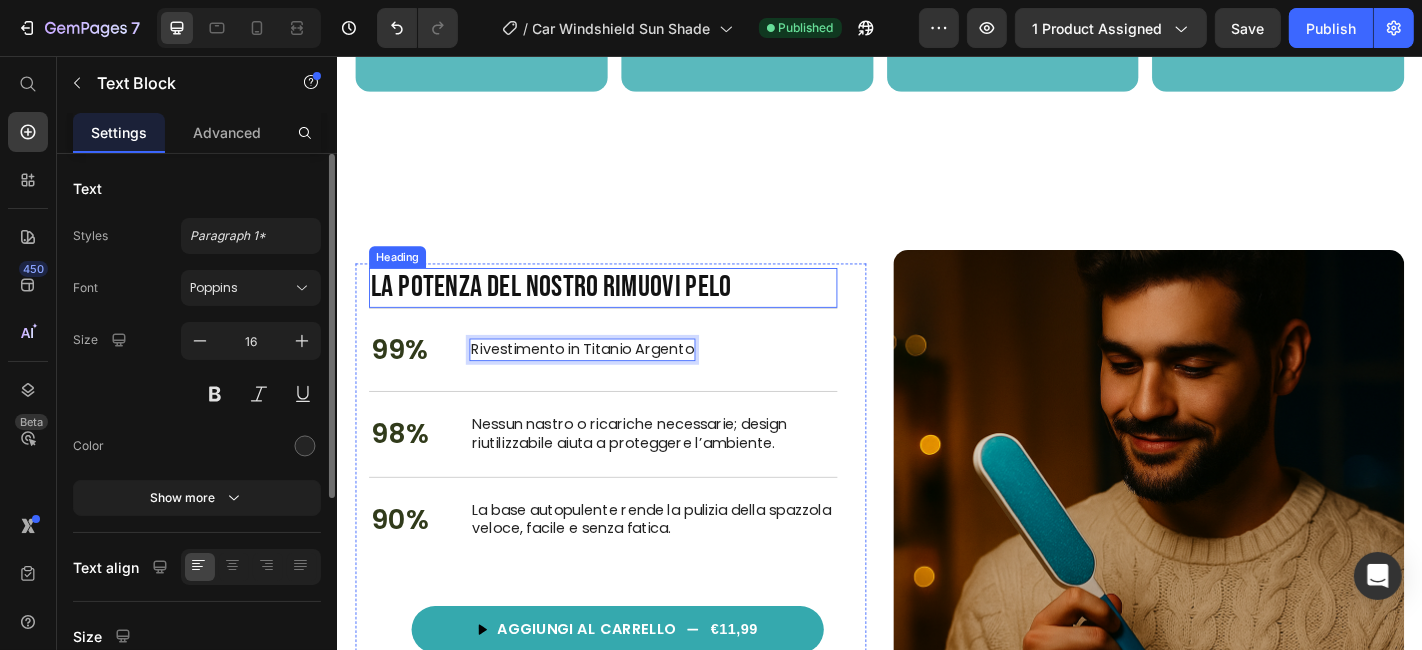 click on "La Potenza del Nostro Rimuovi Pelo" at bounding box center [630, 312] 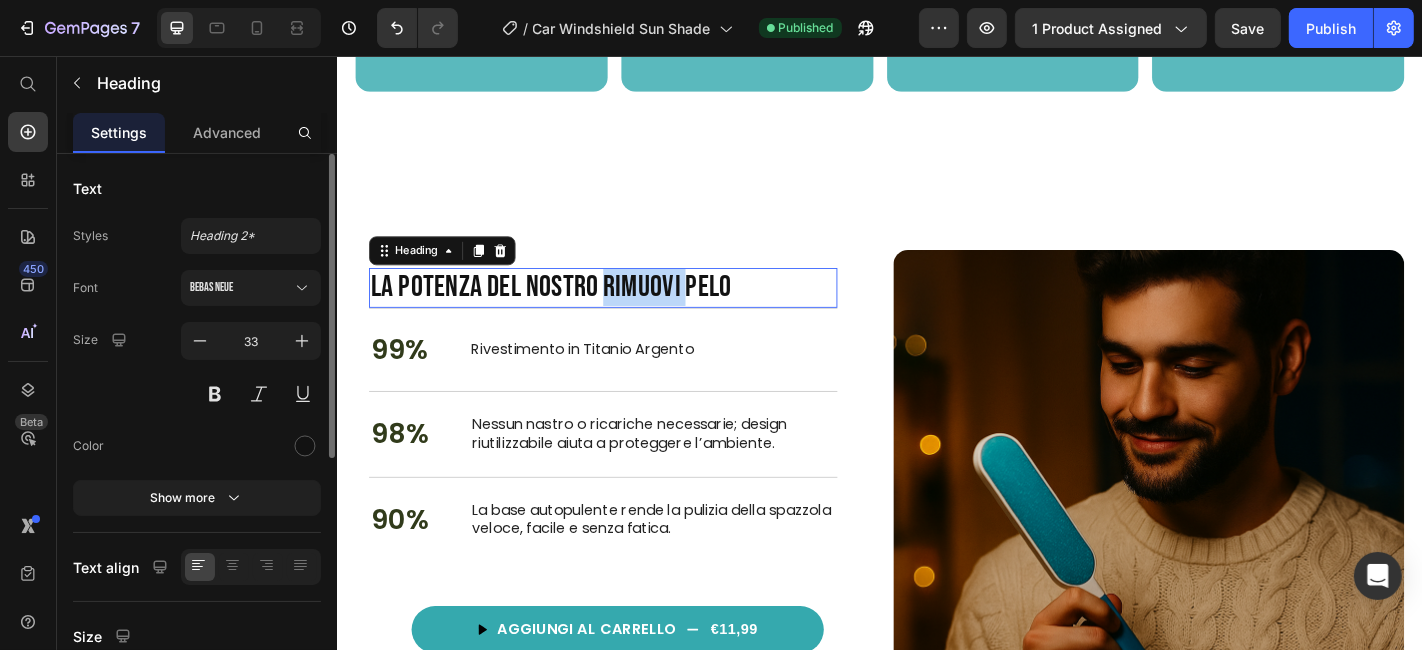 click on "La Potenza del Nostro Rimuovi Pelo" at bounding box center (630, 312) 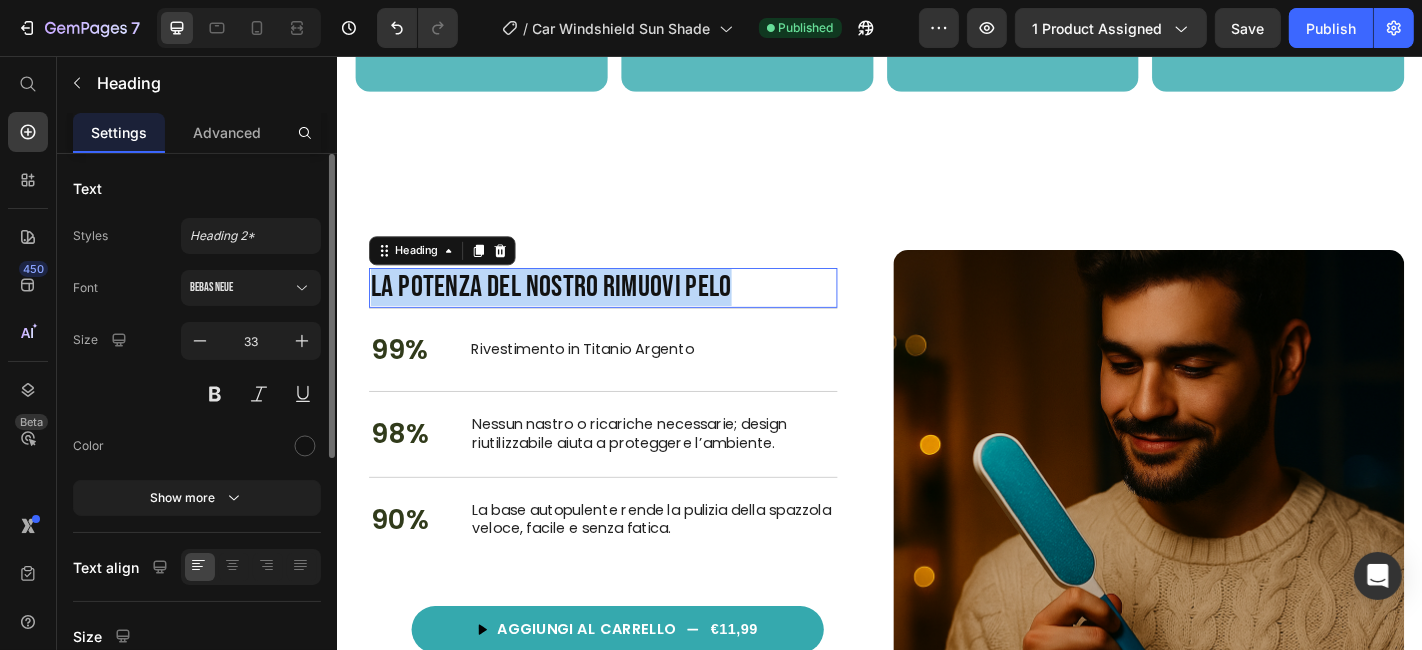 click on "La Potenza del Nostro Rimuovi Pelo" at bounding box center (630, 312) 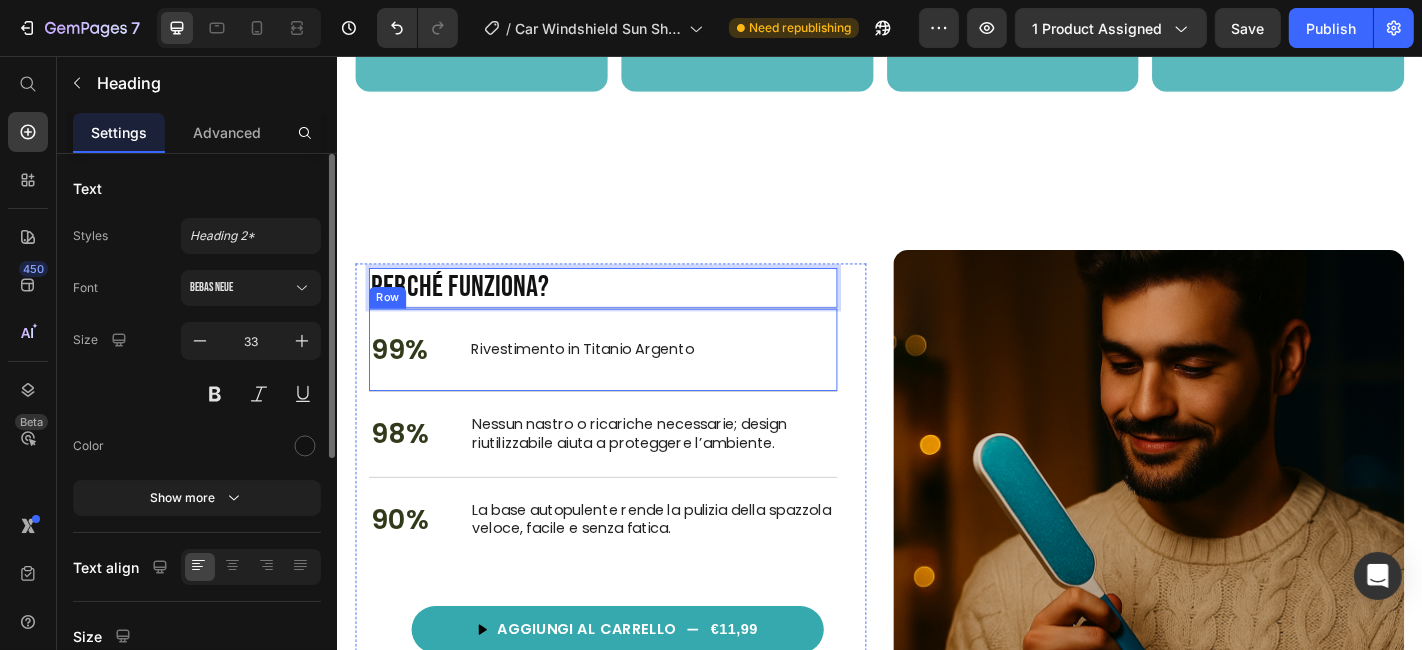 click on "99% Text Block Rivestimento in Titanio Argento Text Block Row" at bounding box center (630, 380) 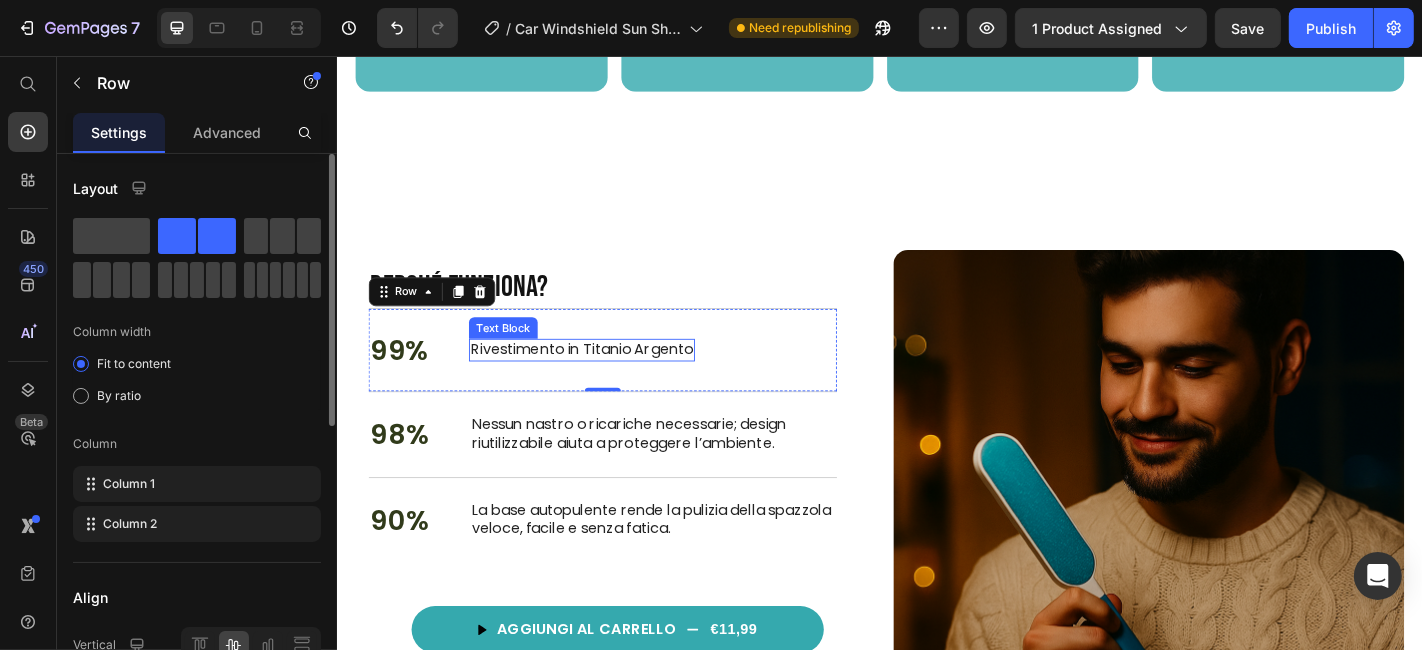 click on "Rivestimento in Titanio Argento" at bounding box center (607, 380) 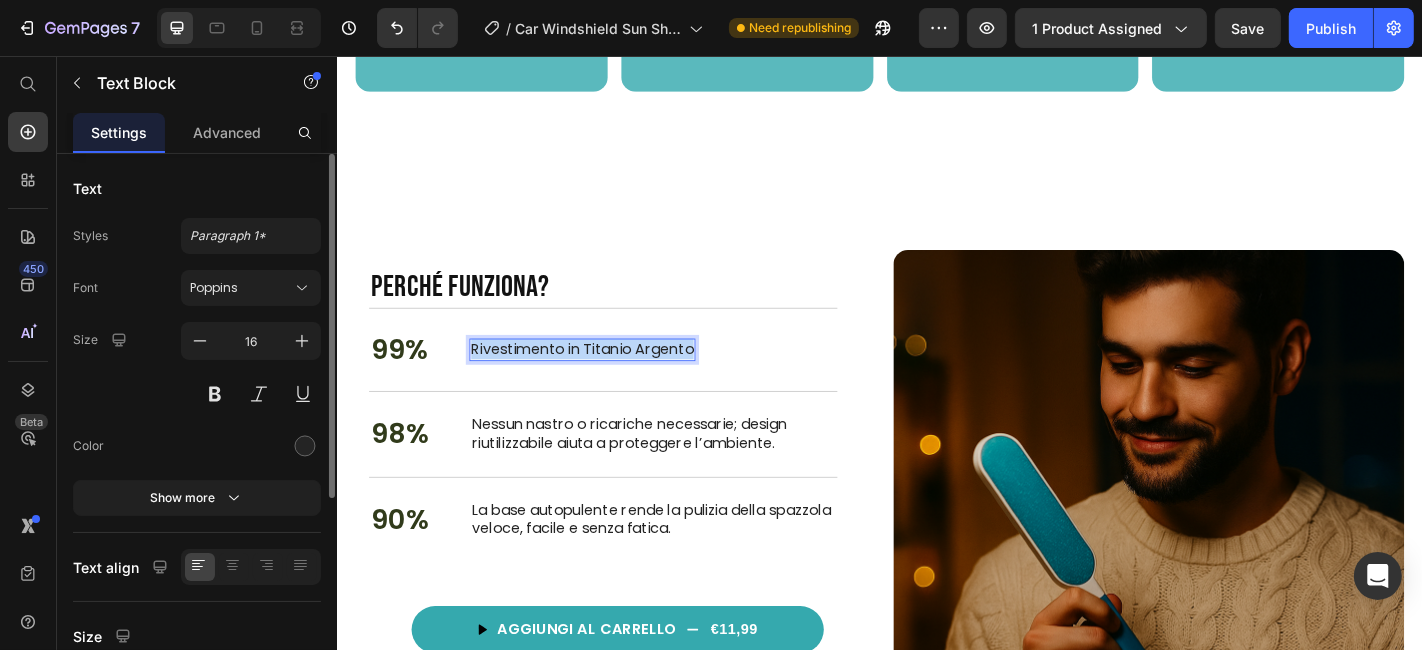 click on "Rivestimento in Titanio Argento" at bounding box center (607, 380) 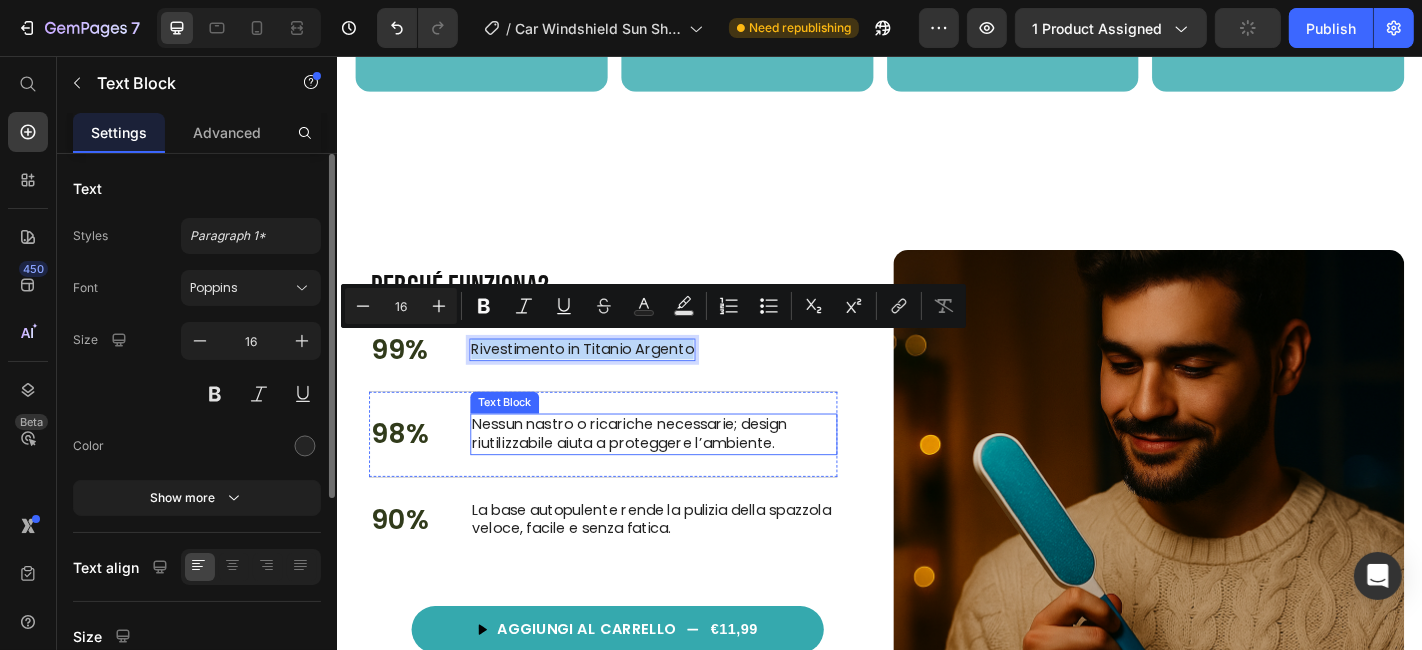 click on "Nessun nastro o ricariche necessarie; design riutilizzabile aiuta a proteggere l’ambiente." at bounding box center (686, 474) 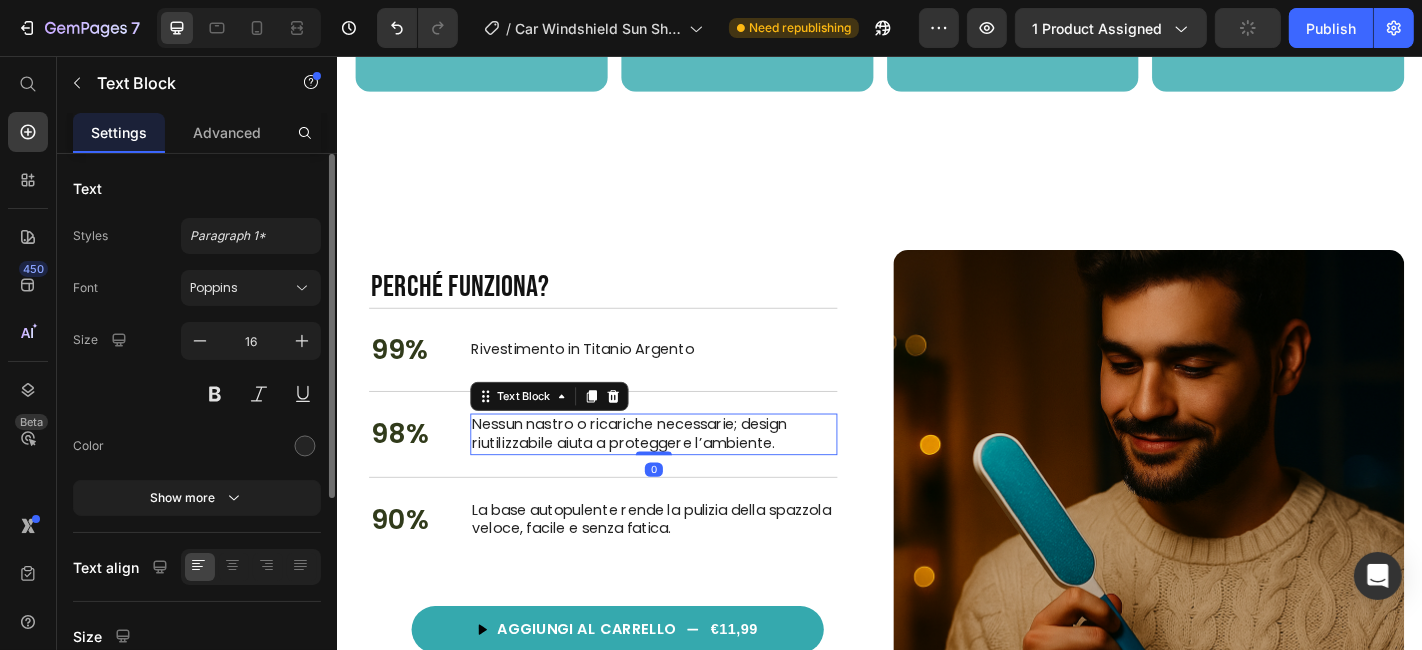 click on "Nessun nastro o ricariche necessarie; design riutilizzabile aiuta a proteggere l’ambiente." at bounding box center [686, 474] 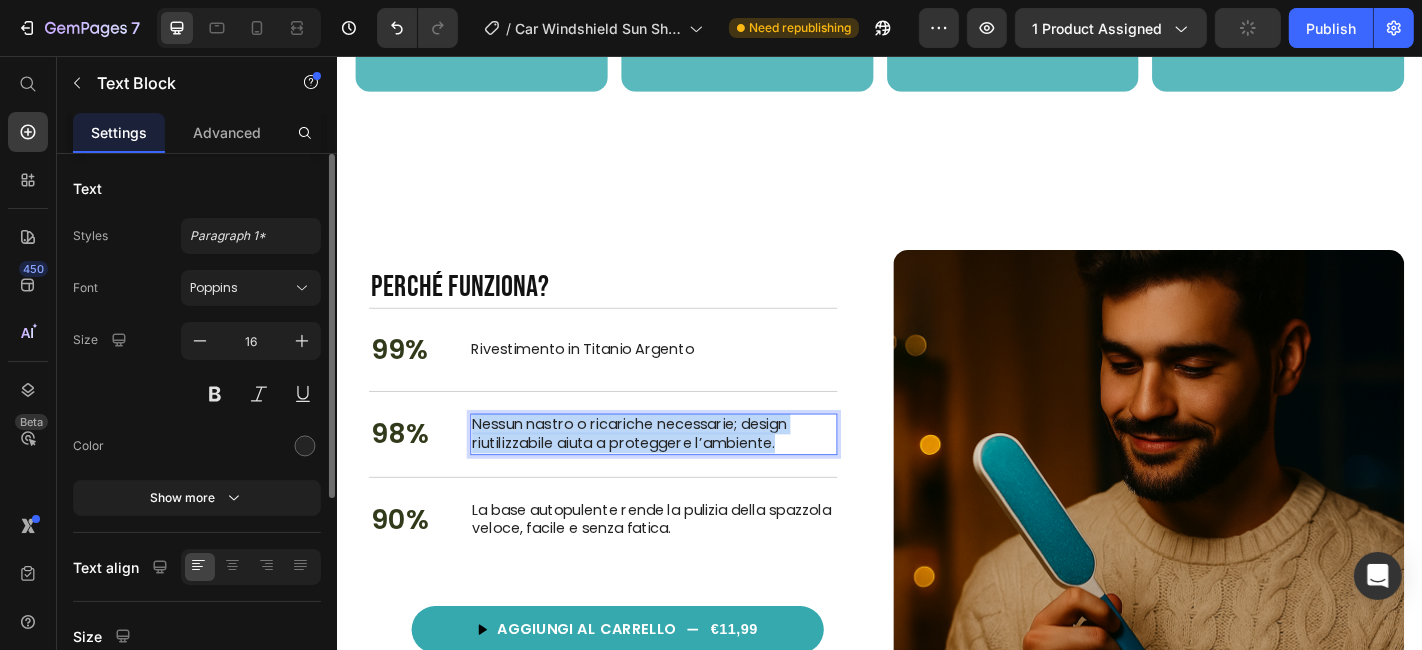 click on "Nessun nastro o ricariche necessarie; design riutilizzabile aiuta a proteggere l’ambiente." at bounding box center [686, 474] 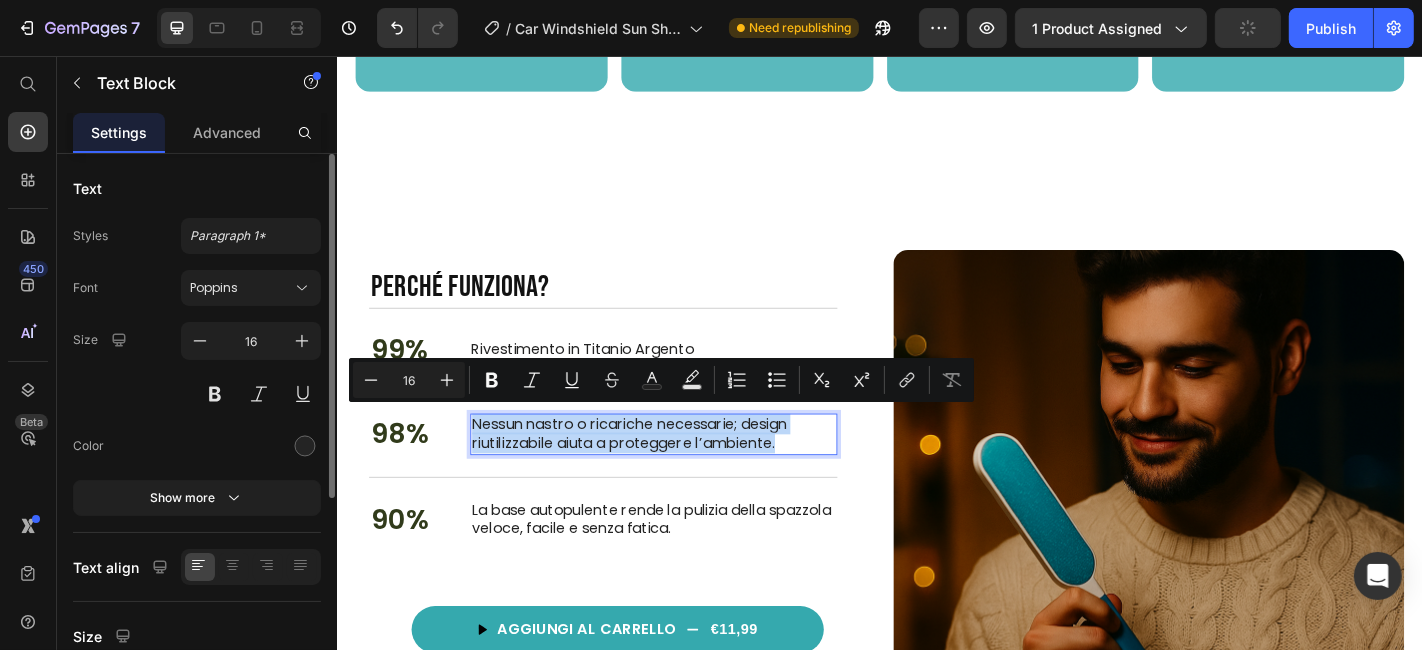 click on "Nessun nastro o ricariche necessarie; design riutilizzabile aiuta a proteggere l’ambiente." at bounding box center (686, 474) 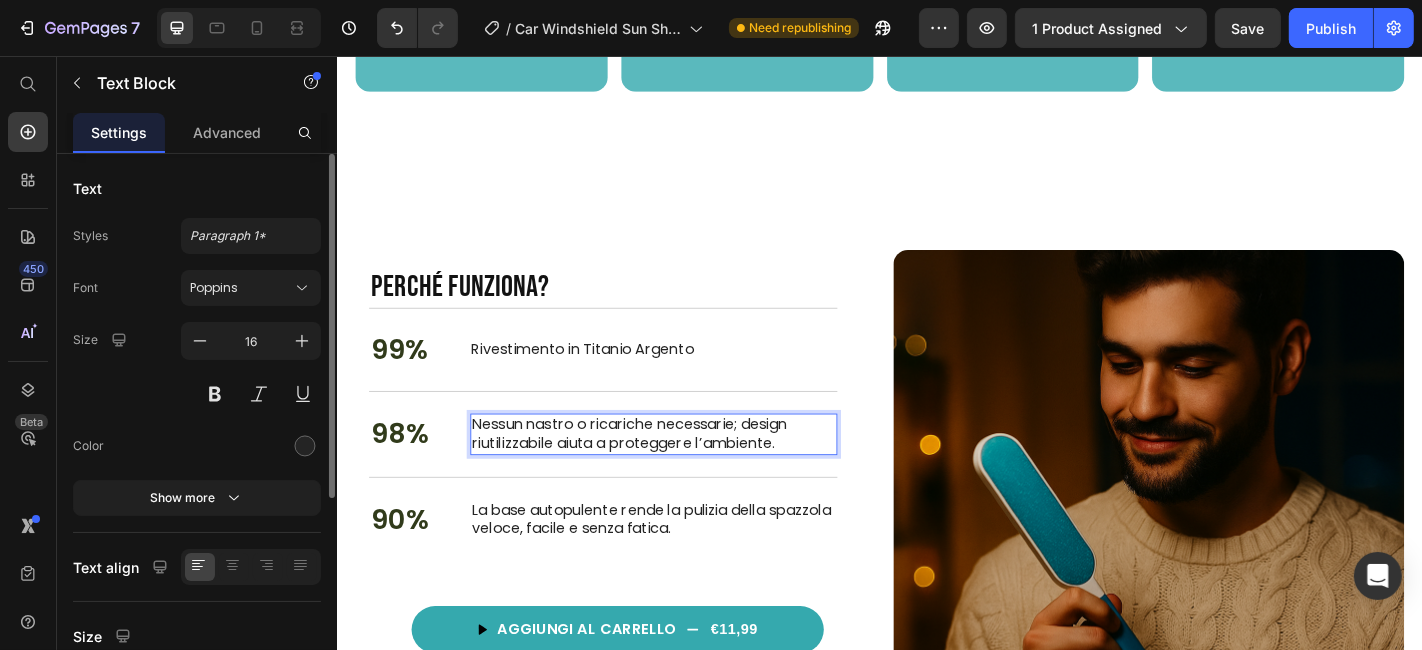scroll, scrollTop: 2492, scrollLeft: 0, axis: vertical 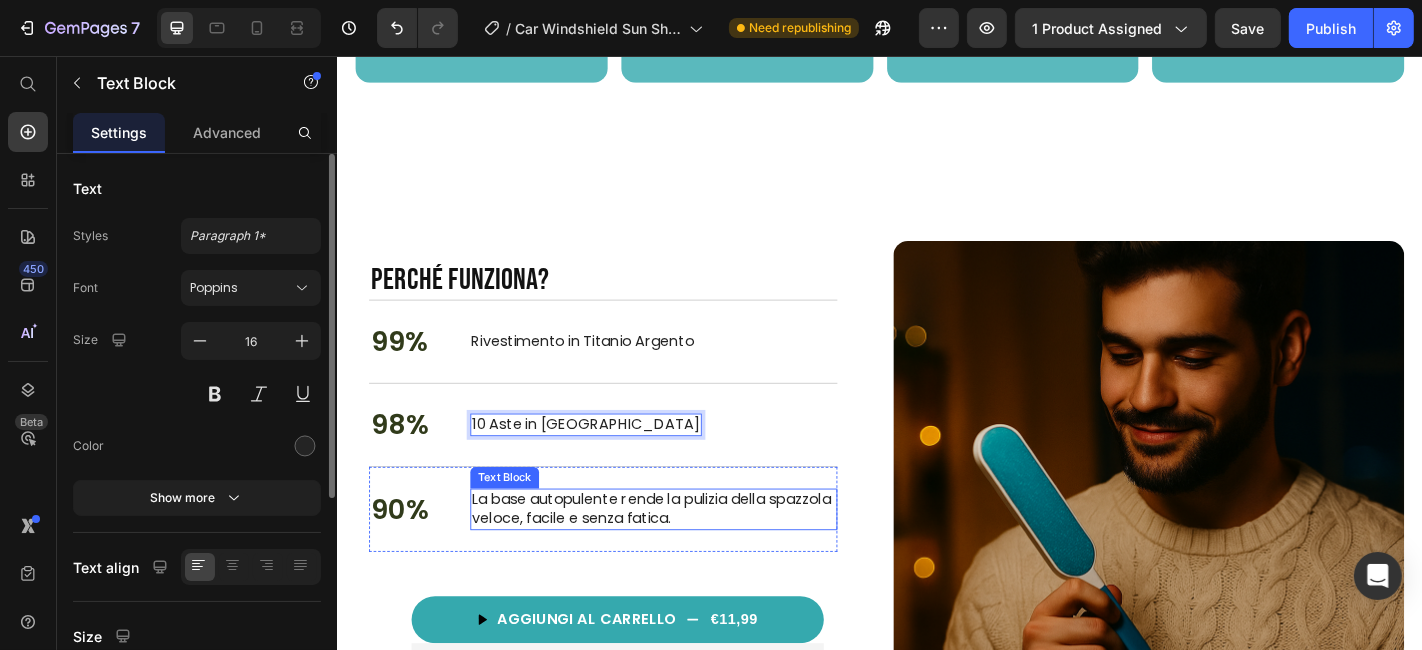 click on "La base autopulente rende la pulizia della spazzola veloce, facile e senza fatica." at bounding box center (686, 557) 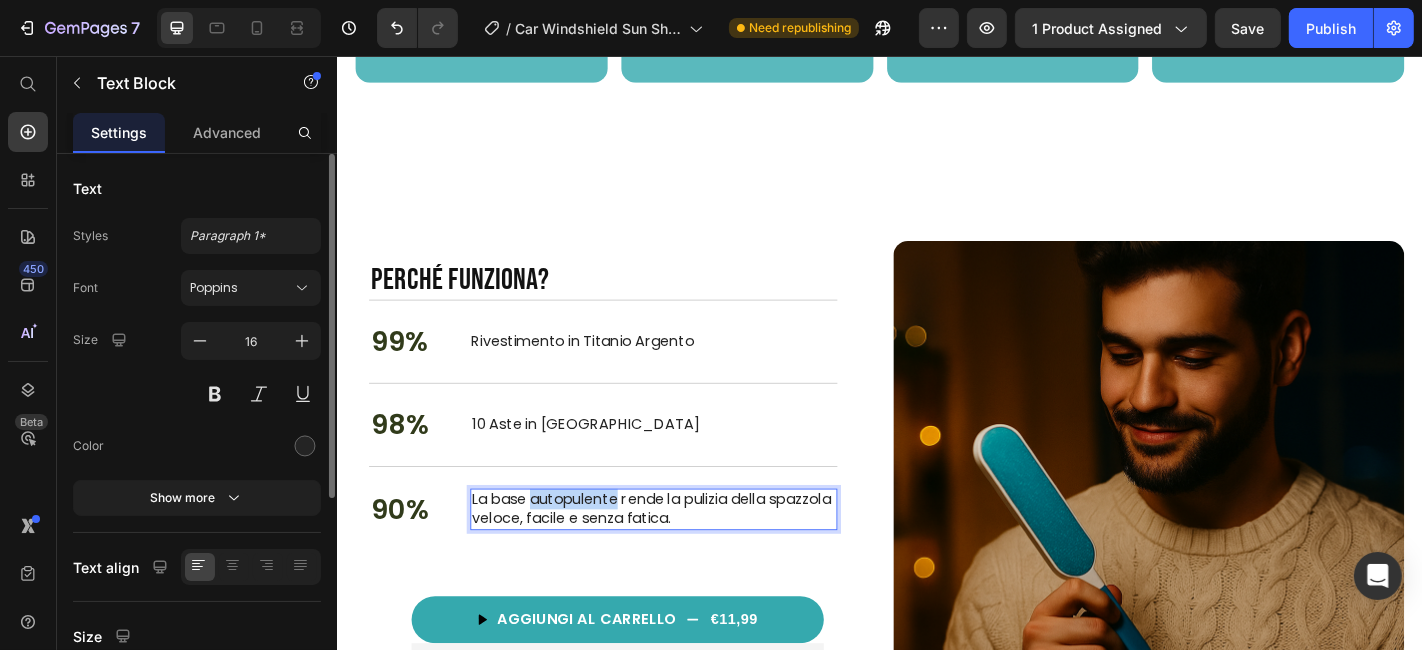 click on "90% Text Block La base autopulente rende la pulizia della spazzola veloce, facile e senza fatica. Text Block   0 Row" at bounding box center (630, 556) 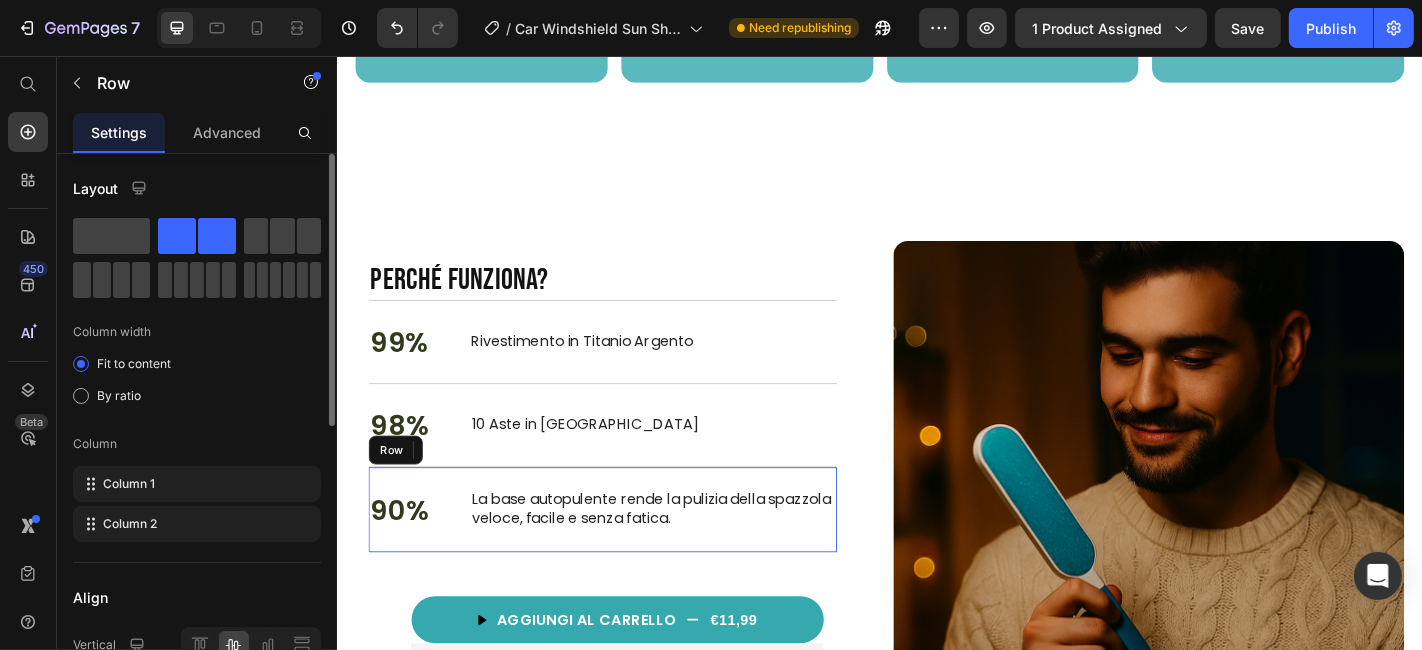 scroll, scrollTop: 2480, scrollLeft: 0, axis: vertical 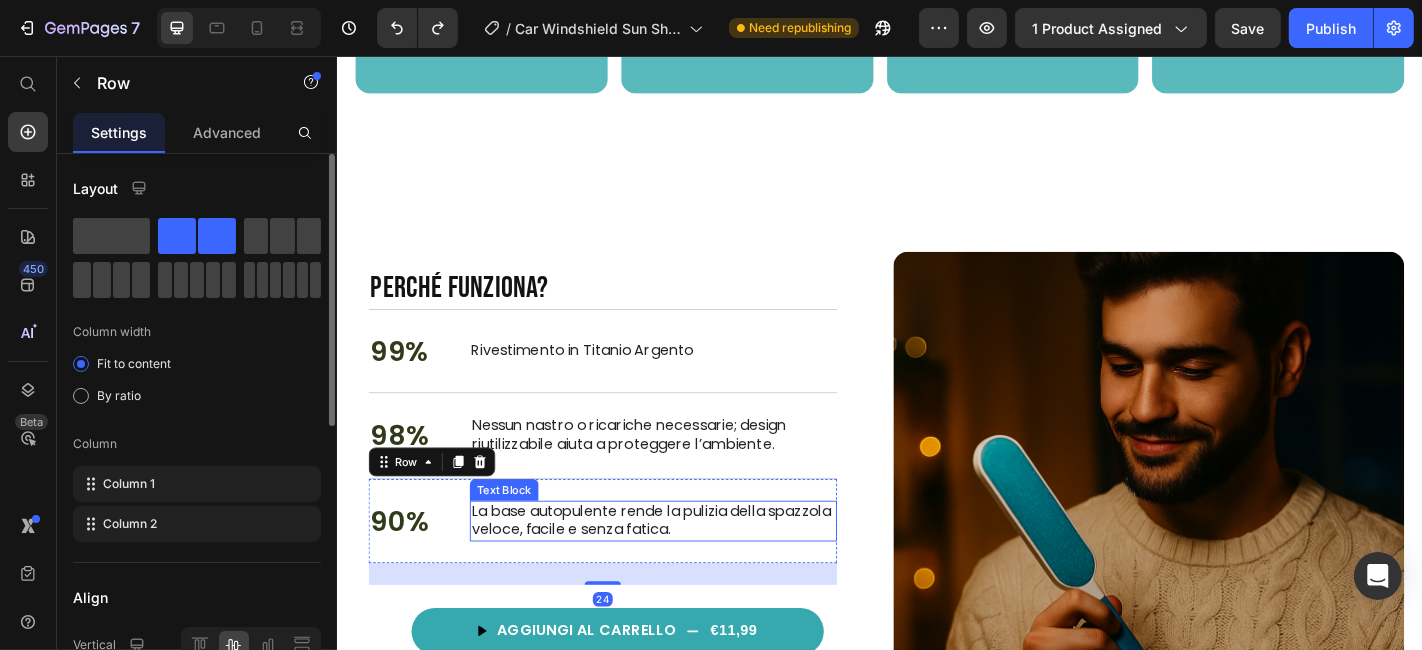 click on "La base autopulente rende la pulizia della spazzola veloce, facile e senza fatica." at bounding box center [686, 571] 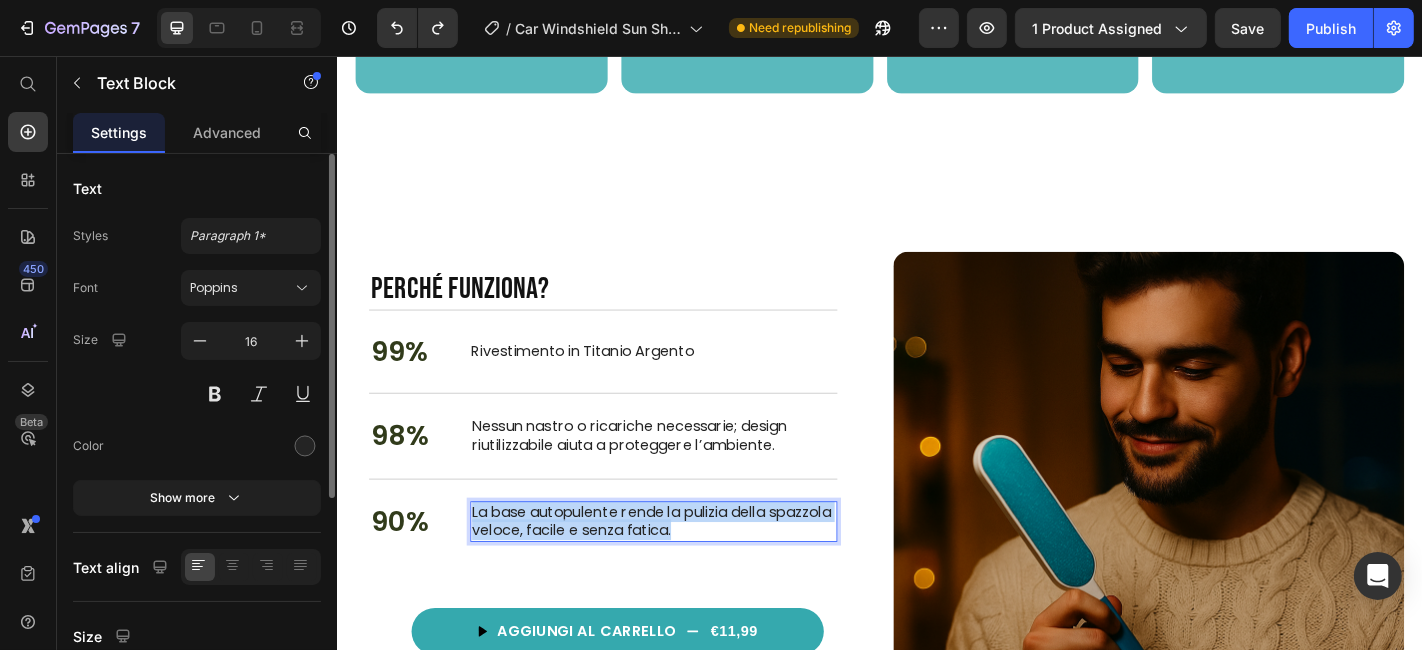 click on "La base autopulente rende la pulizia della spazzola veloce, facile e senza fatica." at bounding box center (686, 571) 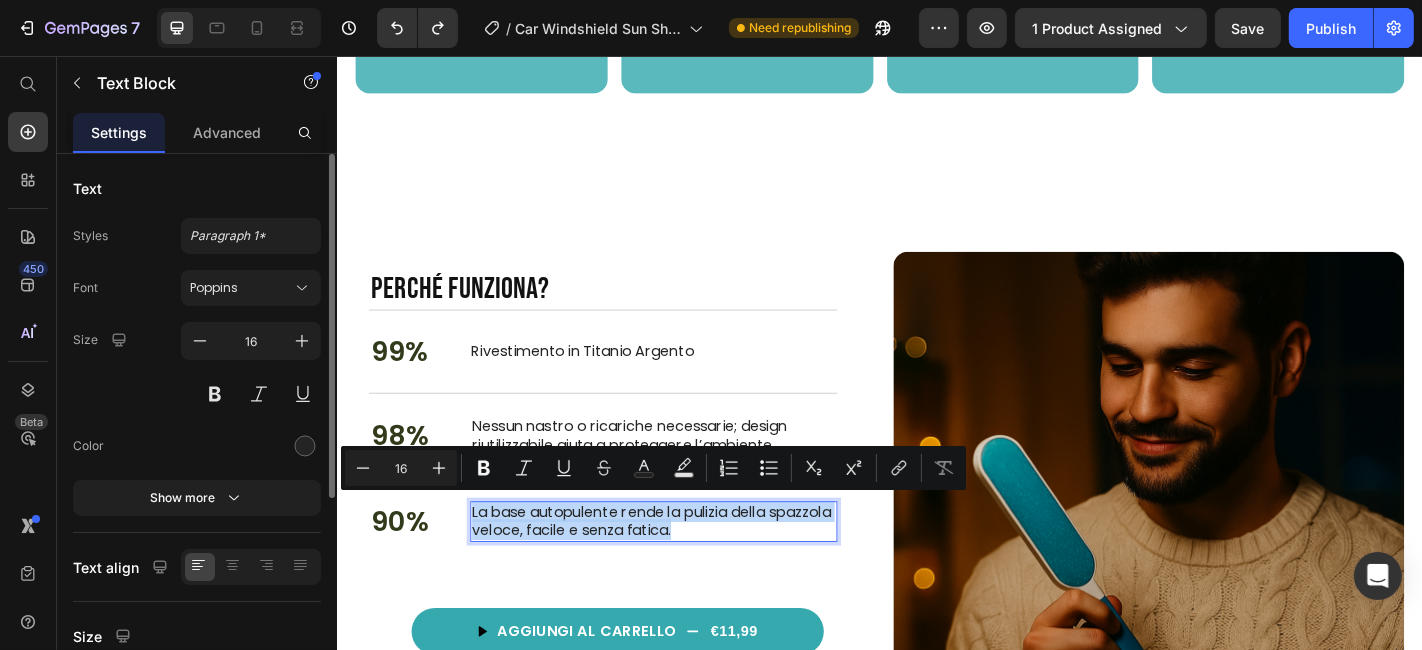 scroll, scrollTop: 2490, scrollLeft: 0, axis: vertical 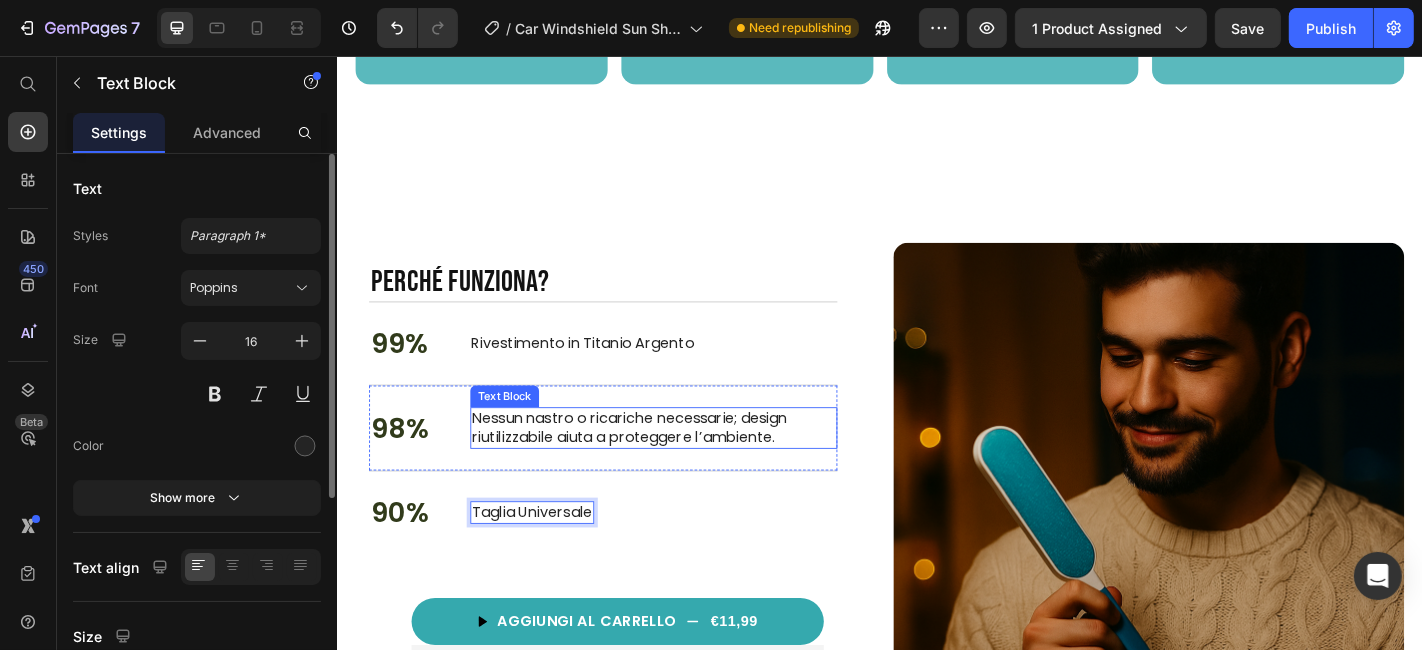 click on "Nessun nastro o ricariche necessarie; design riutilizzabile aiuta a proteggere l’ambiente." at bounding box center [686, 467] 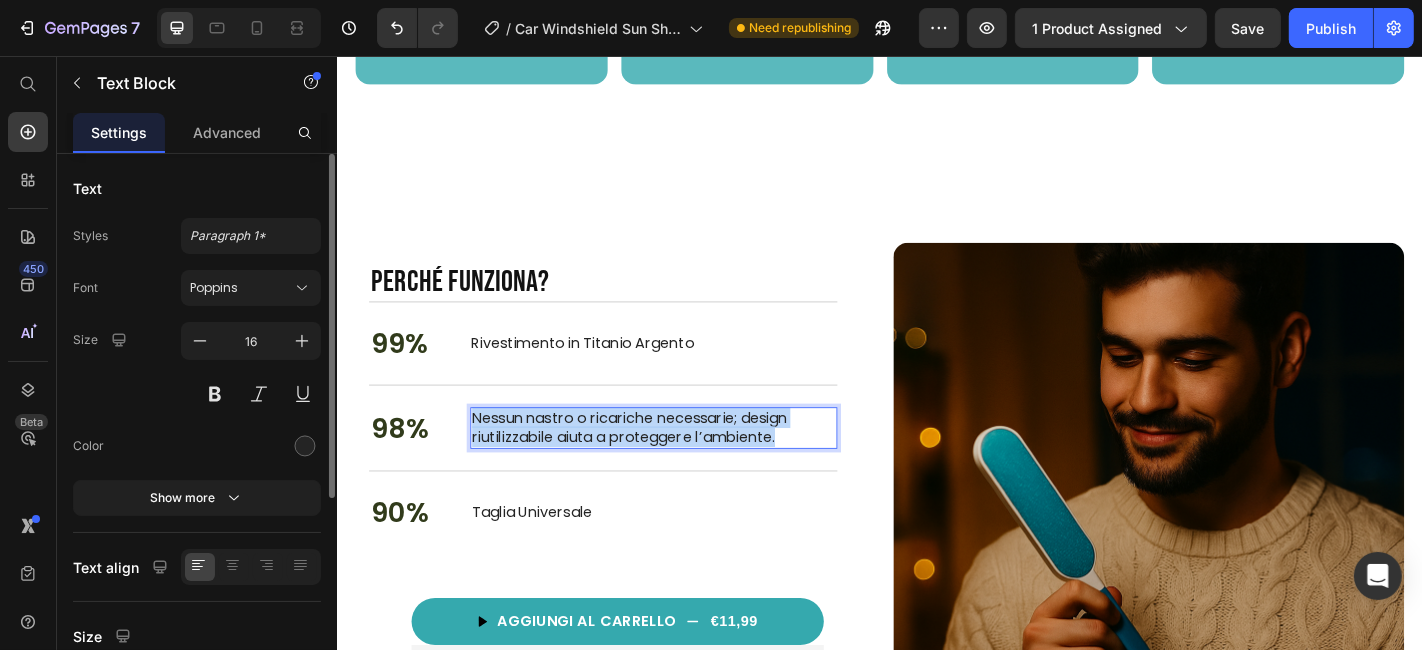 click on "Nessun nastro o ricariche necessarie; design riutilizzabile aiuta a proteggere l’ambiente." at bounding box center [686, 467] 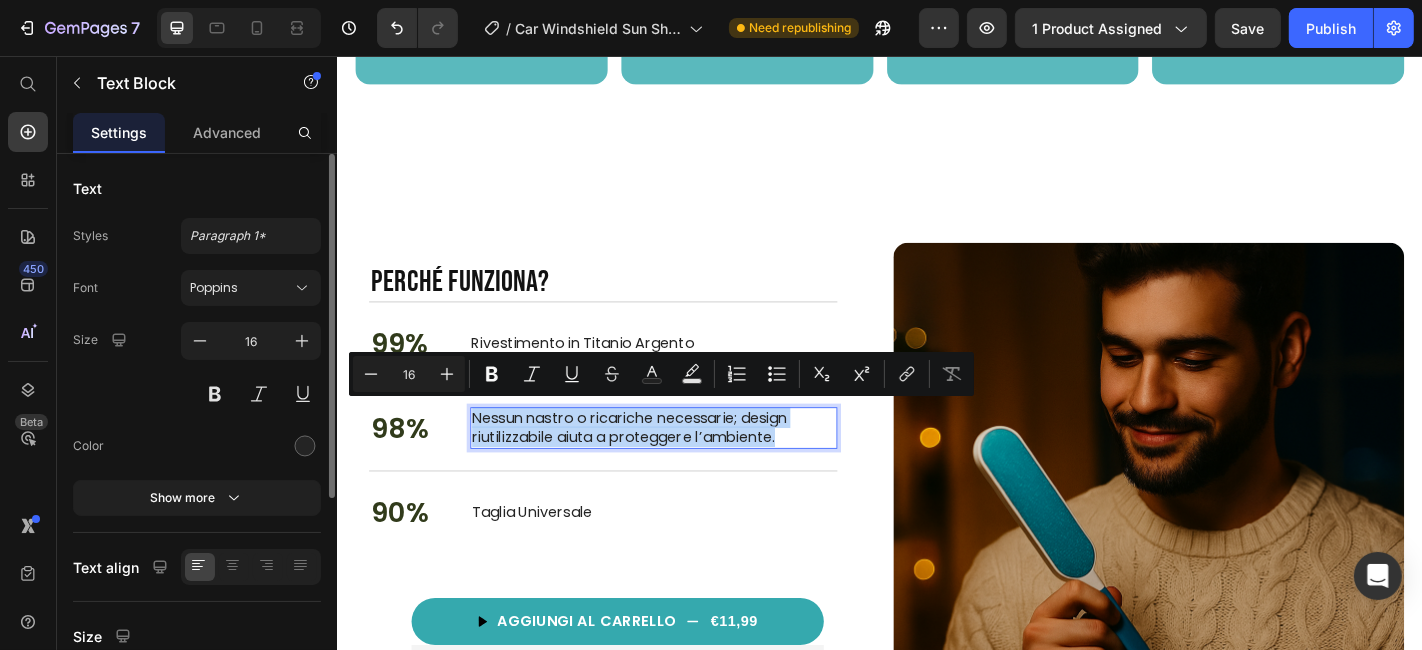 scroll, scrollTop: 2500, scrollLeft: 0, axis: vertical 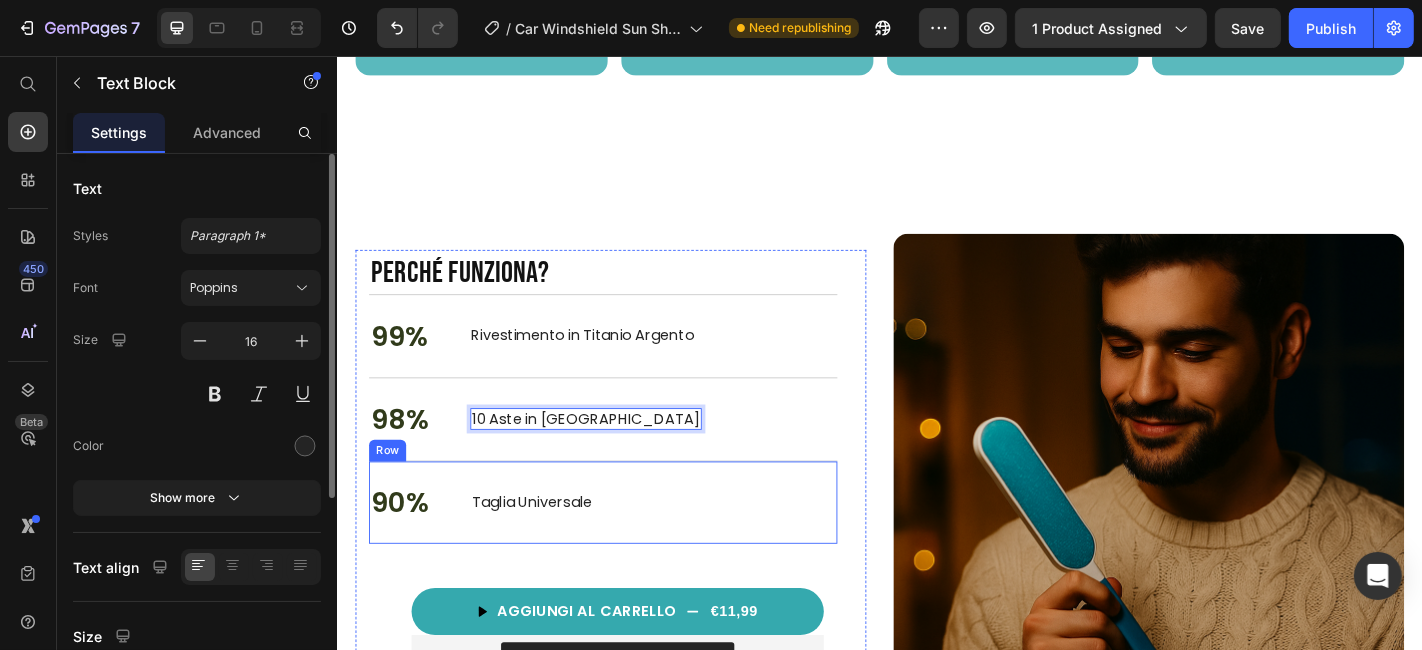 click on "90% Text Block Taglia Universale Text Block Row" at bounding box center [630, 549] 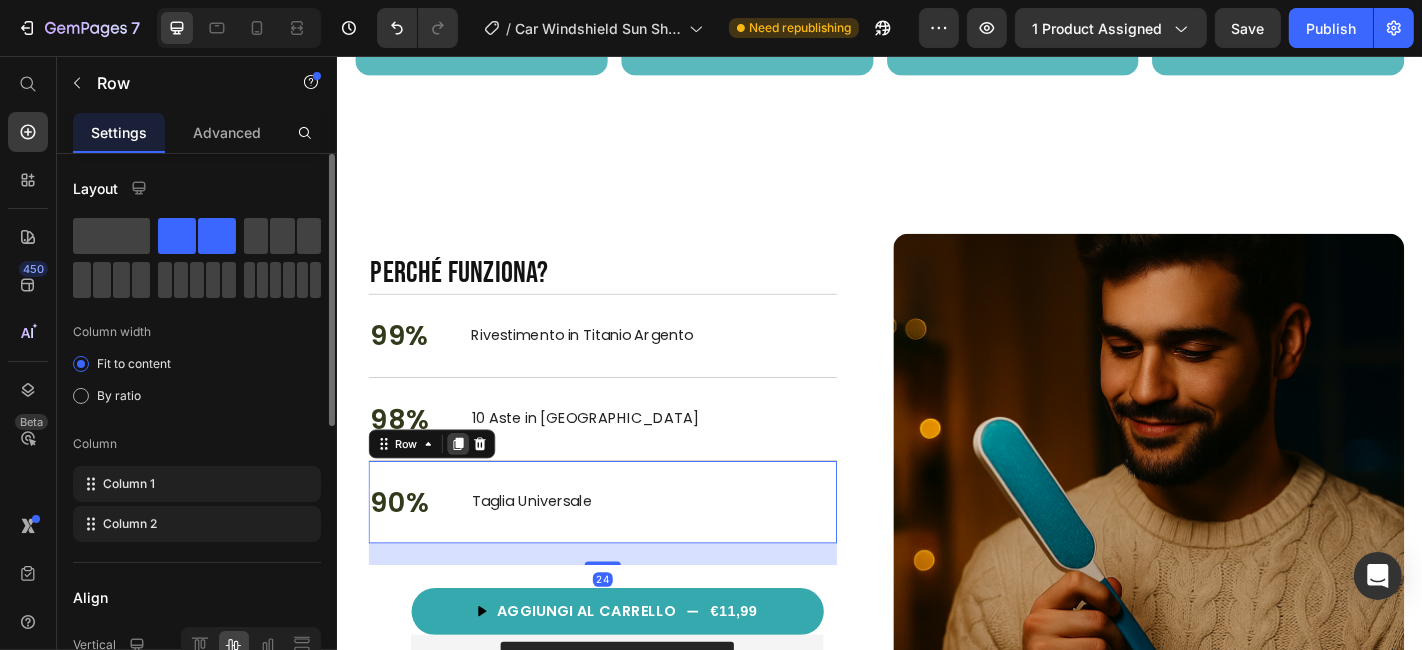 click 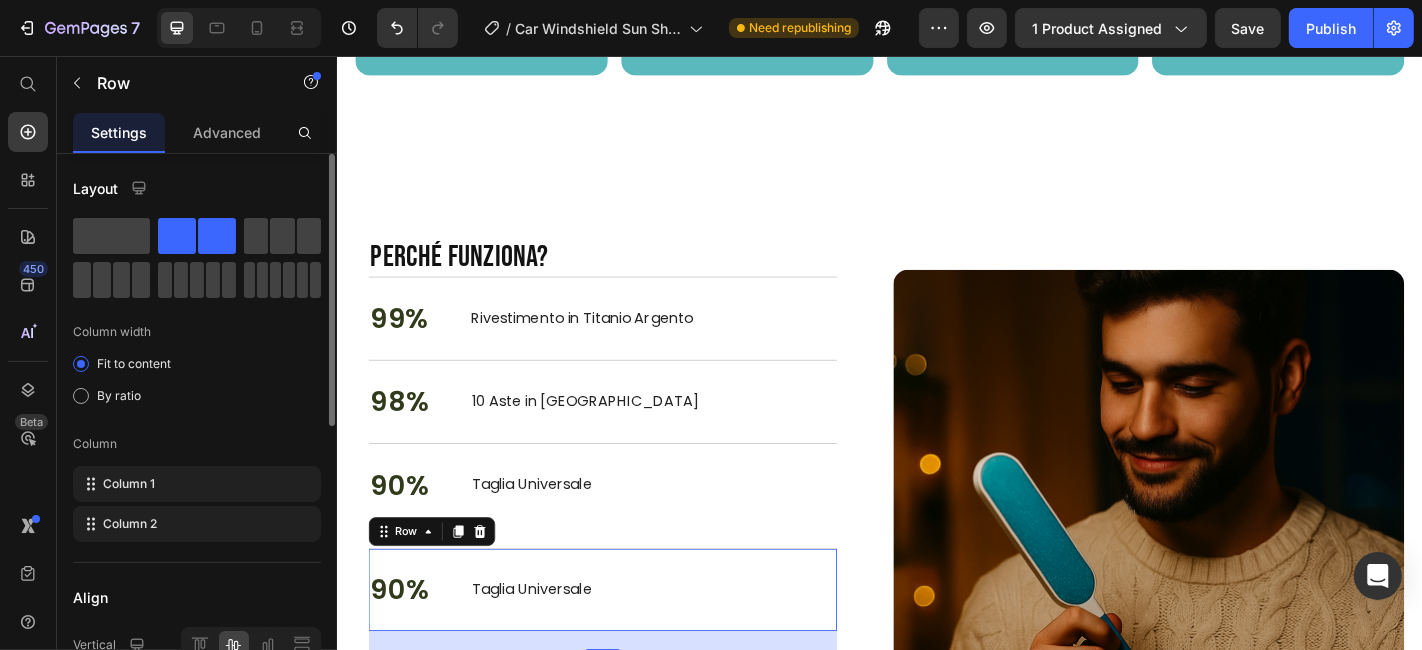 scroll, scrollTop: 2722, scrollLeft: 0, axis: vertical 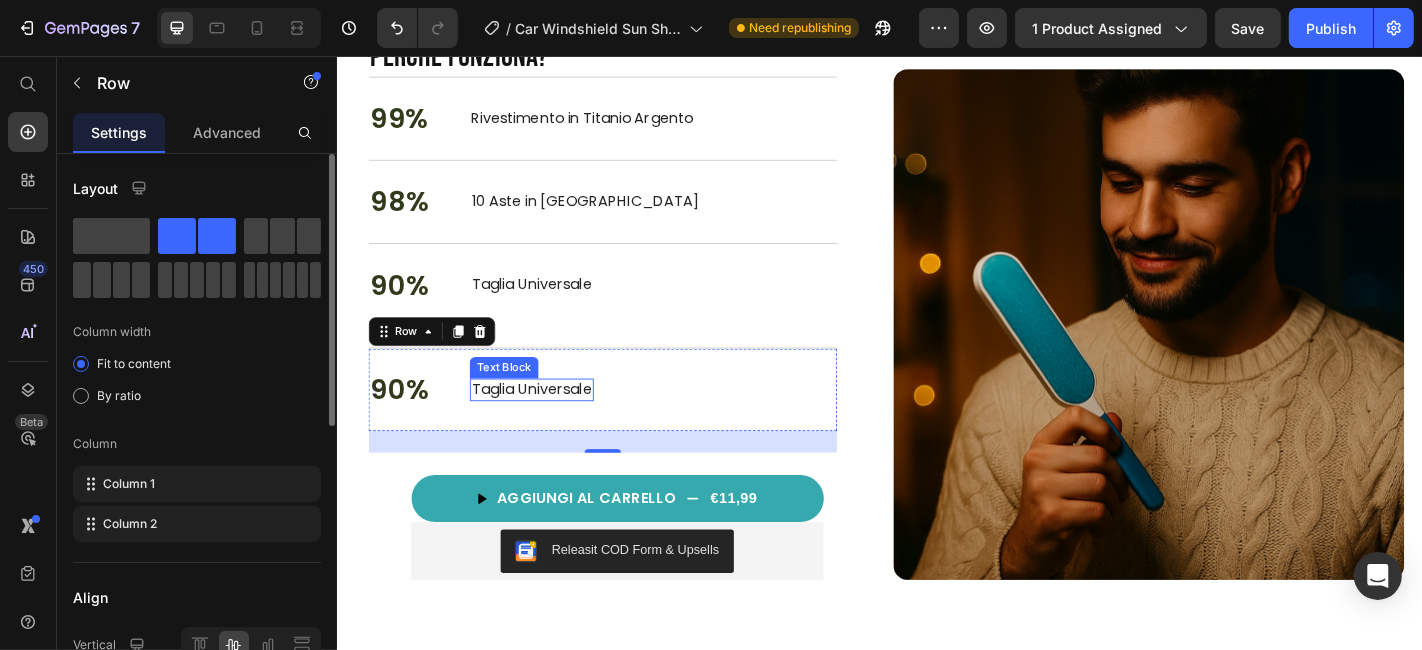 click on "Taglia Universale" at bounding box center [551, 424] 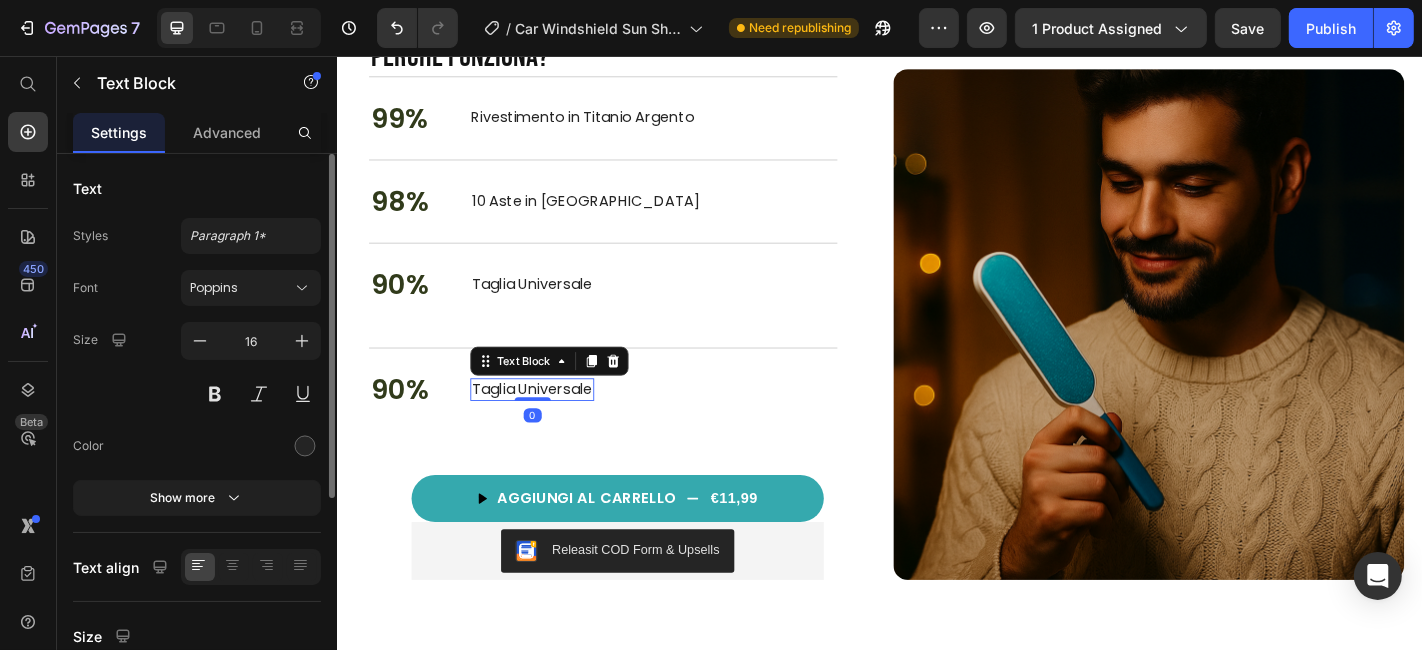 click on "Taglia Universale" at bounding box center (551, 424) 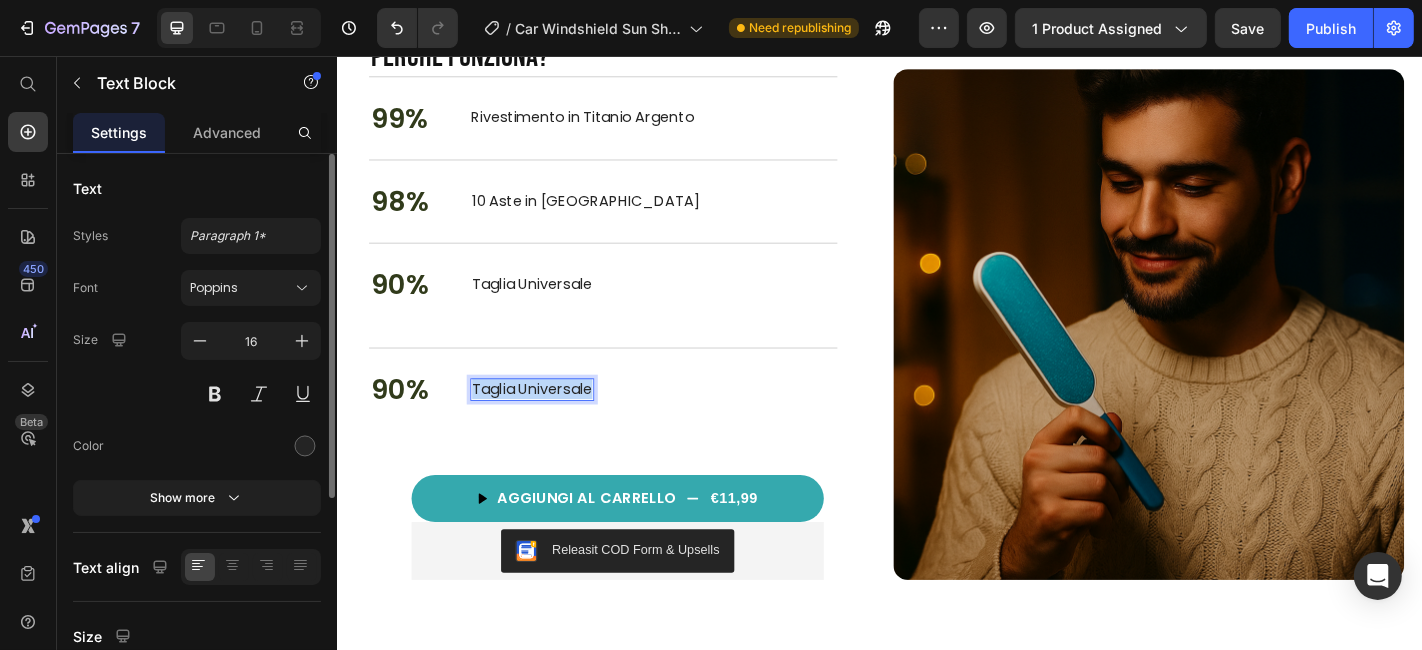 click on "Taglia Universale" at bounding box center [551, 424] 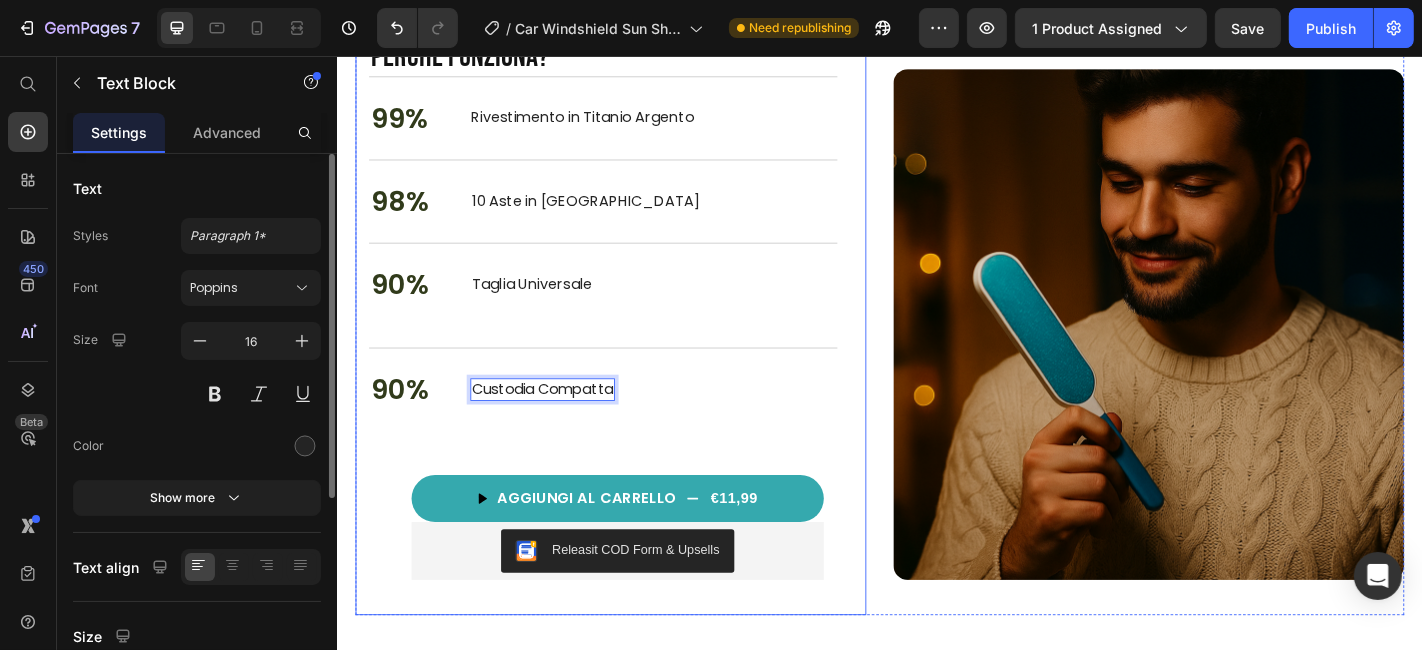 click on "90% Text Block Custodia Compatta Text Block   0 Row" at bounding box center [630, 424] 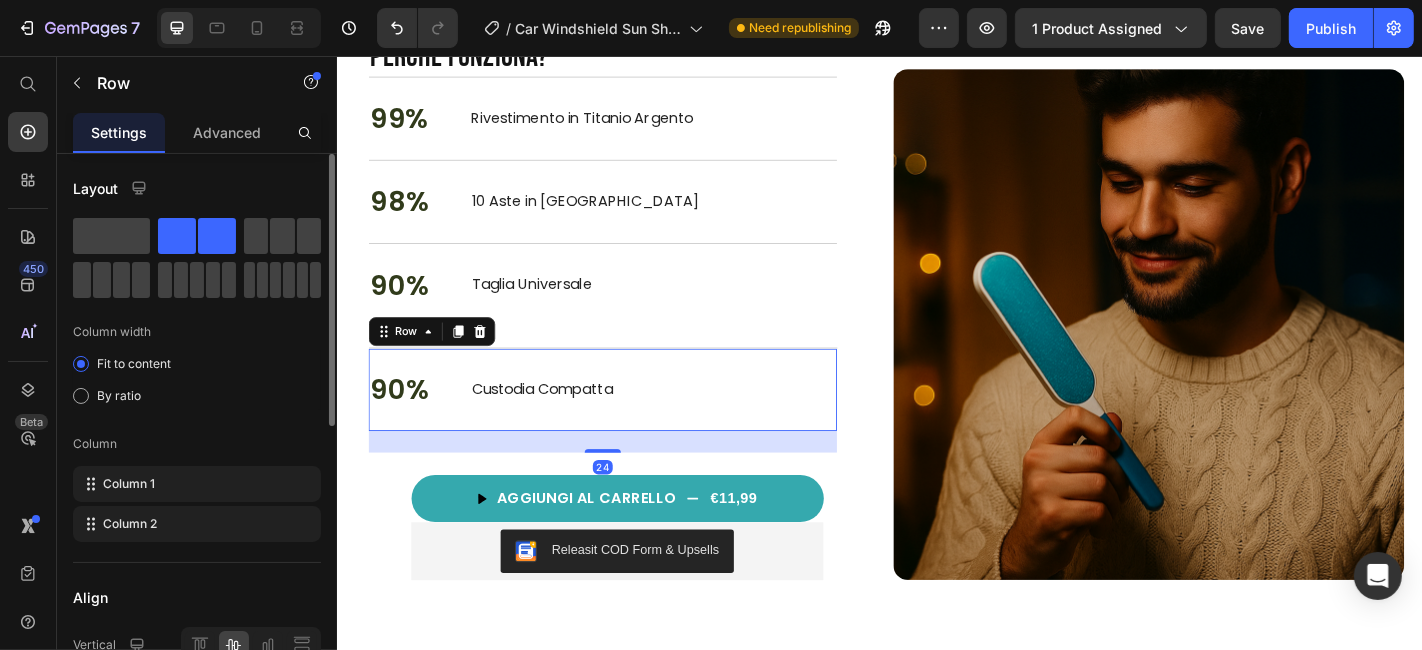 click on "90% Text Block Custodia Compatta Text Block Row   24" at bounding box center [630, 424] 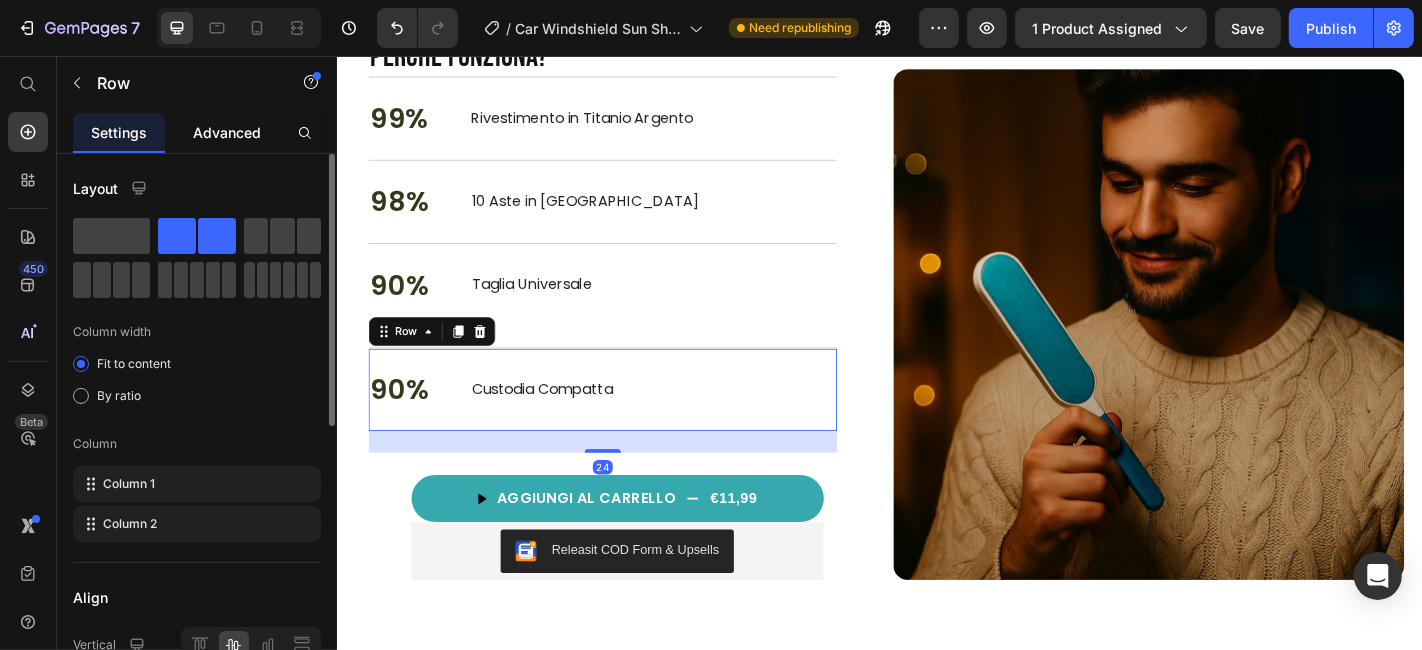 click on "Advanced" at bounding box center [227, 132] 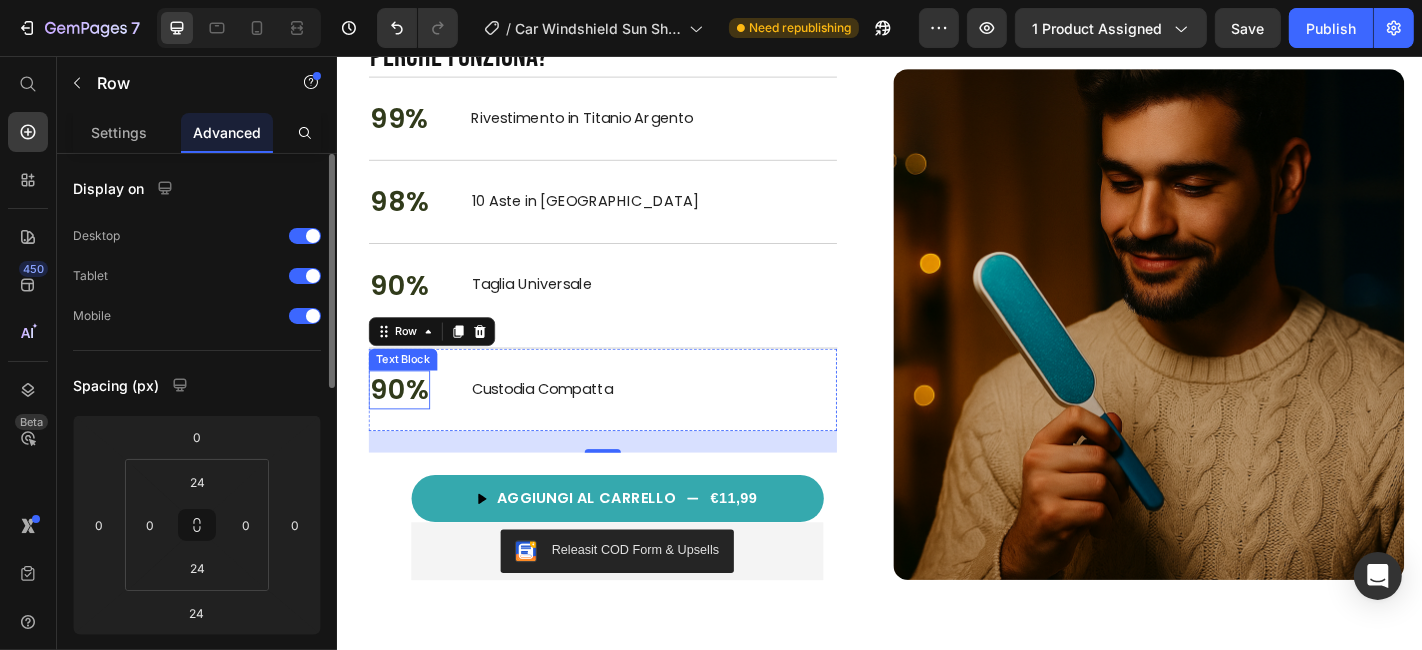 click on "90%" at bounding box center [405, 424] 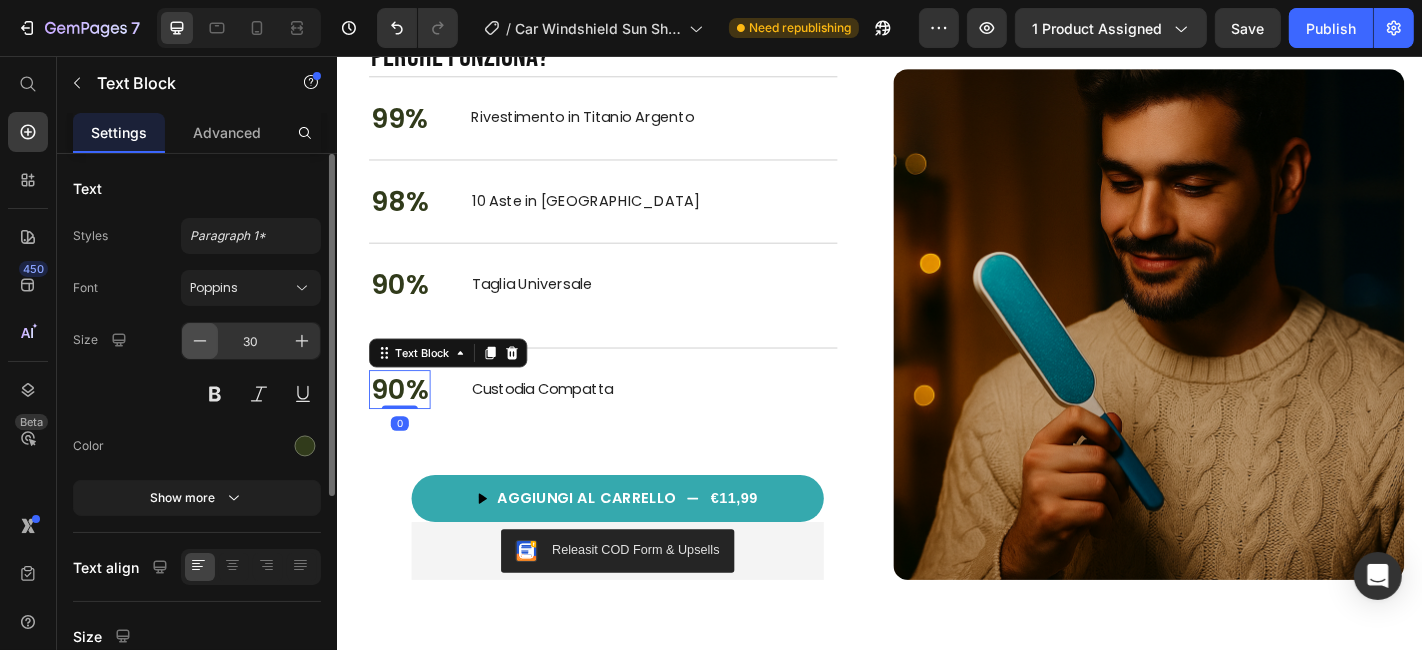 click 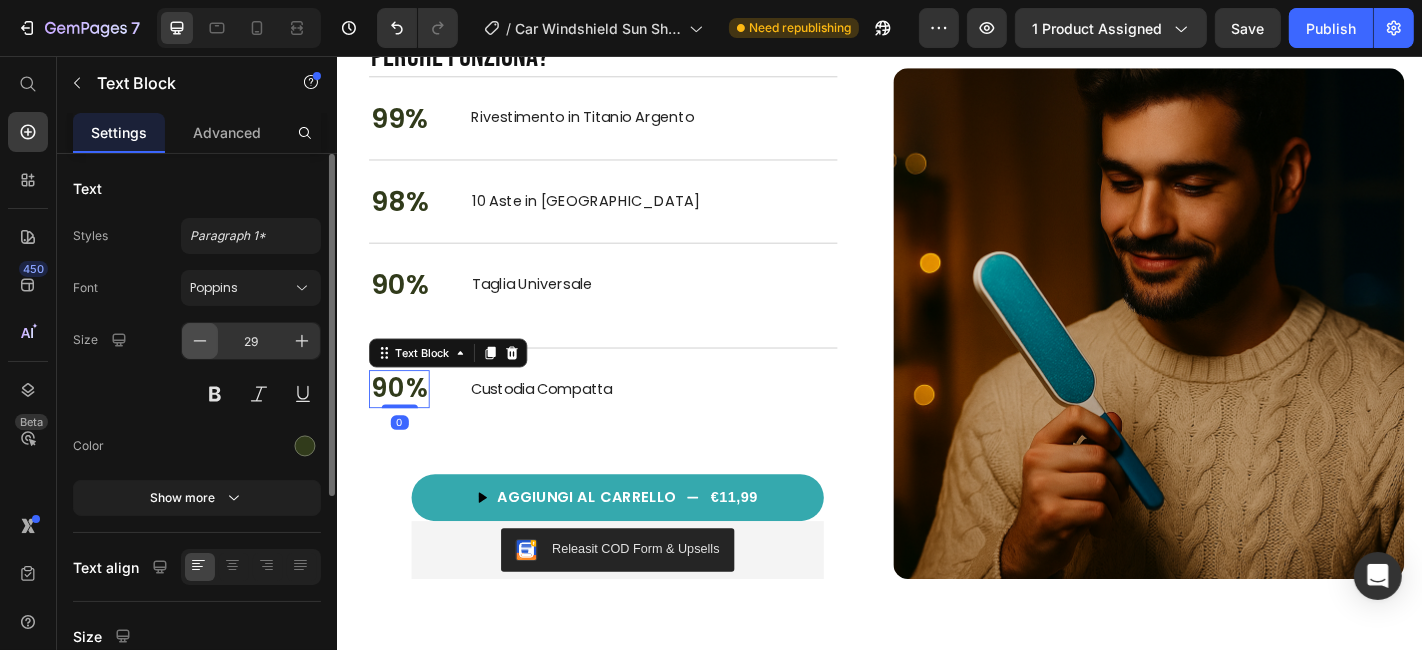click 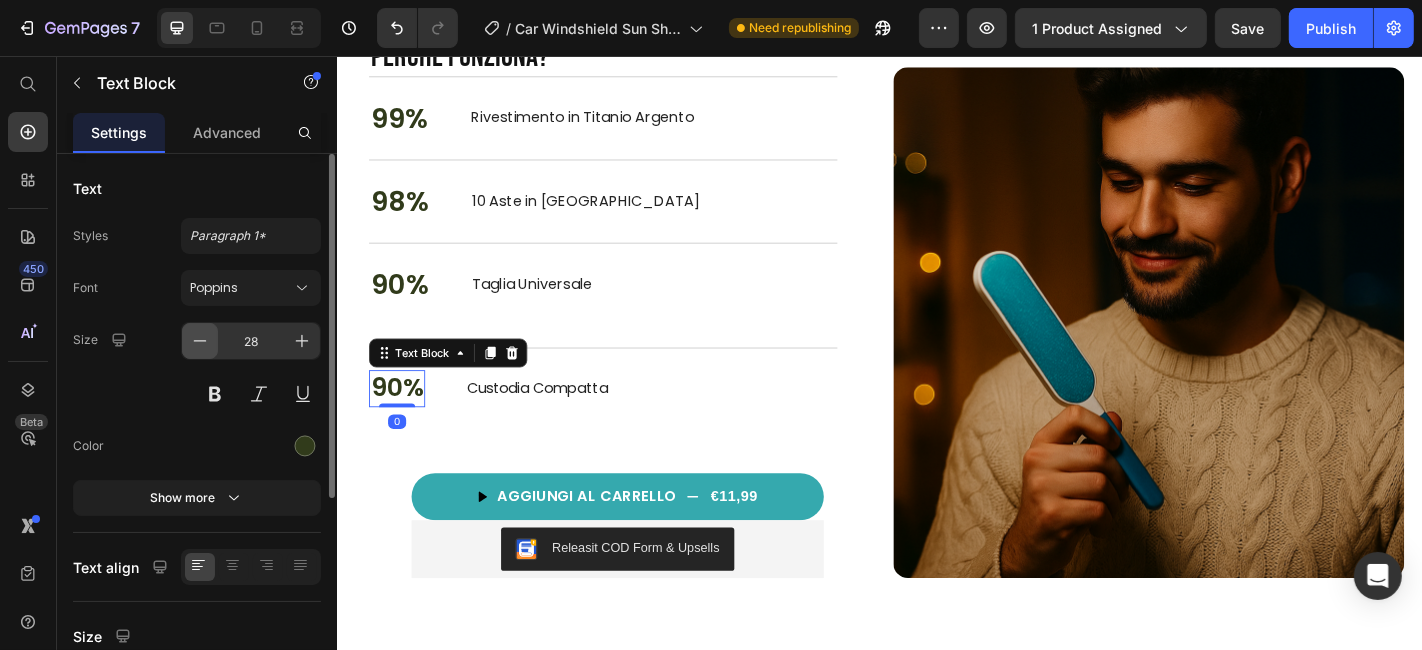 click 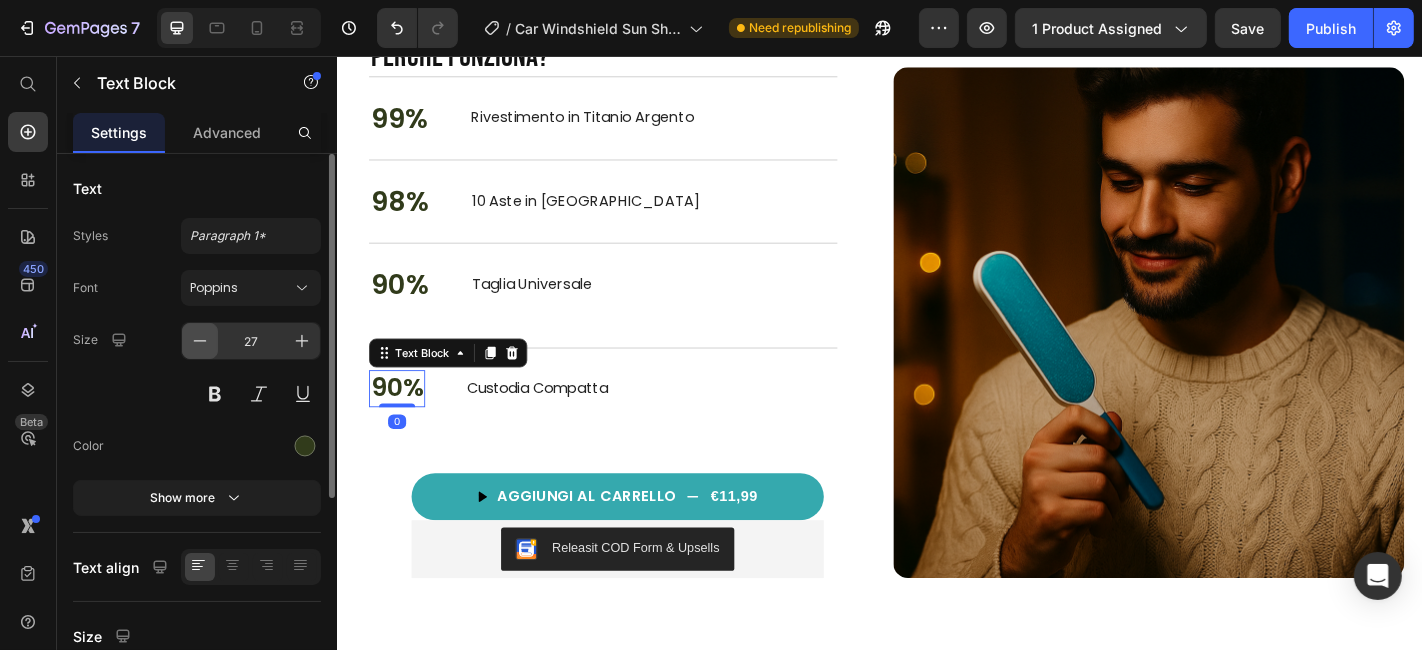 click 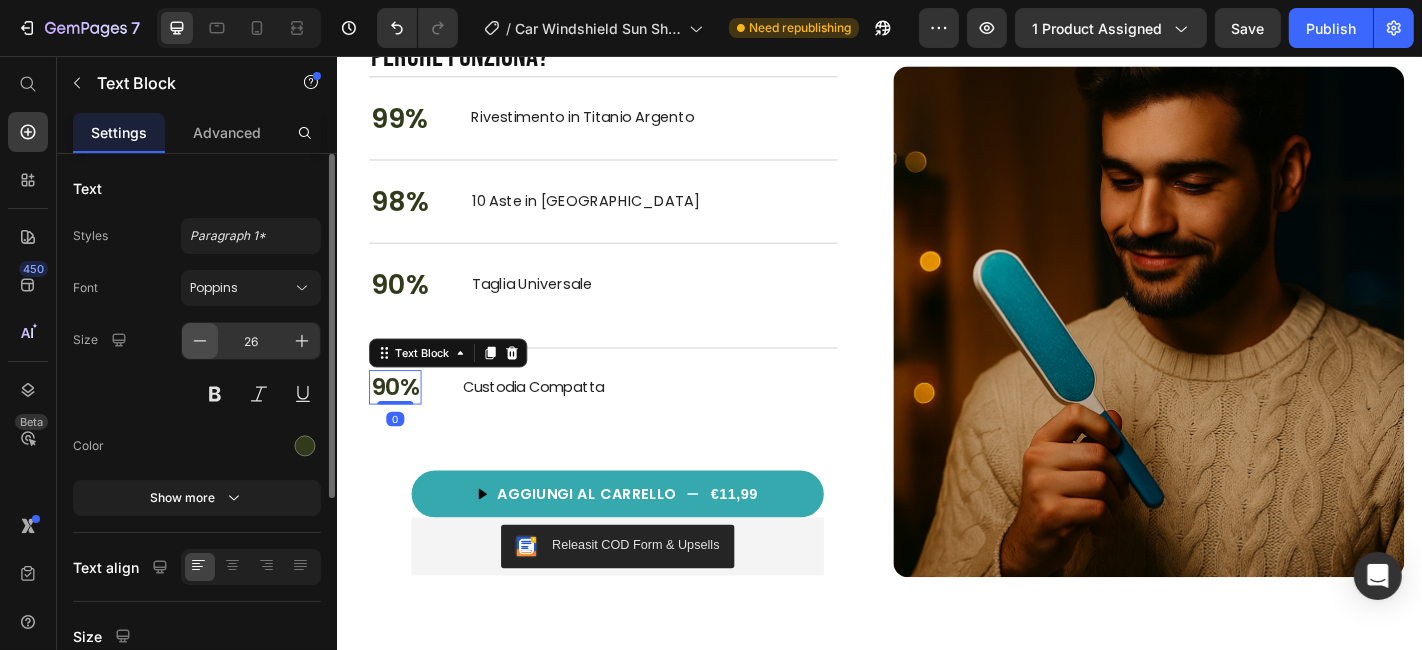 click 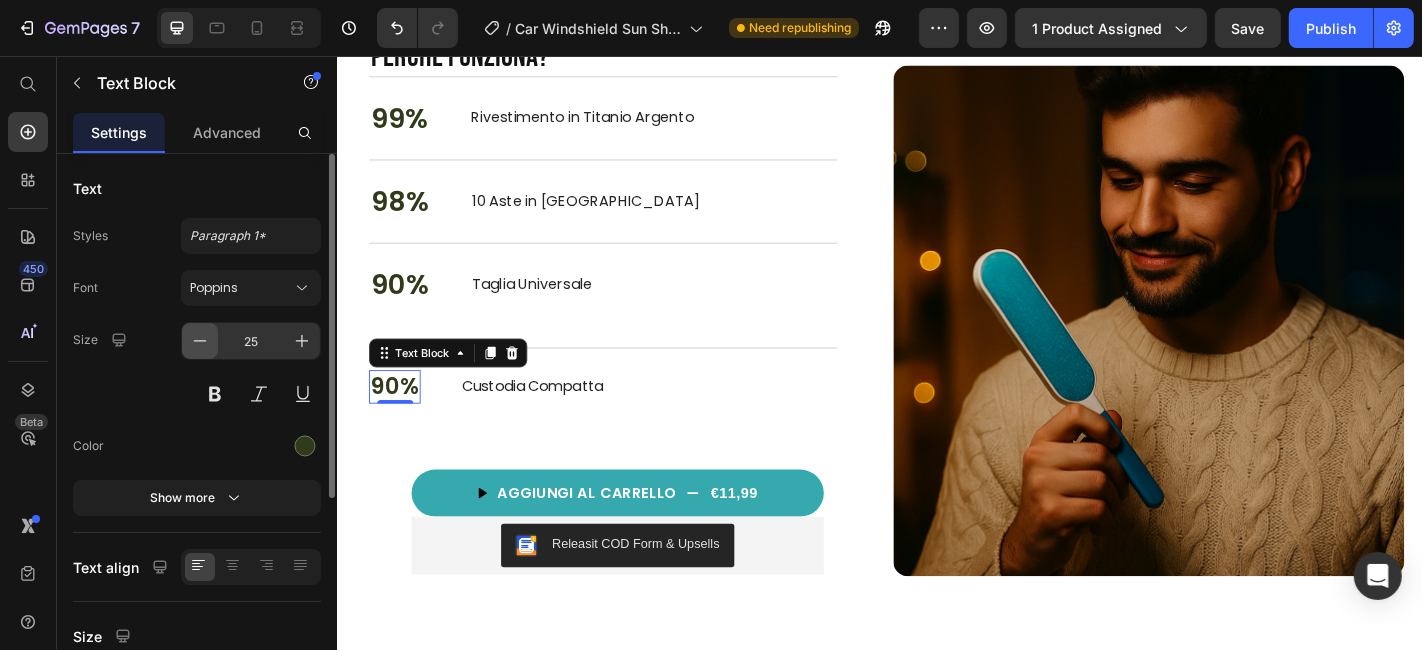 click 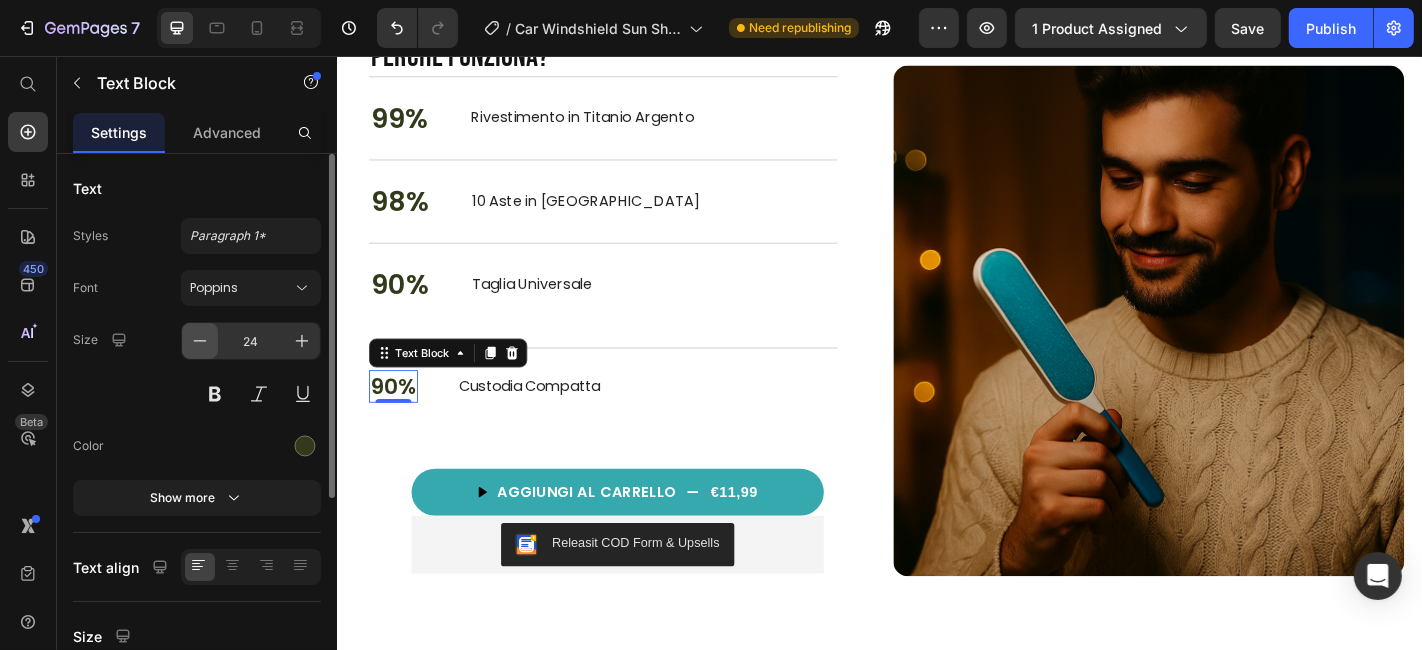 click 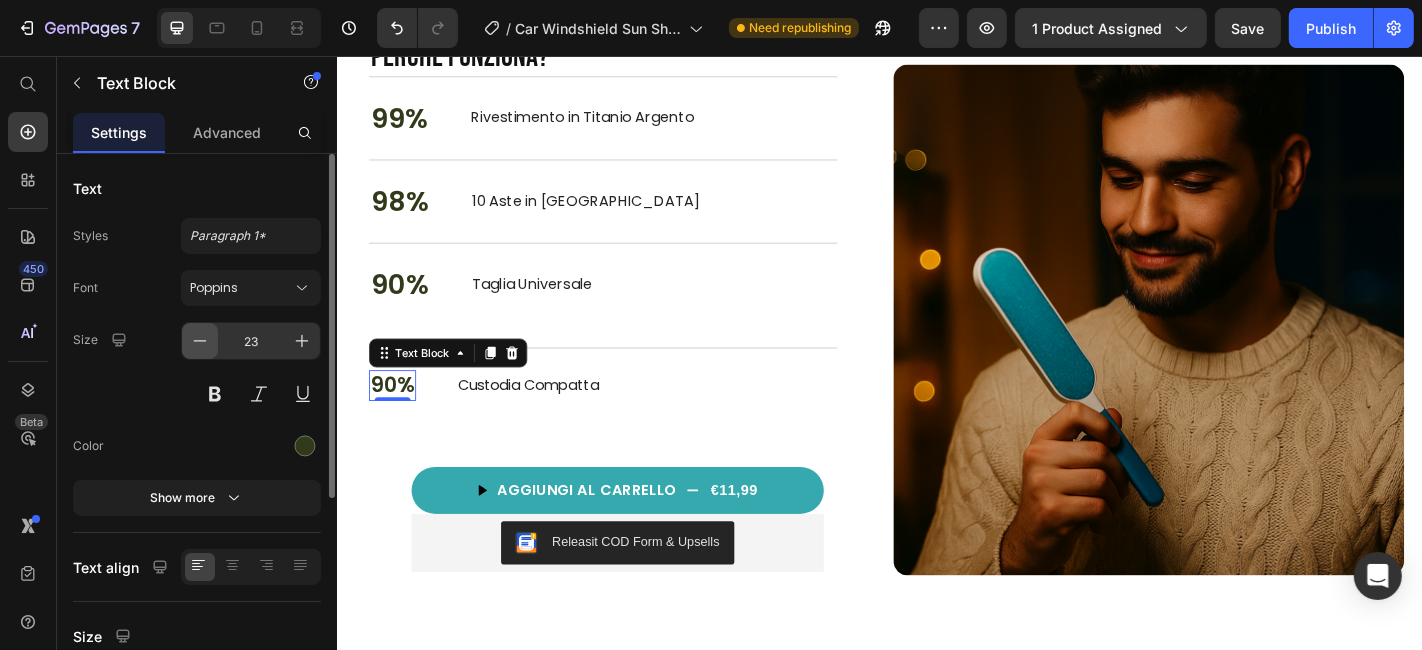 click 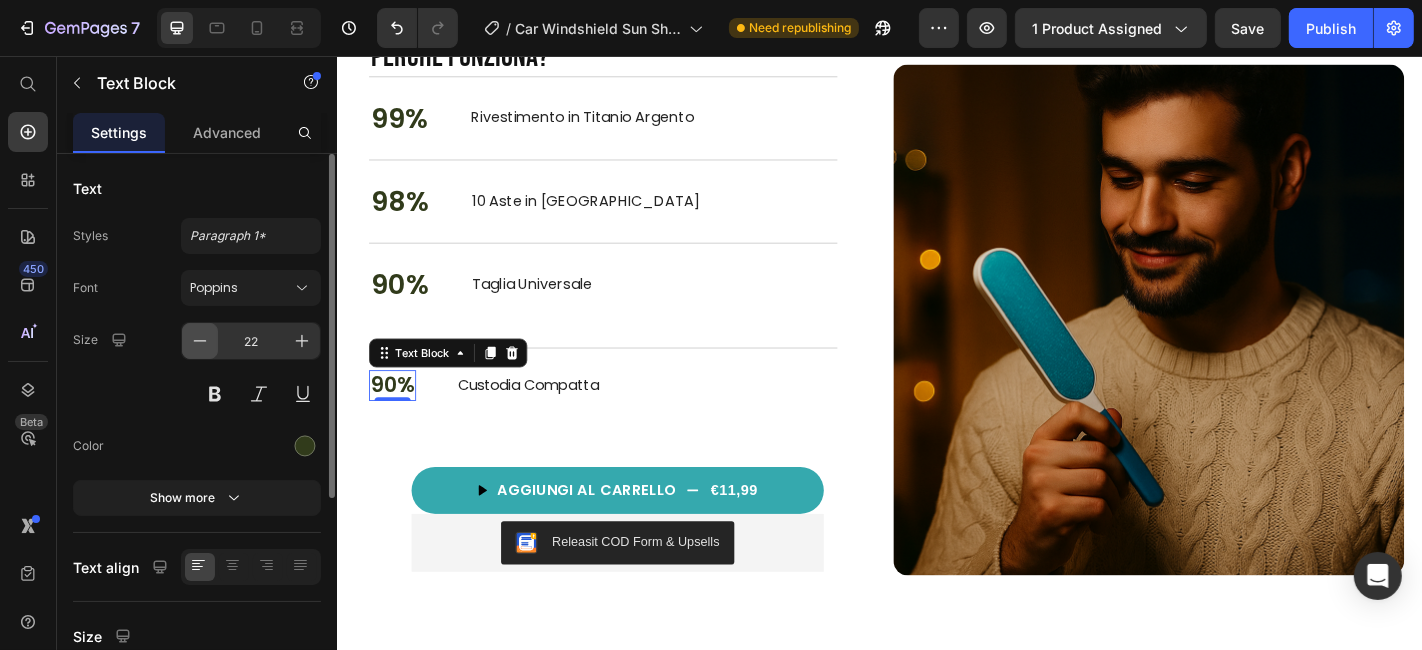 click 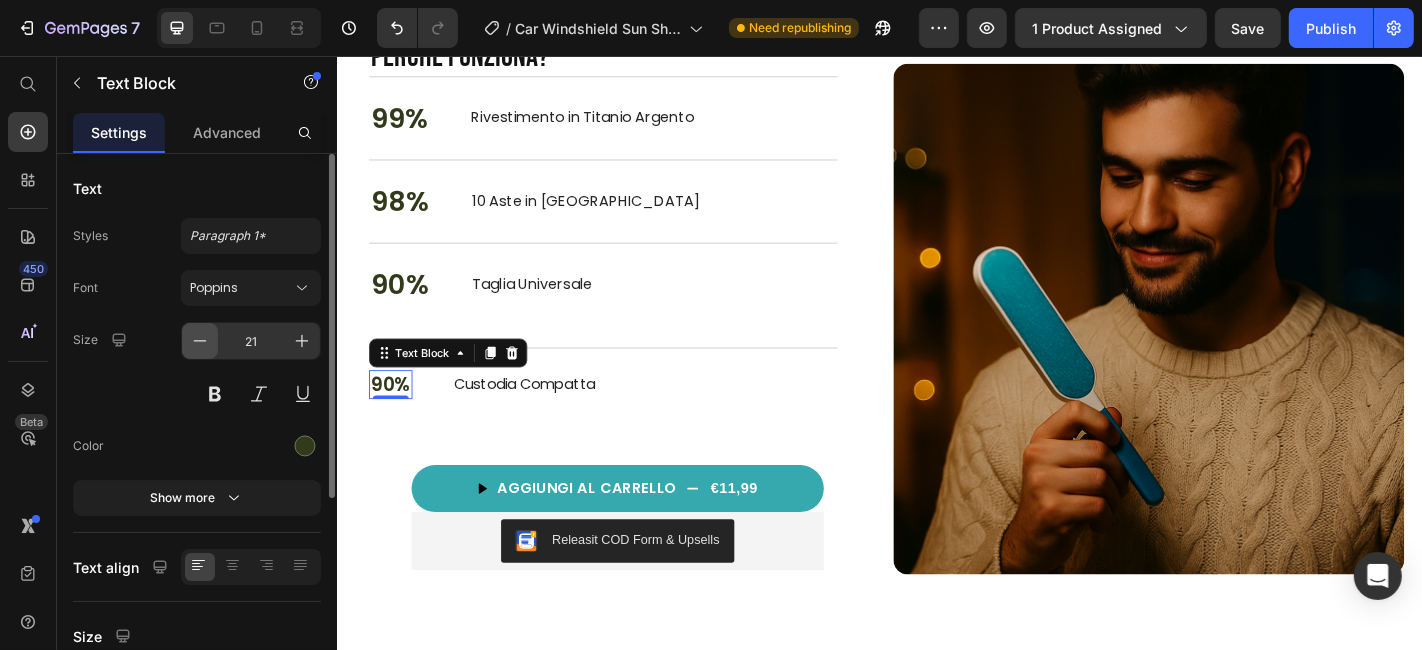 click 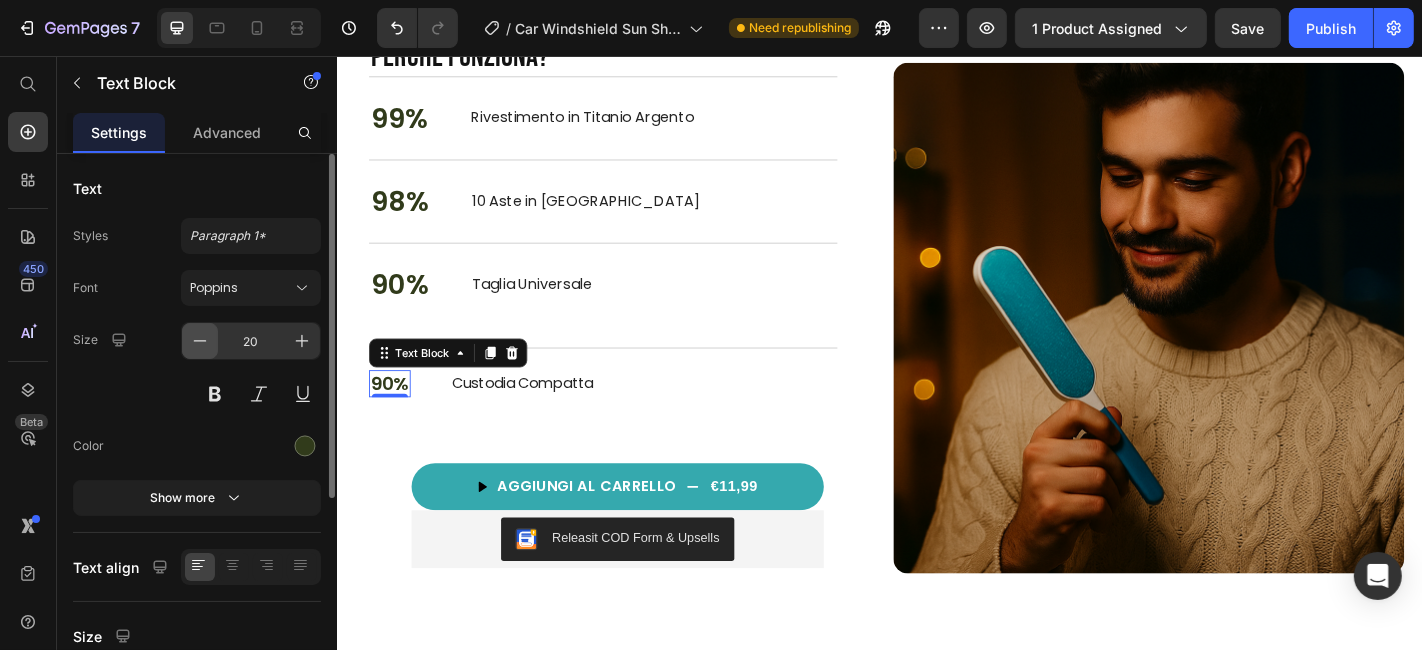 click 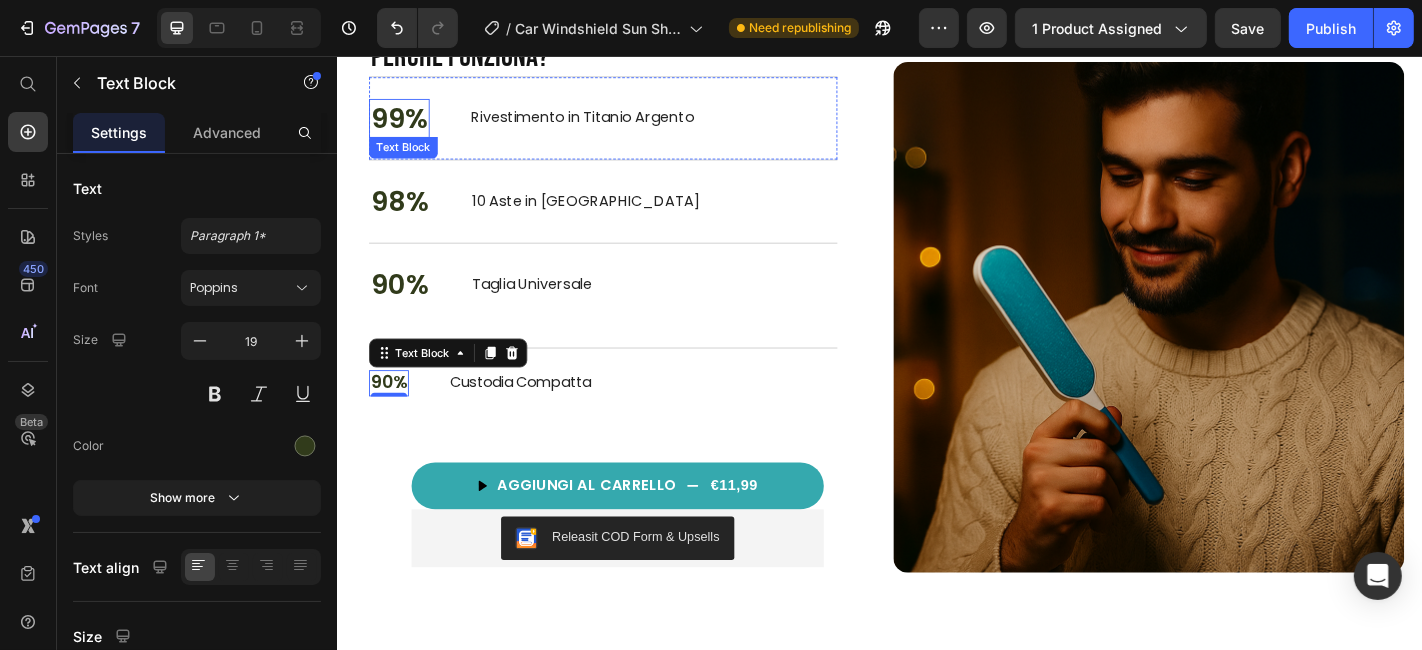 click on "99%" at bounding box center (404, 124) 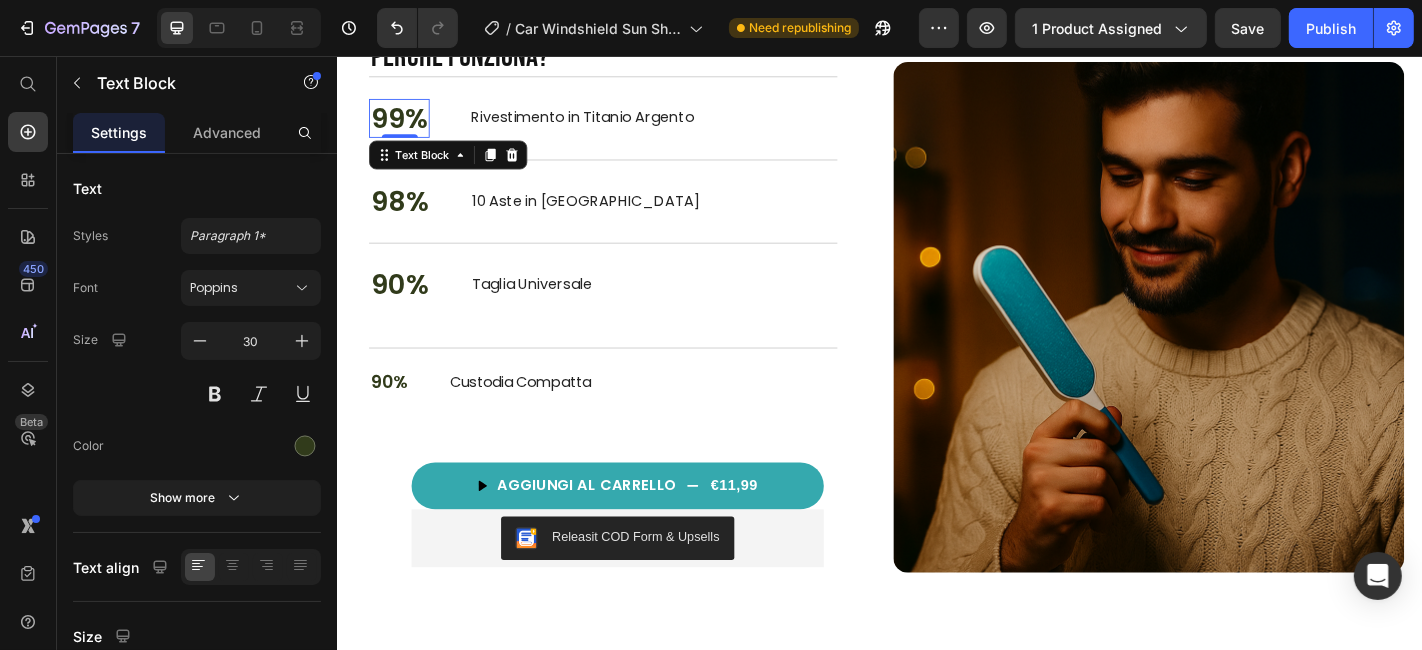 click on "99%" at bounding box center [404, 124] 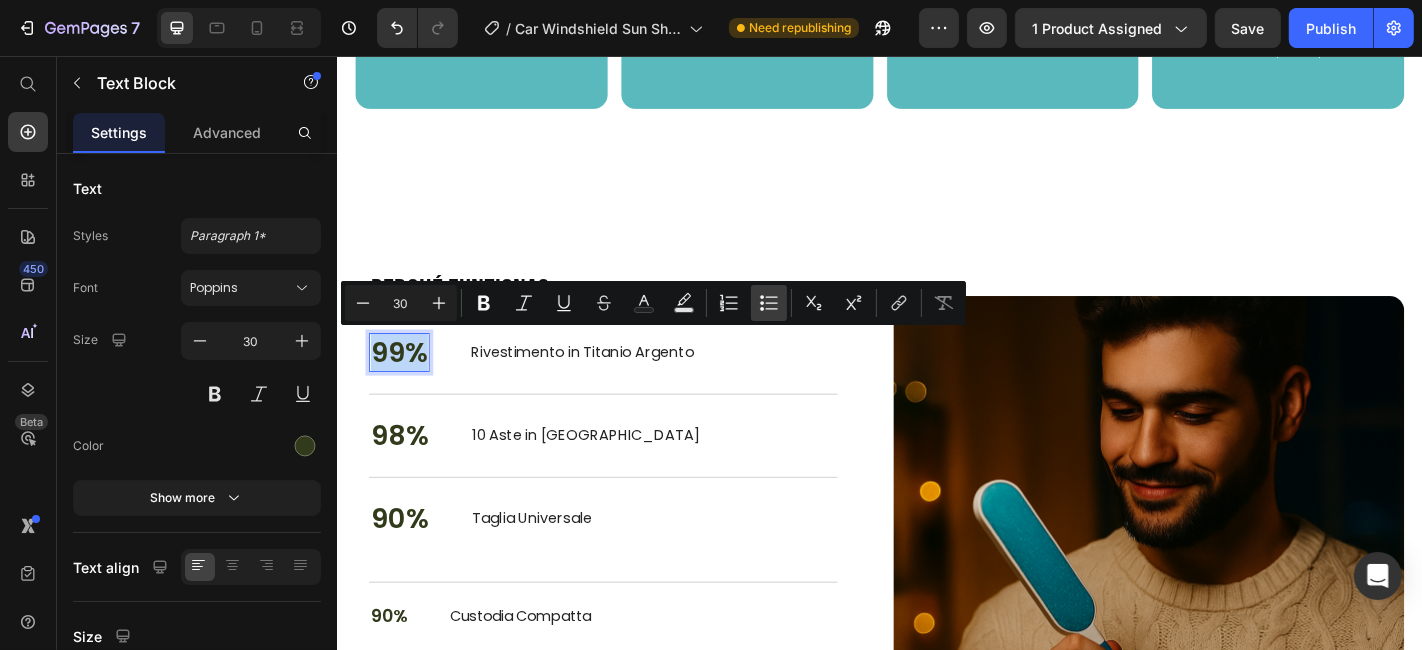 scroll, scrollTop: 2500, scrollLeft: 0, axis: vertical 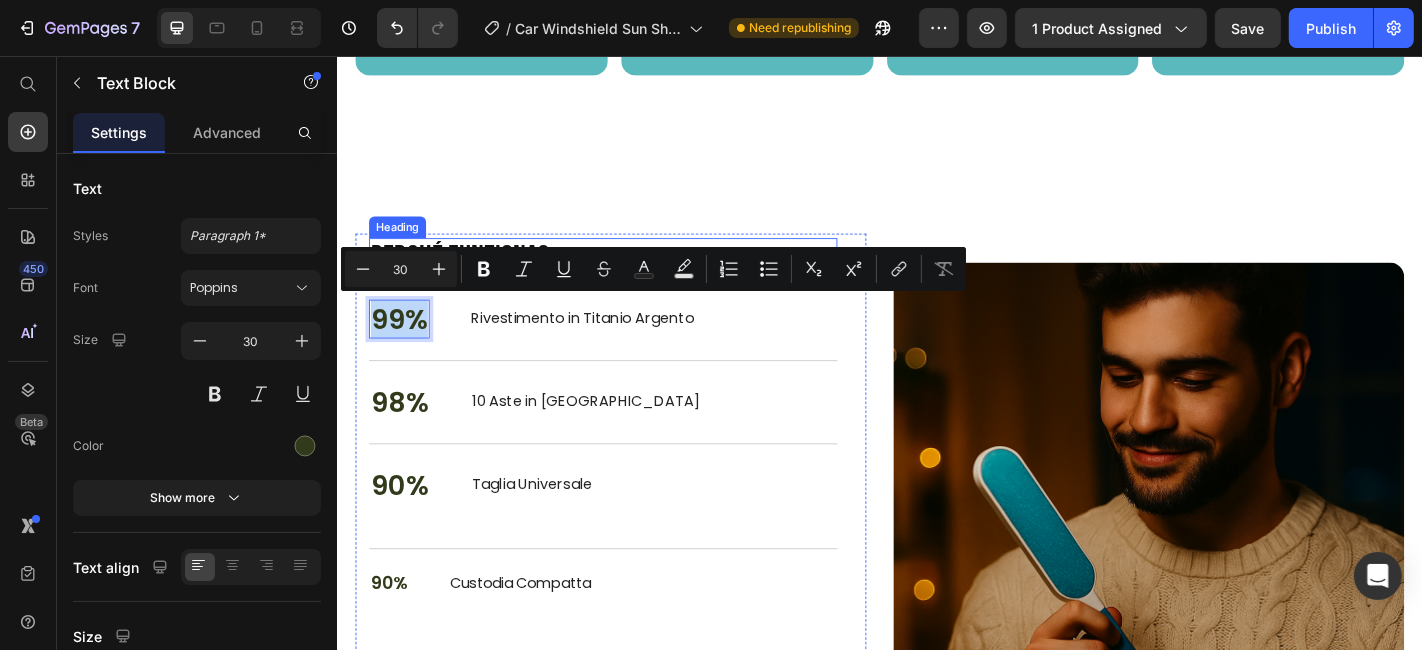 click on "Perché funziona?" at bounding box center (630, 279) 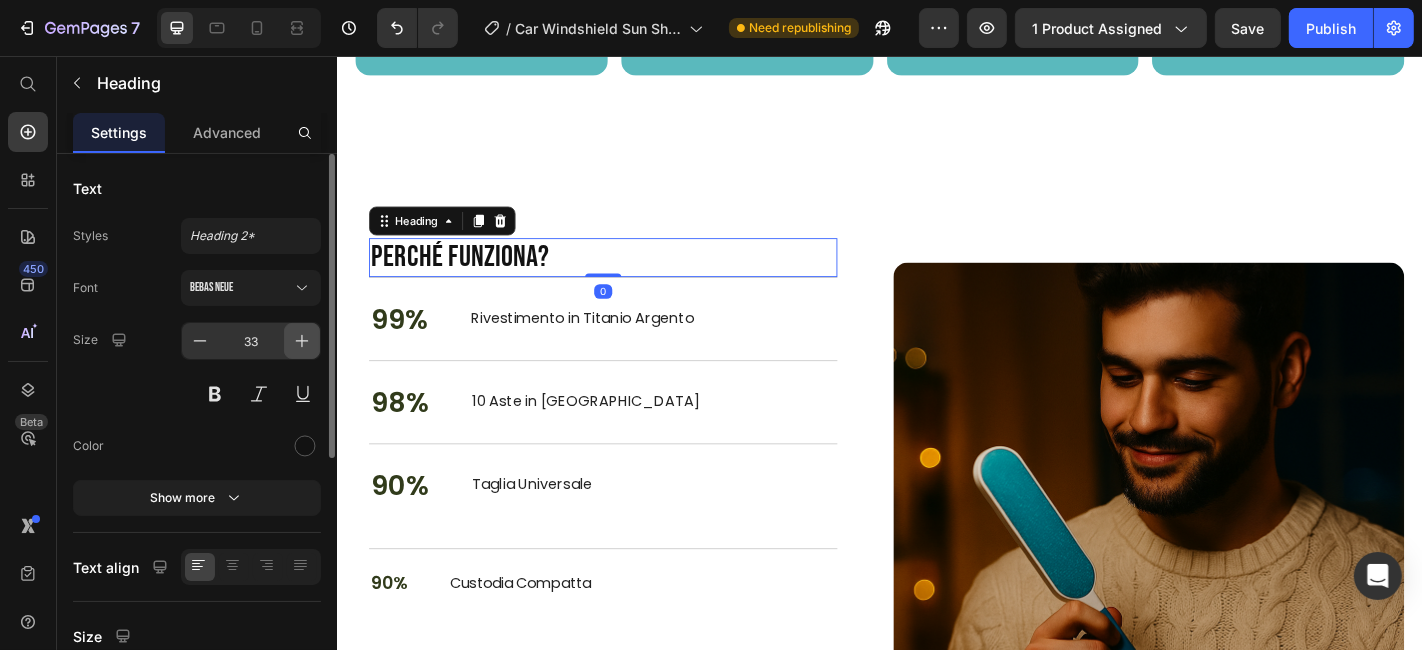 click 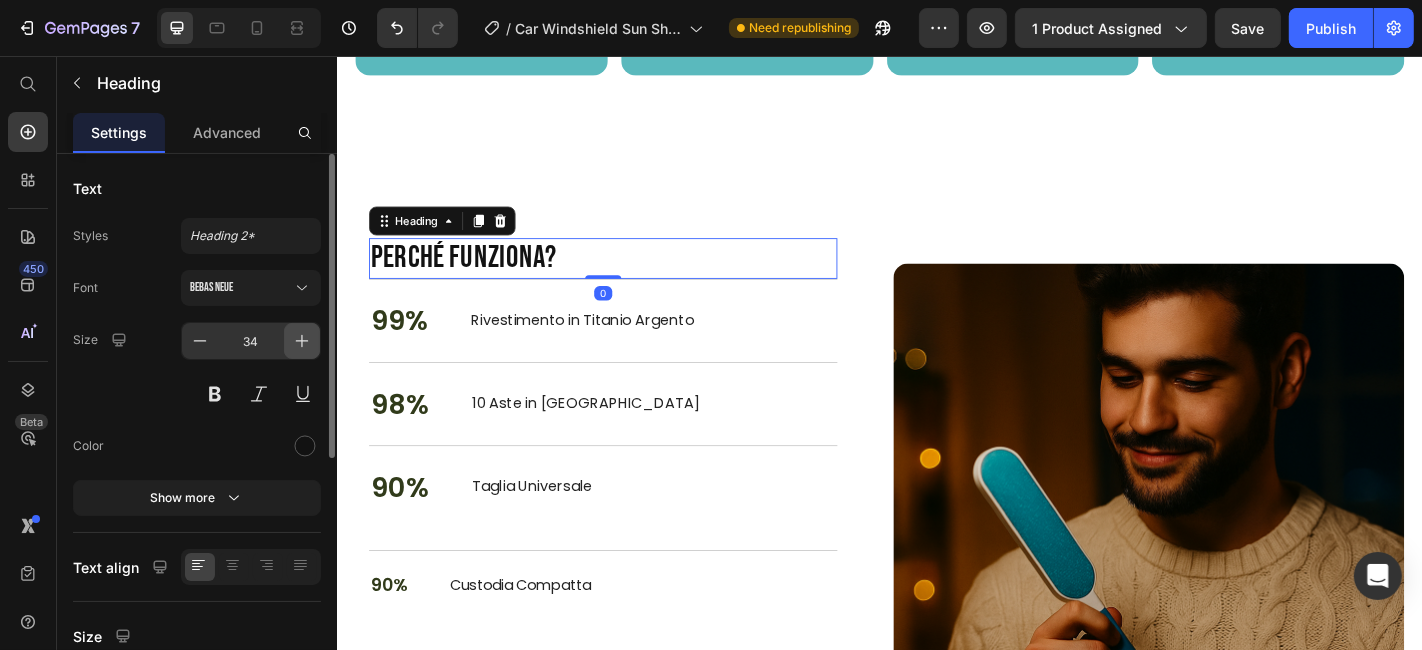click 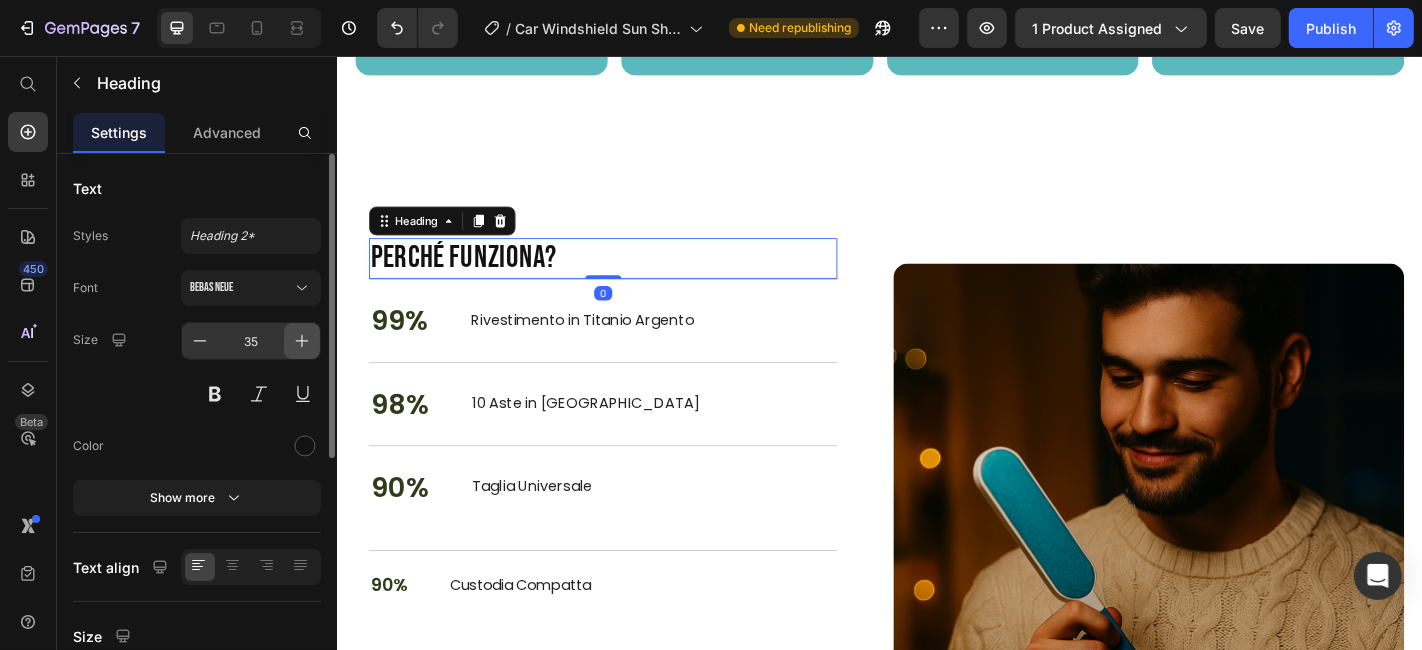click 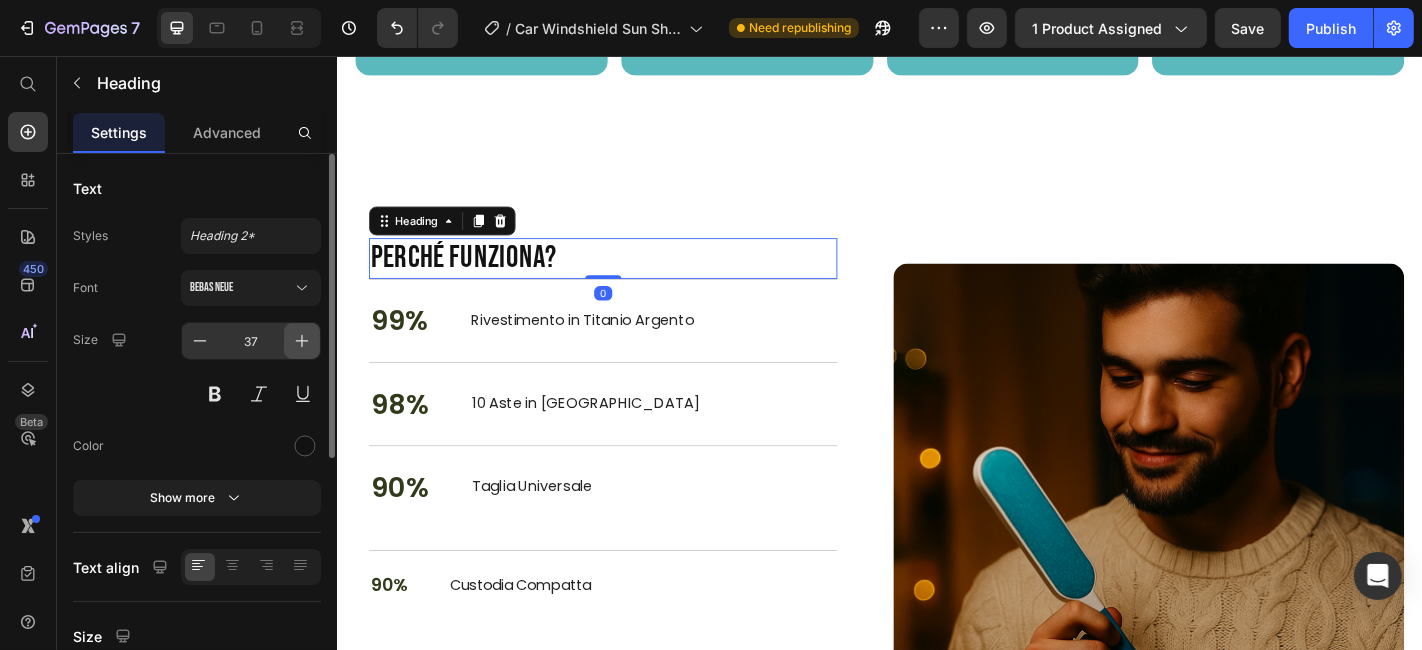 click 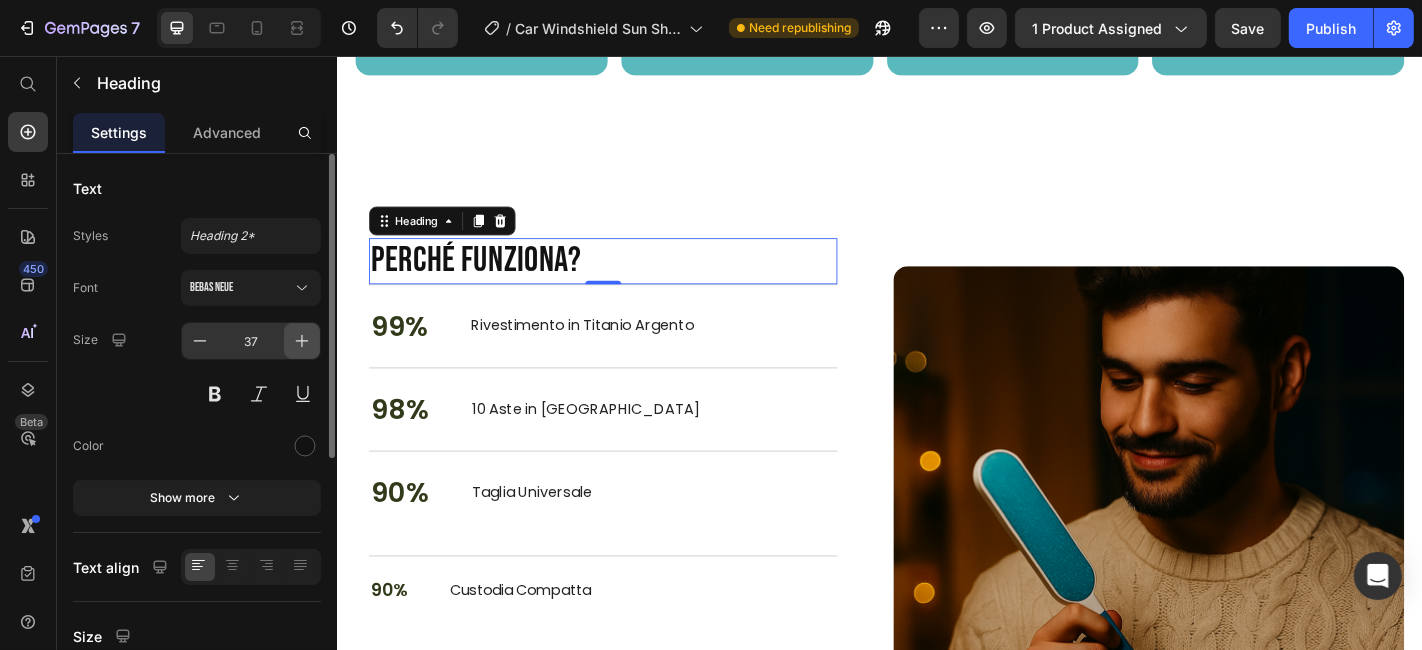 type on "39" 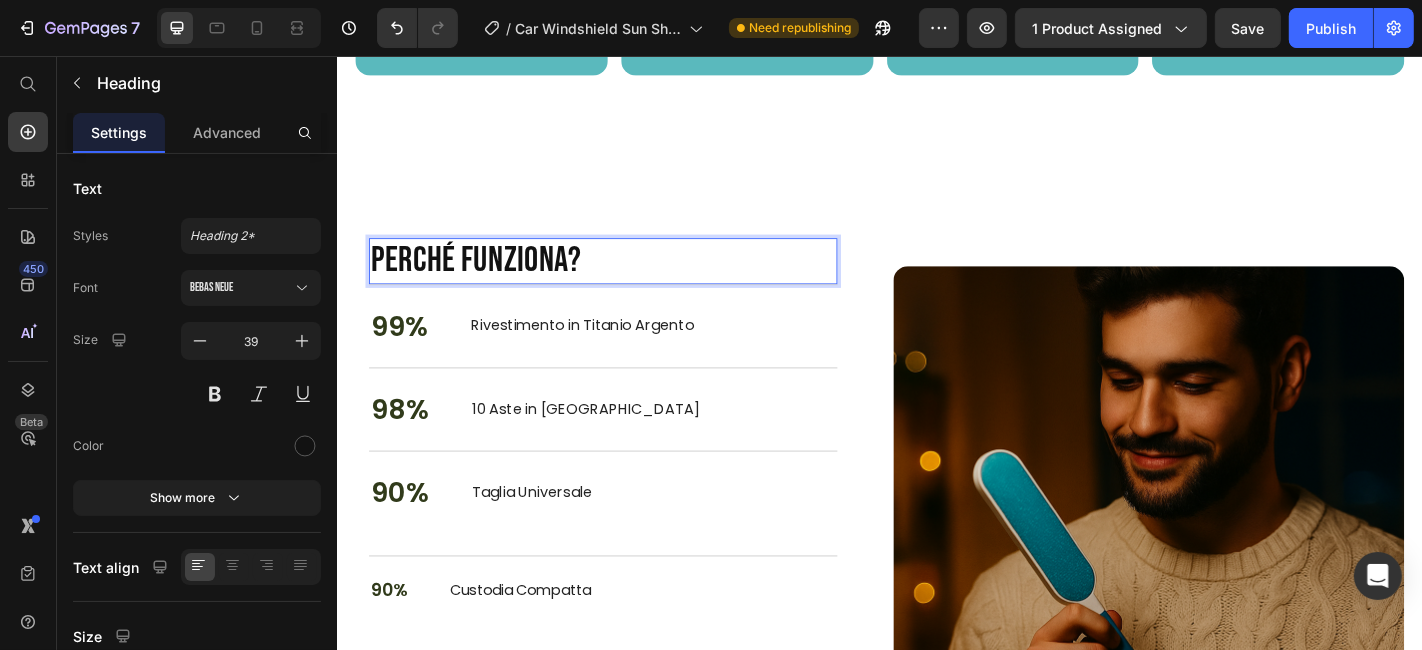 click on "Perché funziona?" at bounding box center [630, 282] 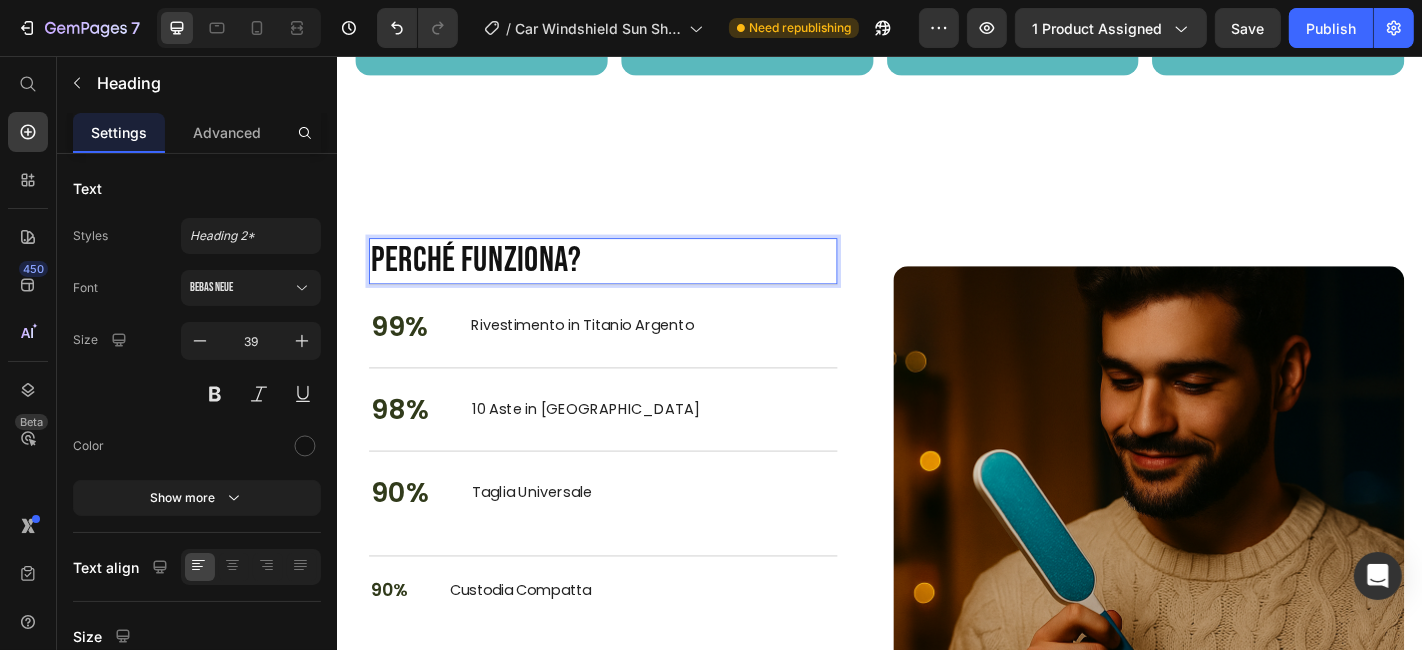 click on "Perché funziona?" at bounding box center (630, 282) 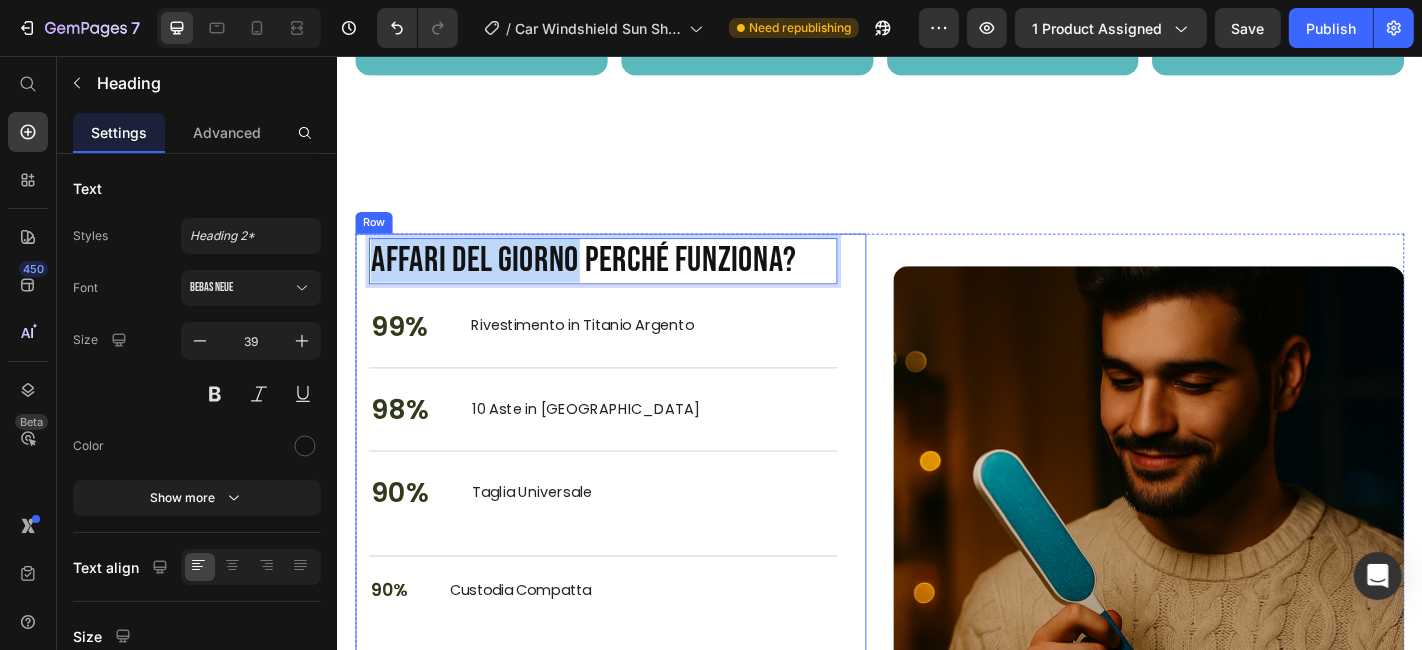 drag, startPoint x: 601, startPoint y: 276, endPoint x: 366, endPoint y: 266, distance: 235.21268 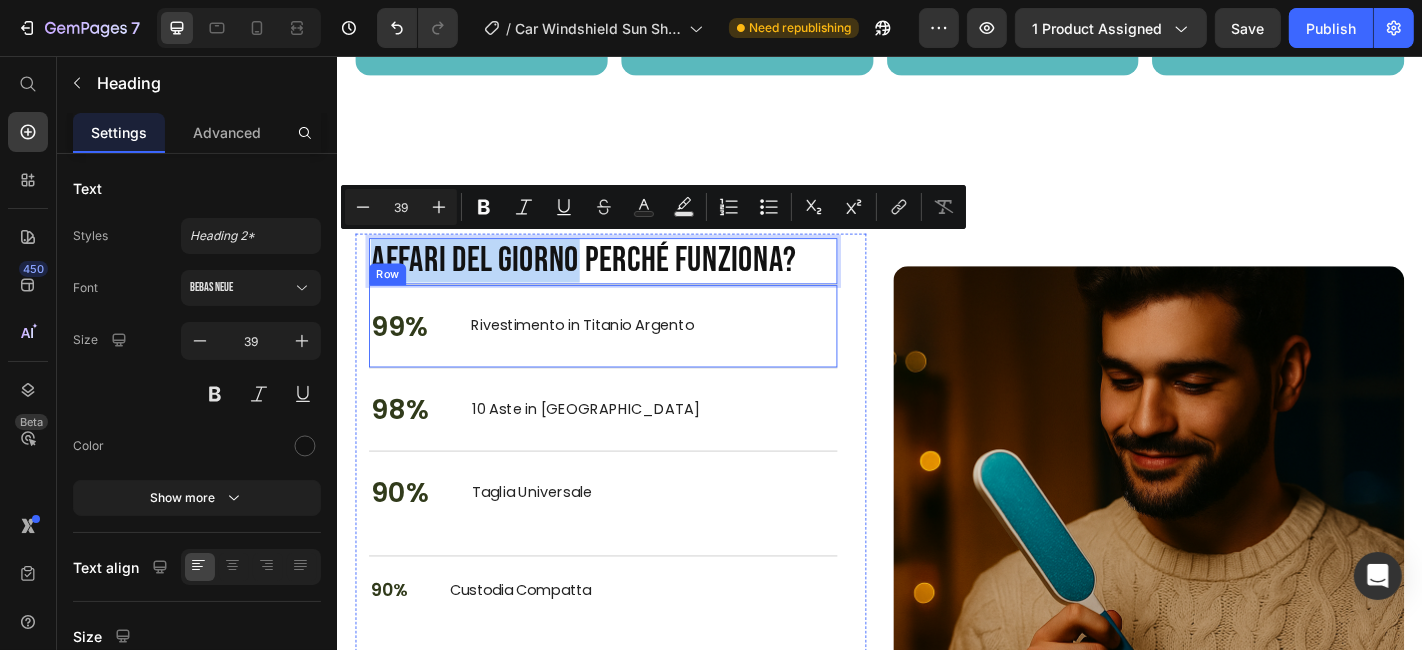 click on "99% Text Block Rivestimento in Titanio Argento Text Block Row" at bounding box center [630, 354] 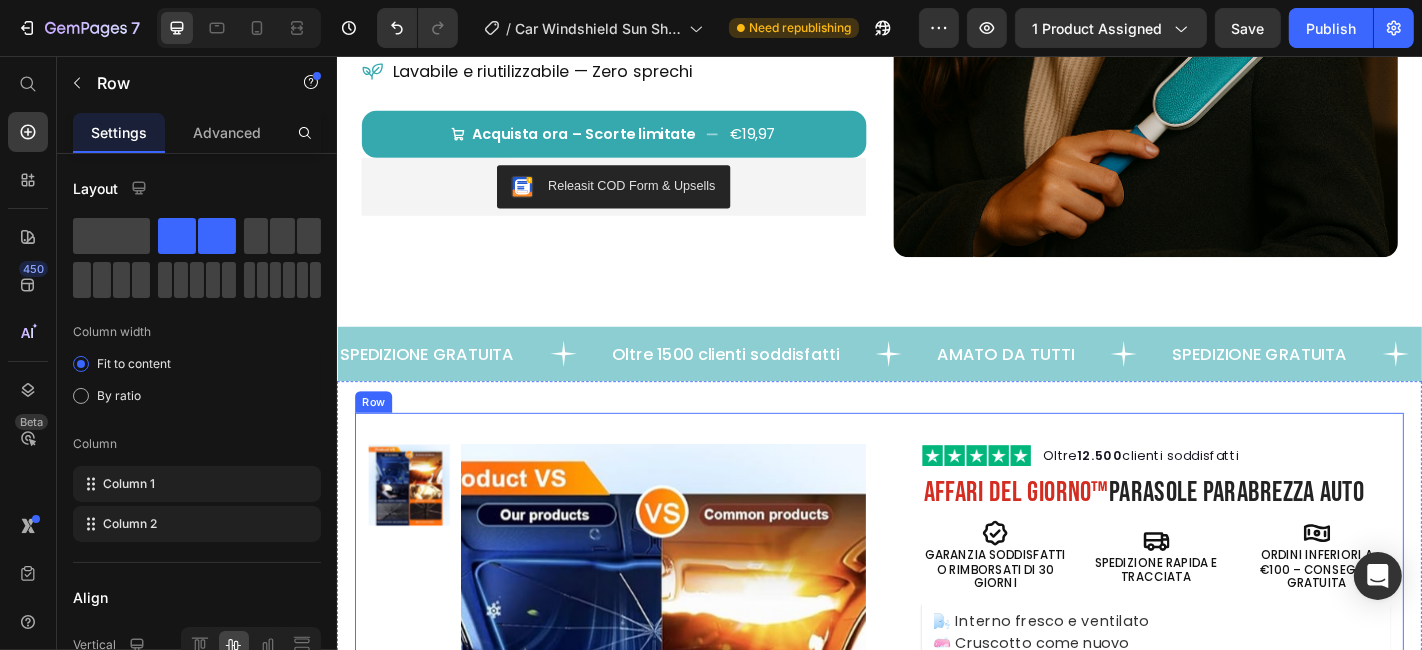 scroll, scrollTop: 611, scrollLeft: 0, axis: vertical 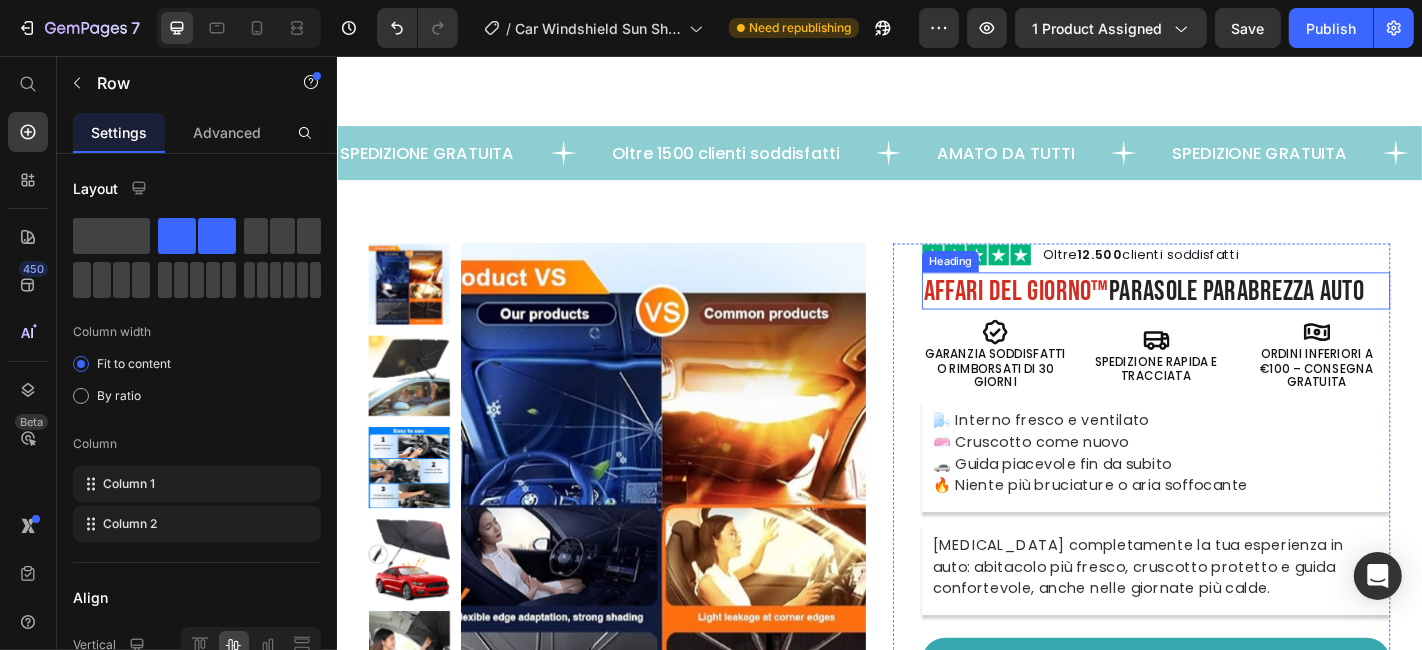 click on "Affari del Giorno™" at bounding box center (1087, 315) 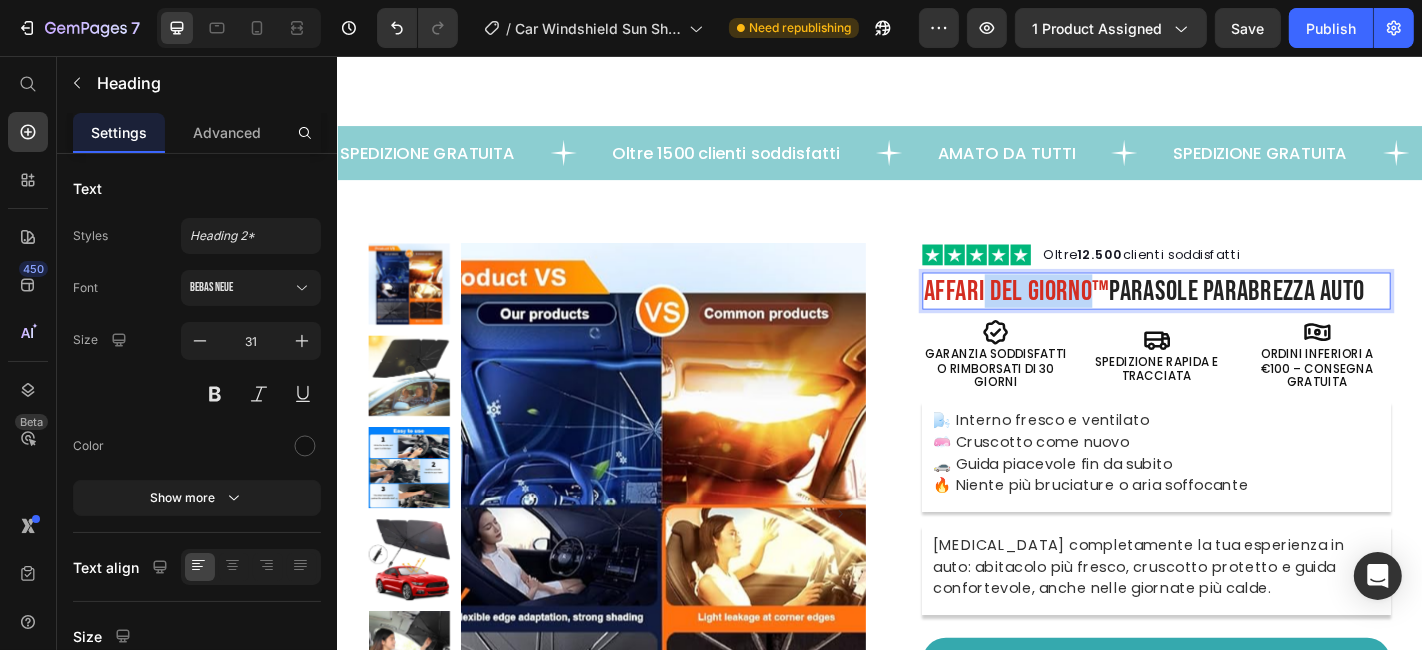 drag, startPoint x: 1162, startPoint y: 331, endPoint x: 1042, endPoint y: 334, distance: 120.03749 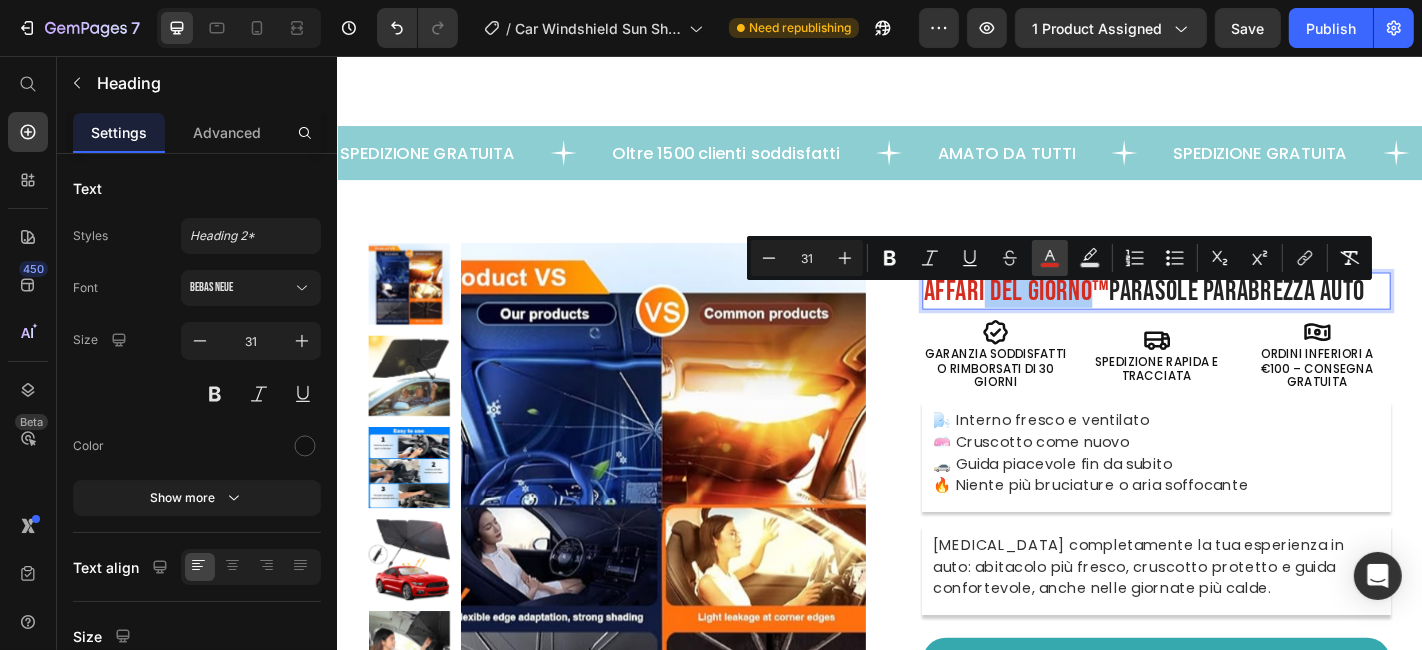 click 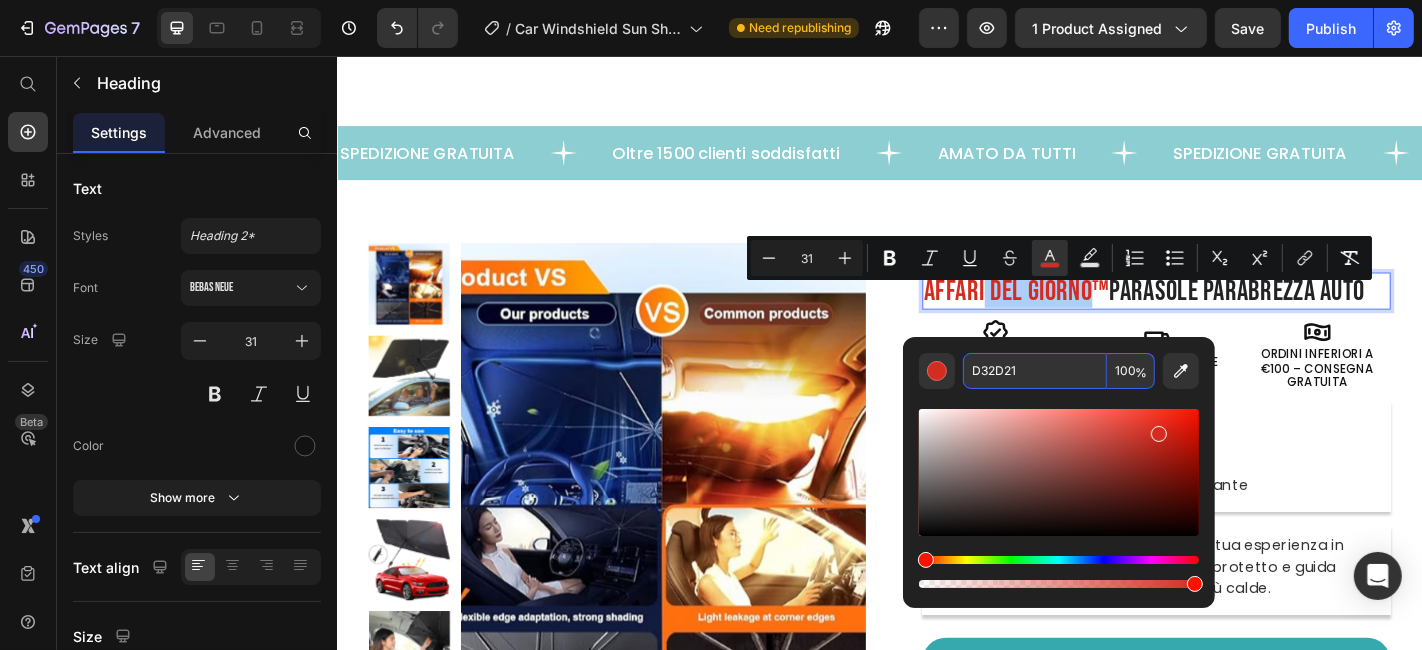 click on "D32D21" at bounding box center [1035, 371] 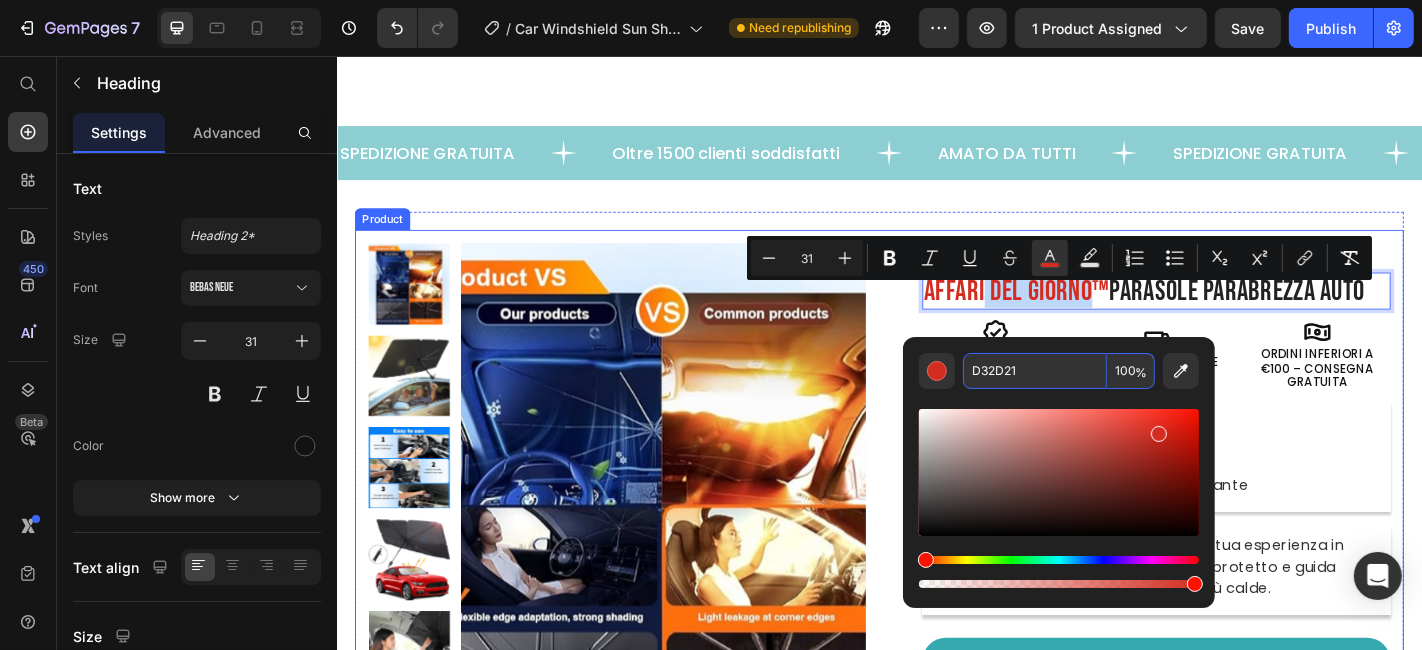click on "Image Oltre  12.500  clienti soddisfatti Text block Row Affari del Giorno™  Parasole Parabrezza Auto Heading   0
Icon GARANZIA SODDISFATTI O RIMBORSATI DI 30 GIORNI Text Block
Icon SPEDIZIONE RAPIDA E TRACCIATA Text Block
Icon ORDINI INFERIORI A €100 – CONSEGNA GRATUITA Text Block Row 🌬️ Interno fresco e ventilato 🧼 Cruscotto come nuovo 🚗 Guida piacevole fin da subito 🔥 Niente più bruciature o aria soffocante Text block Cambia completamente la tua esperienza in auto: abitacolo più fresco, cruscotto protetto e guida confortevole, anche nelle giornate più calde. Text block Premium memory foam core U-shaped arm tunnel for ultimate support Gentle on skin with cooling bamboo cover Ideal for side sleepers & couples Item list
AGGIUNGI AL CARRELLO
€19,97 Product Cart Button Releasit COD Form & Upsells Releasit COD Form & Upsells
Icon Garanzia soddisfatti o rimborsati Text Block Row
Icon" at bounding box center [1226, 603] 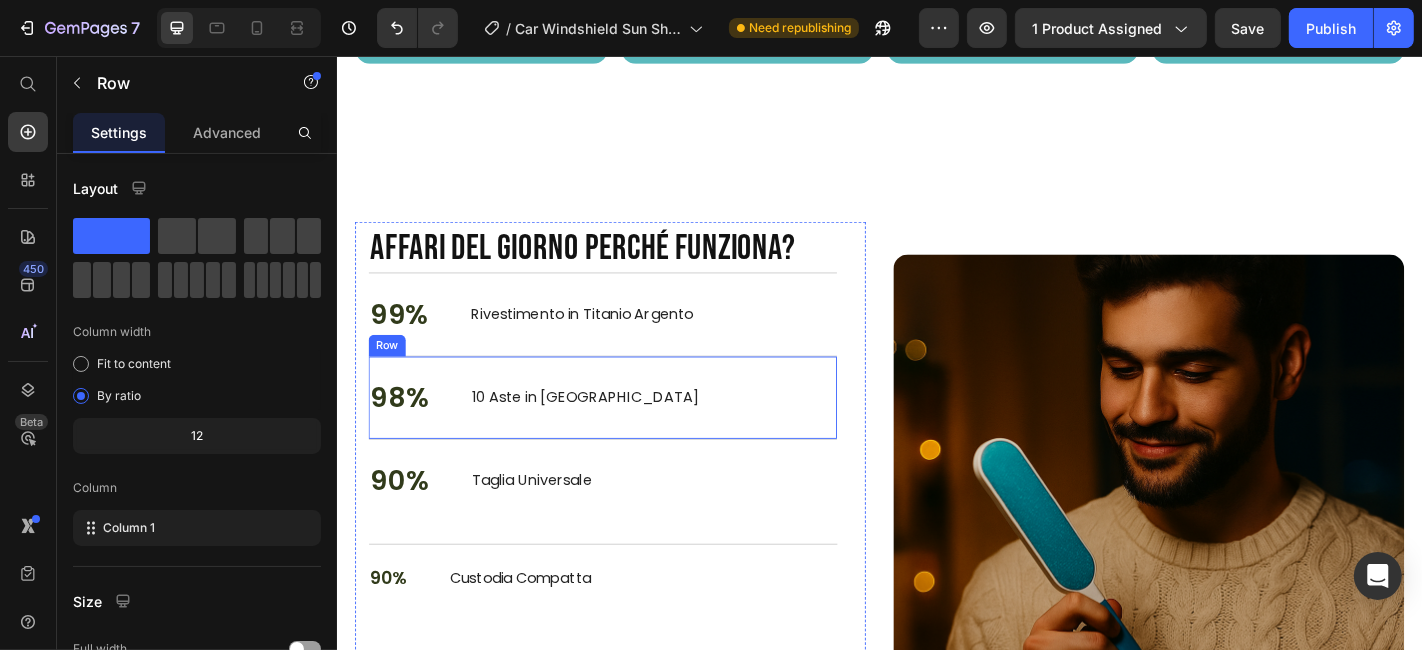 scroll, scrollTop: 2500, scrollLeft: 0, axis: vertical 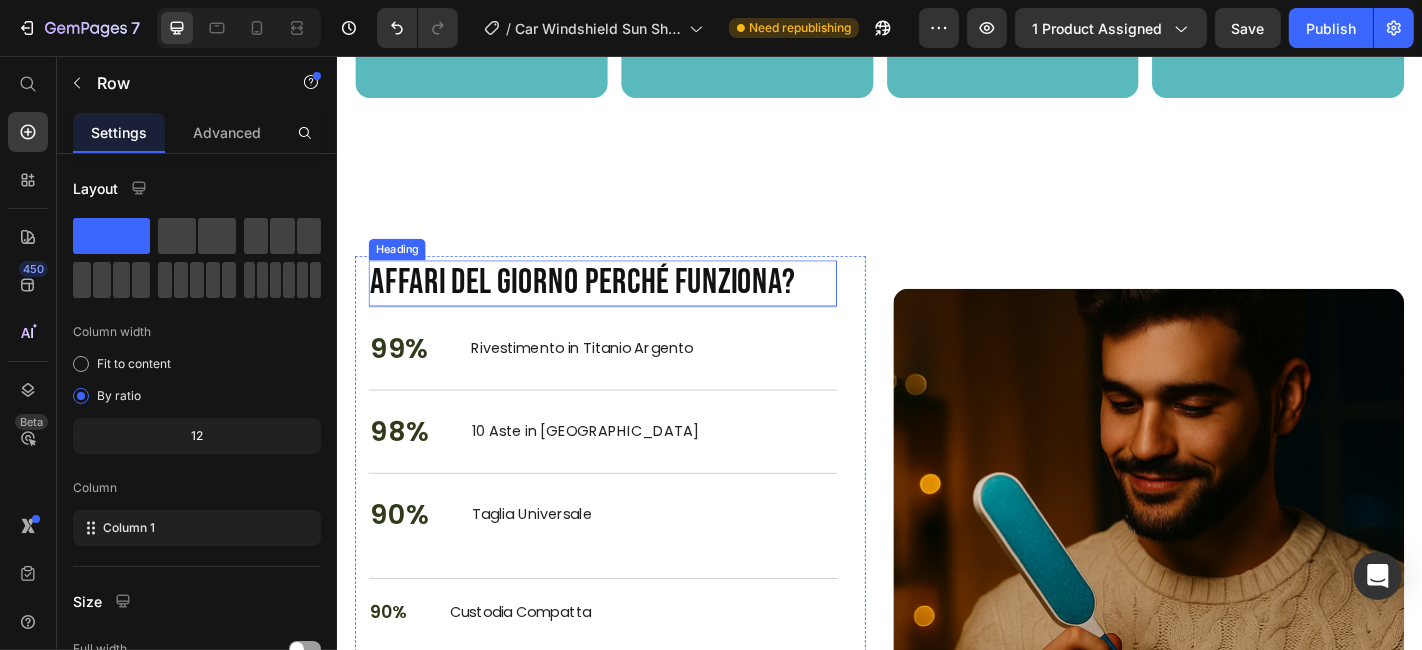 click on "Affari del Giorno Perché funziona?" at bounding box center (630, 307) 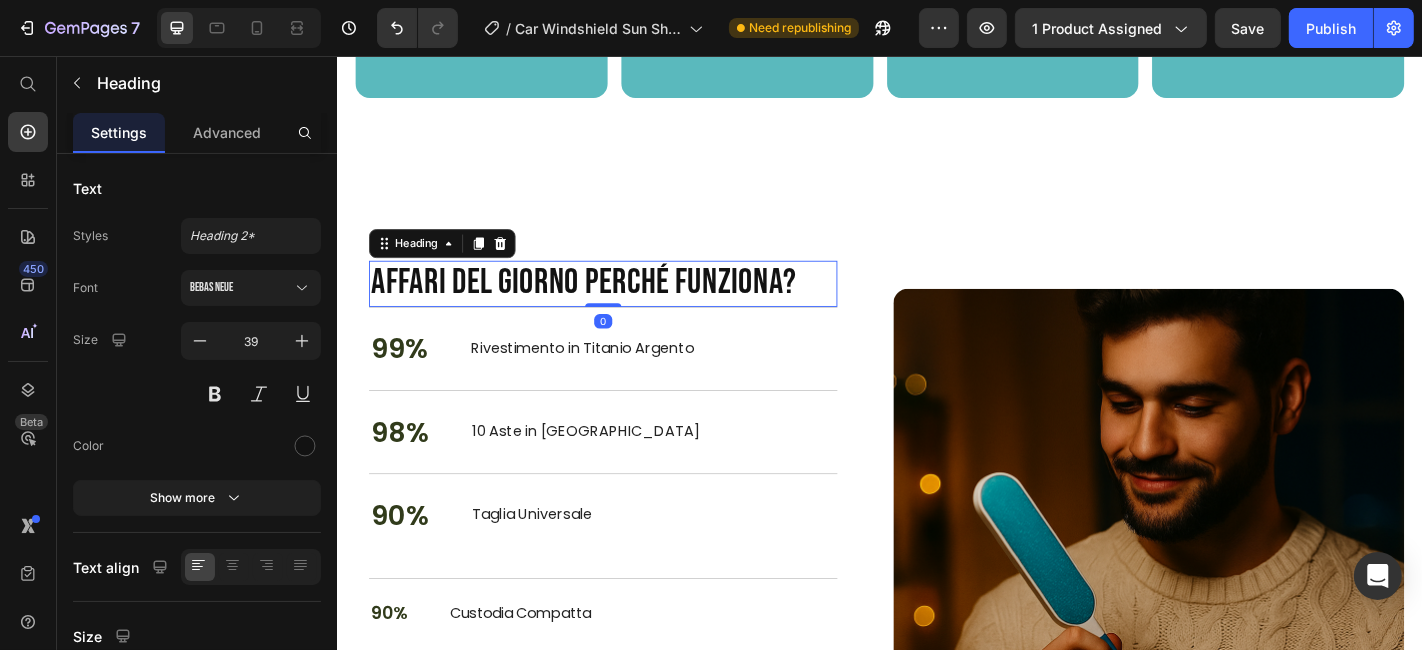 click on "Affari del Giorno Perché funziona?" at bounding box center [630, 307] 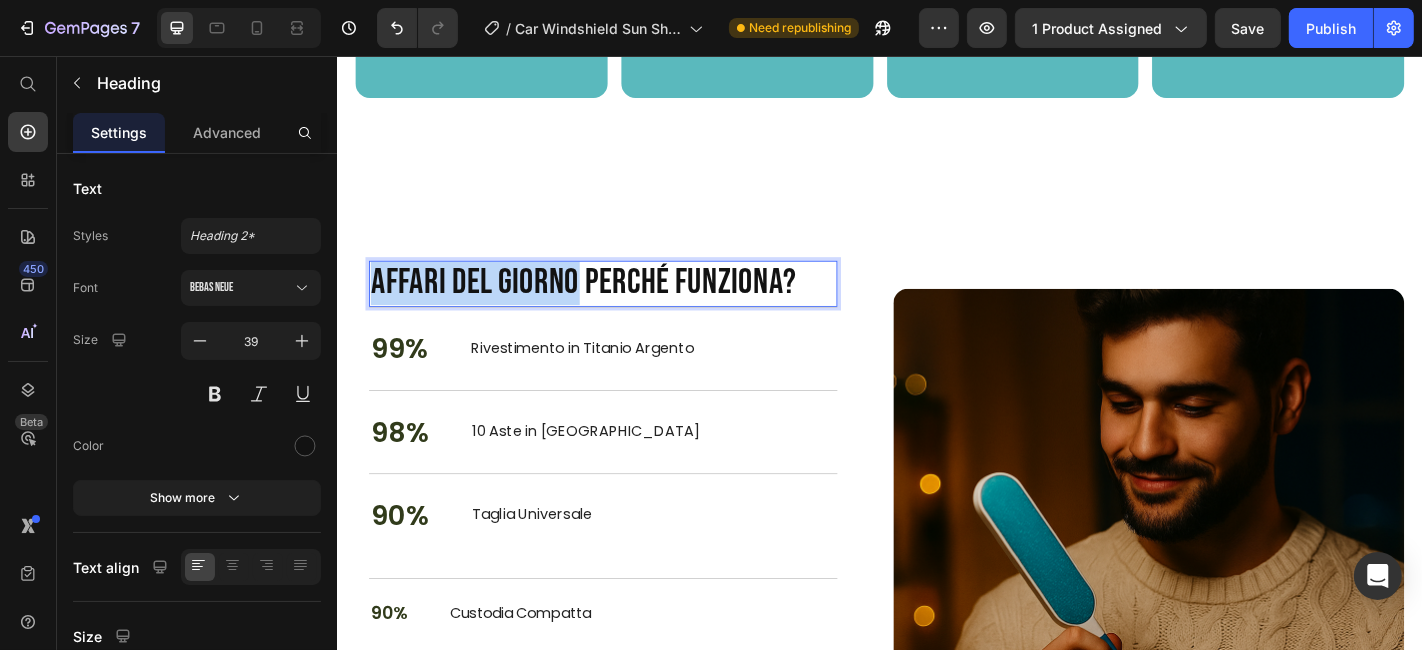 drag, startPoint x: 598, startPoint y: 310, endPoint x: 388, endPoint y: 288, distance: 211.14923 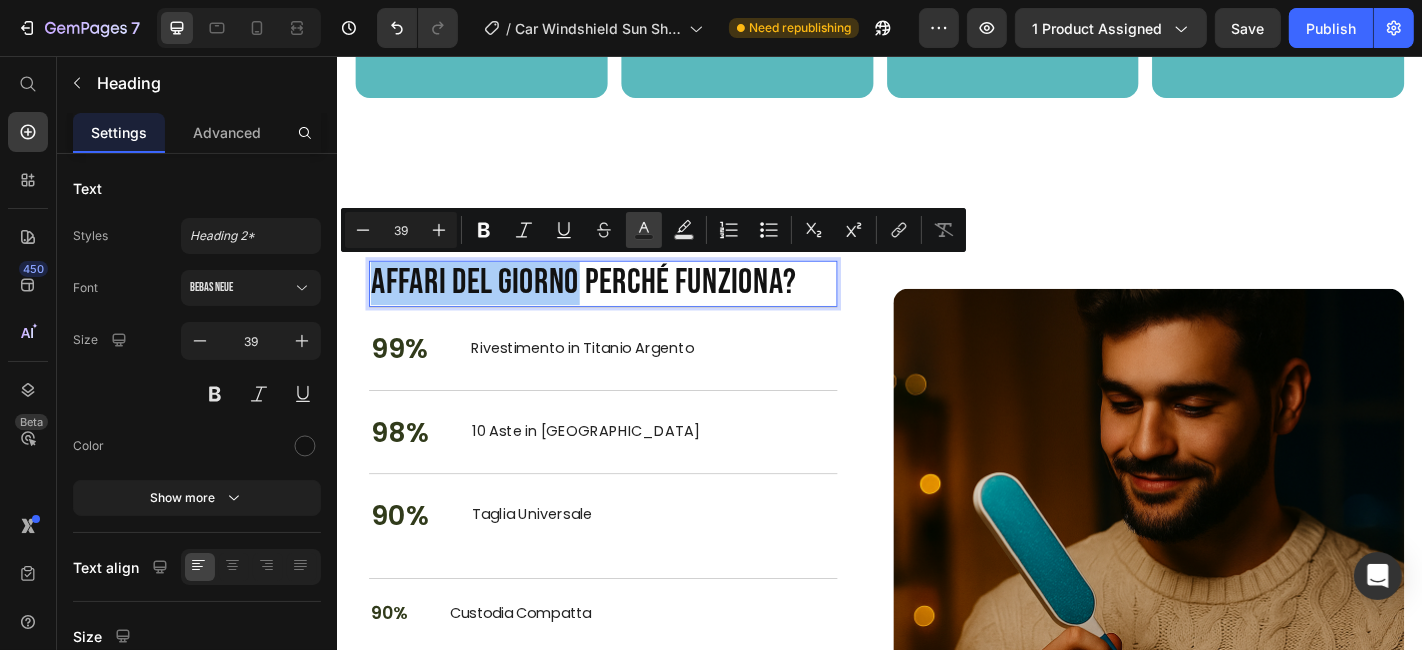 click on "Text Color" at bounding box center (644, 230) 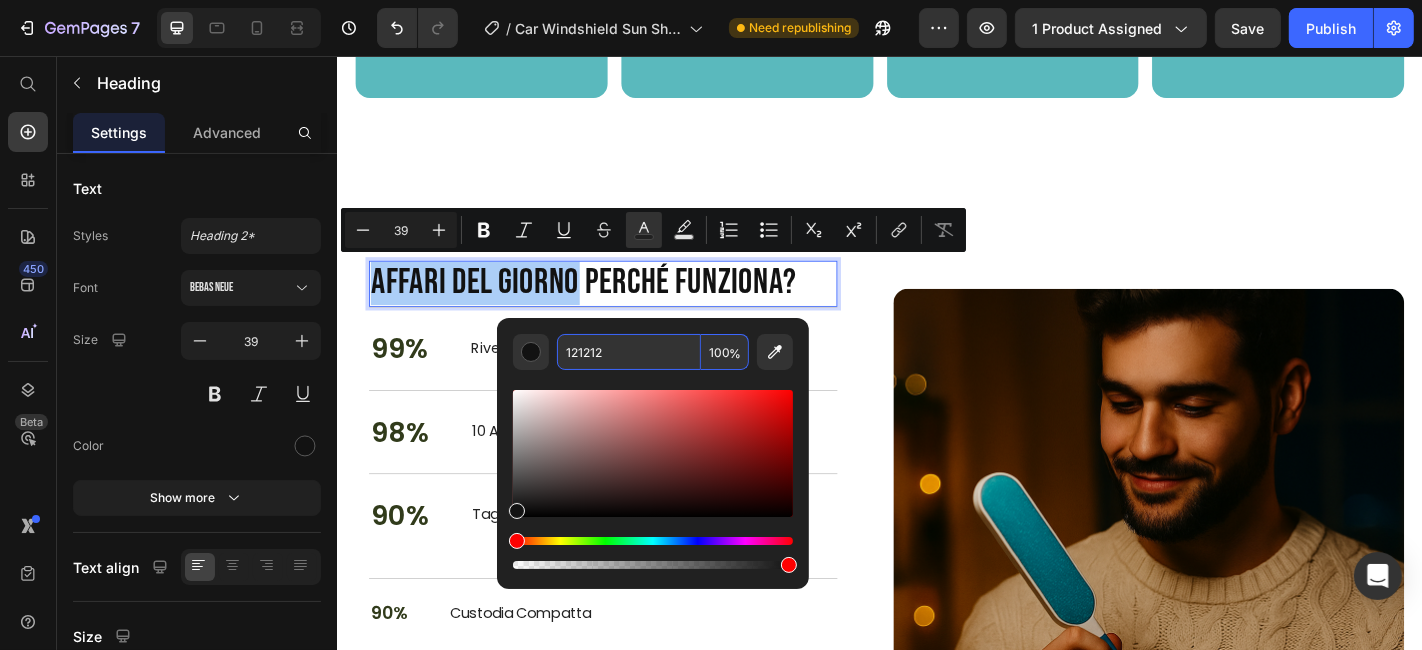 click on "121212" at bounding box center (629, 352) 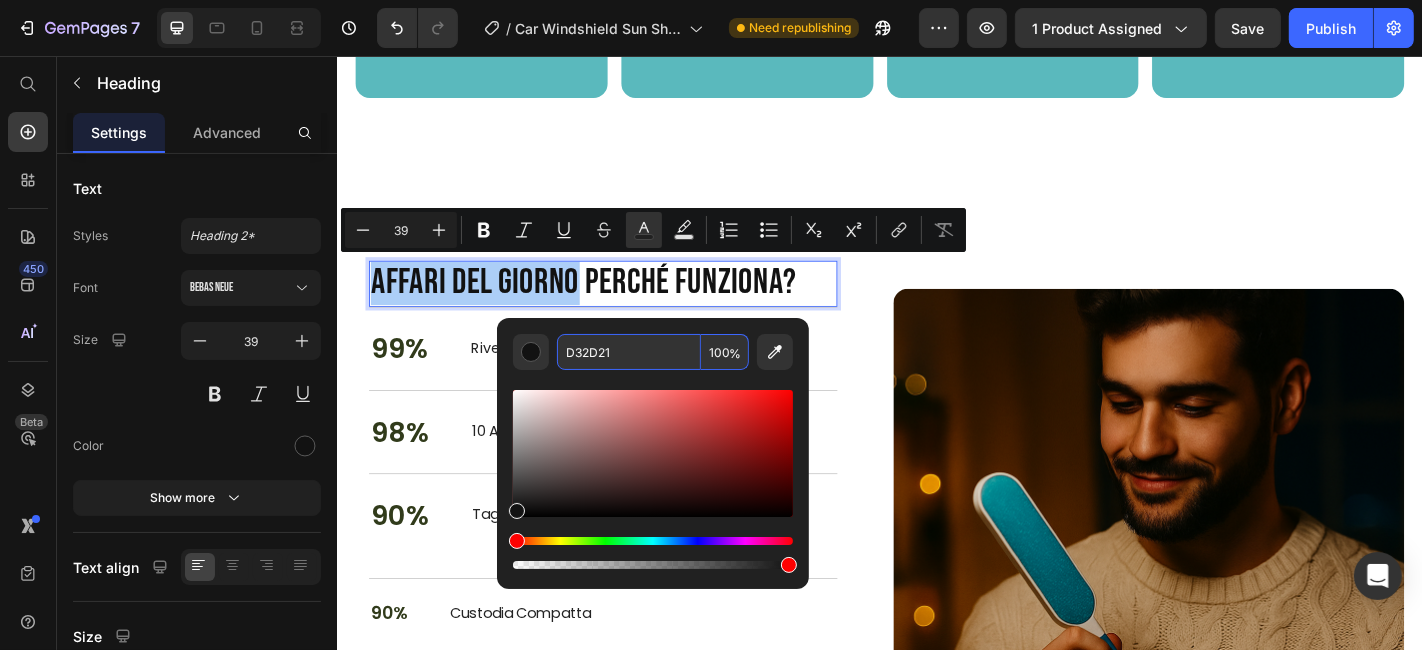 type on "D32D21" 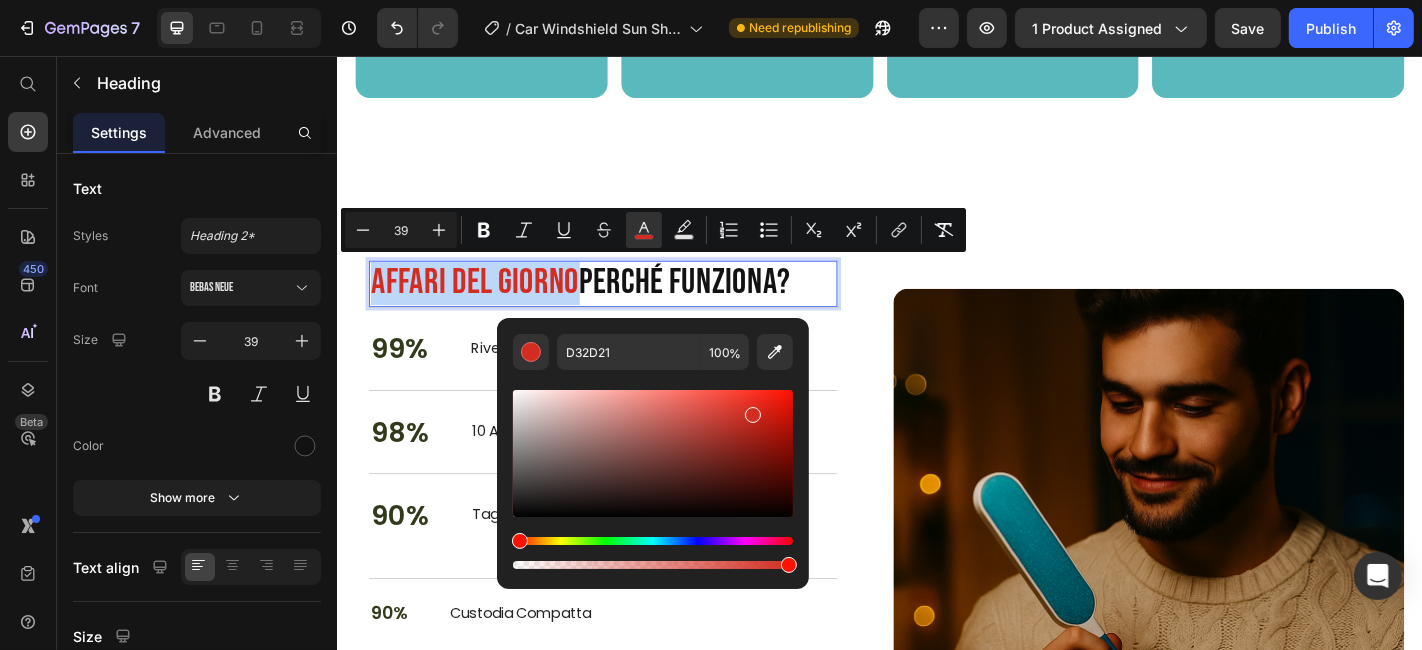 click on "Affari del Giorno  Perché funziona? Heading   0 99% Text Block Rivestimento in Titanio Argento Text Block Row 98% Text Block 10 Aste in Acciaio Text Block Row 90% Text Block Taglia Universale Text Block Row 90% Text Block Custodia Compatta Text Block Row Premium memory foam core U-shaped arm tunnel for ultimate support Gentle on skin with cooling bamboo cover Ideal for side sleepers & couples Item list
AGGIUNGI AL CARRELLO
€11,99 Product Cart Button Releasit COD Form & Upsells Releasit COD Form & Upsells Row Product Row" at bounding box center [638, 596] 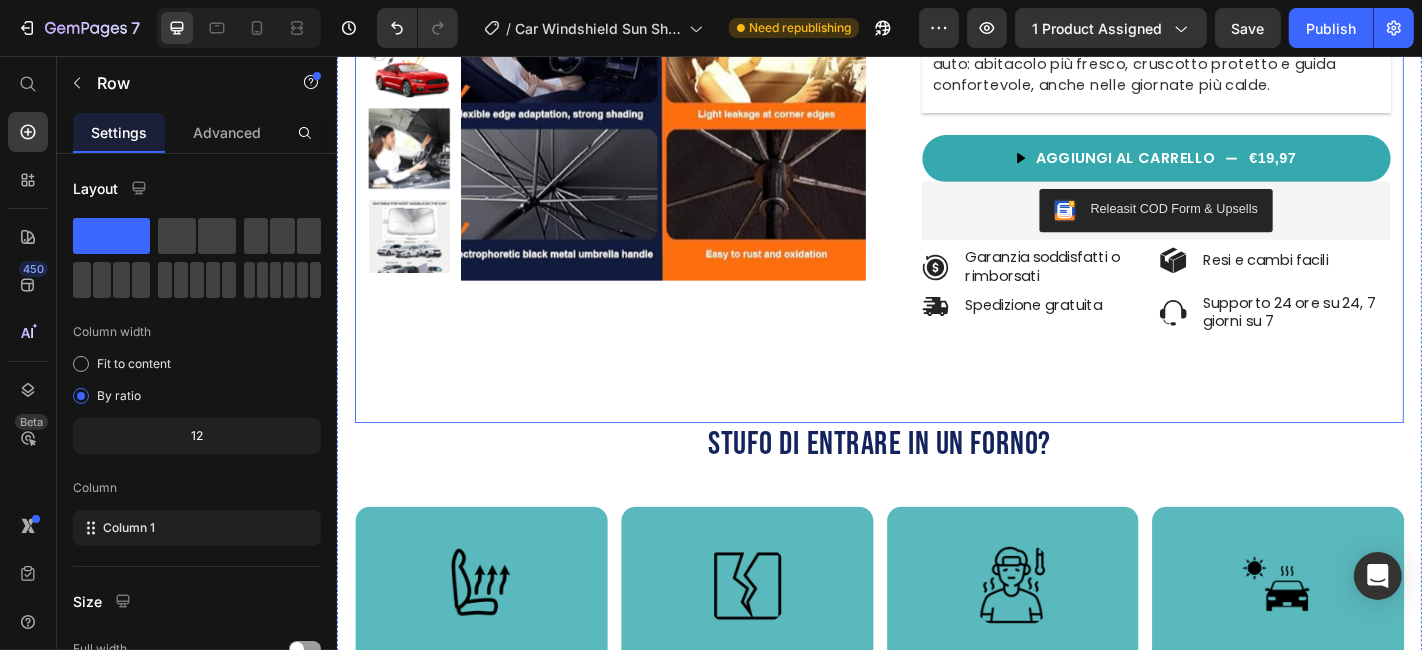 scroll, scrollTop: 500, scrollLeft: 0, axis: vertical 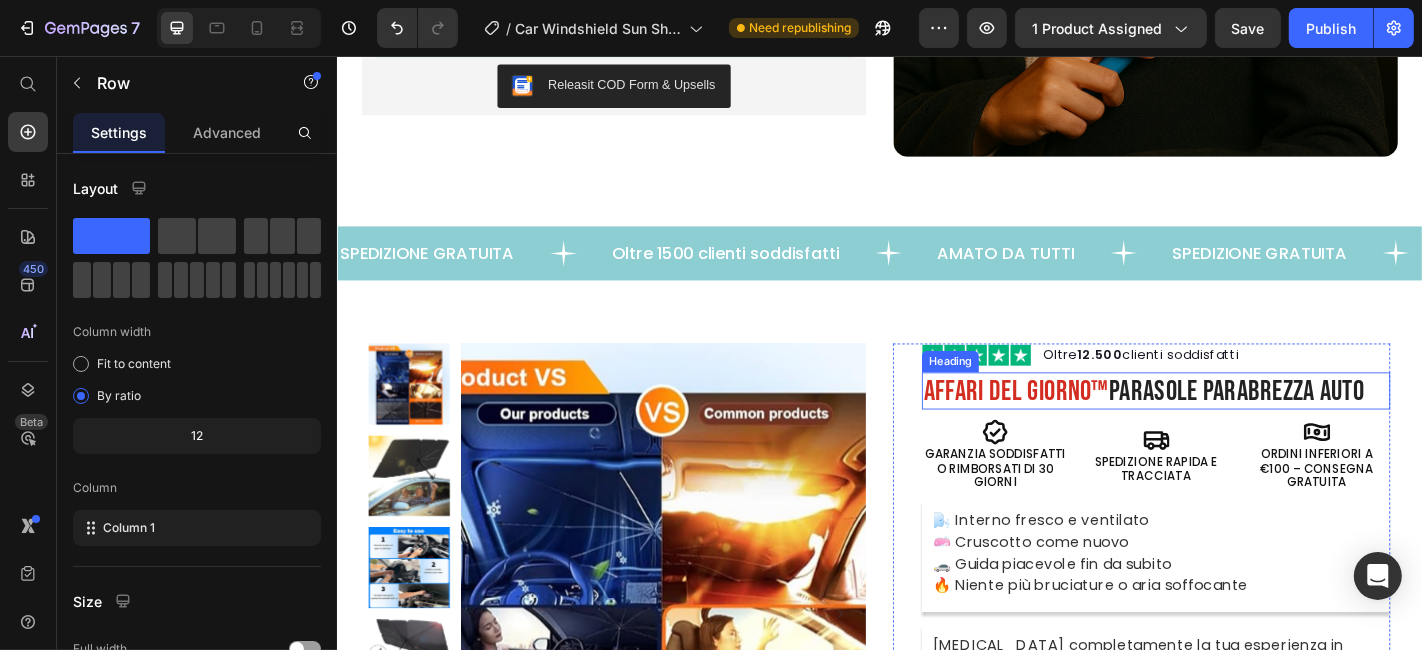 click on "Affari del Giorno™" at bounding box center [1087, 426] 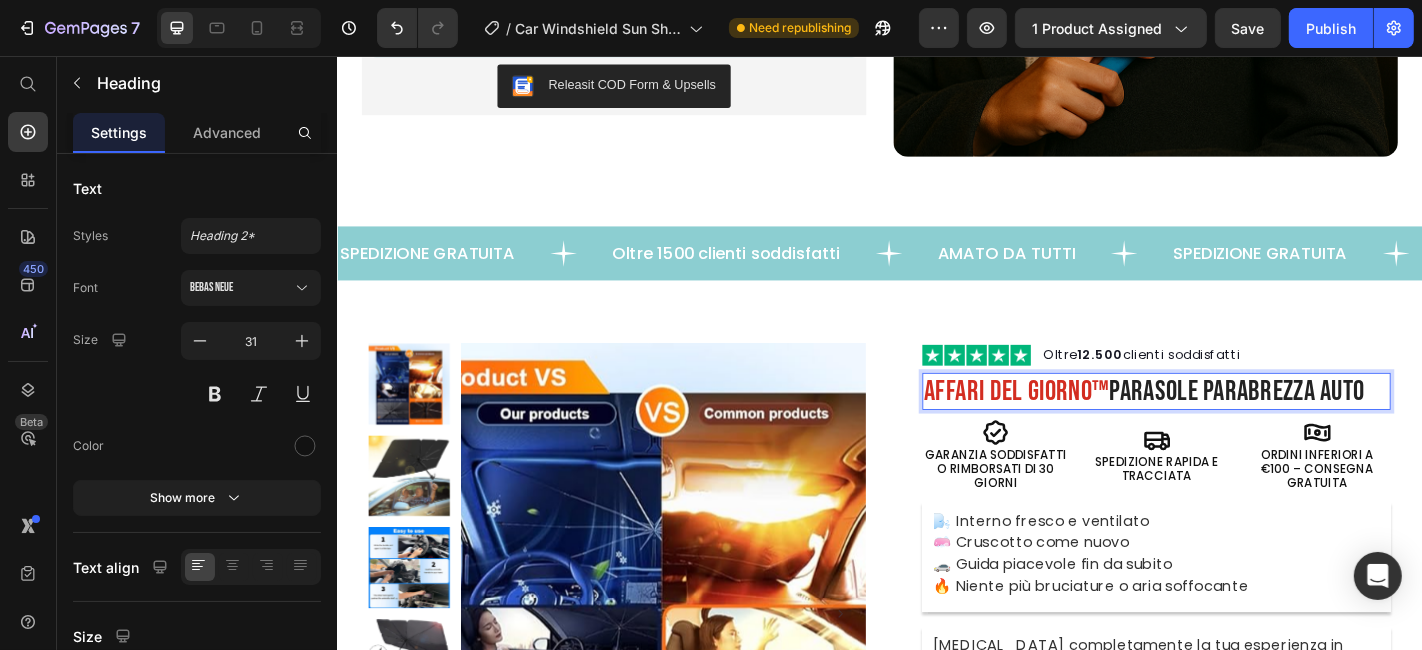 click on "Affari del Giorno™" at bounding box center (1087, 426) 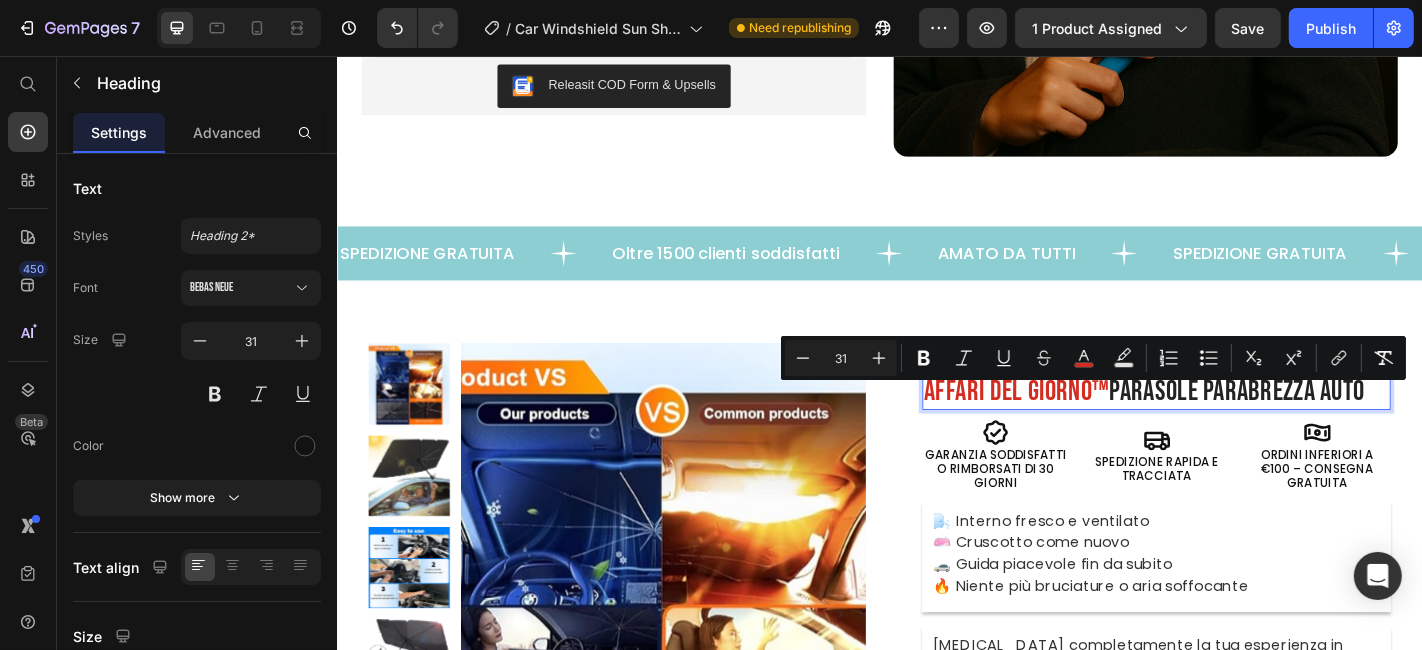 drag, startPoint x: 1179, startPoint y: 434, endPoint x: 1167, endPoint y: 434, distance: 12 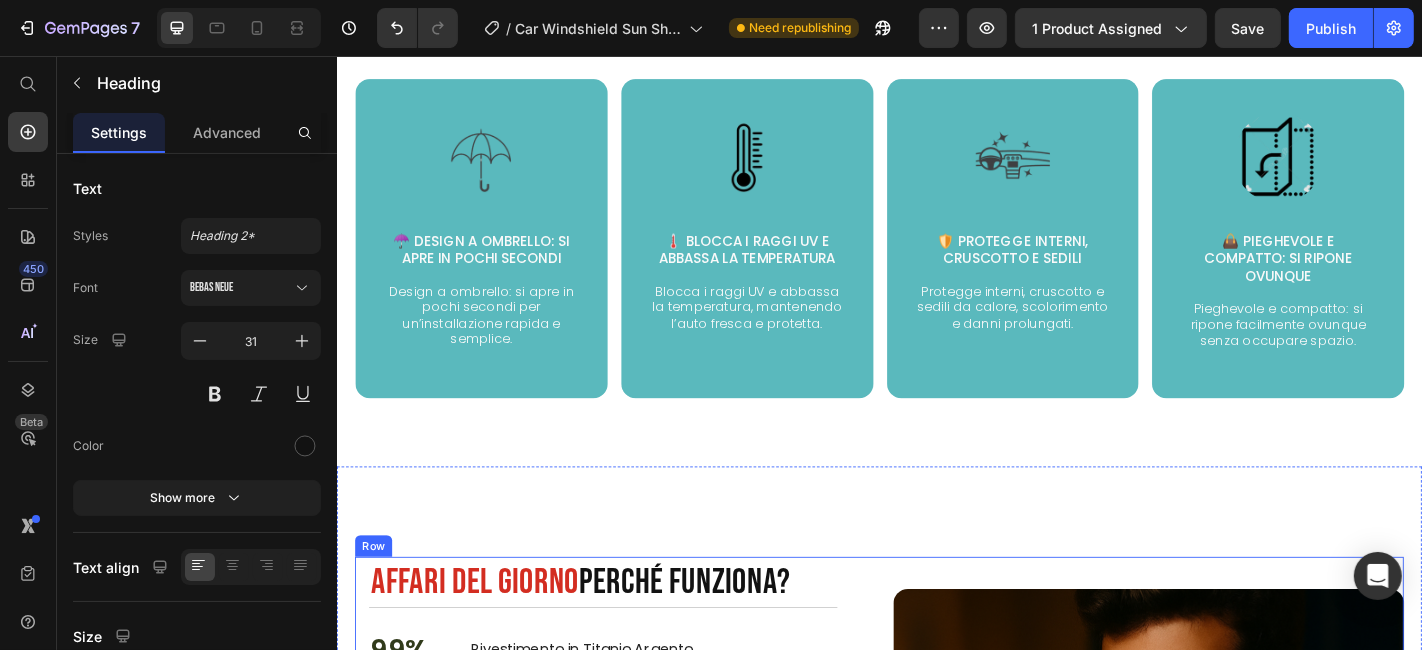 scroll, scrollTop: 2389, scrollLeft: 0, axis: vertical 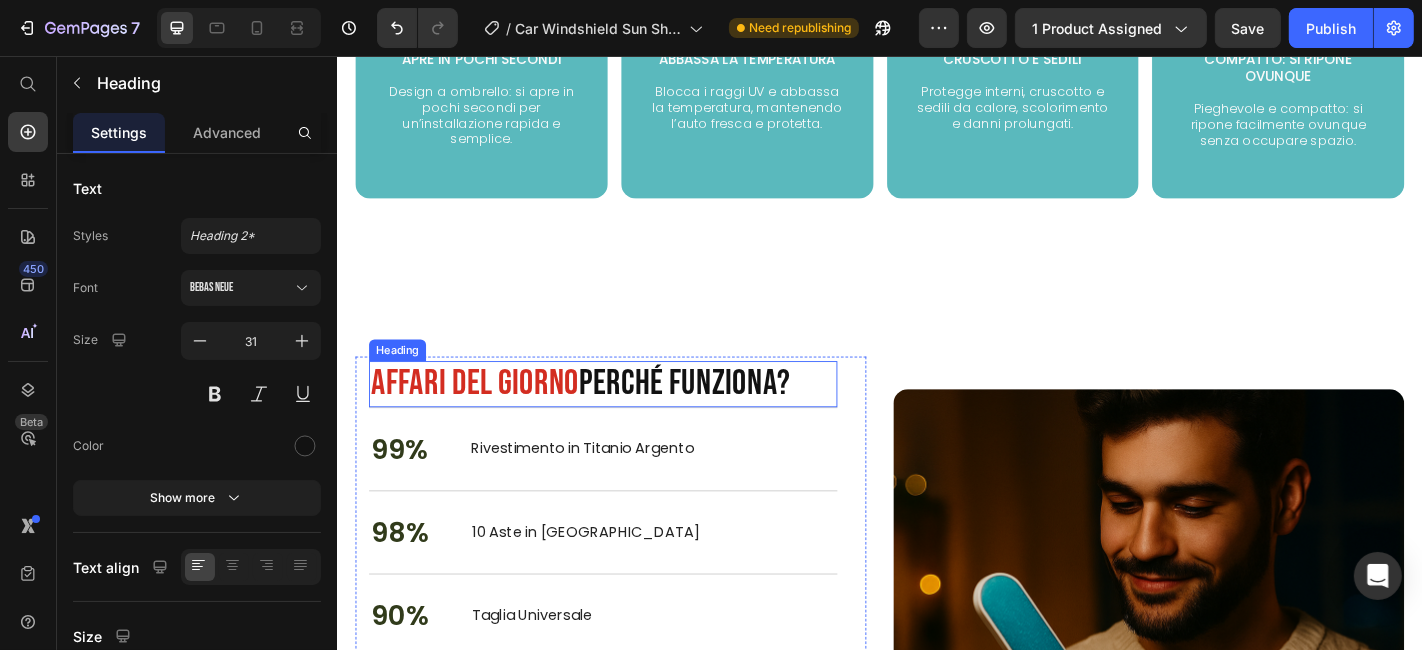 click on "Affari del Giorno  Perché funziona?" at bounding box center [630, 418] 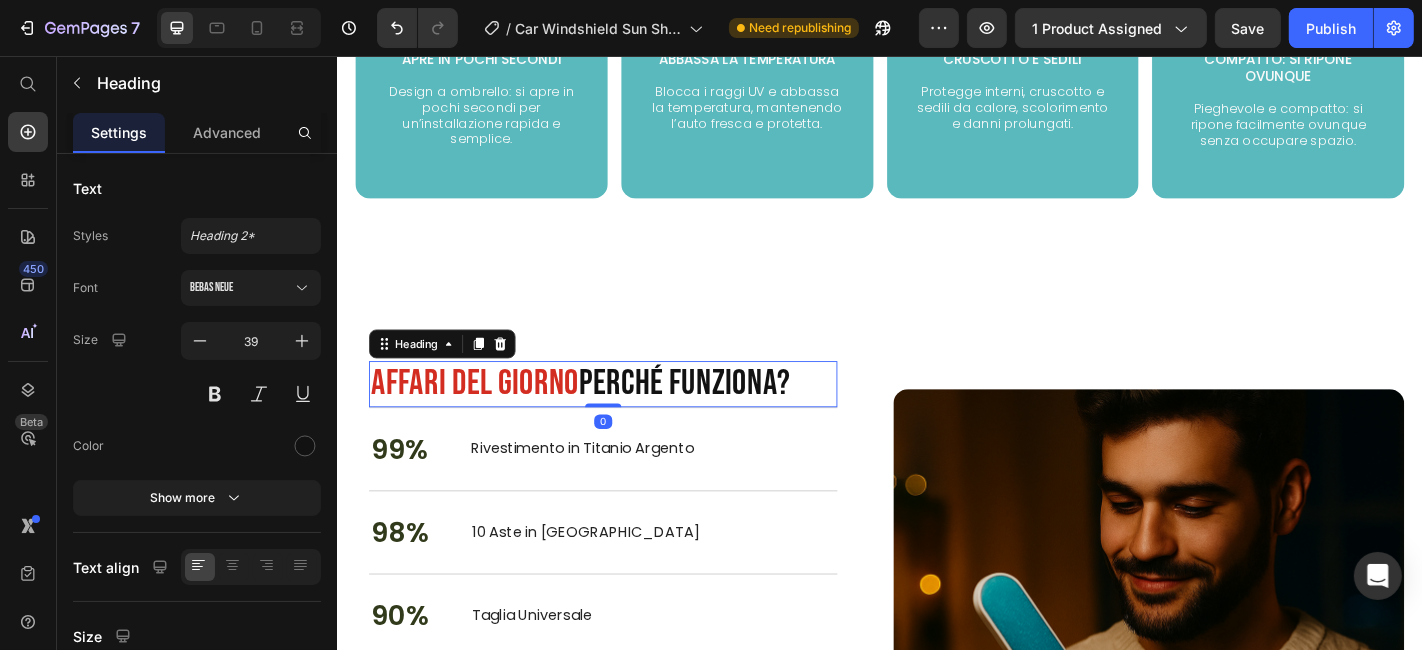click on "Affari del Giorno  Perché funziona?" at bounding box center [630, 418] 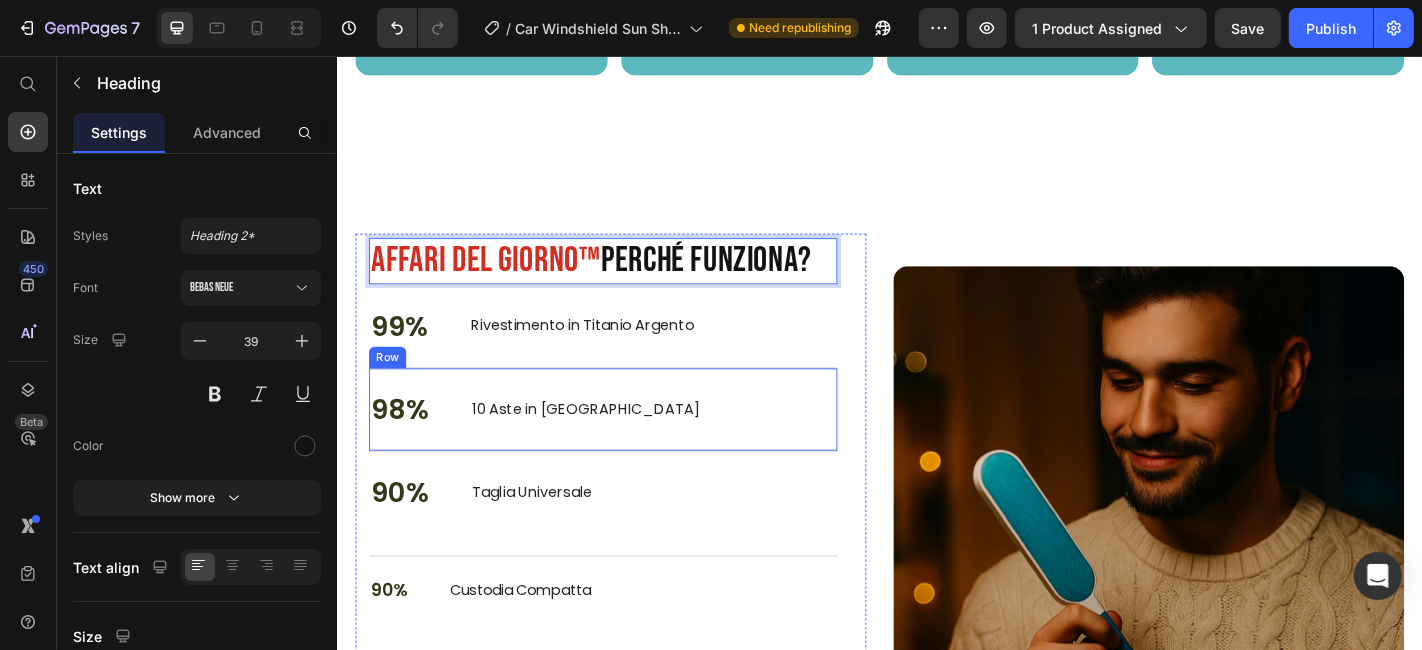 scroll, scrollTop: 2611, scrollLeft: 0, axis: vertical 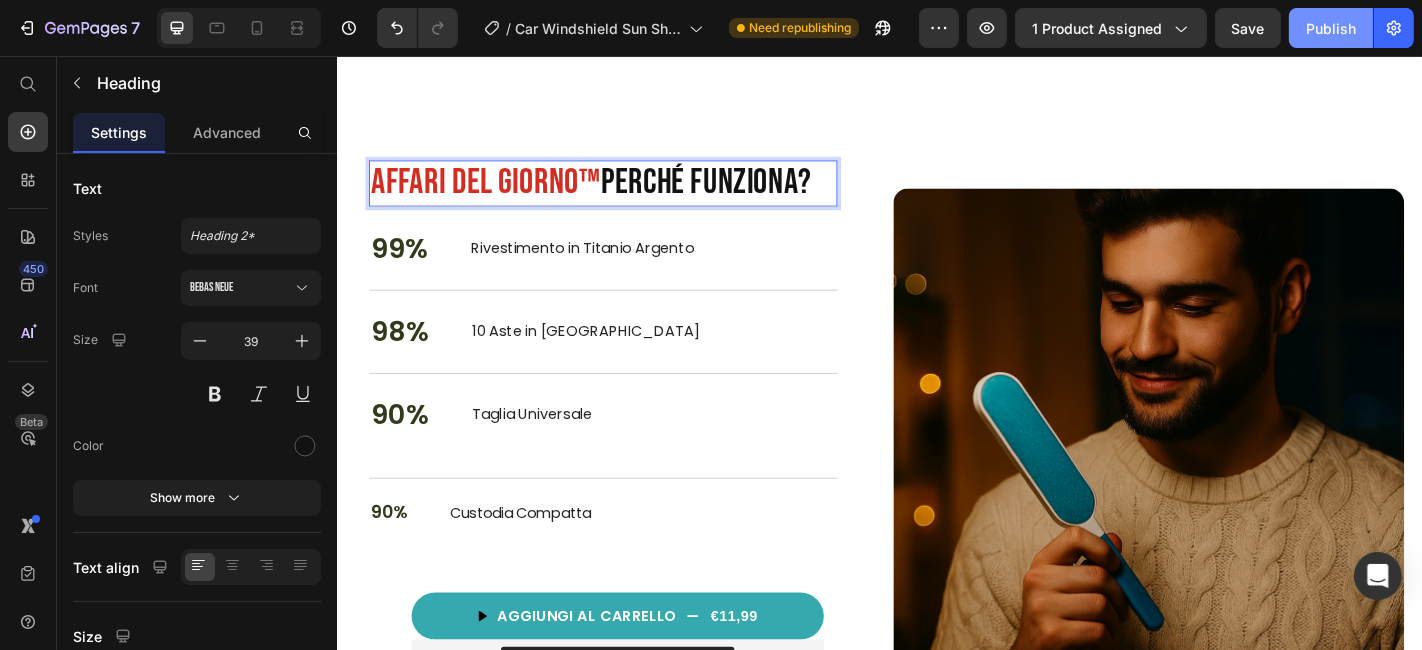 click on "Publish" 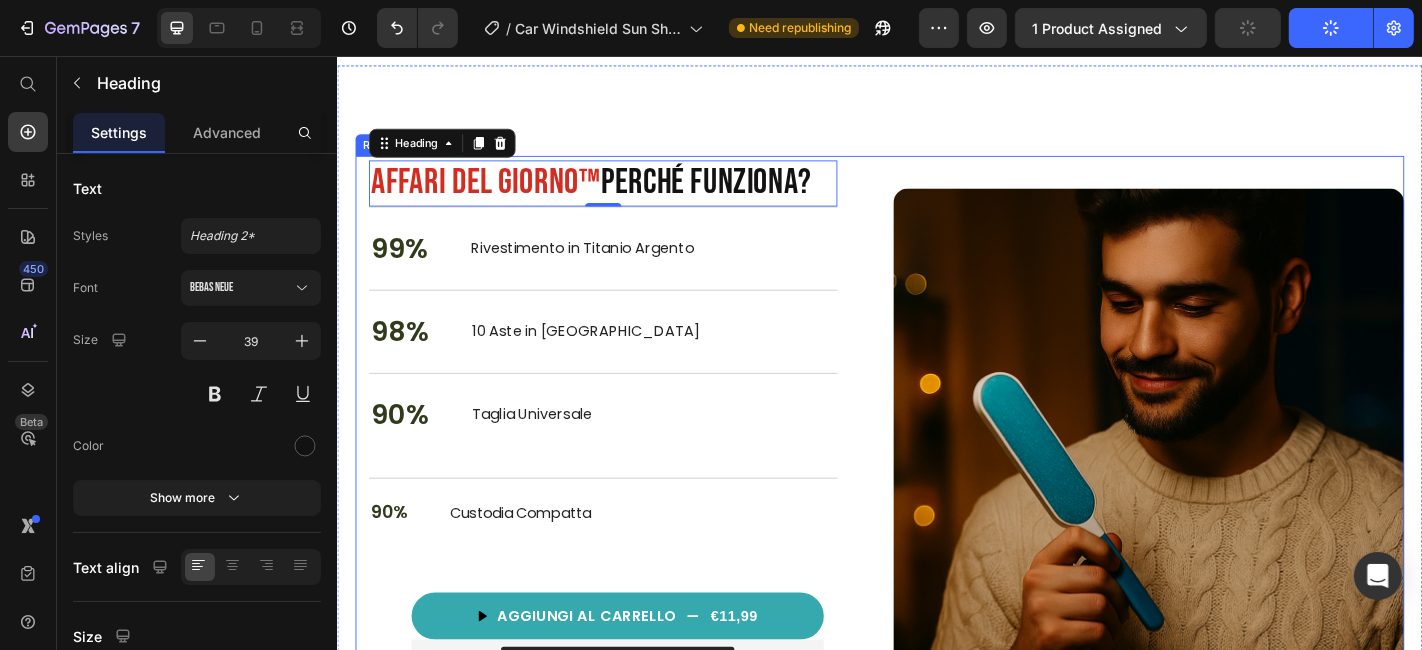 click on "⁠⁠⁠⁠⁠⁠⁠ Affari del Giorno™   Perché funziona? Heading   0 99% Text Block Rivestimento in Titanio Argento Text Block Row 98% Text Block 10 Aste in Acciaio Text Block Row 90% Text Block Taglia Universale Text Block Row 90% Text Block Custodia Compatta Text Block Row Premium memory foam core U-shaped arm tunnel for ultimate support Gentle on skin with cooling bamboo cover Ideal for side sleepers & couples Item list
AGGIUNGI AL CARRELLO
€11,99 Product Cart Button Releasit COD Form & Upsells Releasit COD Form & Upsells Row Product Row Image Row" at bounding box center (936, 485) 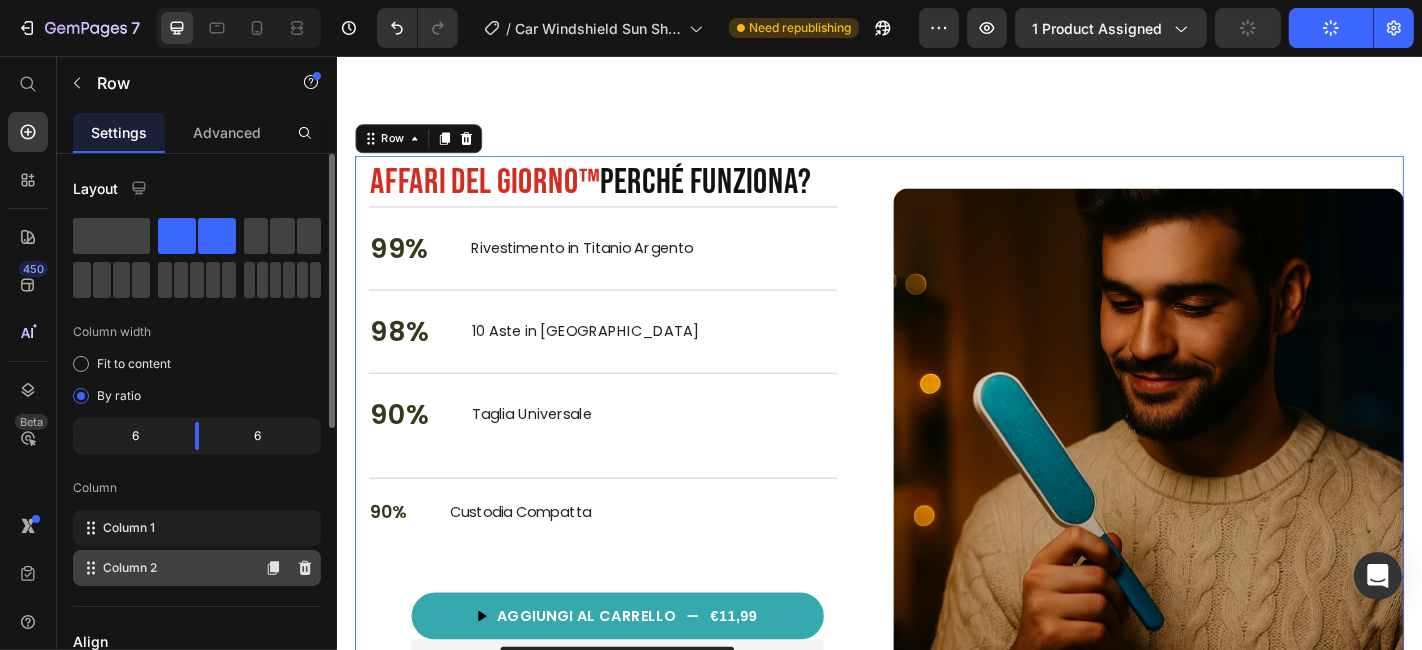 scroll, scrollTop: 333, scrollLeft: 0, axis: vertical 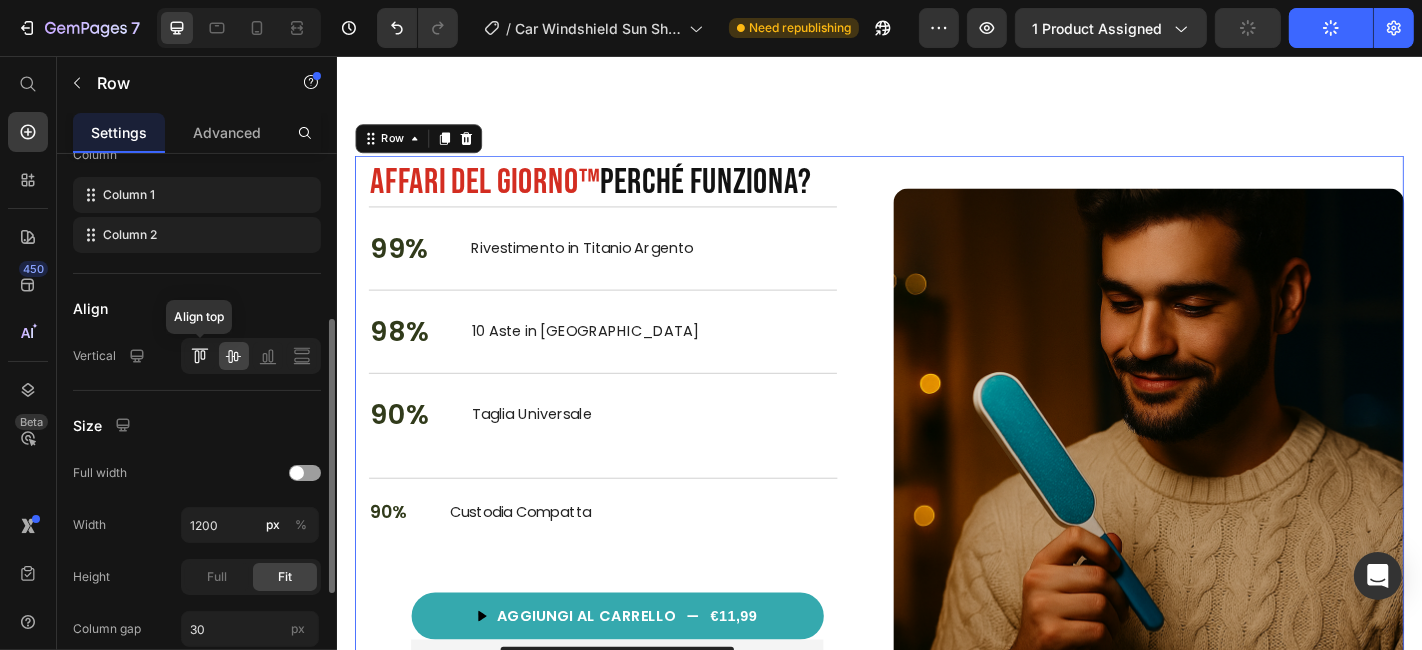 click 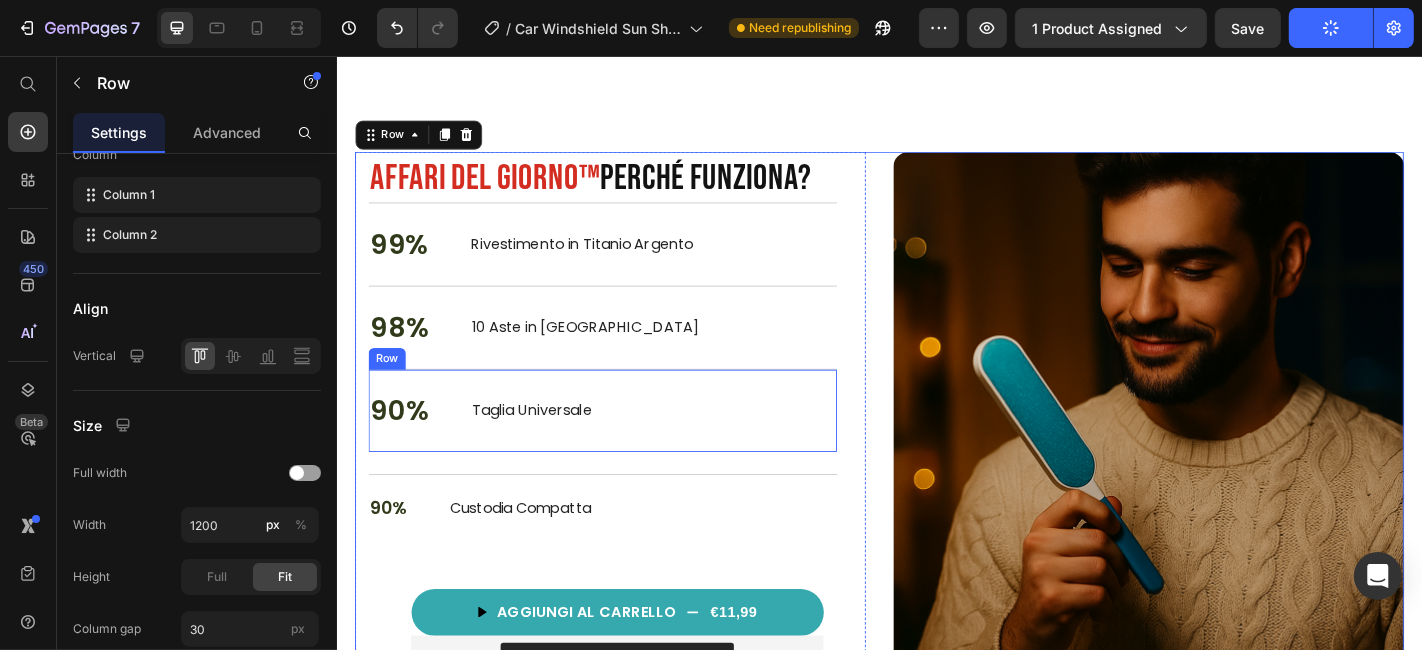 scroll, scrollTop: 2500, scrollLeft: 0, axis: vertical 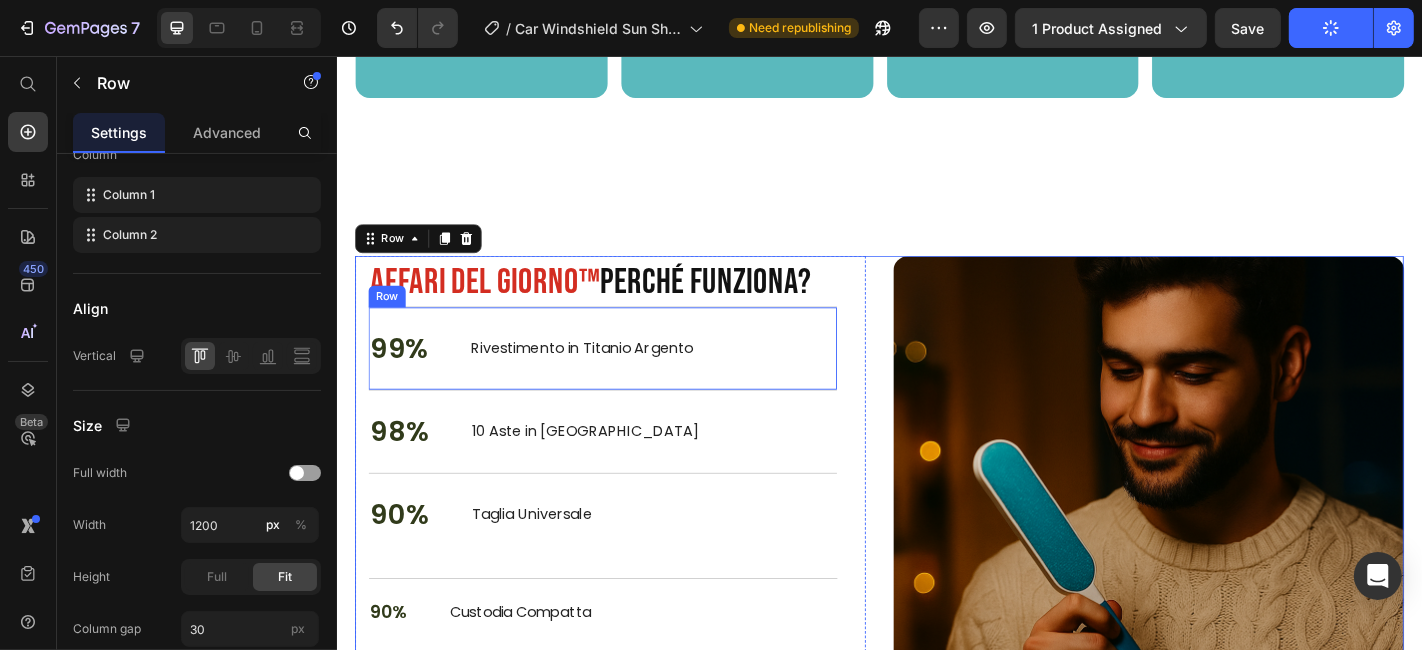 click on "99% Text Block Rivestimento in Titanio Argento Text Block Row" at bounding box center (630, 379) 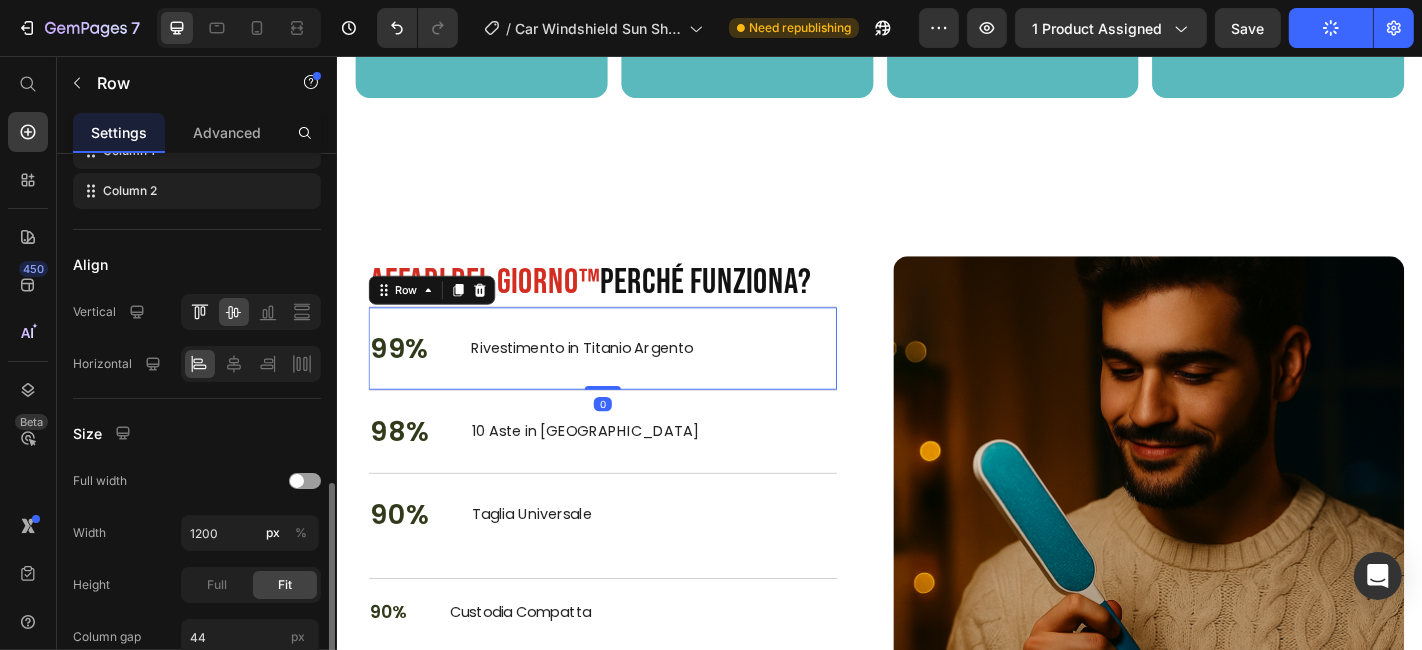scroll, scrollTop: 444, scrollLeft: 0, axis: vertical 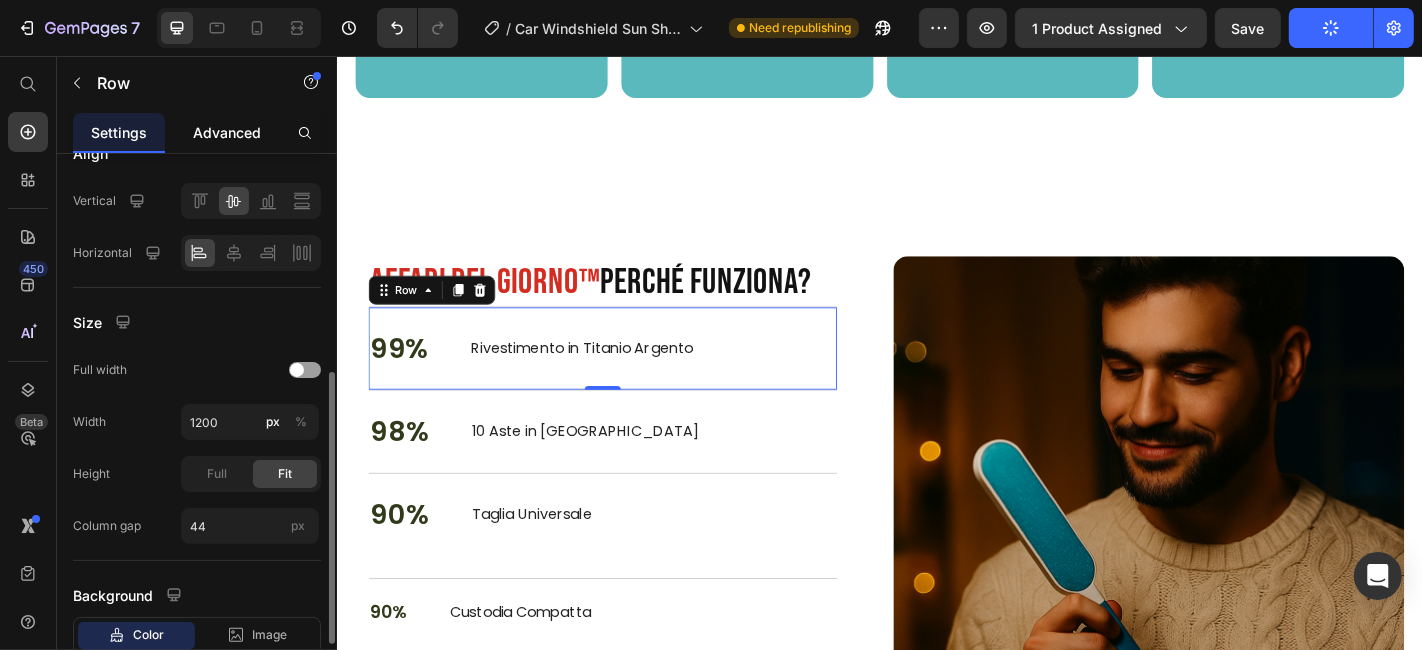 click on "Advanced" at bounding box center (227, 132) 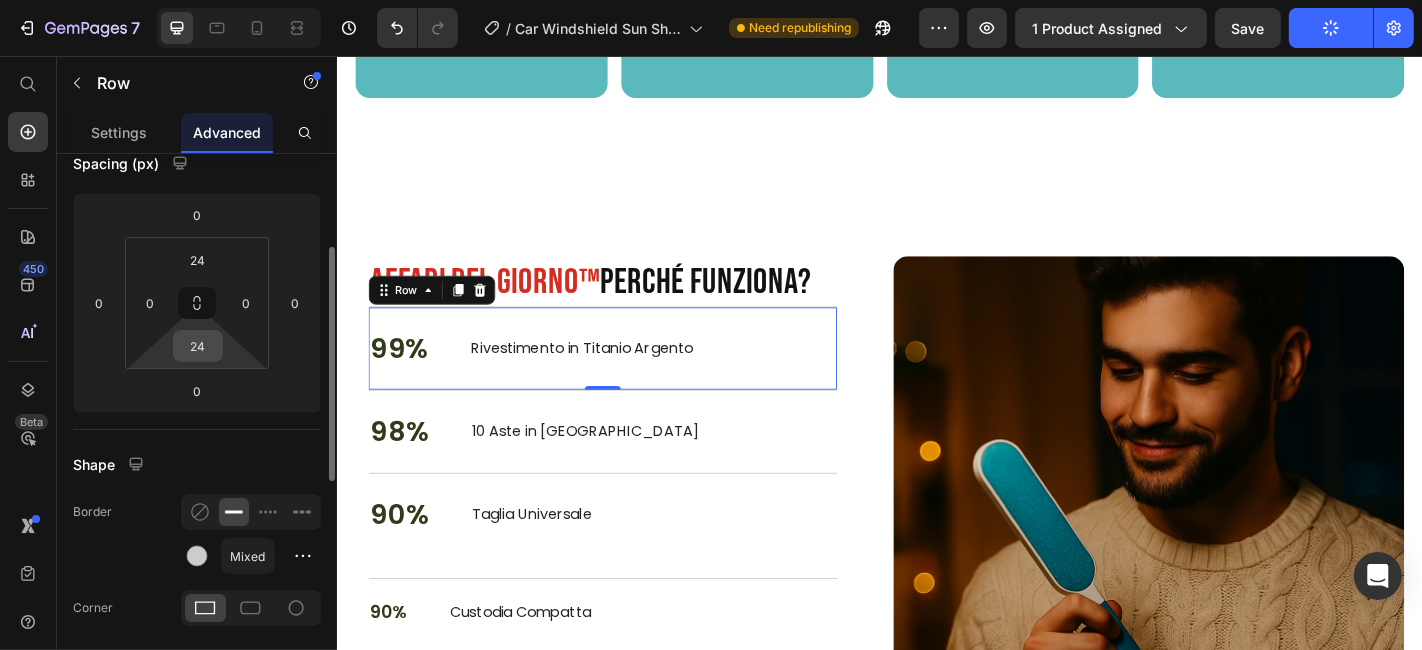 scroll, scrollTop: 111, scrollLeft: 0, axis: vertical 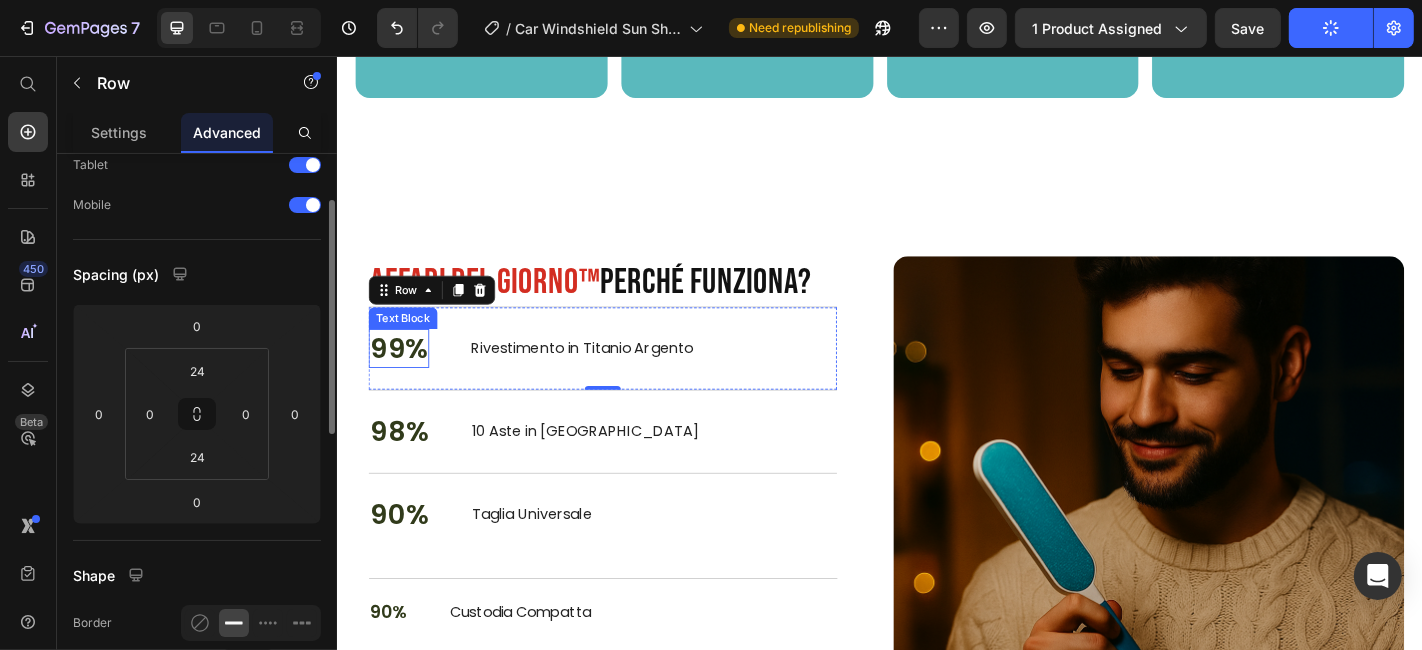 click on "99%" at bounding box center [404, 379] 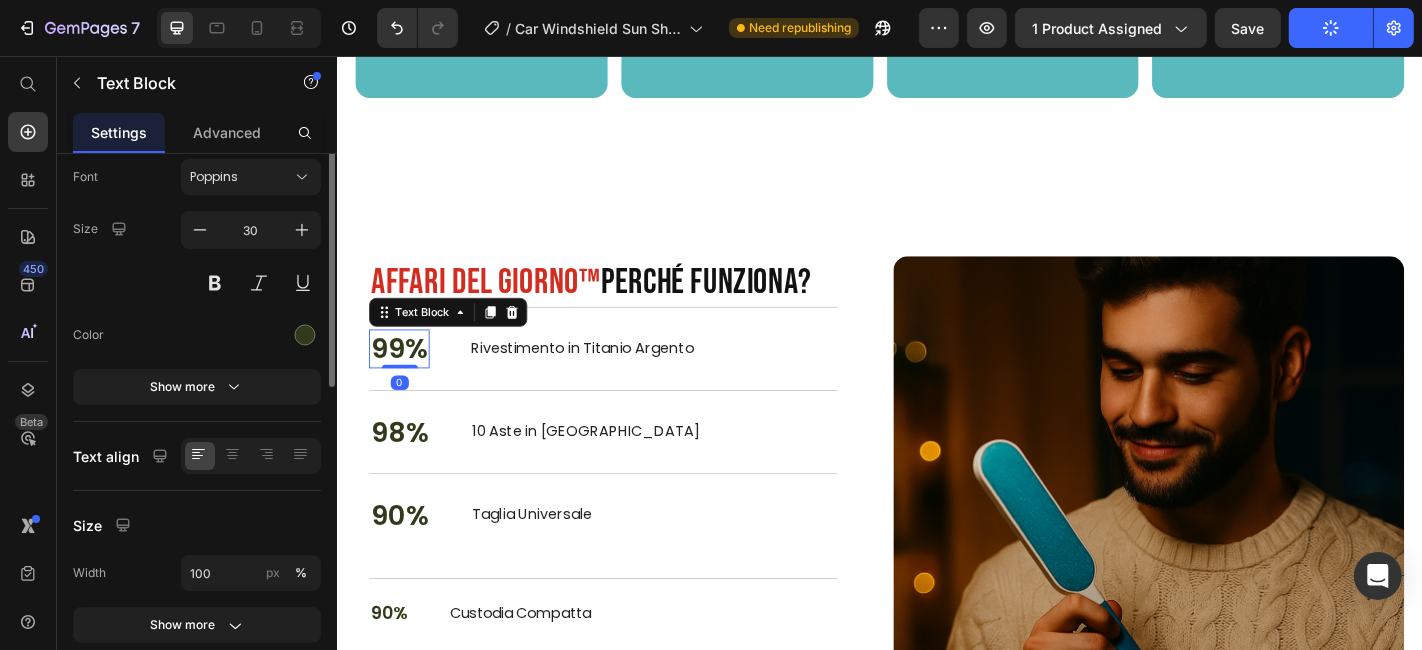 scroll, scrollTop: 0, scrollLeft: 0, axis: both 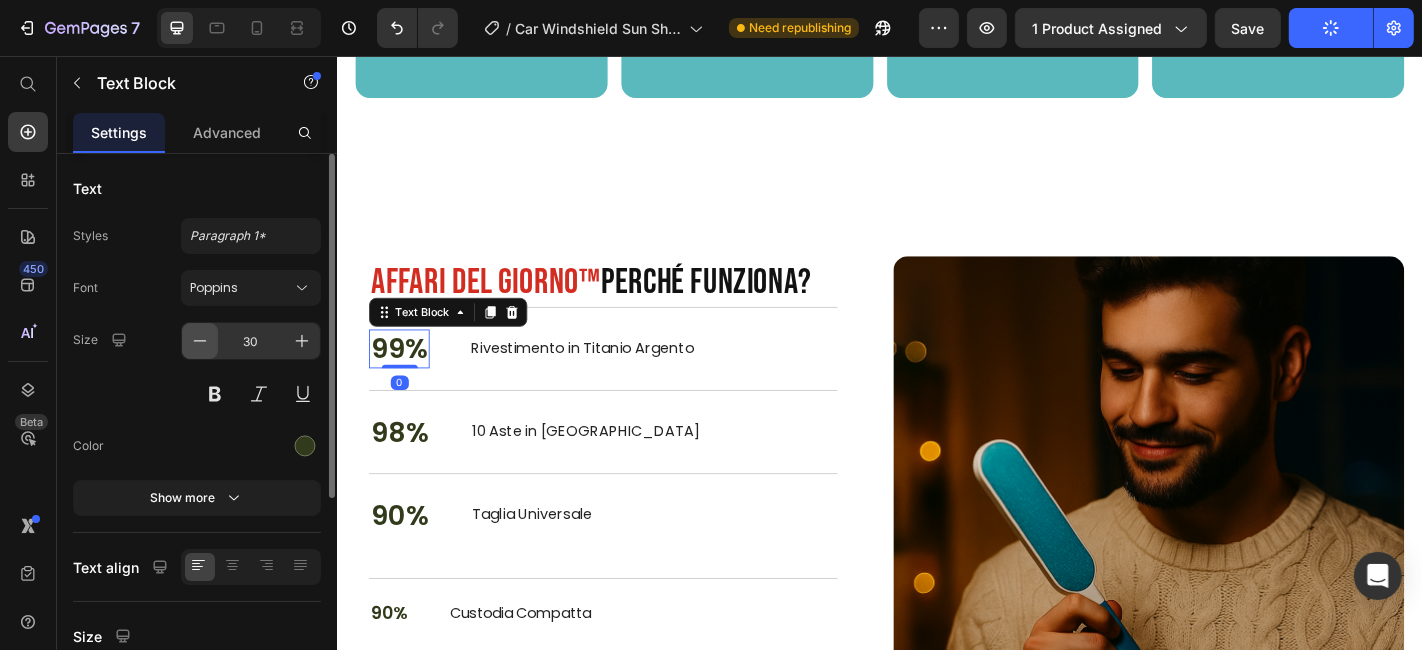 click 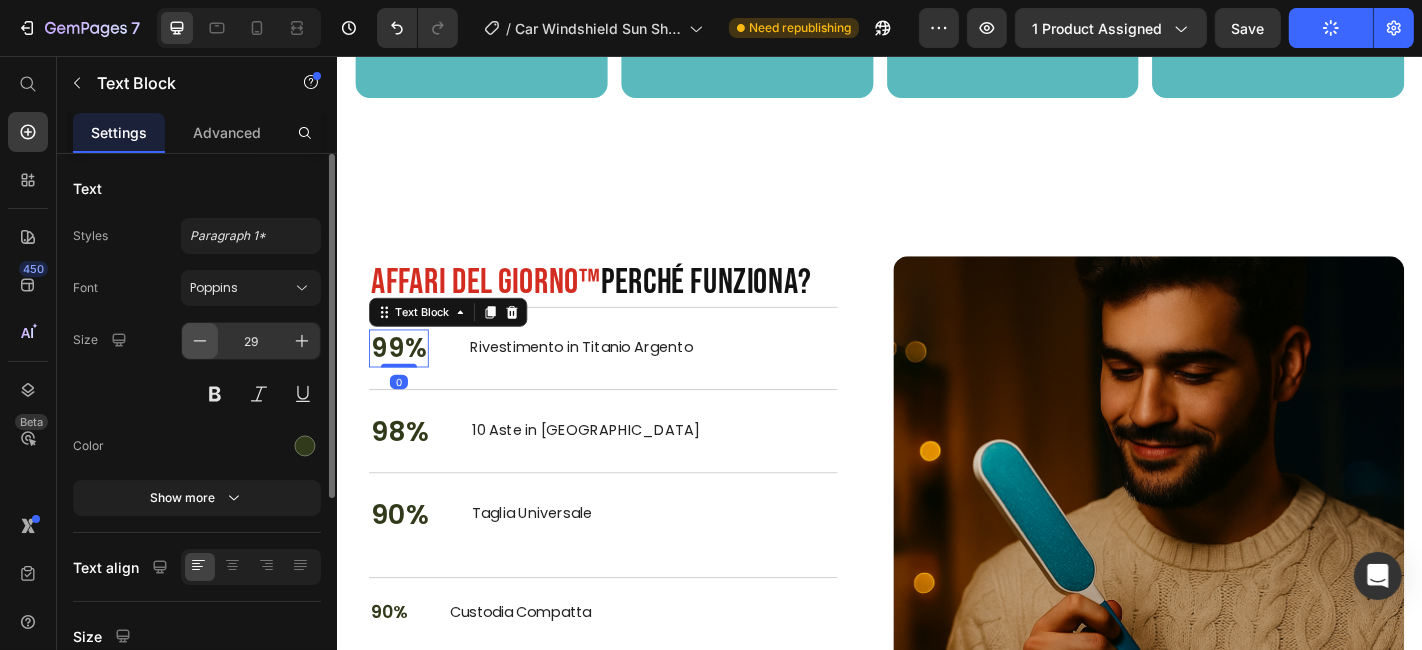 click 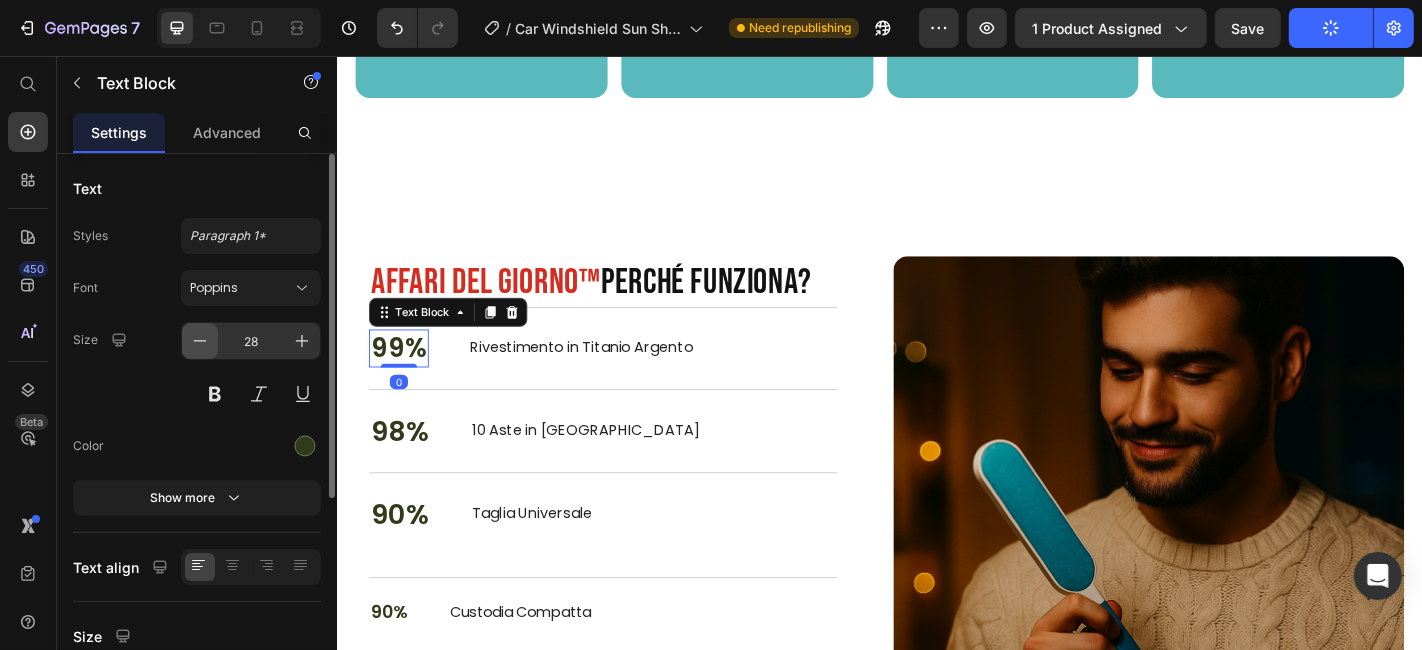 click 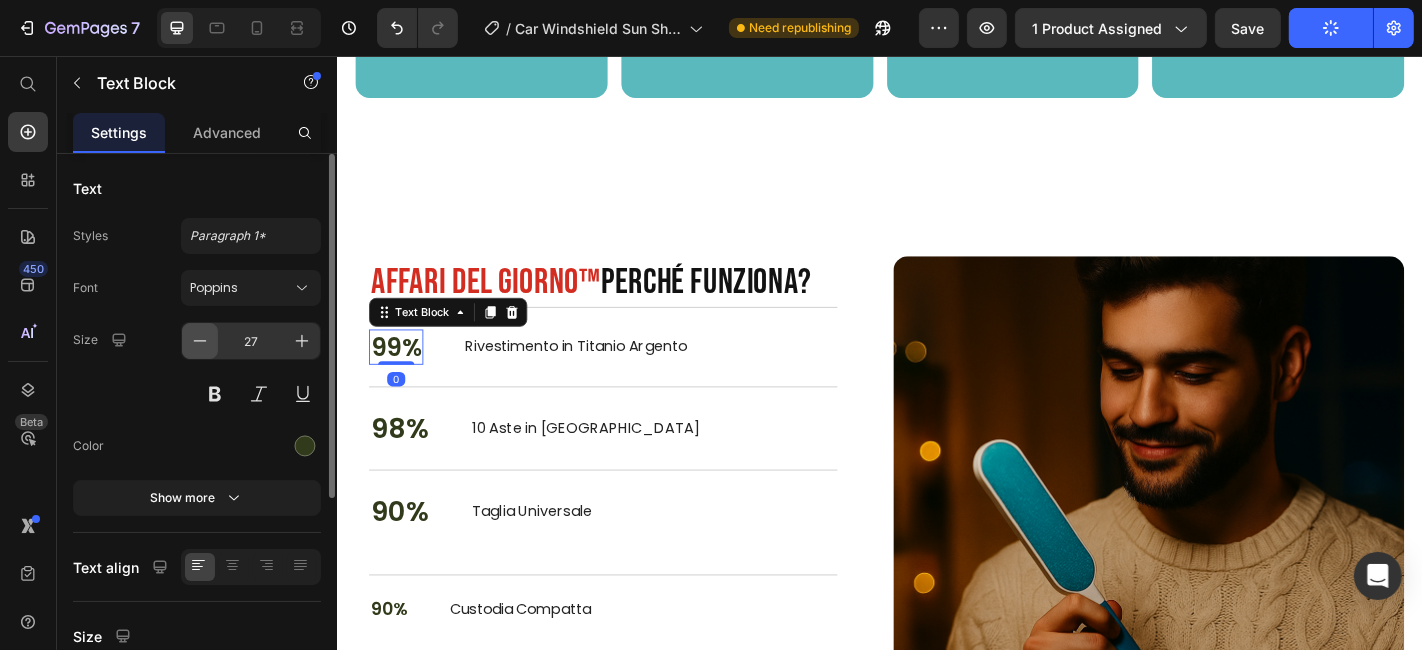 click 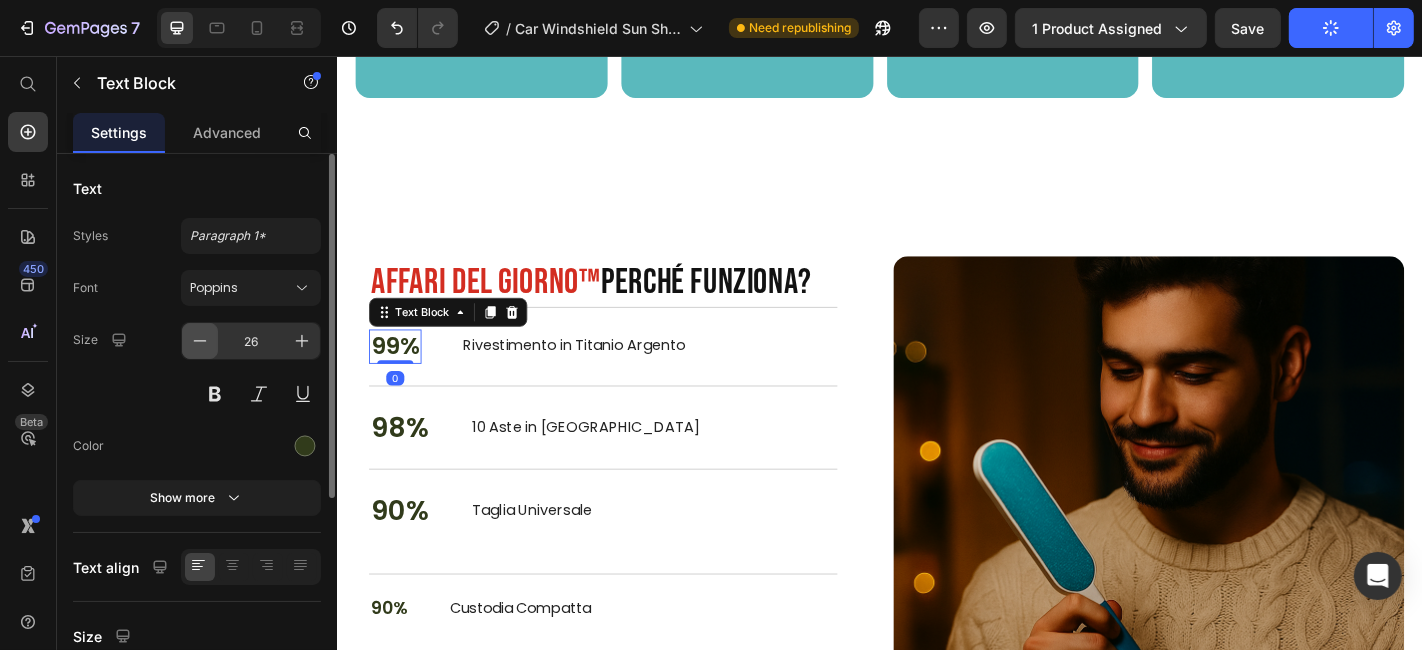 click 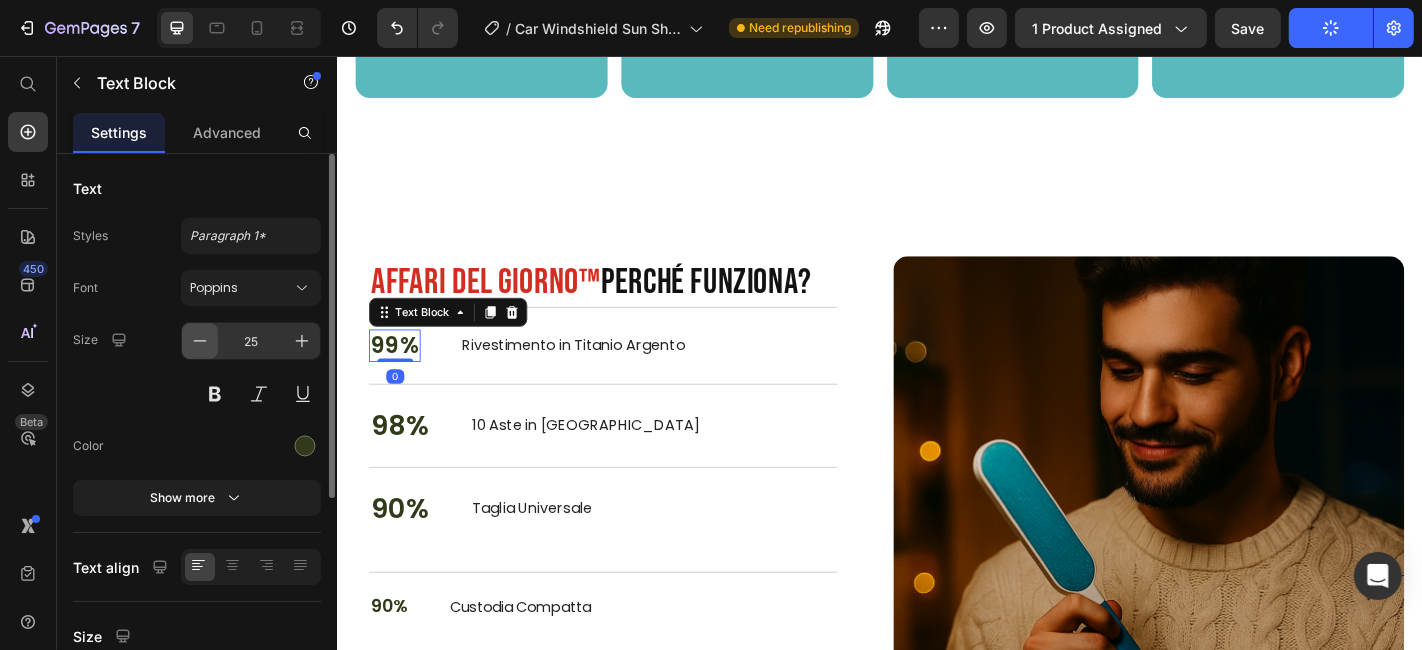 click 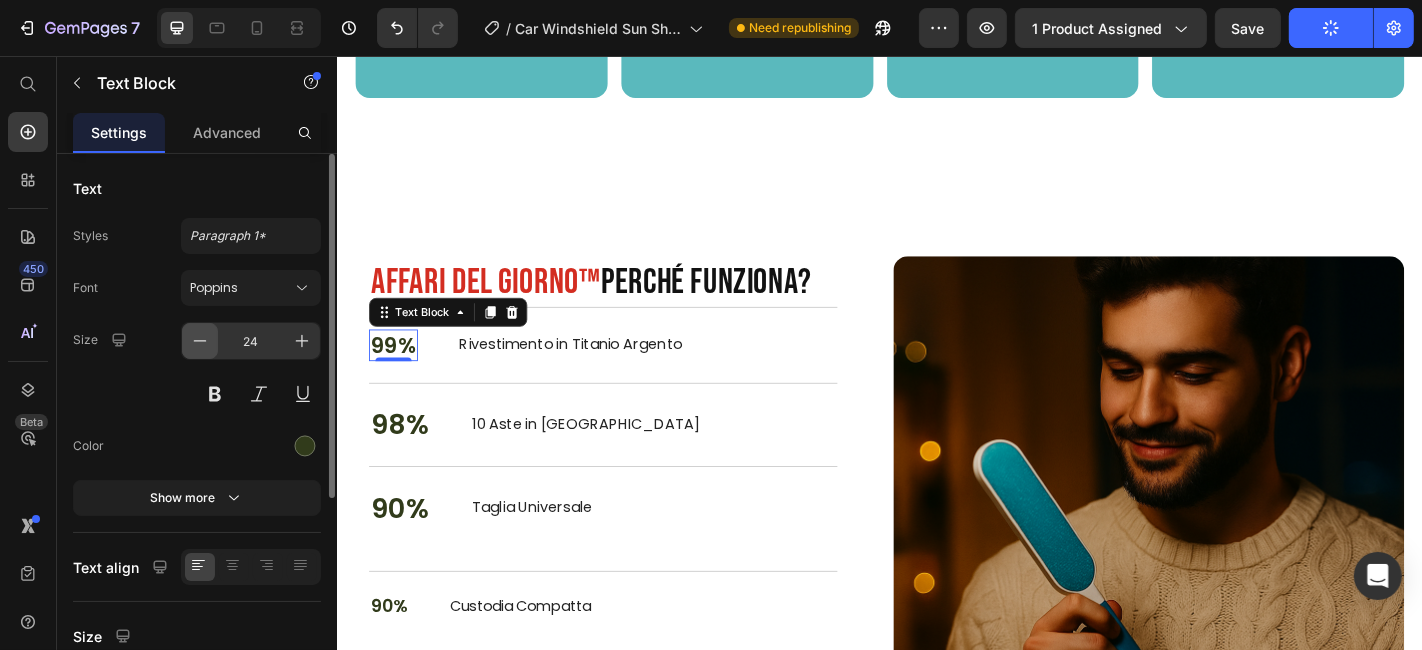 click 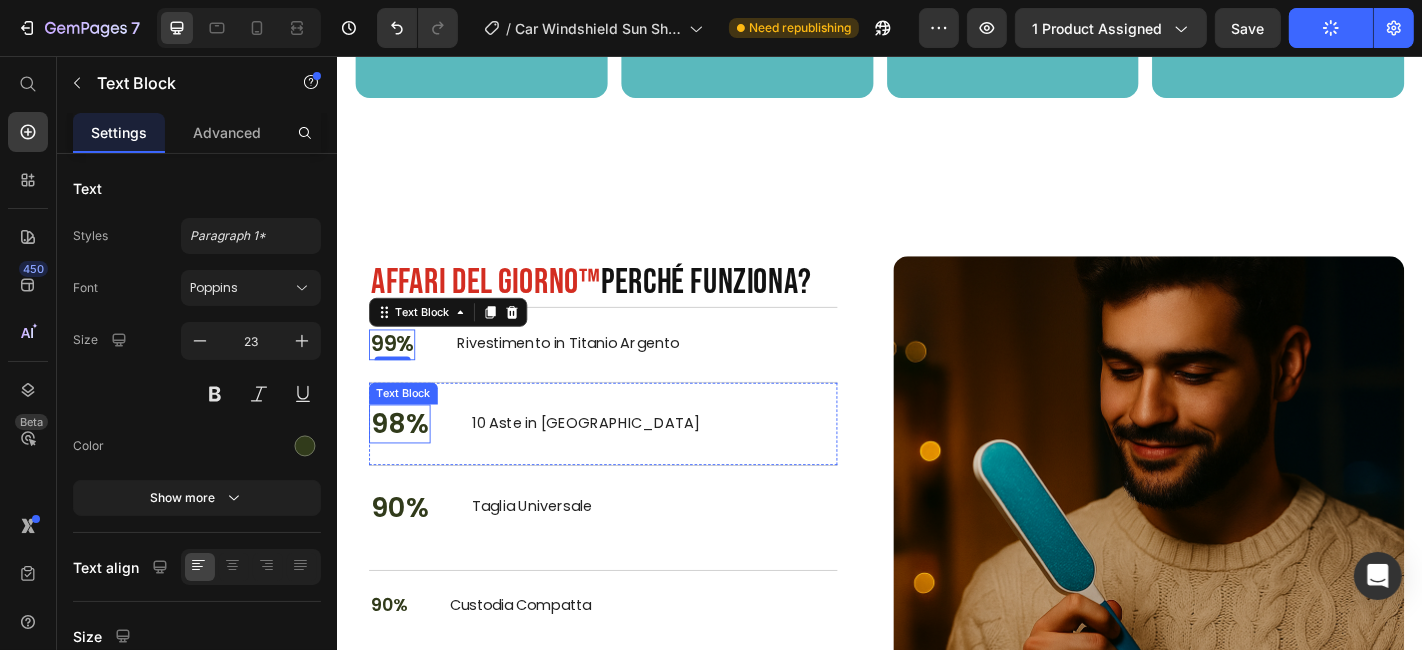 click on "98%" at bounding box center (405, 462) 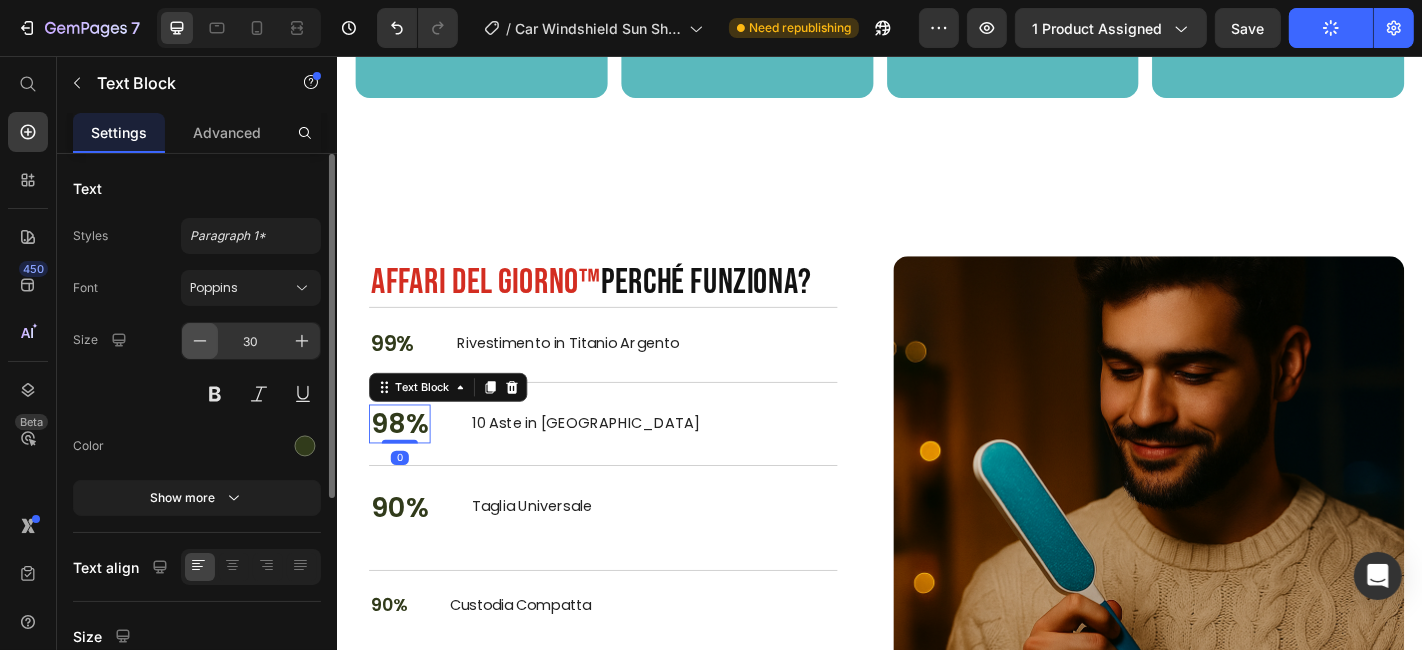 click 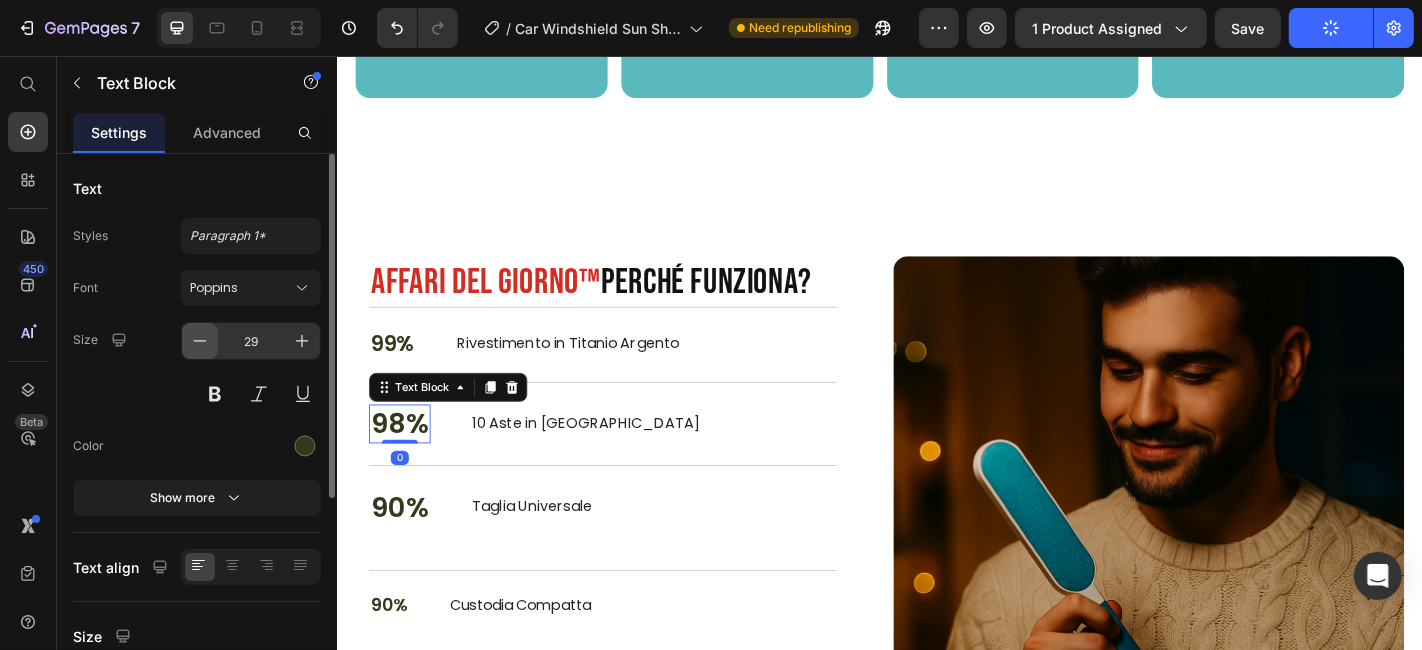 click 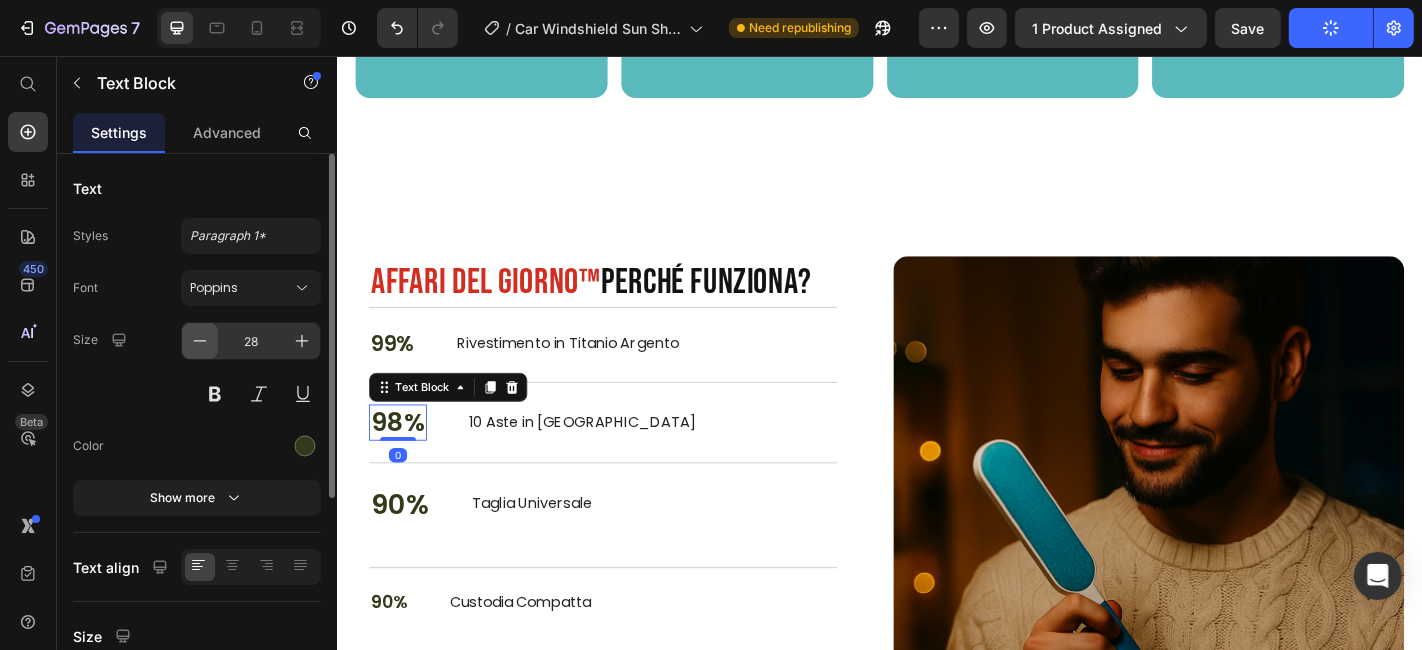 click 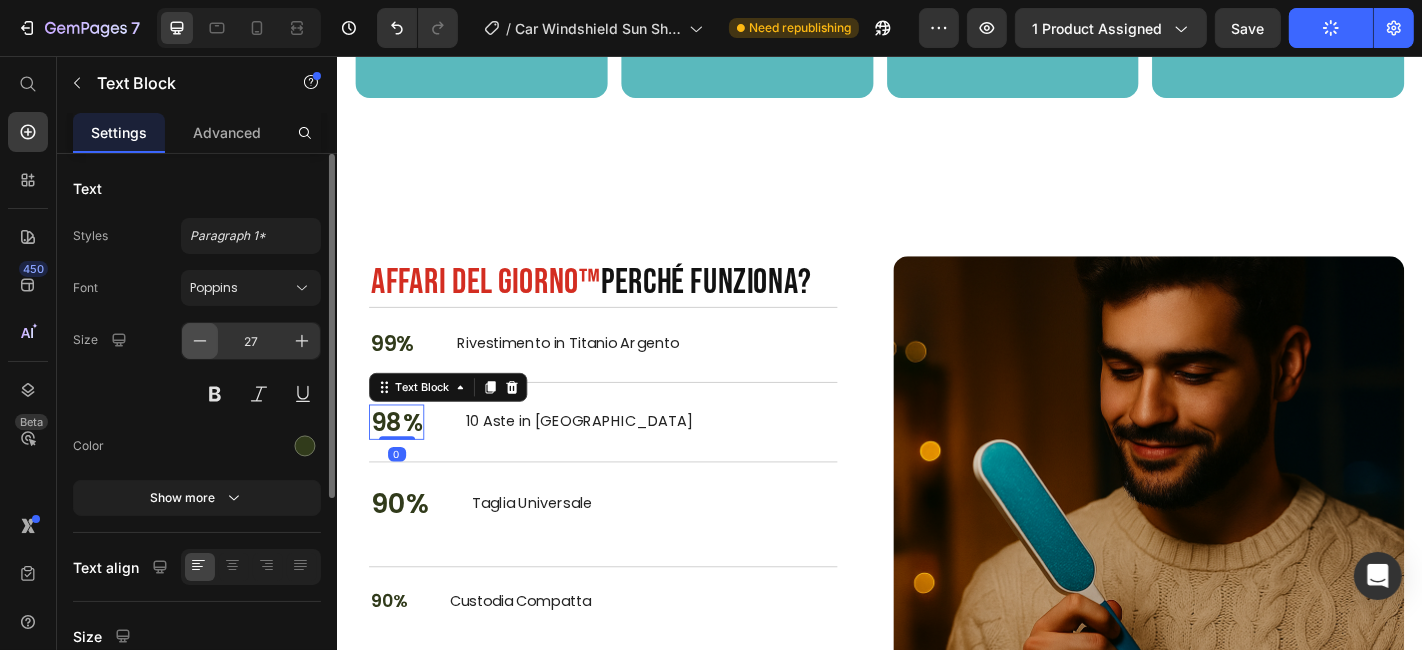 click 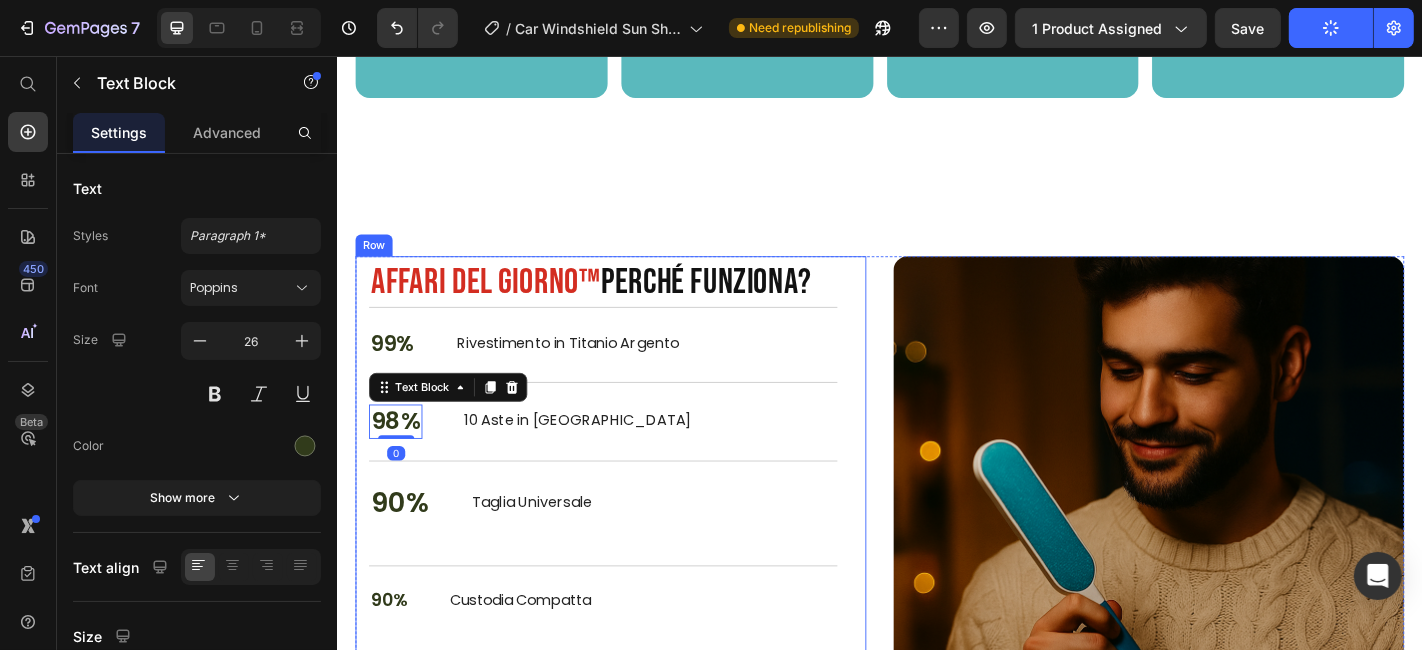 click on "⁠⁠⁠⁠⁠⁠⁠ Affari del Giorno™   Perché funziona? Heading 99% Text Block Rivestimento in Titanio Argento Text Block Row 98% Text Block   0 10 Aste in Acciaio Text Block Row 90% Text Block Taglia Universale Text Block Row 90% Text Block Custodia Compatta Text Block Row Premium memory foam core U-shaped arm tunnel for ultimate support Gentle on skin with cooling bamboo cover Ideal for side sleepers & couples Item list
AGGIUNGI AL CARRELLO
€11,99 Product Cart Button Releasit COD Form & Upsells Releasit COD Form & Upsells Row Product Row" at bounding box center [638, 588] 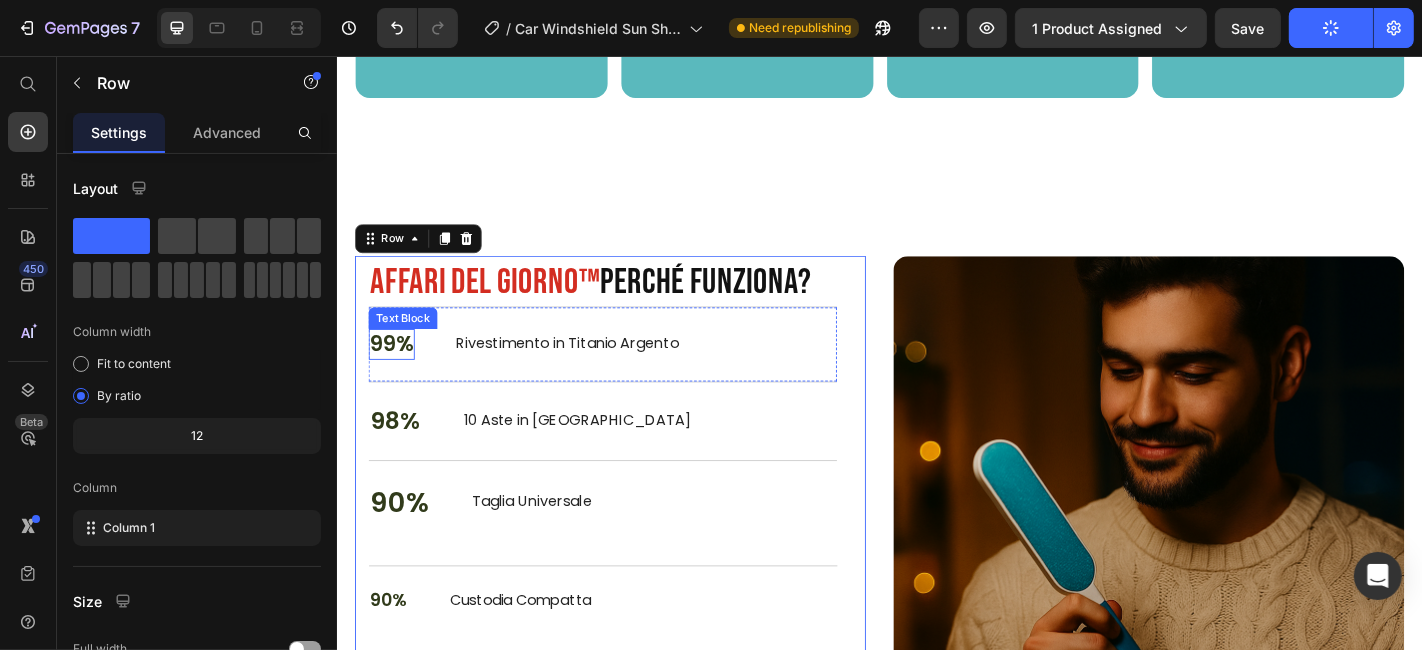 click on "99%" at bounding box center (396, 375) 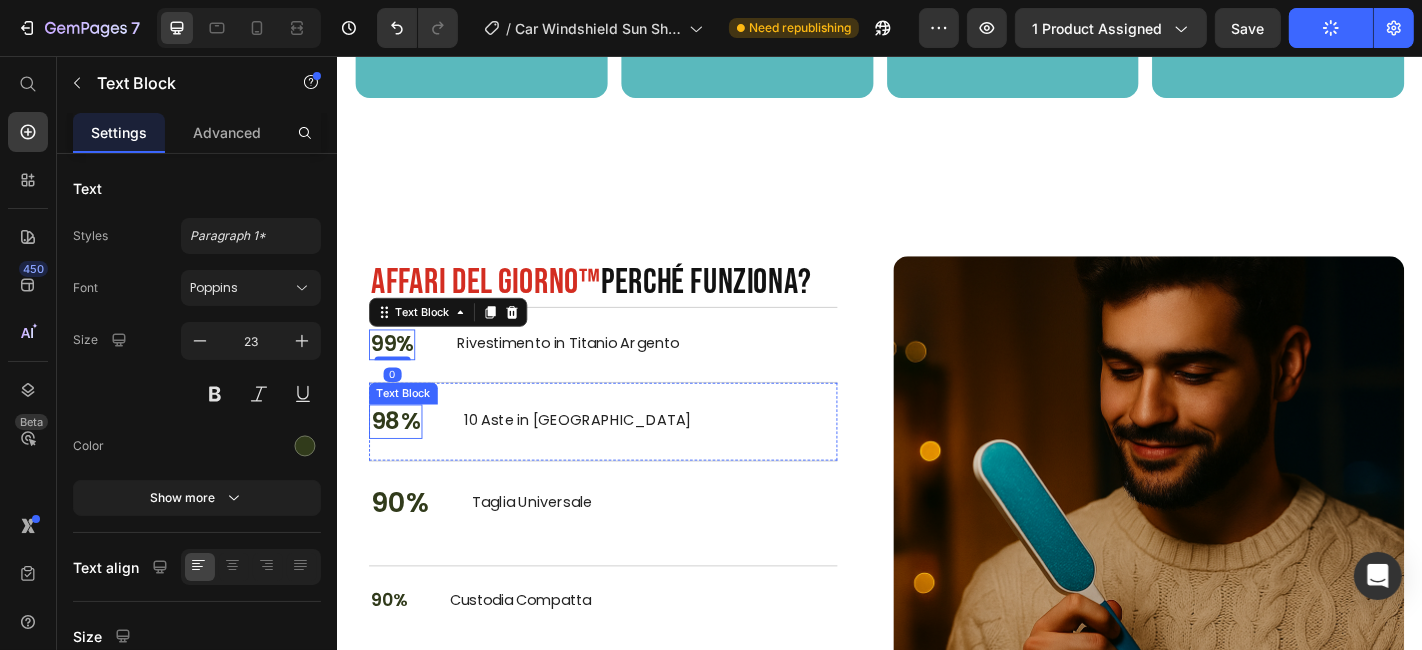 click on "98%" at bounding box center (400, 460) 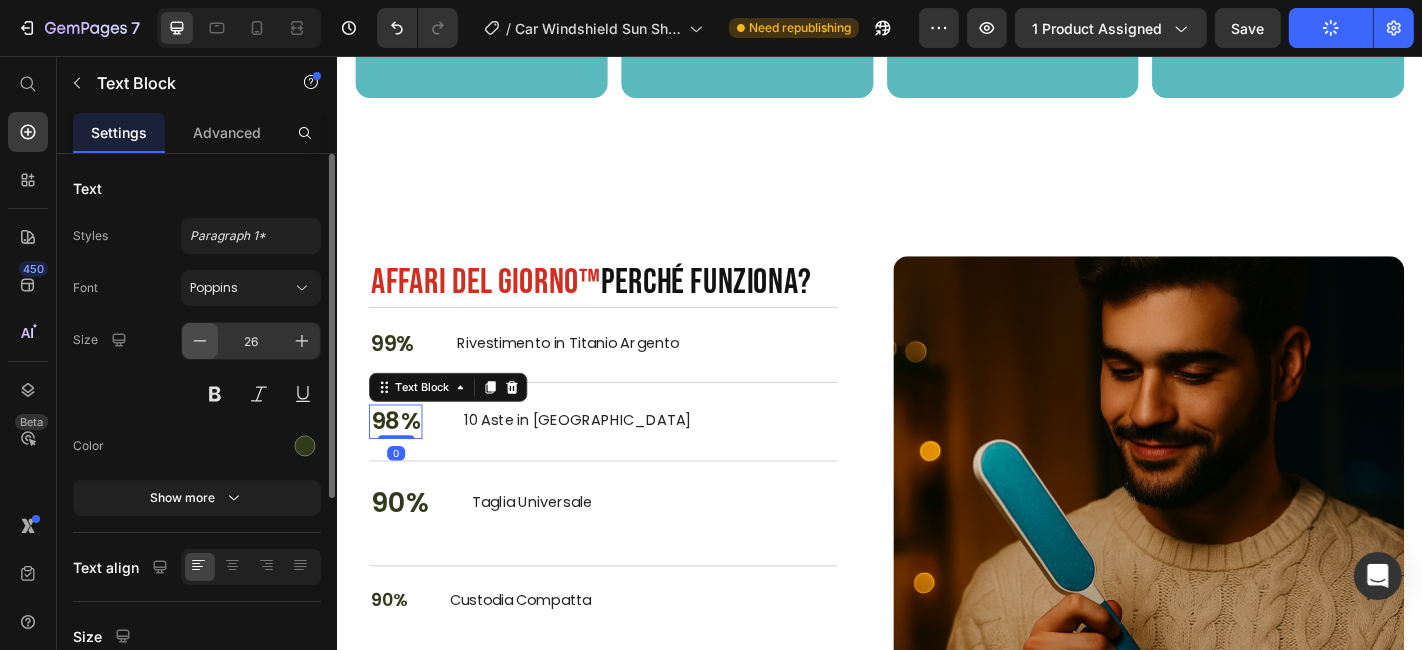 click at bounding box center (200, 341) 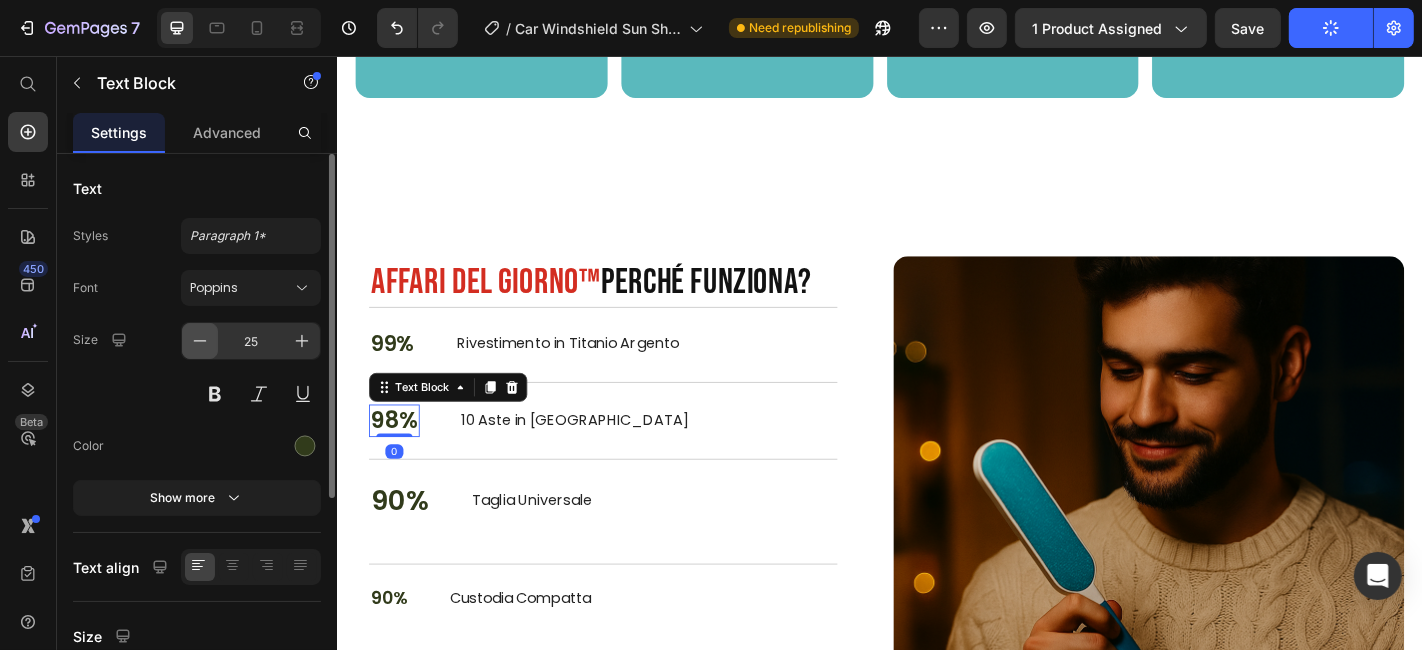 click at bounding box center [200, 341] 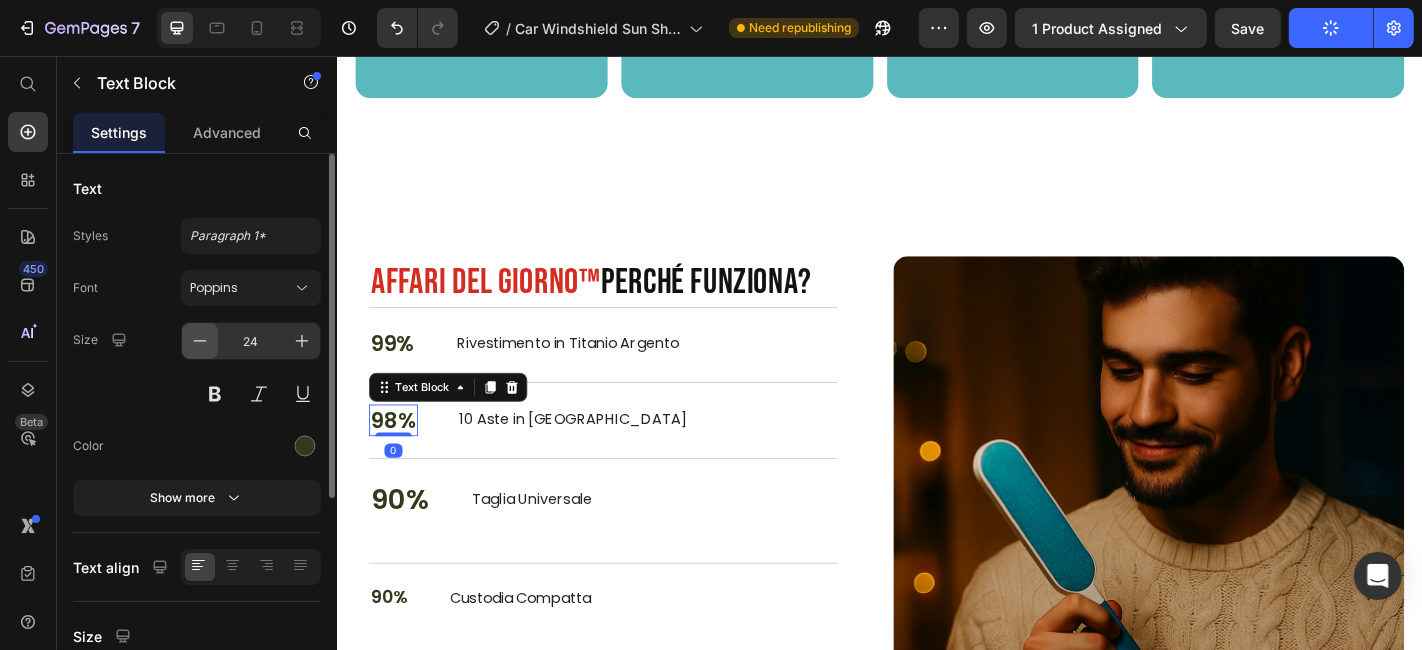 click at bounding box center [200, 341] 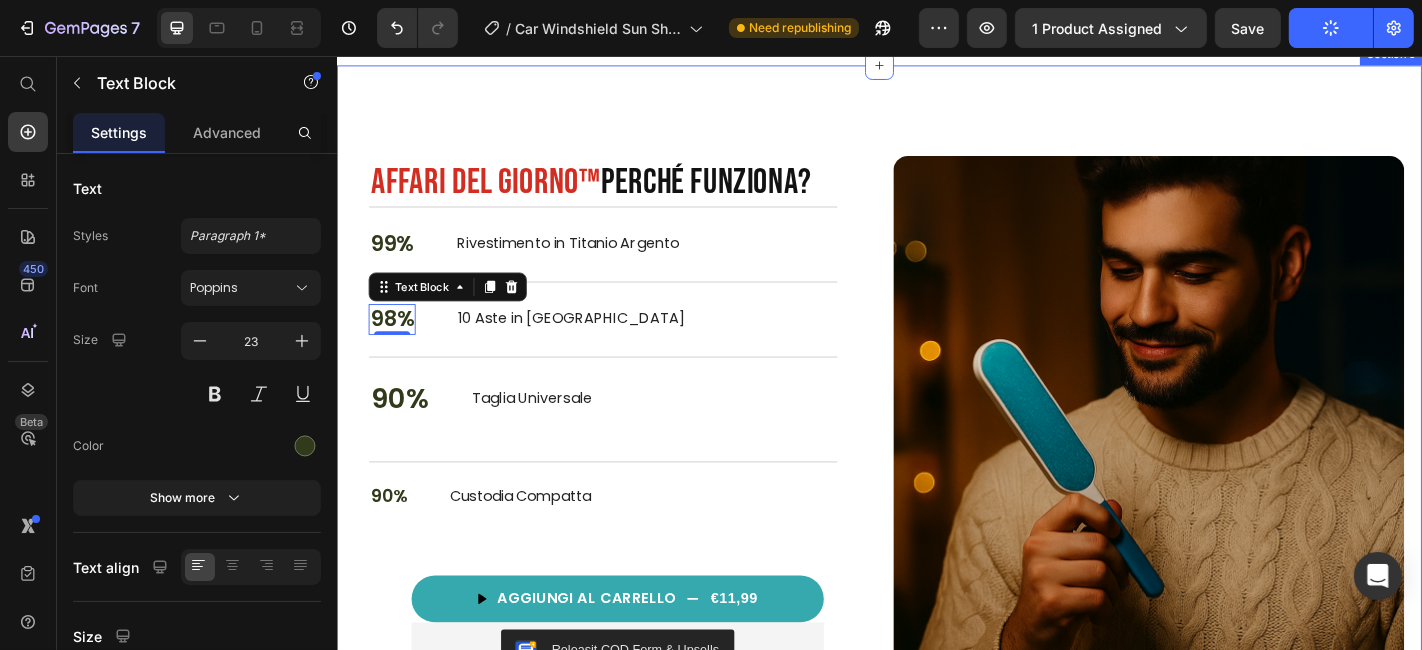 scroll, scrollTop: 2278, scrollLeft: 0, axis: vertical 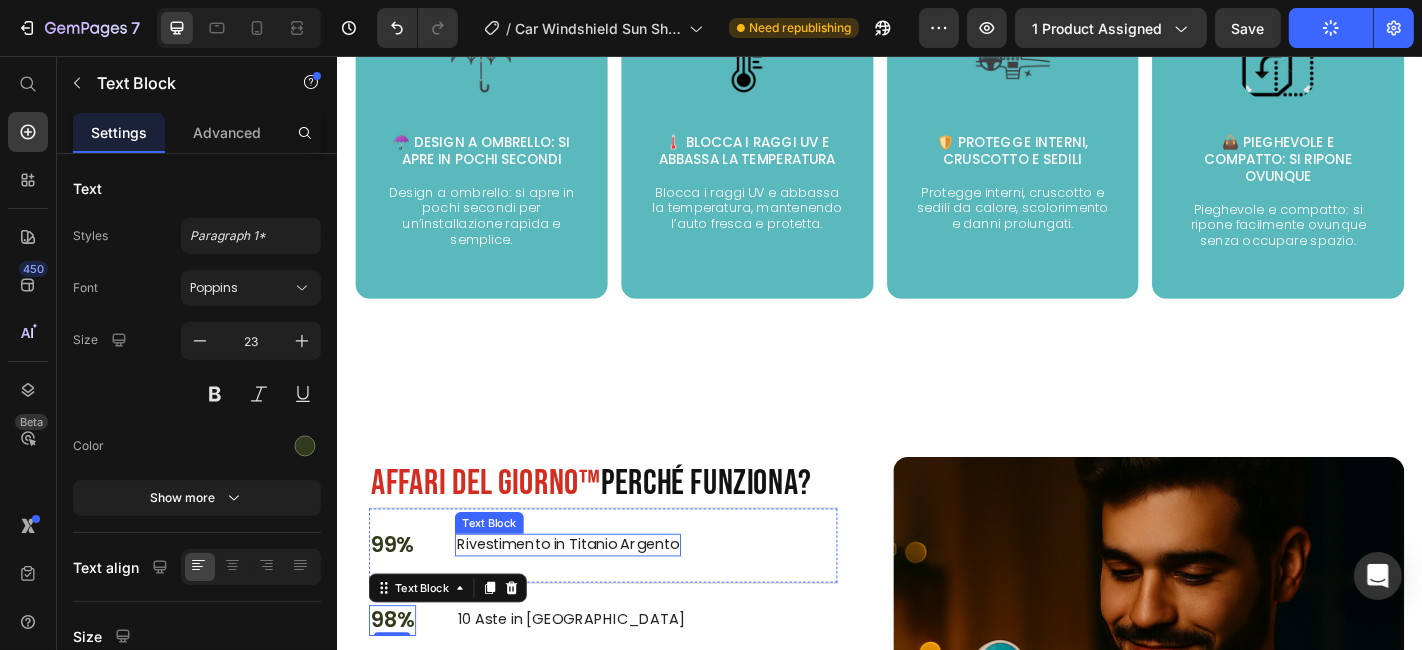 click on "Rivestimento in Titanio Argento" at bounding box center [591, 596] 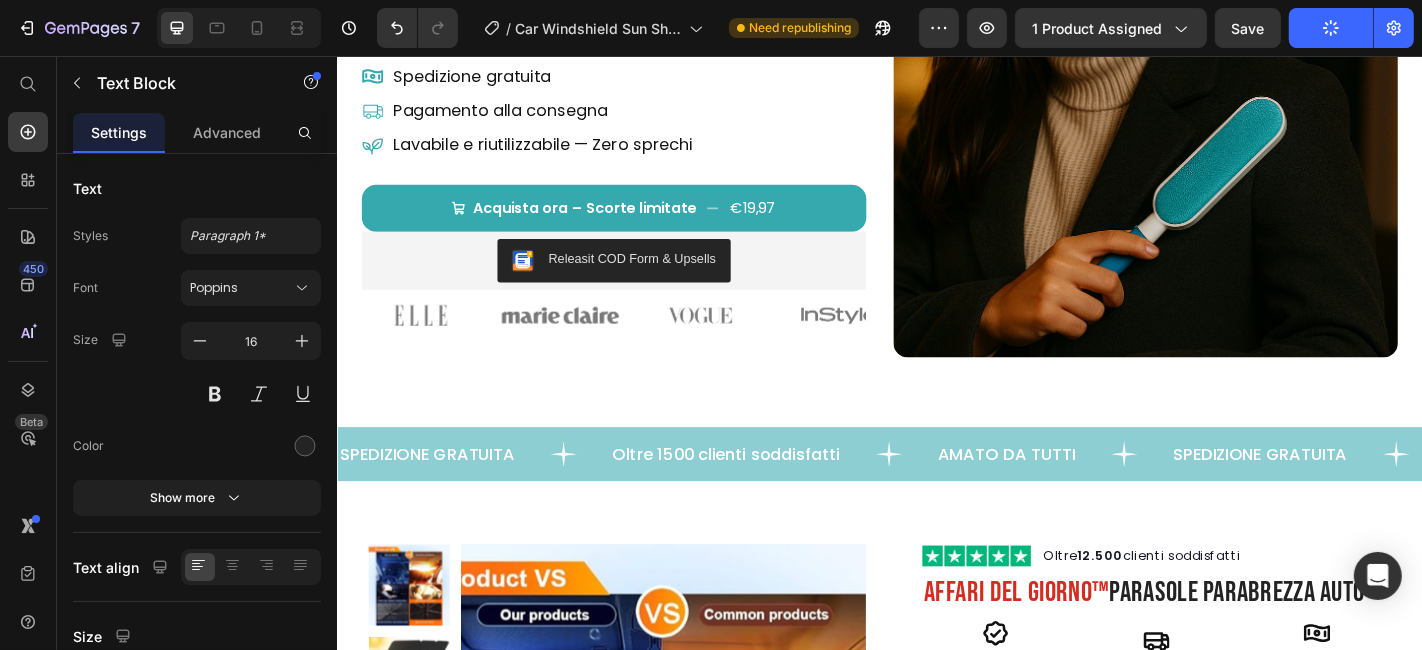 scroll, scrollTop: 0, scrollLeft: 0, axis: both 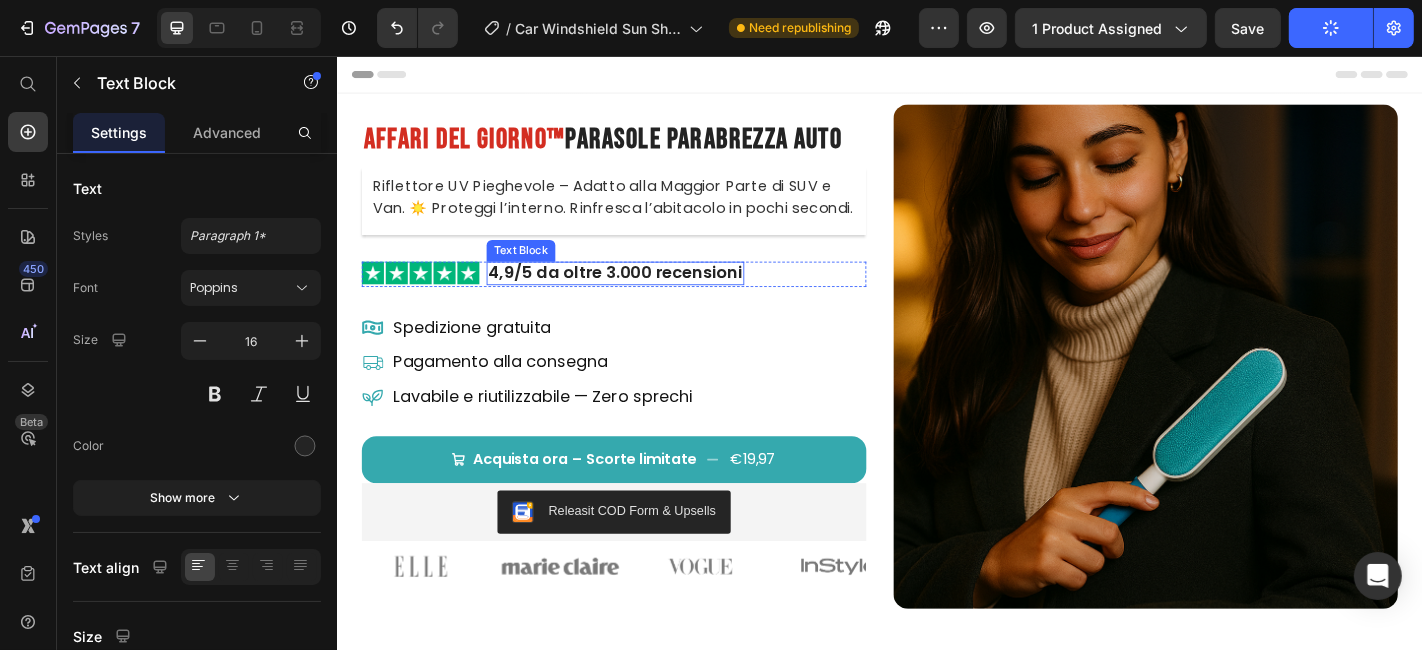 click on "4,9/5 da oltre 3.000 recensioni" at bounding box center [643, 294] 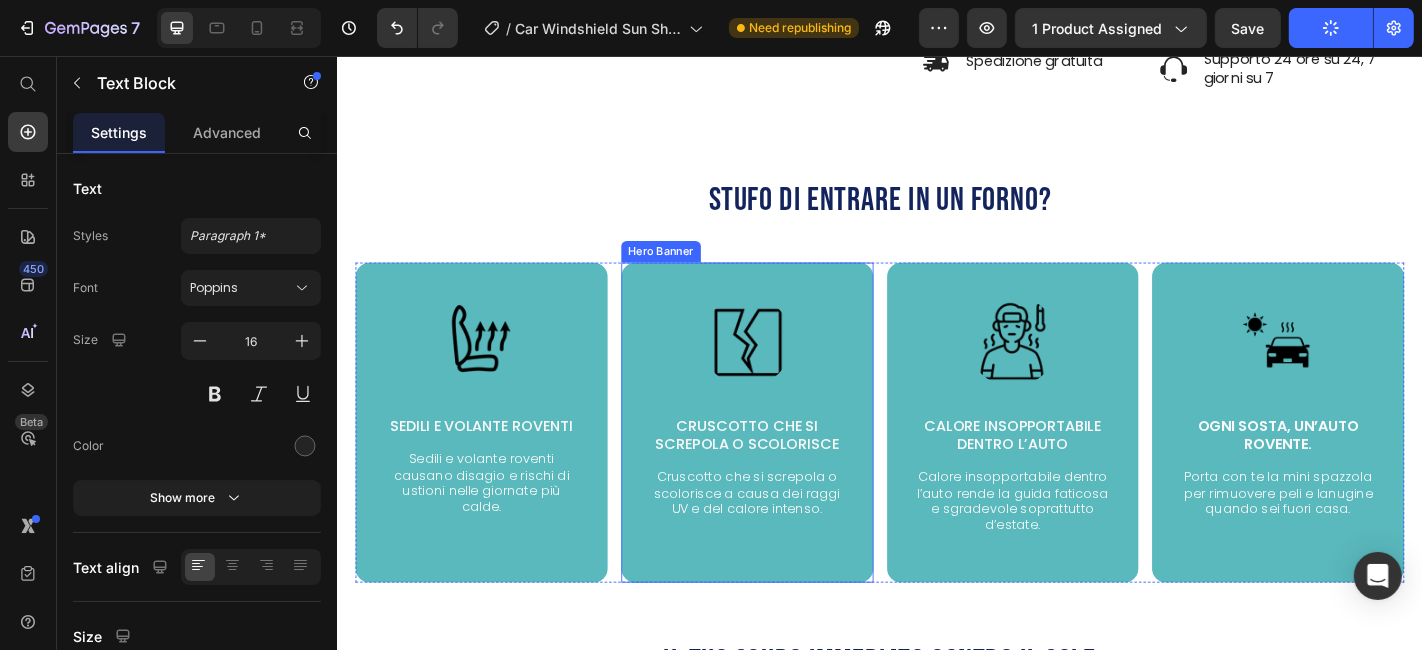 scroll, scrollTop: 2111, scrollLeft: 0, axis: vertical 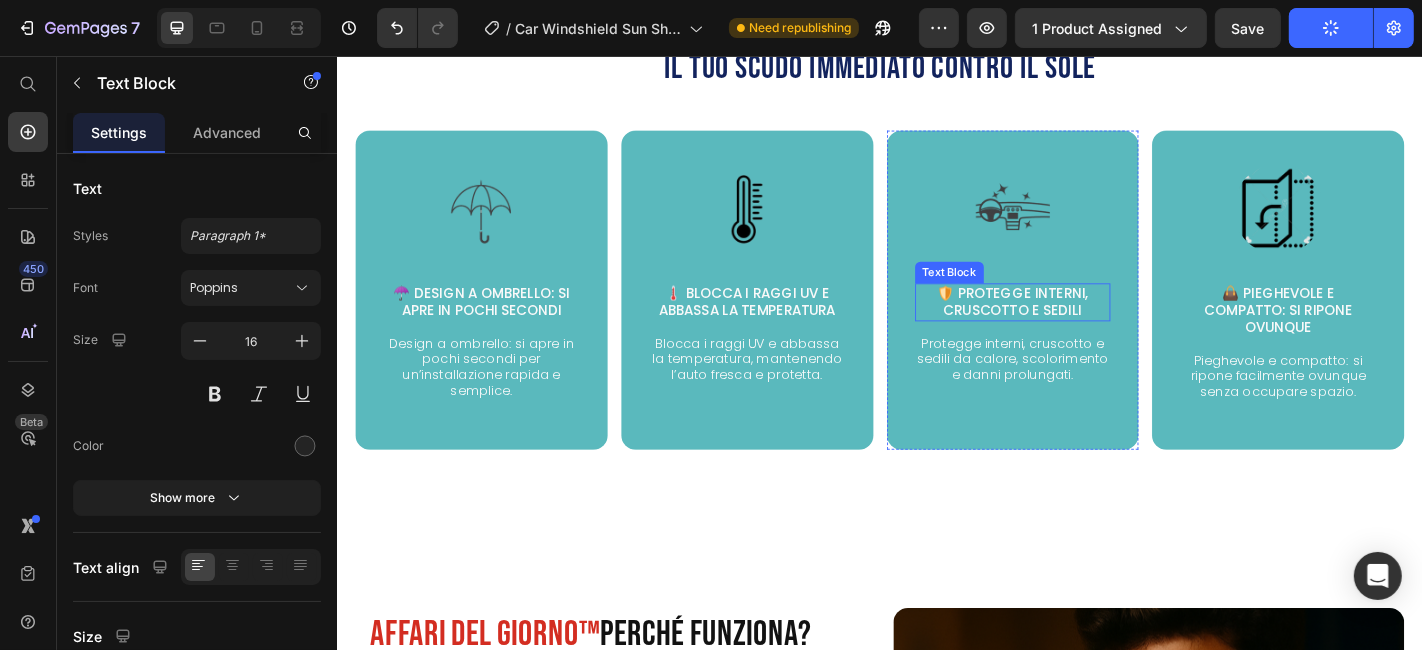 click on "🛡️ Protegge interni, cruscotto e sedili" at bounding box center (1083, 328) 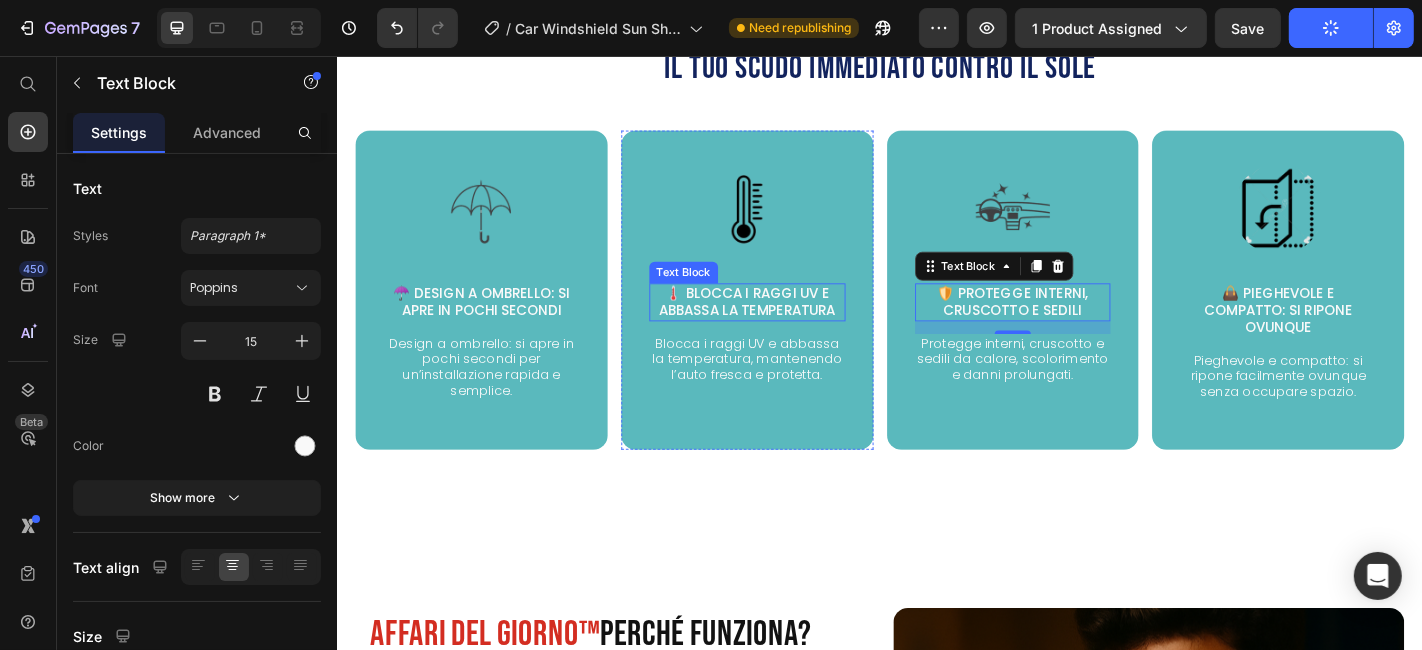 click on "🌡️ Blocca i raggi UV e abbassa la temperatura" at bounding box center [789, 328] 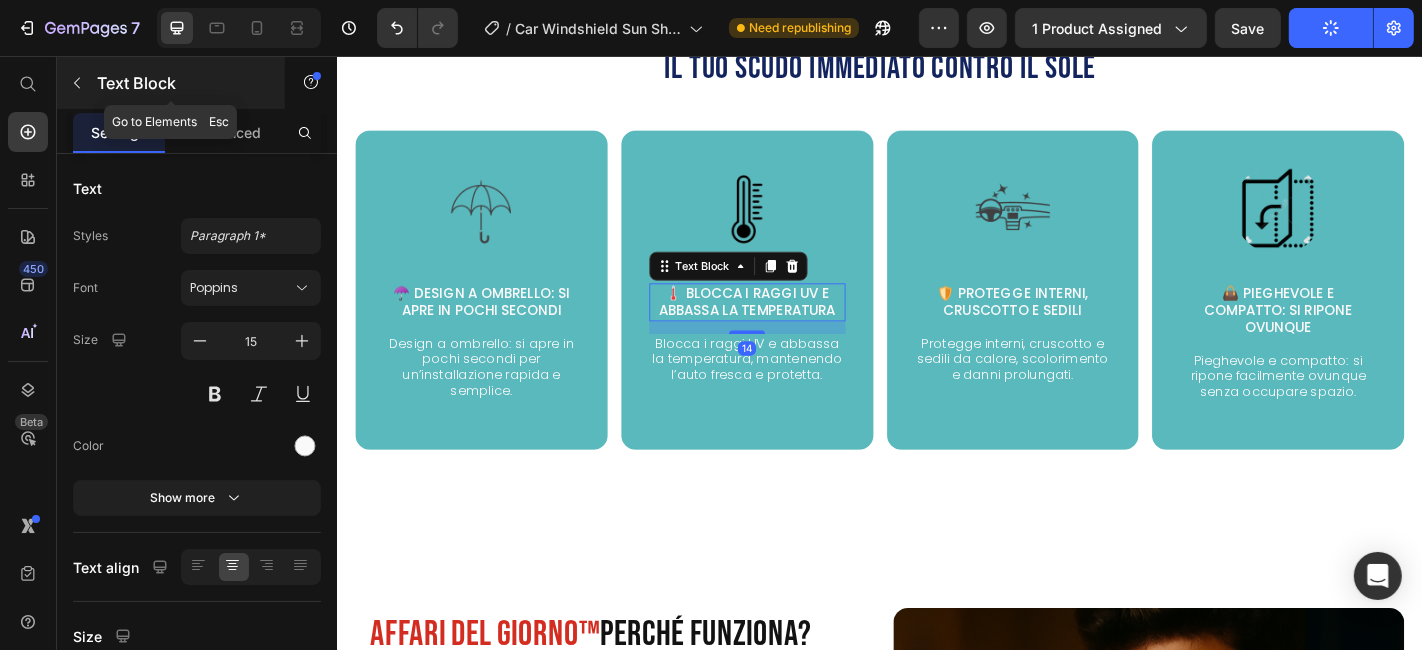 click 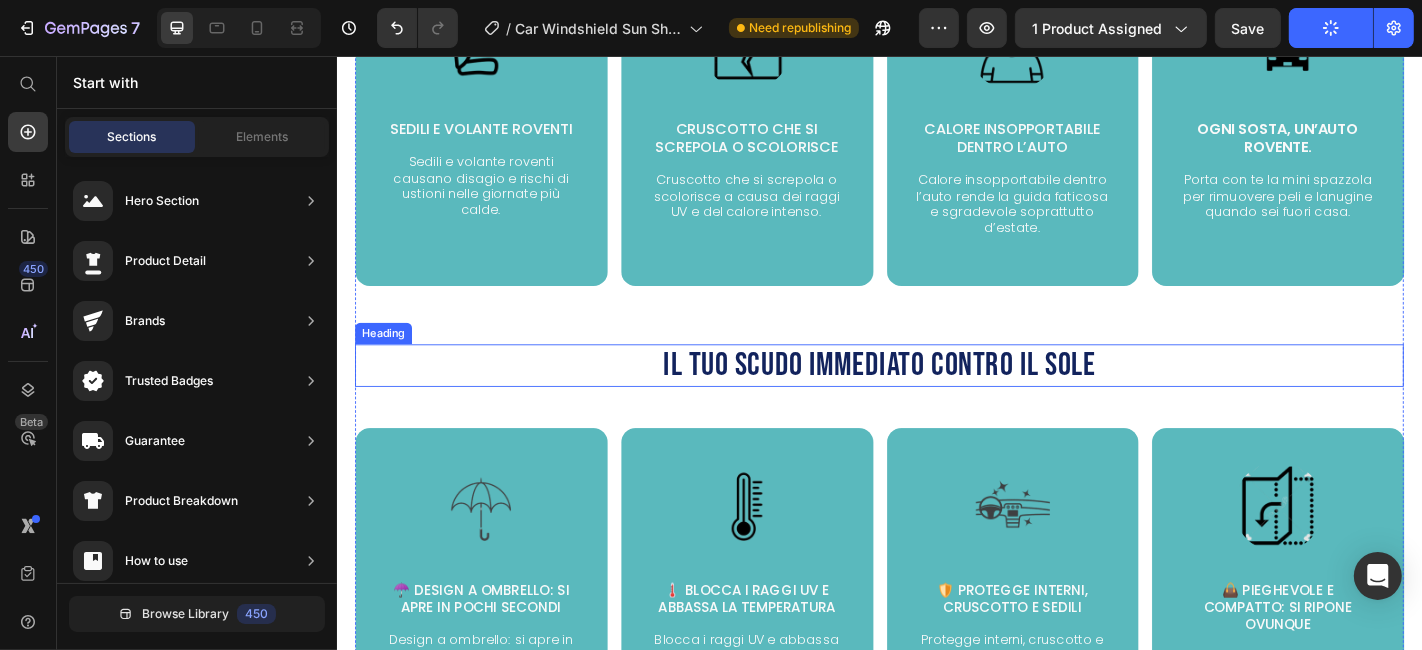 scroll, scrollTop: 1777, scrollLeft: 0, axis: vertical 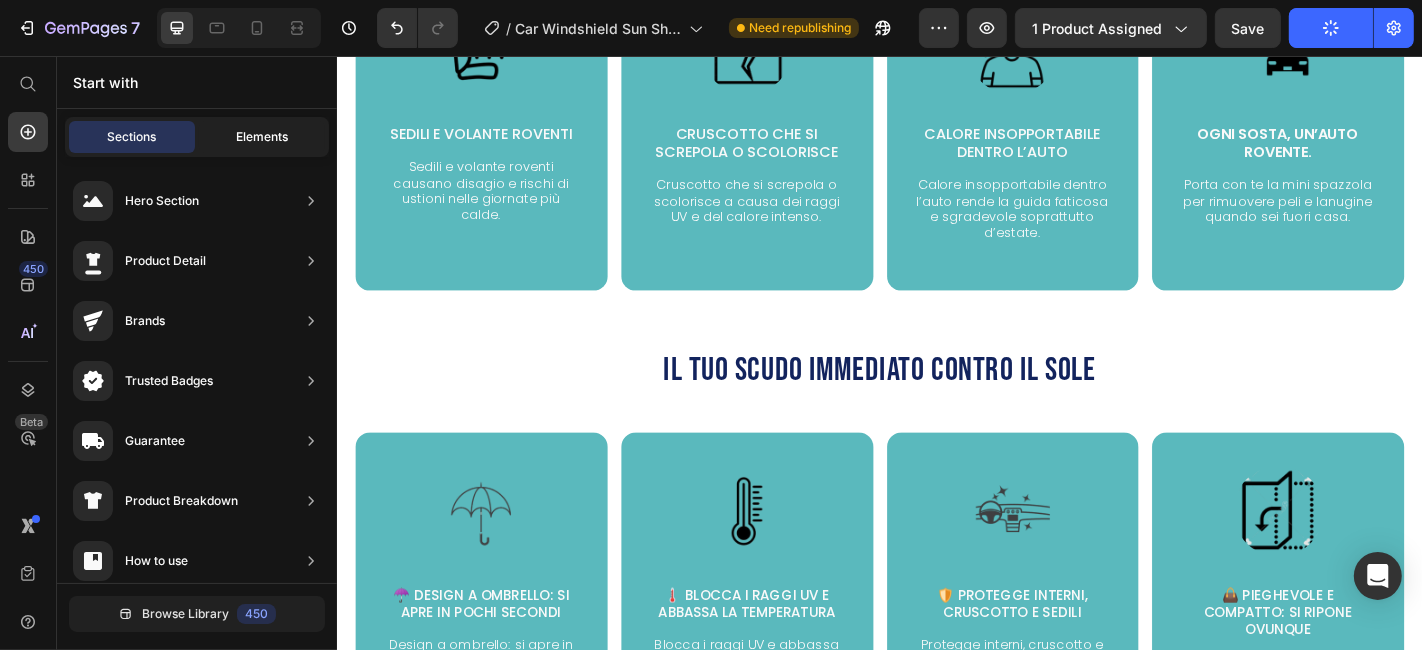 click on "Elements" 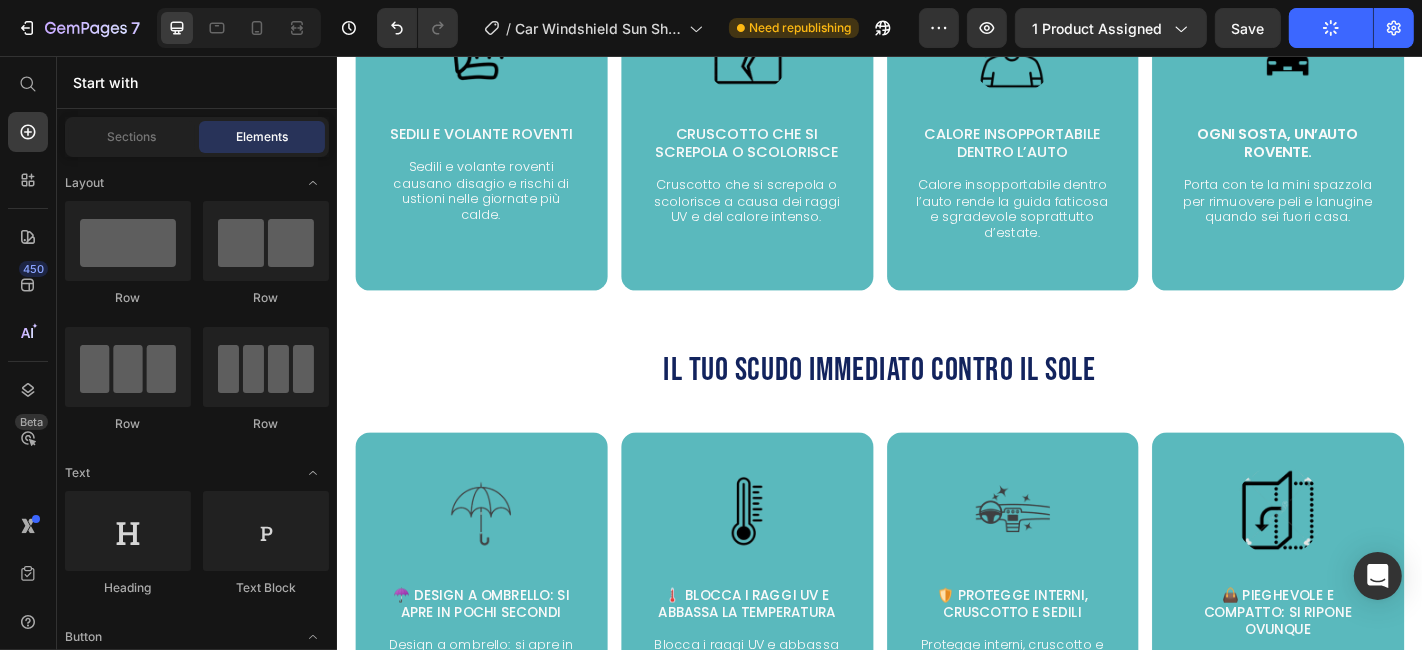 scroll, scrollTop: 222, scrollLeft: 0, axis: vertical 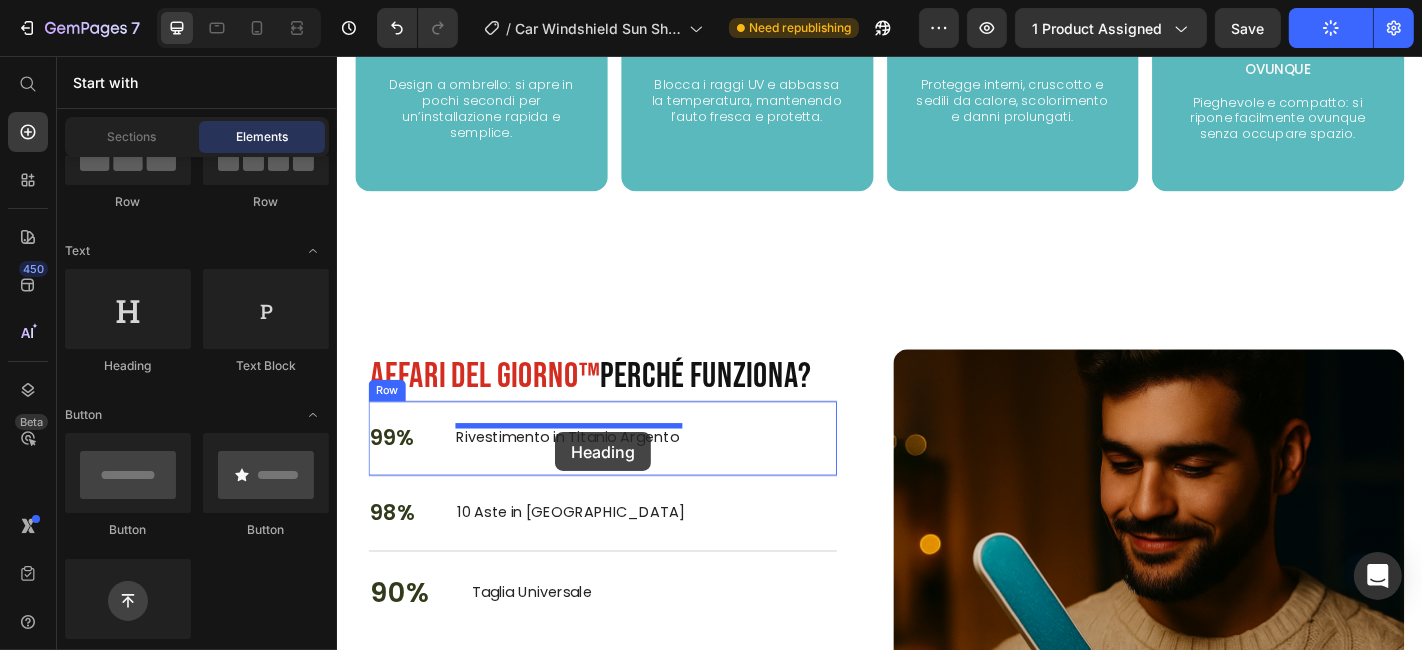 drag, startPoint x: 474, startPoint y: 390, endPoint x: 577, endPoint y: 472, distance: 131.65485 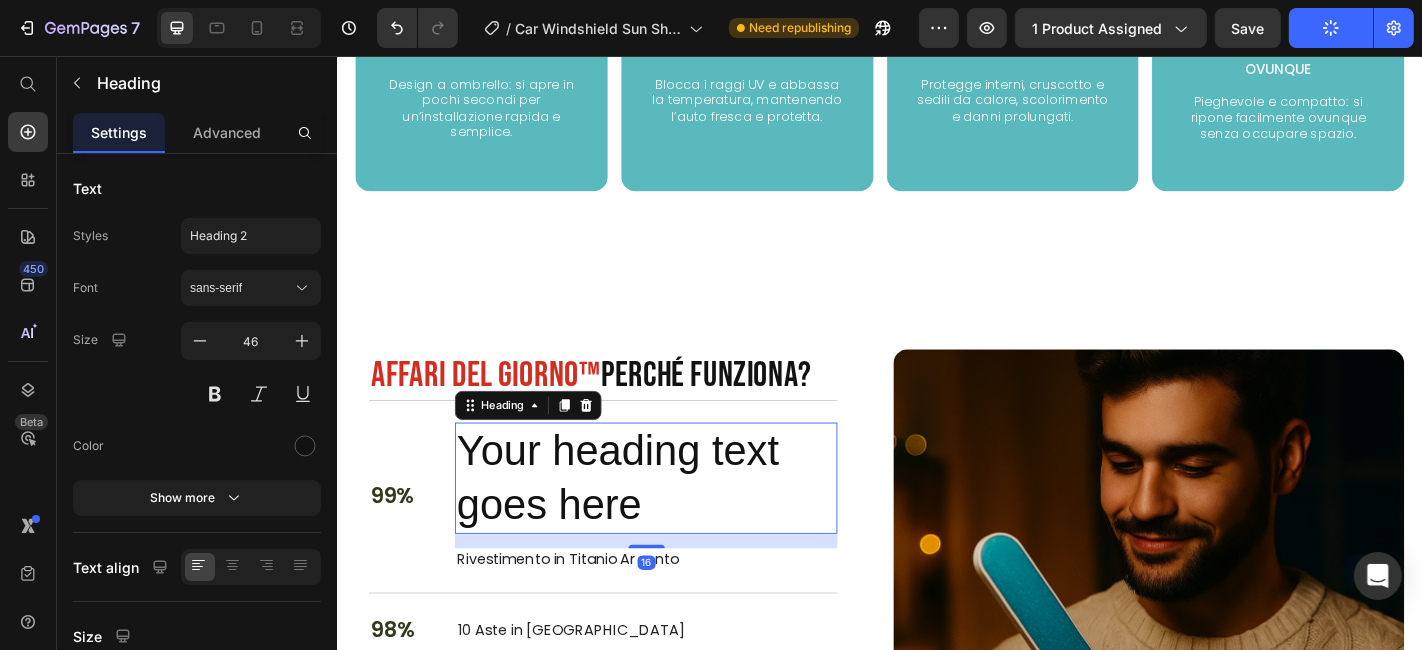 click on "Your heading text goes here" at bounding box center (677, 523) 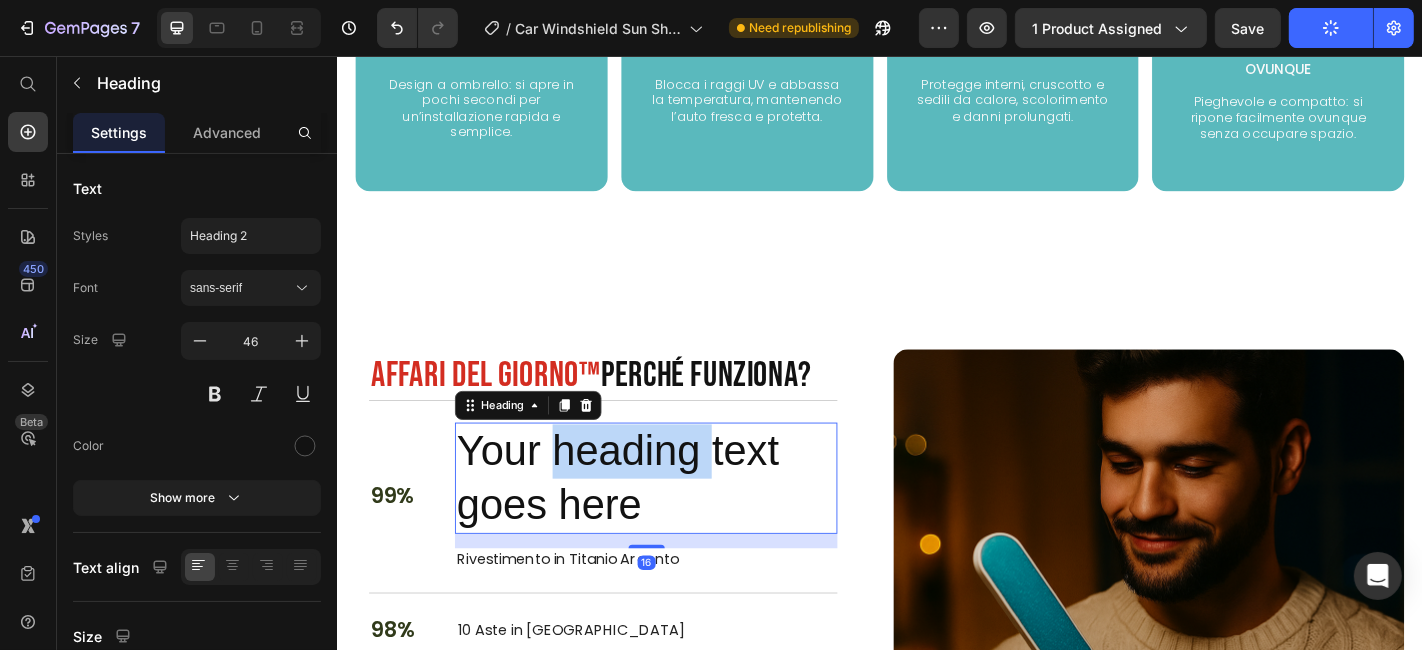 click on "Your heading text goes here" at bounding box center [677, 523] 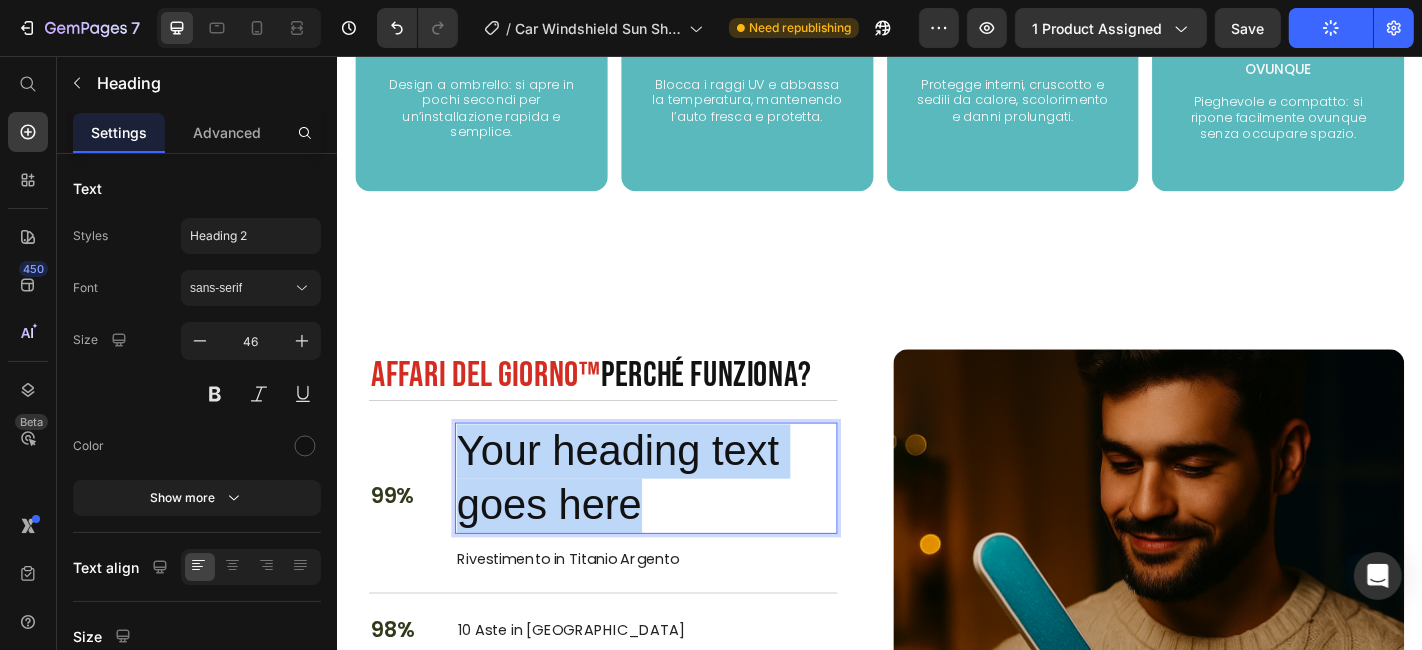 click on "Your heading text goes here" at bounding box center (677, 523) 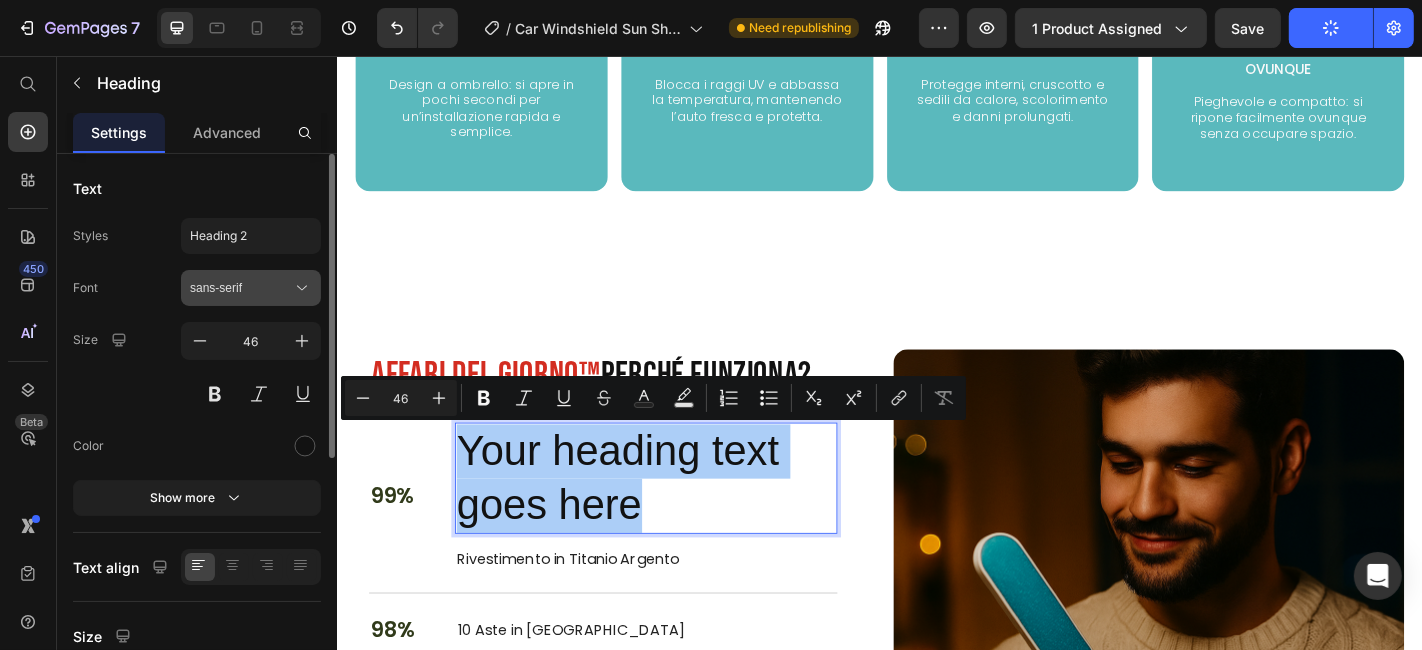click on "sans-serif" at bounding box center (241, 288) 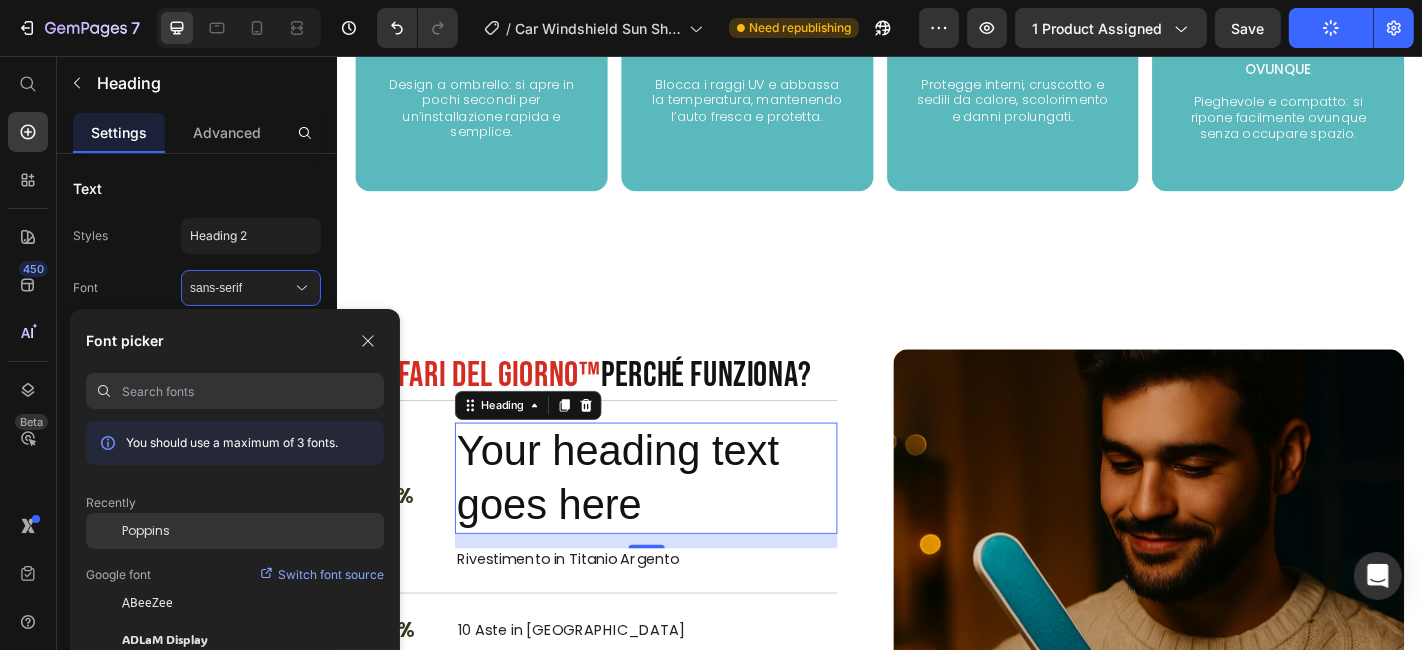 click on "Poppins" at bounding box center (146, 531) 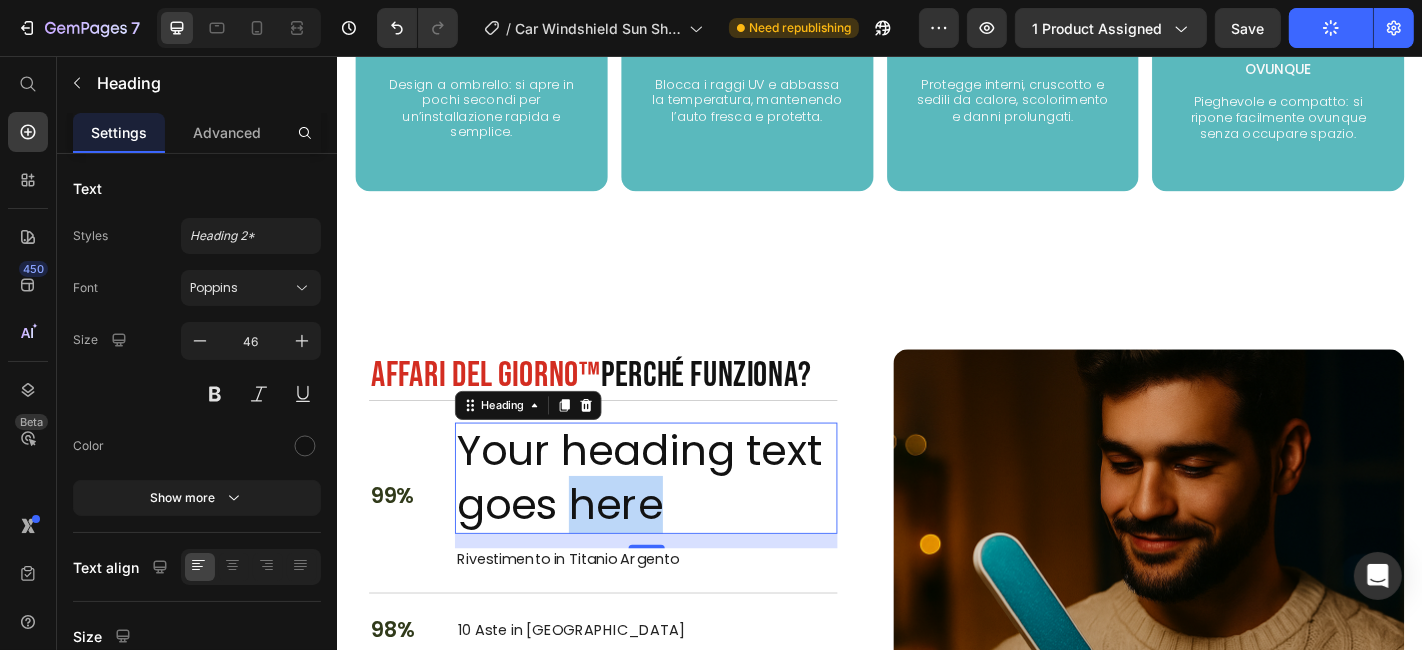 click on "Your heading text goes here" at bounding box center (677, 523) 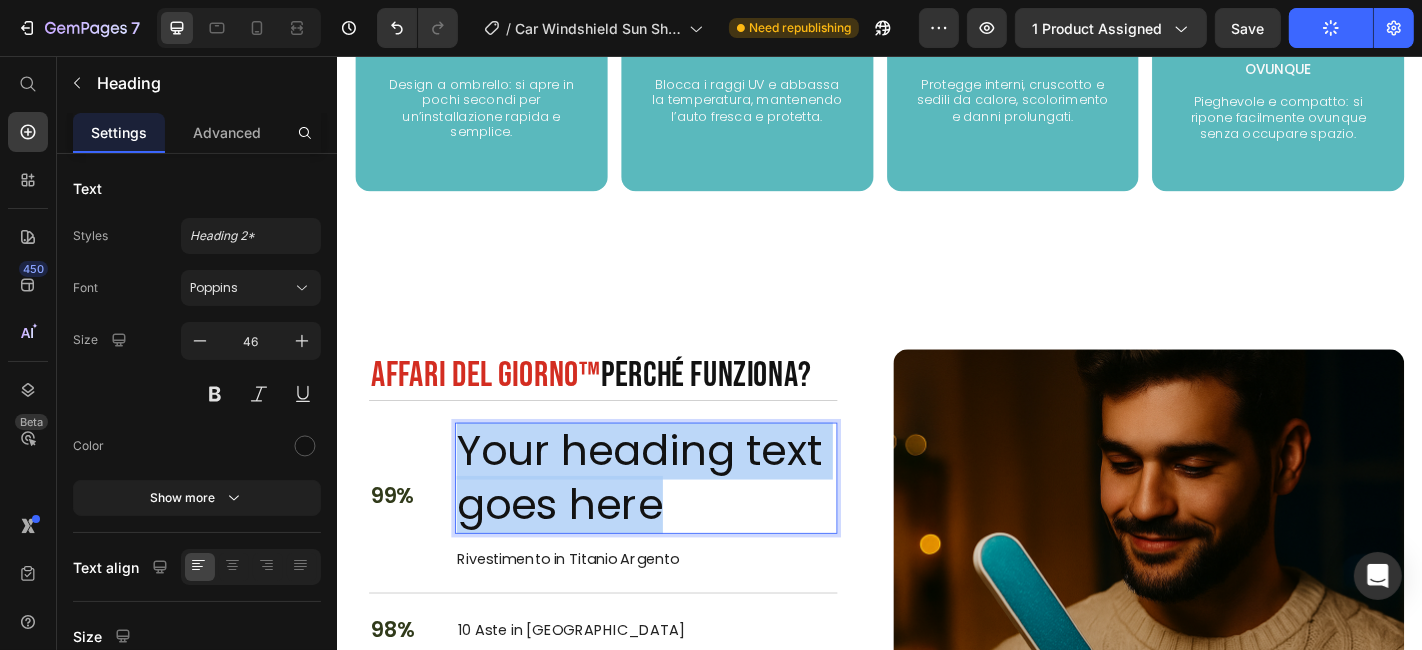 click on "Your heading text goes here" at bounding box center (677, 523) 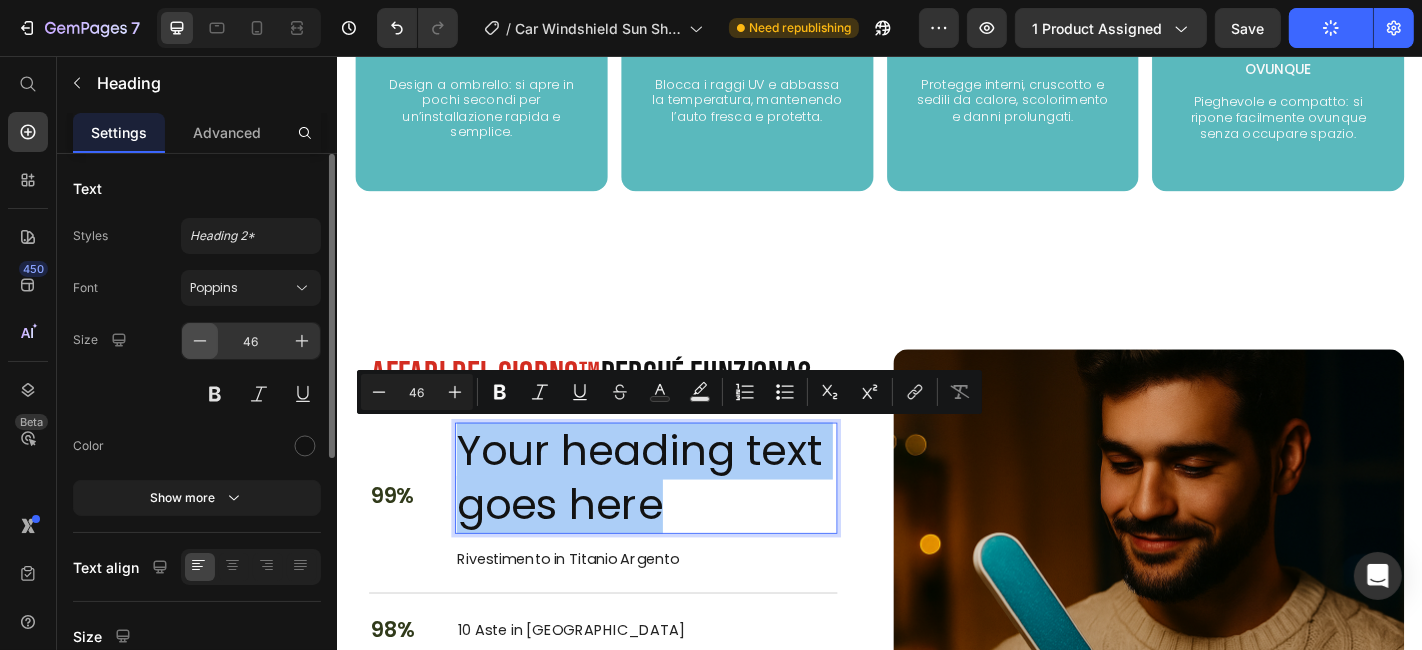 click 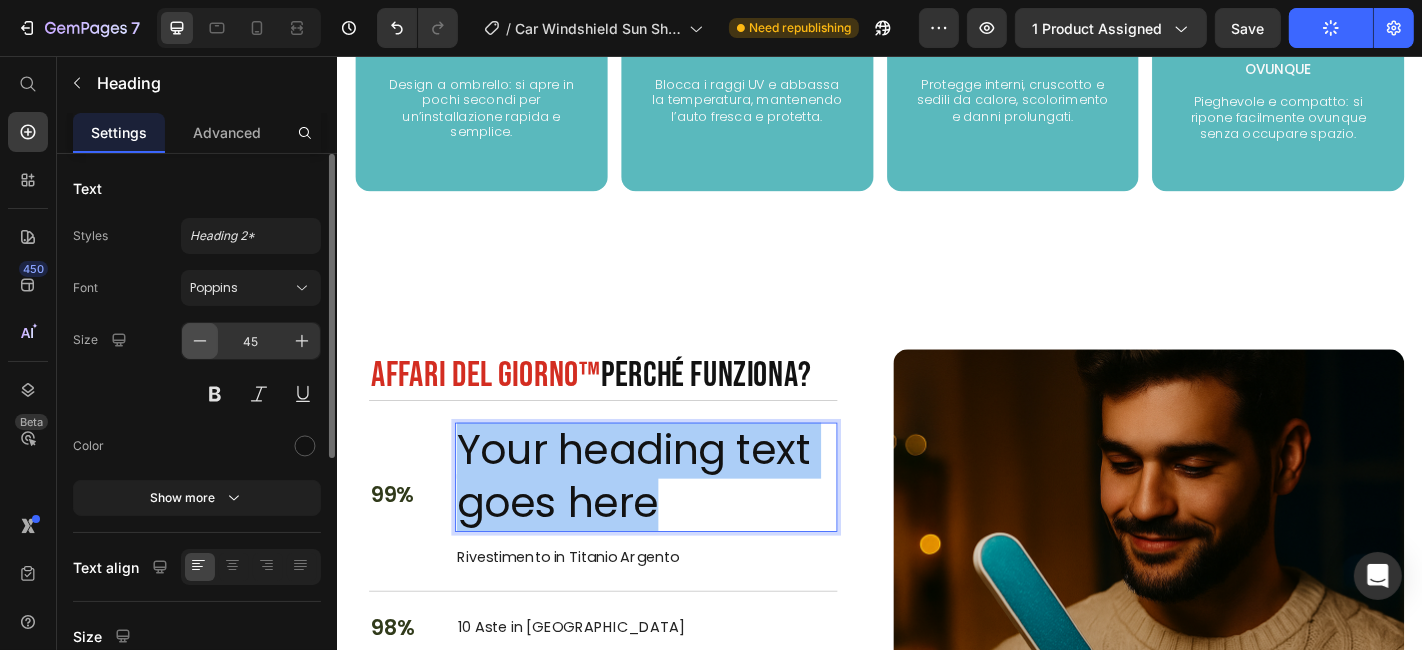 click 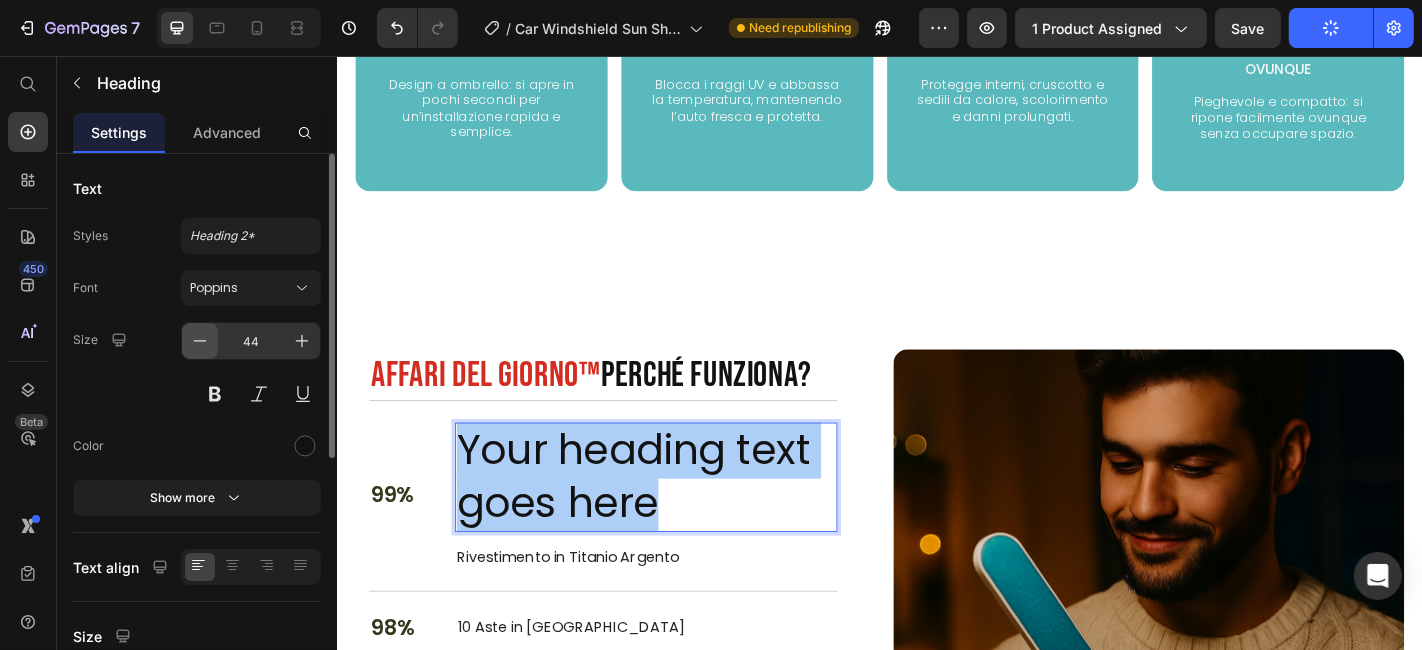 click 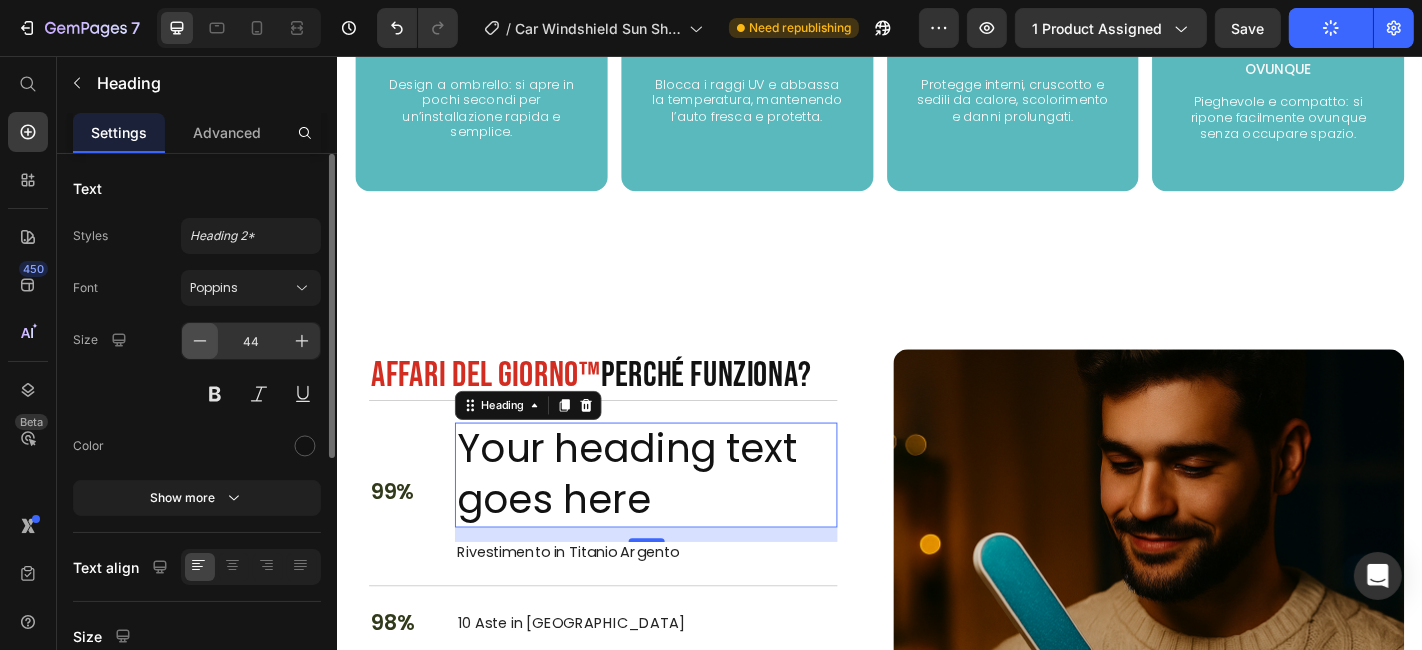 click 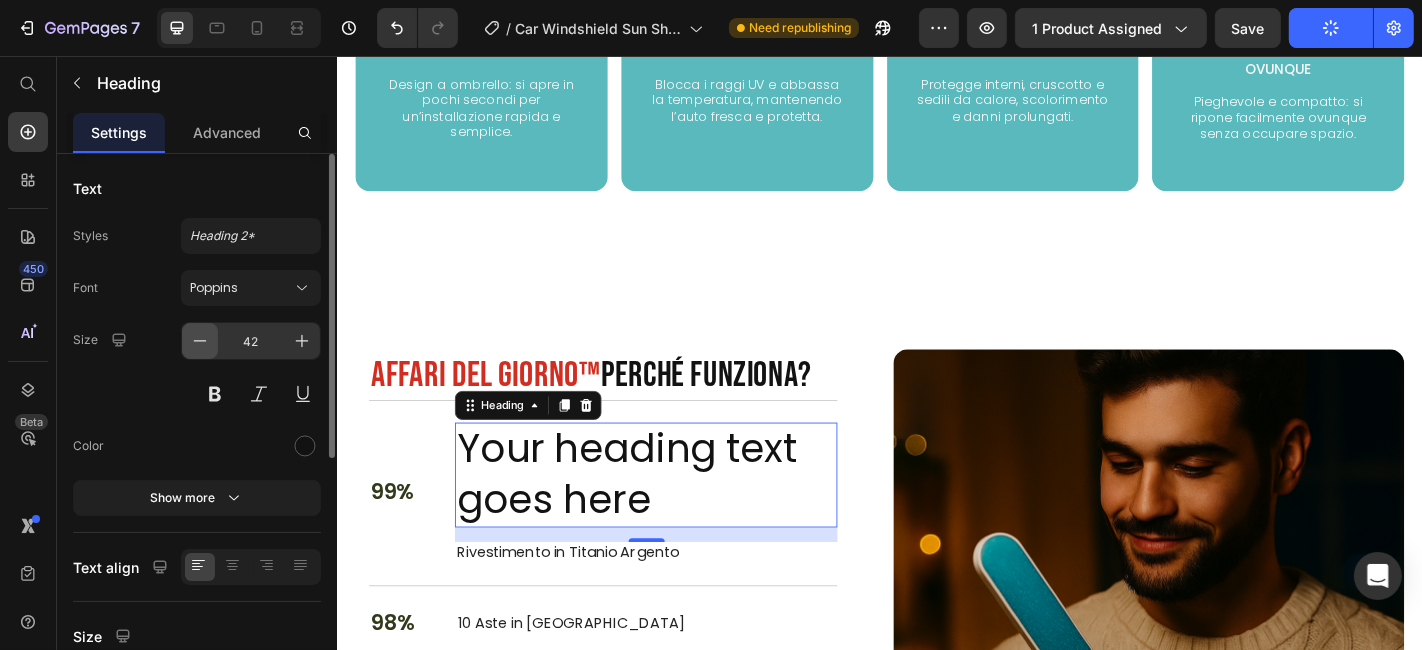 click 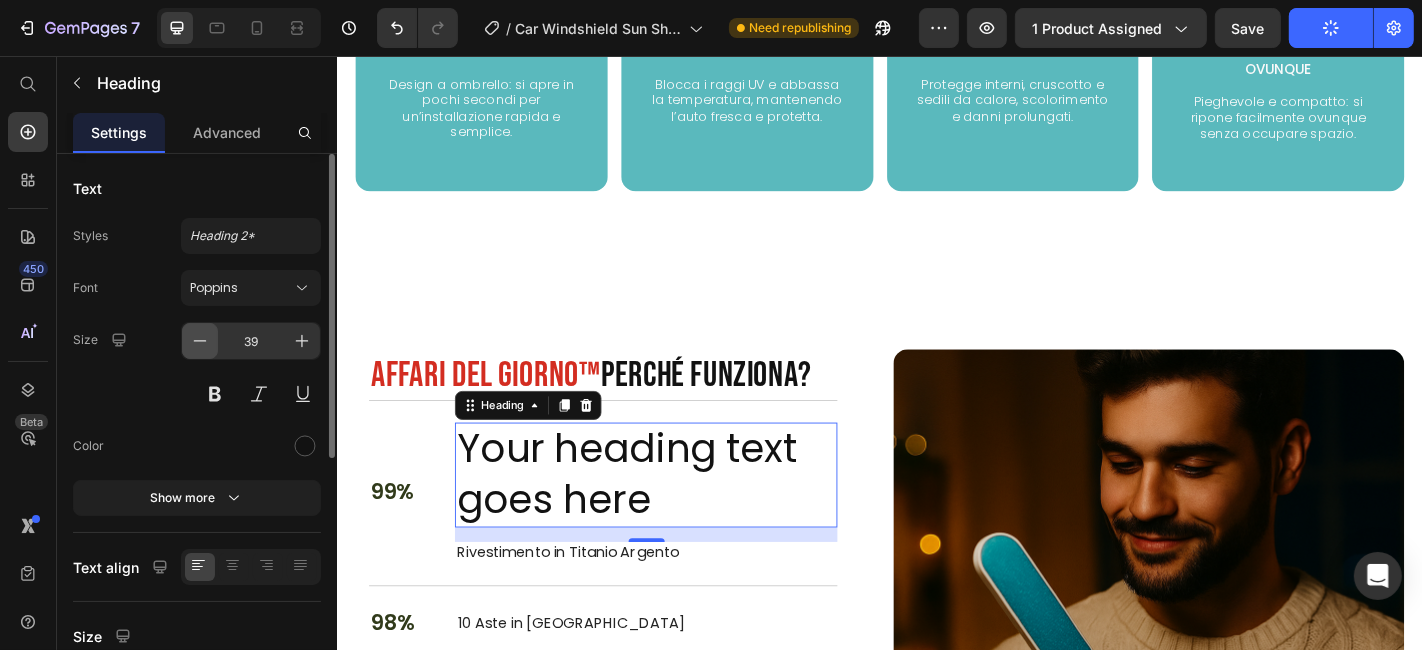 click 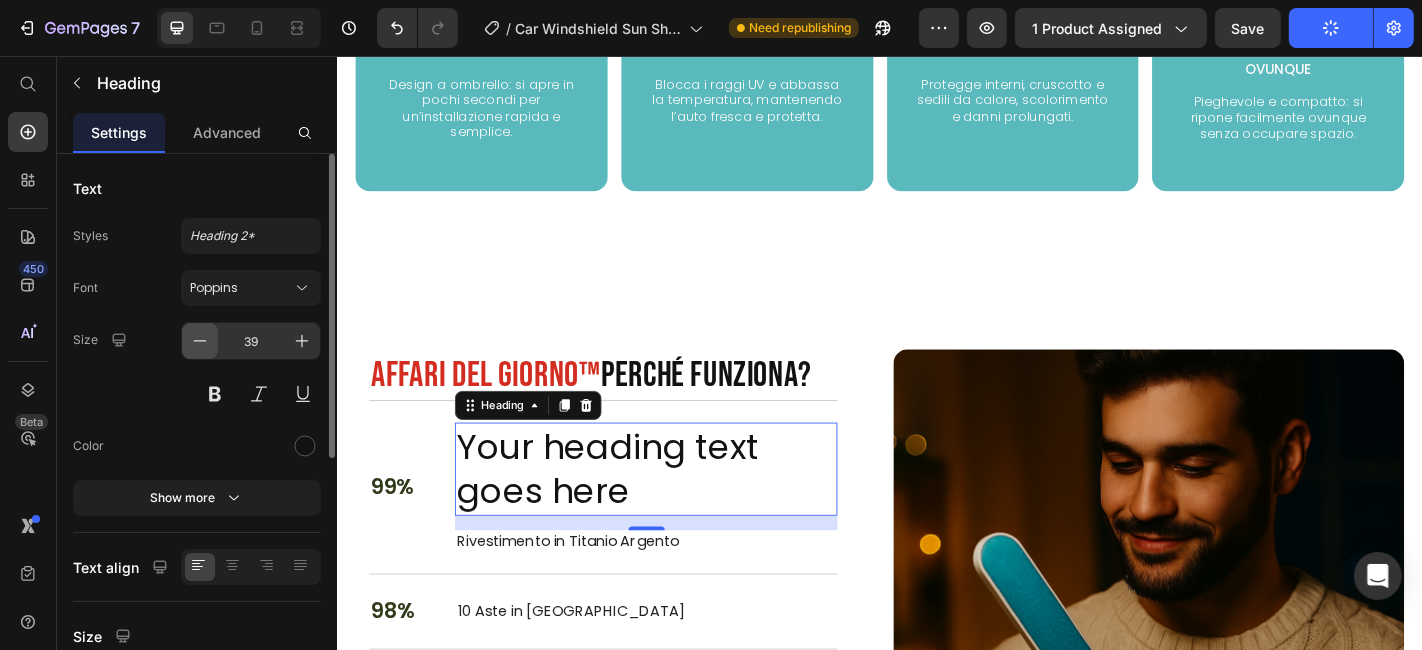 click 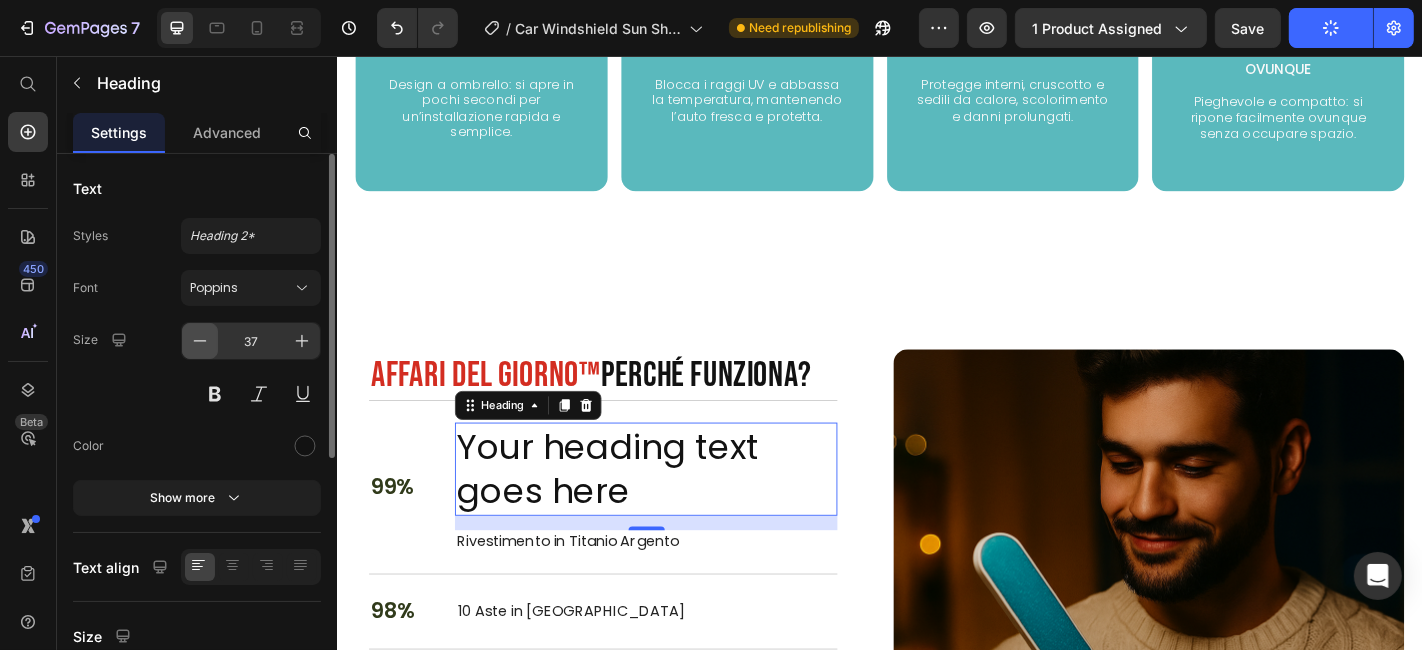 click 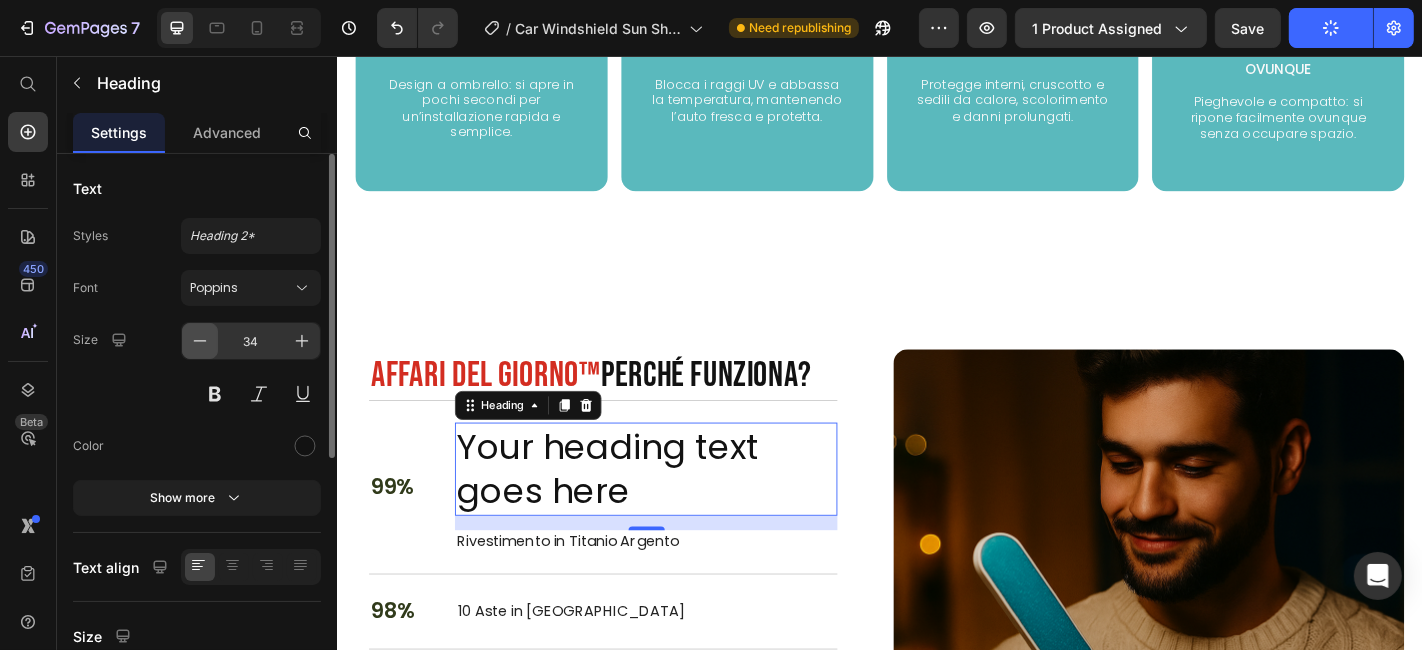 click 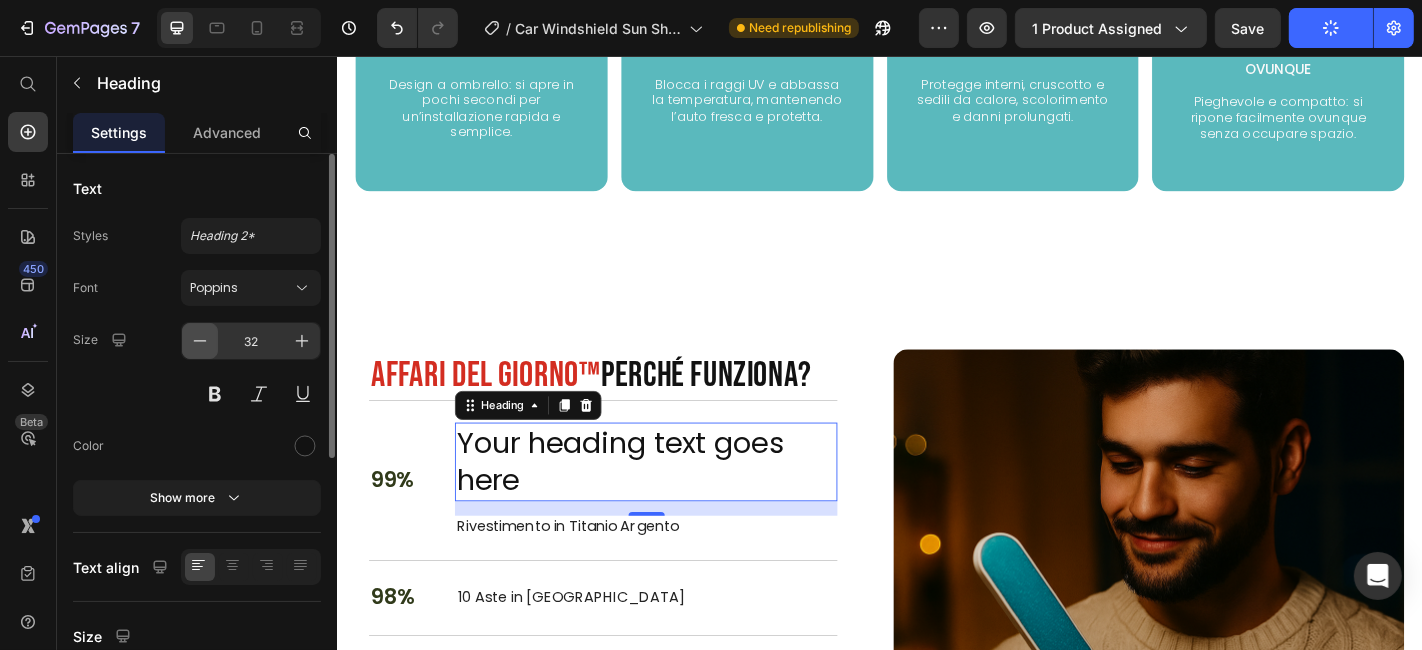 click 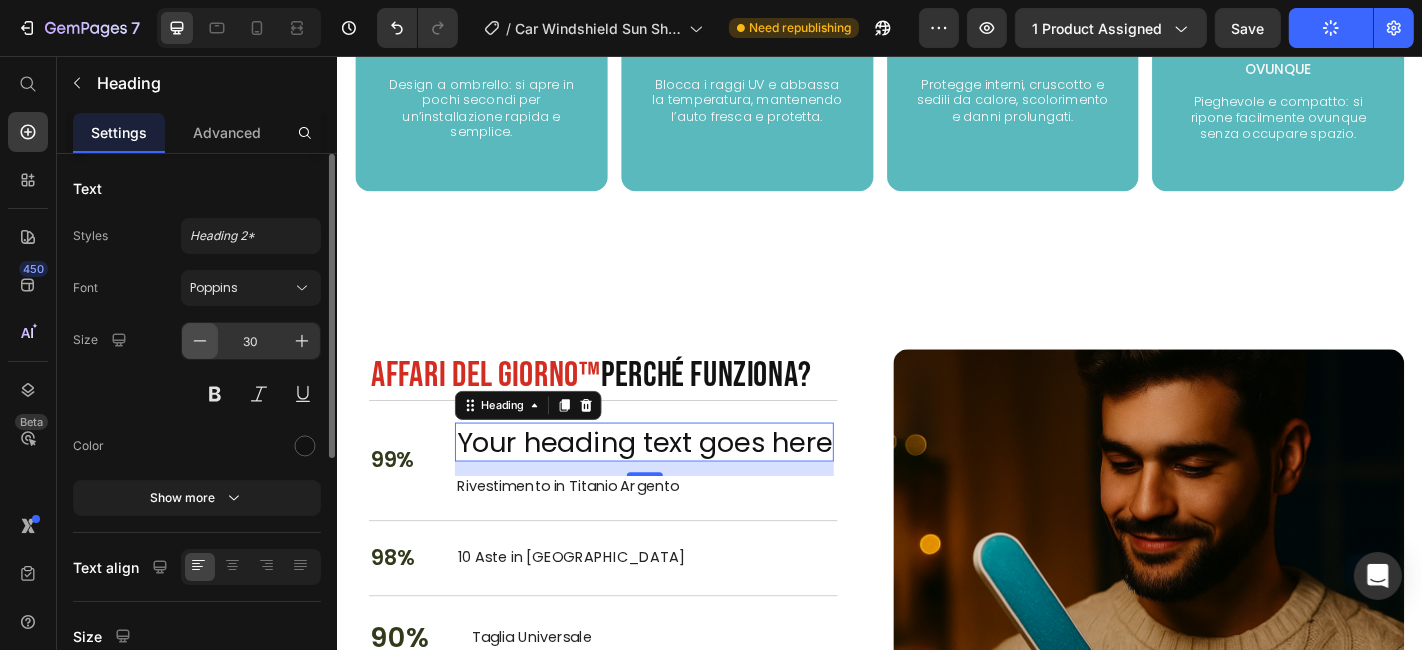 click 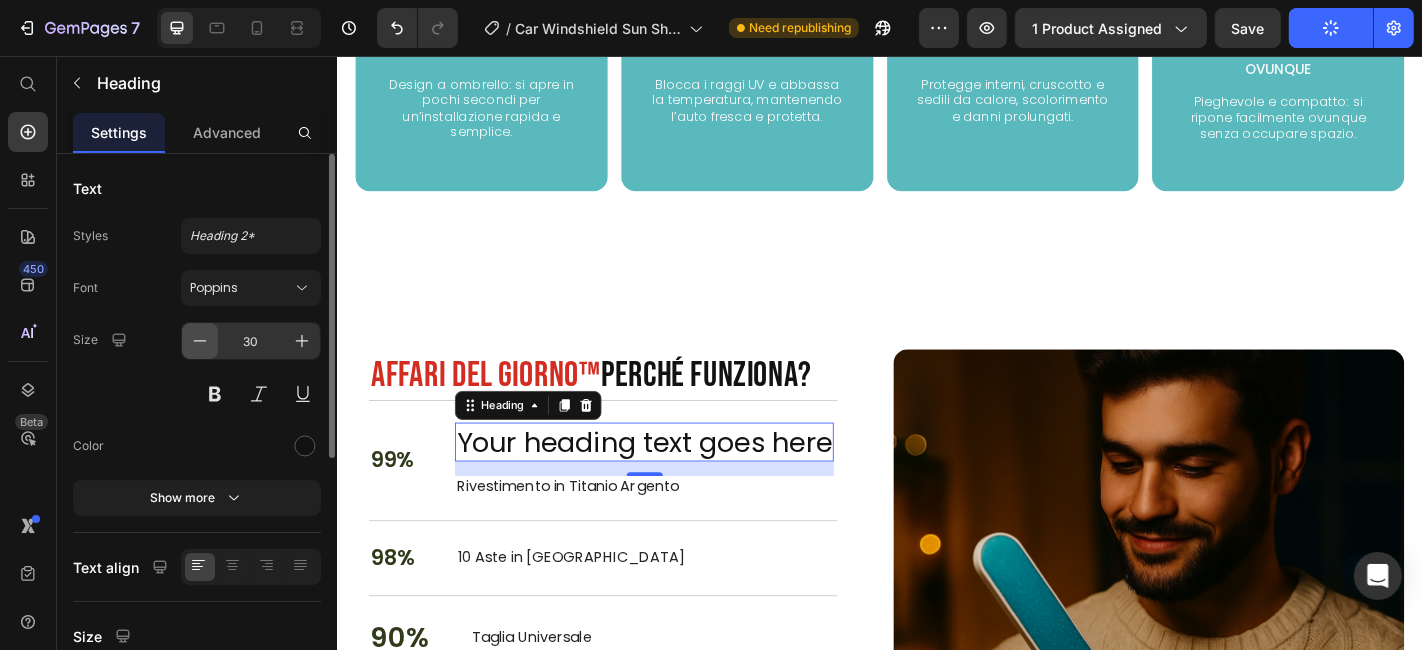click 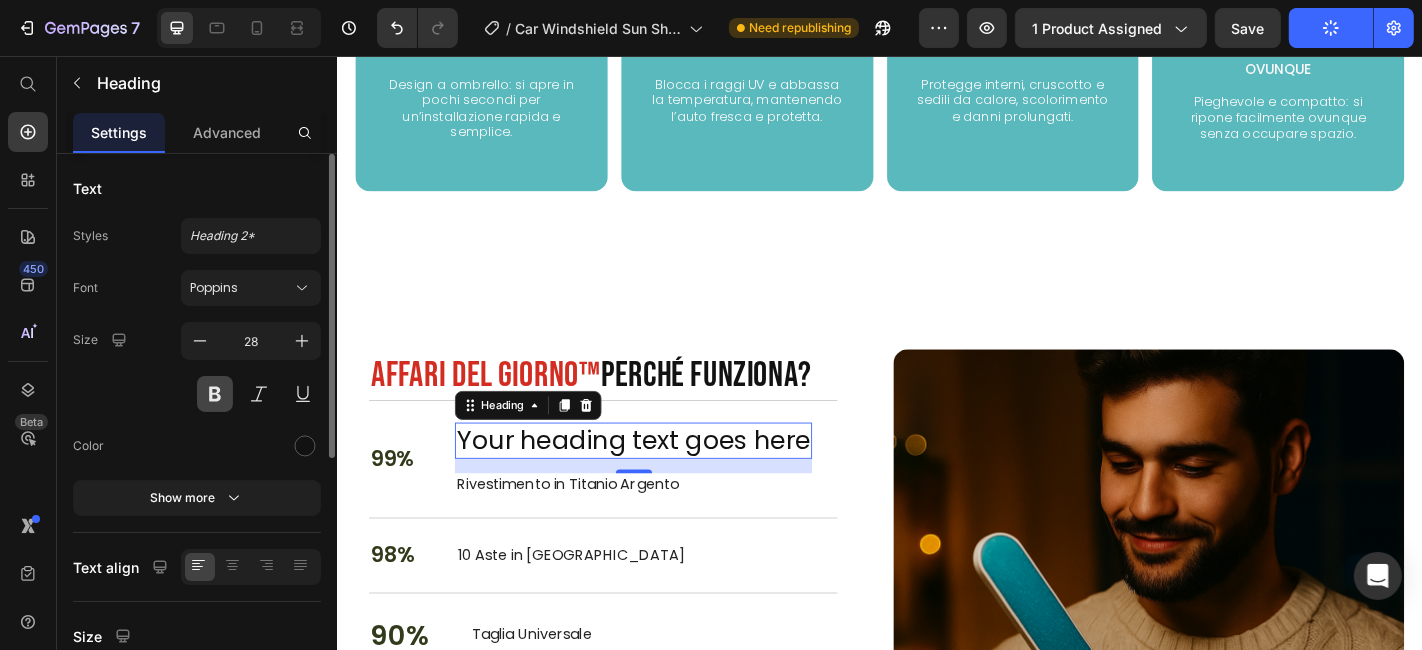 click at bounding box center [215, 394] 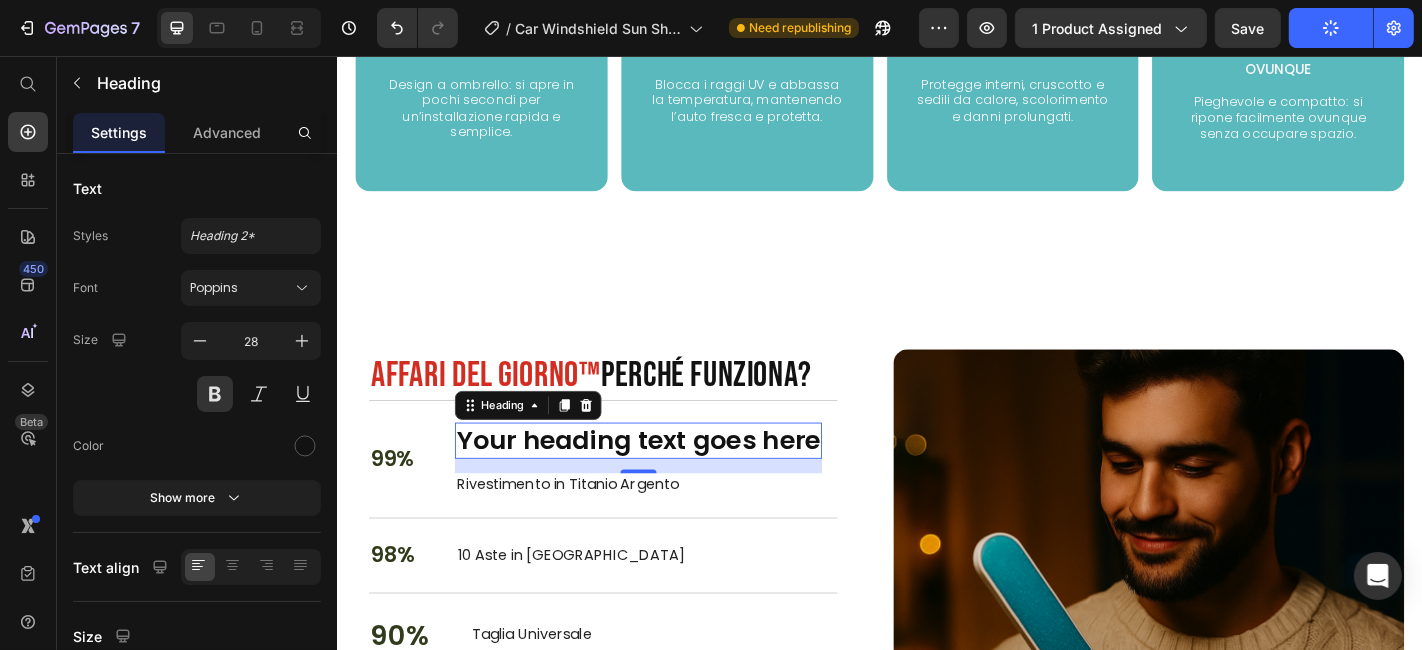 click on "16" at bounding box center (669, 509) 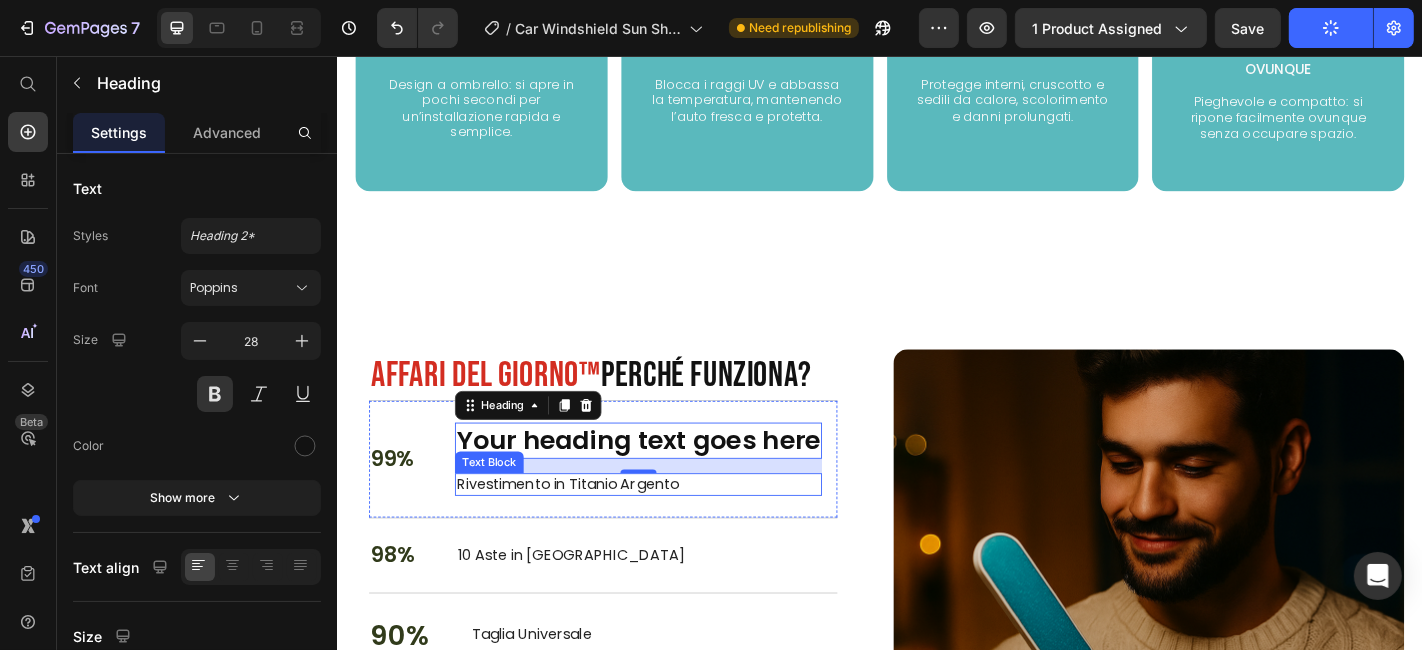 click on "Rivestimento in Titanio Argento" at bounding box center [669, 529] 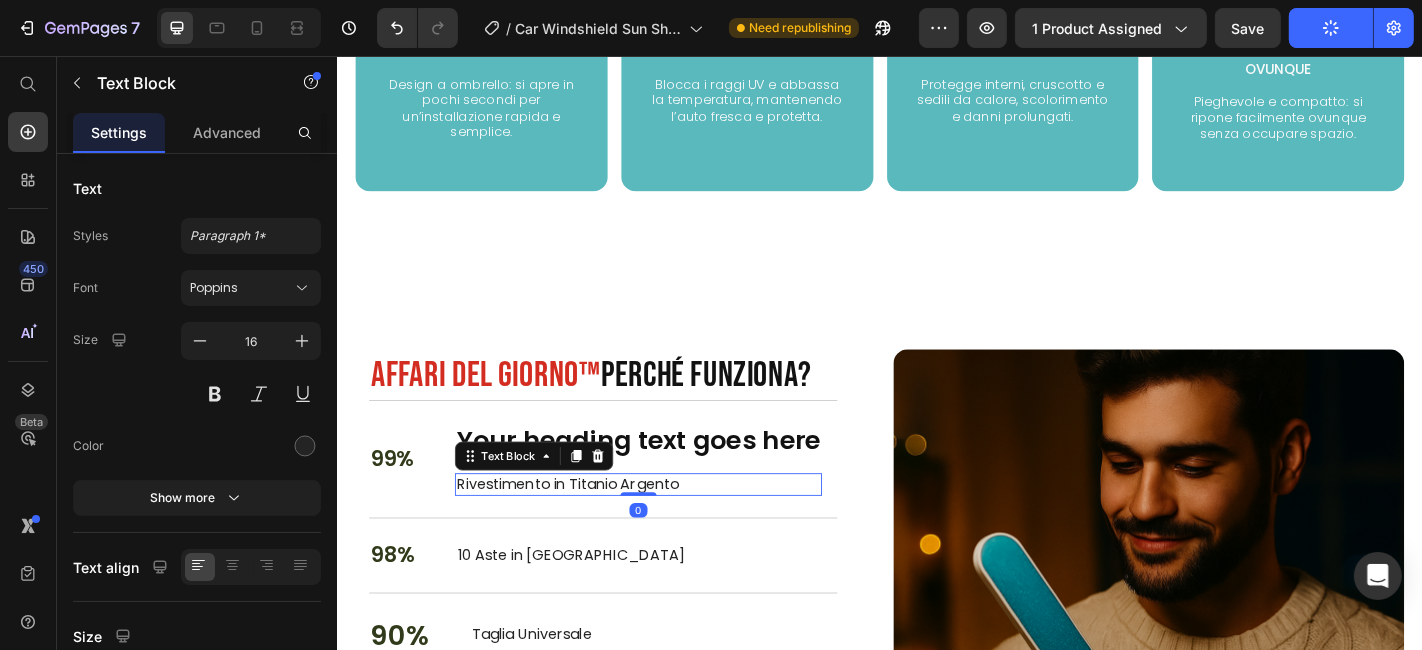 click on "Rivestimento in Titanio Argento" at bounding box center [669, 529] 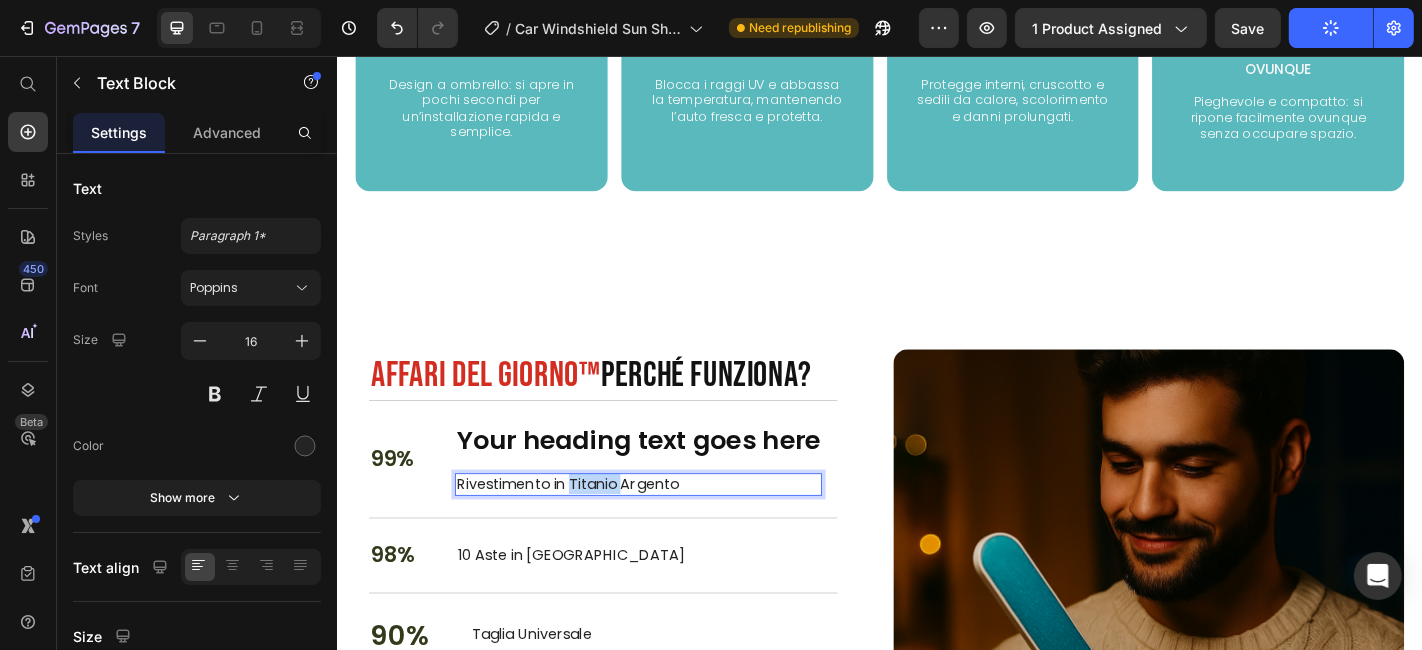 click on "Rivestimento in Titanio Argento" at bounding box center (669, 529) 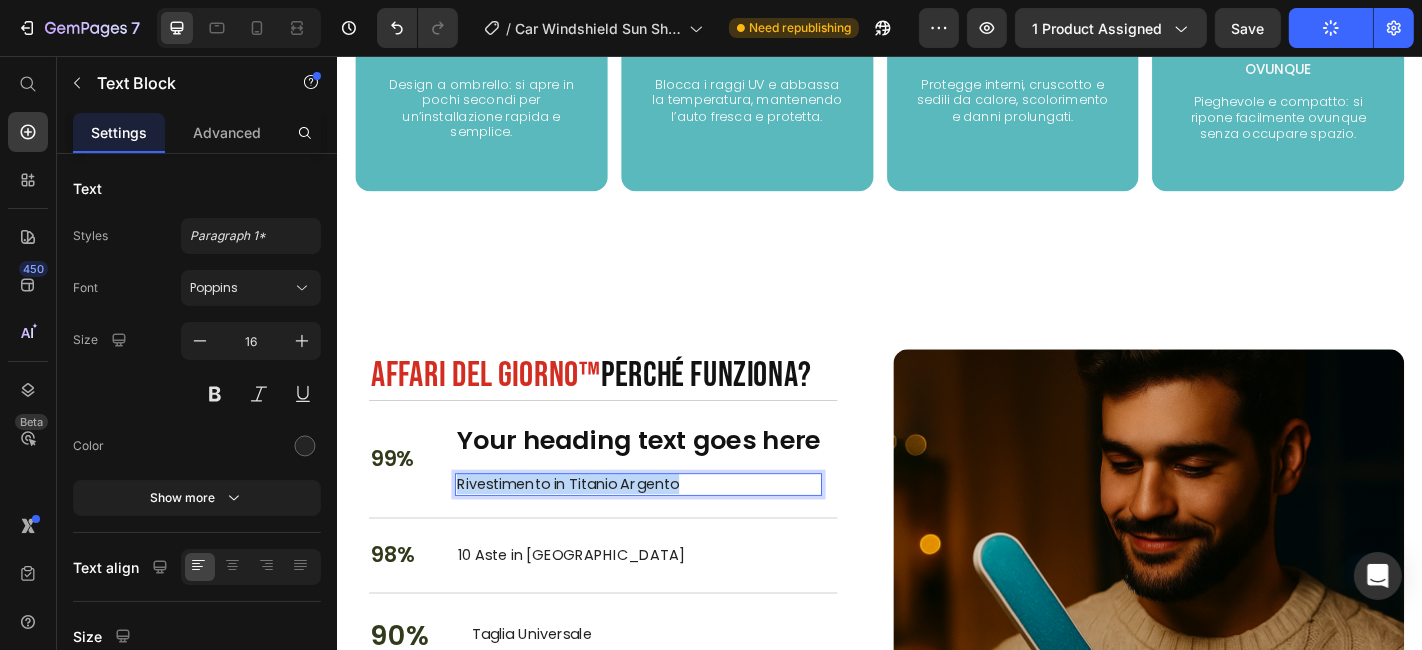 click on "Rivestimento in Titanio Argento" at bounding box center (669, 529) 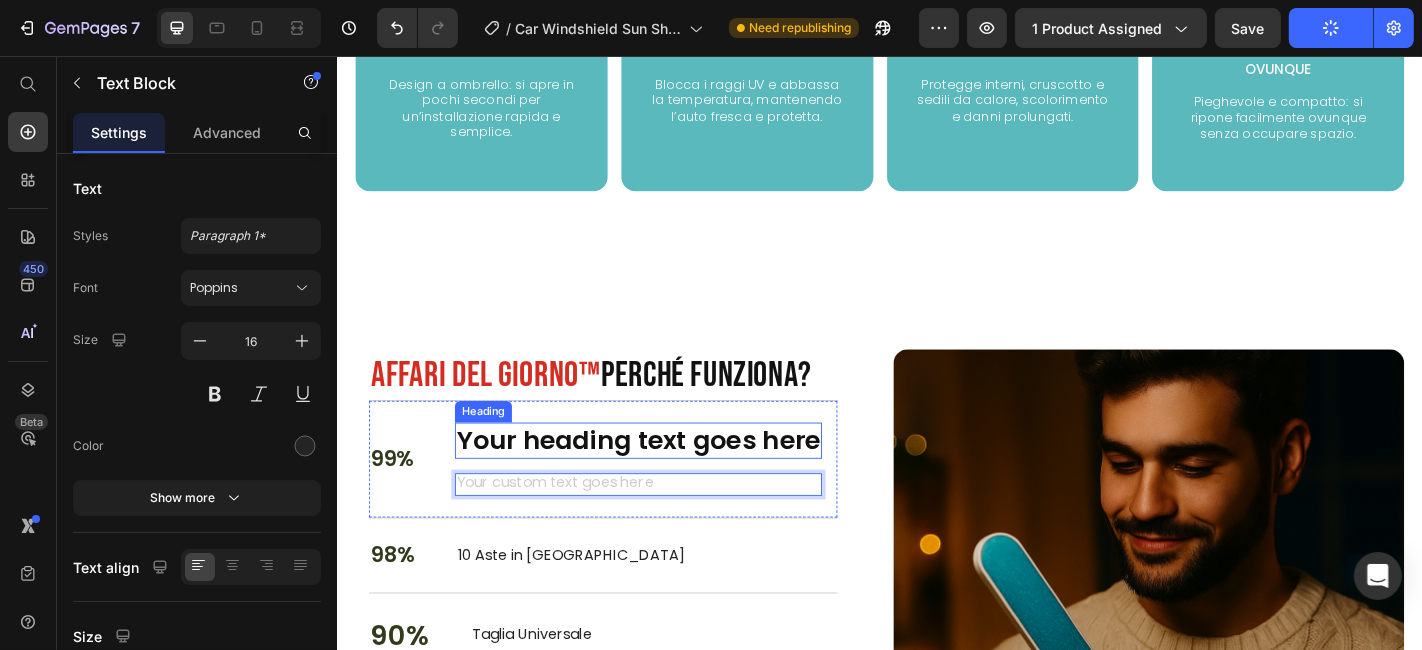 click on "Your heading text goes here" at bounding box center (669, 481) 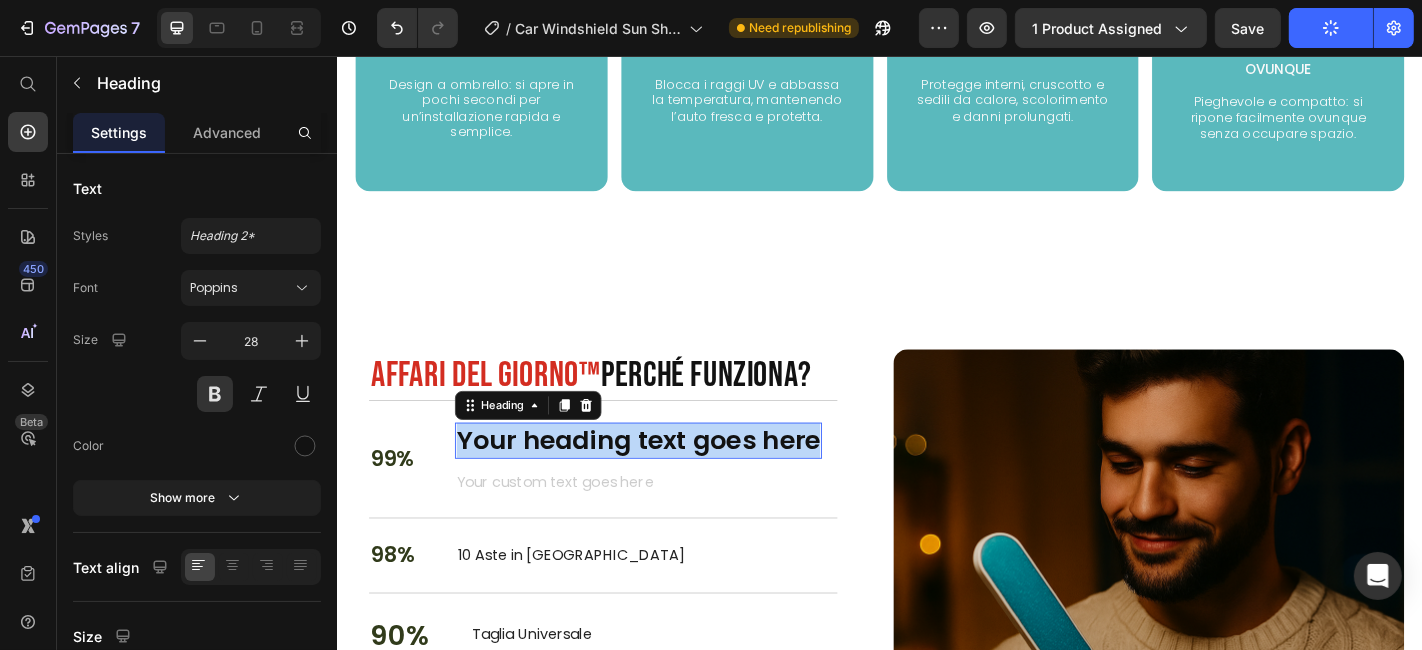 click on "Your heading text goes here" at bounding box center (669, 481) 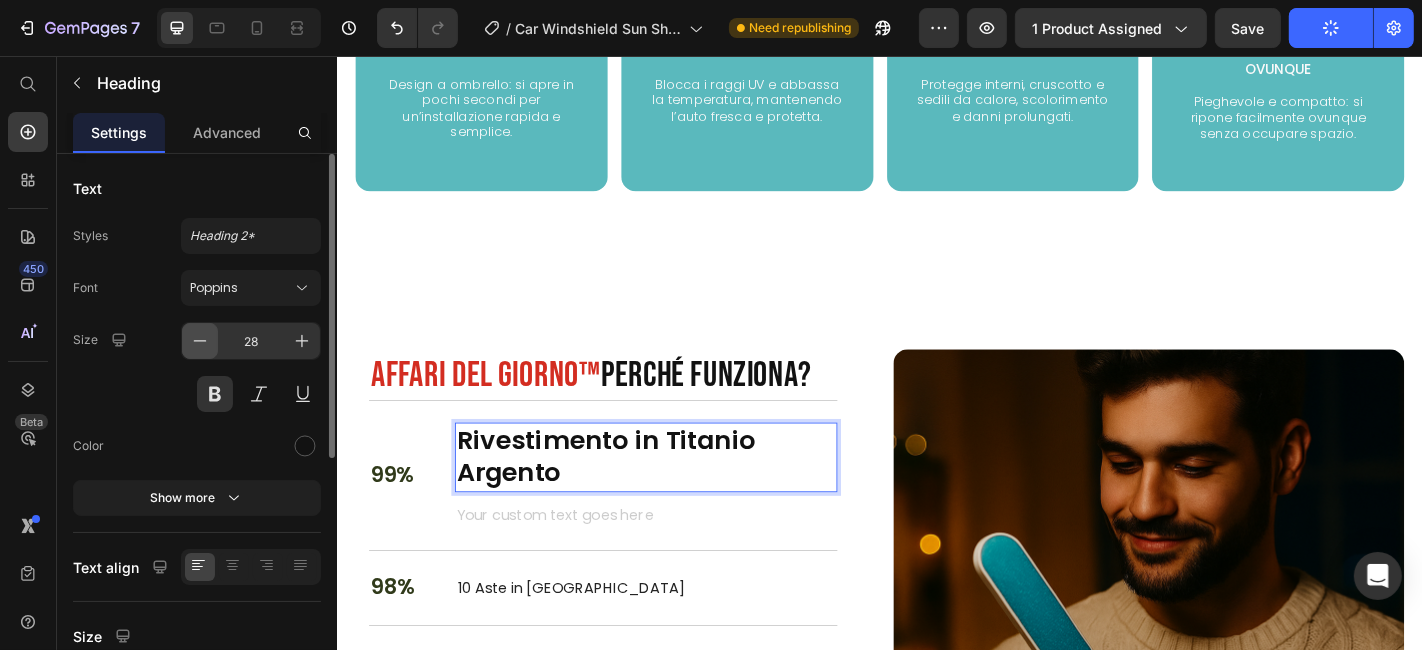 click 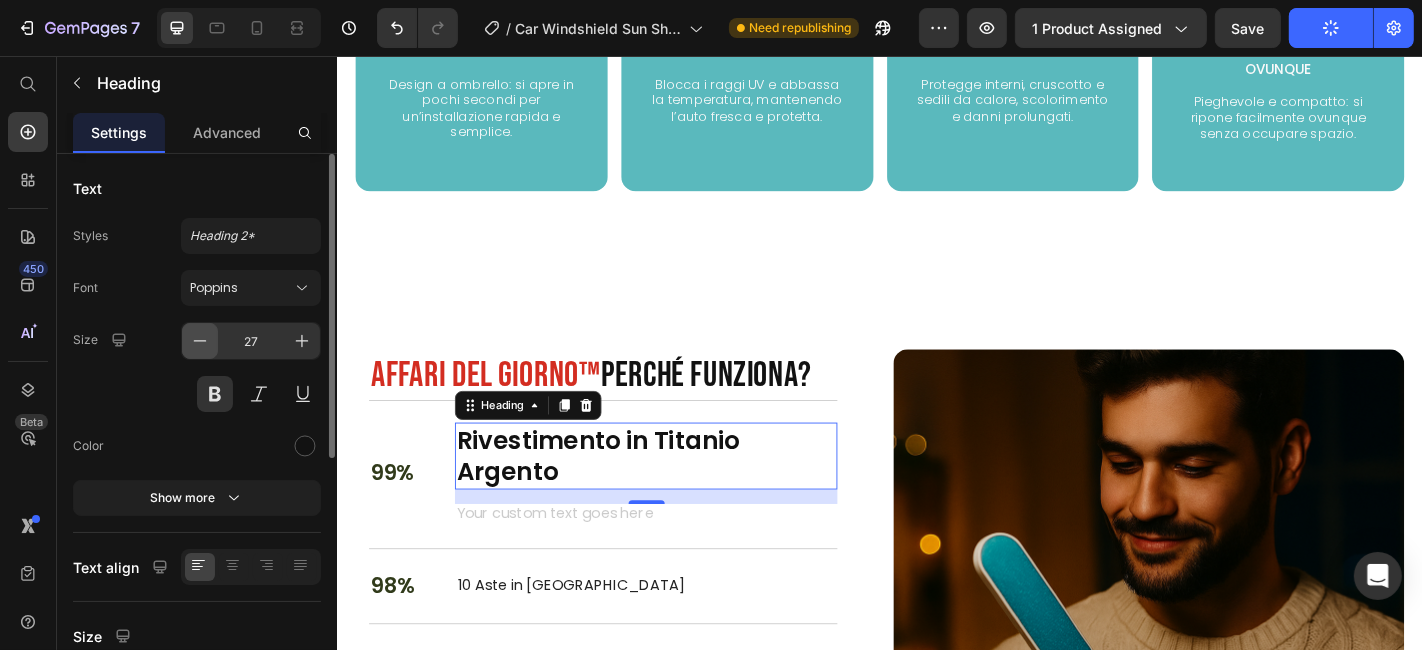 click 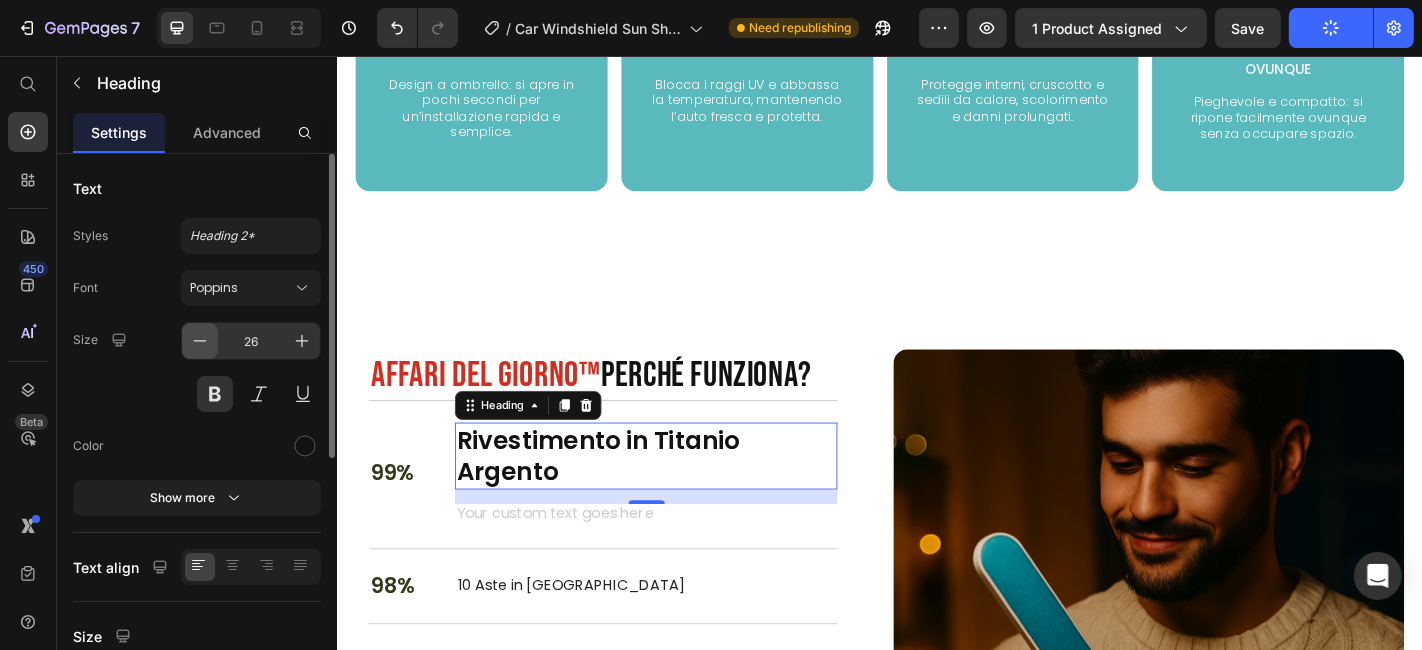 click 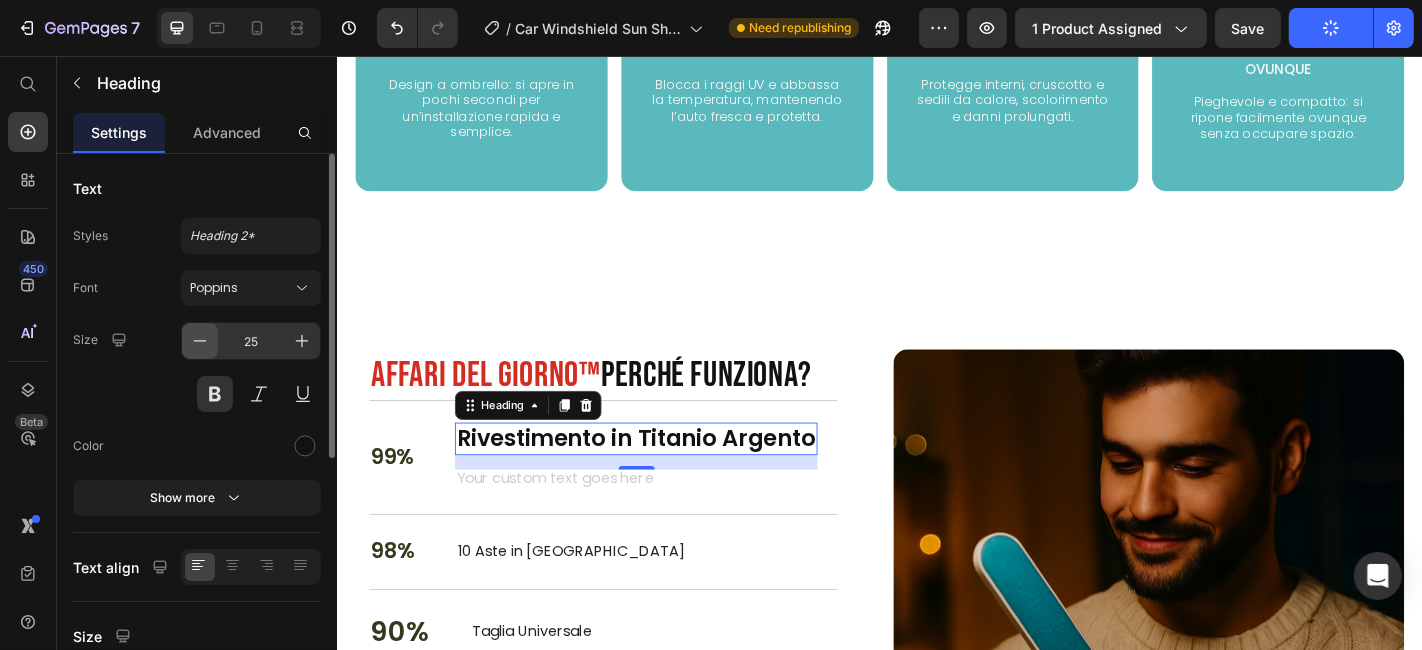click 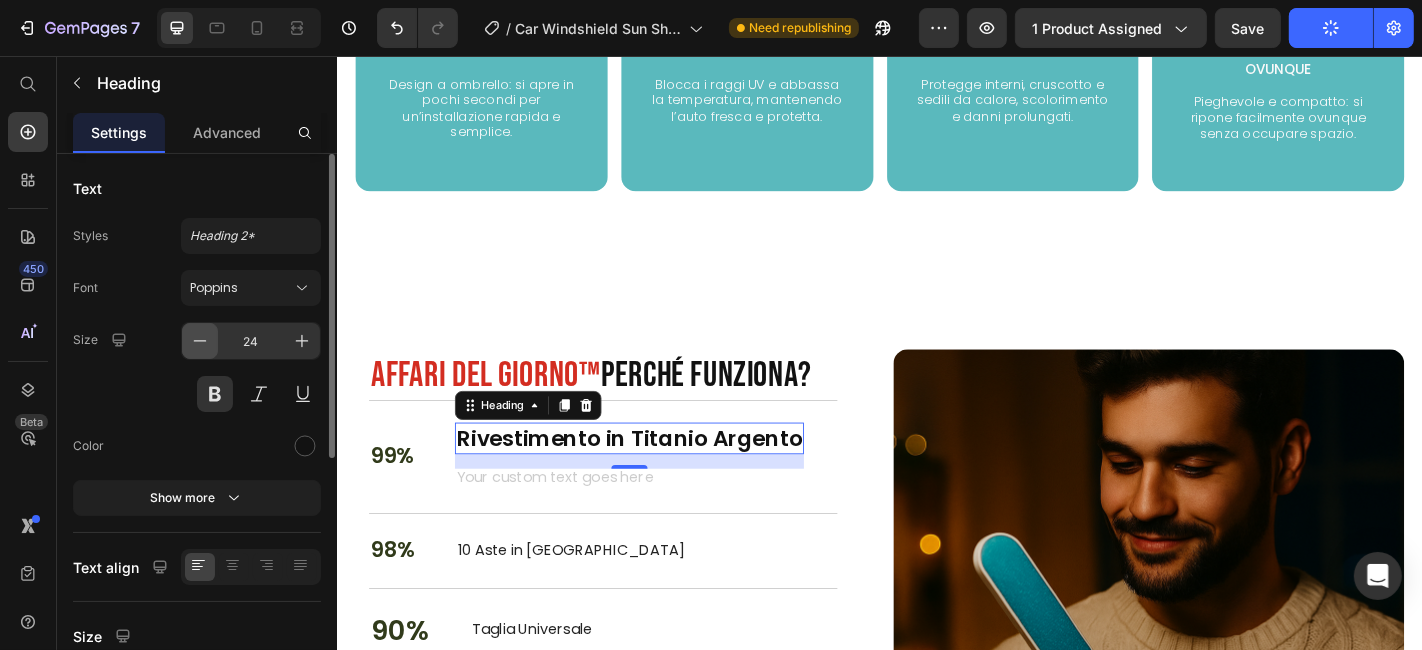 click 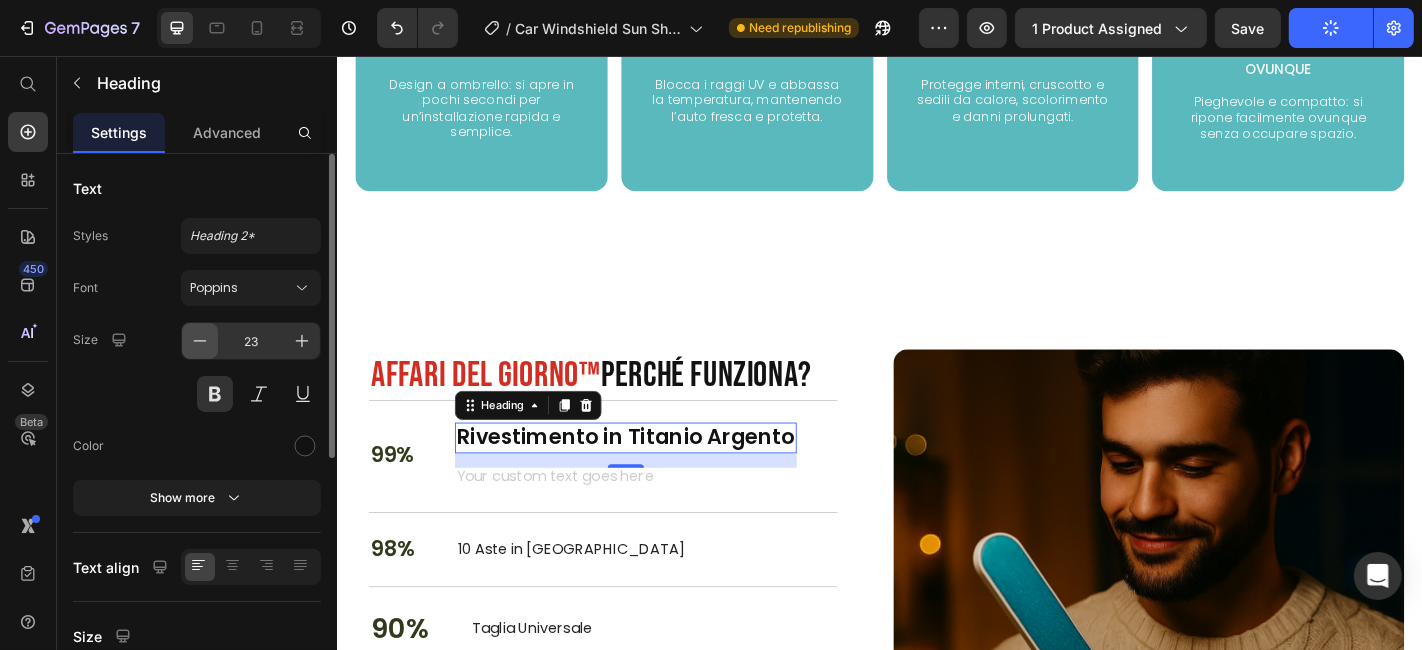 click 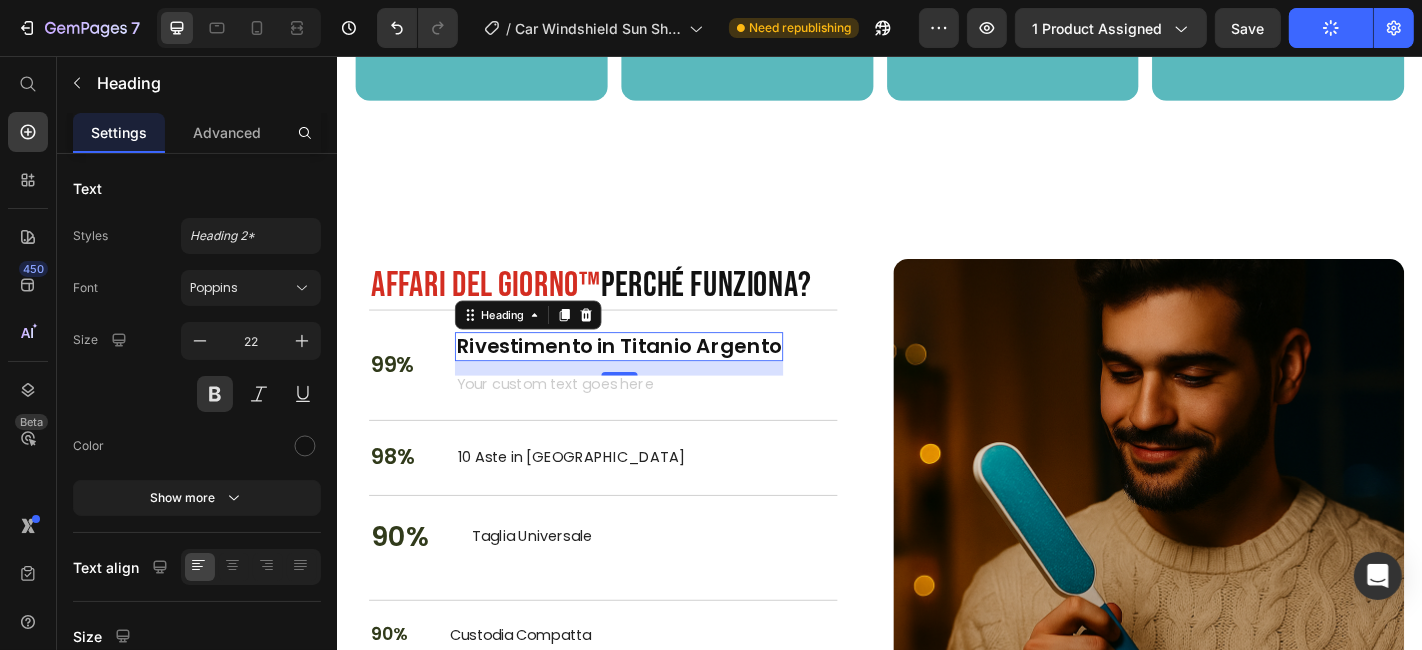 scroll, scrollTop: 2508, scrollLeft: 0, axis: vertical 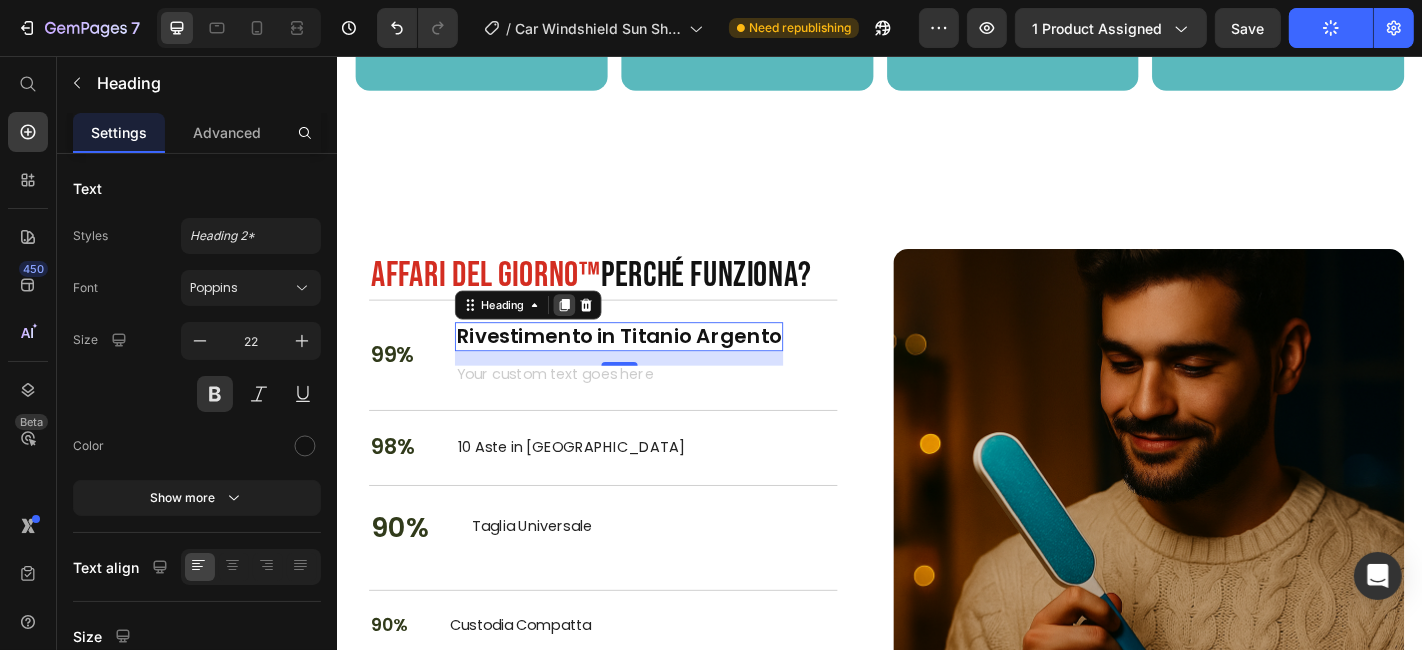 click at bounding box center (587, 331) 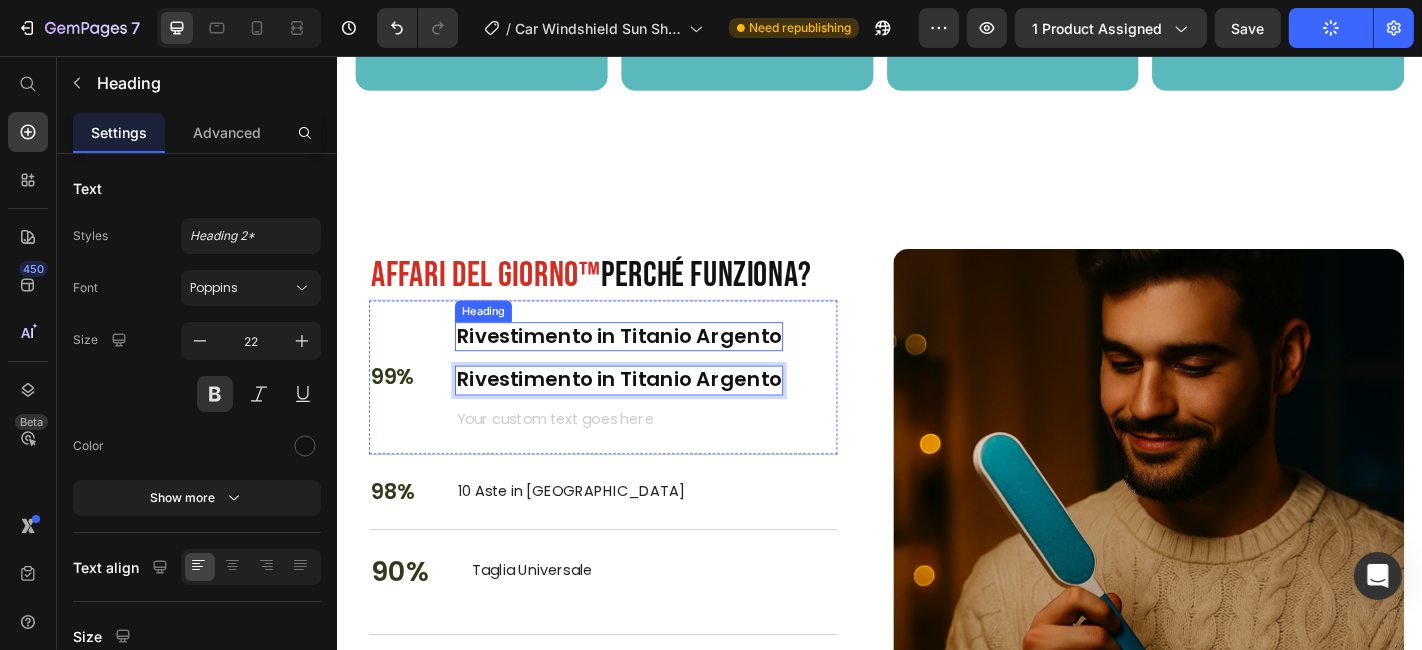 click on "Rivestimento in Titanio Argento" at bounding box center (647, 366) 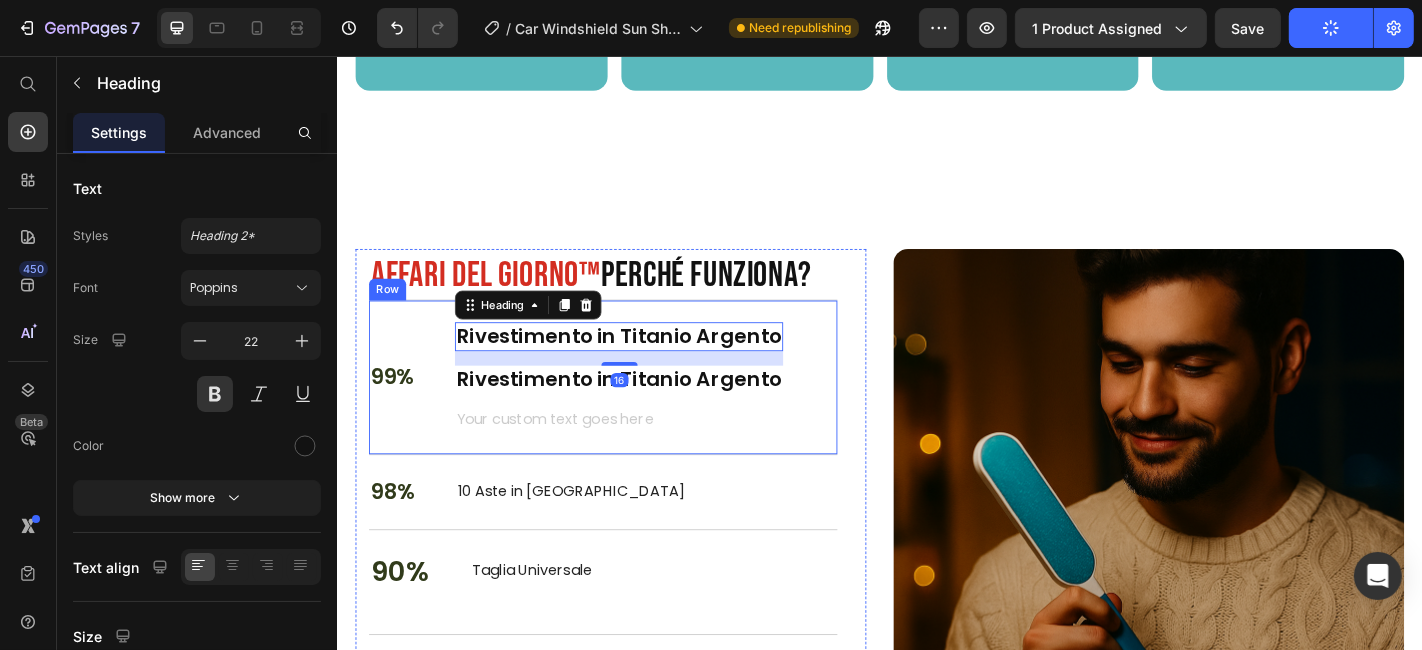 click on "99% Text Block Rivestimento in Titanio Argento Heading   16 Rivestimento in Titanio Argento Heading Text Block Row" at bounding box center (630, 410) 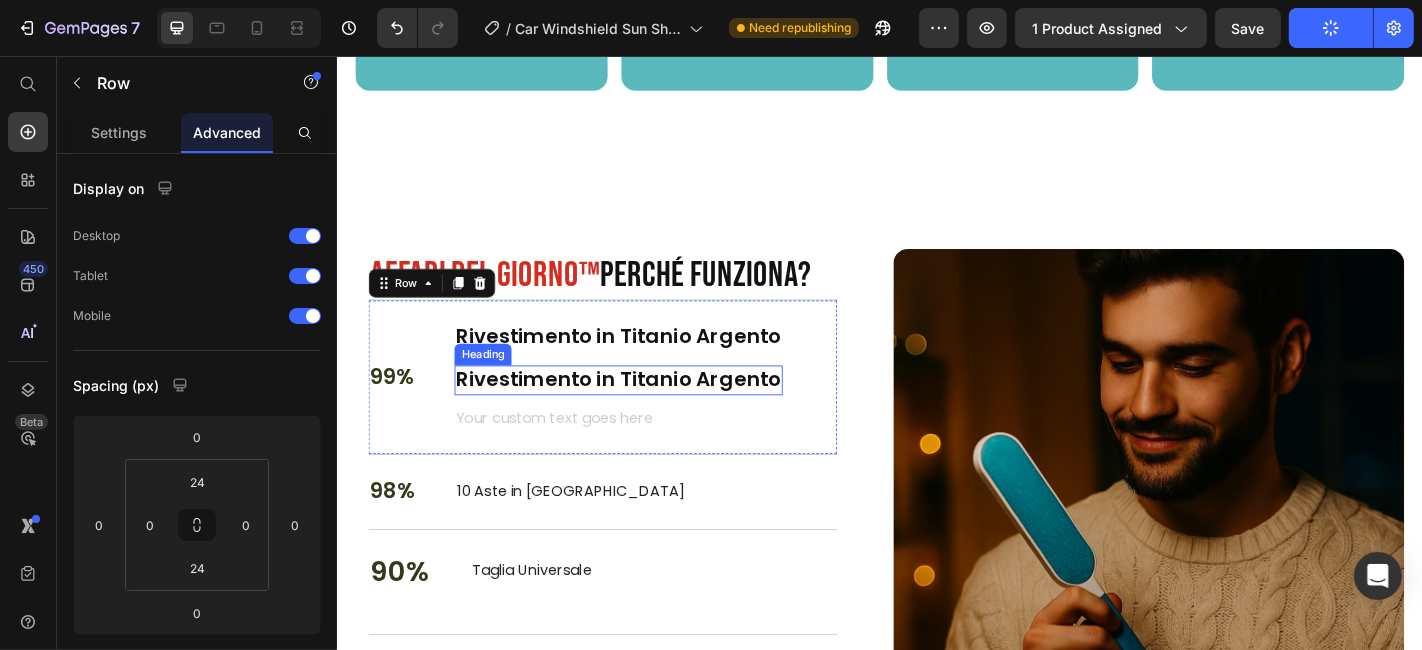 click on "Rivestimento in Titanio Argento" at bounding box center (647, 414) 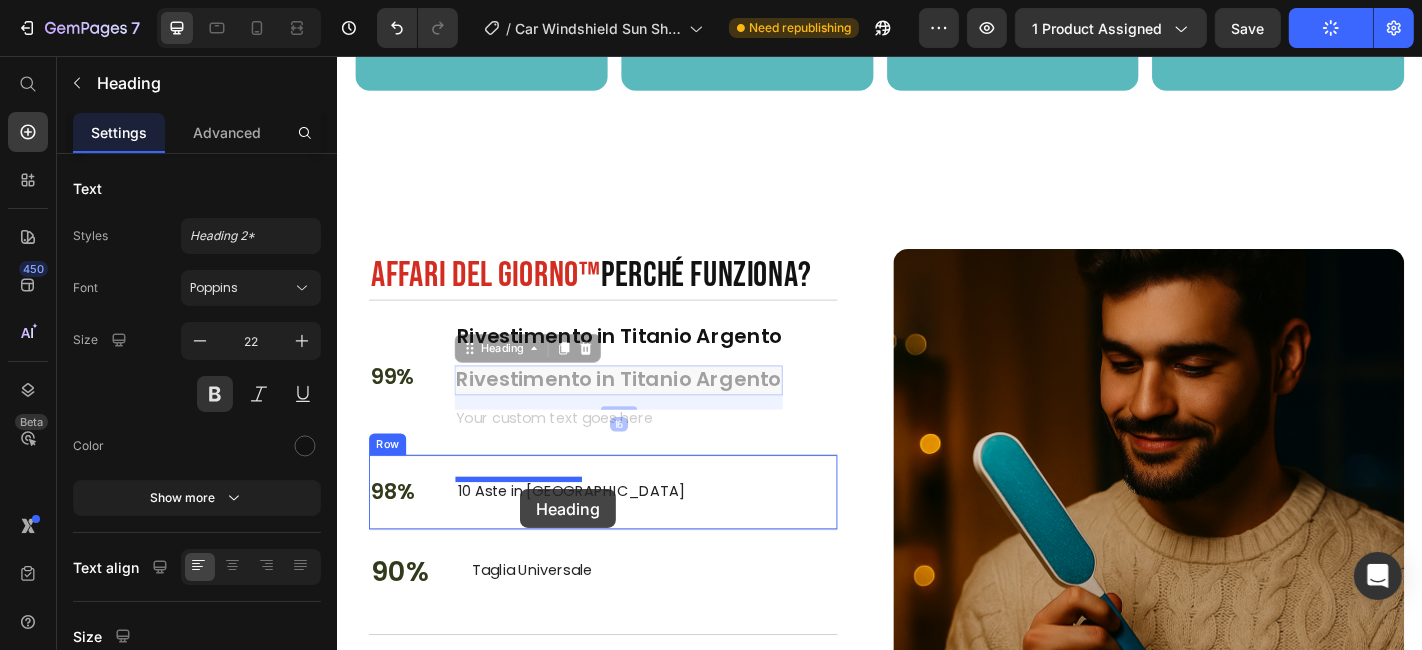 drag, startPoint x: 481, startPoint y: 377, endPoint x: 538, endPoint y: 535, distance: 167.96725 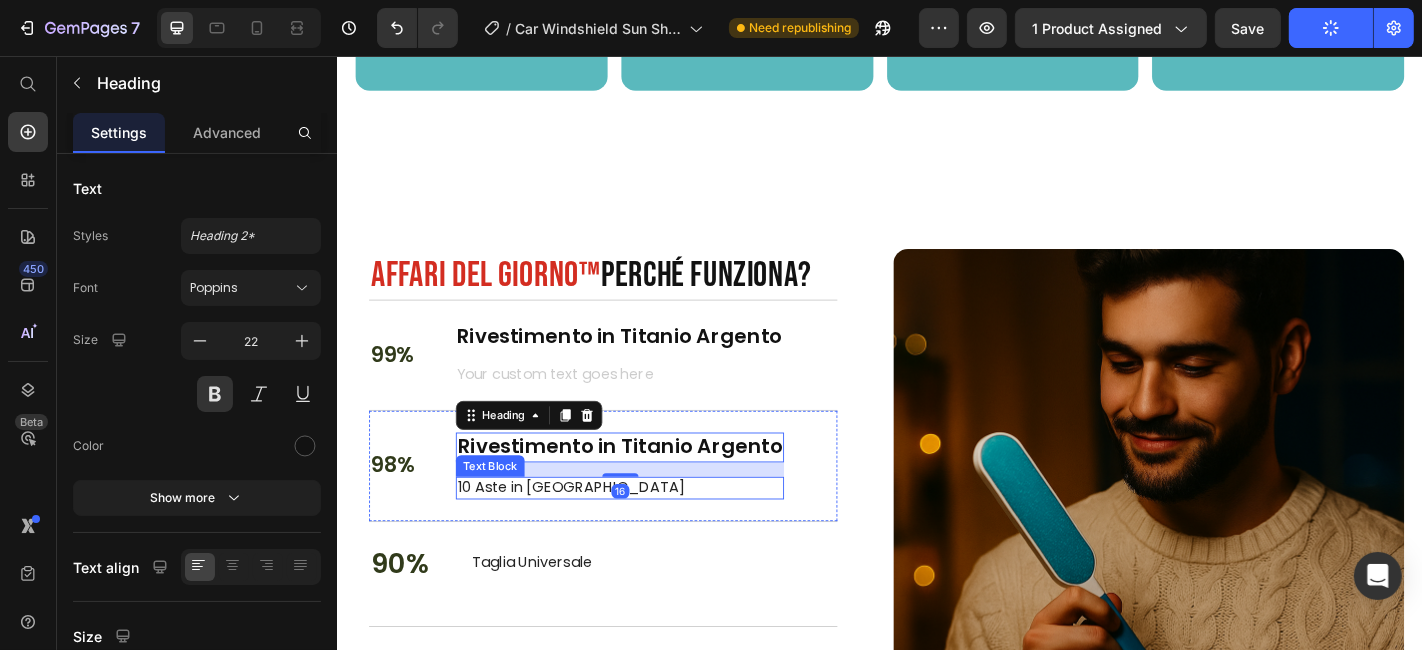 click on "10 Aste in [GEOGRAPHIC_DATA]" at bounding box center [648, 533] 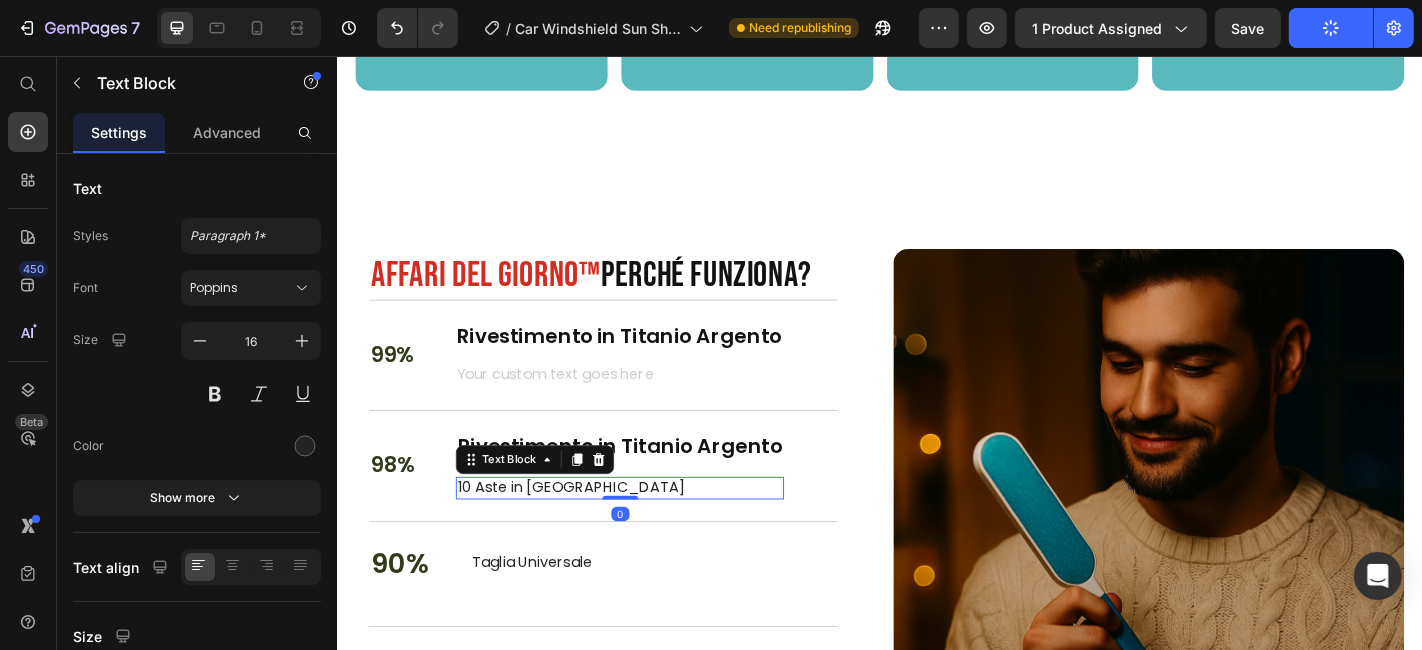 click on "10 Aste in [GEOGRAPHIC_DATA]" at bounding box center (648, 533) 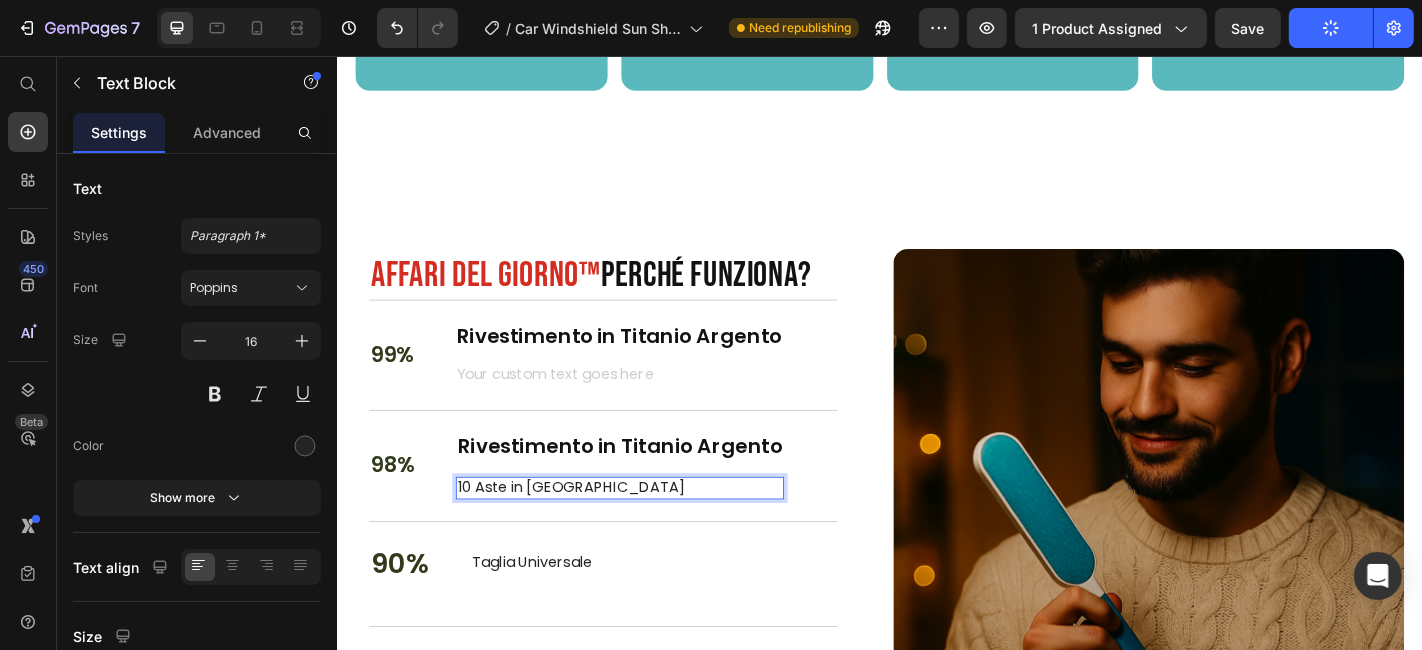 click on "10 Aste in [GEOGRAPHIC_DATA]" at bounding box center [648, 533] 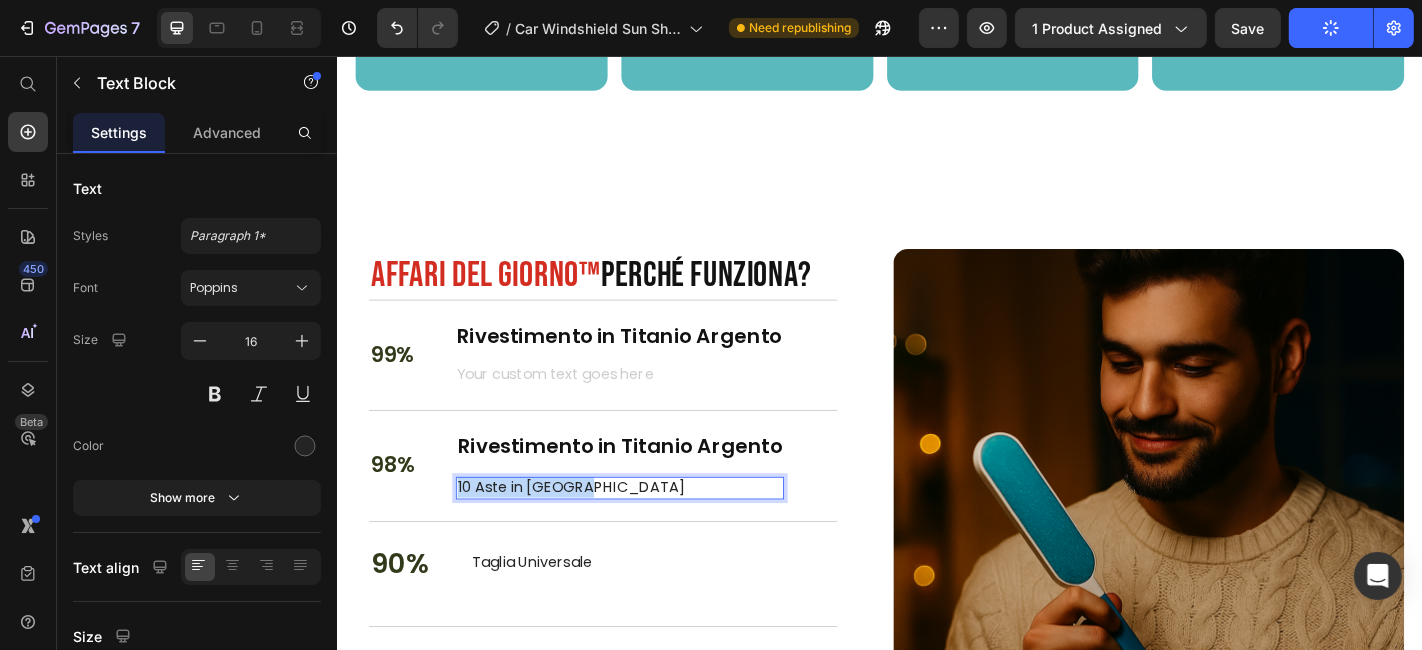 click on "10 Aste in [GEOGRAPHIC_DATA]" at bounding box center (648, 533) 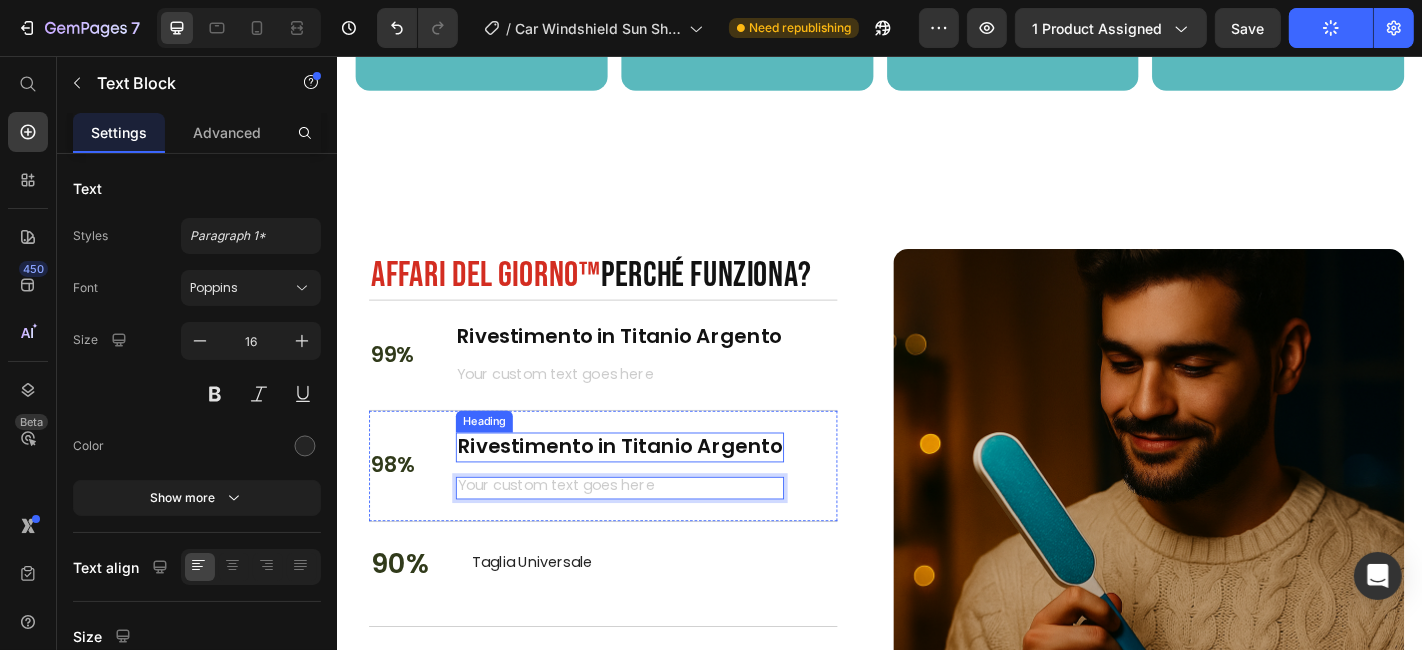 click on "Rivestimento in Titanio Argento" at bounding box center [648, 488] 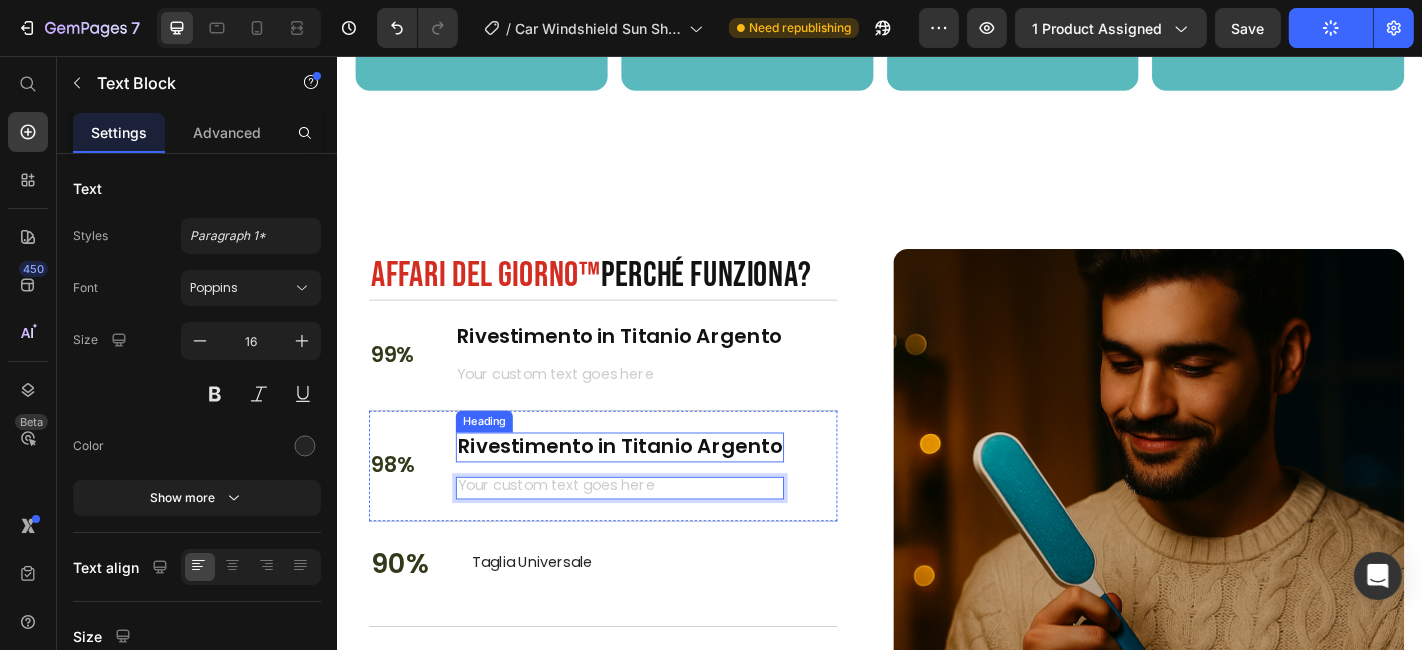 click on "Rivestimento in Titanio Argento" at bounding box center (648, 488) 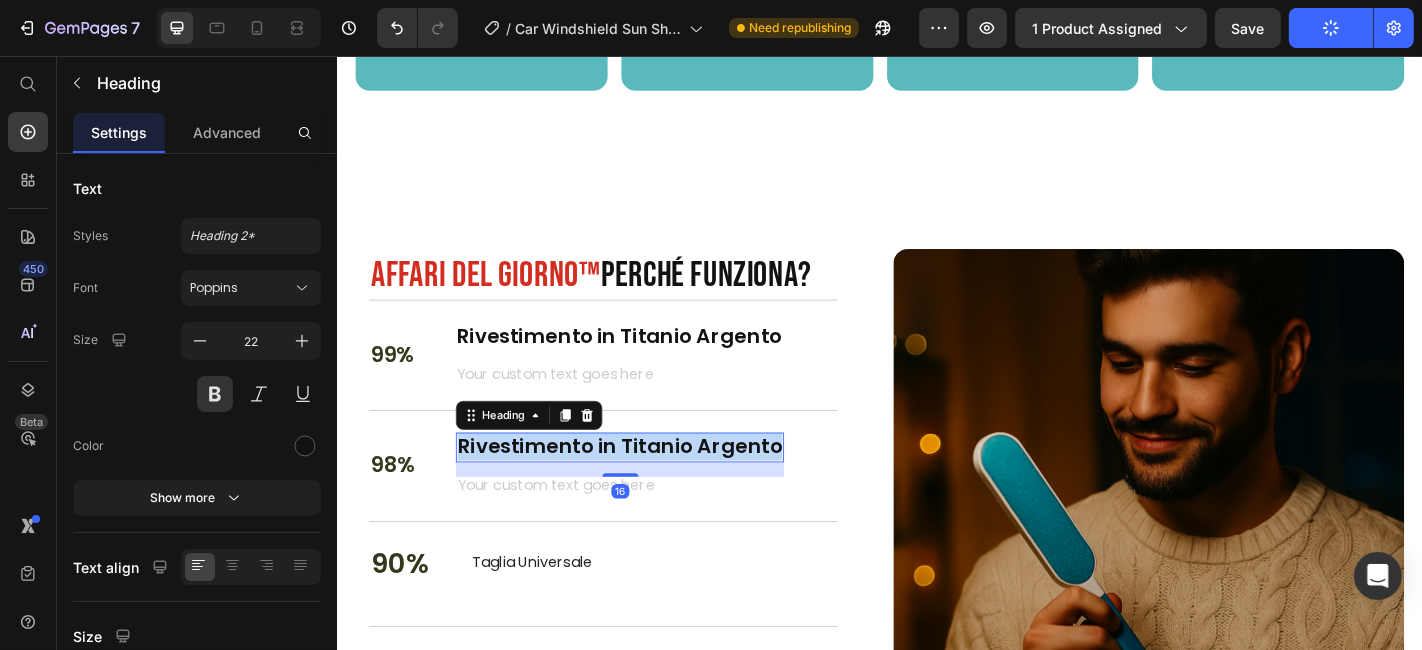 click on "Rivestimento in Titanio Argento" at bounding box center [648, 488] 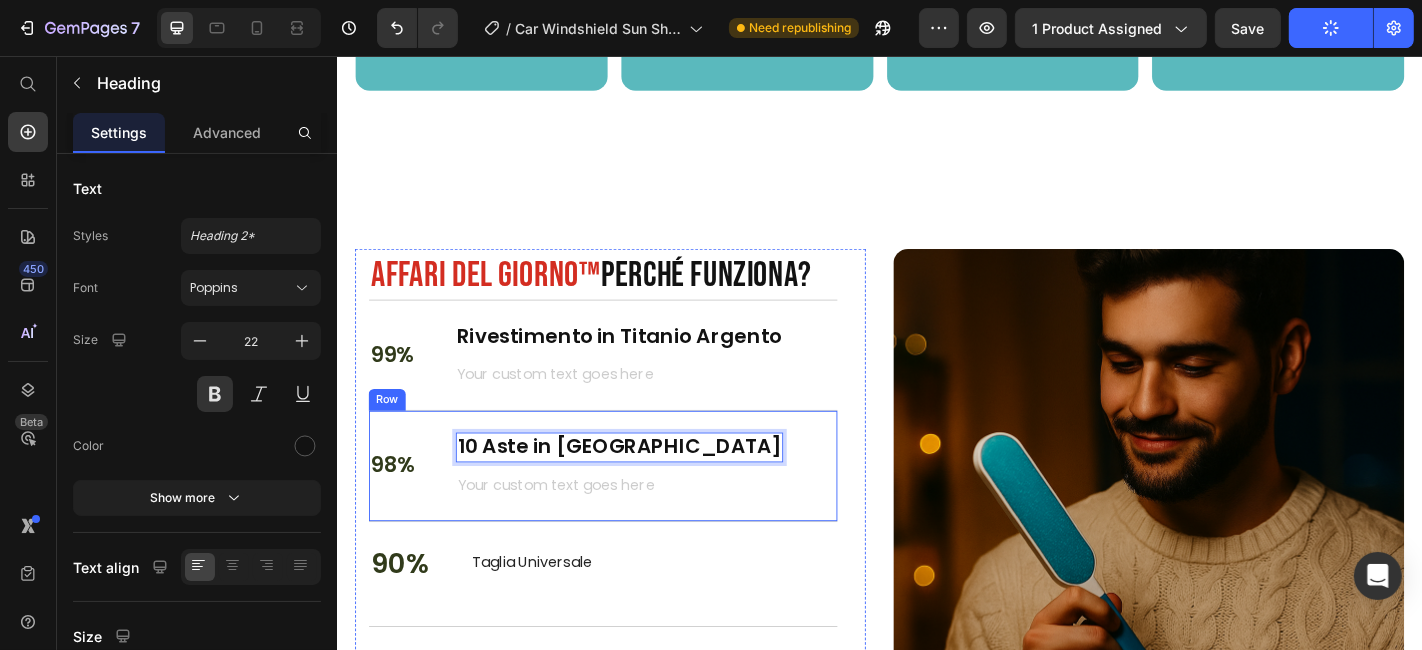click on "98% Text Block 10 Aste in Acciaio Heading   16 Text Block Row" at bounding box center (630, 508) 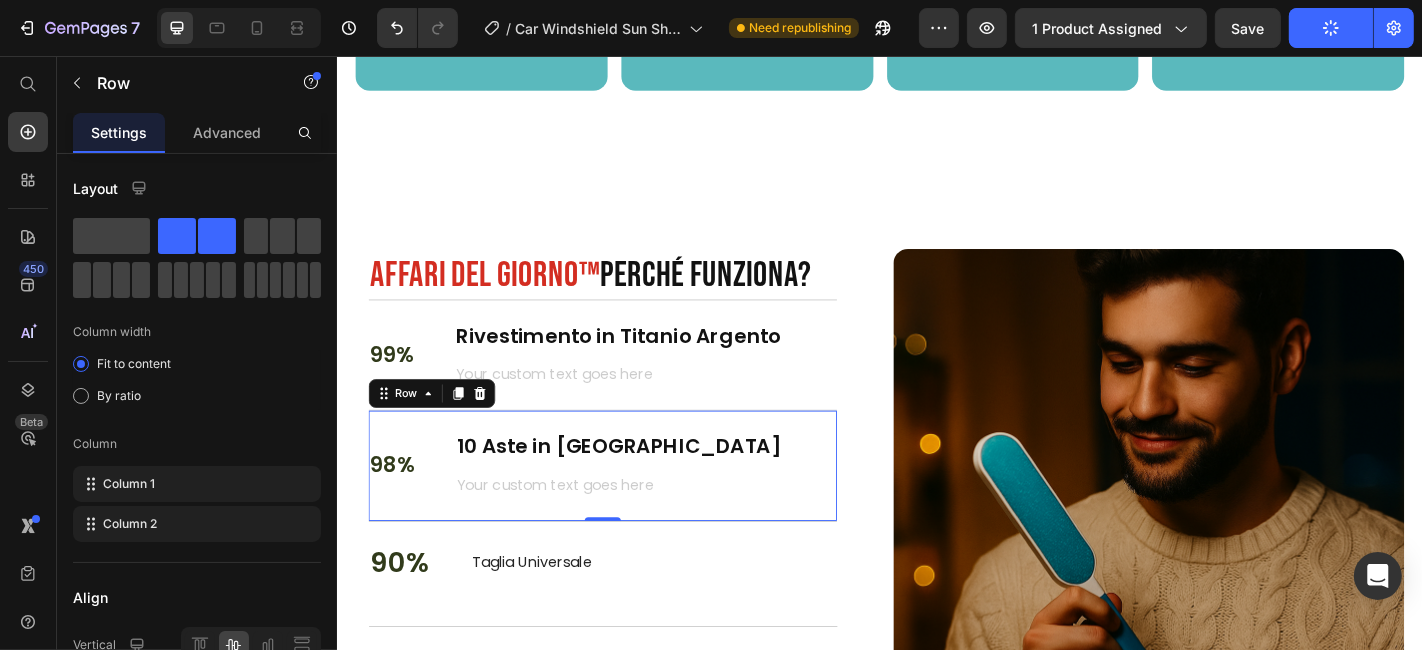 click on "98% Text Block 10 Aste in Acciaio Heading Text Block Row   0" at bounding box center [630, 508] 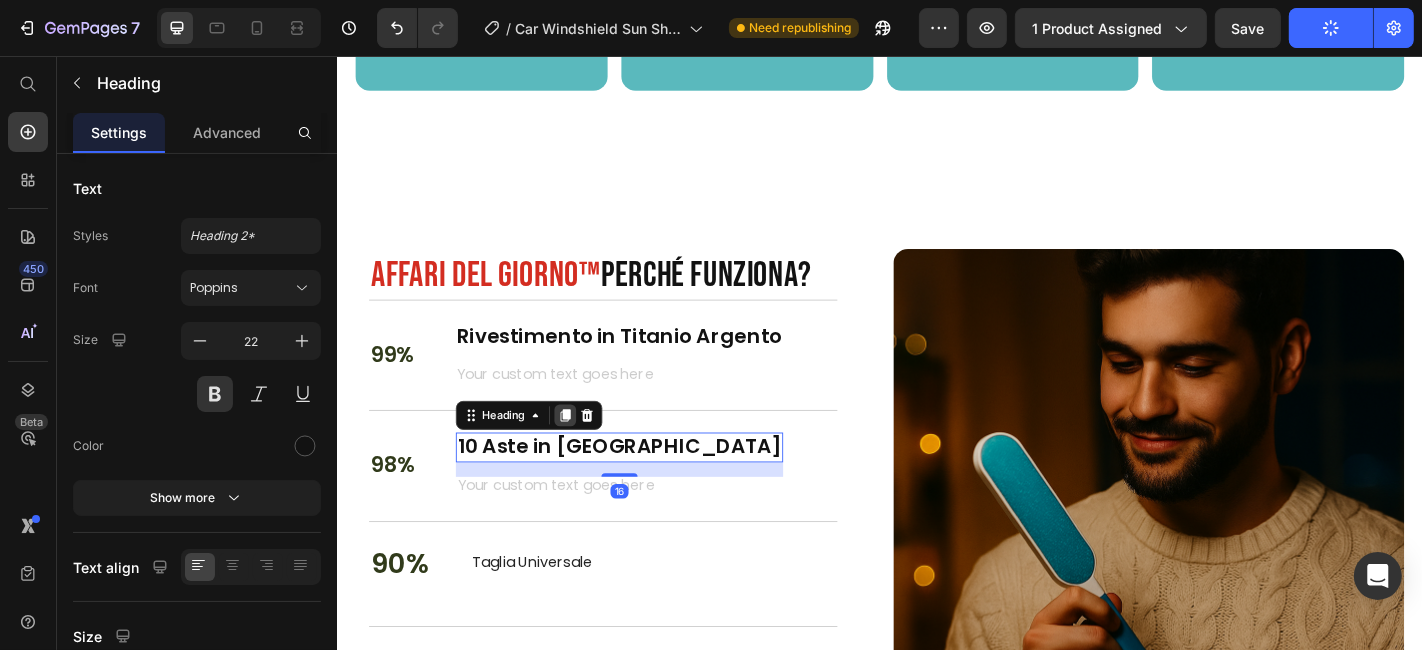 click 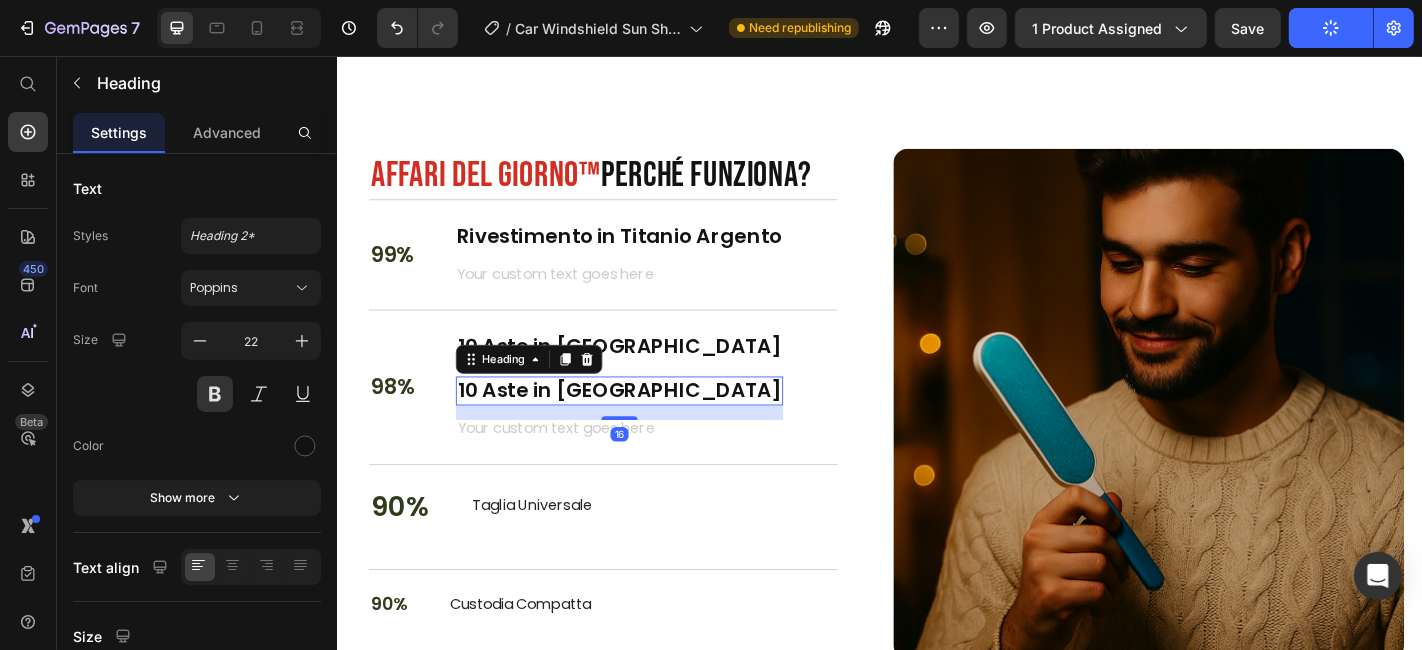 scroll, scrollTop: 2730, scrollLeft: 0, axis: vertical 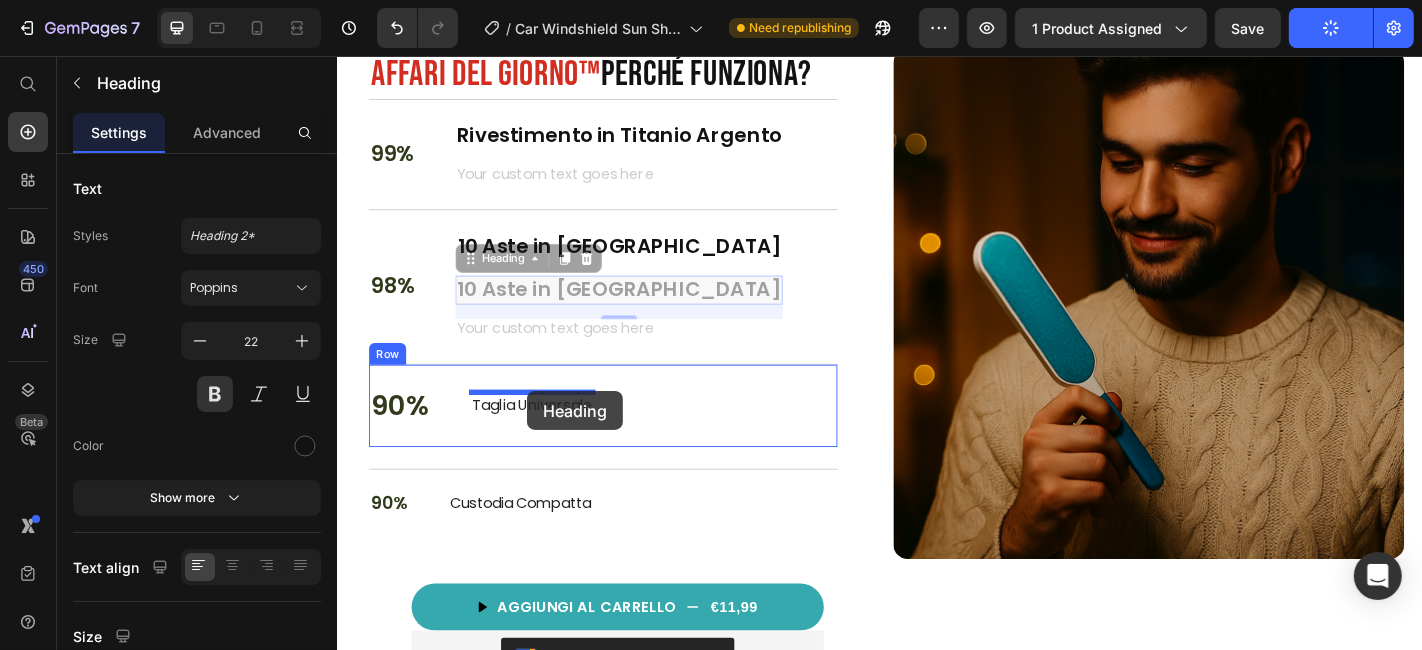 drag, startPoint x: 485, startPoint y: 279, endPoint x: 546, endPoint y: 427, distance: 160.07811 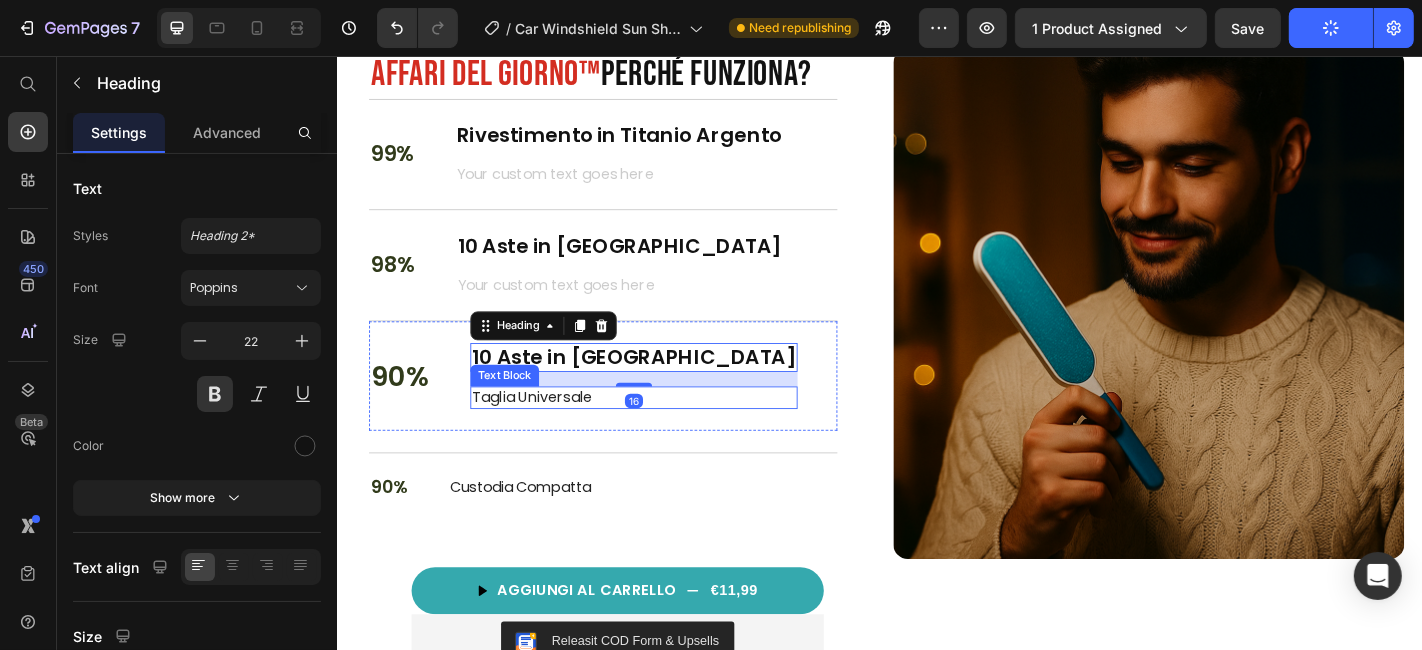 click on "Taglia Universale" at bounding box center [664, 433] 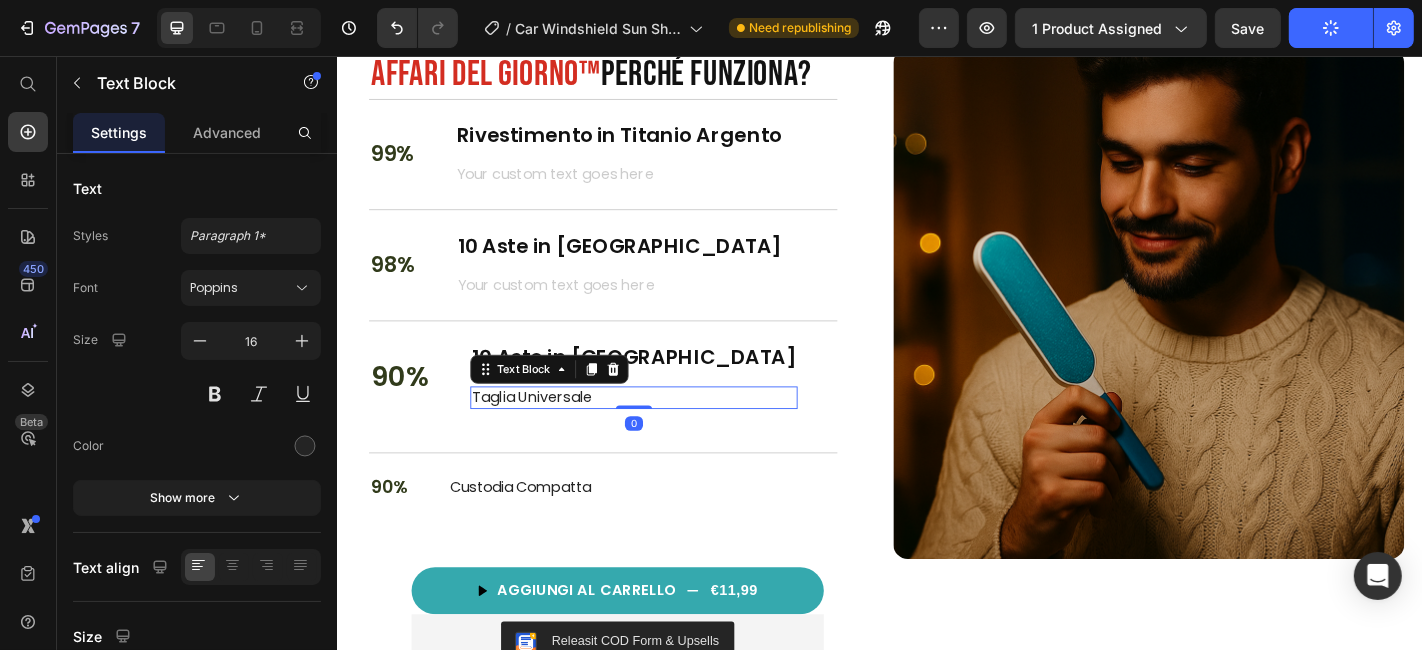click on "Taglia Universale" at bounding box center (664, 433) 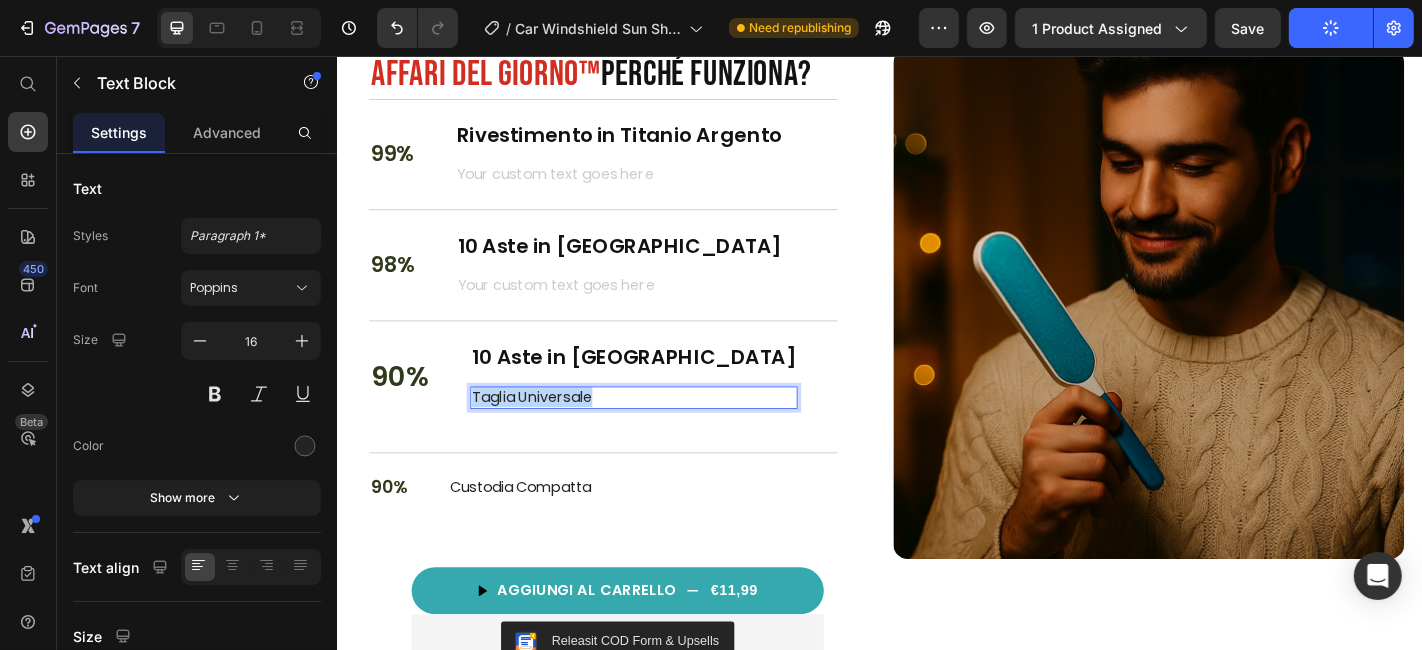 click on "Taglia Universale" at bounding box center (664, 433) 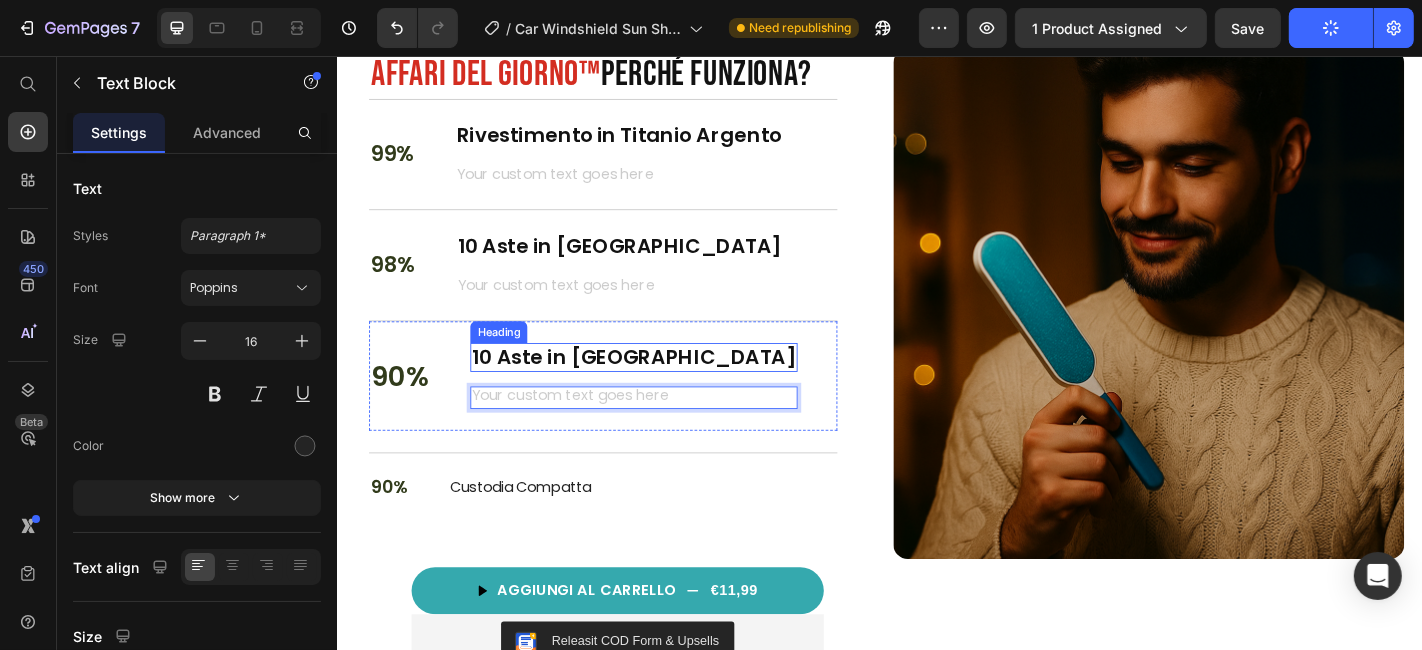 click on "10 Aste in [GEOGRAPHIC_DATA]" at bounding box center (664, 389) 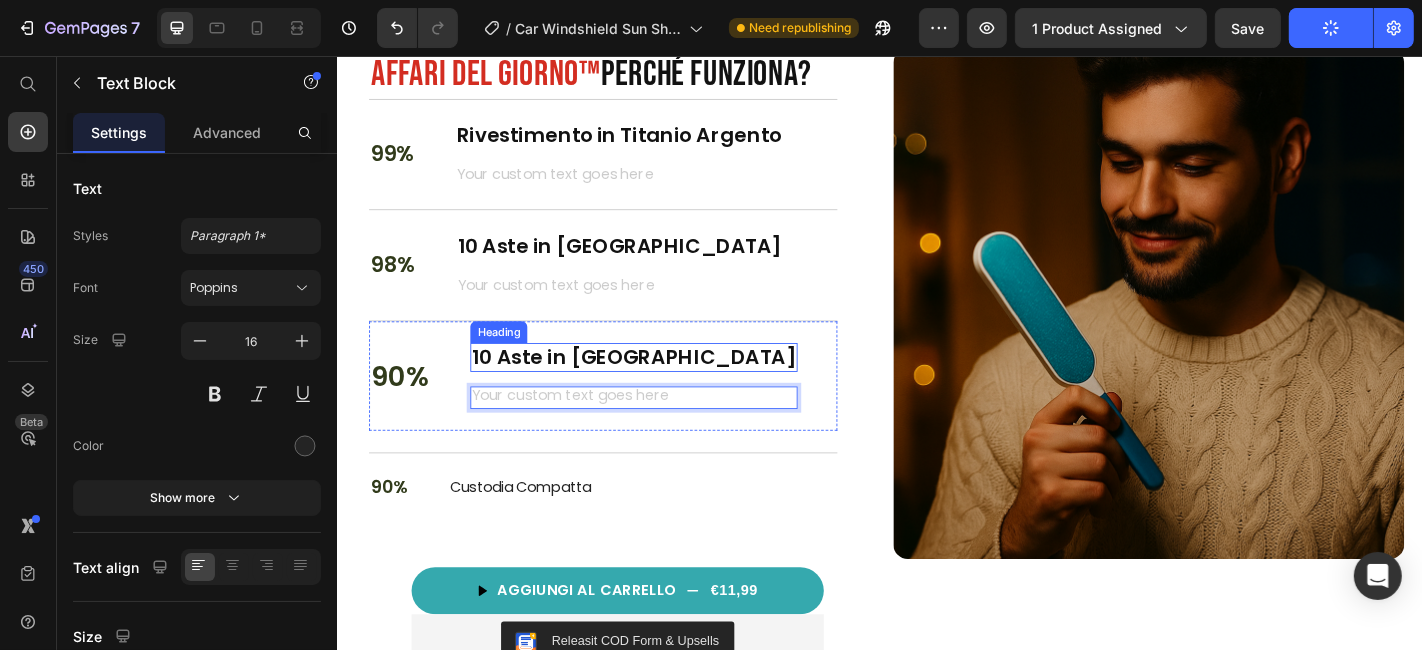click on "10 Aste in [GEOGRAPHIC_DATA]" at bounding box center [664, 389] 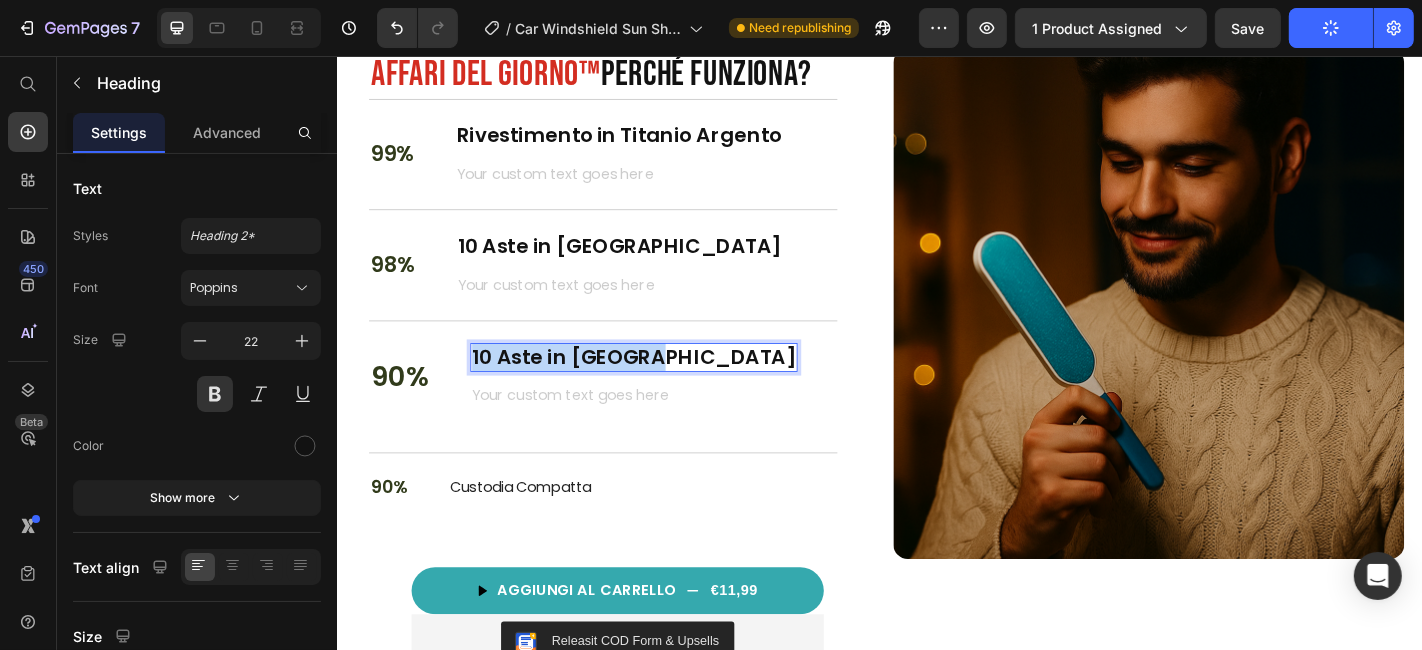 click on "10 Aste in [GEOGRAPHIC_DATA]" at bounding box center [664, 389] 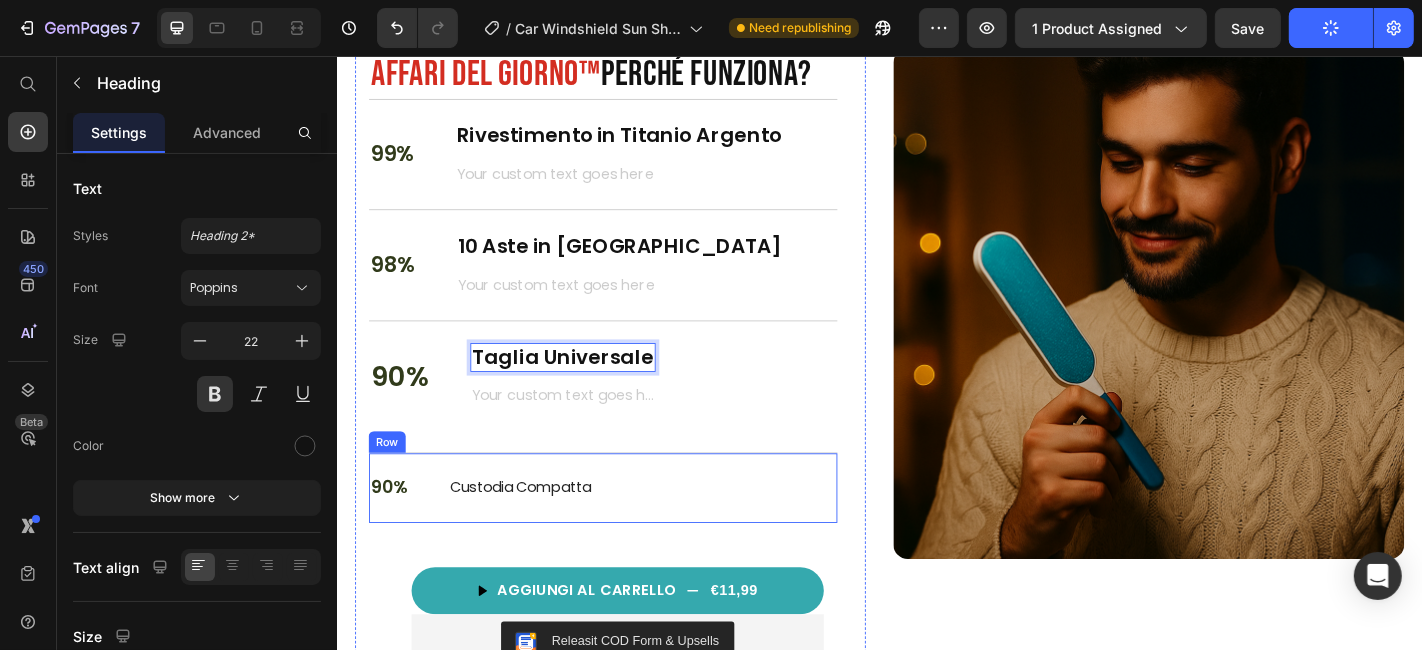 click on "90% Text Block Custodia Compatta Text Block Row" at bounding box center [630, 533] 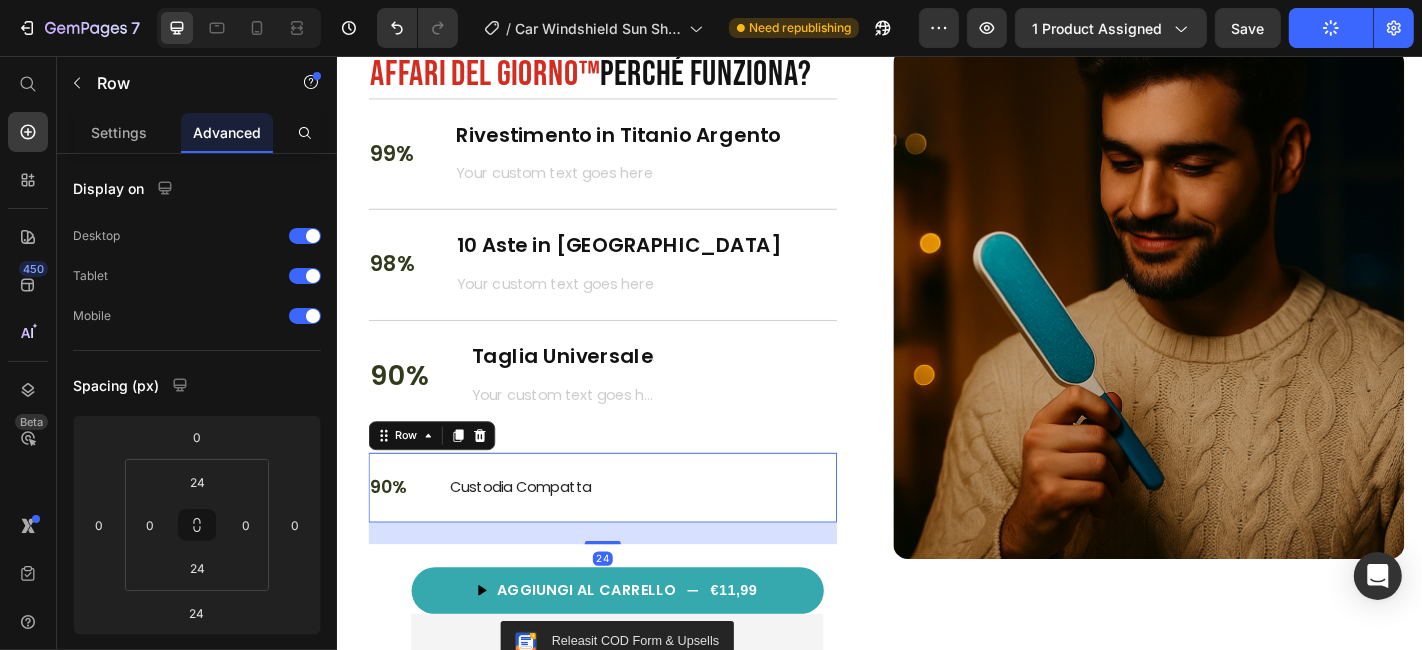 scroll, scrollTop: 2841, scrollLeft: 0, axis: vertical 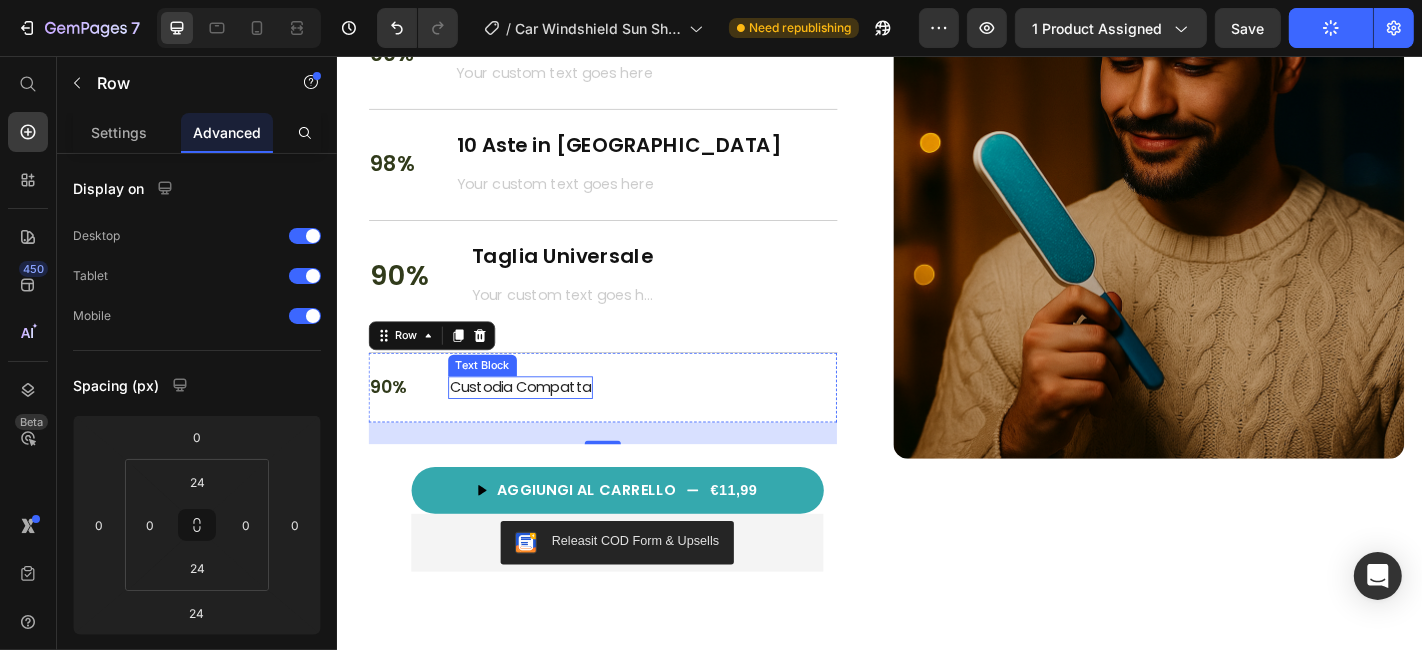 click on "Custodia Compatta" at bounding box center [539, 422] 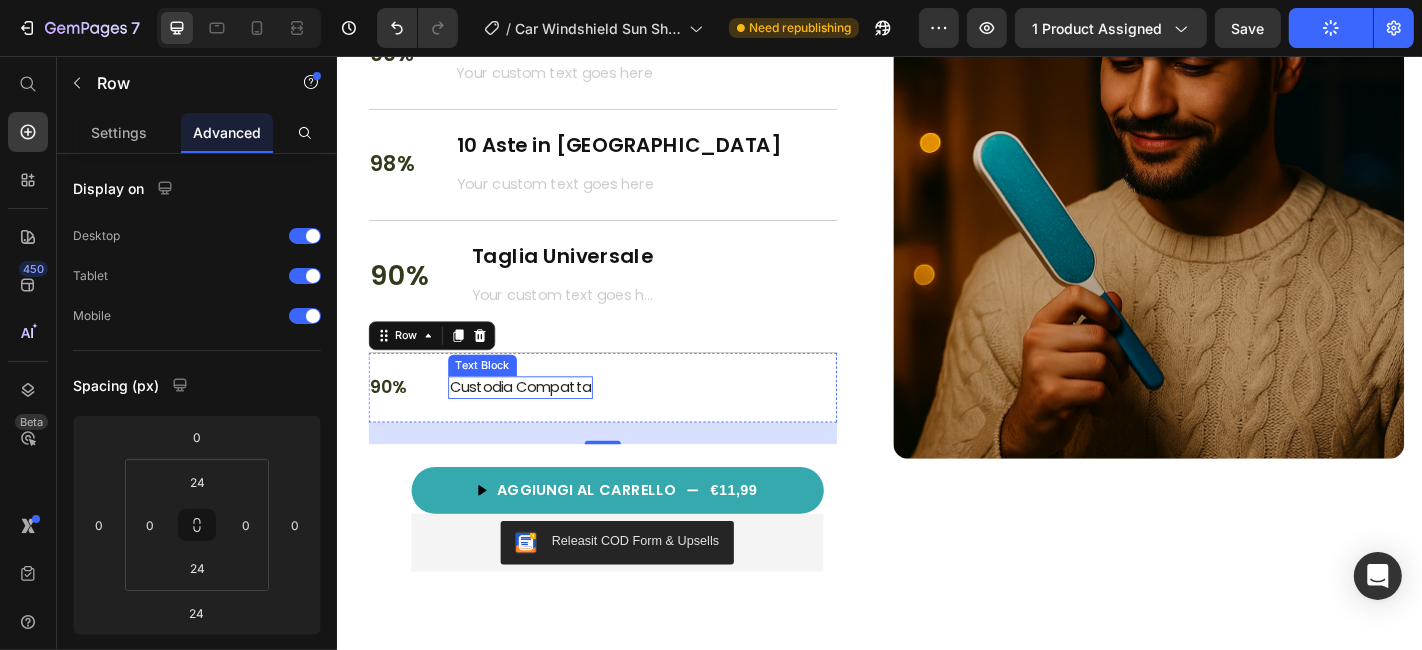 click on "Custodia Compatta" at bounding box center (539, 422) 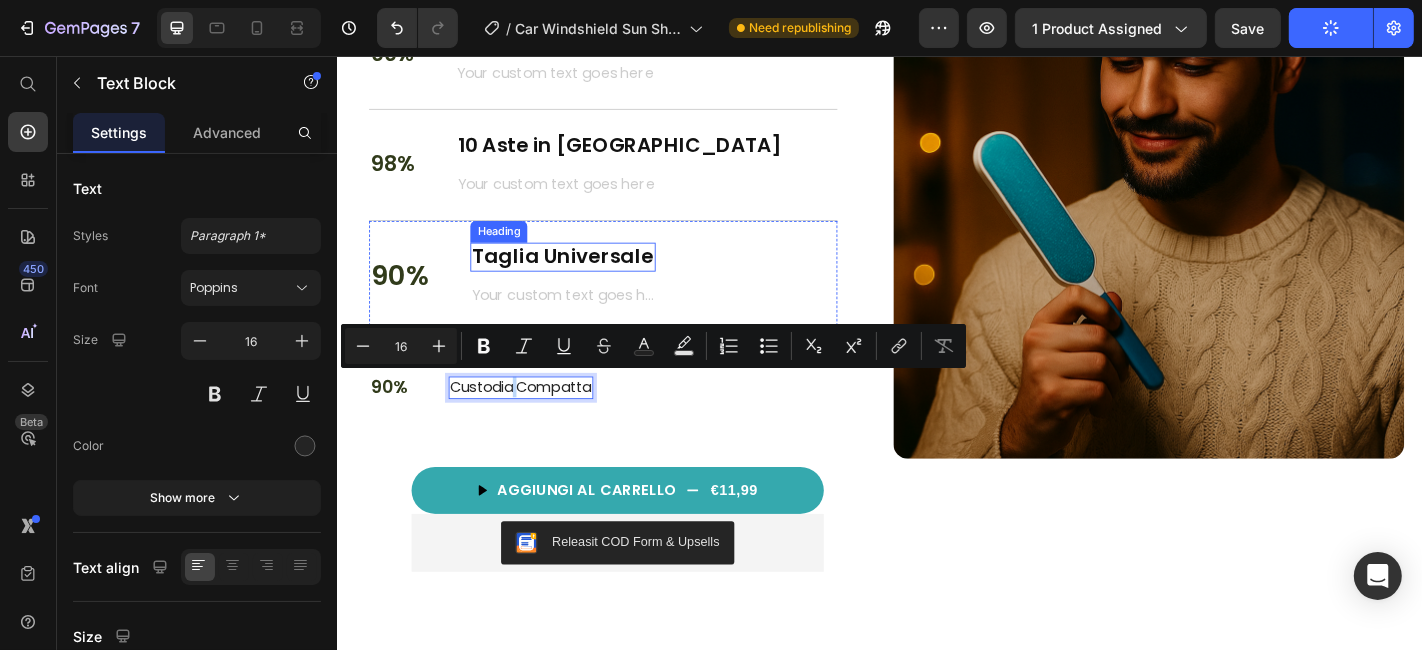 click on "Taglia Universale" at bounding box center (585, 278) 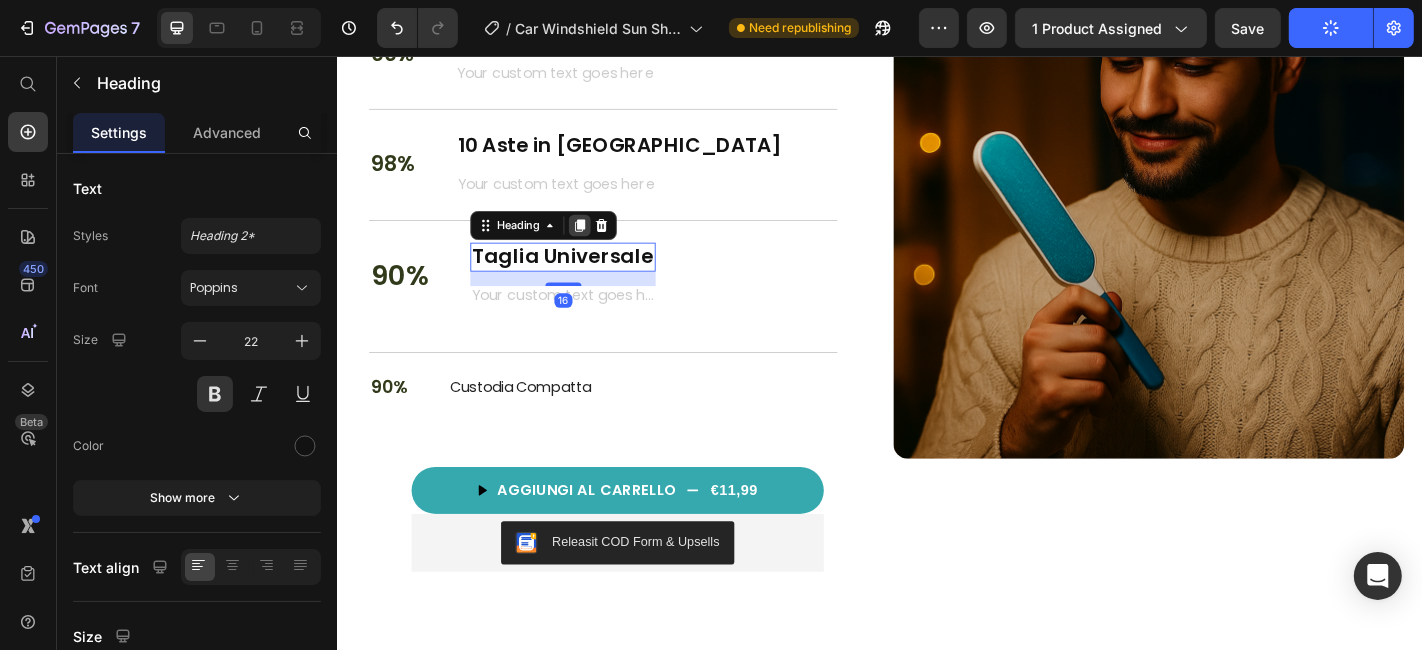 click 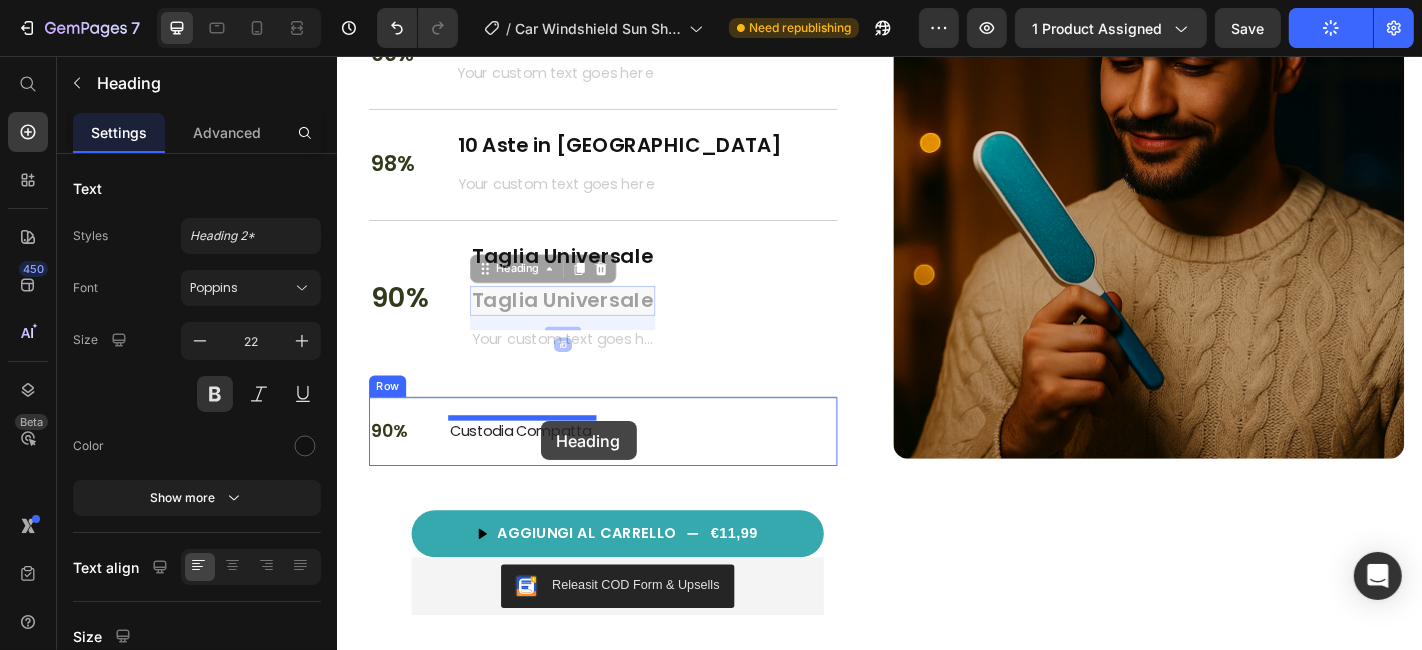 drag, startPoint x: 503, startPoint y: 289, endPoint x: 561, endPoint y: 460, distance: 180.56854 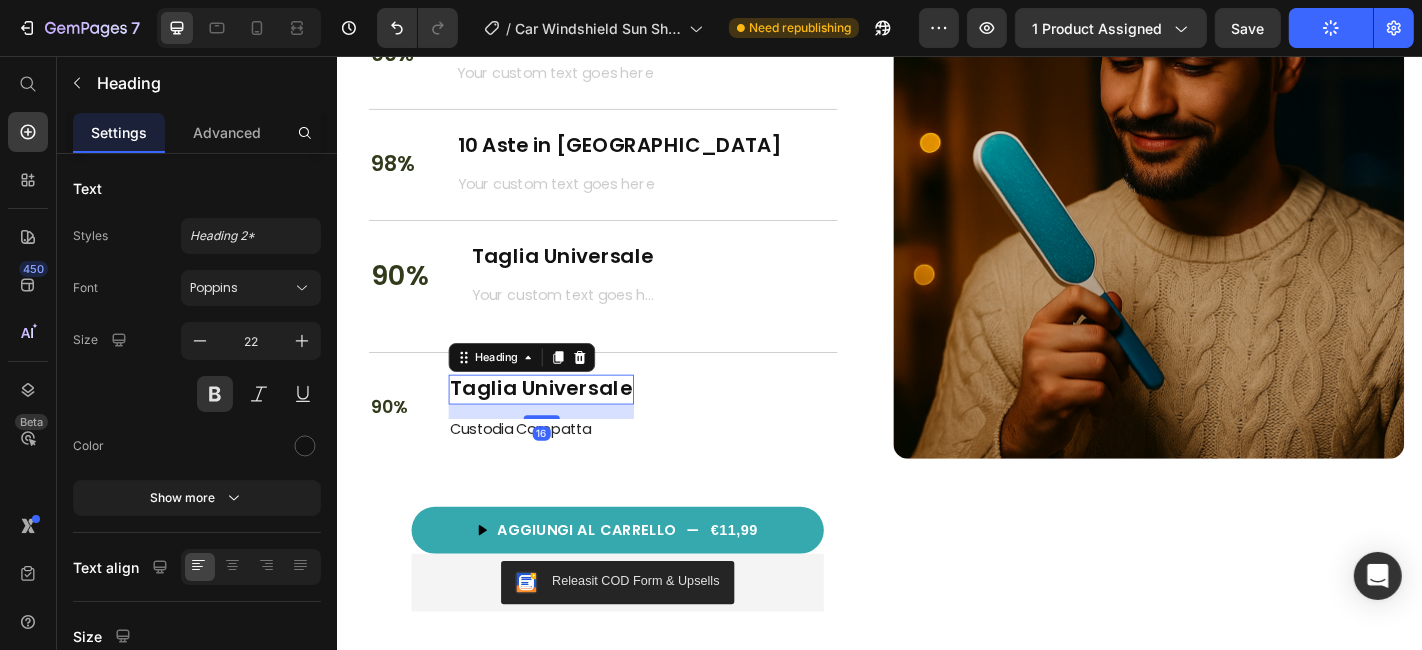click on "16" at bounding box center (562, 473) 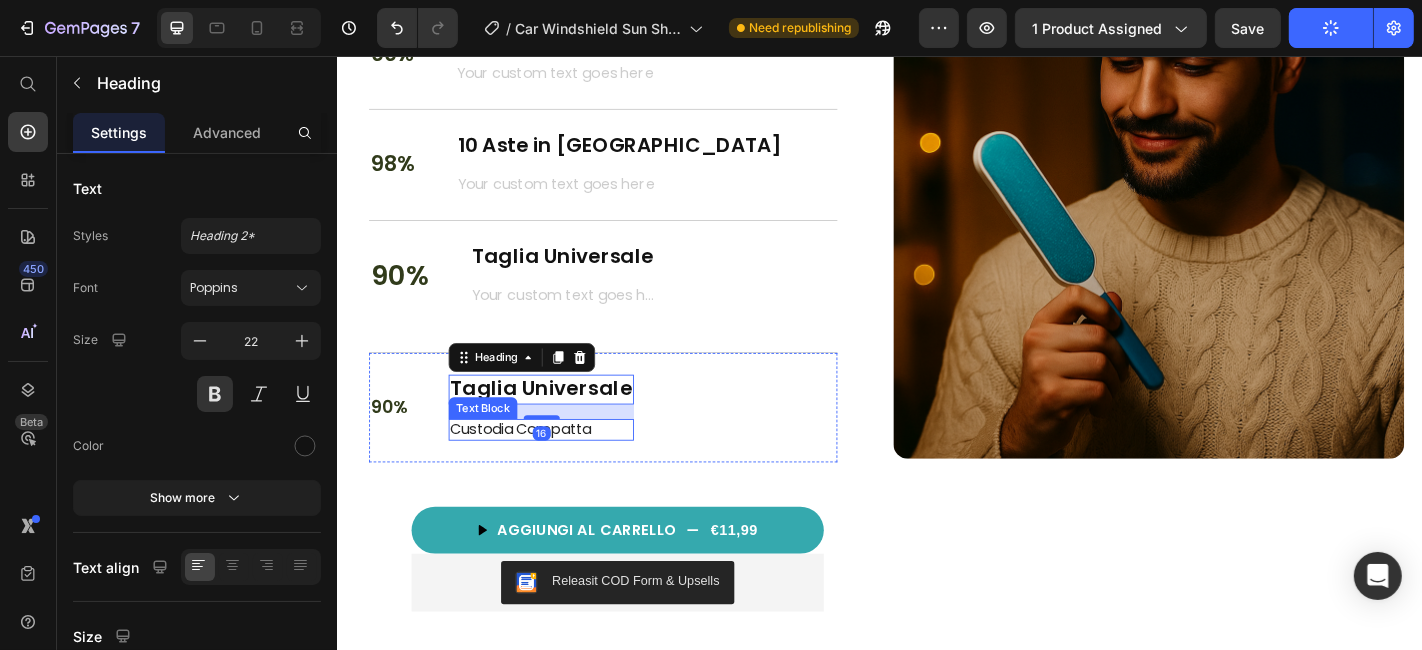 click on "Custodia Compatta" at bounding box center [561, 469] 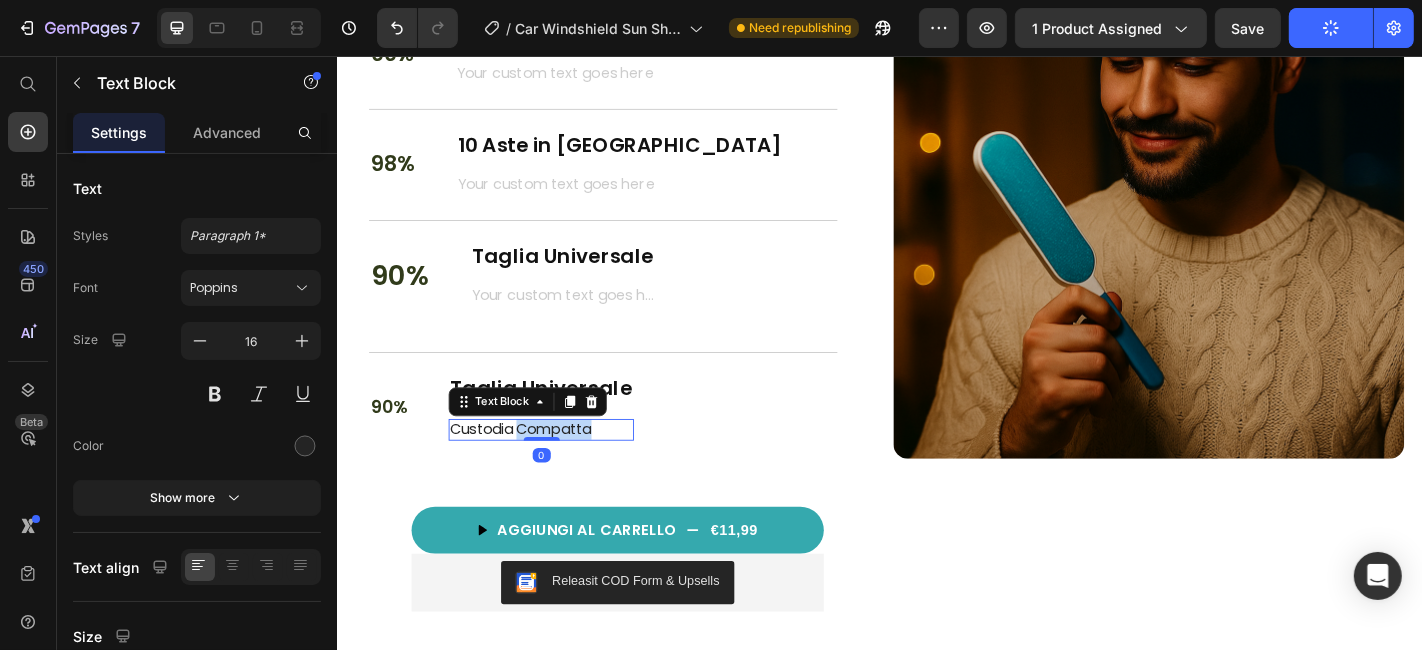 click on "Custodia Compatta" at bounding box center [561, 469] 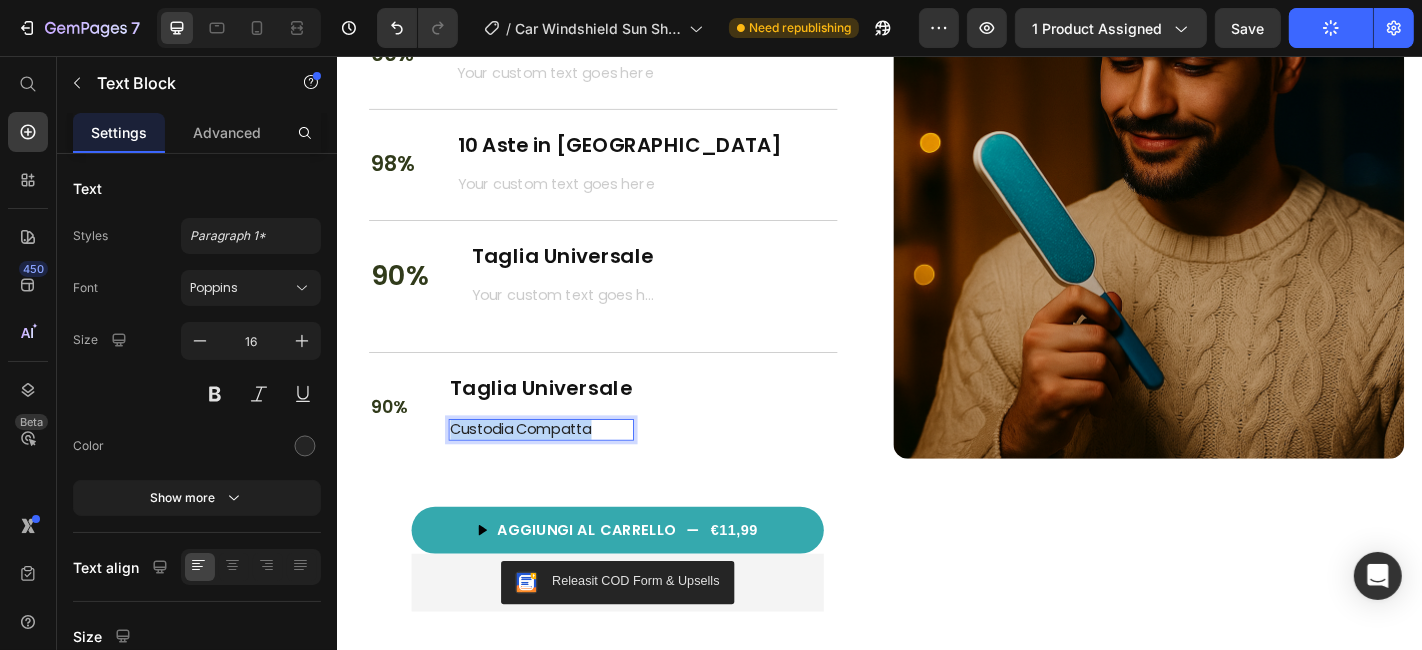 click on "Custodia Compatta" at bounding box center [561, 469] 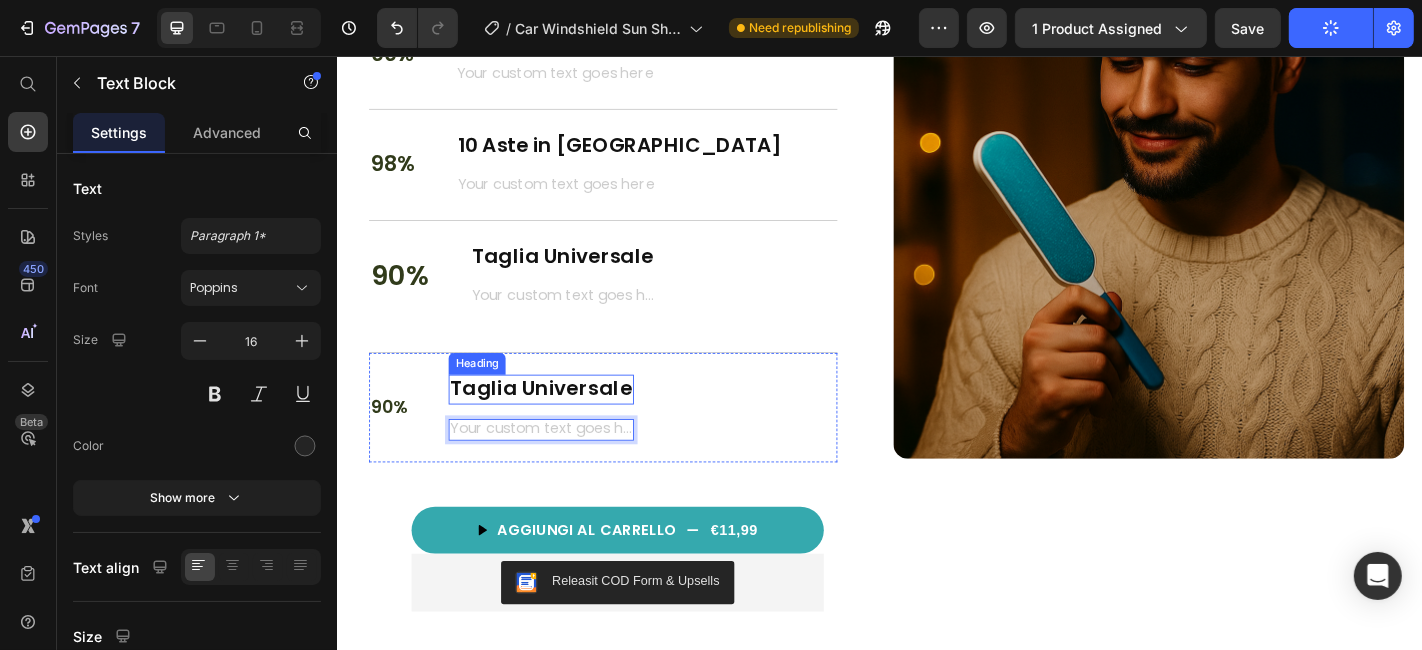 click on "Taglia Universale" at bounding box center (561, 424) 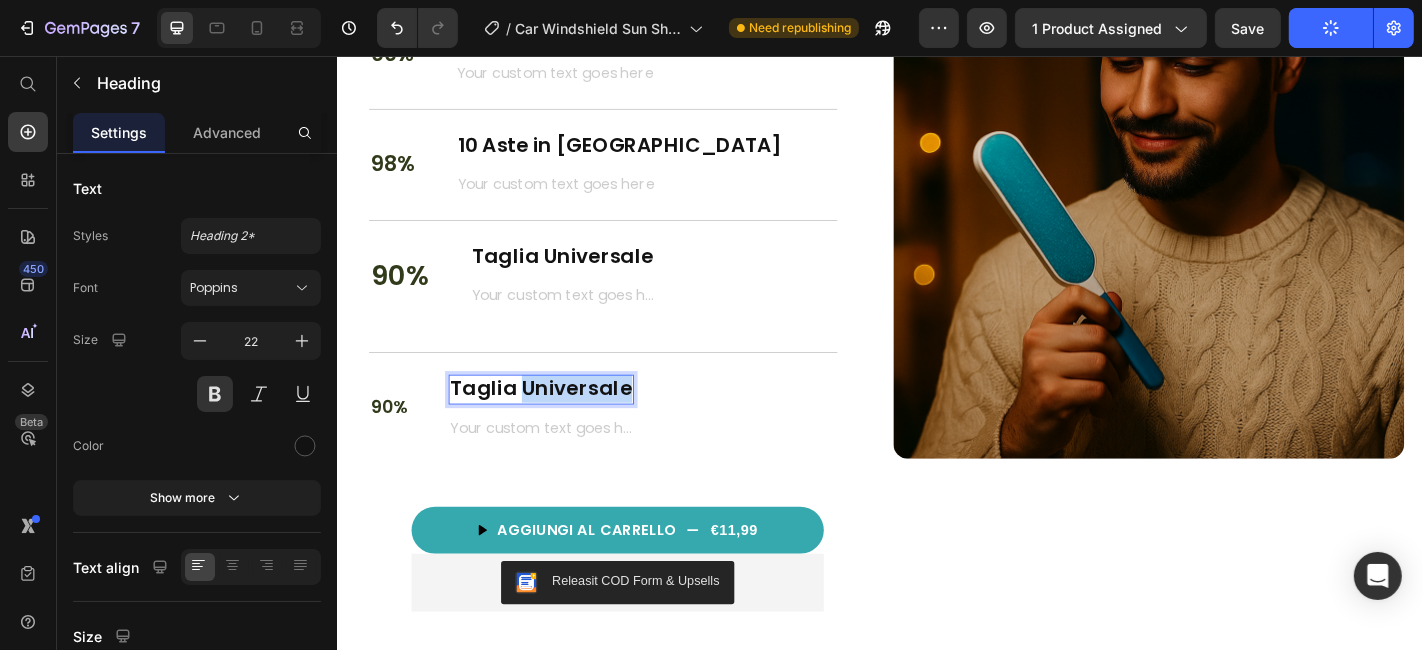 click on "Taglia Universale" at bounding box center [561, 424] 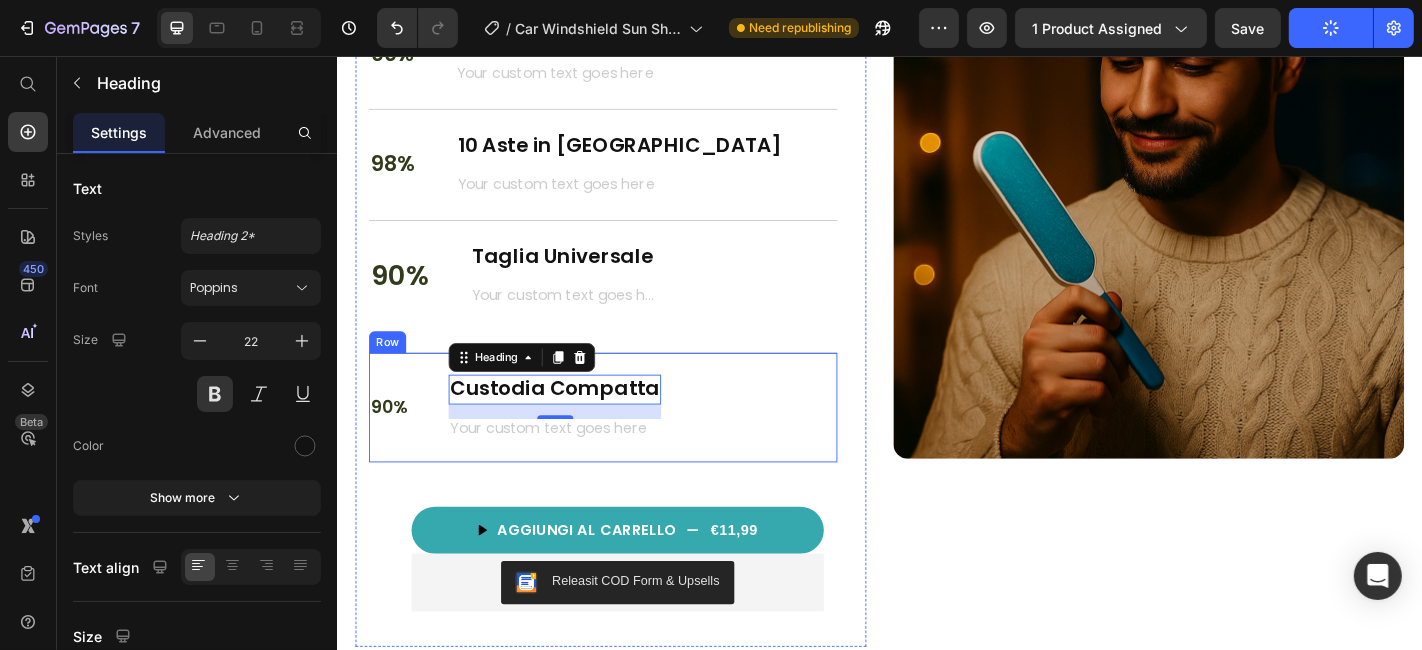 click on "90% Text Block Custodia Compatta Heading   16 Text Block Row" at bounding box center [630, 444] 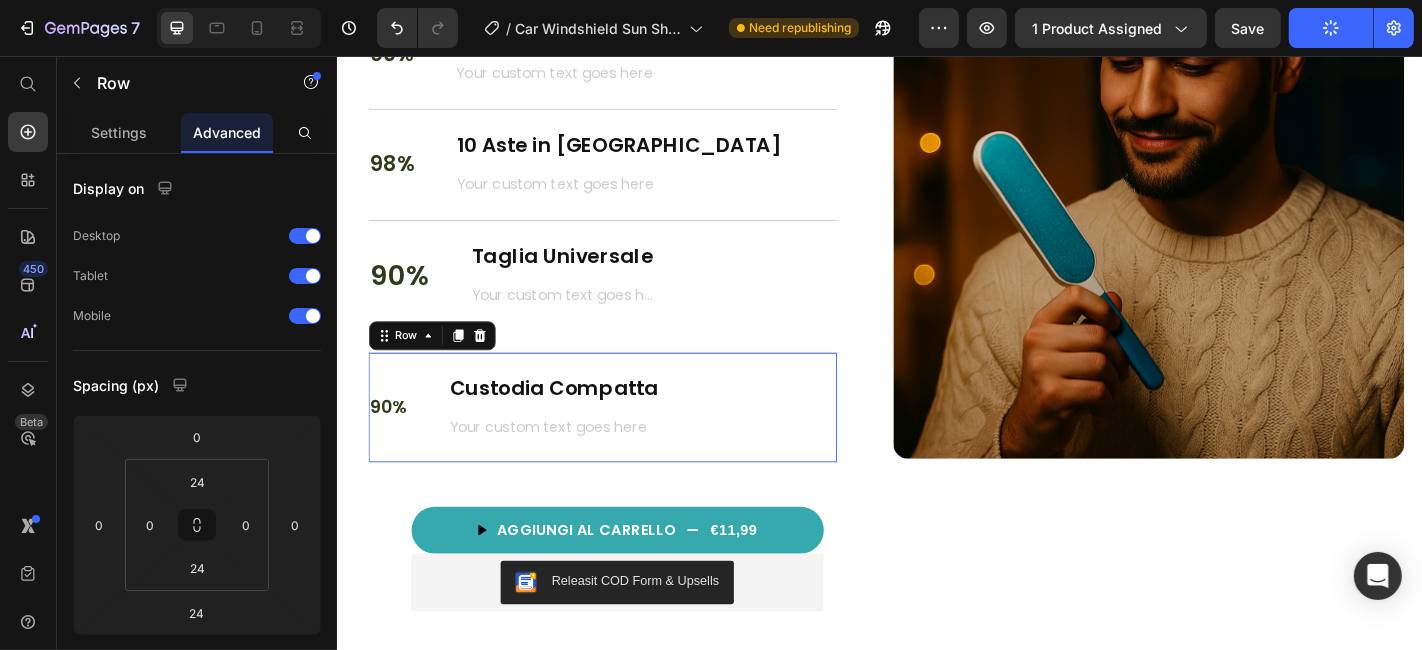 click at bounding box center [576, 469] 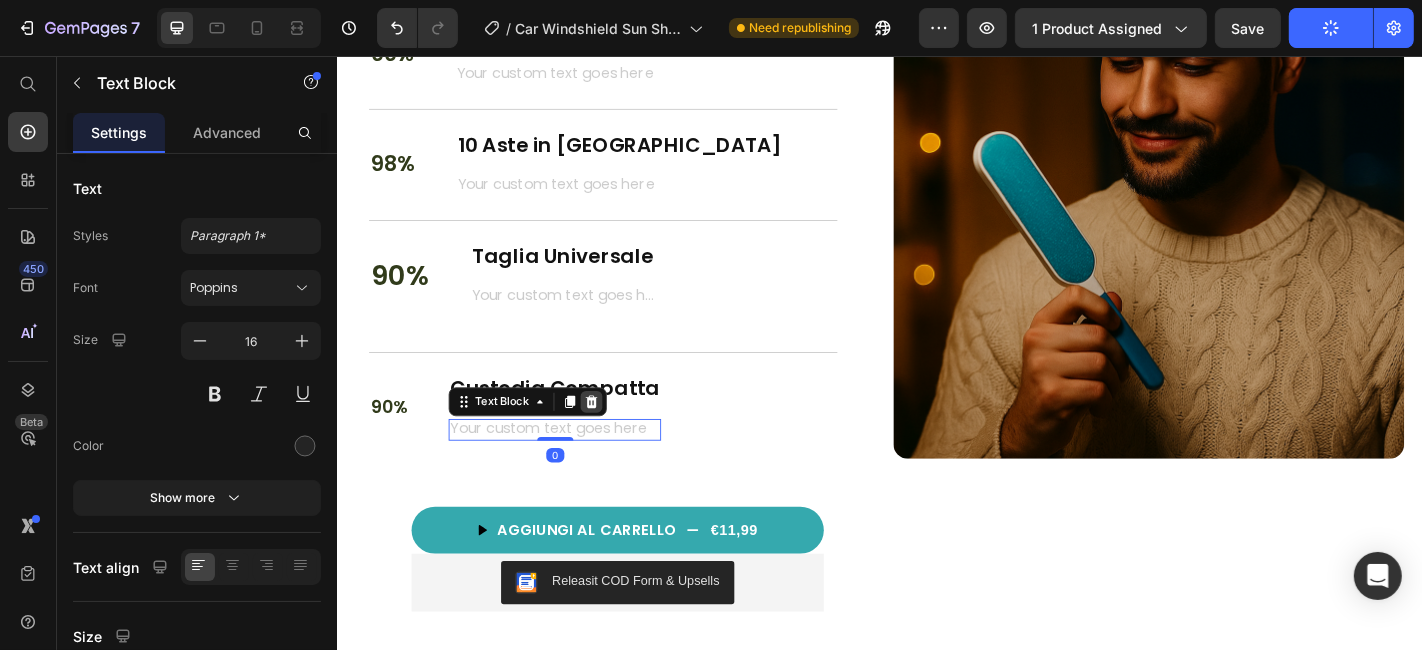 click 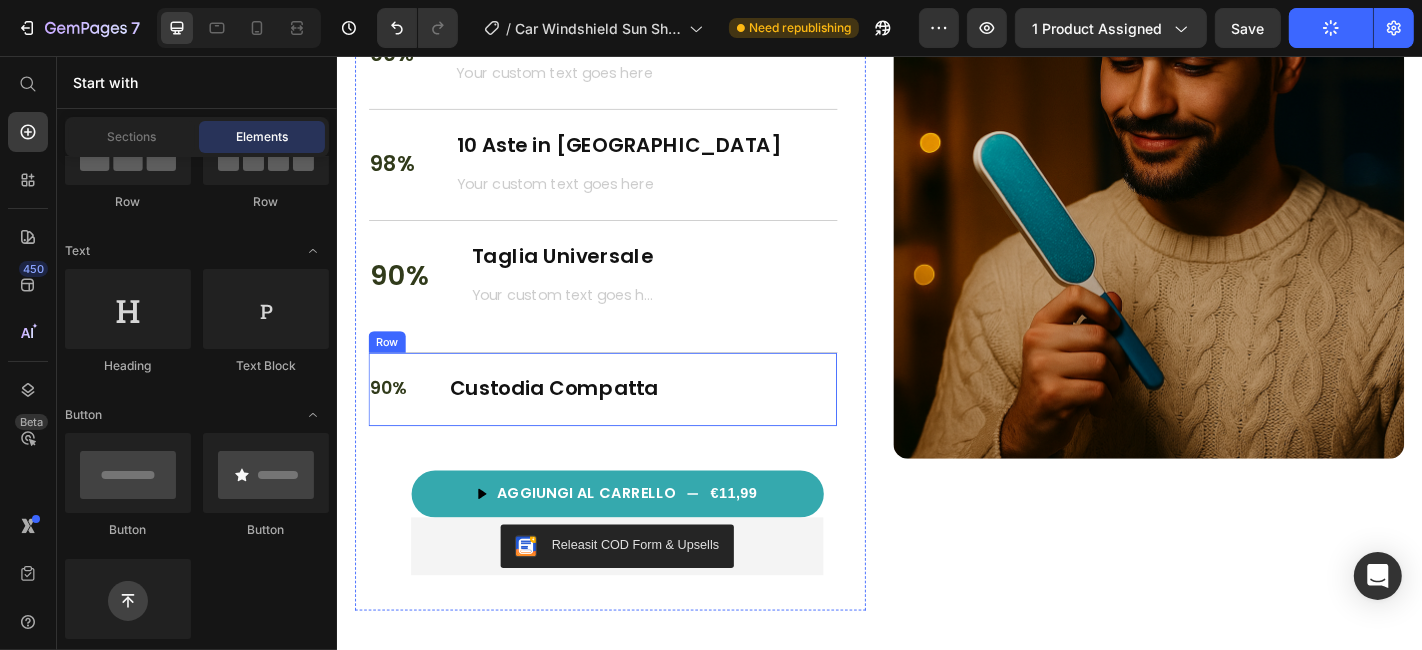 click on "90% Text Block Custodia Compatta Heading Row" at bounding box center (630, 424) 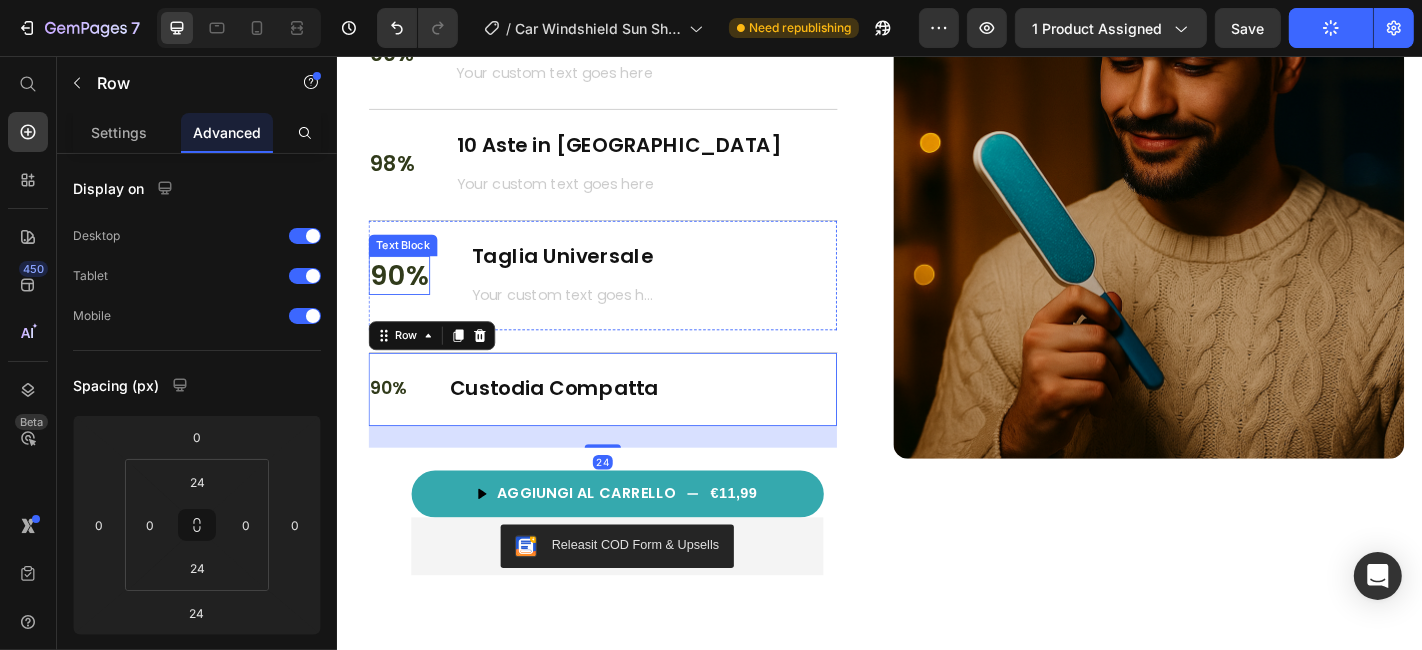 click on "90%" at bounding box center (405, 298) 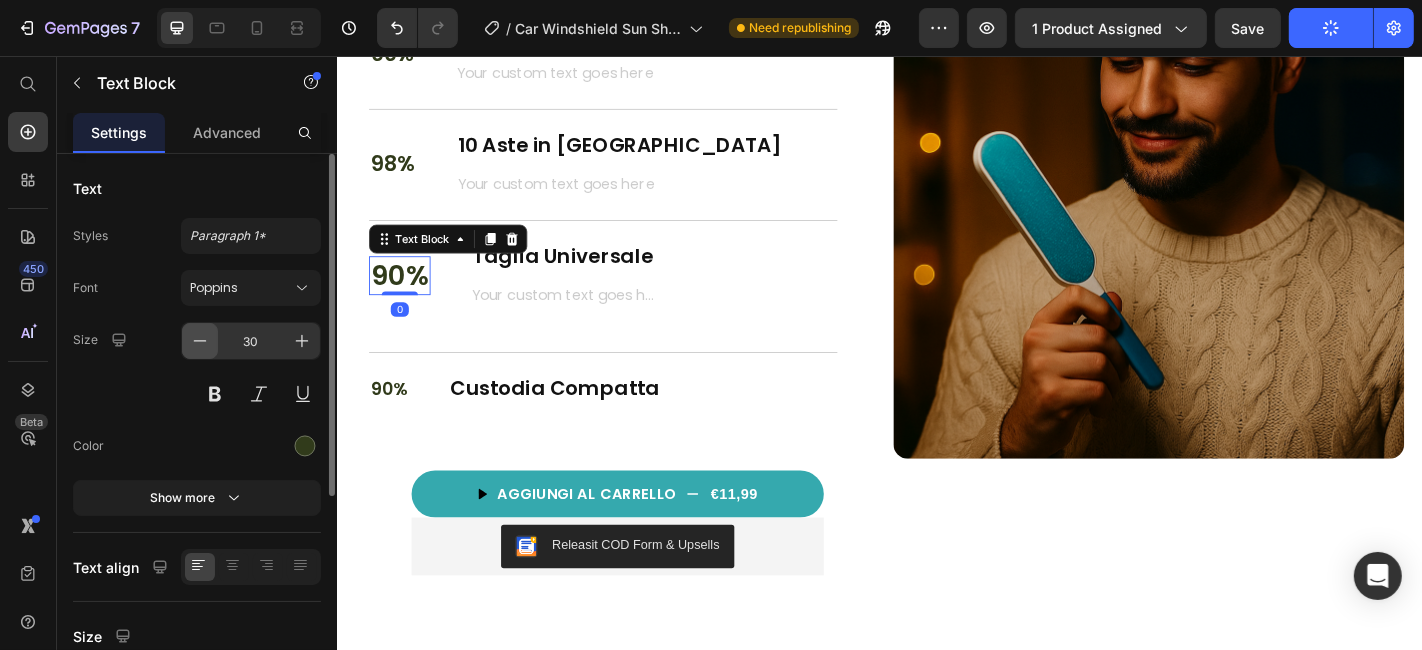 click at bounding box center (200, 341) 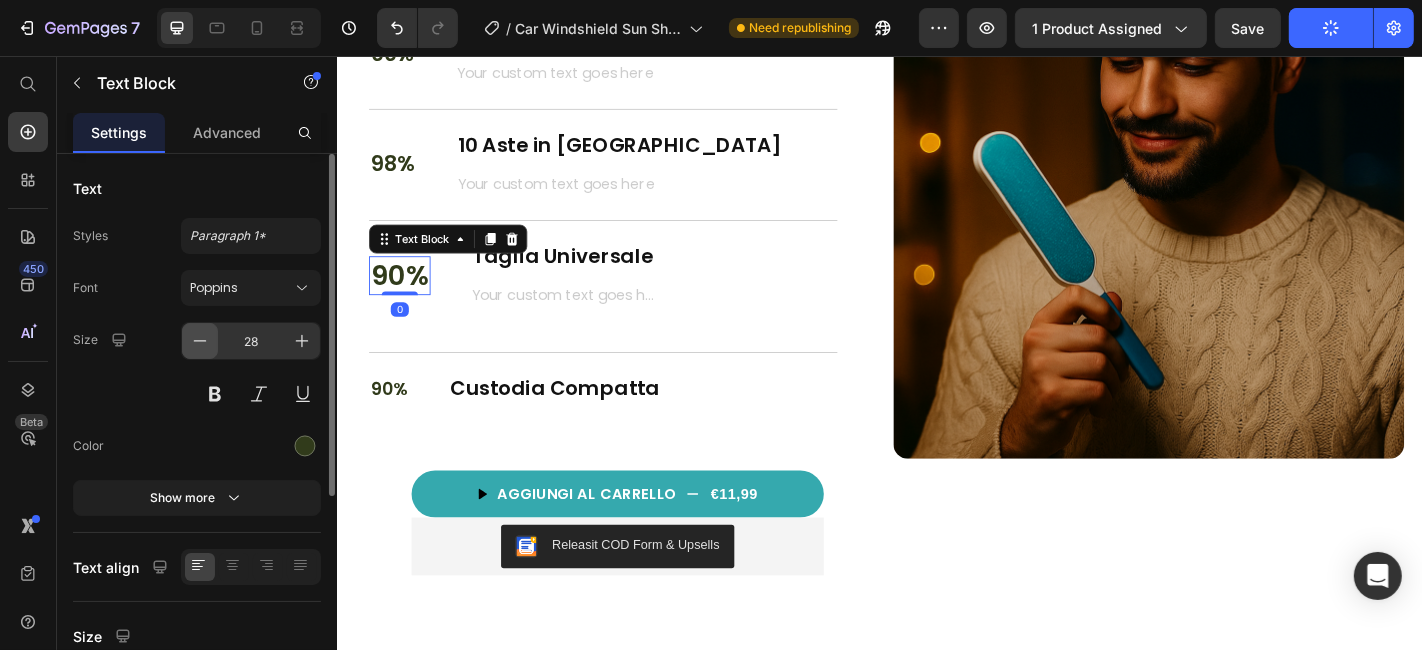 click at bounding box center [200, 341] 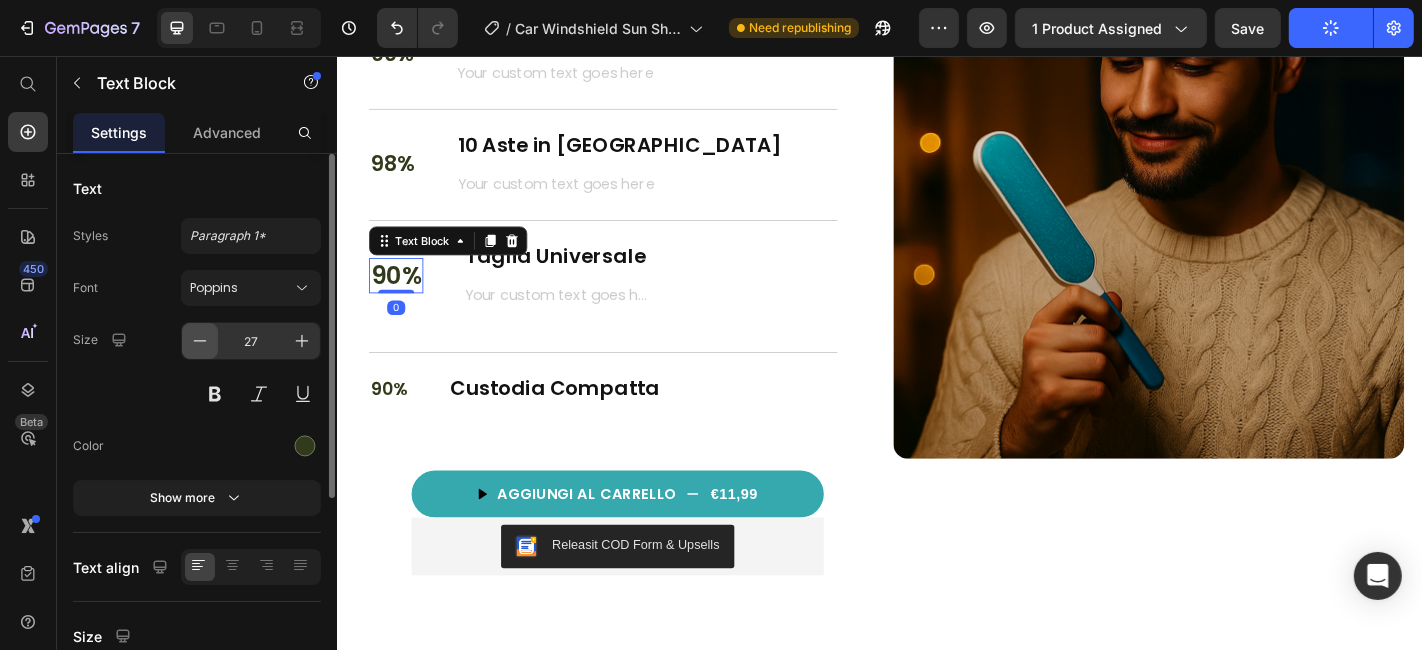 click at bounding box center [200, 341] 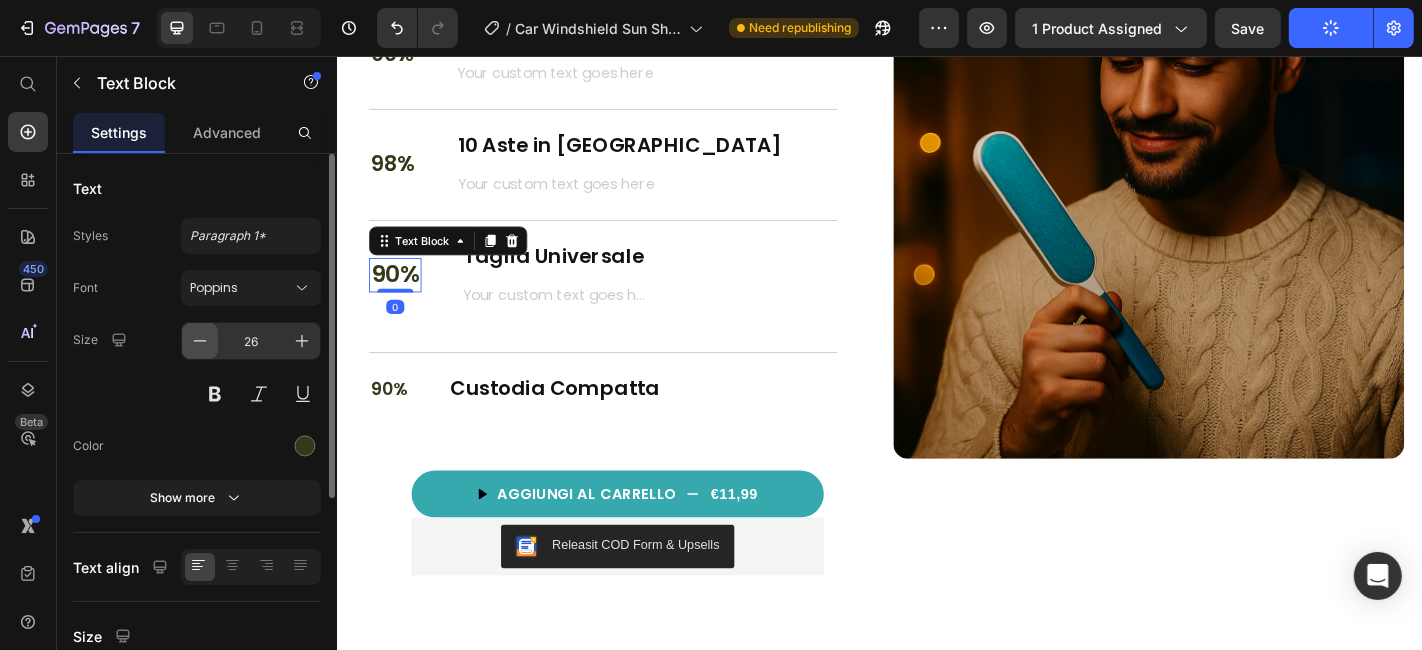 click at bounding box center (200, 341) 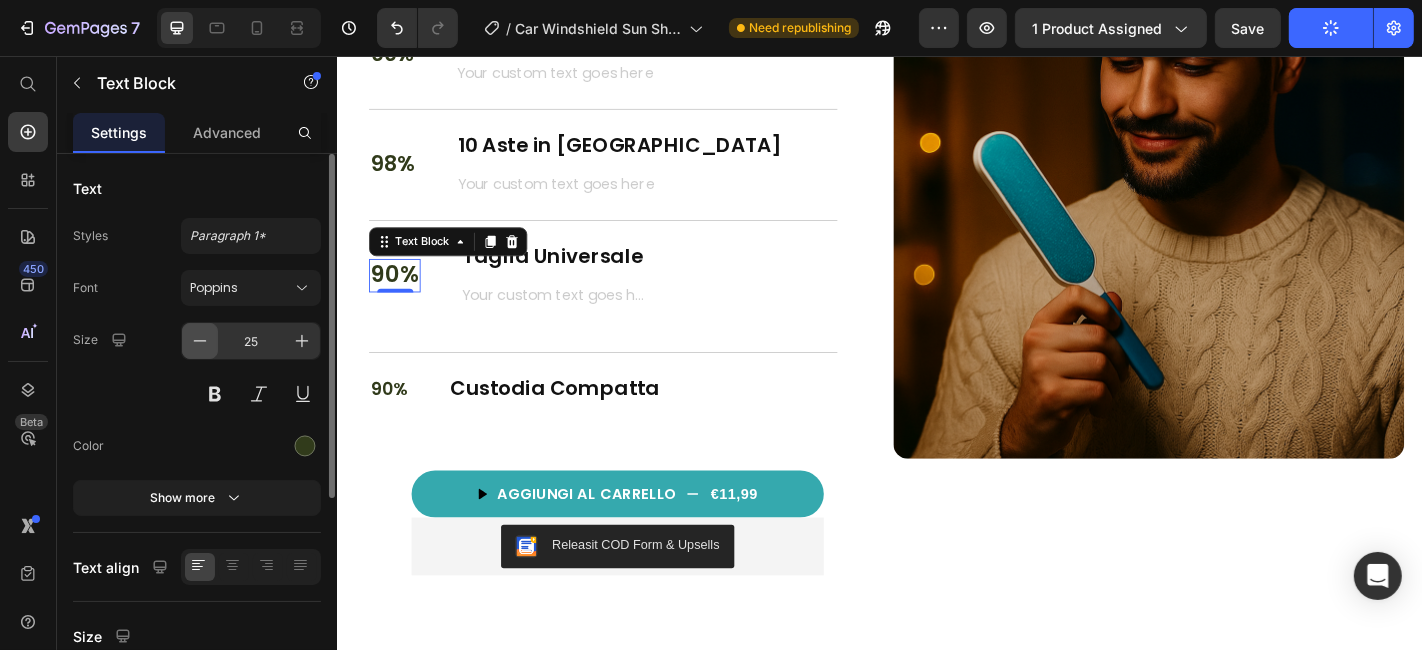 click at bounding box center [200, 341] 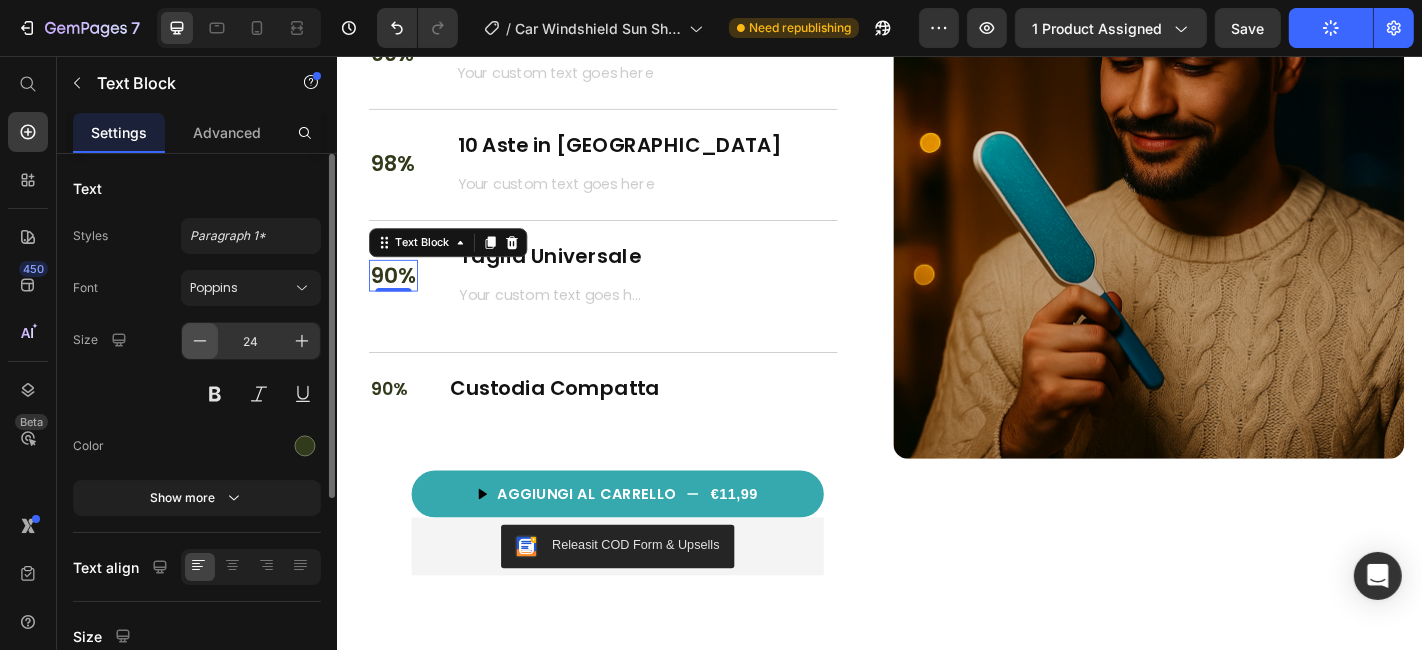 click at bounding box center [200, 341] 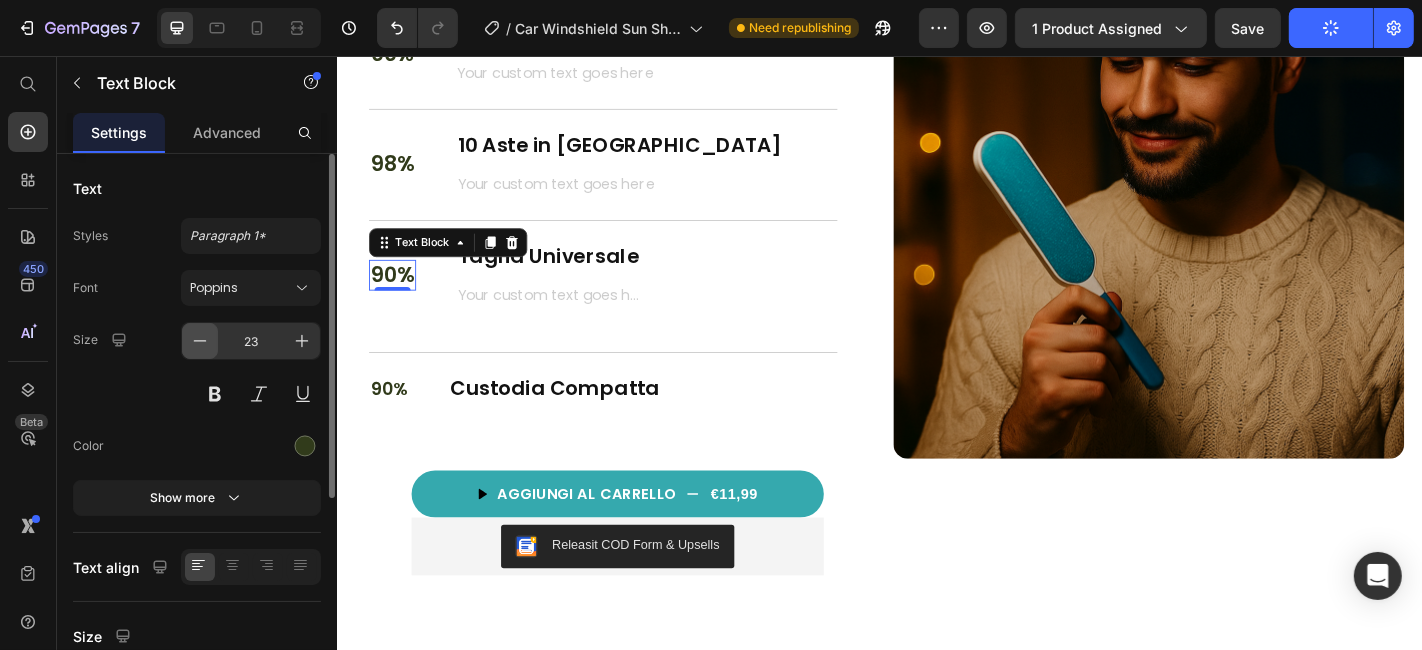 click at bounding box center (200, 341) 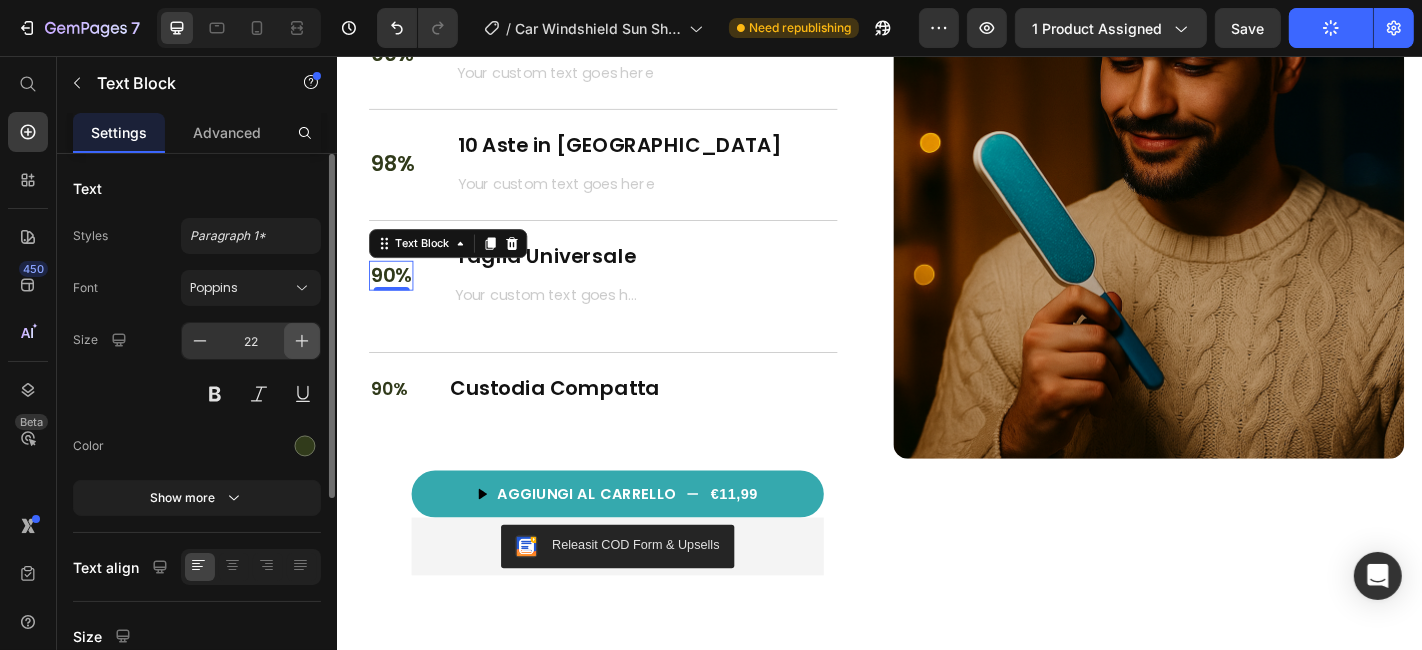 click 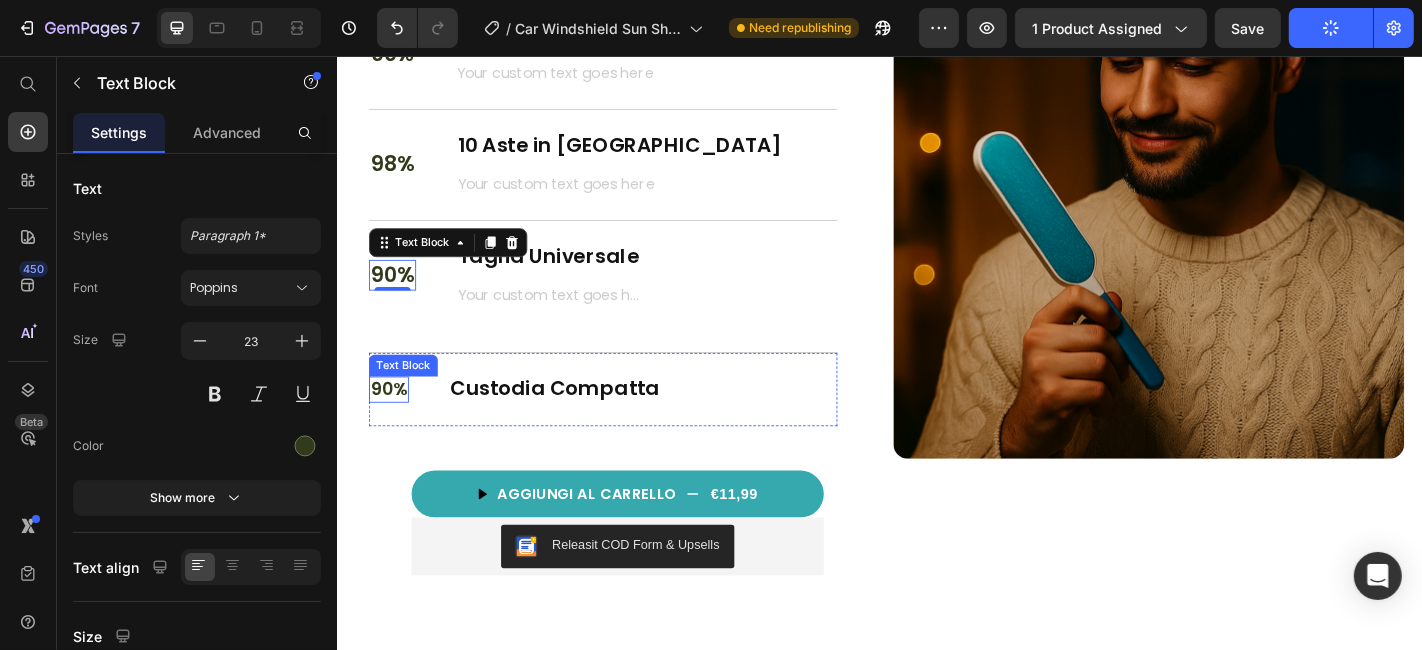 click on "90%" at bounding box center (393, 424) 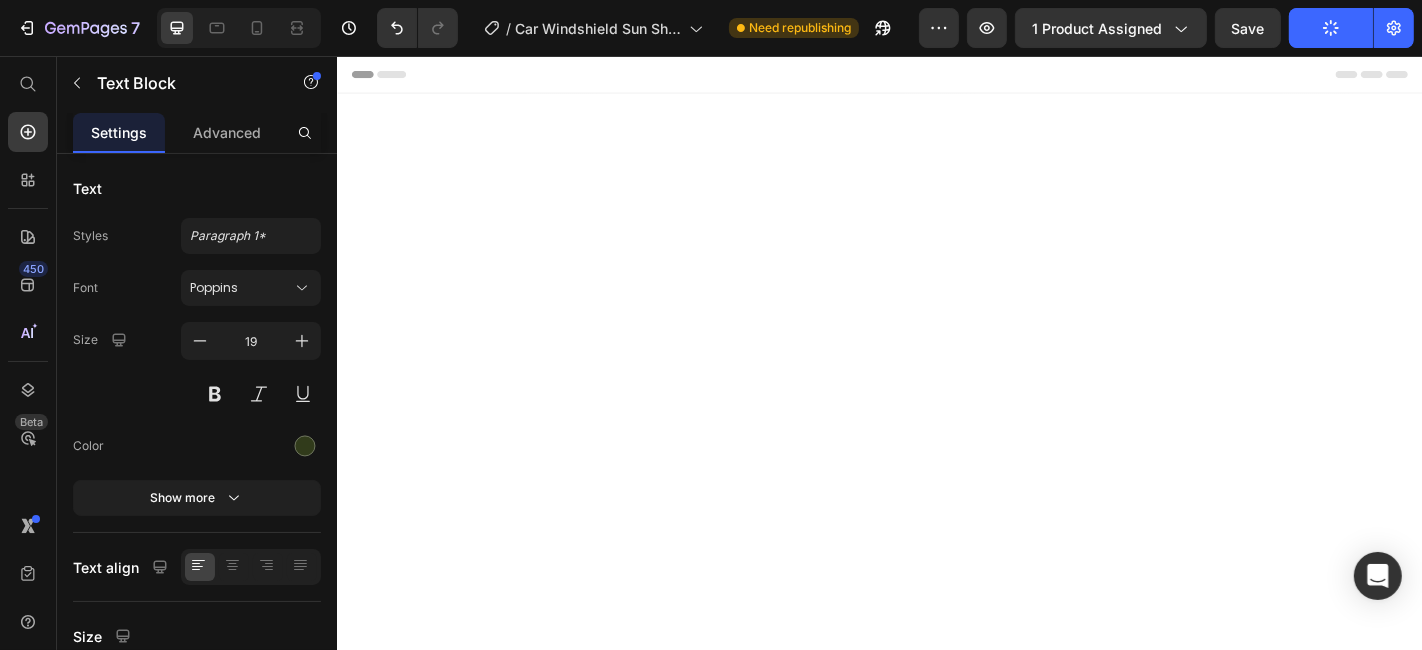 scroll, scrollTop: 2841, scrollLeft: 0, axis: vertical 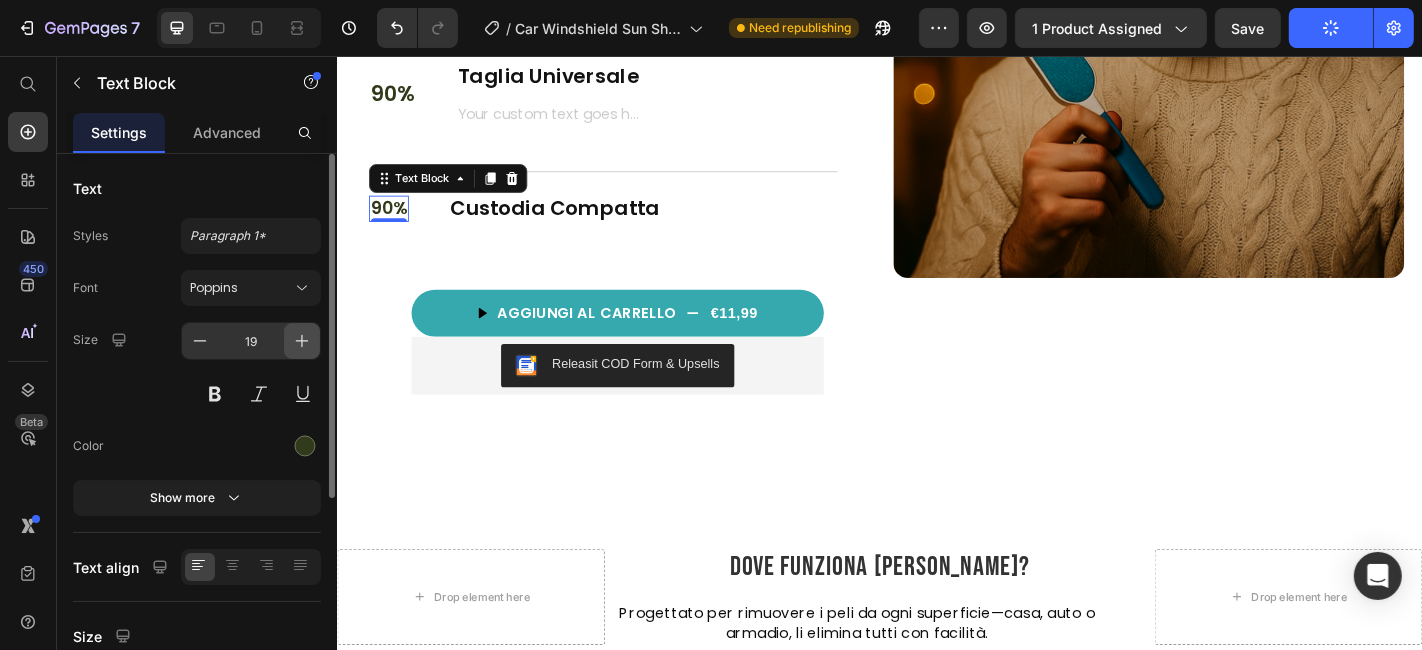 click 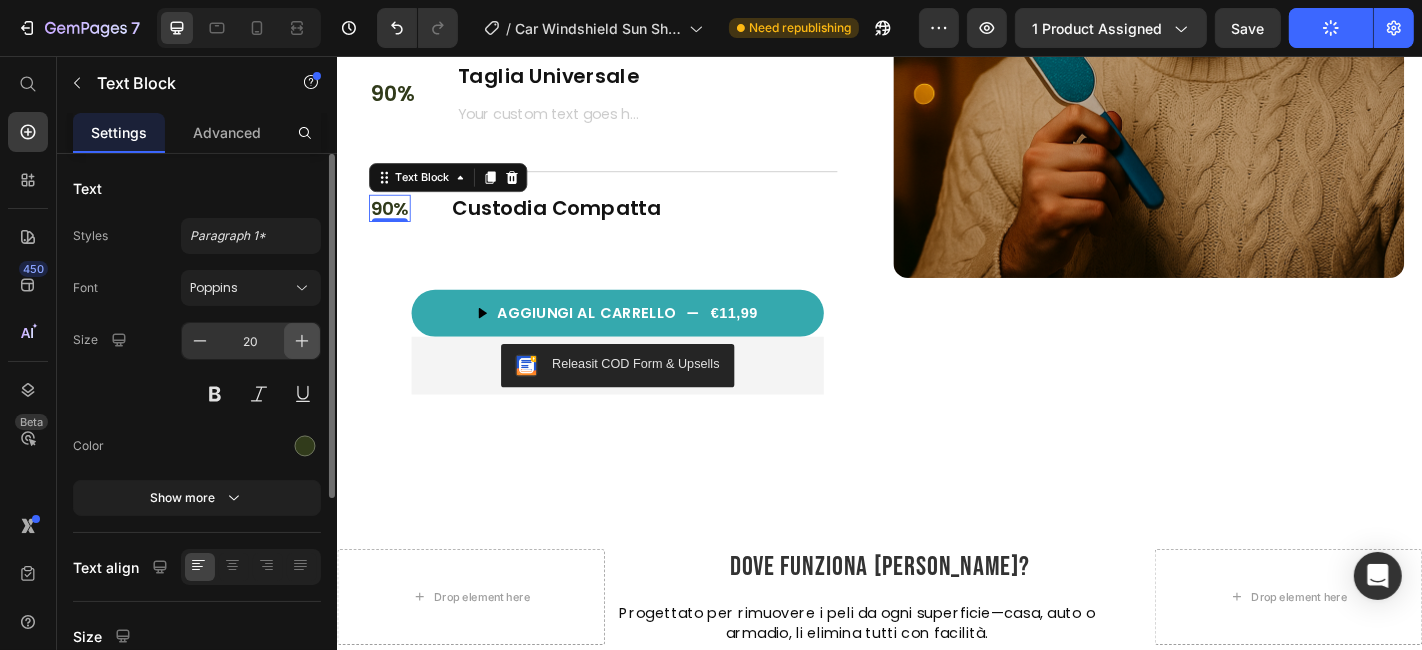 click 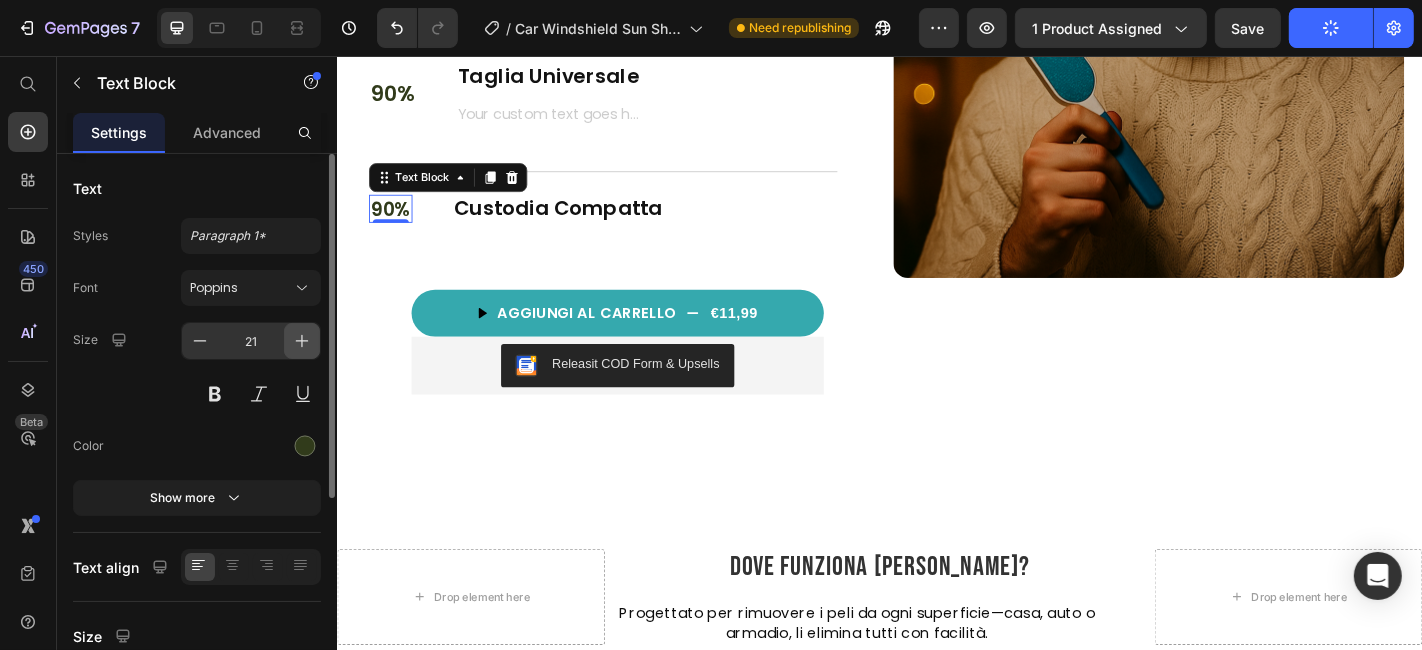 click 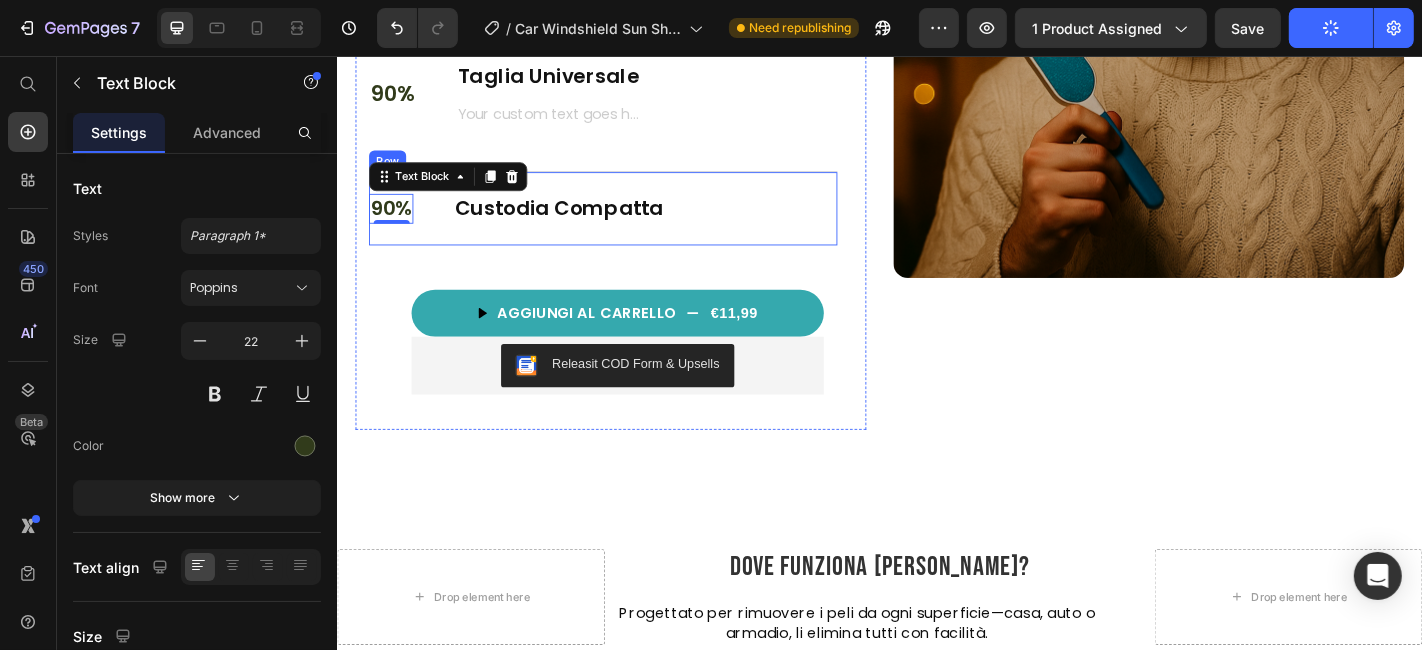 click on "90% Text Block   0 Custodia Compatta Heading Row" at bounding box center [630, 224] 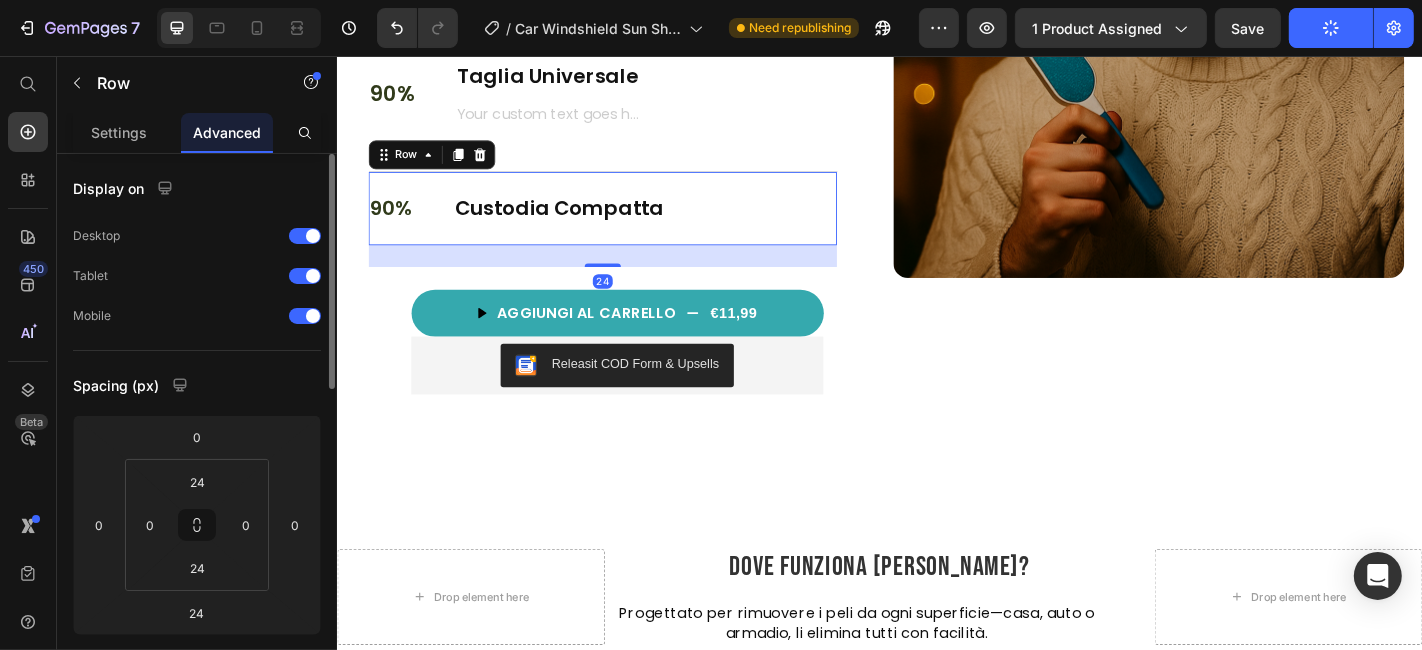 scroll, scrollTop: 111, scrollLeft: 0, axis: vertical 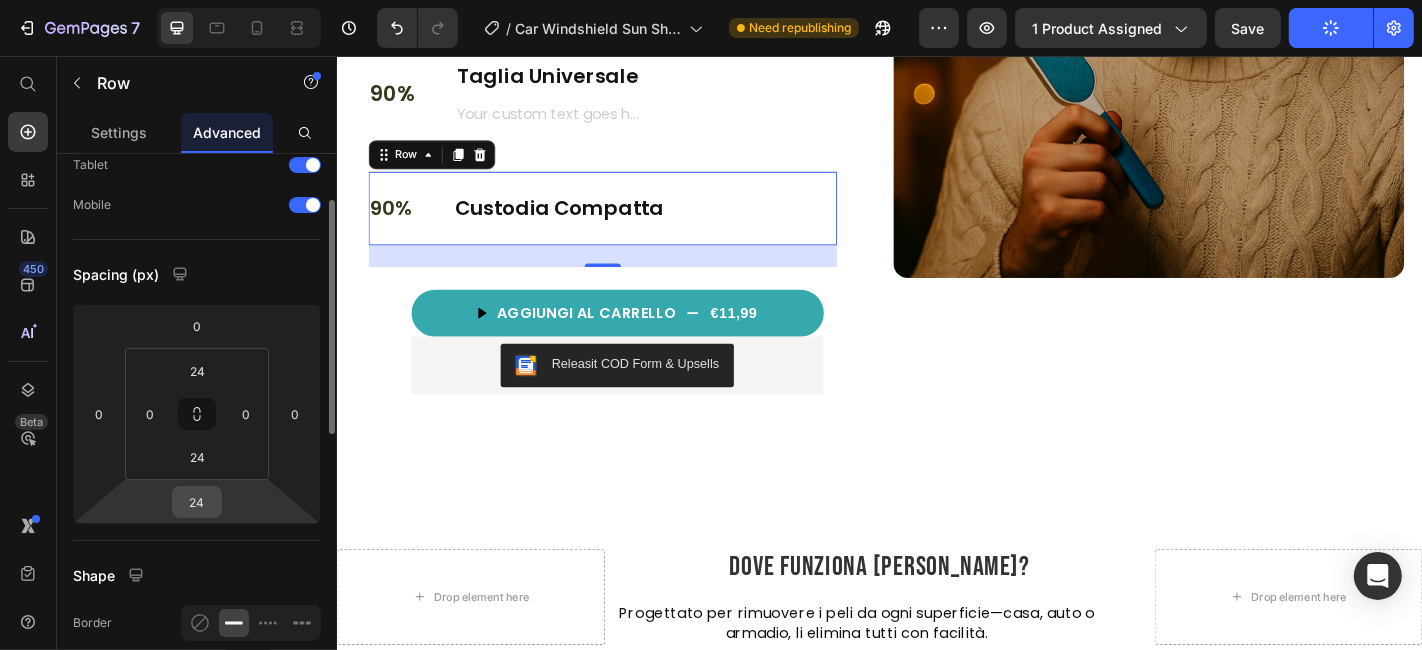 click on "24" at bounding box center [197, 502] 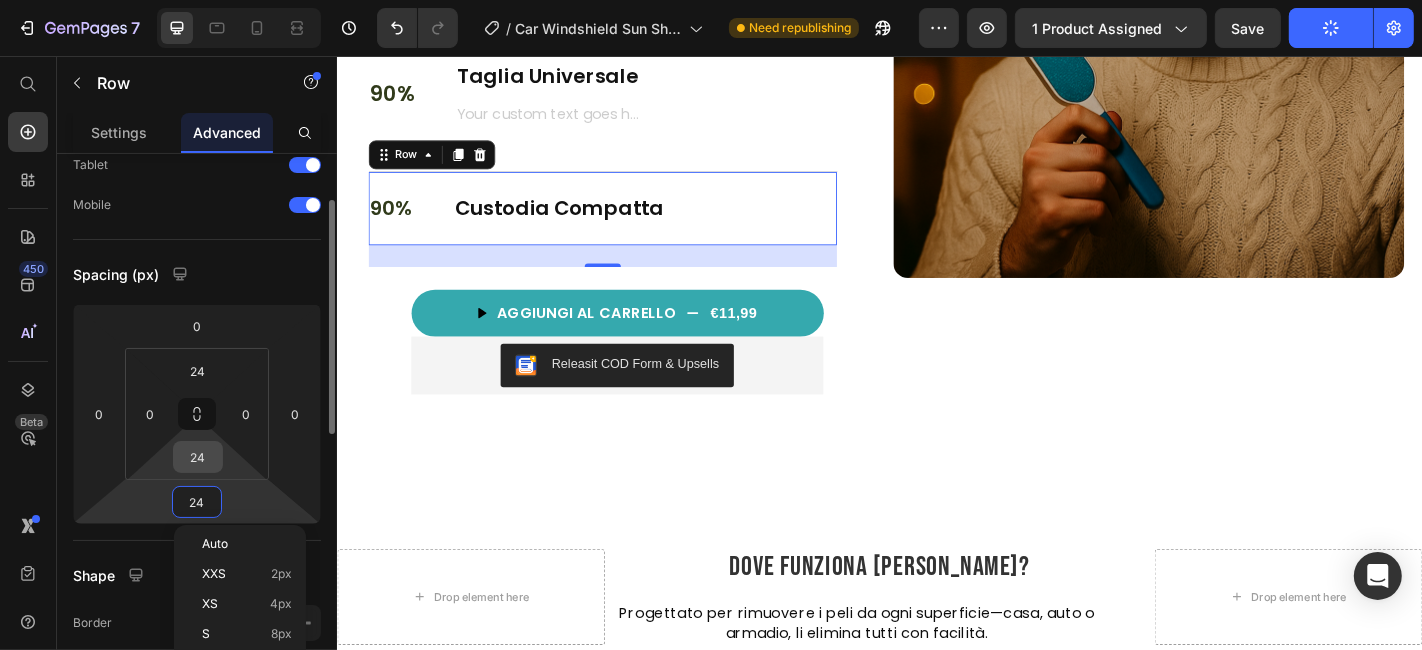click on "24" at bounding box center (198, 457) 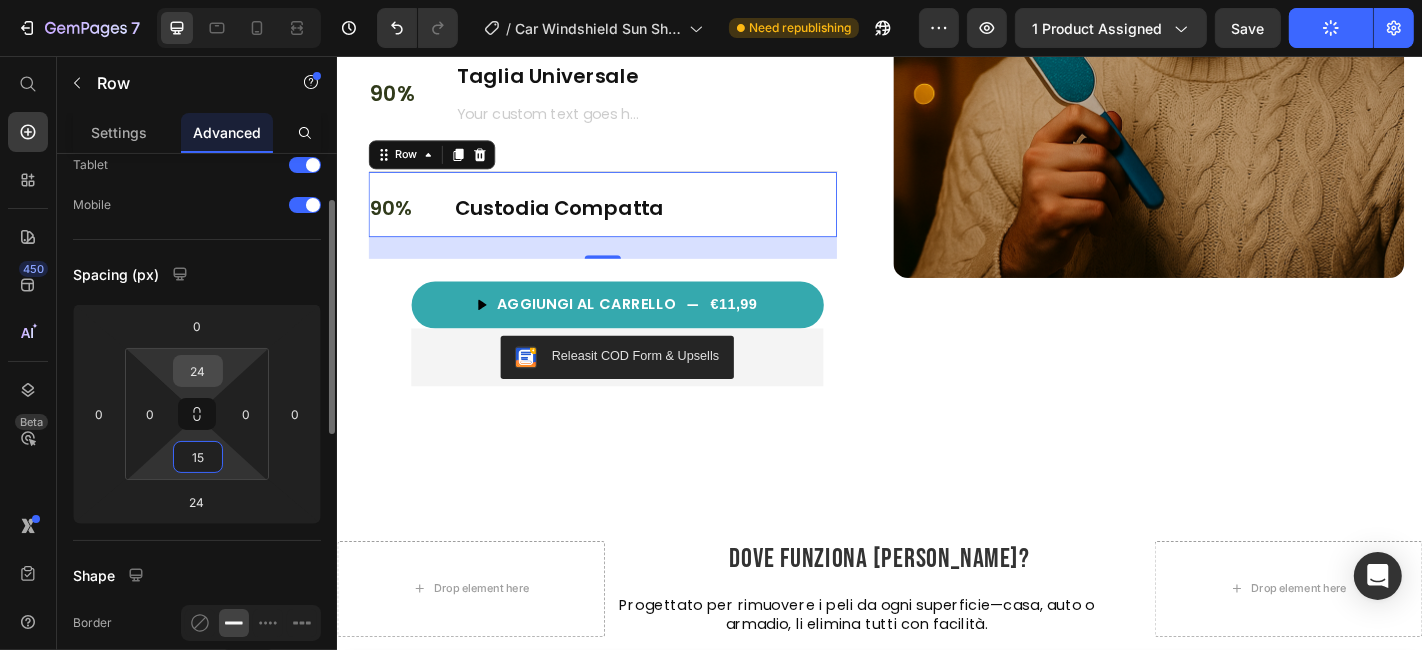 type on "15" 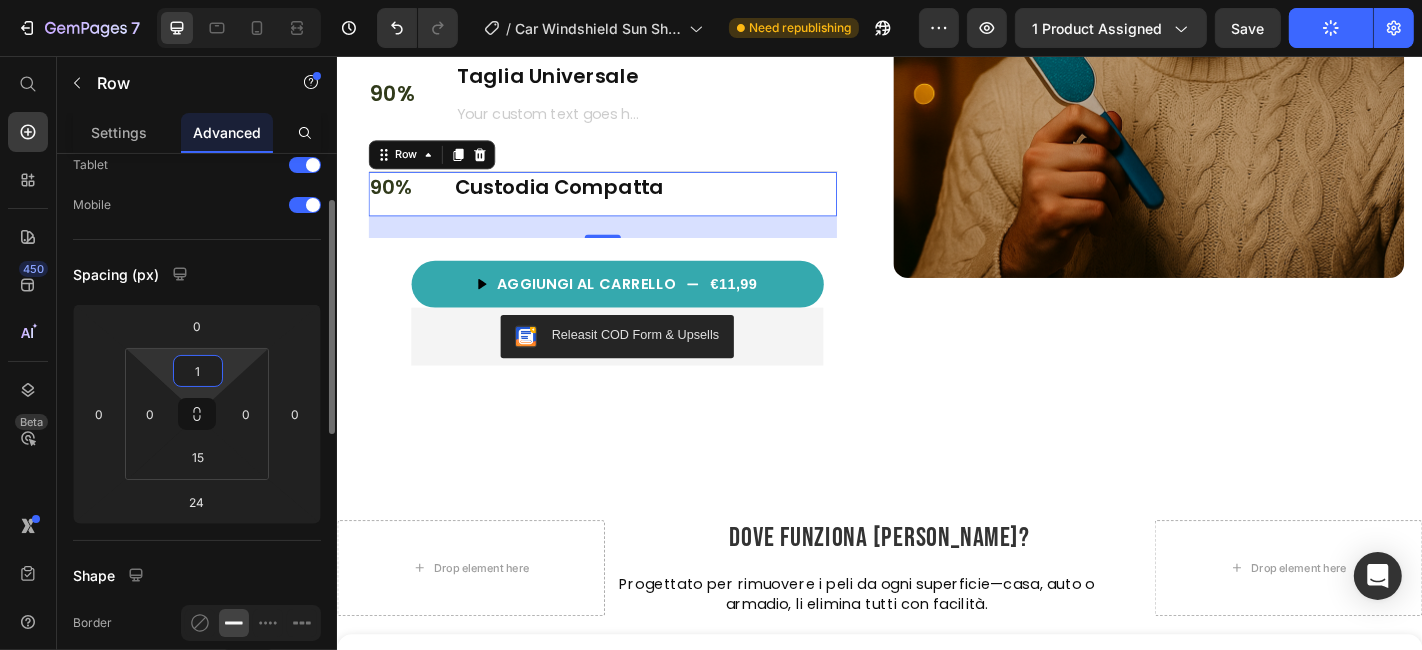 type on "15" 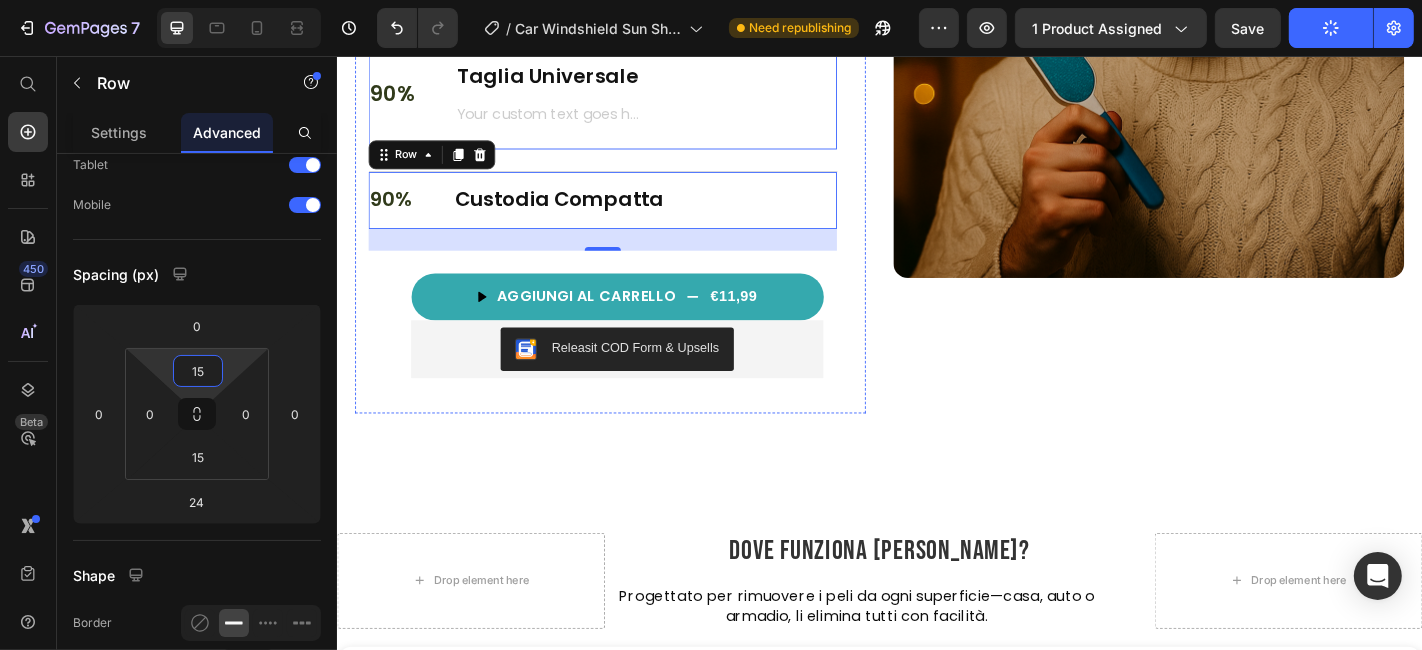 click on "90% Text Block Taglia Universale Heading Text Block Row" at bounding box center (630, 98) 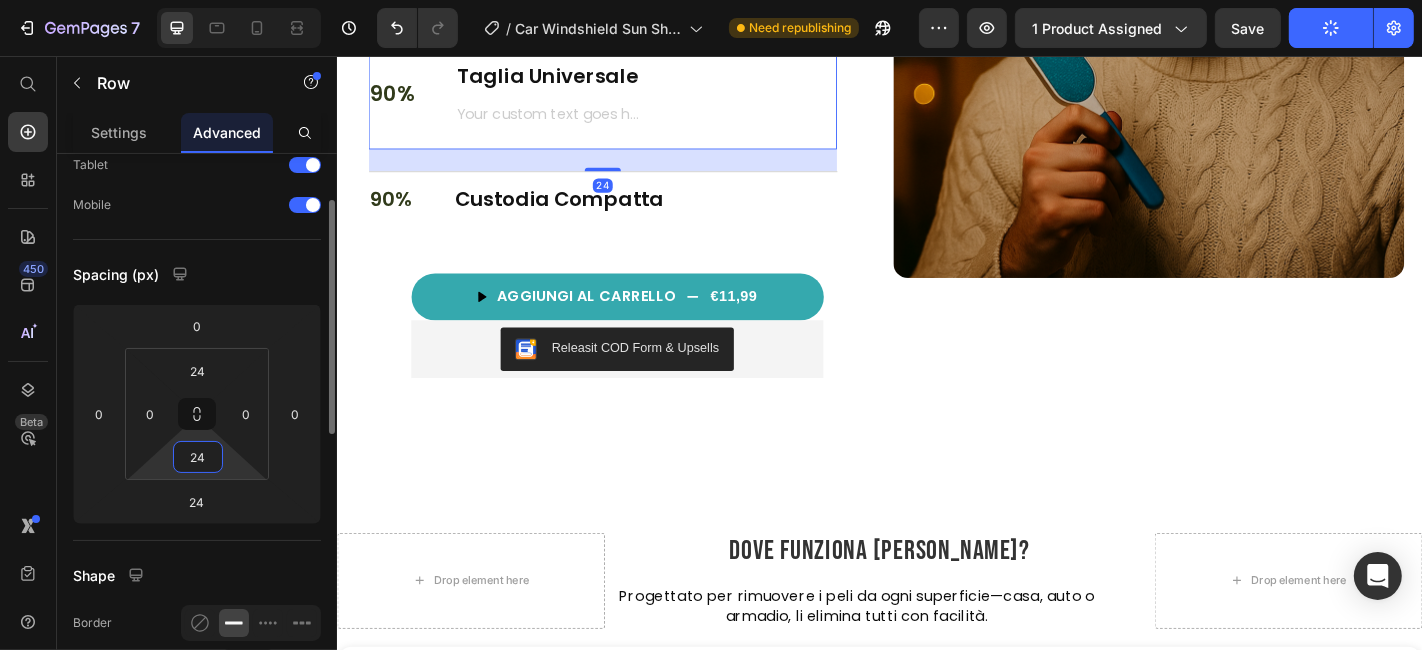 click on "24" at bounding box center (198, 457) 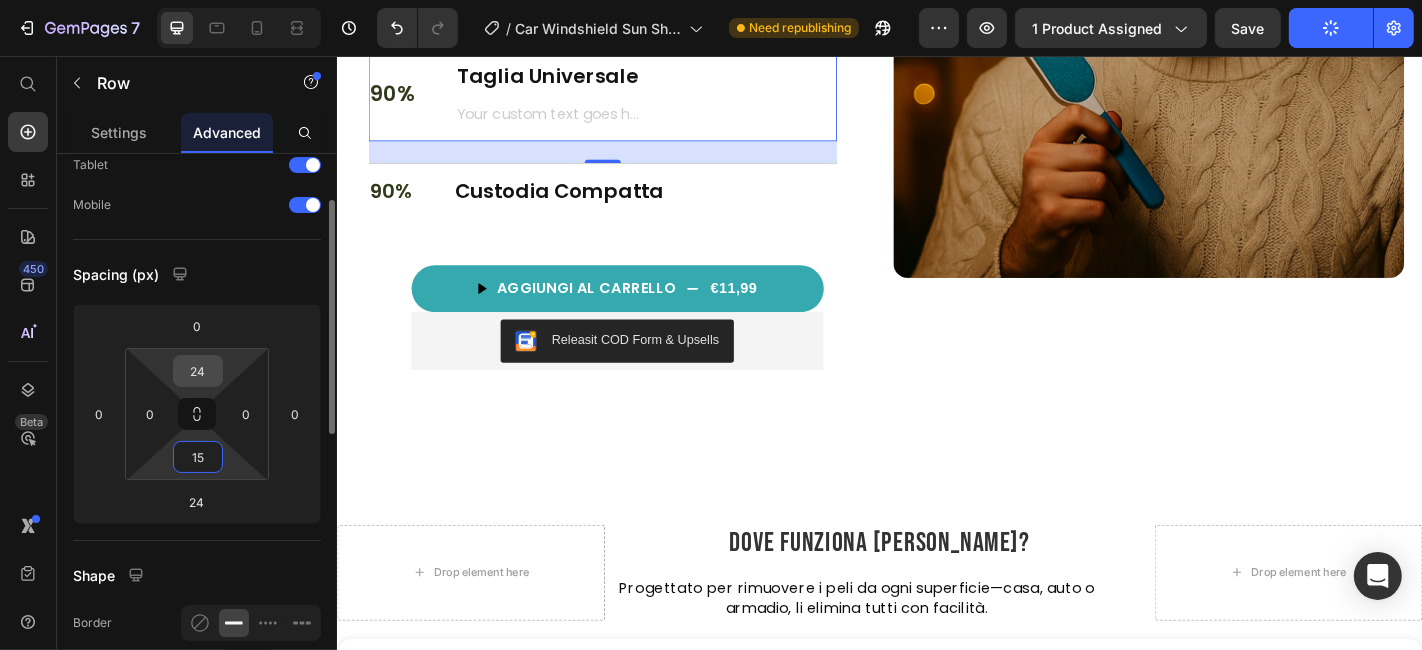 type on "15" 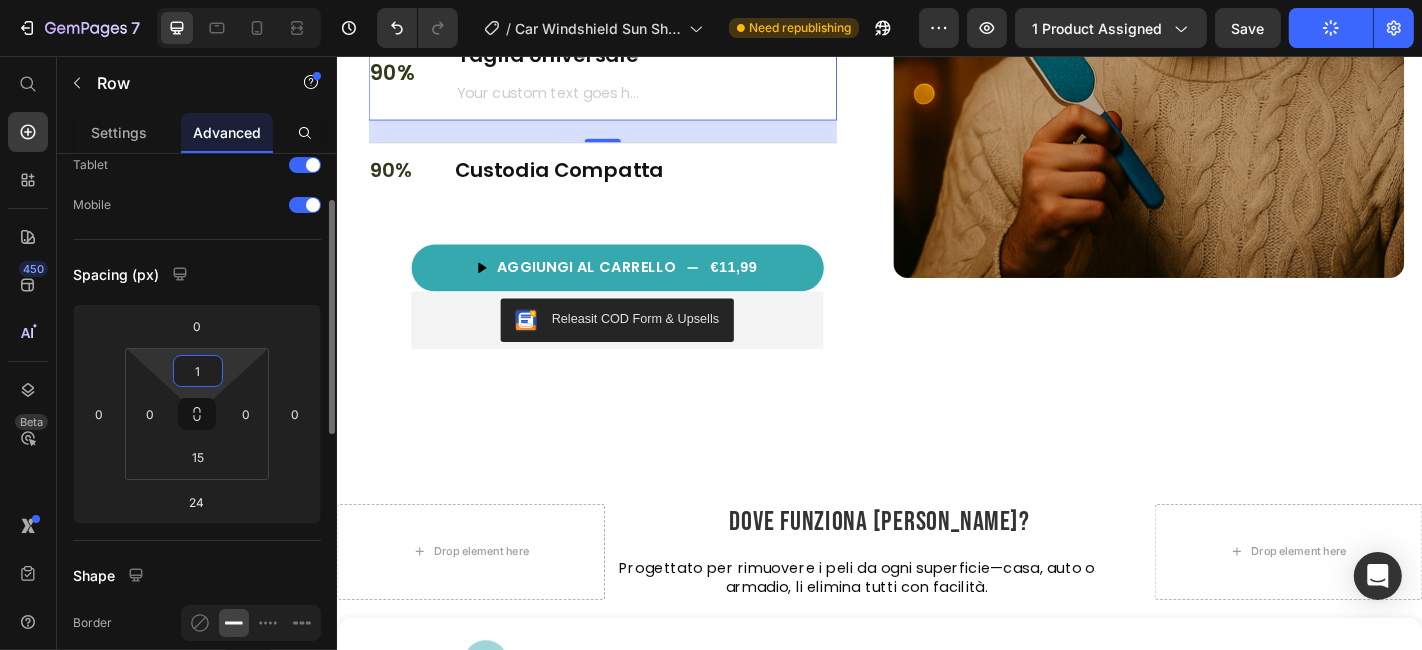 type on "15" 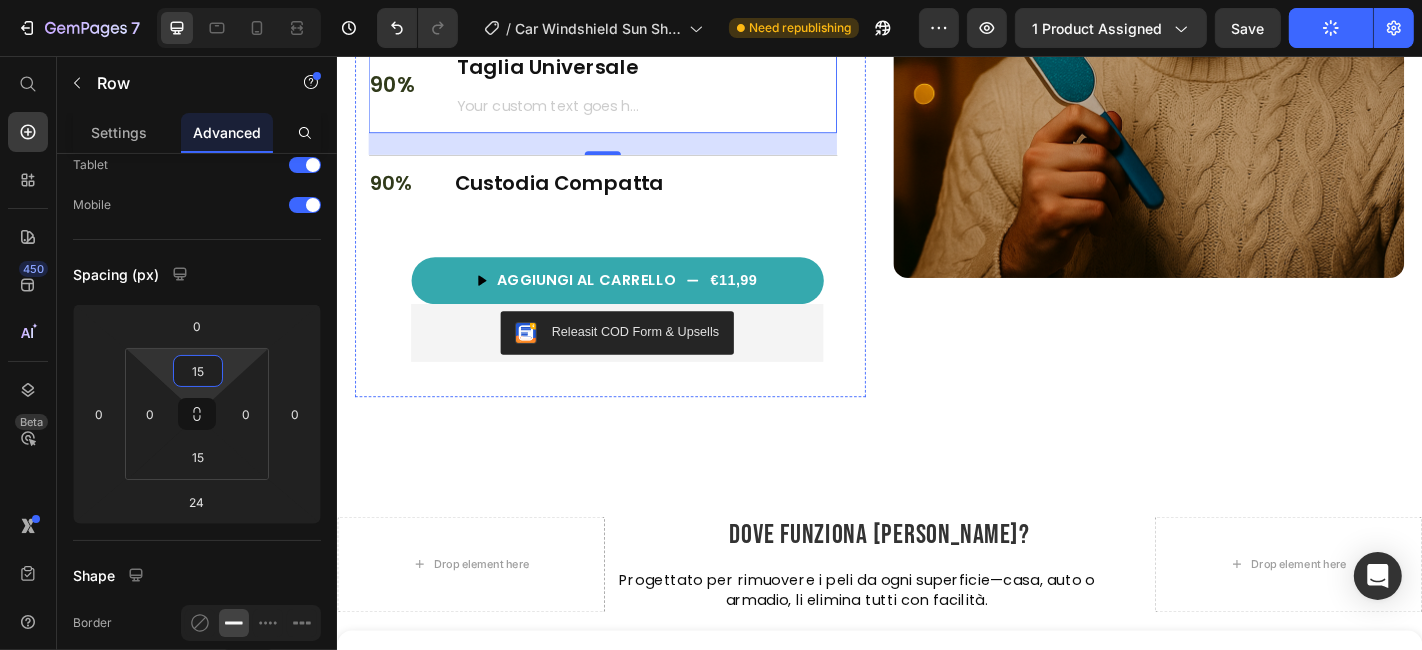 click on "98% Text Block 10 Aste in Acciaio Heading Text Block Row" at bounding box center (630, -25) 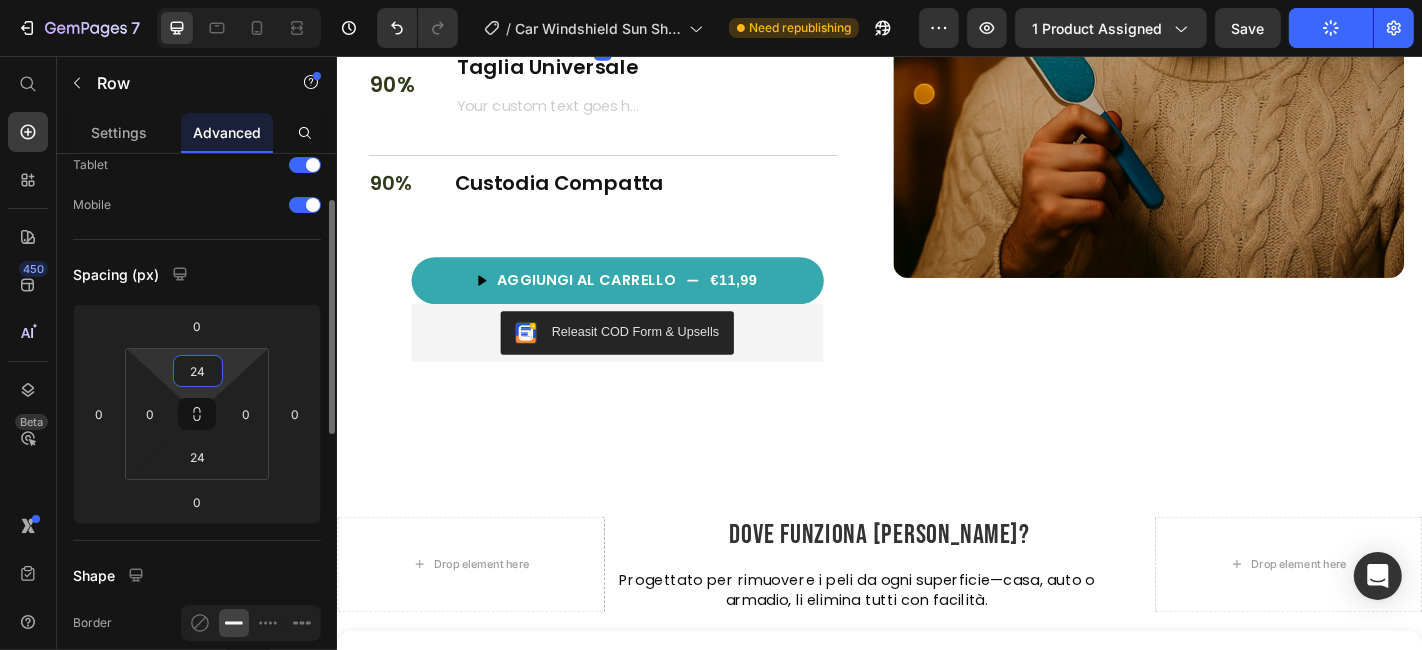 click on "24" at bounding box center (198, 371) 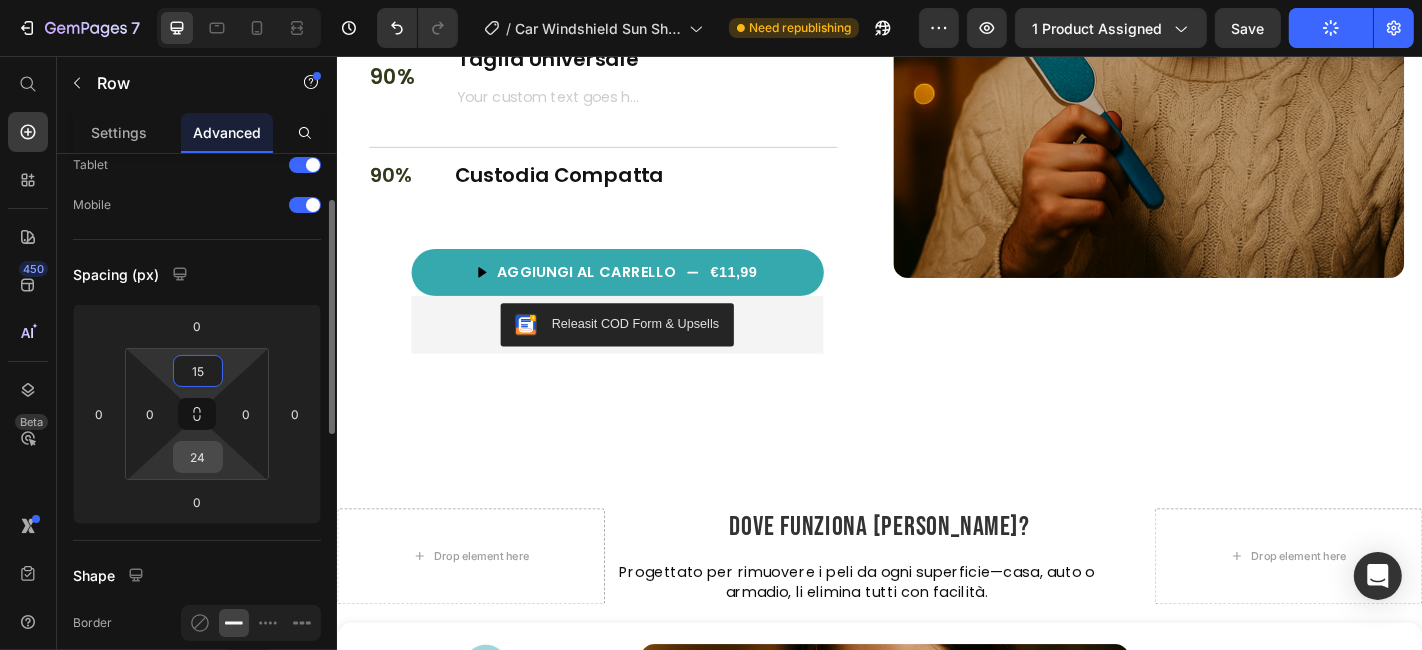 type on "15" 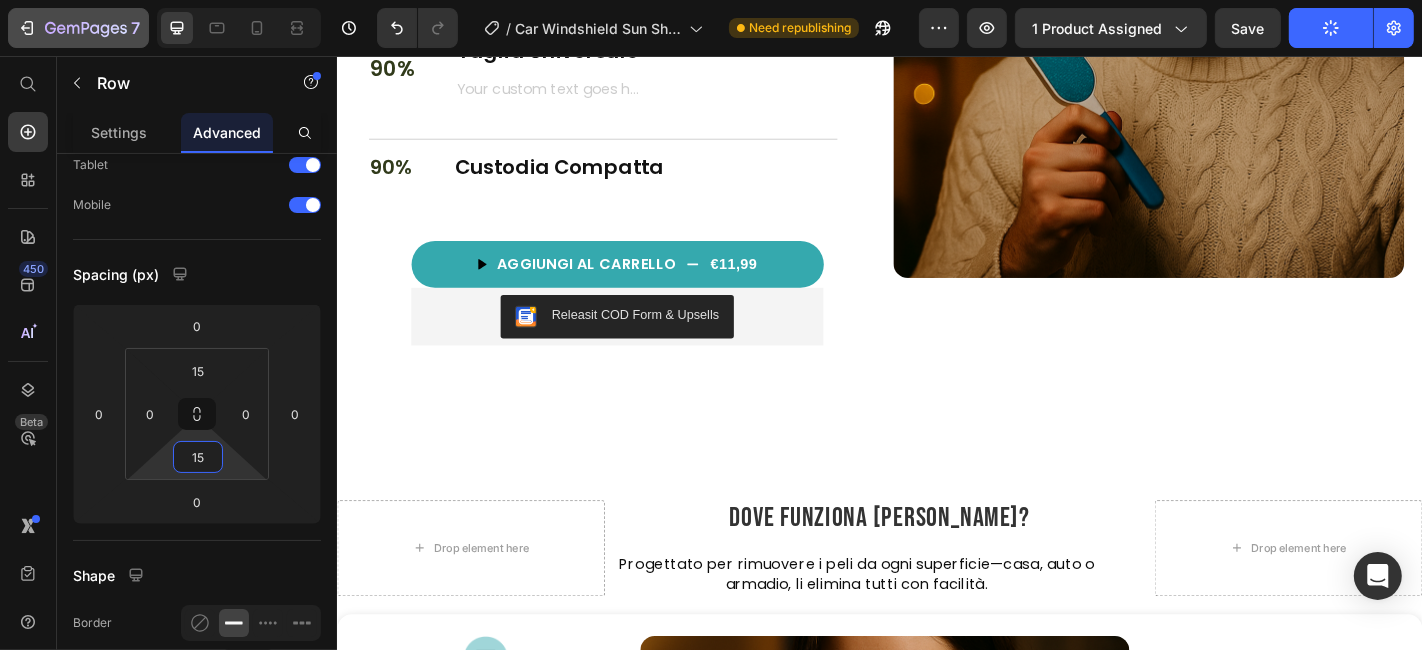type on "15" 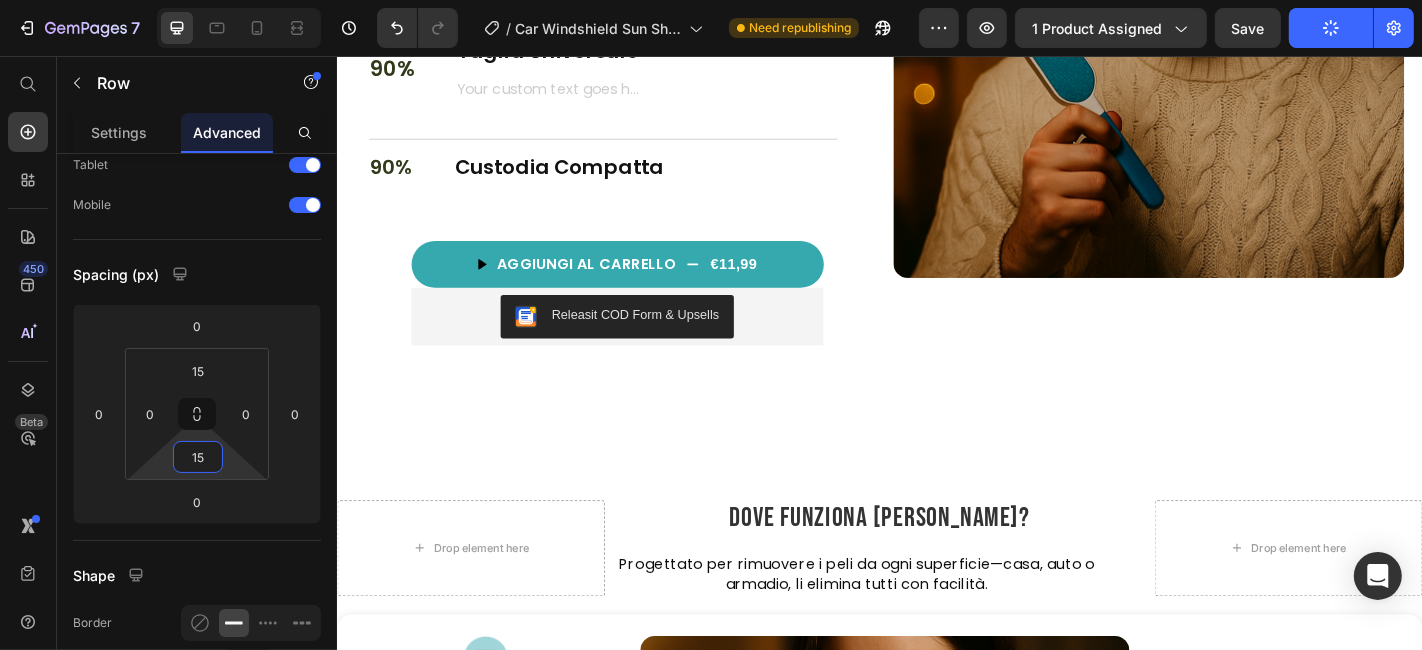click on "98% Text Block 10 Aste in Acciaio Heading Text Block Row   0" at bounding box center (630, -34) 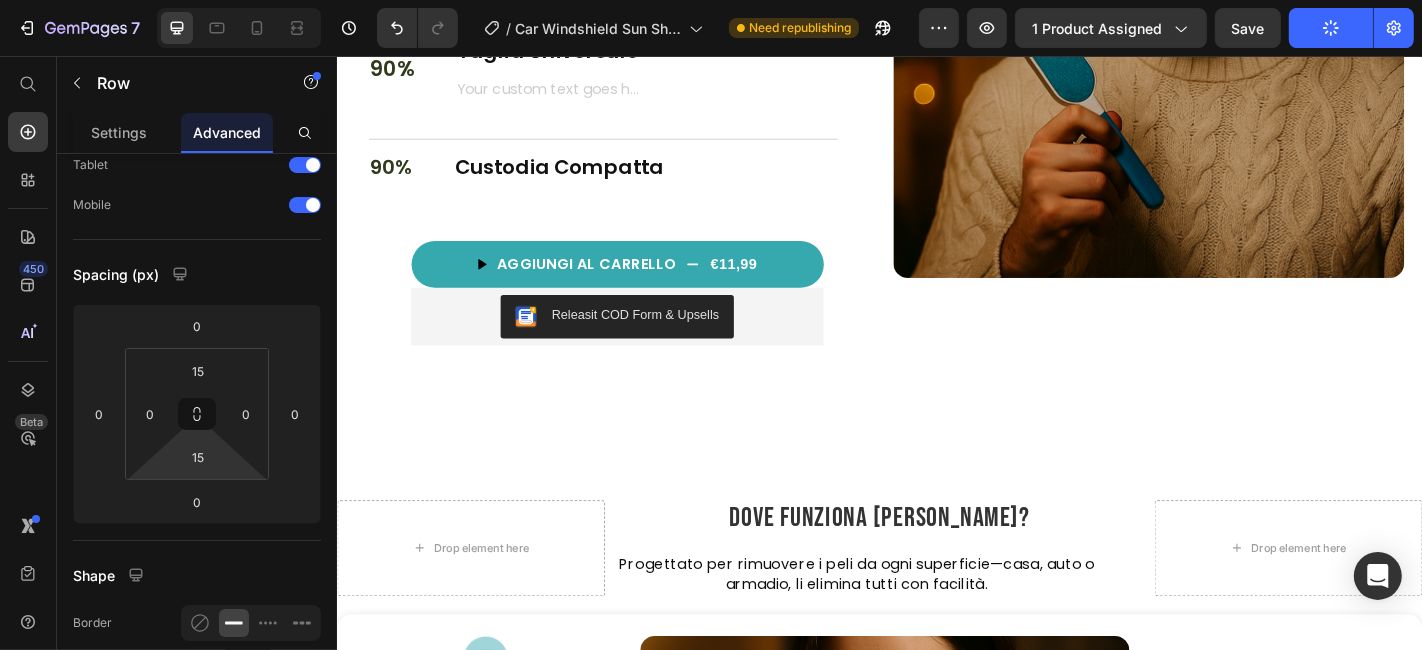 click at bounding box center [648, -9] 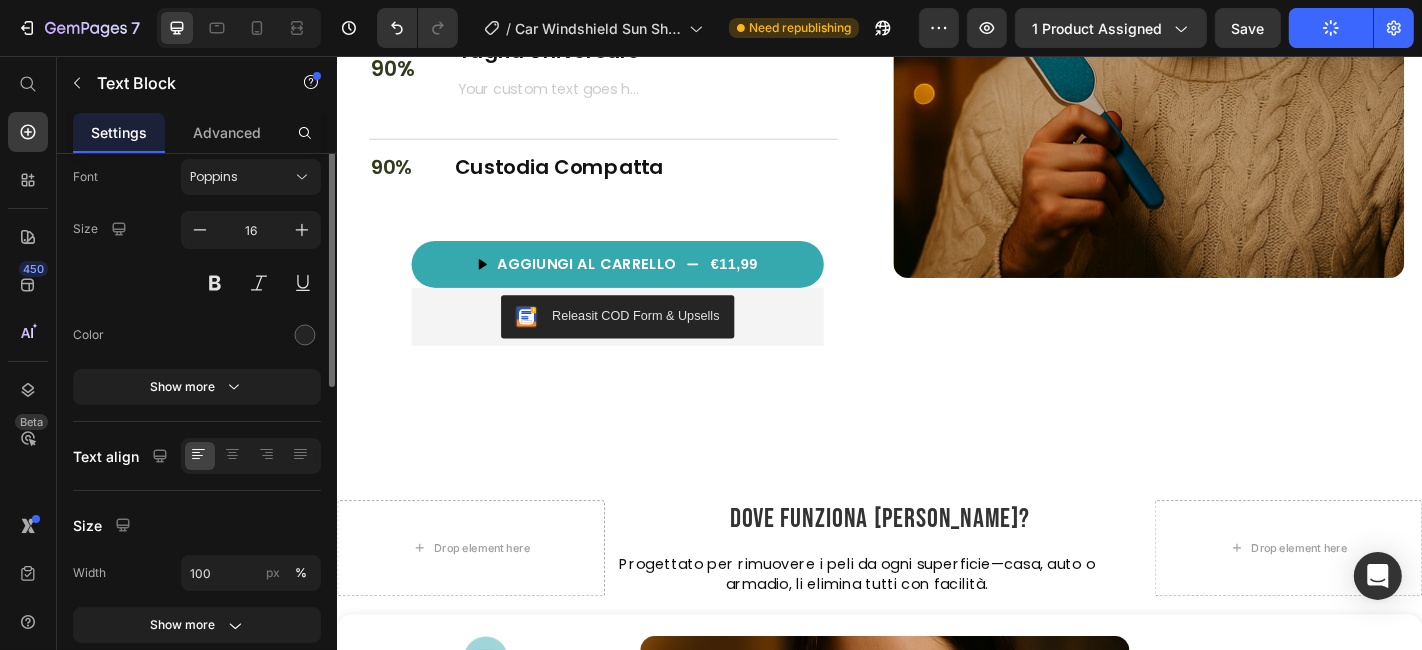 scroll, scrollTop: 0, scrollLeft: 0, axis: both 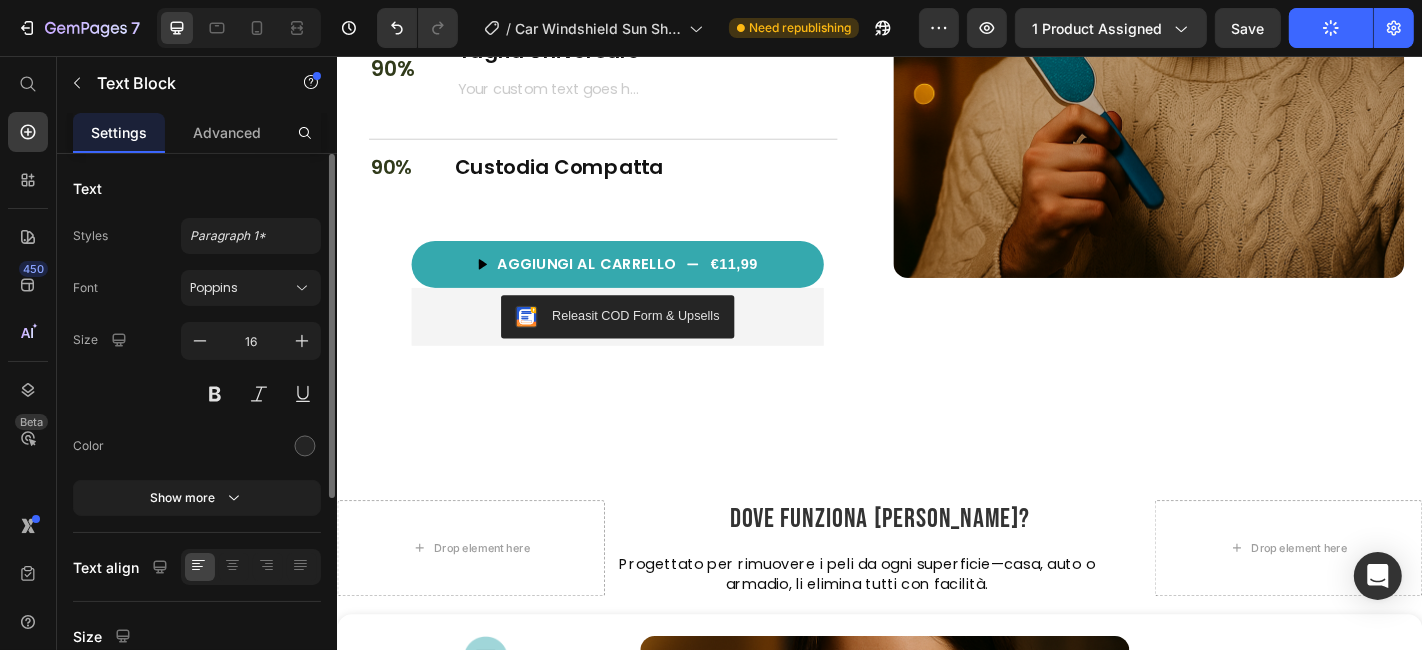 click 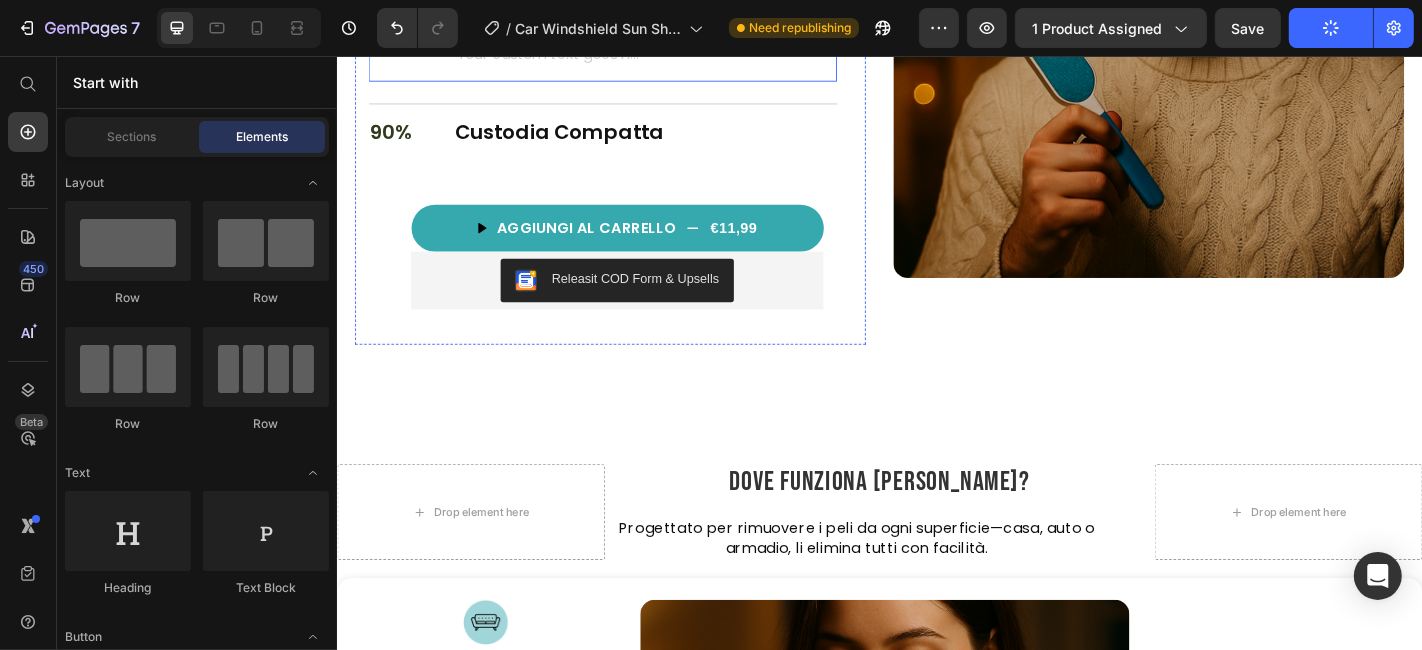 click on "Taglia Universale Heading Text Block" at bounding box center [569, 31] 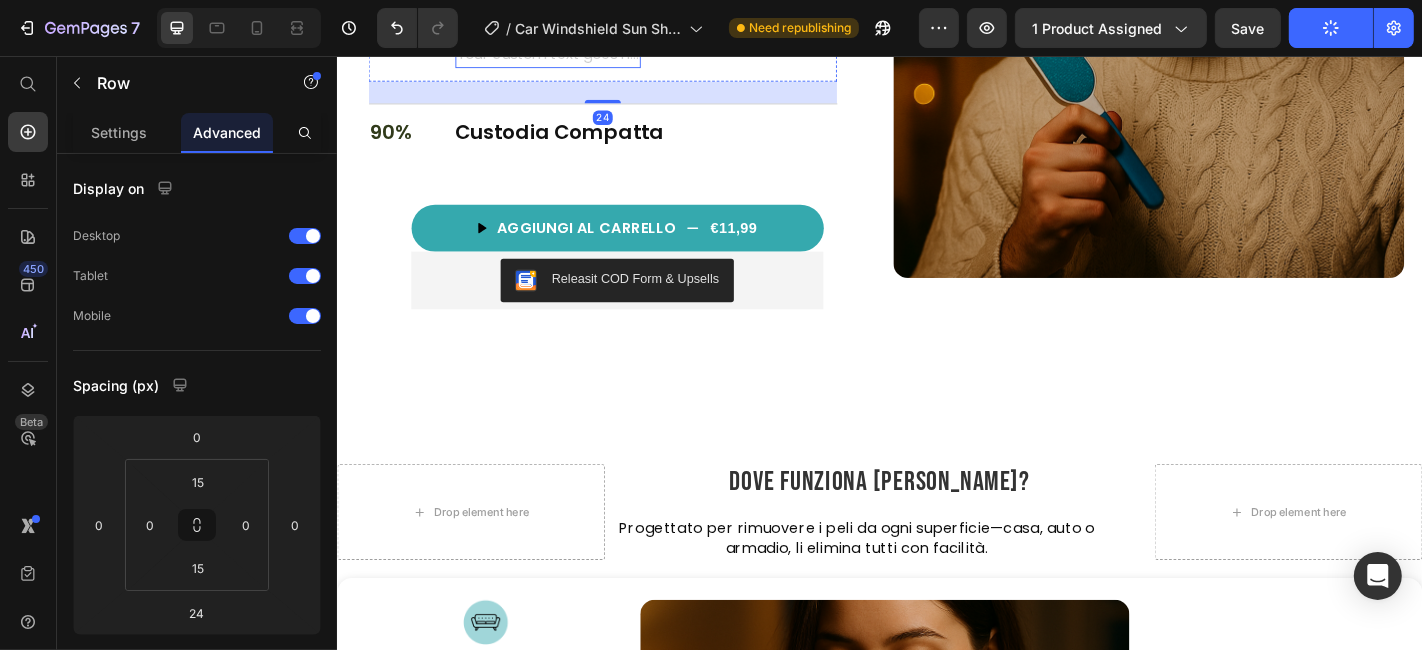 click at bounding box center (569, 56) 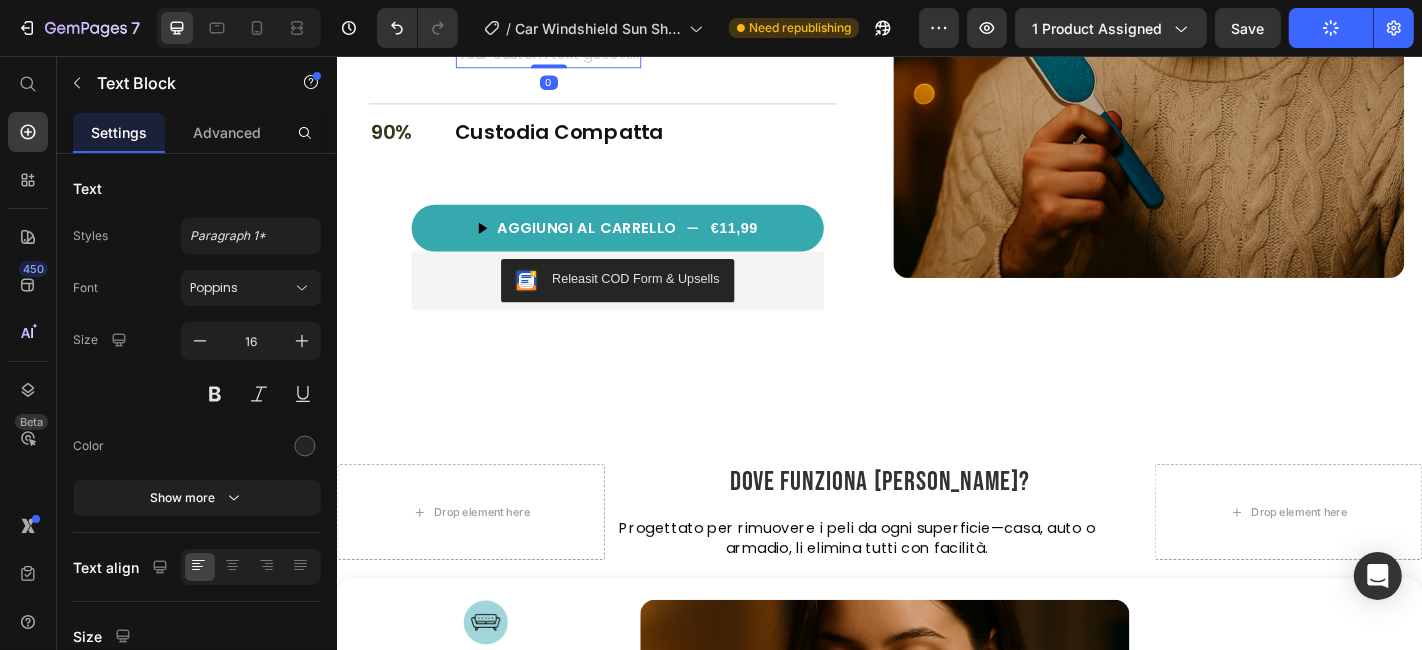 click 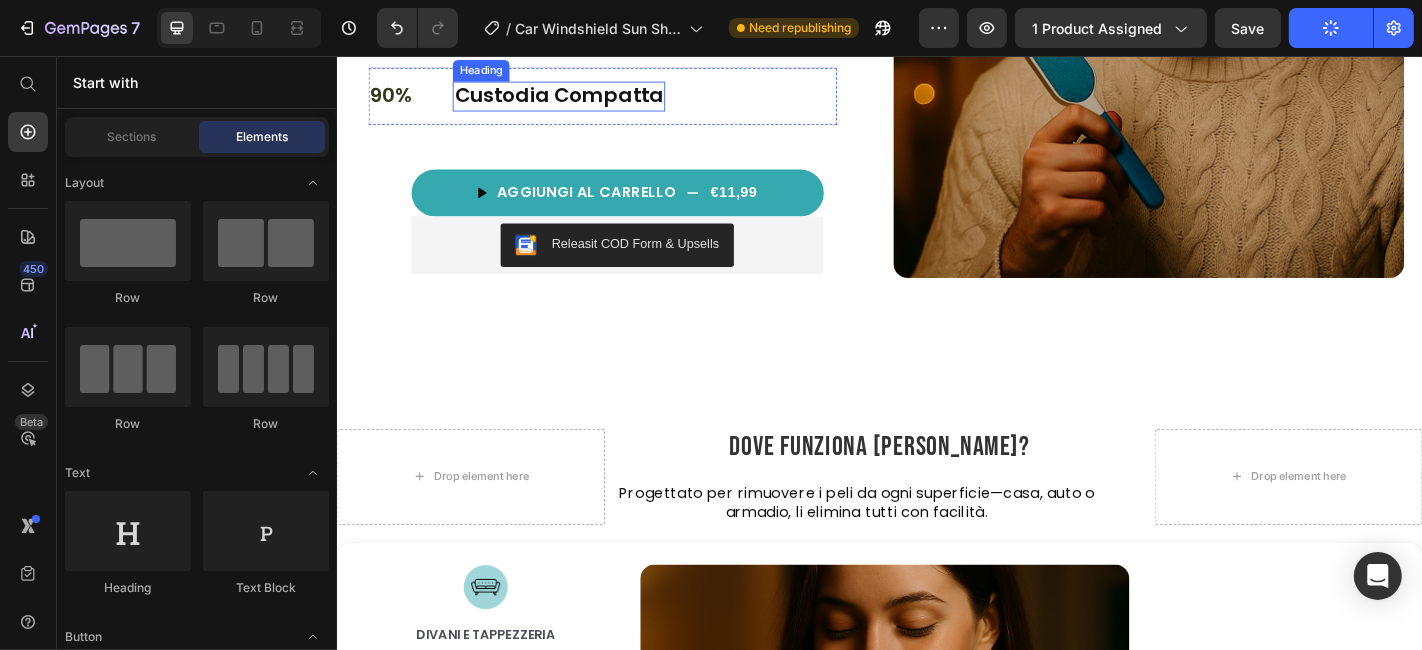 click on "90% Text Block Custodia Compatta Heading Row" at bounding box center [630, 100] 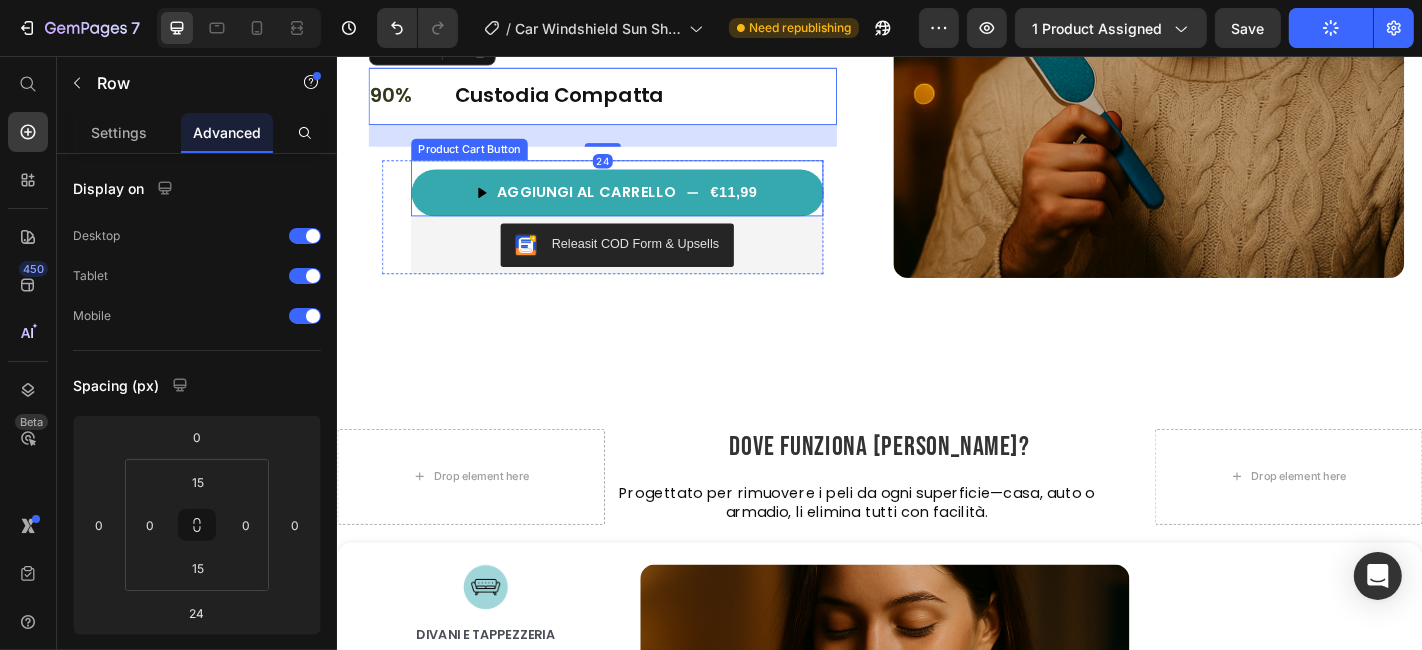 click on "AGGIUNGI AL CARRELLO
€11,99" at bounding box center (646, 207) 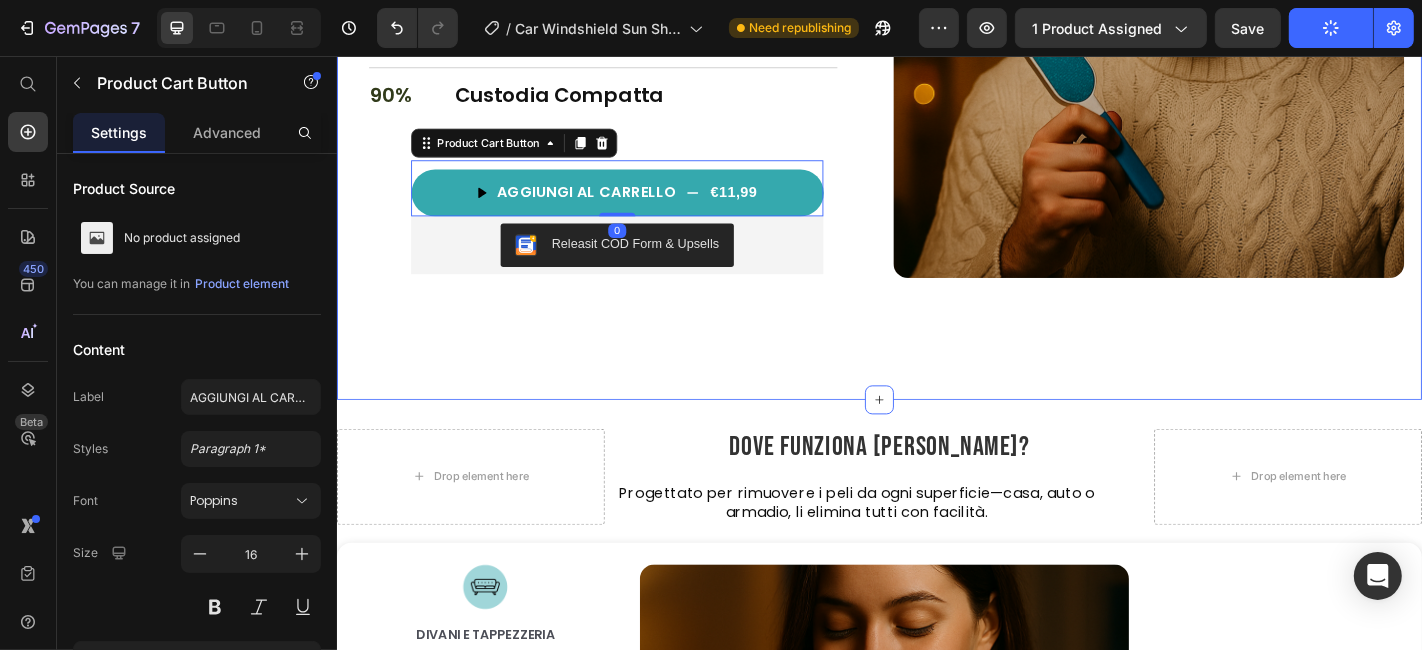 scroll, scrollTop: 2619, scrollLeft: 0, axis: vertical 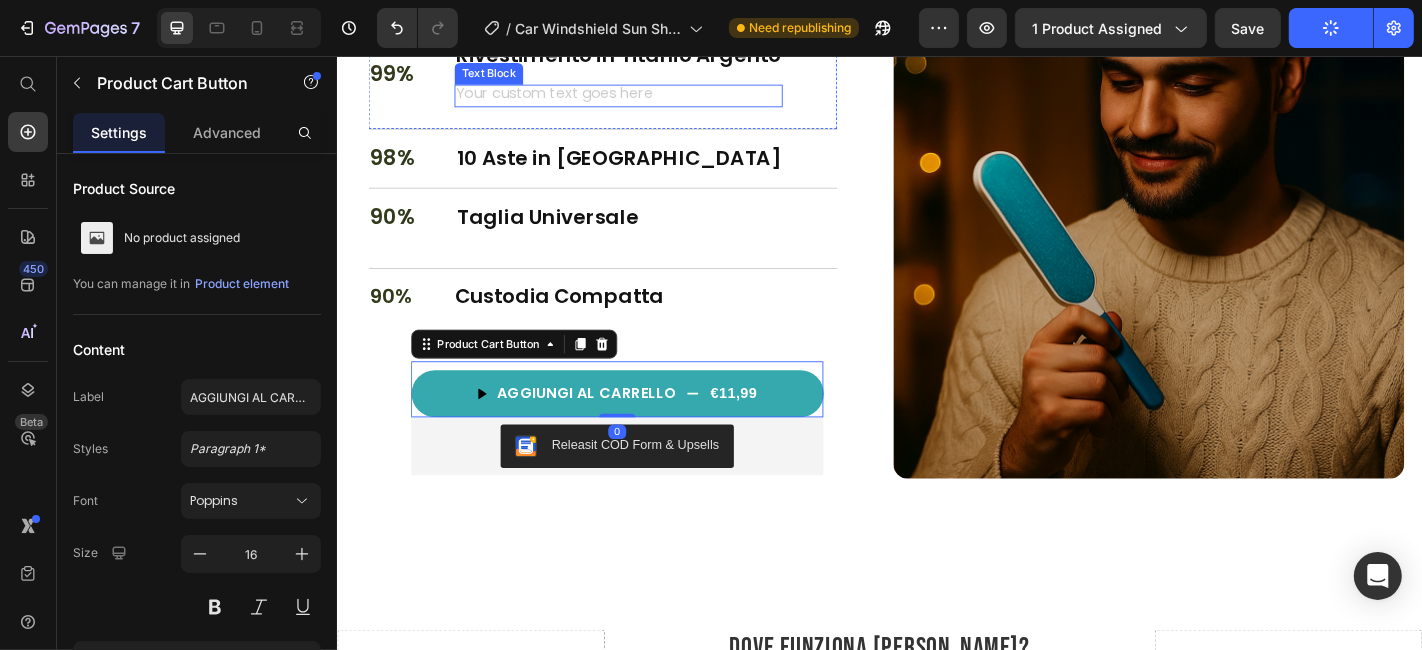 click at bounding box center [647, 99] 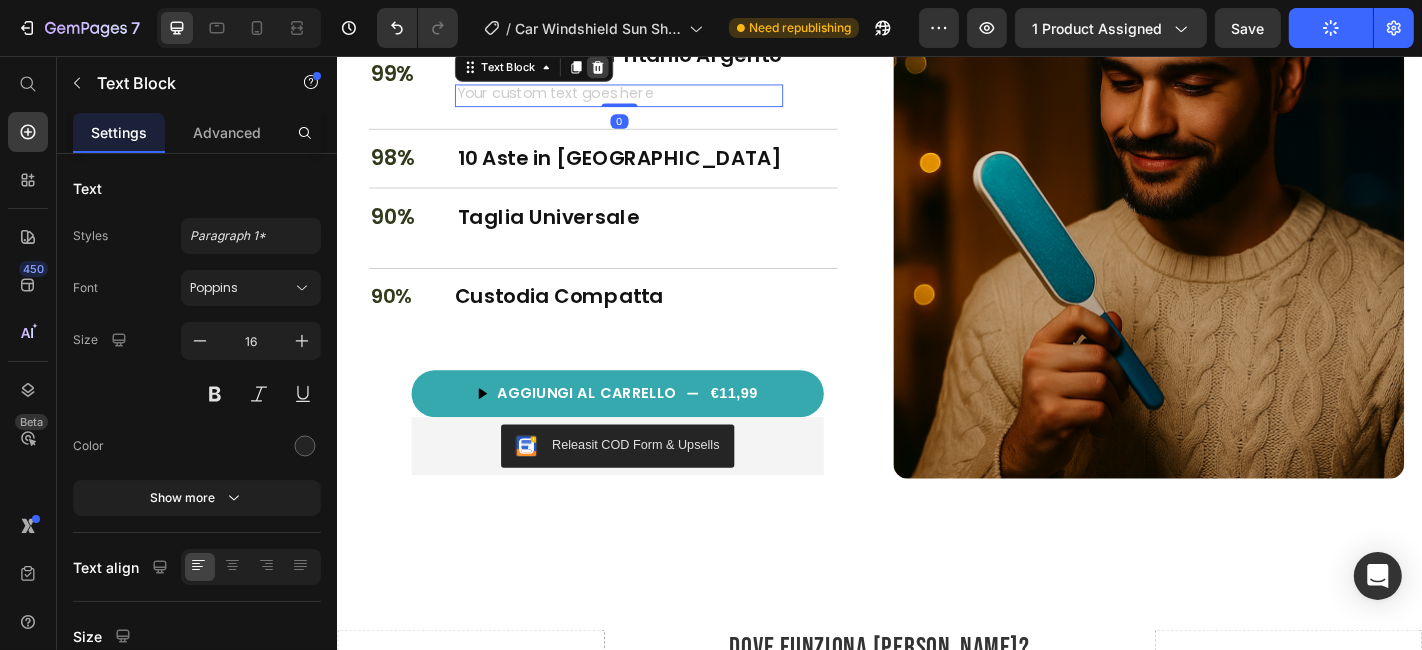 click 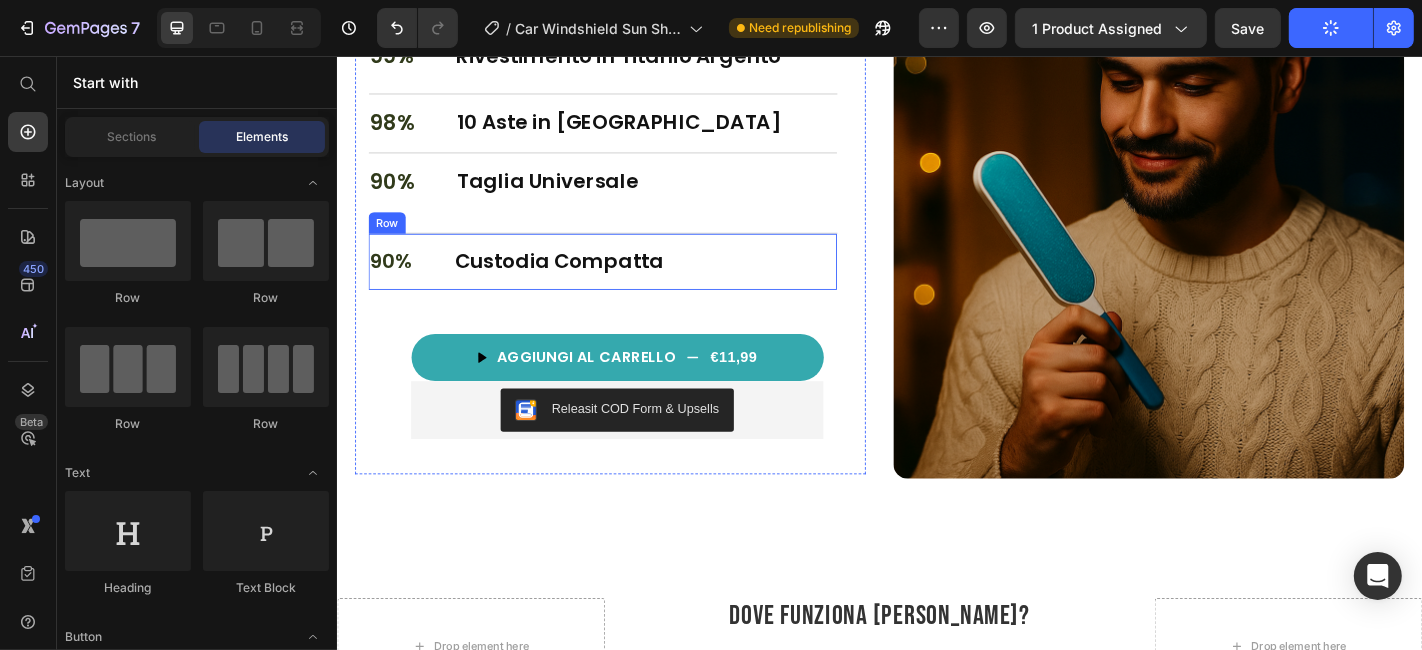 click on "90% Text Block Custodia Compatta Heading Row" at bounding box center (630, 283) 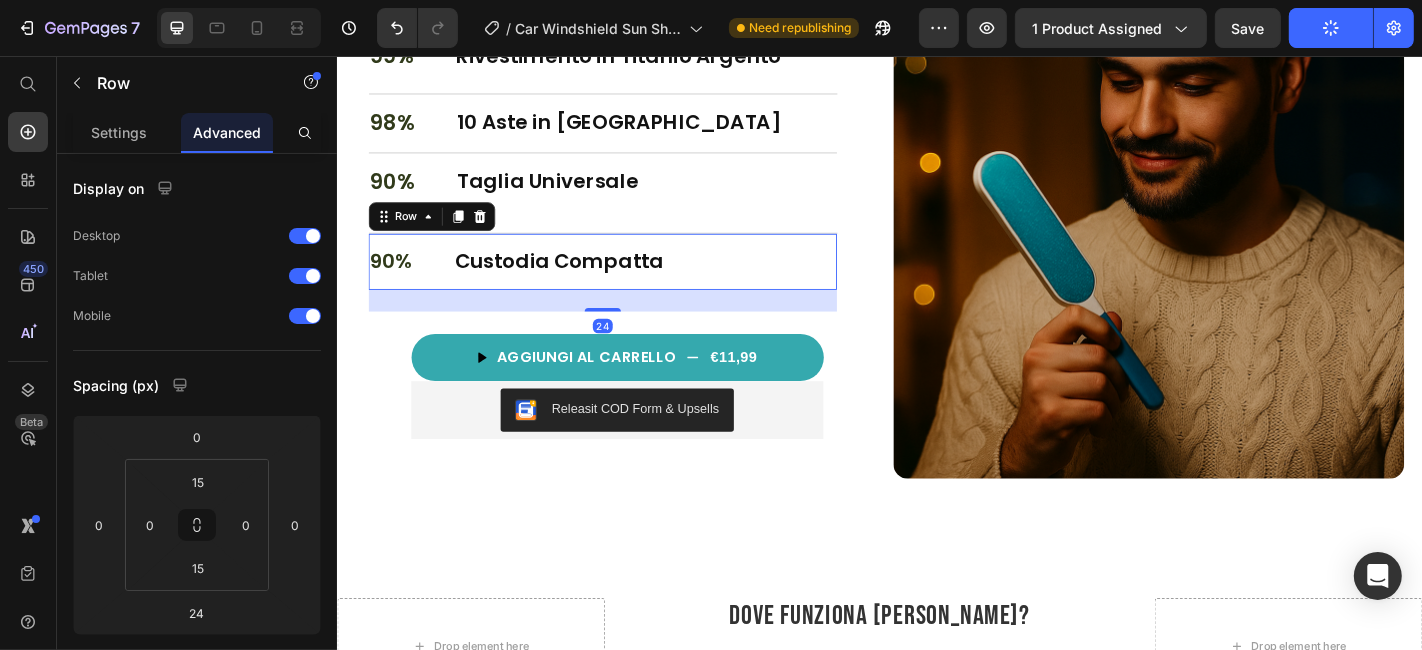 click on "90% Text Block Custodia Compatta Heading Row   24" at bounding box center (630, 283) 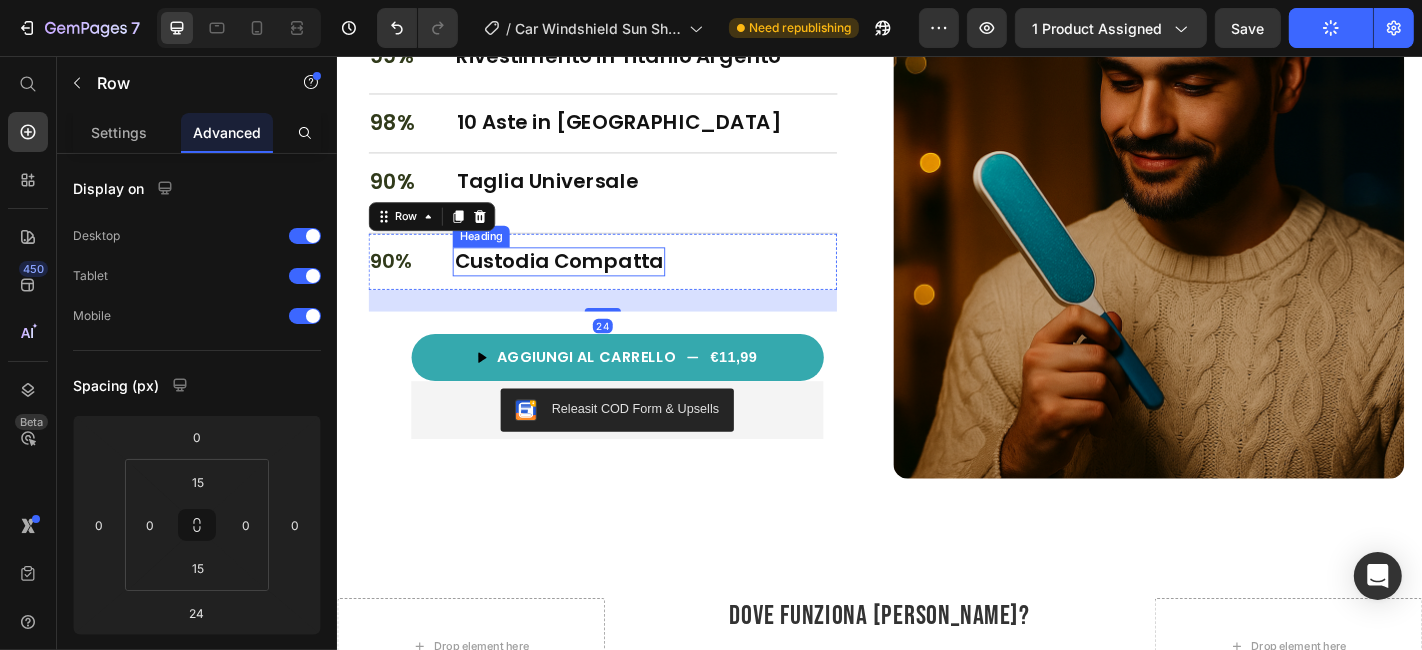 click on "Custodia Compatta" at bounding box center (581, 283) 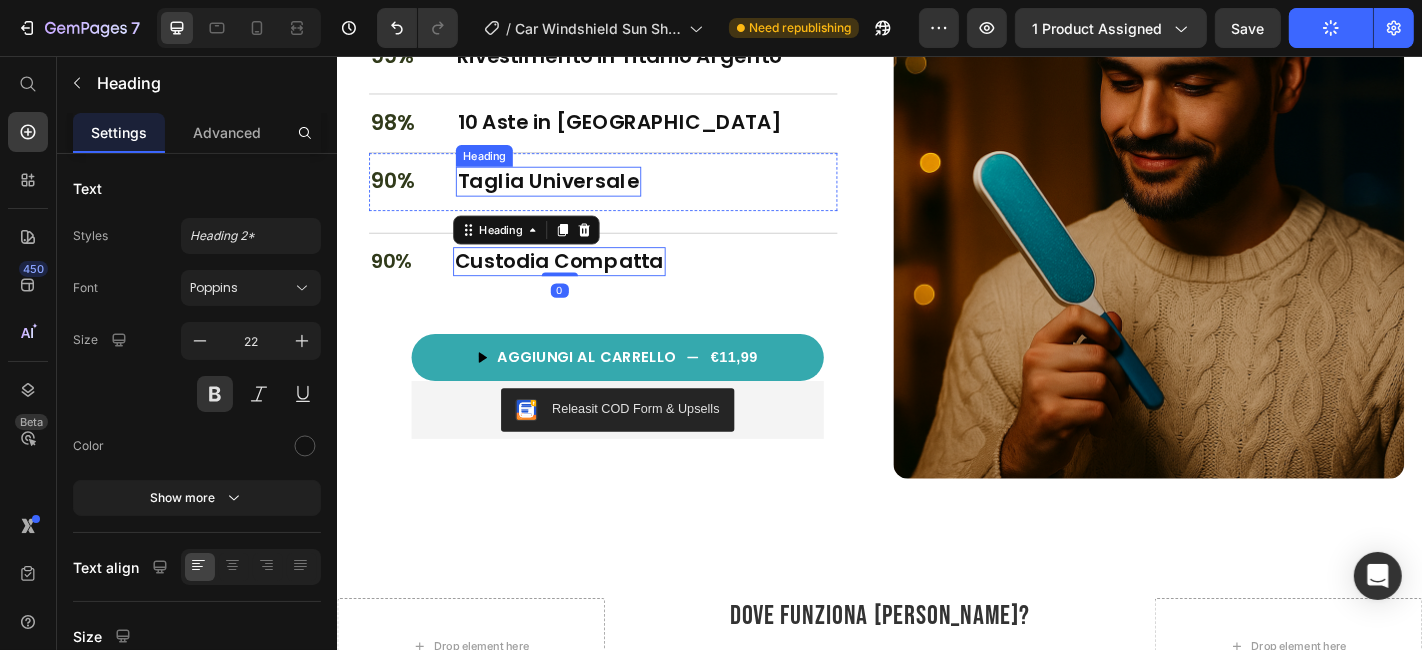 click on "Taglia Universale" at bounding box center [569, 194] 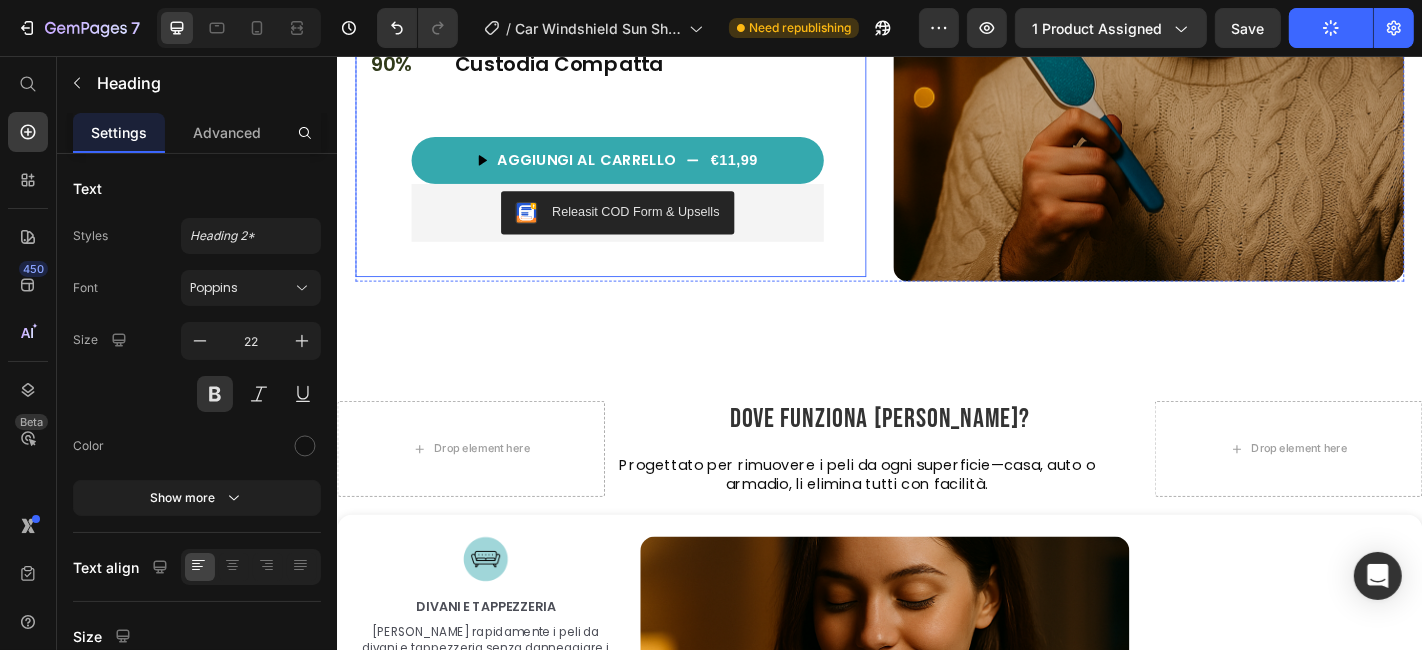 scroll, scrollTop: 2841, scrollLeft: 0, axis: vertical 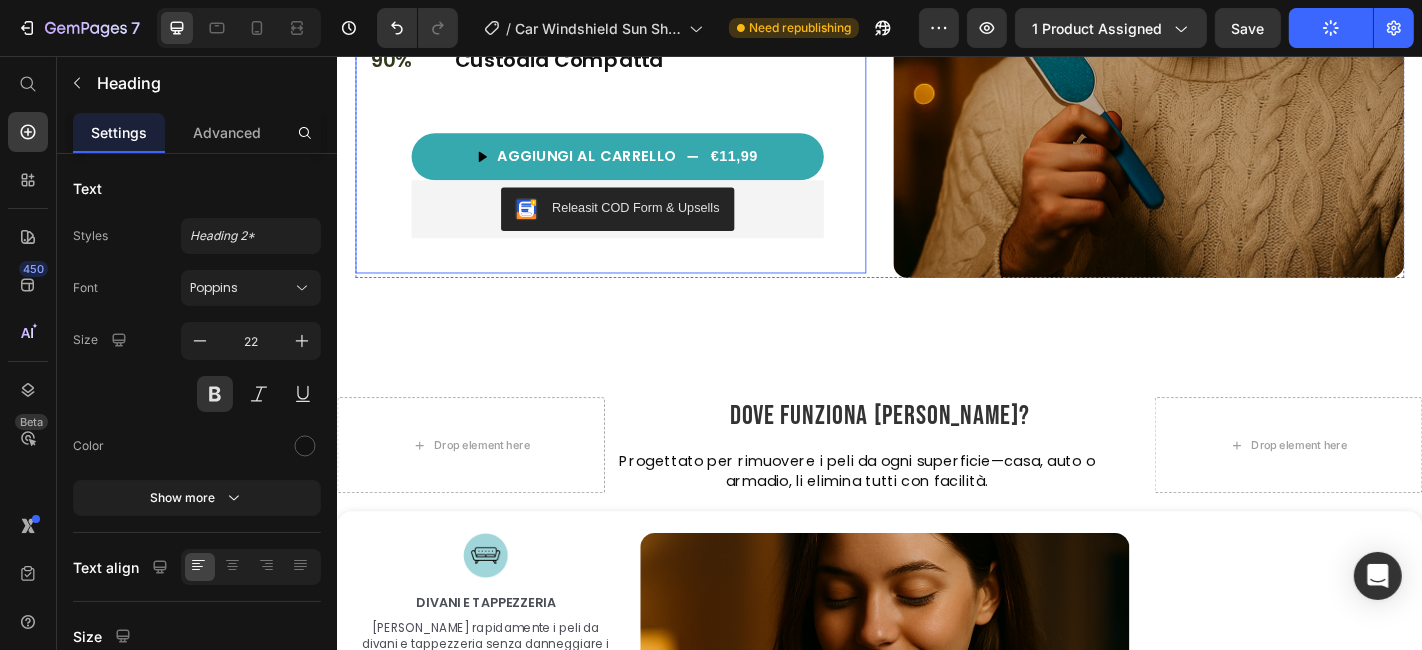 click on "Affari del Giorno™   Perché funziona? Heading 99% Text Block Rivestimento in Titanio Argento Heading Row 98% Text Block 10 Aste in Acciaio Heading Row 90% Text Block Taglia Universale Heading   0 Row 90% Text Block Custodia Compatta Heading Row Premium [MEDICAL_DATA] core U-shaped arm tunnel for ultimate support Gentle on skin with cooling bamboo cover Ideal for side sleepers & couples Item list
AGGIUNGI [PERSON_NAME]
€11,99 Product Cart Button Releasit COD Form & Upsells Releasit COD Form & Upsells Row Product Row" at bounding box center [638, 16] 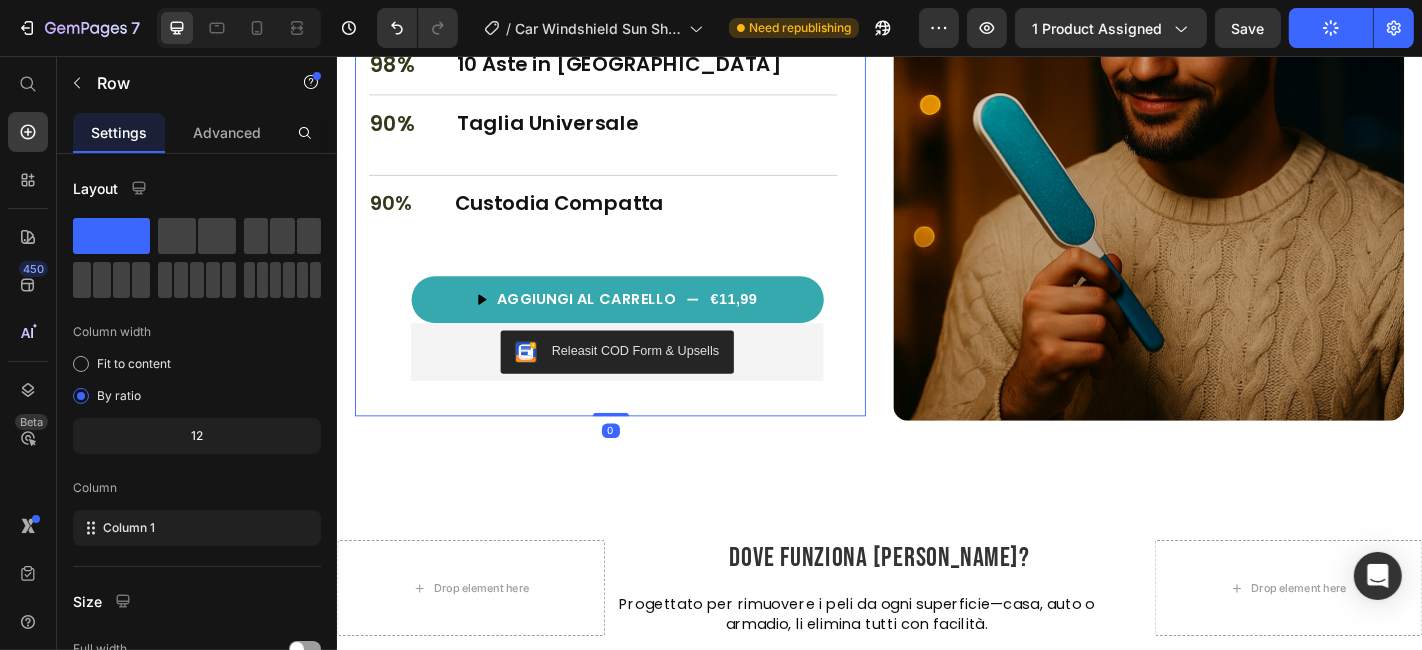scroll, scrollTop: 2508, scrollLeft: 0, axis: vertical 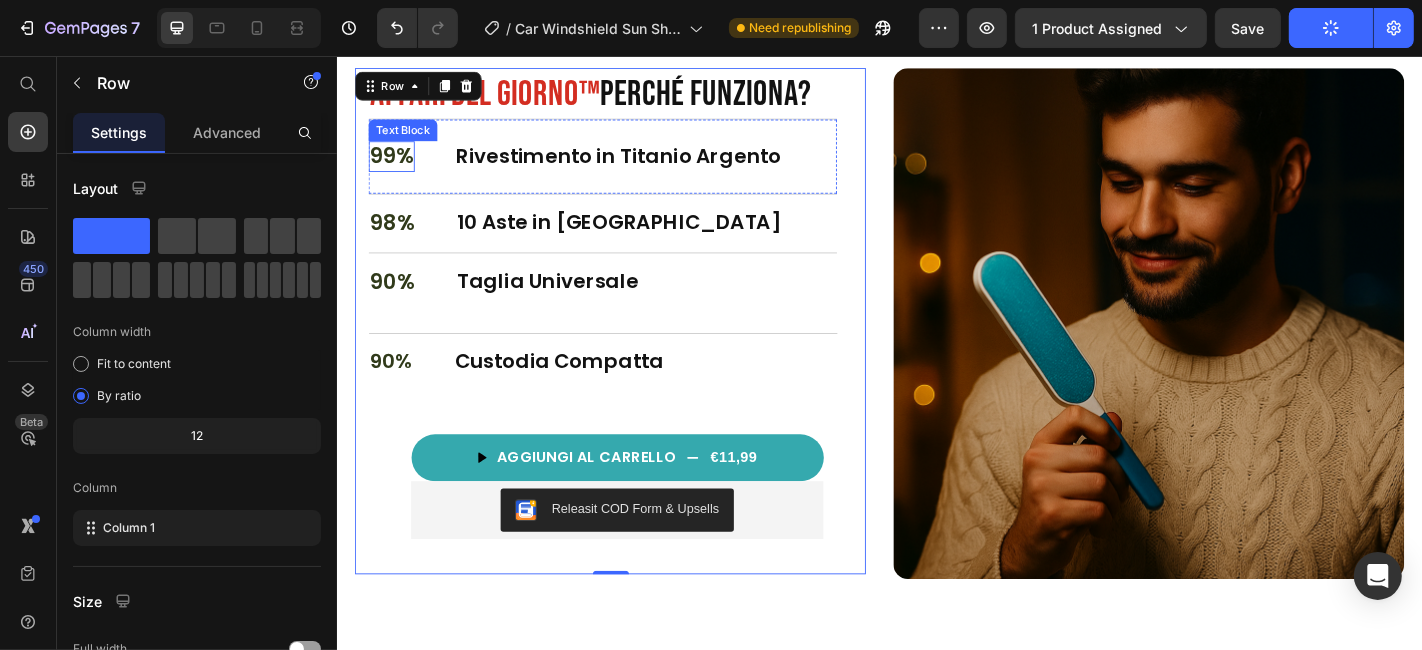 click on "99%" at bounding box center [396, 167] 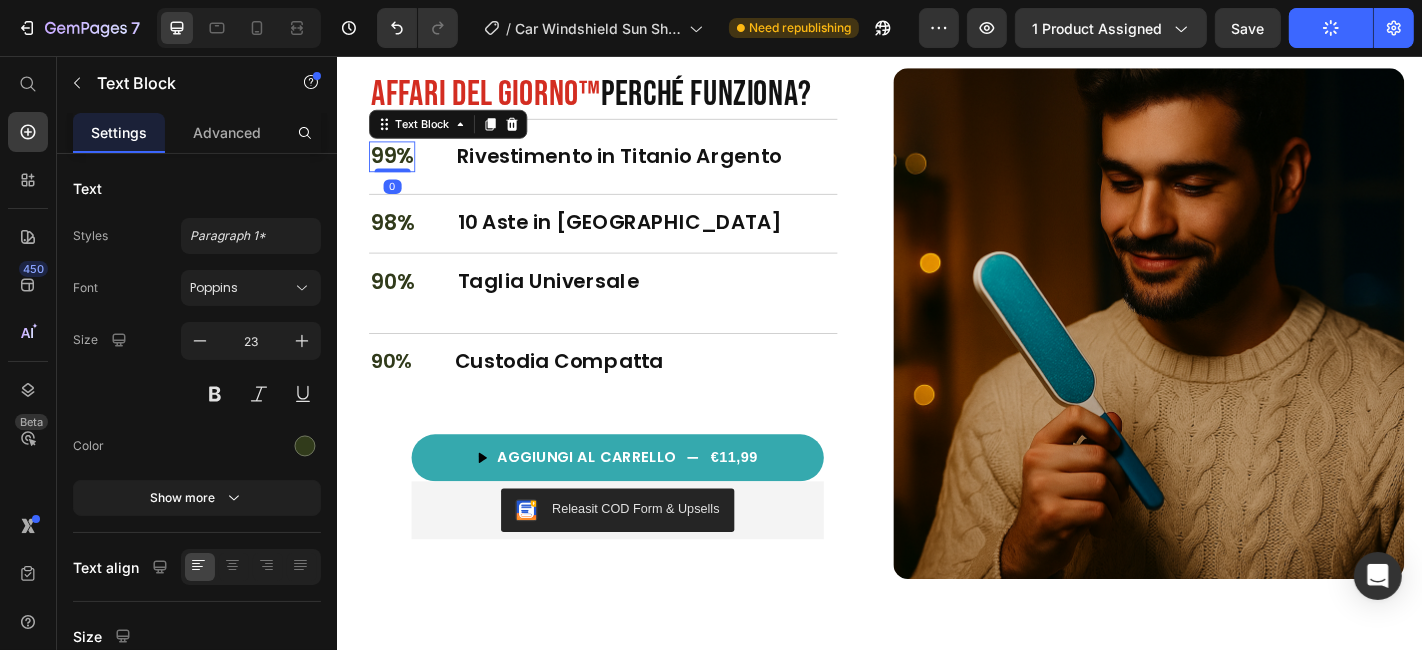 click on "99%" at bounding box center [396, 167] 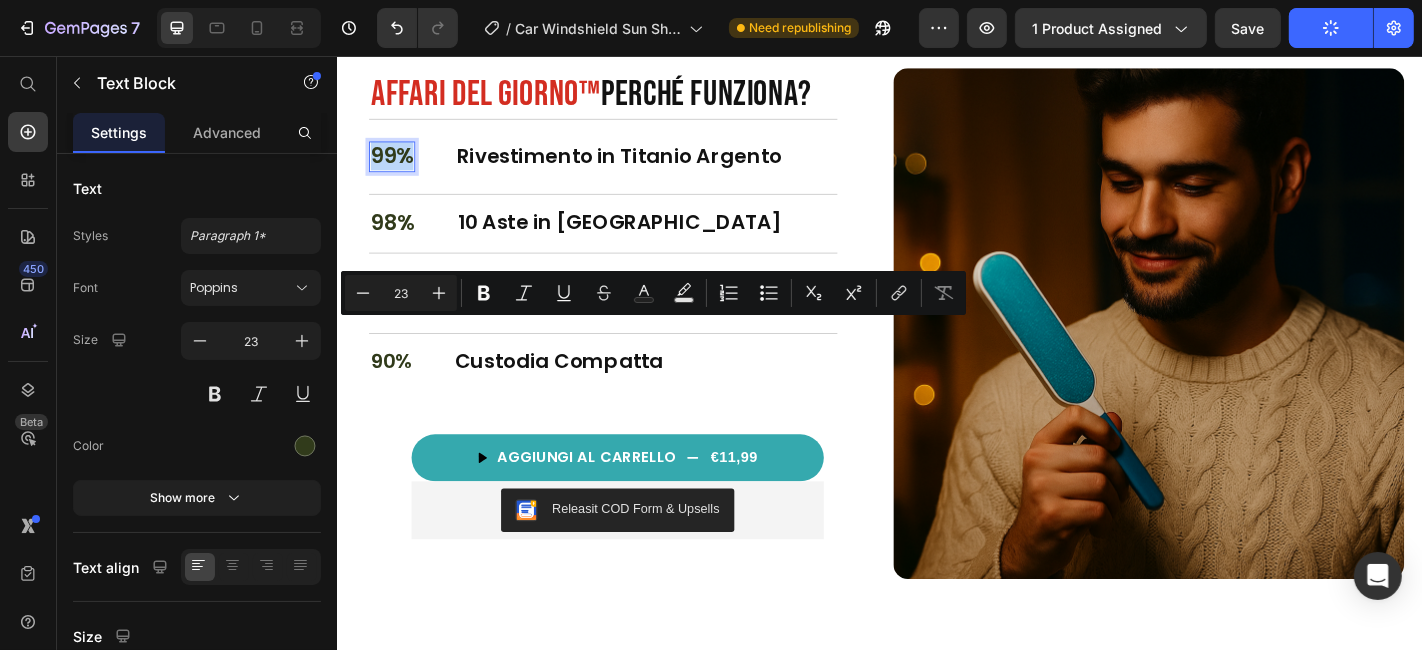 click on "99%" at bounding box center [396, 167] 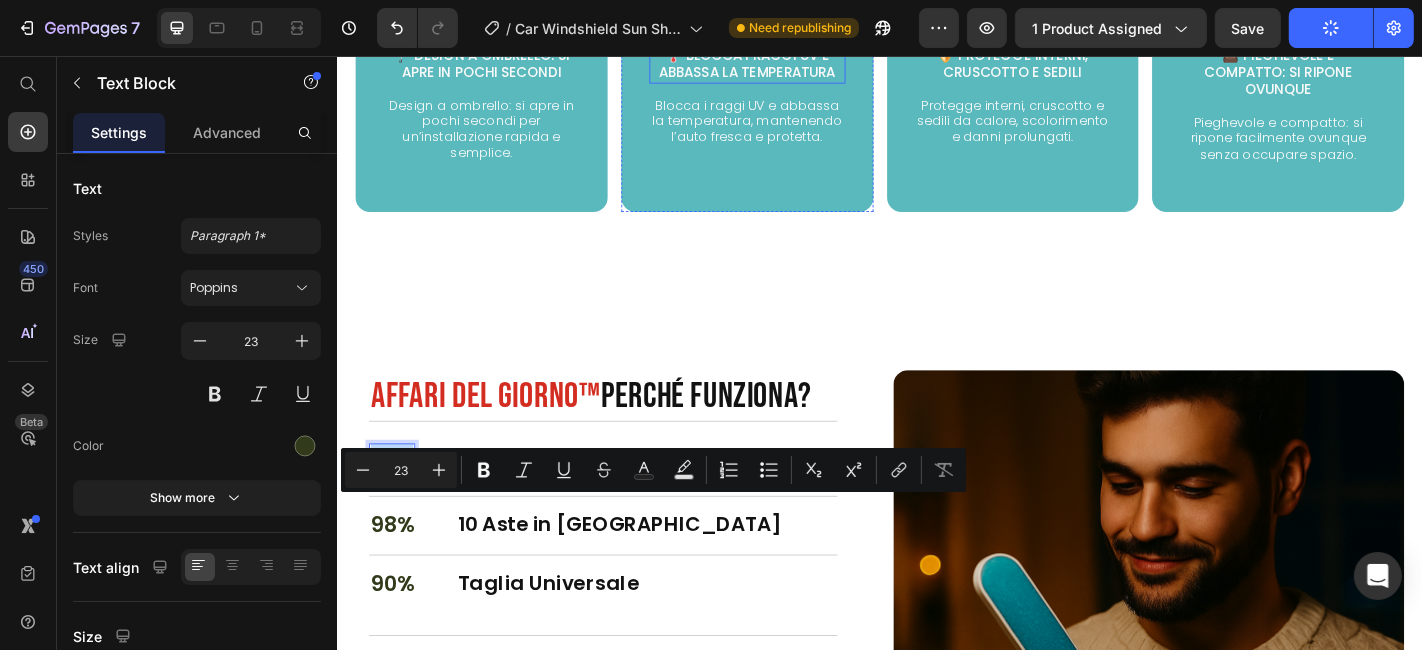 scroll, scrollTop: 2619, scrollLeft: 0, axis: vertical 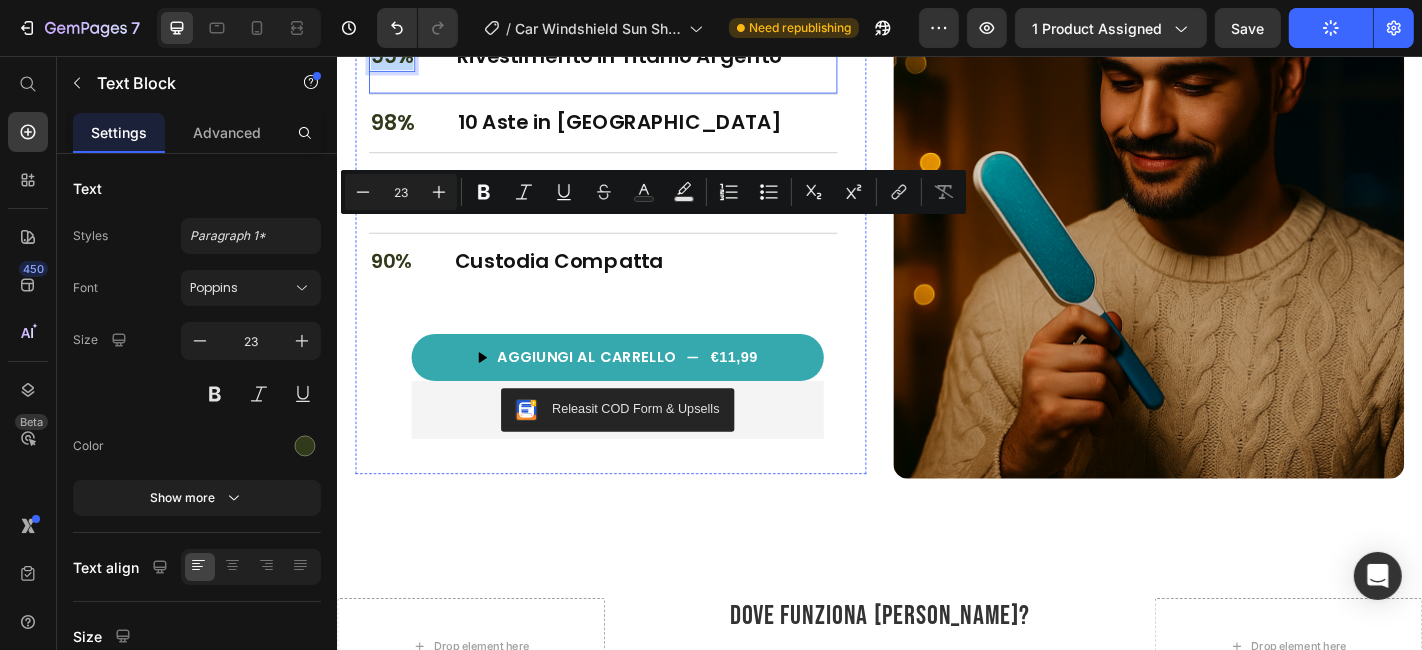 click on "99% Text Block   0 Rivestimento in Titanio Argento Heading Row" at bounding box center (630, 55) 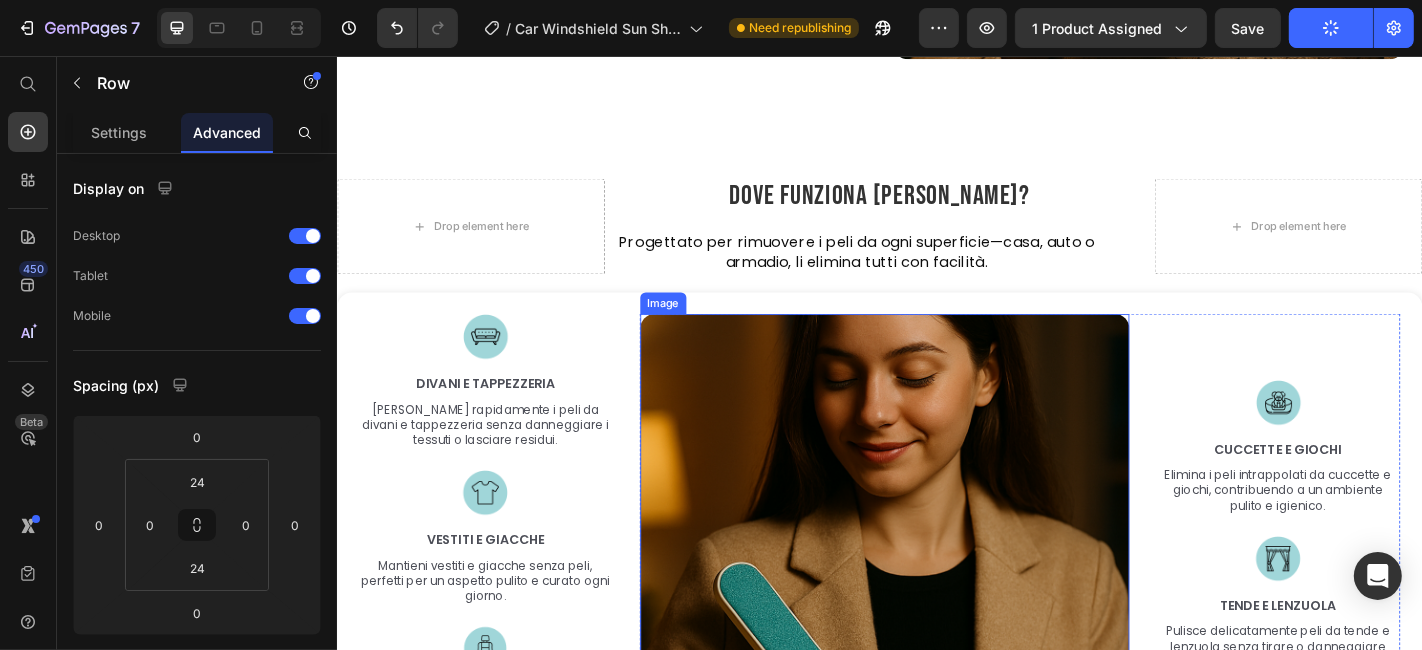 scroll, scrollTop: 3174, scrollLeft: 0, axis: vertical 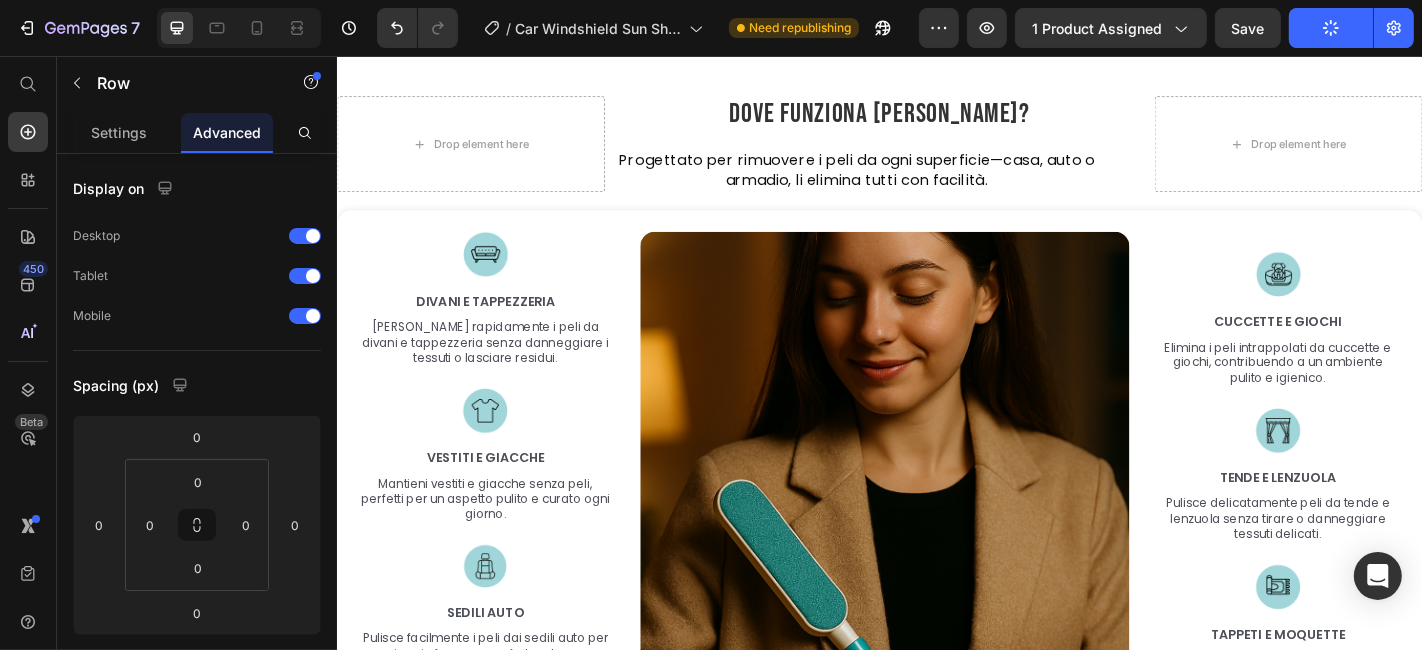 click on "Affari del Giorno™   Perché funziona? Heading 99% Text Block Rivestimento in Titanio Argento Heading Row   0 98% Text Block 10 Aste in Acciaio Heading Row 90% Text Block Taglia Universale Heading Row 90% Text Block Custodia Compatta Heading Row Premium [MEDICAL_DATA] core U-shaped arm tunnel for ultimate support Gentle on skin with cooling bamboo cover Ideal for side sleepers & couples Item list
AGGIUNGI [PERSON_NAME]
€11,99 Product Cart Button Releasit COD Form & Upsells Releasit COD Form & Upsells Row Product Row Image Row" at bounding box center (936, -315) 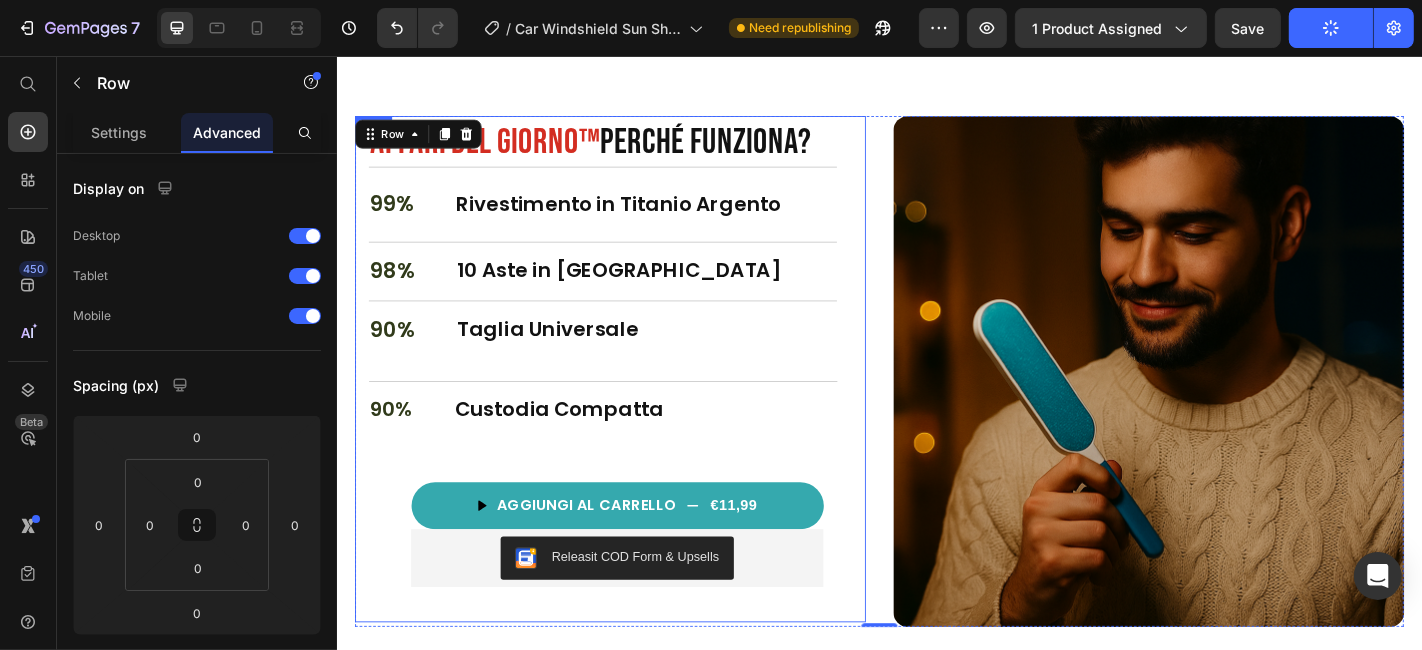 scroll, scrollTop: 2397, scrollLeft: 0, axis: vertical 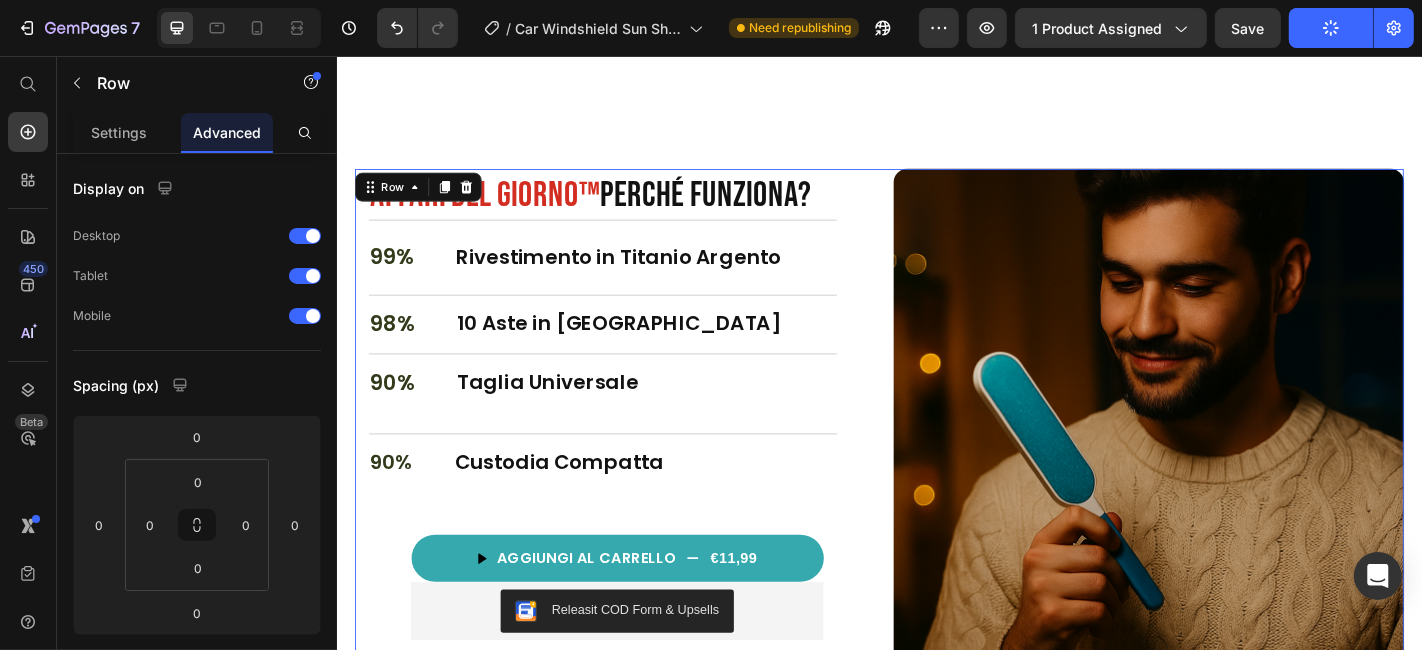 click on "Affari del Giorno™   Perché funziona? Heading 99% Text Block Rivestimento in Titanio Argento Heading Row 98% Text Block 10 Aste in Acciaio Heading Row 90% Text Block Taglia Universale Heading Row 90% Text Block Custodia Compatta Heading Row Premium [MEDICAL_DATA] core U-shaped arm tunnel for ultimate support Gentle on skin with cooling bamboo cover Ideal for side sleepers & couples Item list
AGGIUNGI [PERSON_NAME]
€11,99 Product Cart Button Releasit COD Form & Upsells Releasit COD Form & Upsells Row Product Row Image Row   0" at bounding box center (936, 462) 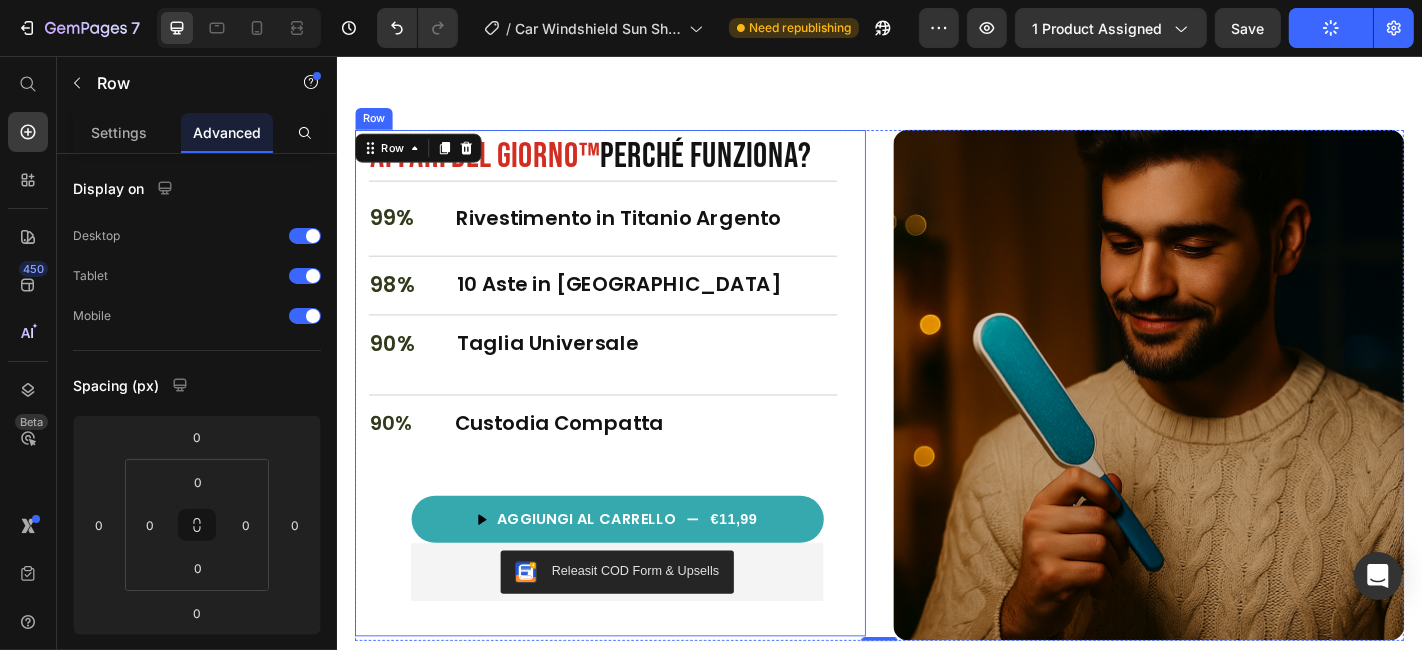 scroll, scrollTop: 2508, scrollLeft: 0, axis: vertical 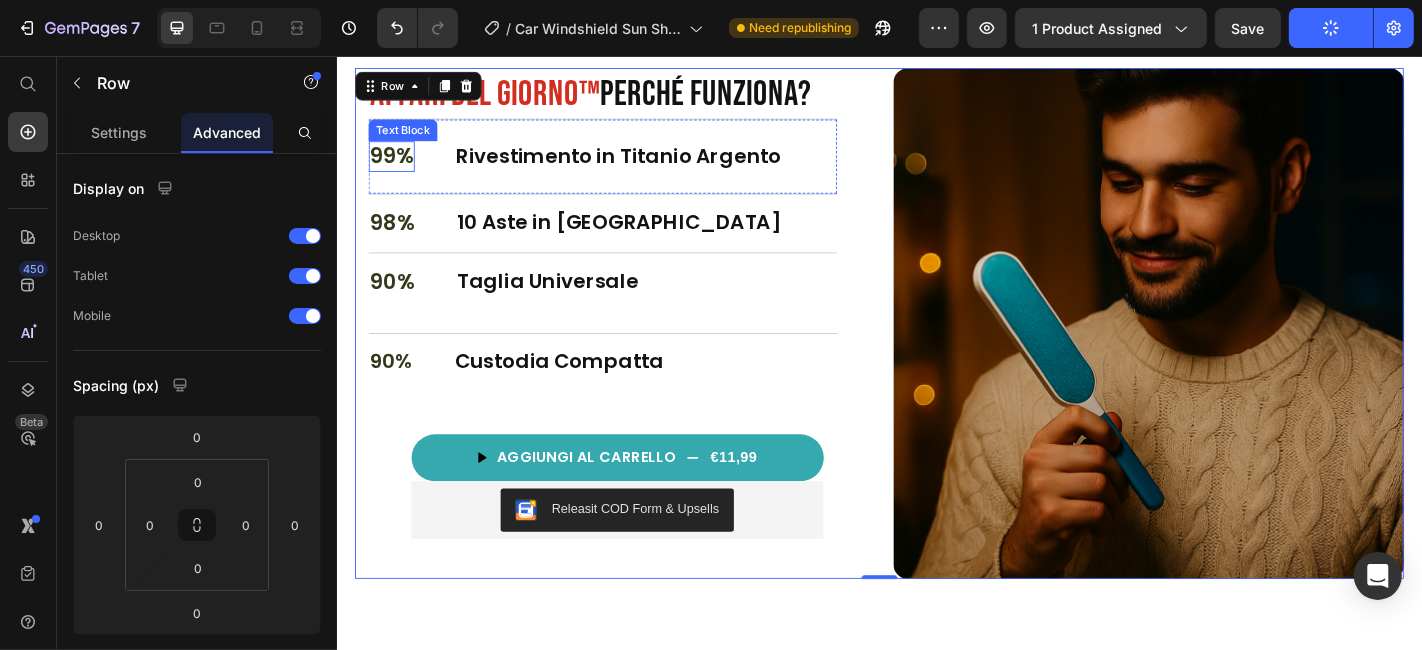 click on "99%" at bounding box center (396, 167) 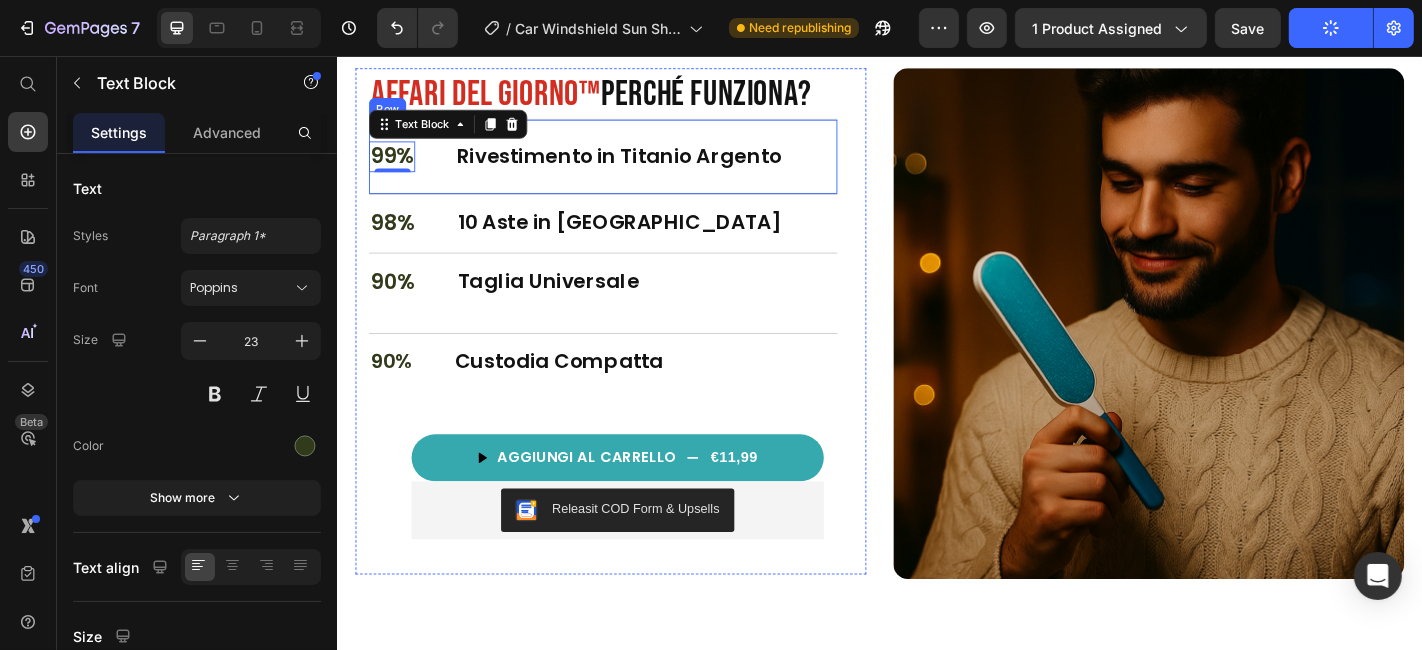 click on "99% Text Block   0 Rivestimento in Titanio Argento Heading Row" at bounding box center [630, 166] 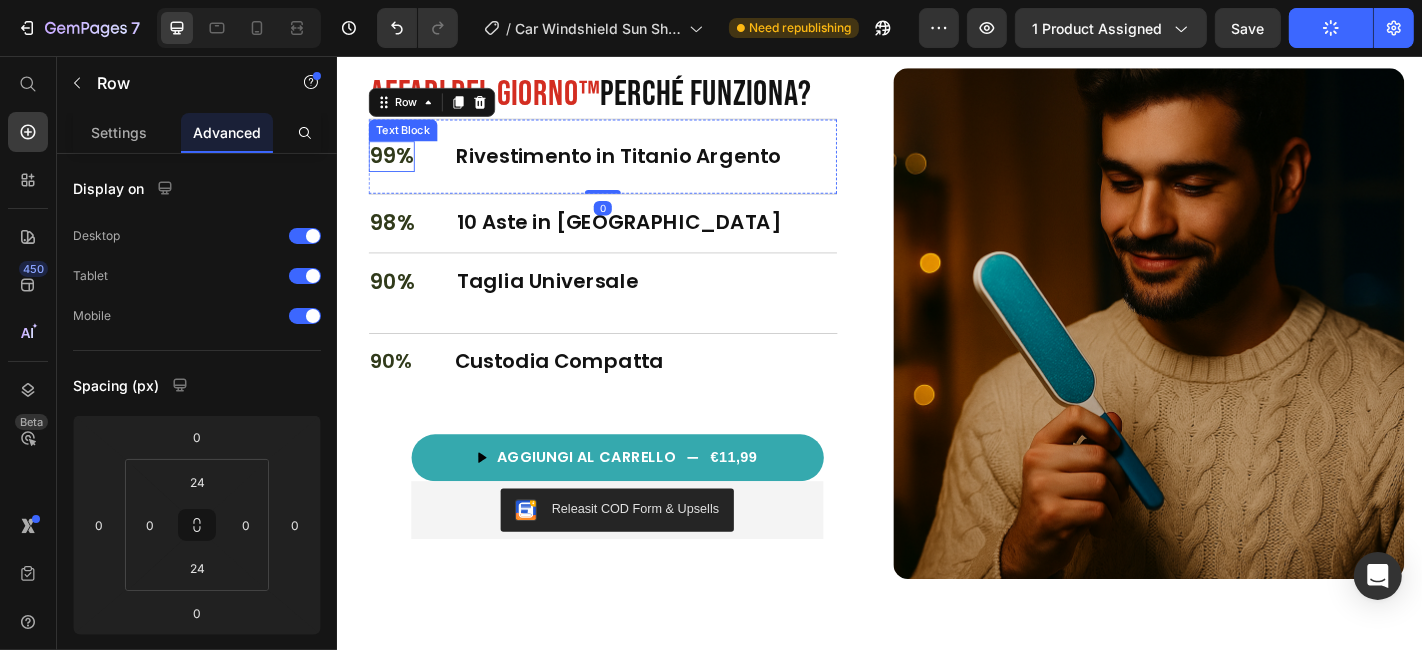 click on "99%" at bounding box center [396, 167] 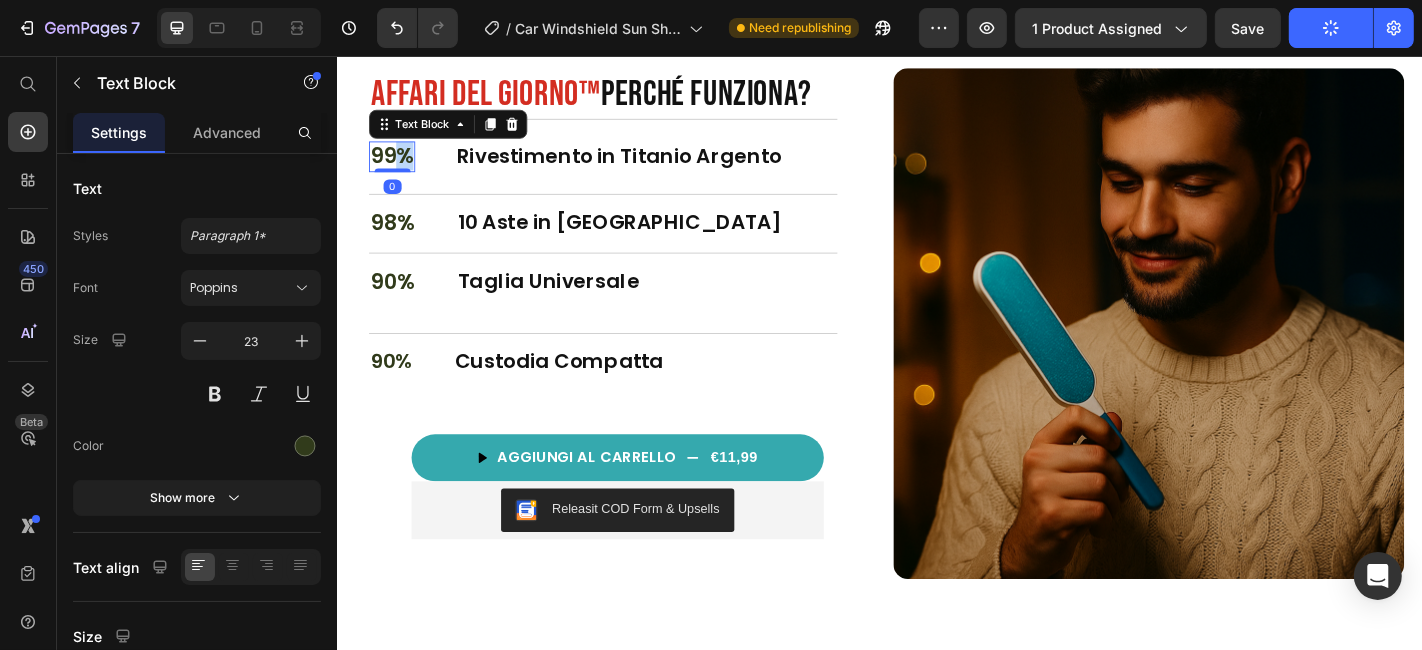click on "99%" at bounding box center [396, 167] 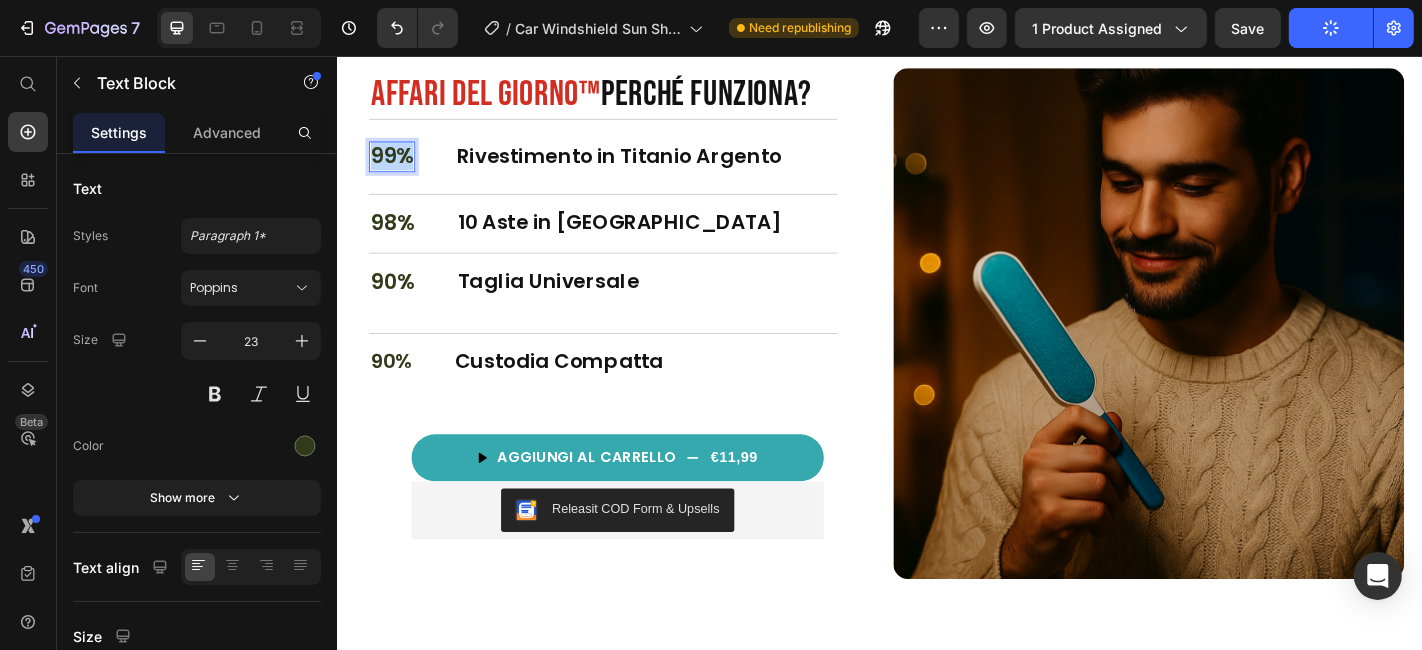 click on "99%" at bounding box center [396, 167] 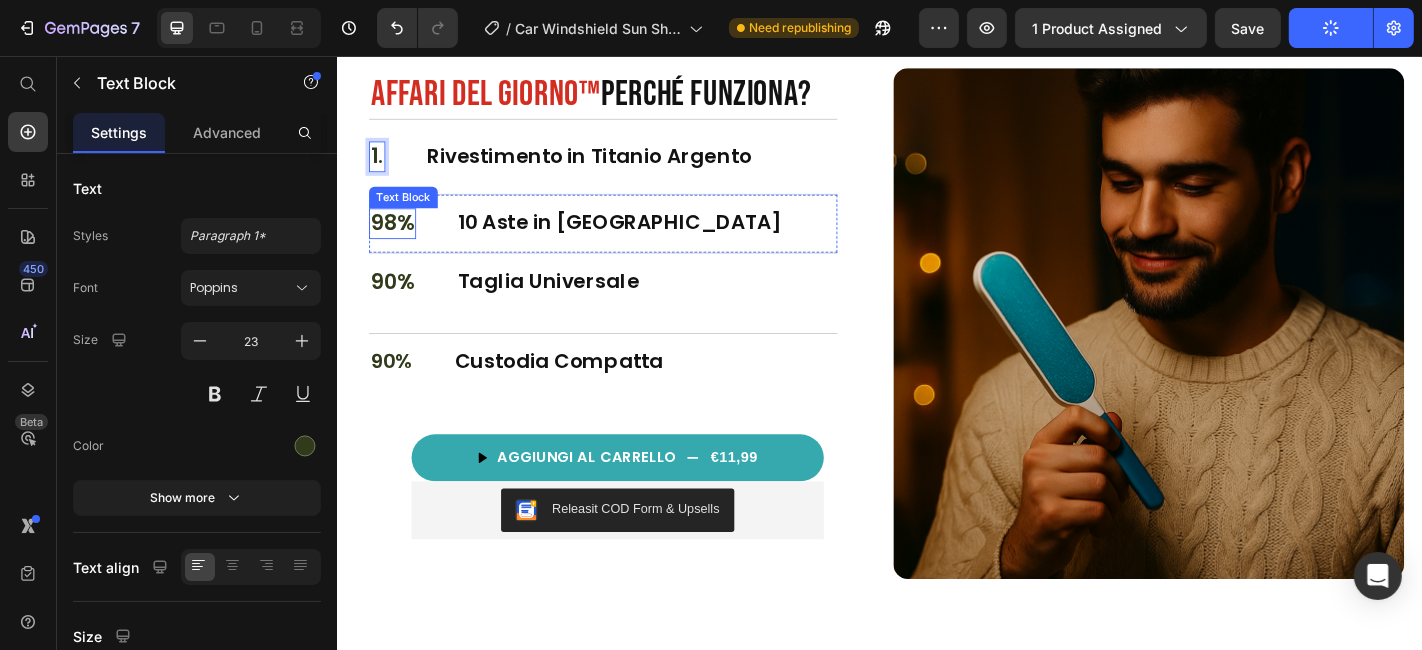 click on "98%" at bounding box center [397, 241] 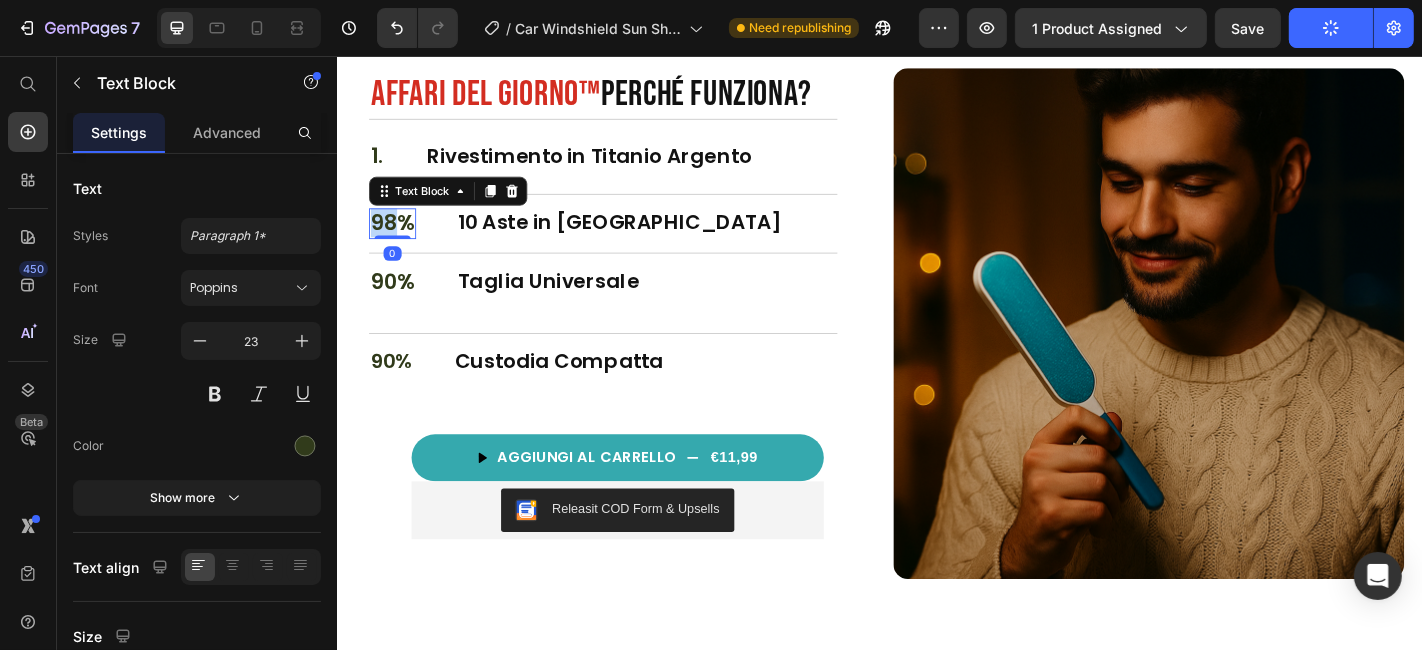 click on "98%" at bounding box center (397, 241) 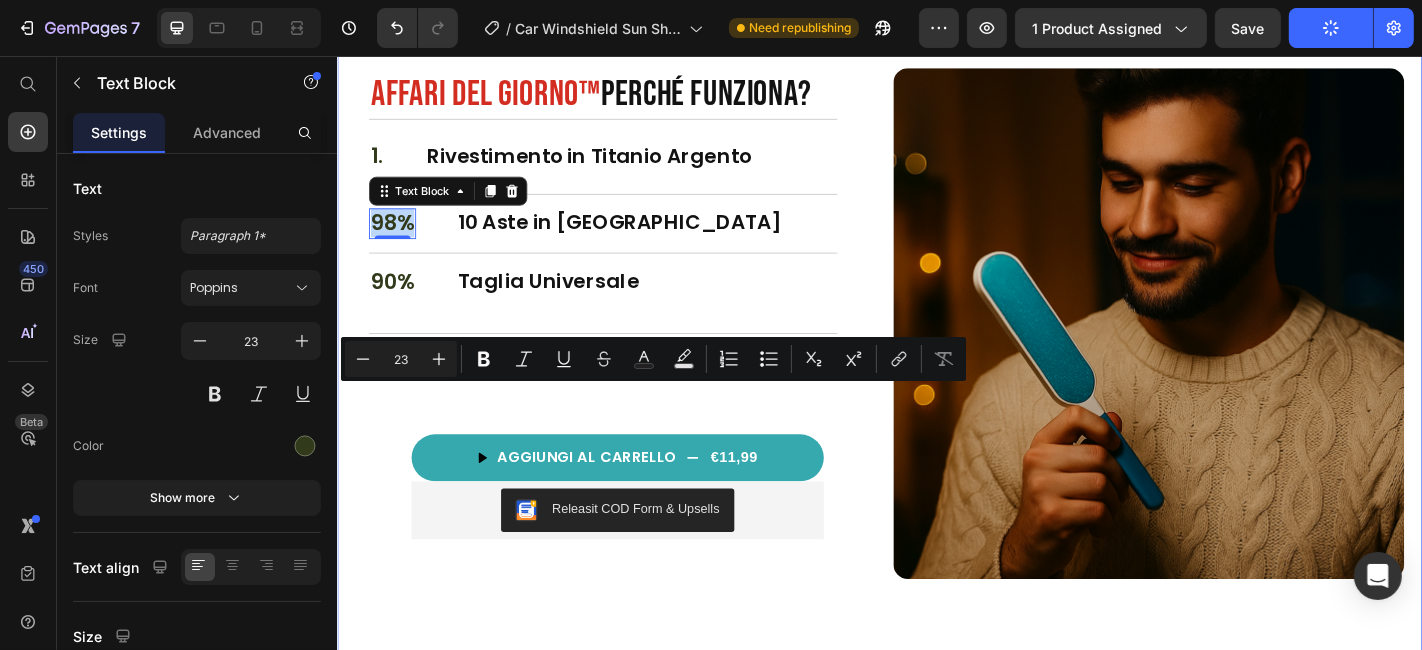 drag, startPoint x: 412, startPoint y: 440, endPoint x: 349, endPoint y: 440, distance: 63 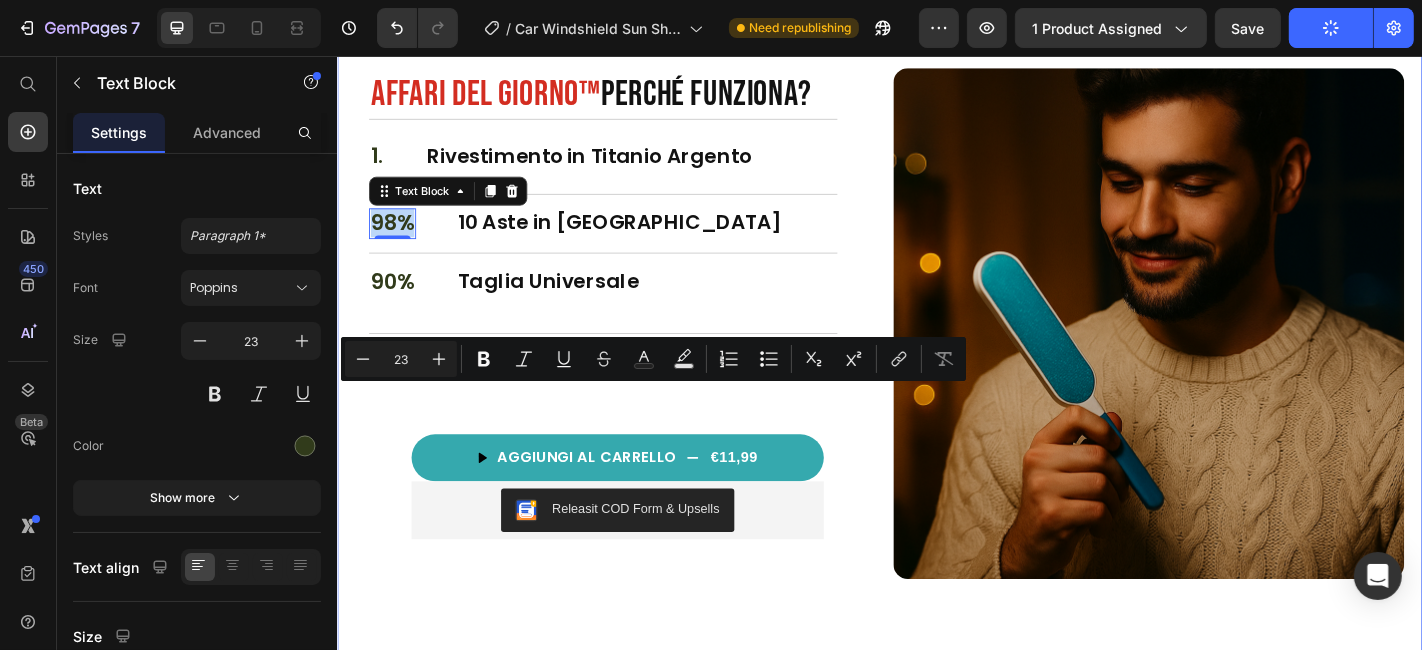 click on "Affari del Giorno™   Perché funziona? Heading 1. Text Block Rivestimento in Titanio Argento Heading Row 98% Text Block   0 10 Aste in Acciaio Heading Row 90% Text Block Taglia Universale Heading Row 90% Text Block Custodia Compatta Heading Row Premium [MEDICAL_DATA] core U-shaped arm tunnel for ultimate support Gentle on skin with cooling bamboo cover Ideal for side sleepers & couples Item list
AGGIUNGI [PERSON_NAME]
€11,99 Product Cart Button Releasit COD Form & Upsells Releasit COD Form & Upsells Row Product Row Image Row Section 5" at bounding box center (936, 351) 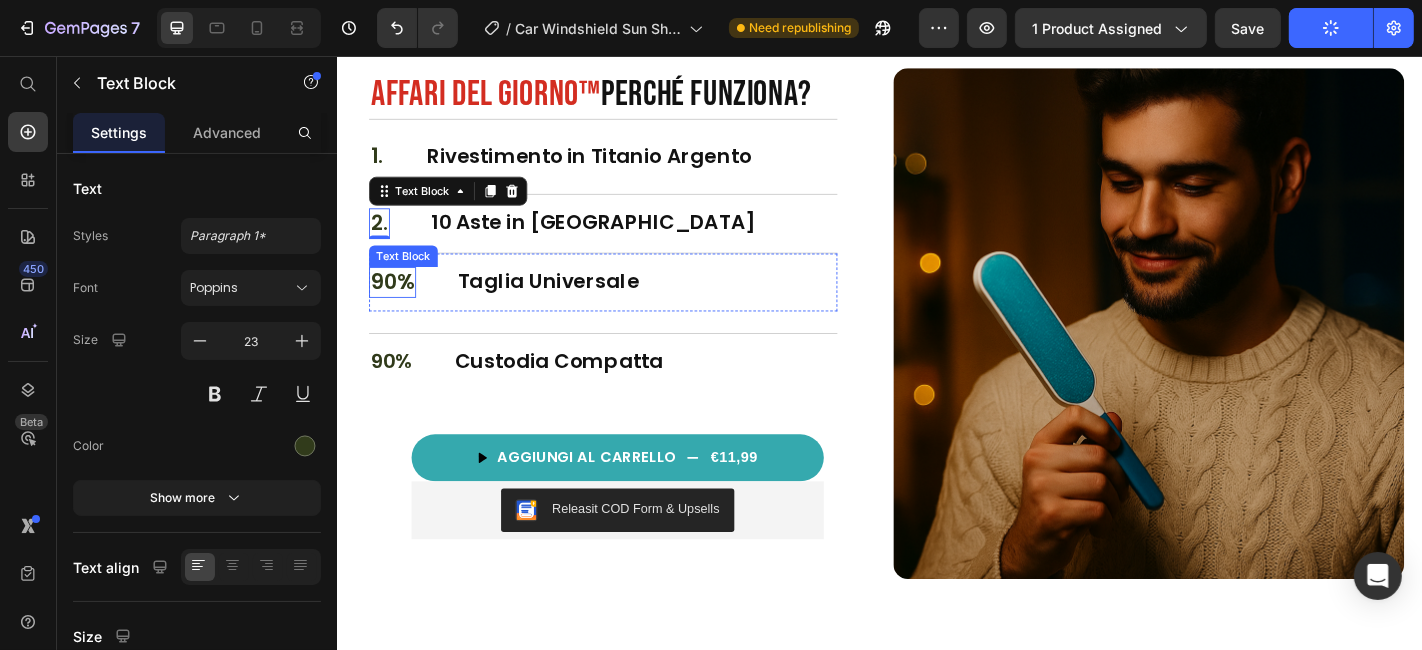 click on "90%" at bounding box center [397, 306] 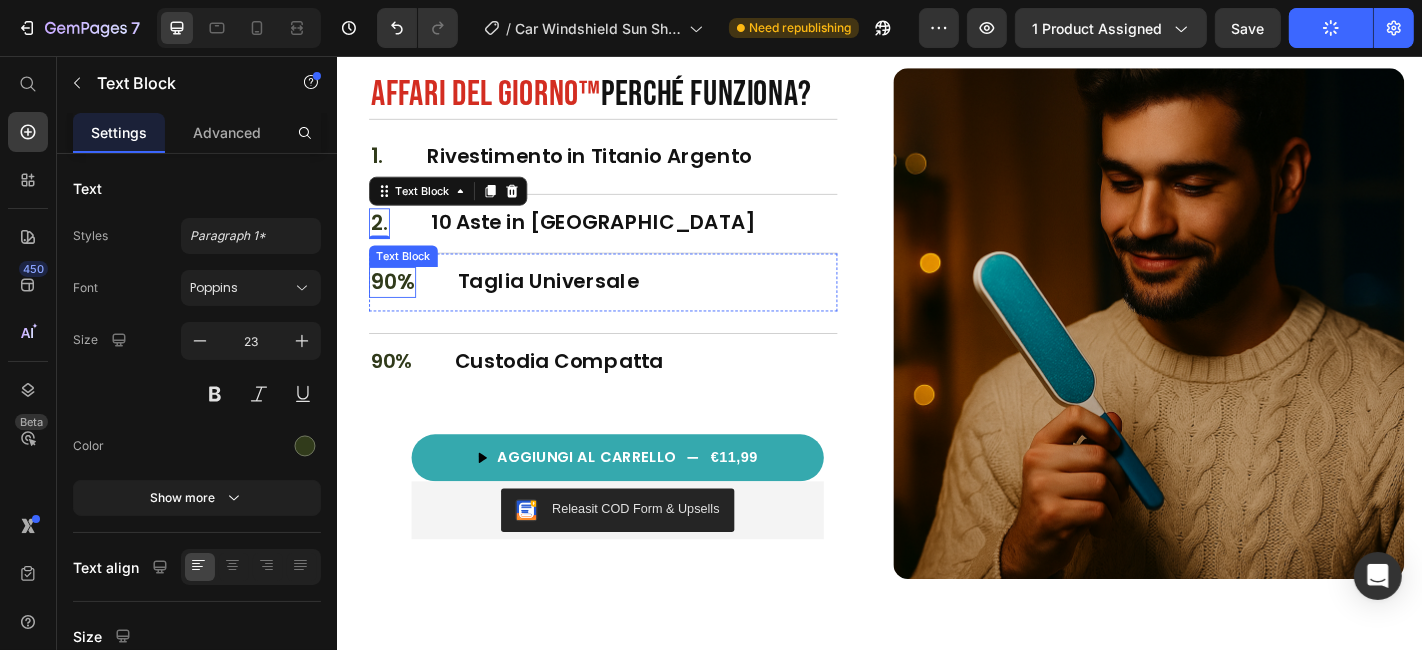 click on "90%" at bounding box center (397, 306) 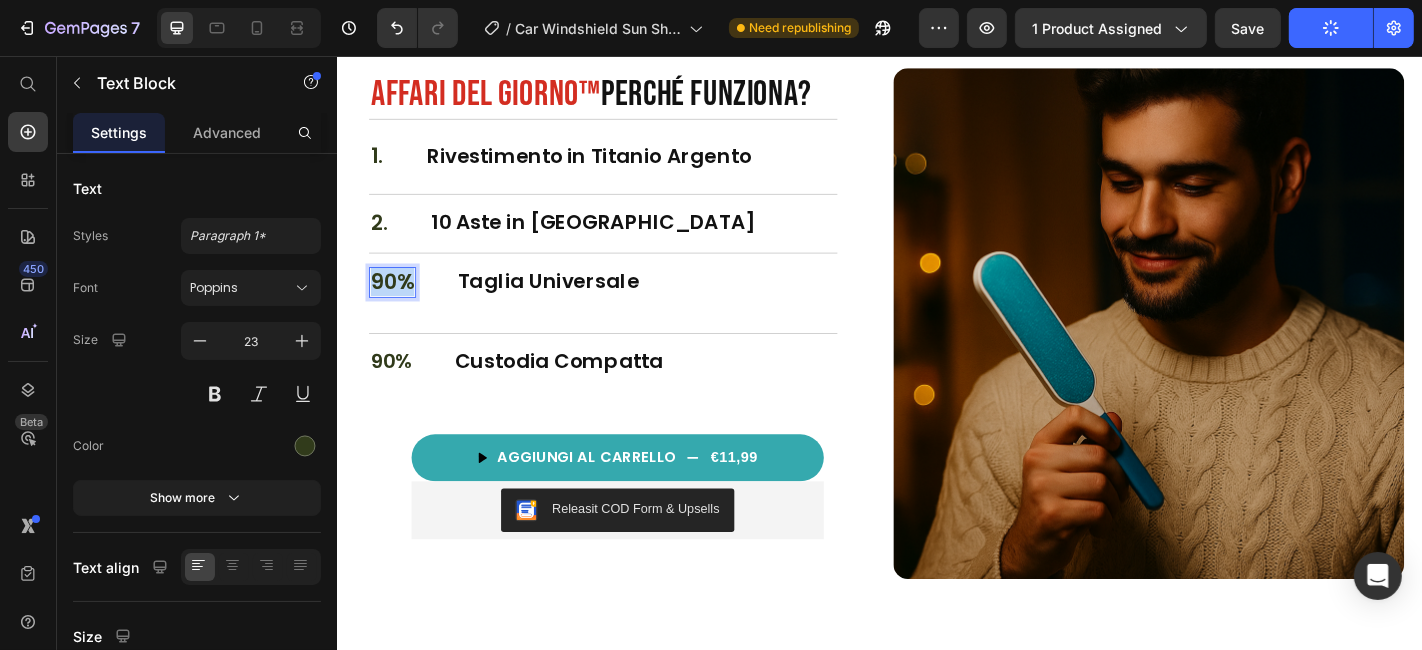 click on "90%" at bounding box center [397, 306] 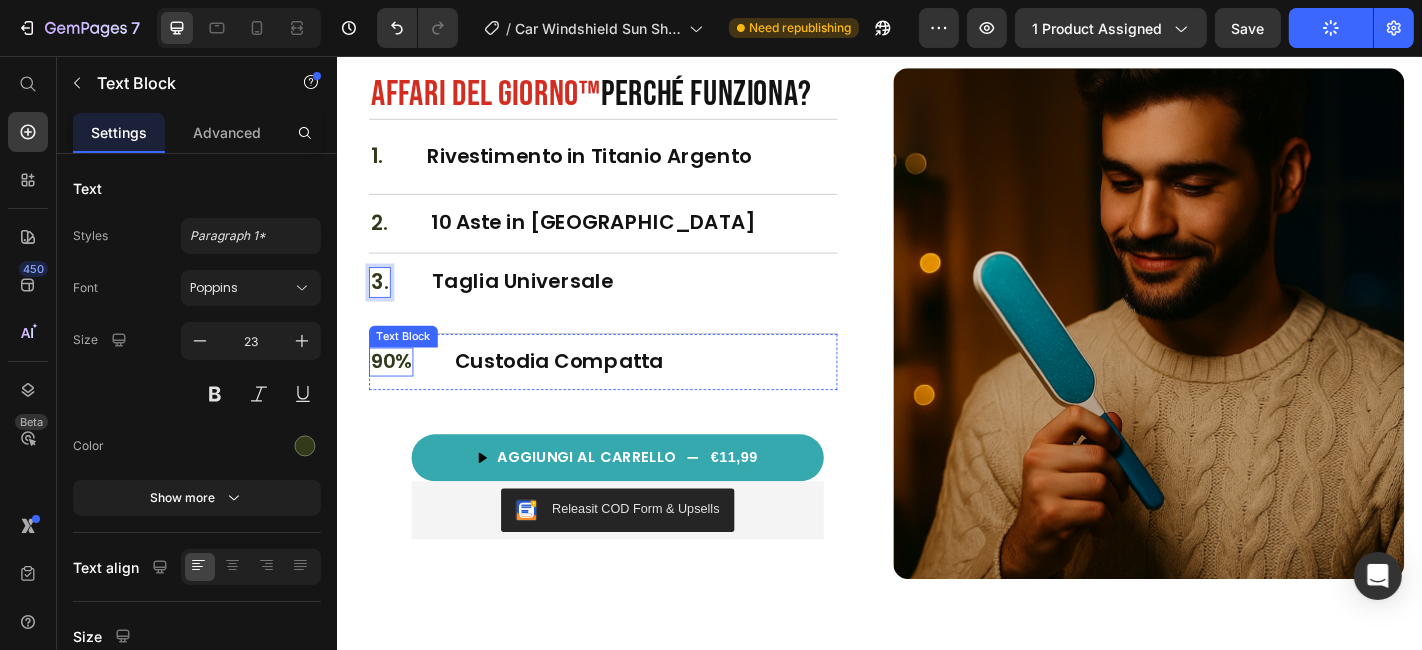 click on "90%" at bounding box center [395, 394] 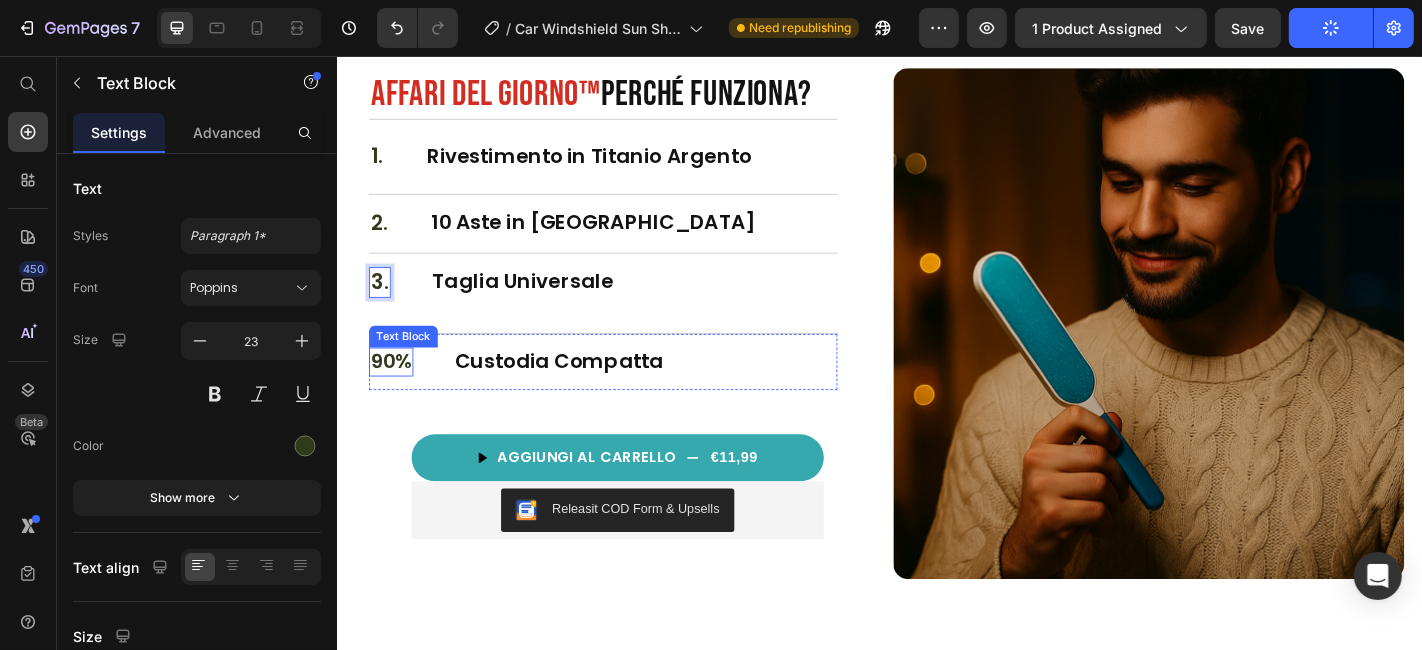 click on "90%" at bounding box center [395, 394] 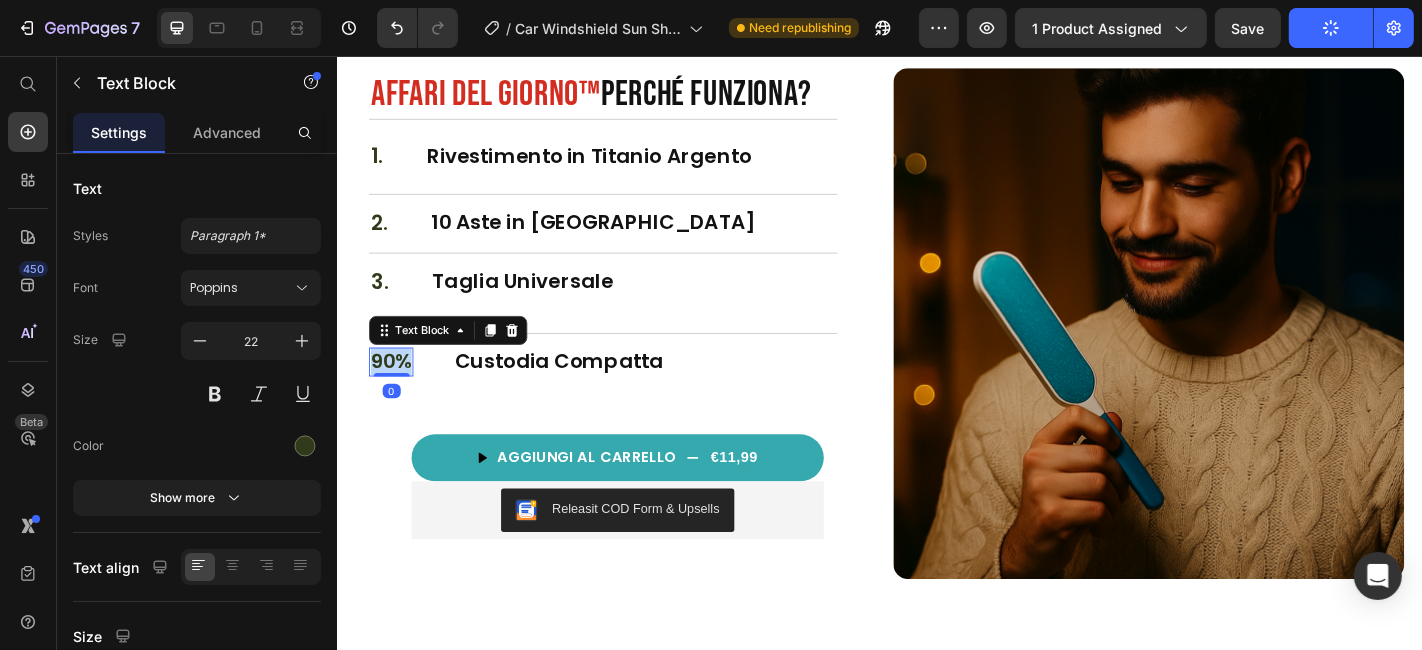 click on "90%" at bounding box center [395, 394] 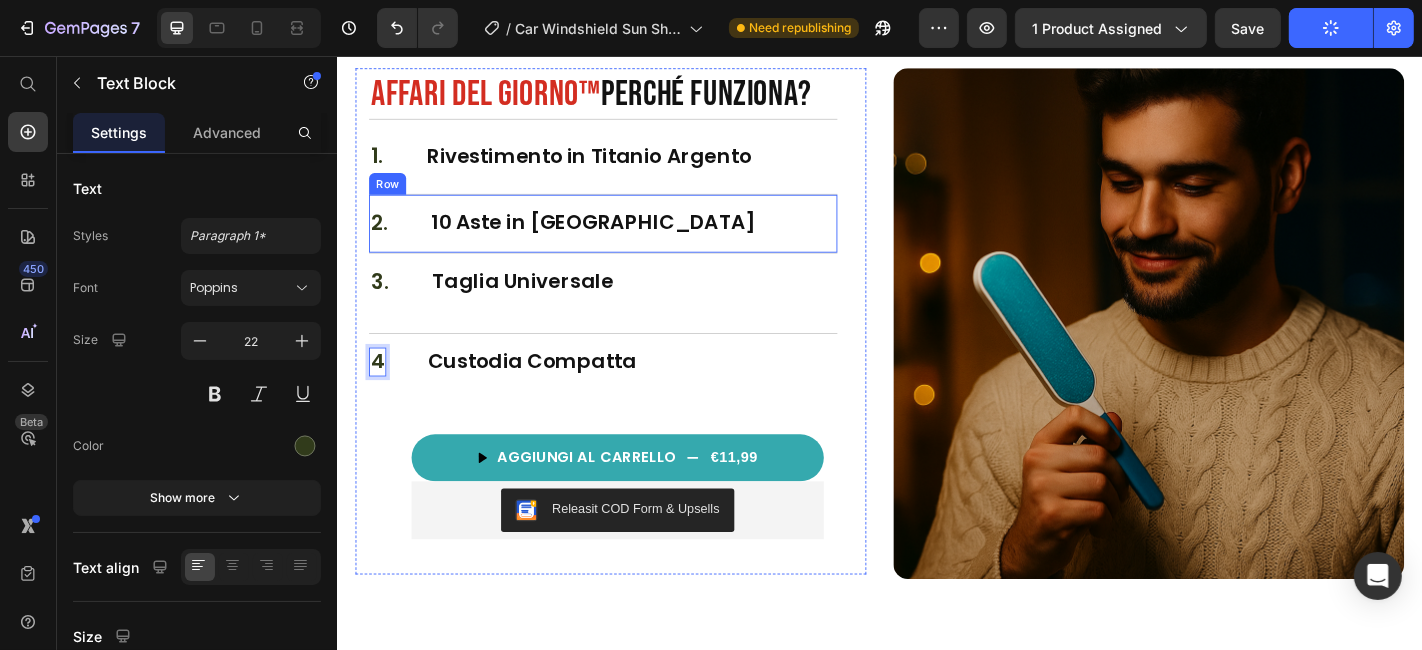 click on "2. Text Block 10 Aste in Acciaio Heading Row" at bounding box center (630, 240) 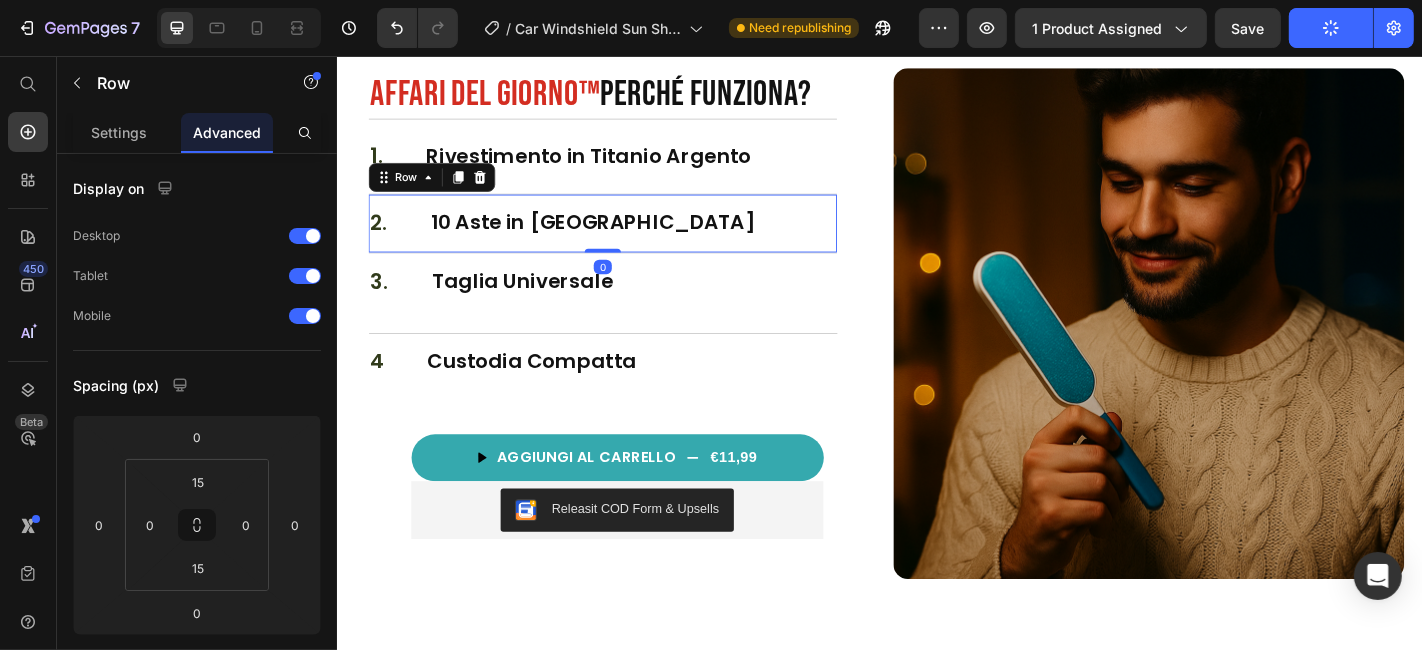 click on "1." at bounding box center [380, 167] 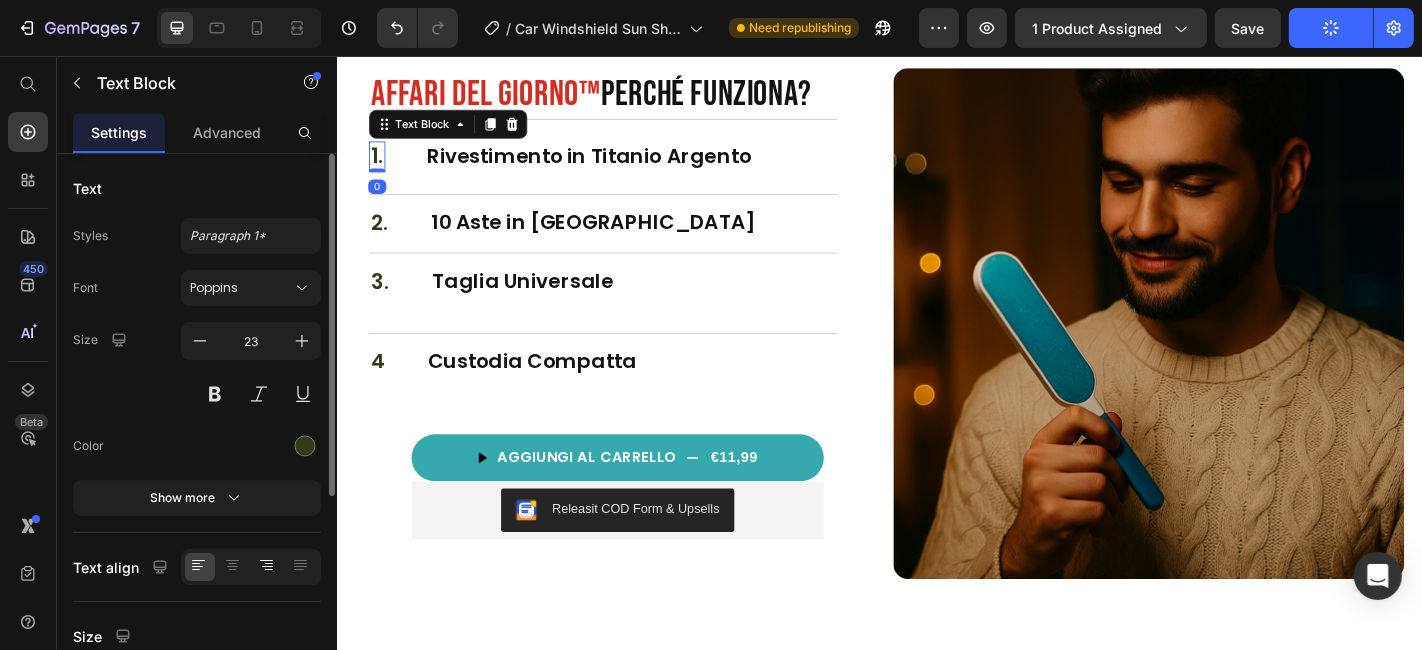 scroll, scrollTop: 111, scrollLeft: 0, axis: vertical 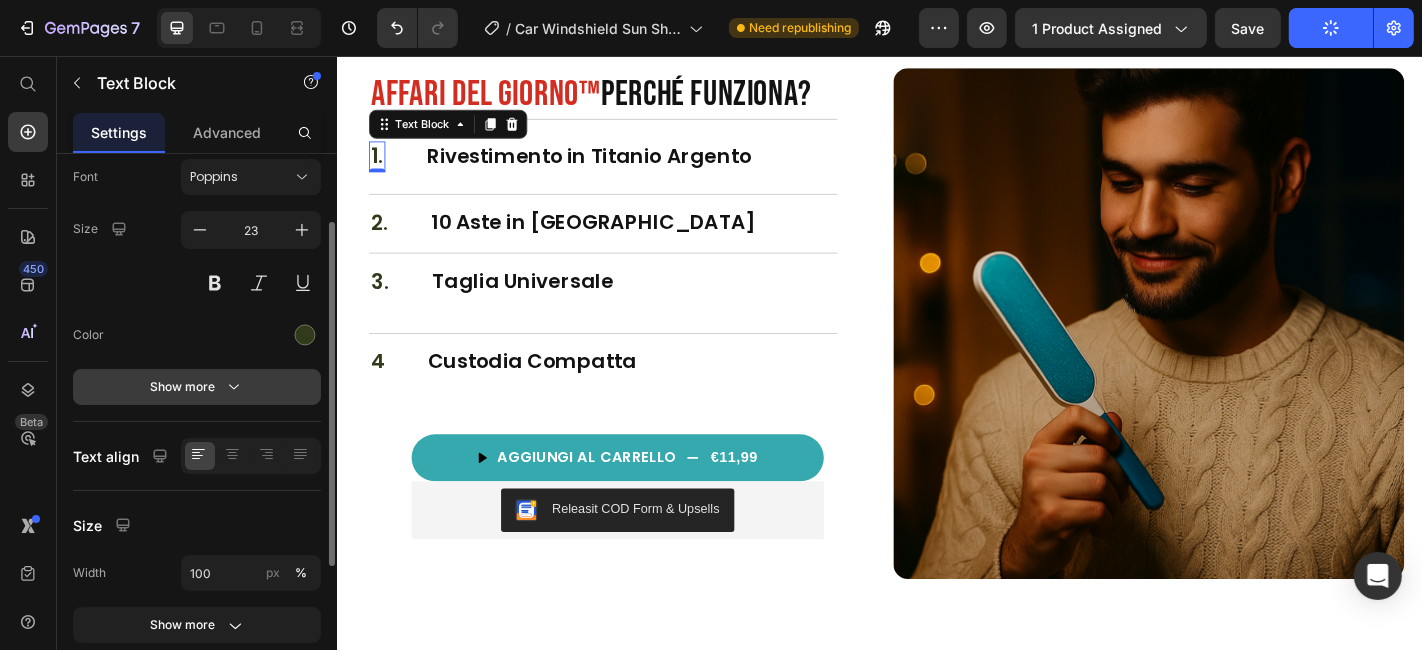 click 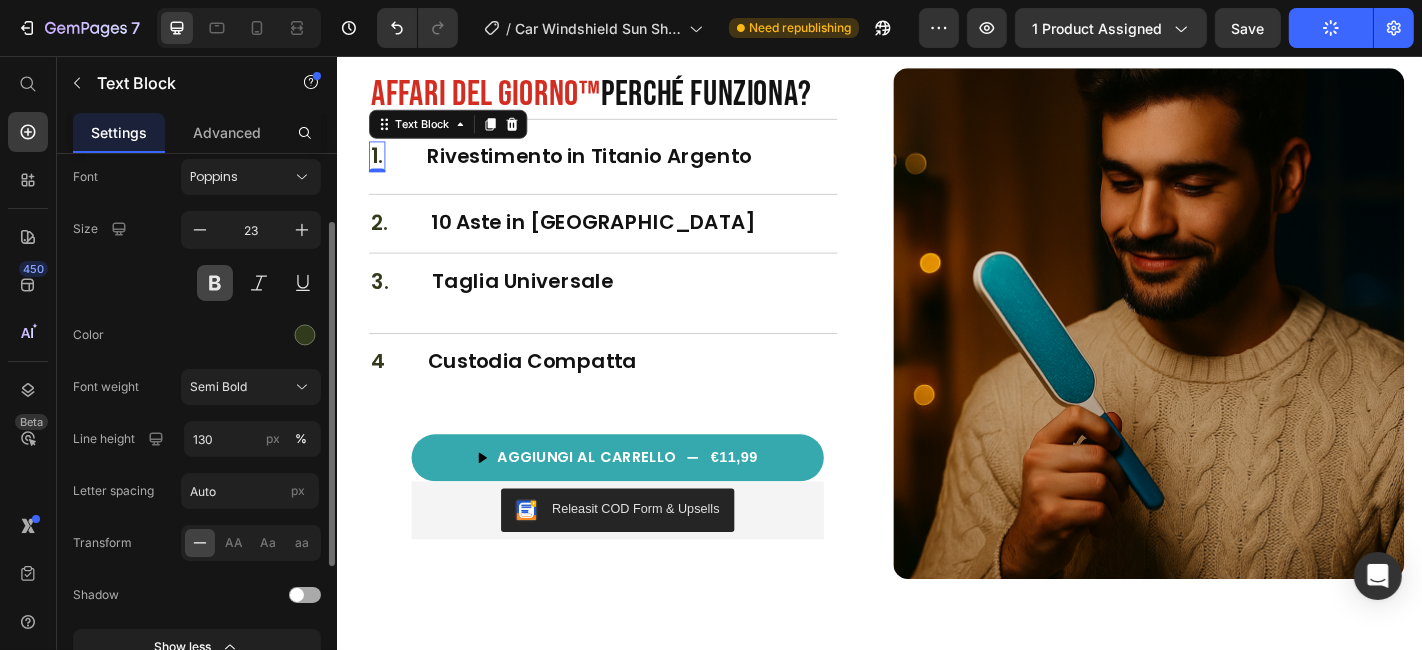 click at bounding box center (215, 283) 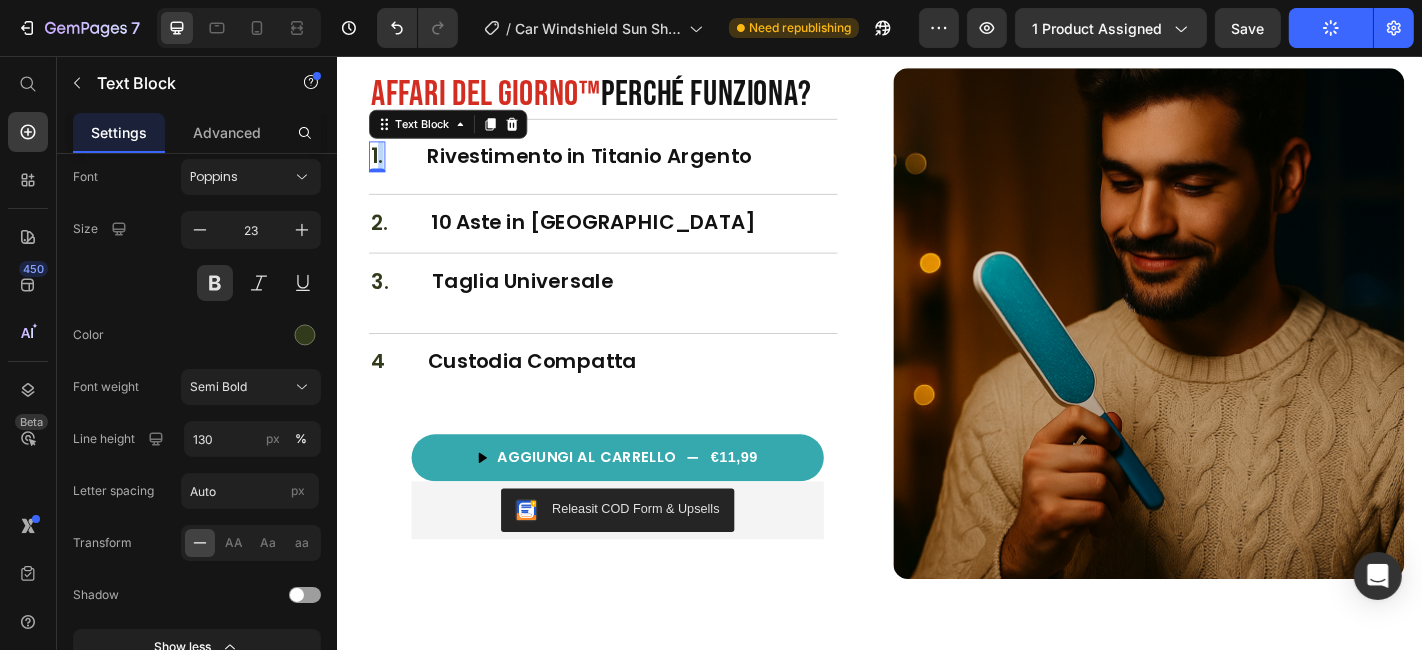 click on "1." at bounding box center (380, 167) 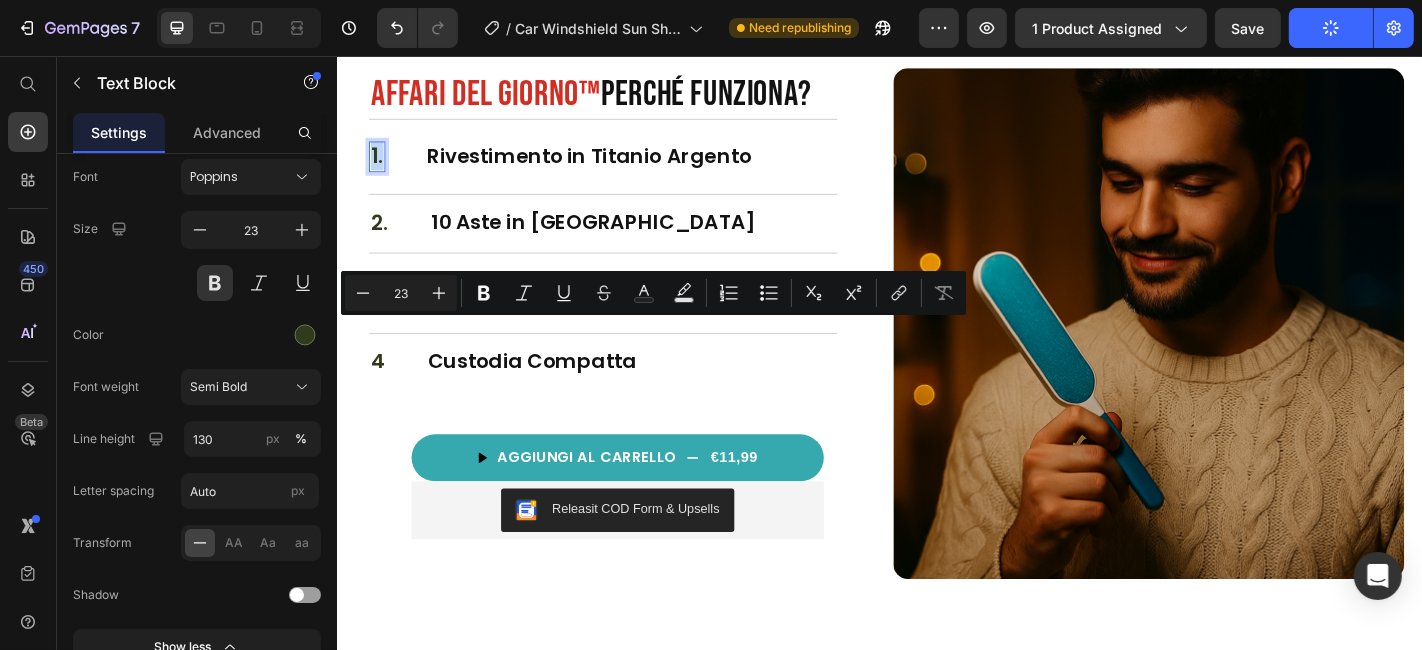 click on "1." at bounding box center [380, 167] 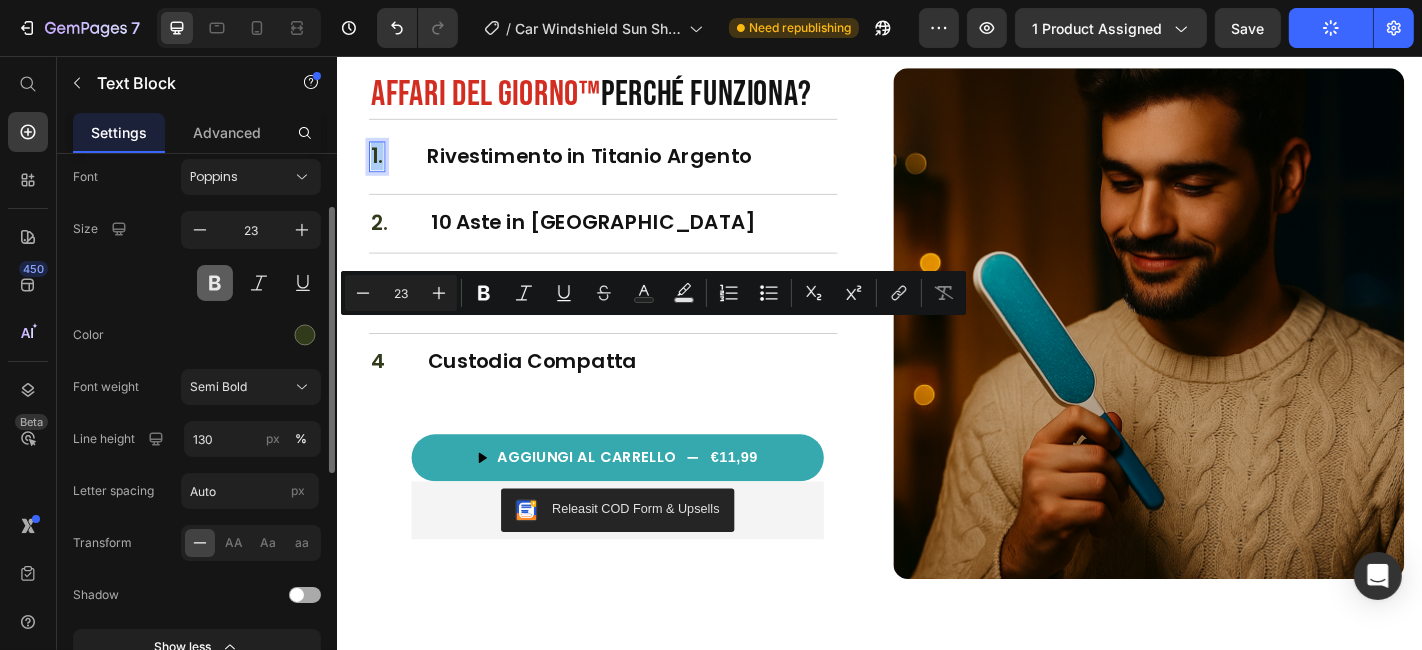 click at bounding box center [215, 283] 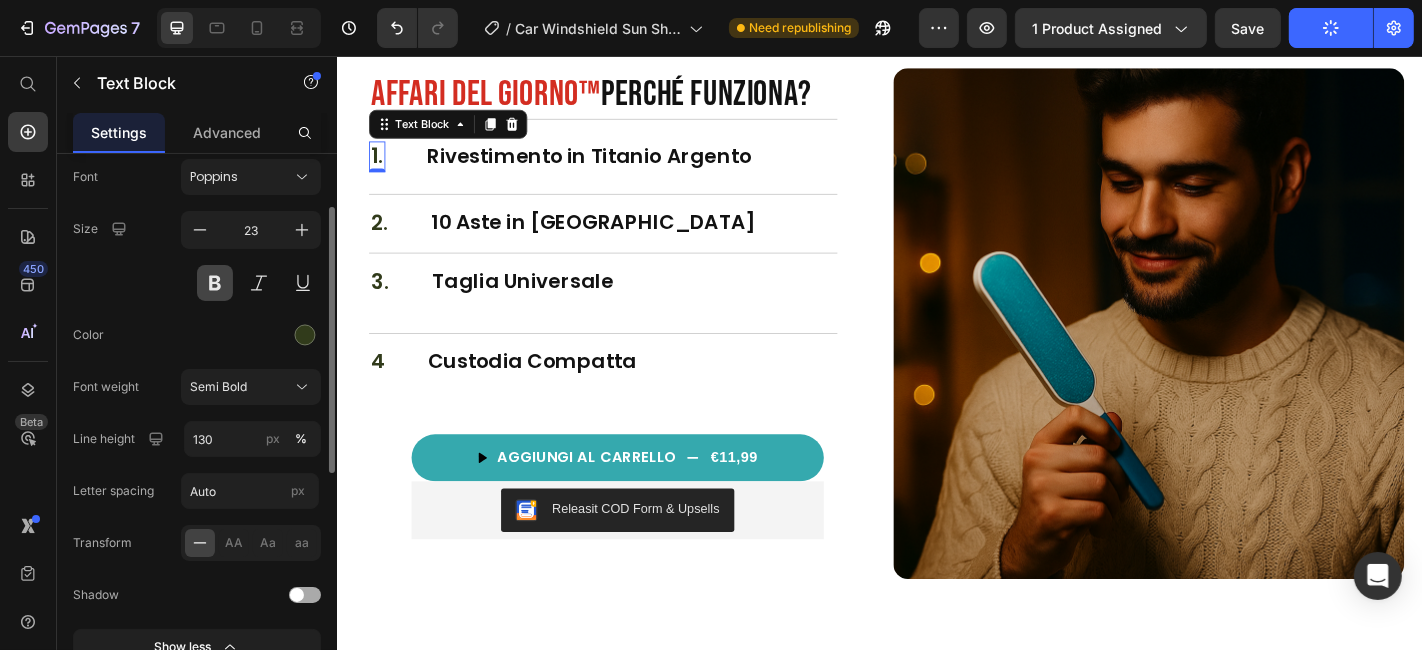 click at bounding box center (215, 283) 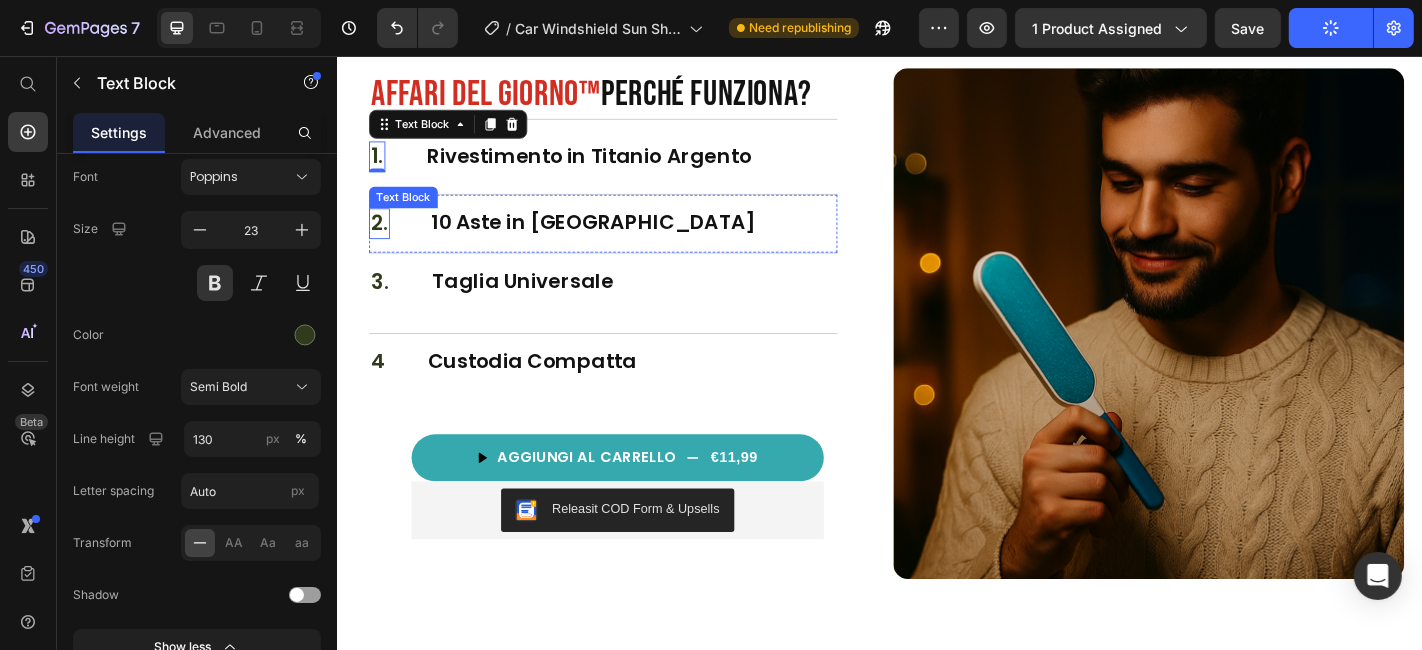 click on "2." at bounding box center (382, 241) 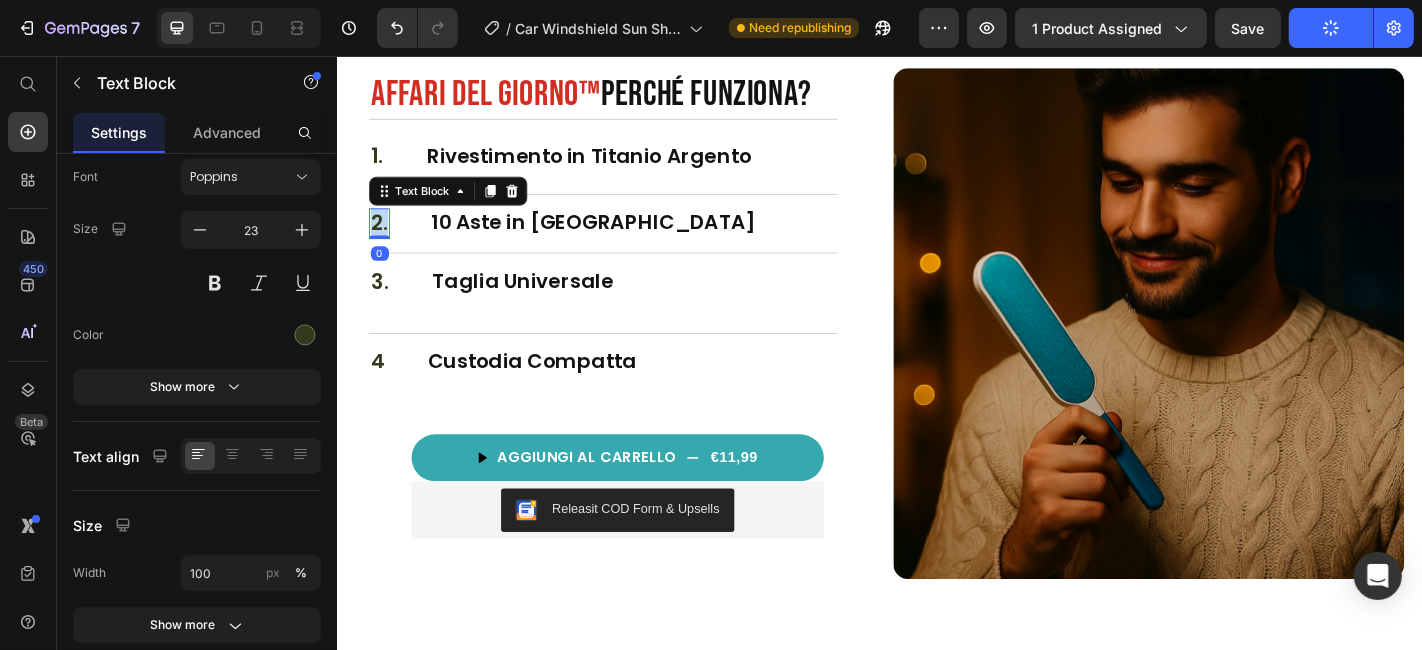click on "2." at bounding box center [382, 241] 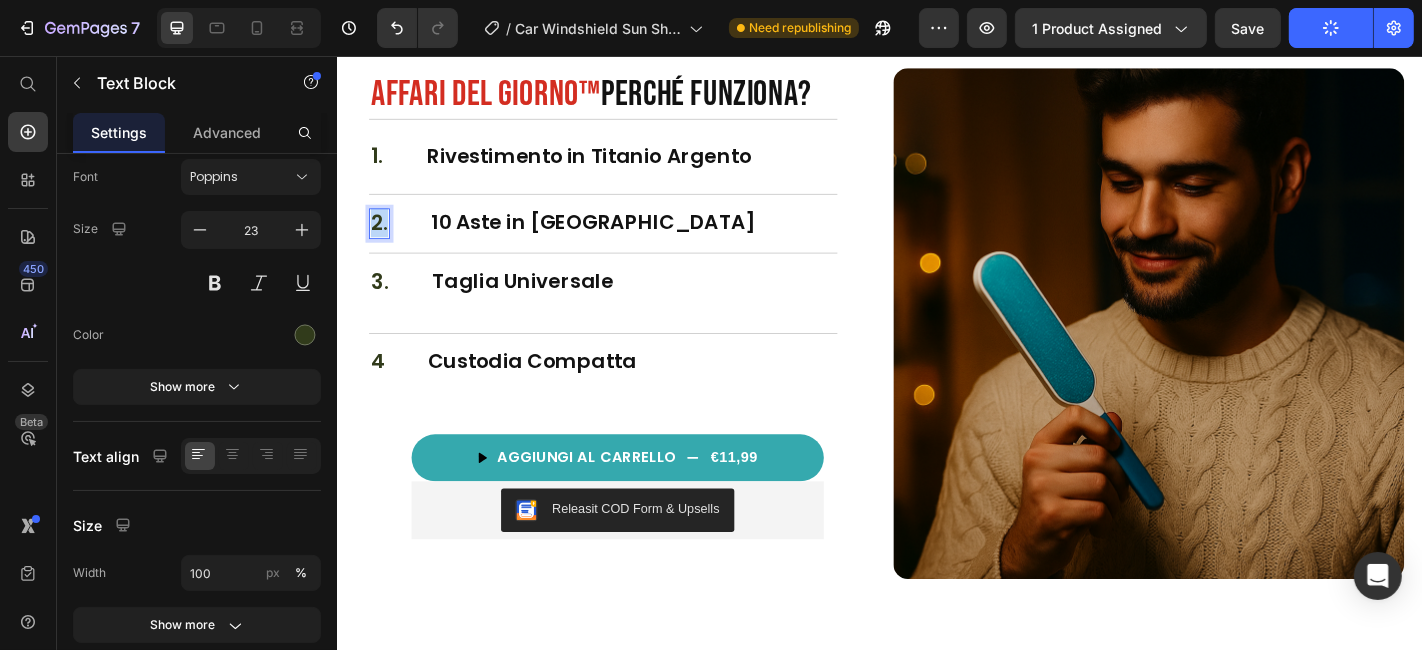 click on "2." at bounding box center [382, 241] 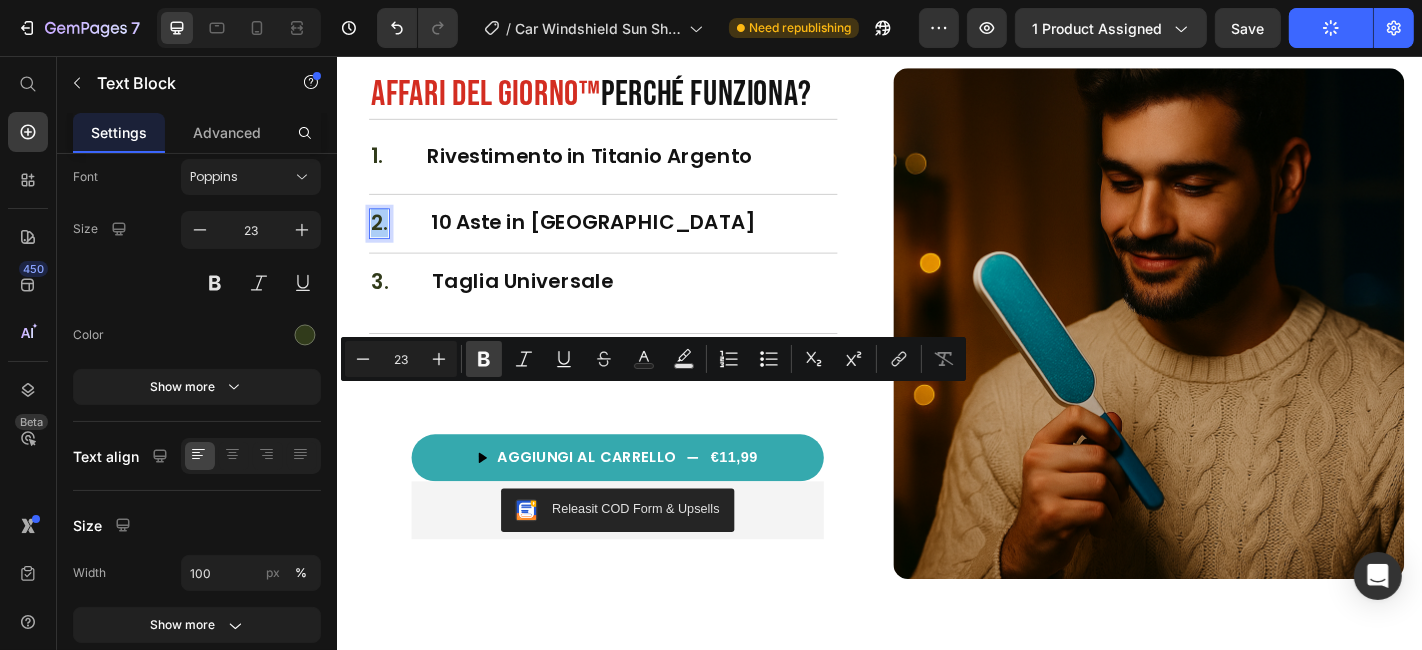 click 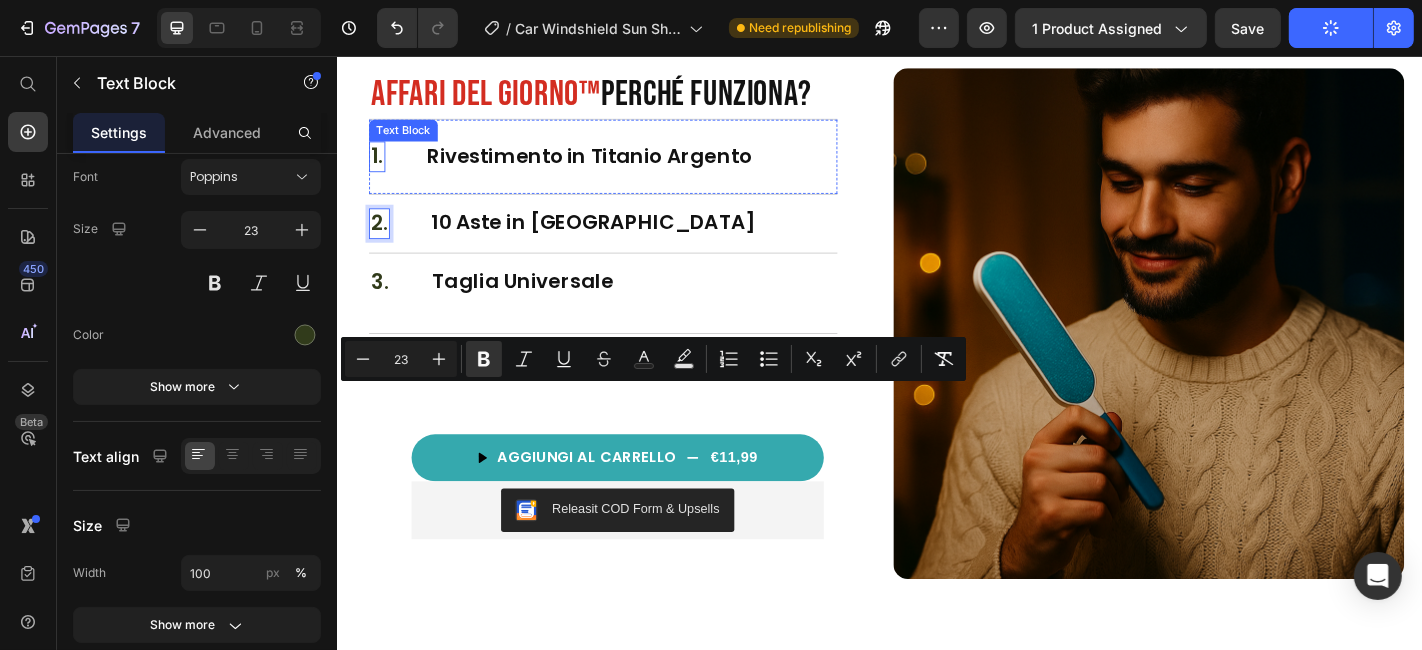 click on "1." at bounding box center (380, 167) 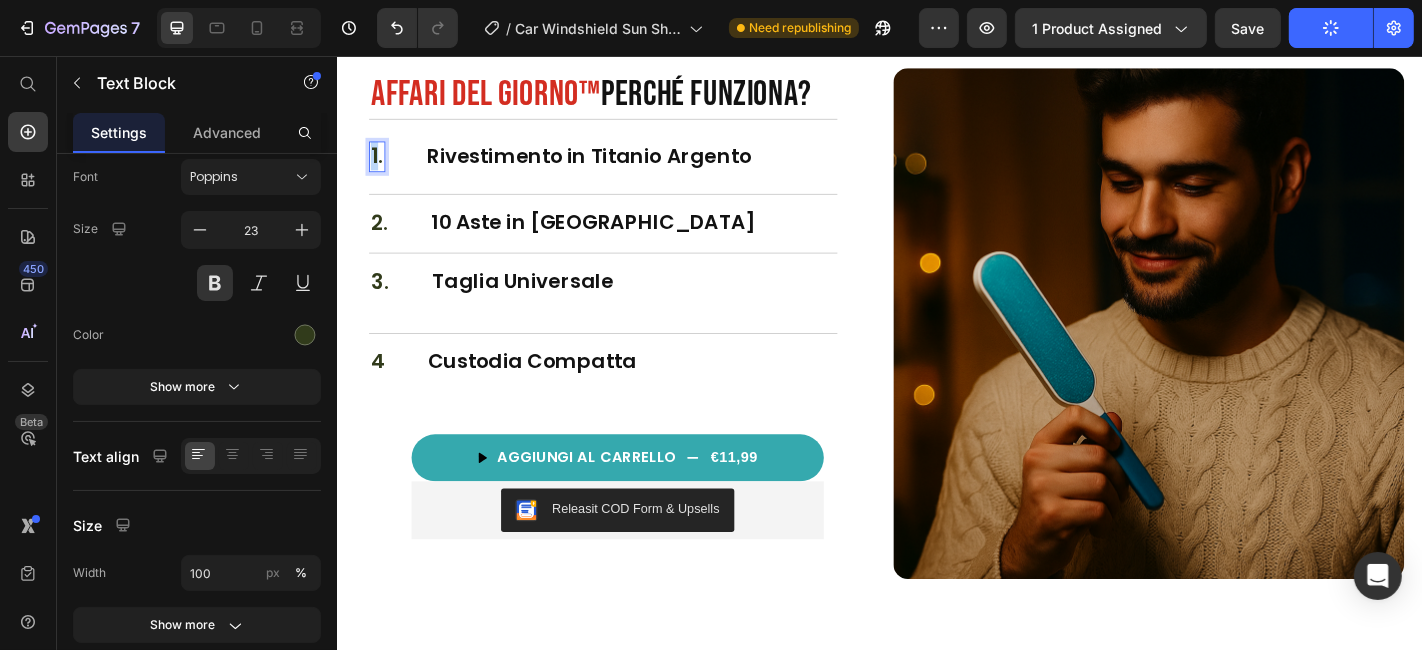 click on "1." at bounding box center [380, 167] 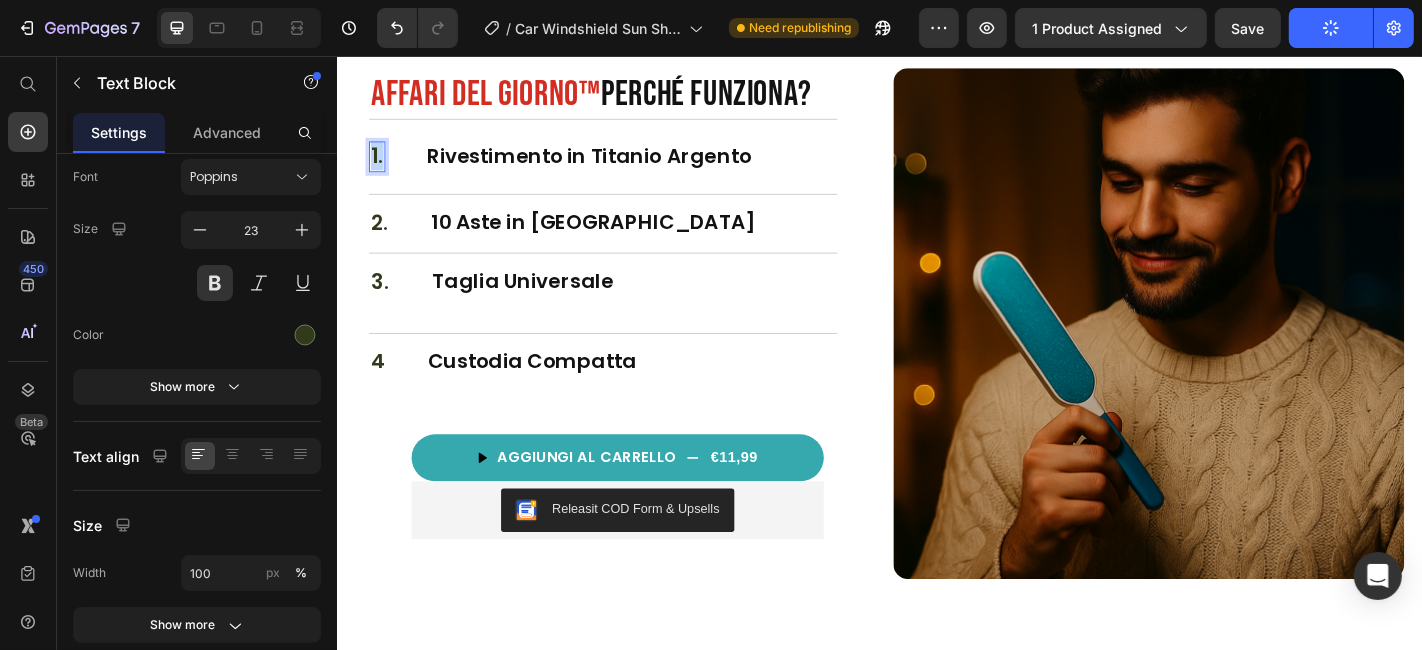click on "1." at bounding box center (380, 167) 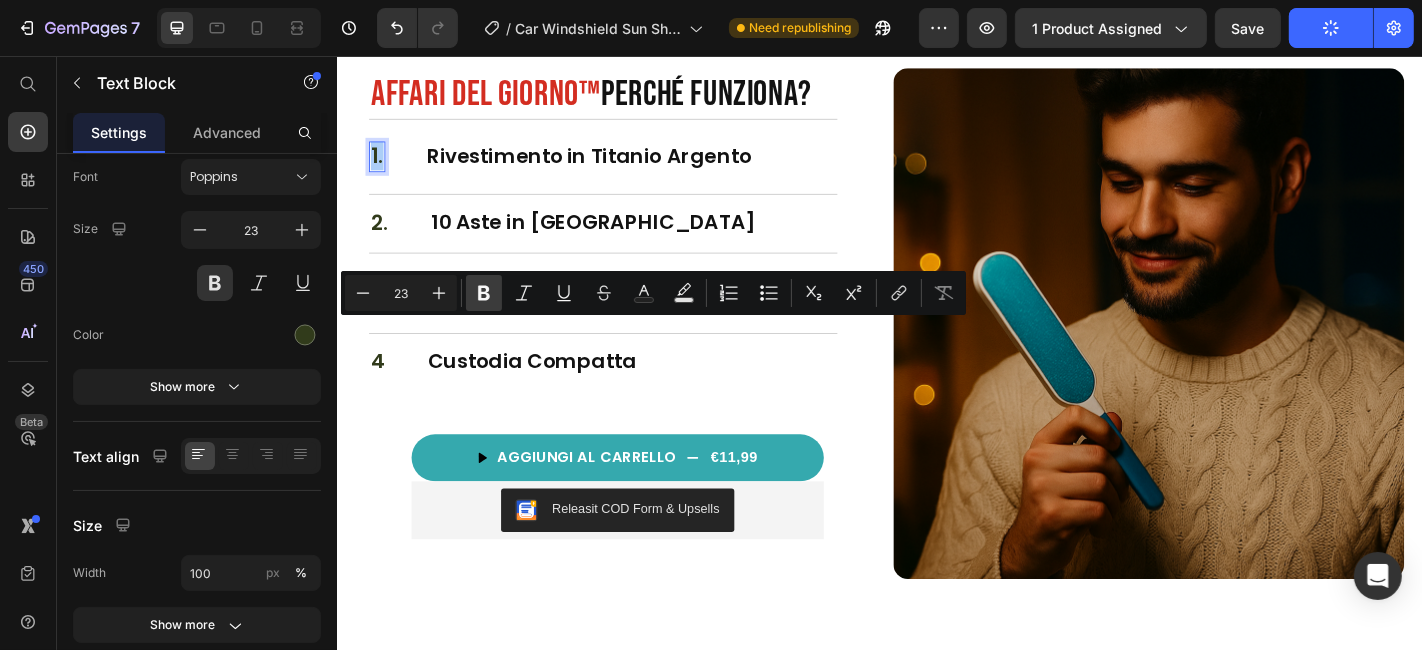 click 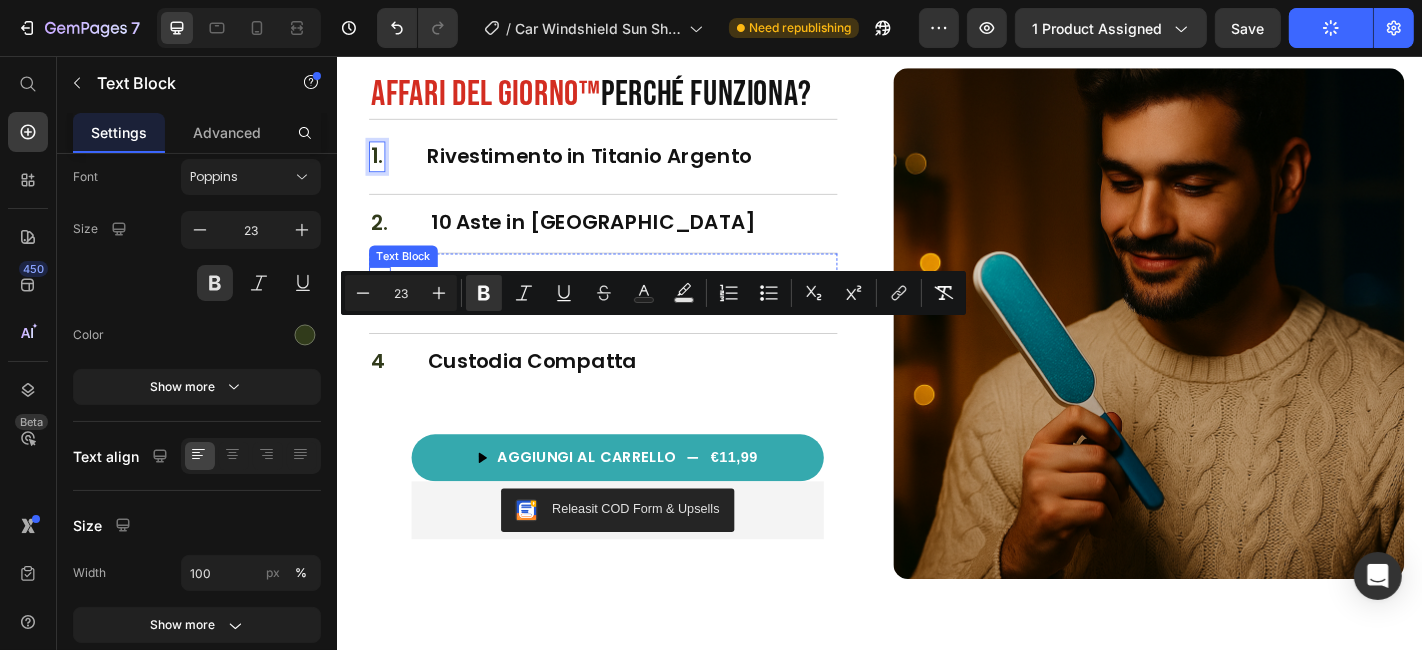 click on "3." at bounding box center (383, 306) 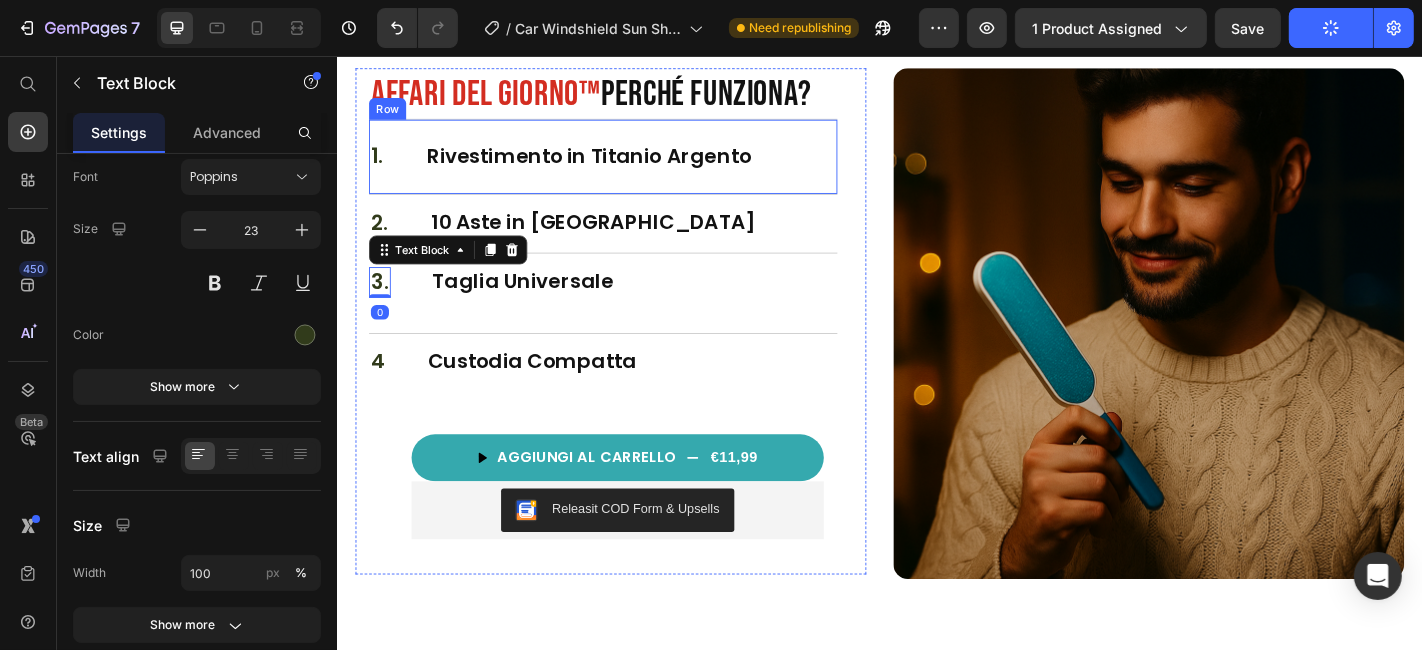click on "Rivestimento in Titanio Argento" at bounding box center (614, 167) 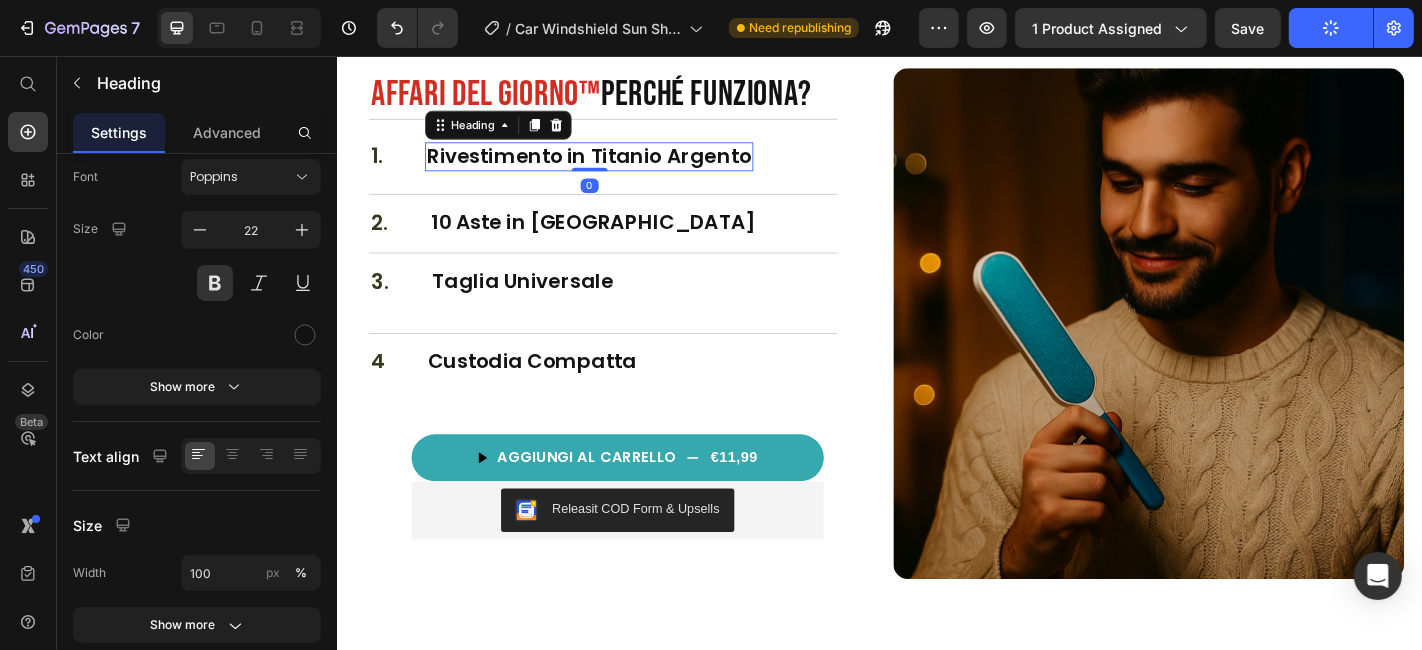 scroll, scrollTop: 0, scrollLeft: 0, axis: both 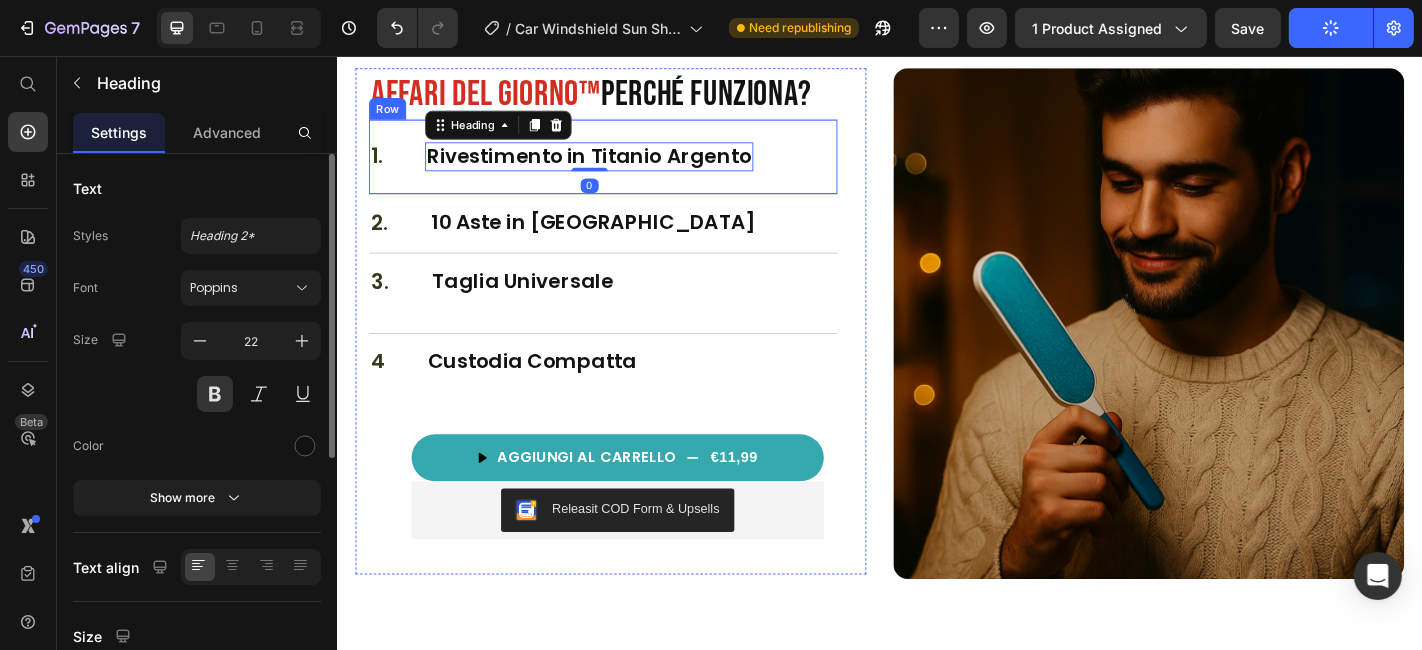 click on "Affari del Giorno™   Perché funziona? Heading 1. Text Block Rivestimento in Titanio Argento Heading   0 Row 2. Text Block 10 Aste in Acciaio Heading Row 3. Text Block Taglia Universale Heading Row 4 Text Block Custodia Compatta Heading Row Premium [MEDICAL_DATA] core U-shaped arm tunnel for ultimate support Gentle on skin with cooling bamboo cover Ideal for side sleepers & couples Item list
AGGIUNGI [PERSON_NAME]
€11,99 Product Cart Button Releasit COD Form & Upsells Releasit COD Form & Upsells Row Product Row Image Row Section 5" at bounding box center (936, 351) 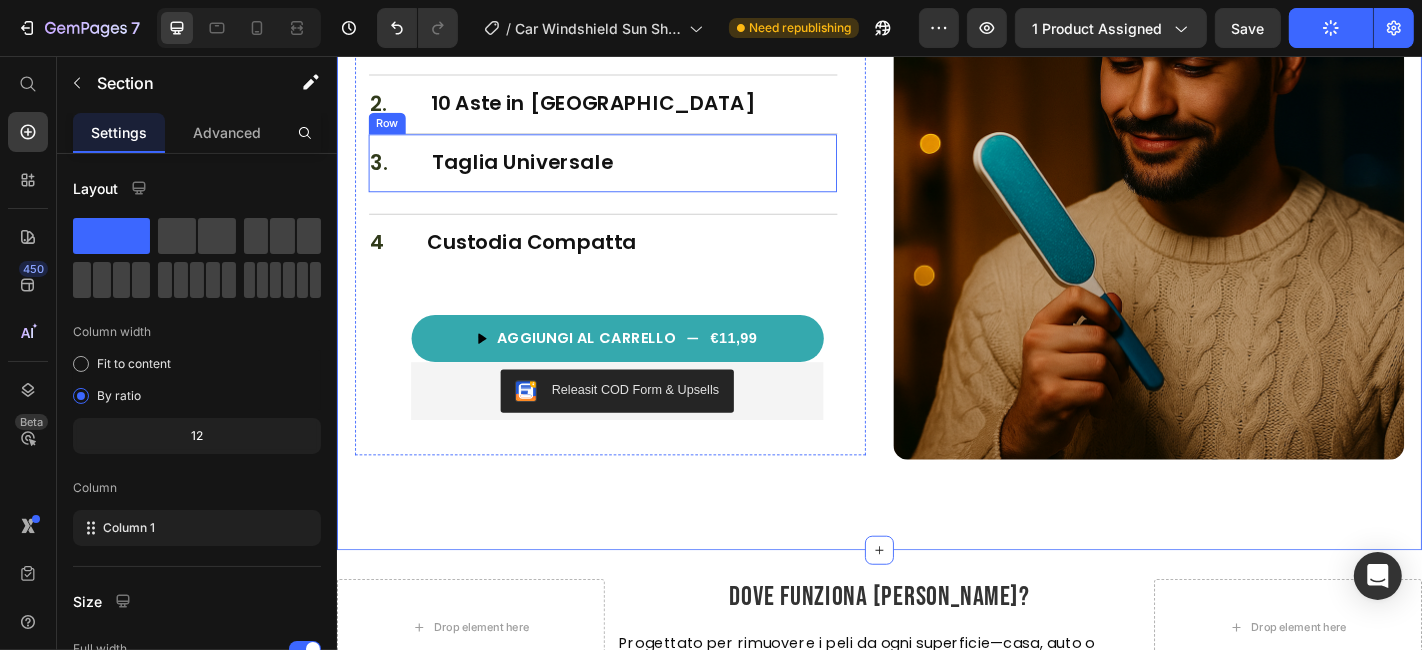 scroll, scrollTop: 2619, scrollLeft: 0, axis: vertical 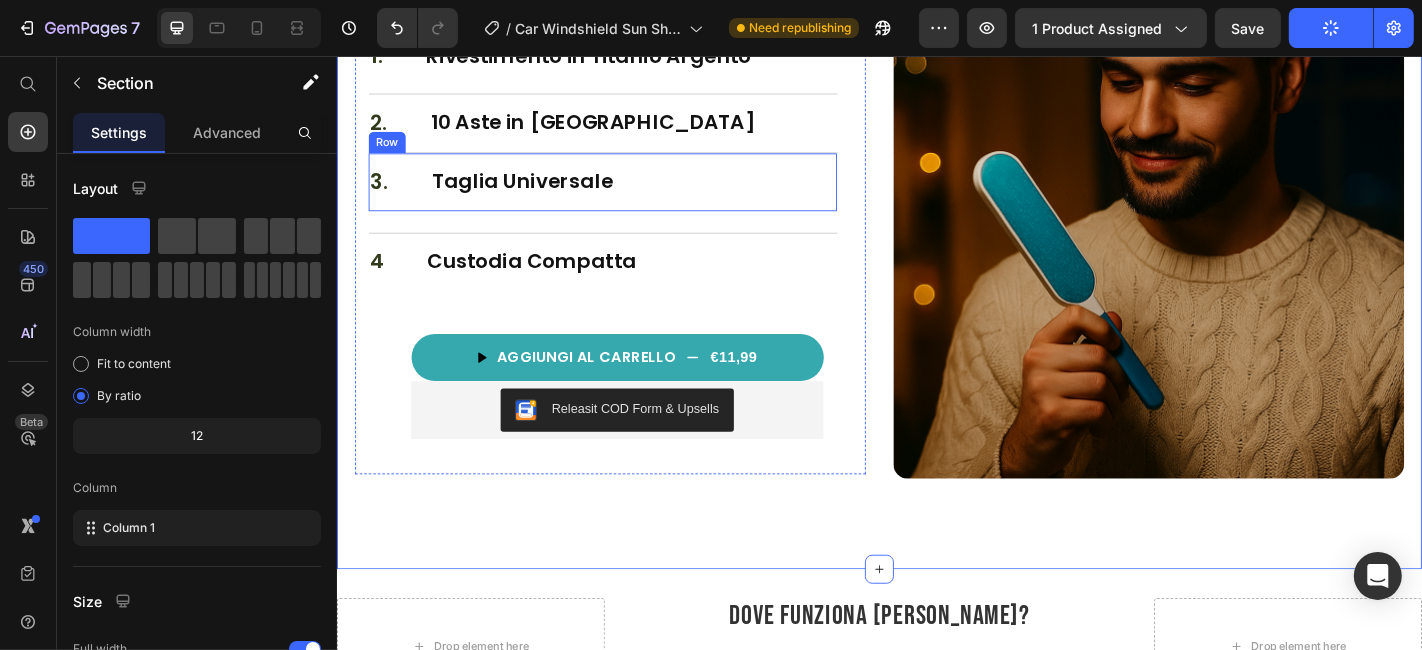 click on "3. Text Block Taglia Universale Heading Row" at bounding box center [630, 194] 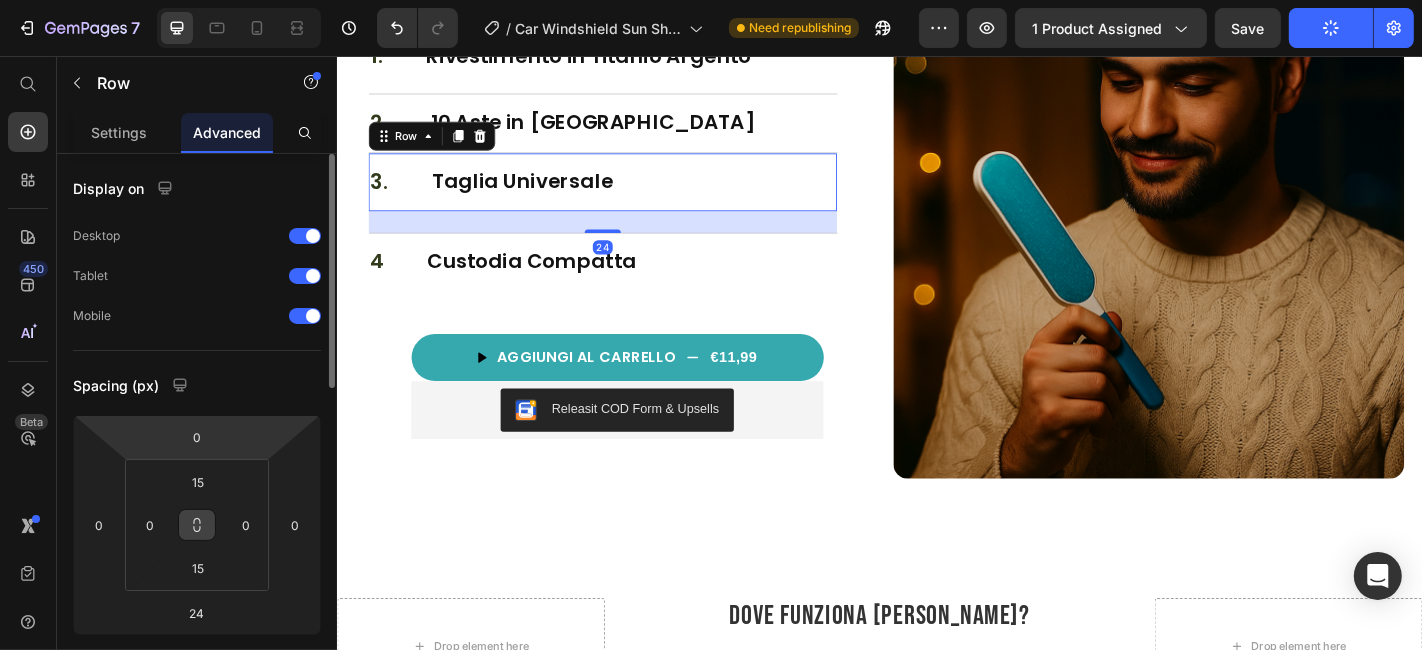 scroll, scrollTop: 111, scrollLeft: 0, axis: vertical 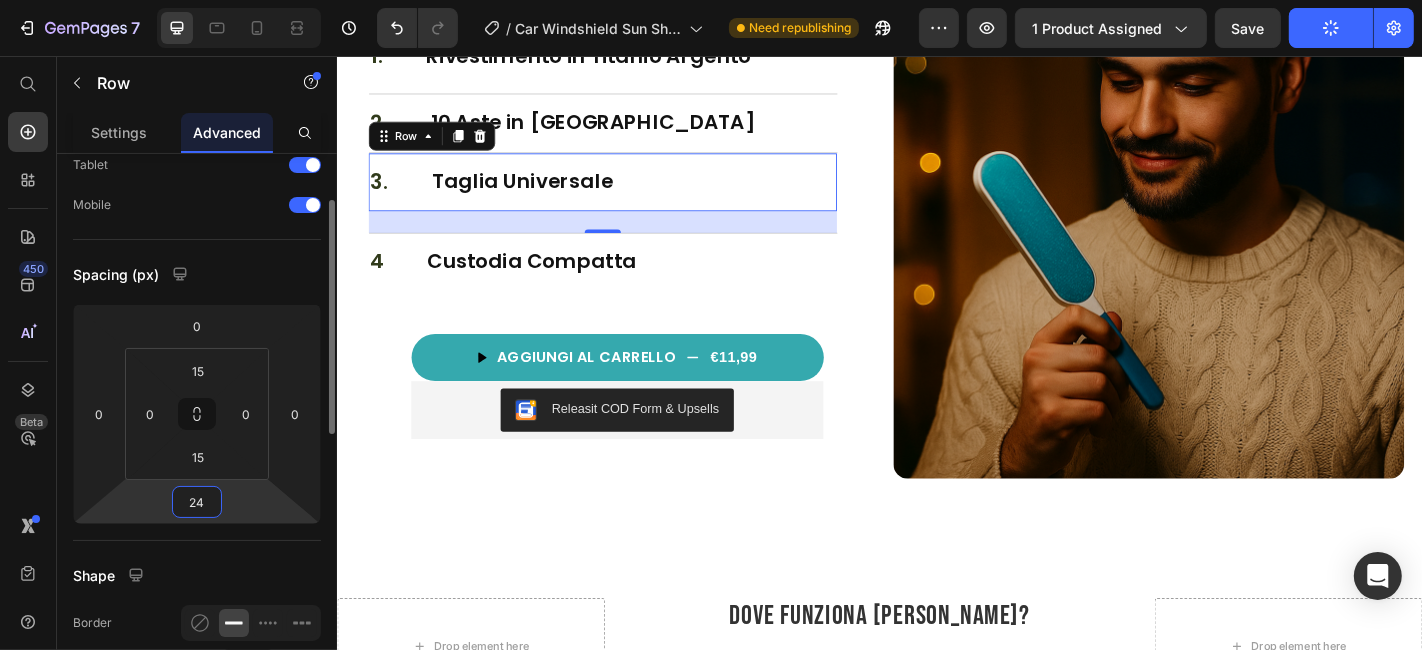 click on "24" at bounding box center [197, 502] 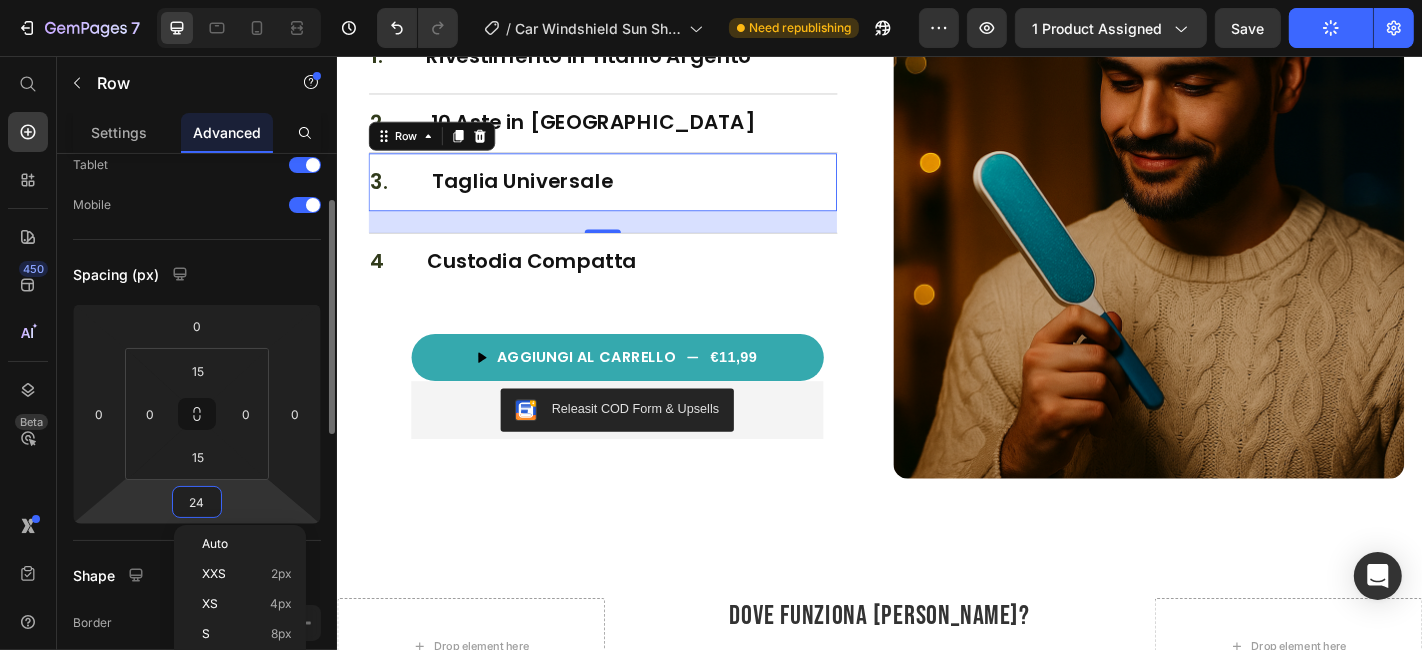 type on "0" 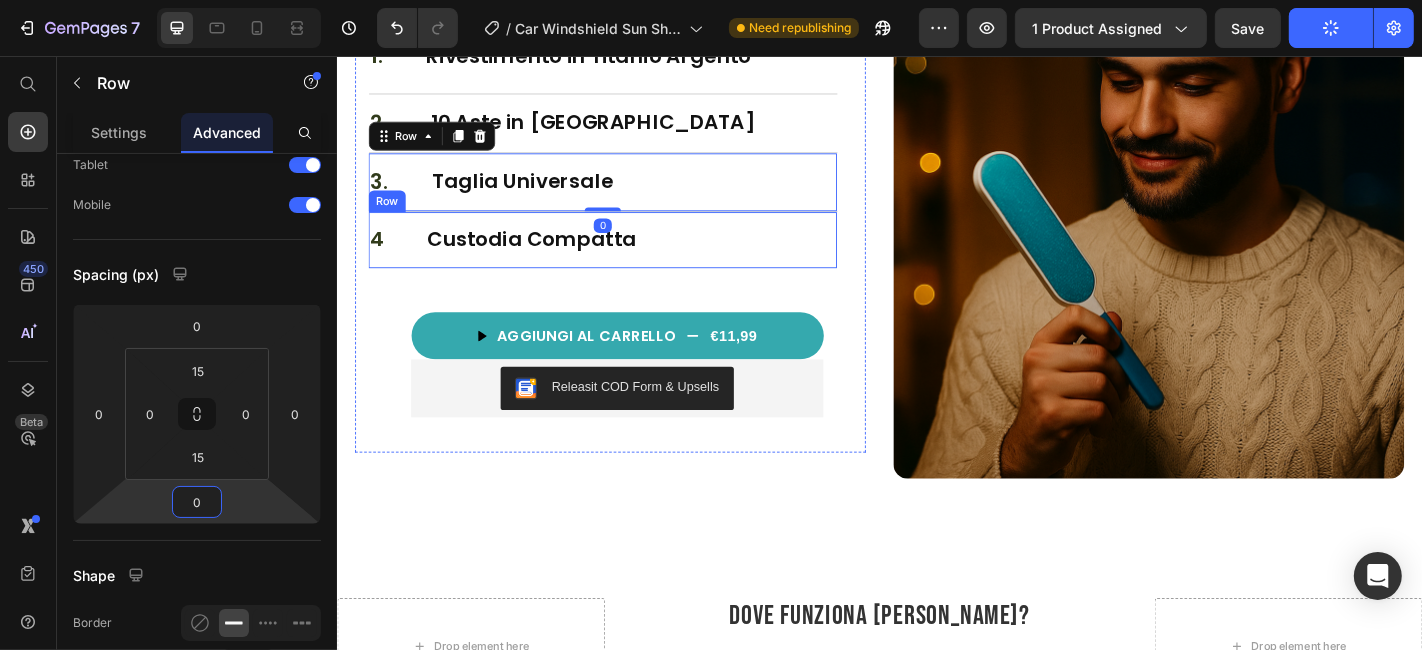 click on "4 Text Block Custodia Compatta Heading Row" at bounding box center [630, 259] 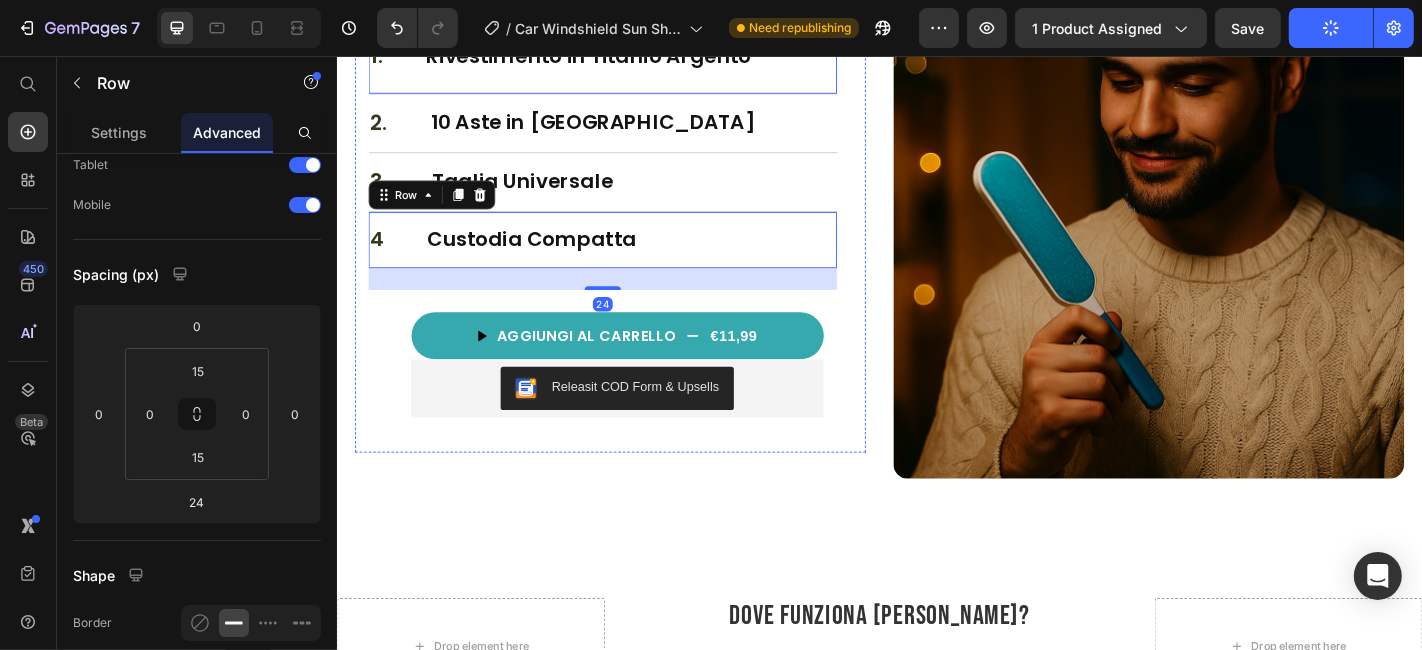 click on "1. Text Block Rivestimento in Titanio Argento Heading Row" at bounding box center (630, 55) 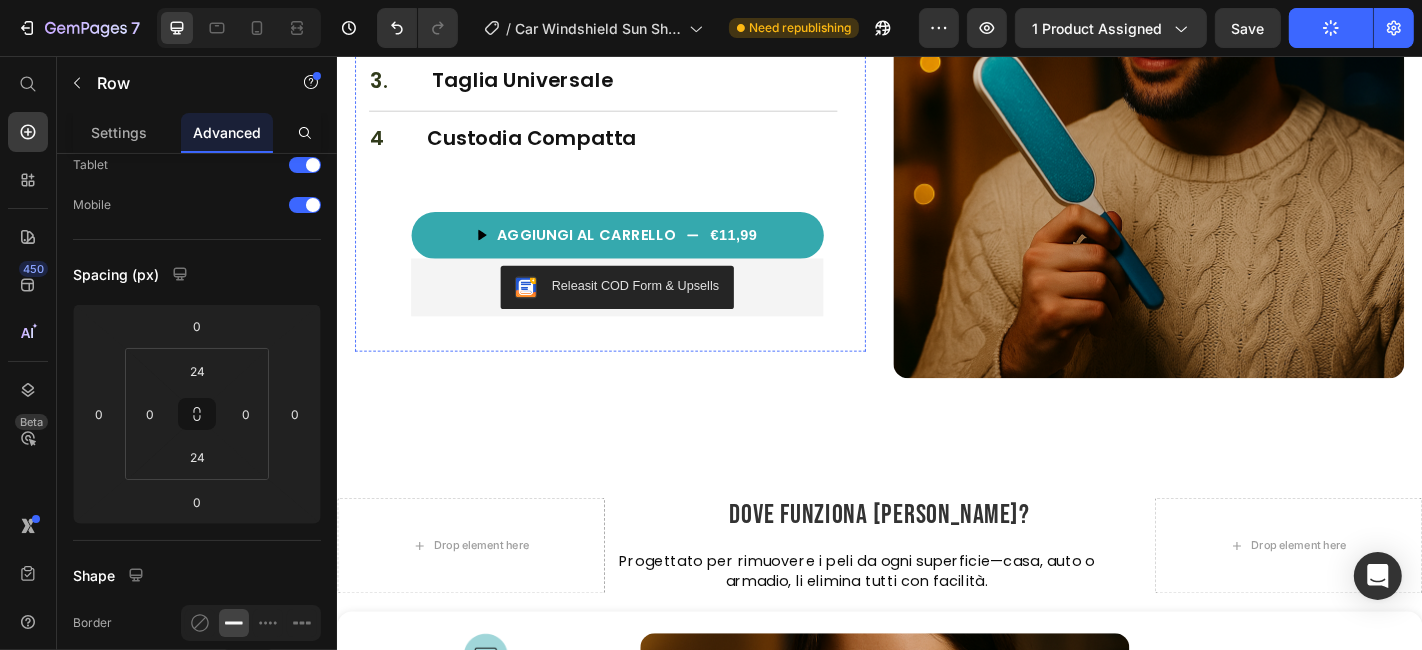 scroll, scrollTop: 2952, scrollLeft: 0, axis: vertical 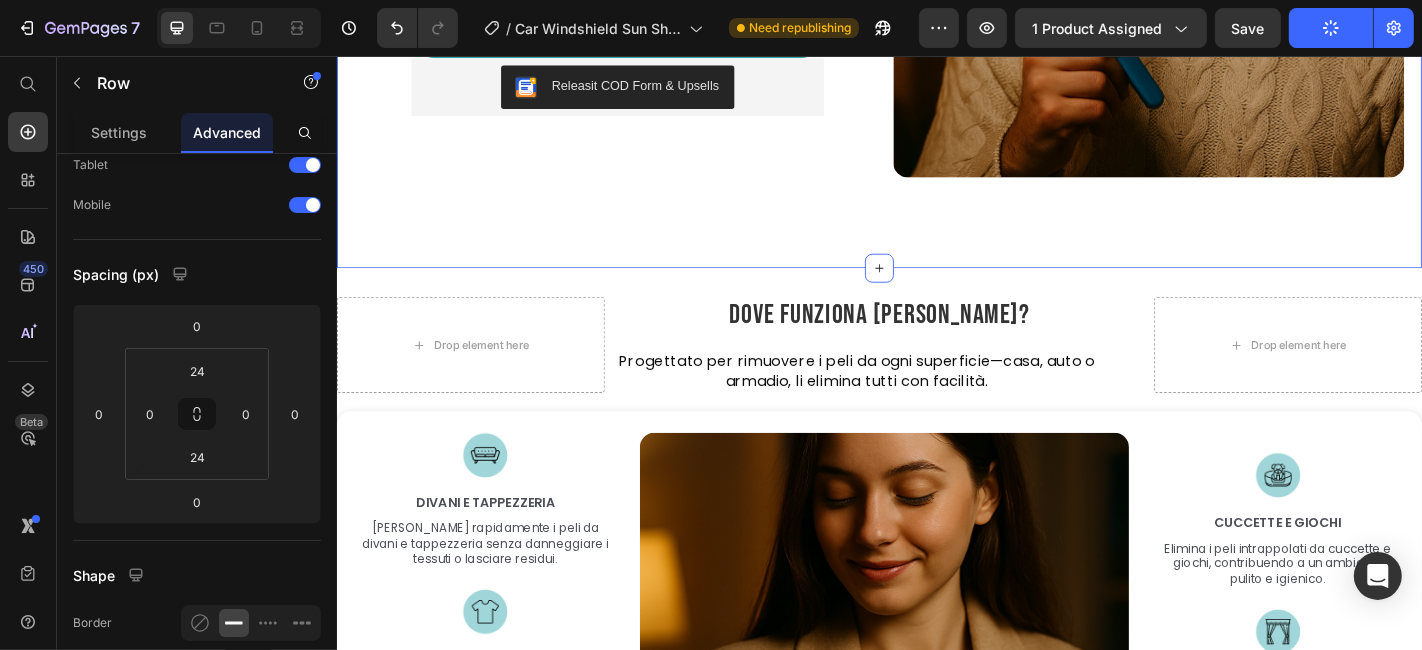 click on "Affari del Giorno™   Perché funziona? Heading 1. Text Block Rivestimento in Titanio Argento Heading Row   0 2. Text Block 10 Aste in Acciaio Heading Row 3. Text Block Taglia Universale Heading Row 4 Text Block Custodia Compatta Heading Row Premium [MEDICAL_DATA] core U-shaped arm tunnel for ultimate support Gentle on skin with cooling bamboo cover Ideal for side sleepers & couples Item list
AGGIUNGI [PERSON_NAME]
€11,99 Product Cart Button Releasit COD Form & Upsells Releasit COD Form & Upsells Row Product Row Image Row Section 5" at bounding box center [936, -93] 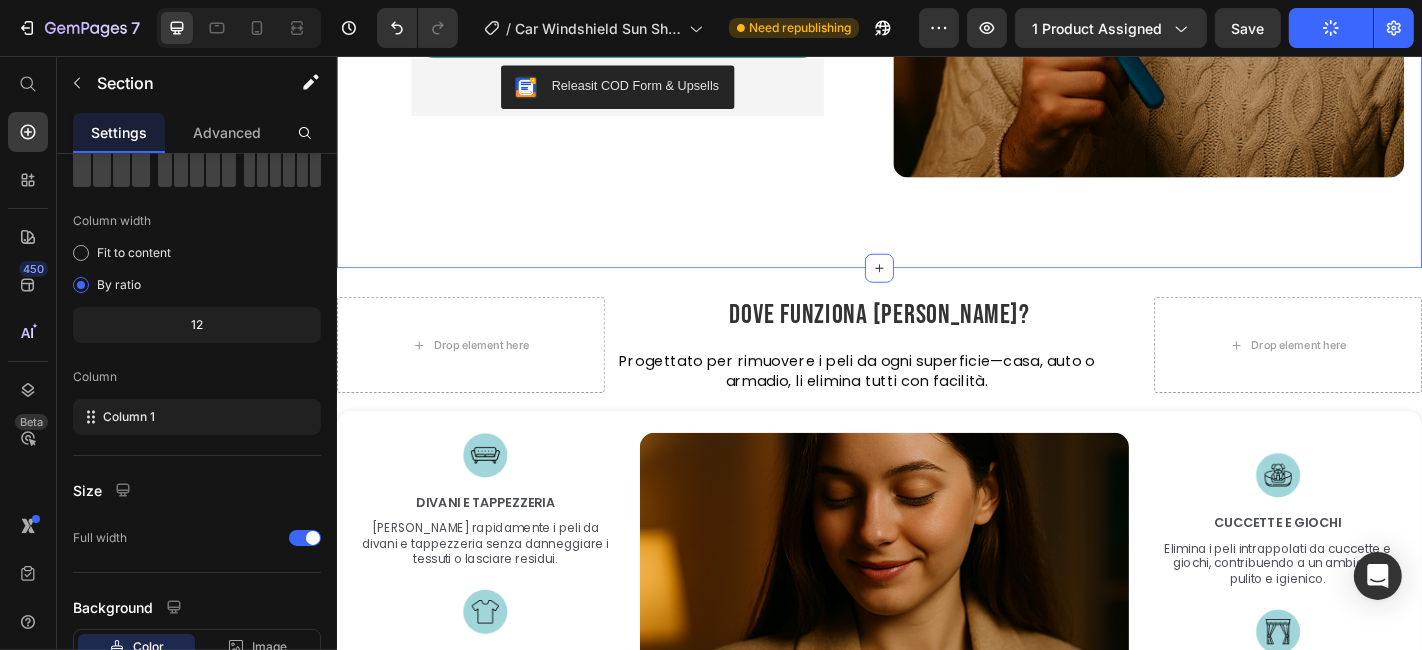 scroll, scrollTop: 0, scrollLeft: 0, axis: both 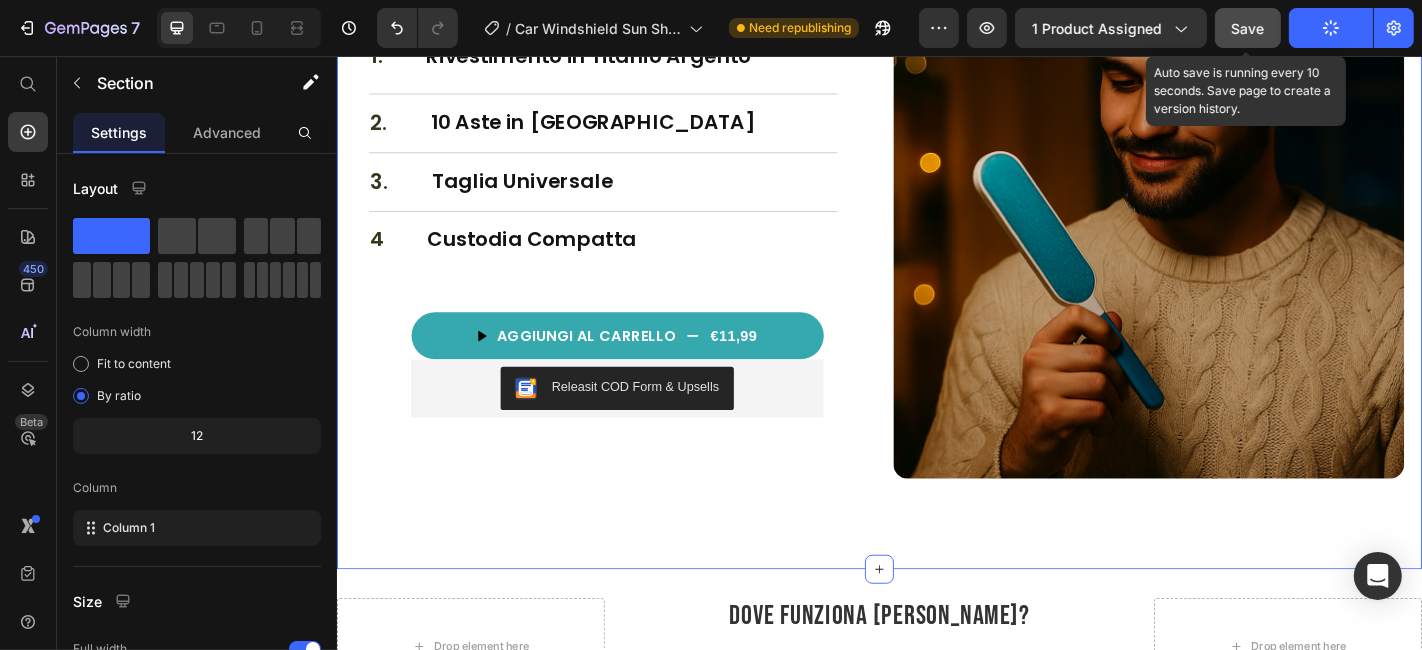 click on "Save" at bounding box center (1248, 28) 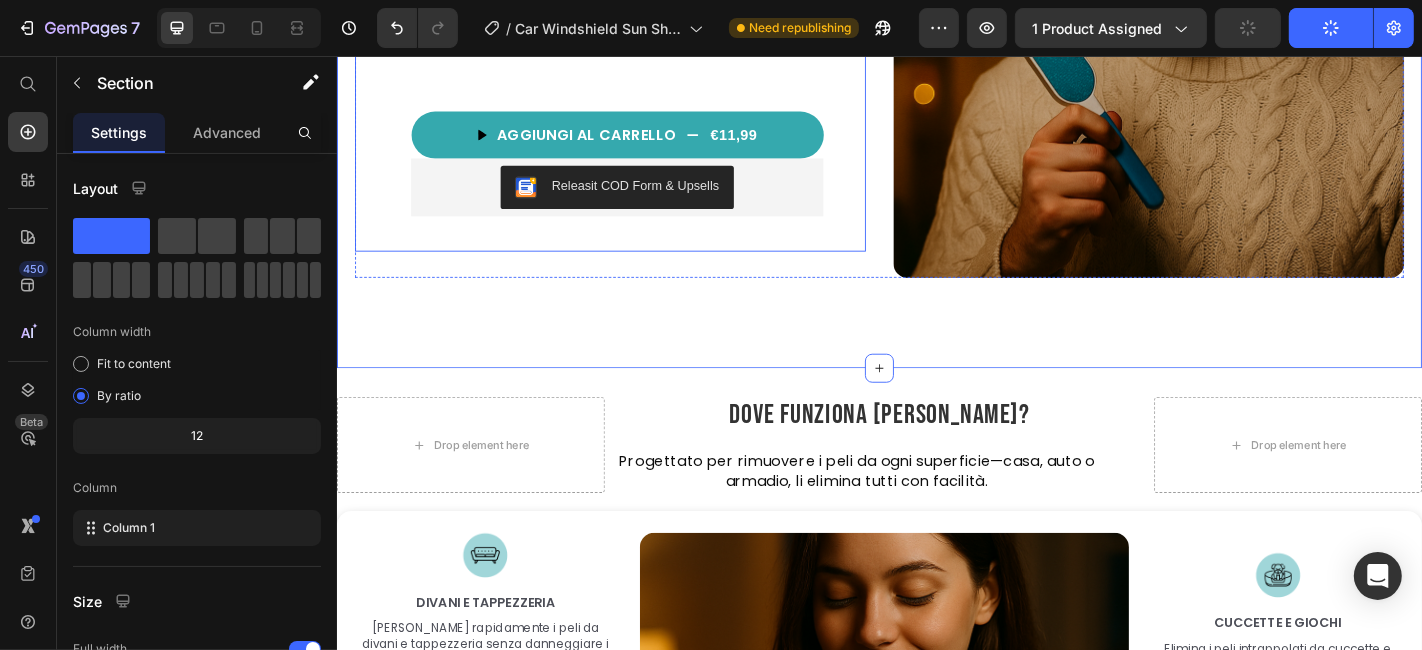scroll, scrollTop: 2952, scrollLeft: 0, axis: vertical 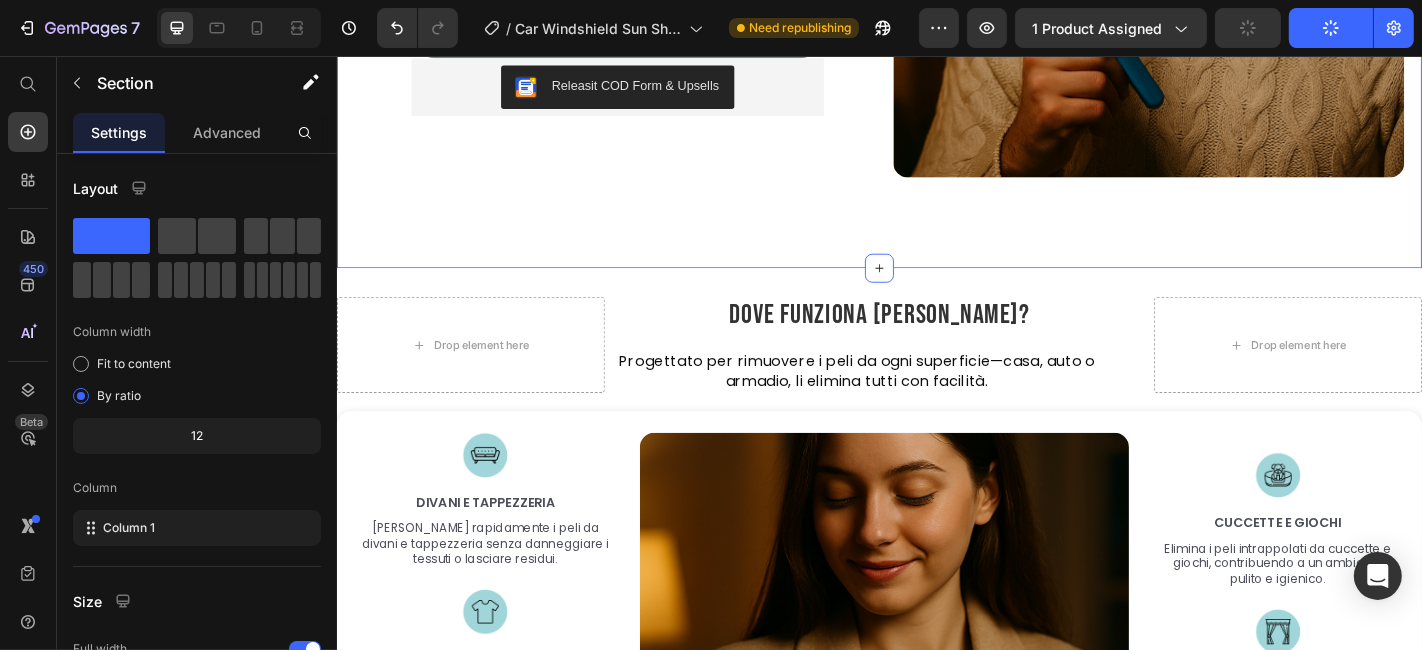 click on "Affari del Giorno™   Perché funziona? Heading 1. Text Block Rivestimento in Titanio Argento Heading Row 2. Text Block 10 Aste in Acciaio Heading Row 3. Text Block Taglia Universale Heading Row 4 Text Block Custodia Compatta Heading Row Premium [MEDICAL_DATA] core U-shaped arm tunnel for ultimate support Gentle on skin with cooling bamboo cover Ideal for side sleepers & couples Item list
AGGIUNGI [PERSON_NAME]
€11,99 Product Cart Button Releasit COD Form & Upsells Releasit COD Form & Upsells Row Product Row Image Row Section 5   You can create reusable sections Create Theme Section AI Content Write with GemAI What would you like to describe here? Tone and Voice Persuasive Product Wireless CarPlay Adapter Show more Generate" at bounding box center (936, -93) 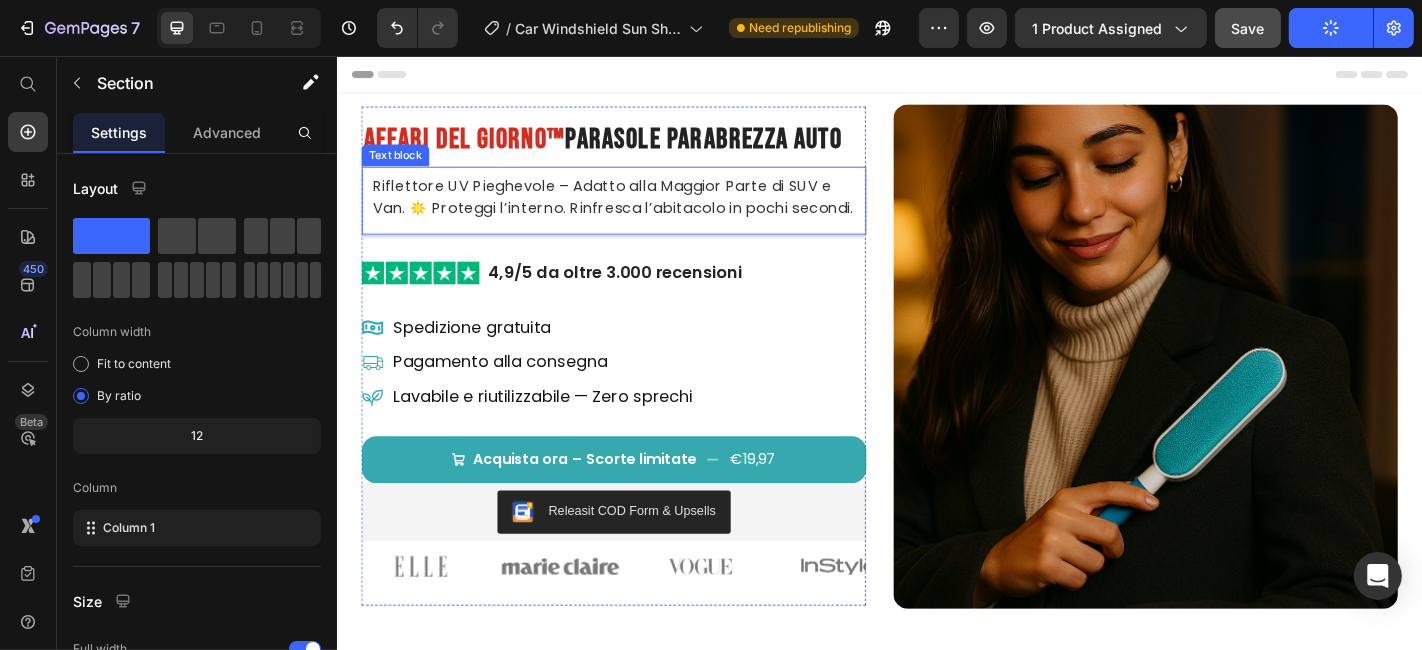 scroll, scrollTop: 0, scrollLeft: 0, axis: both 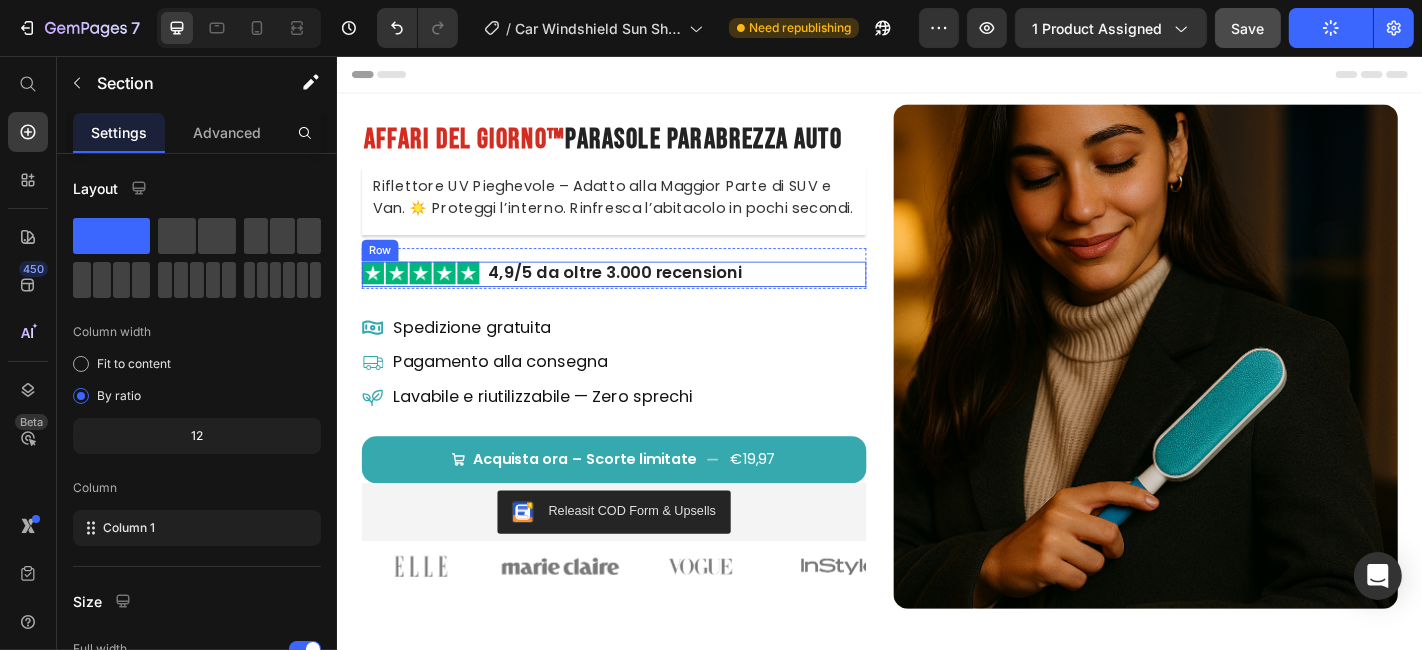 click on "Image 4,9/5 da oltre 3.000 recensioni Text Block Row" at bounding box center [642, 297] 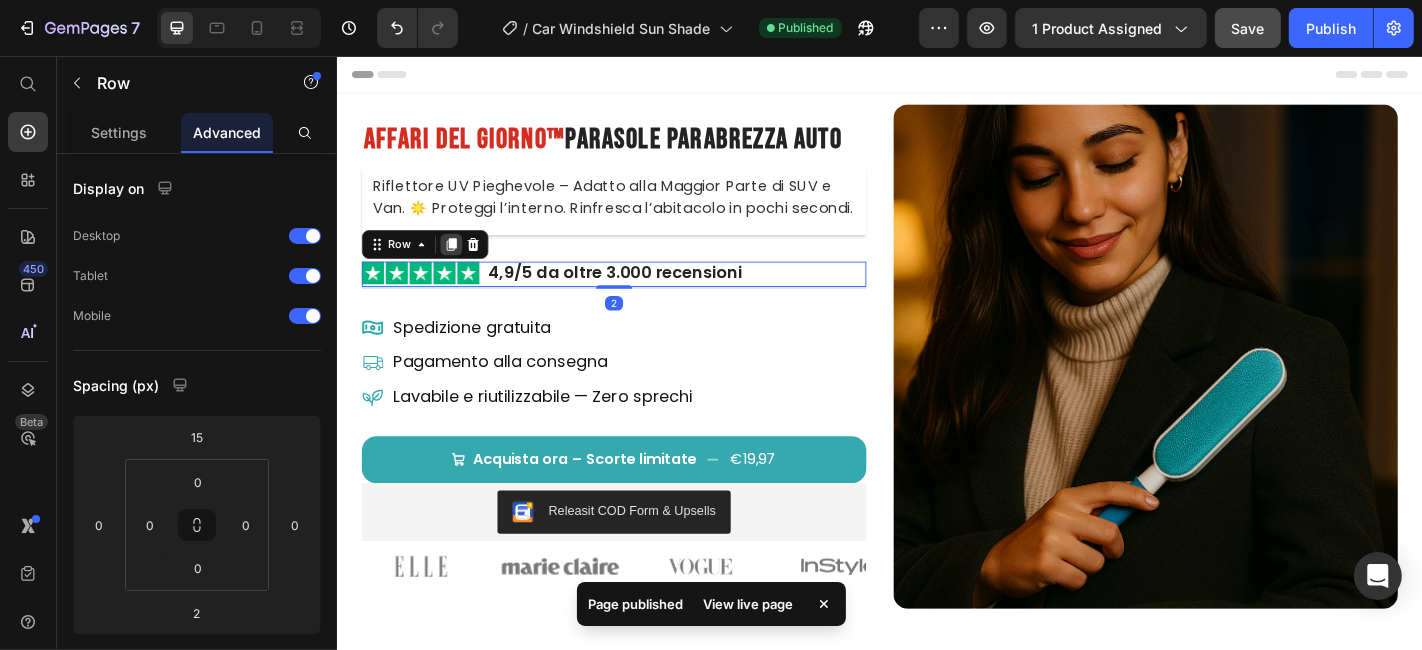 click 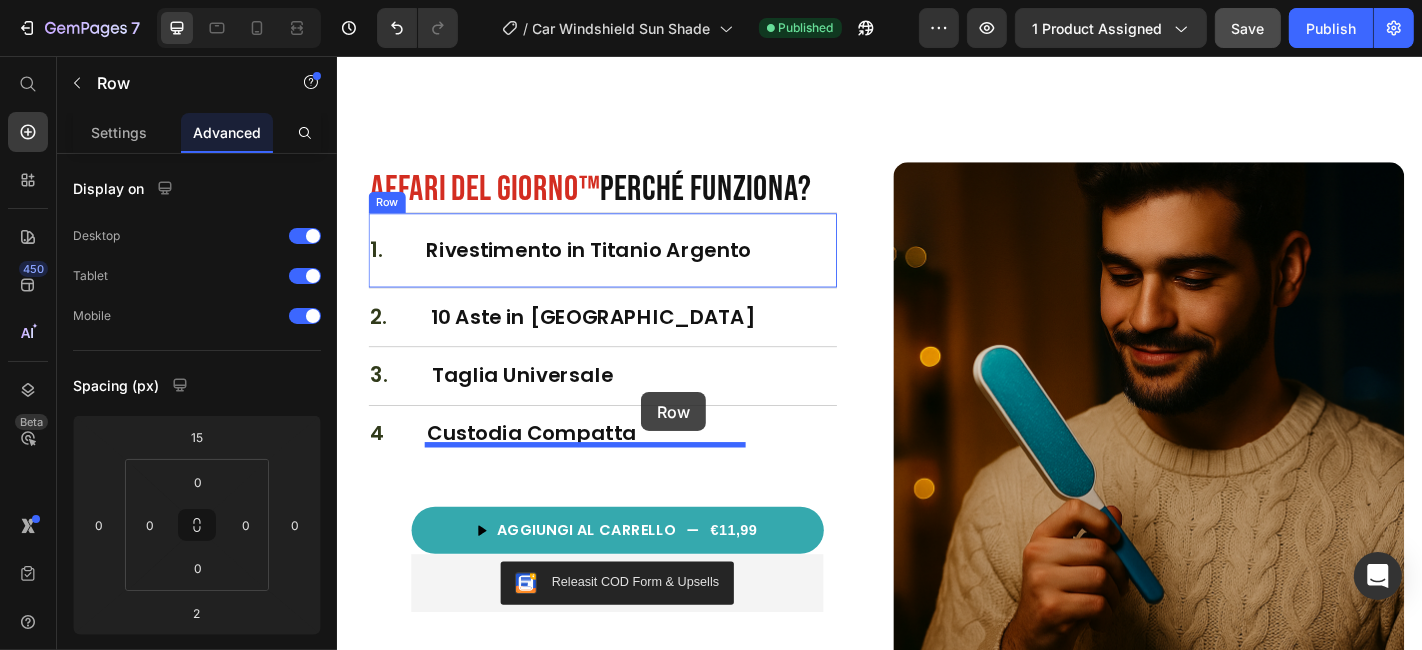 scroll, scrollTop: 2457, scrollLeft: 0, axis: vertical 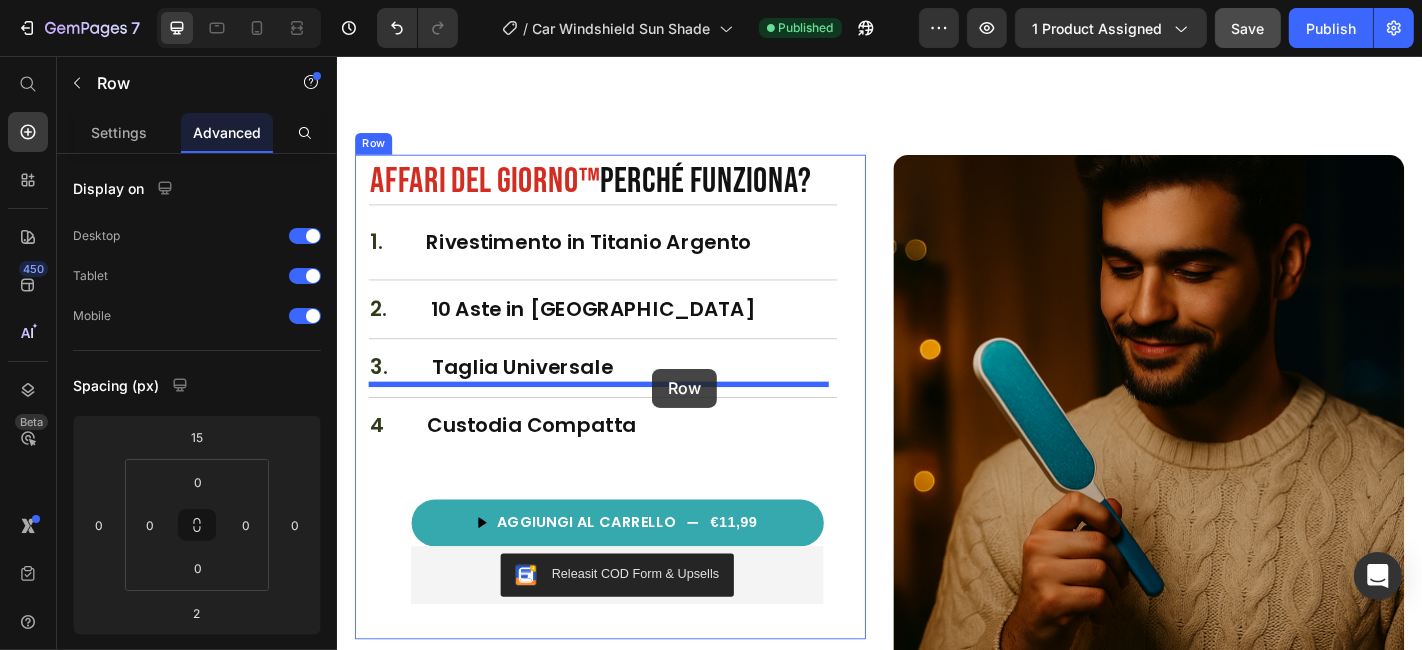 drag, startPoint x: 376, startPoint y: 327, endPoint x: 684, endPoint y: 402, distance: 317 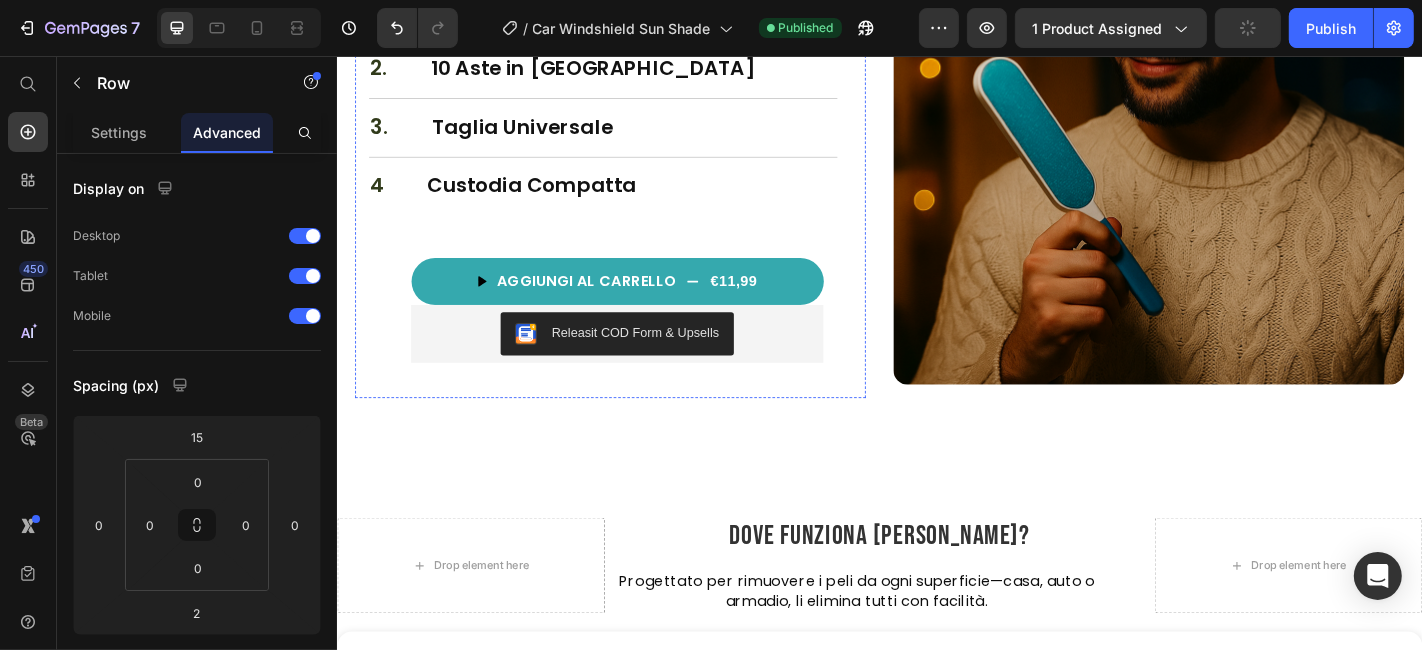scroll, scrollTop: 2790, scrollLeft: 0, axis: vertical 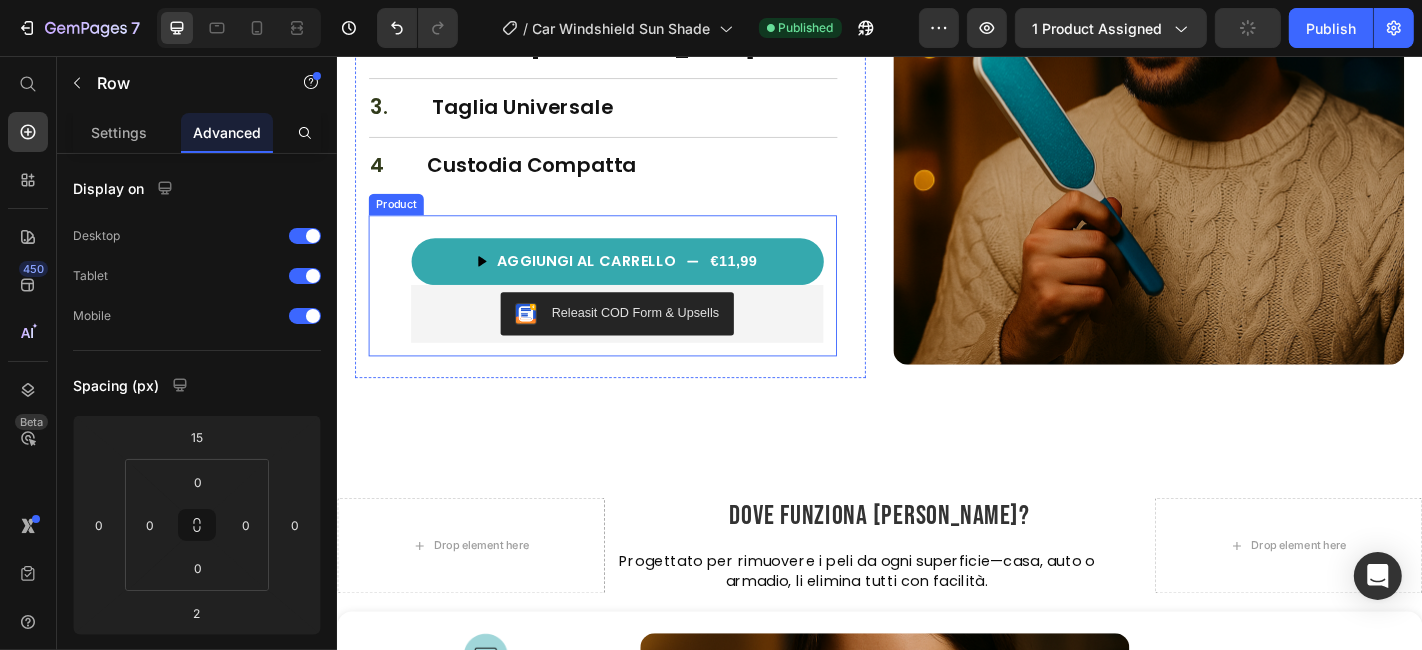 click on "Premium [MEDICAL_DATA] core U-shaped arm tunnel for ultimate support Gentle on skin with cooling bamboo cover Ideal for side sleepers & couples Item list
AGGIUNGI [PERSON_NAME]
€11,99 Product Cart Button Releasit COD Form & Upsells Releasit COD Form & Upsells Row Product" at bounding box center (630, 310) 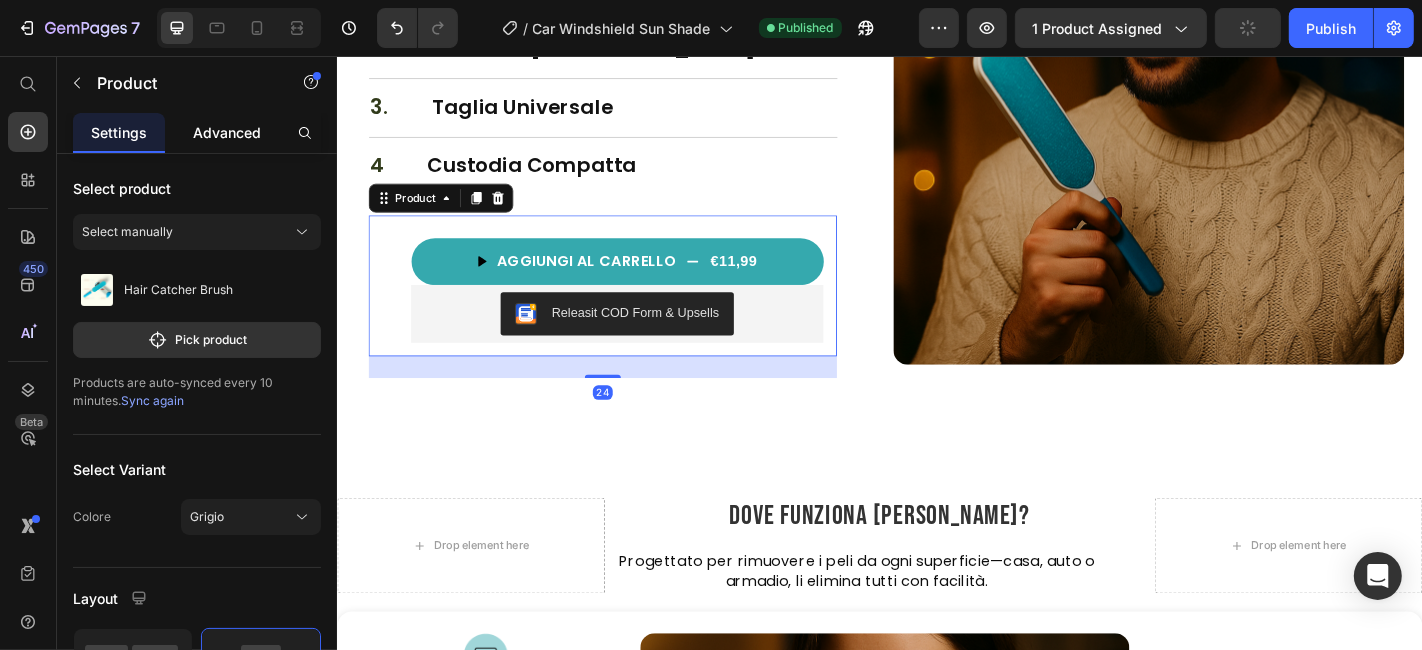 click on "Advanced" at bounding box center [227, 132] 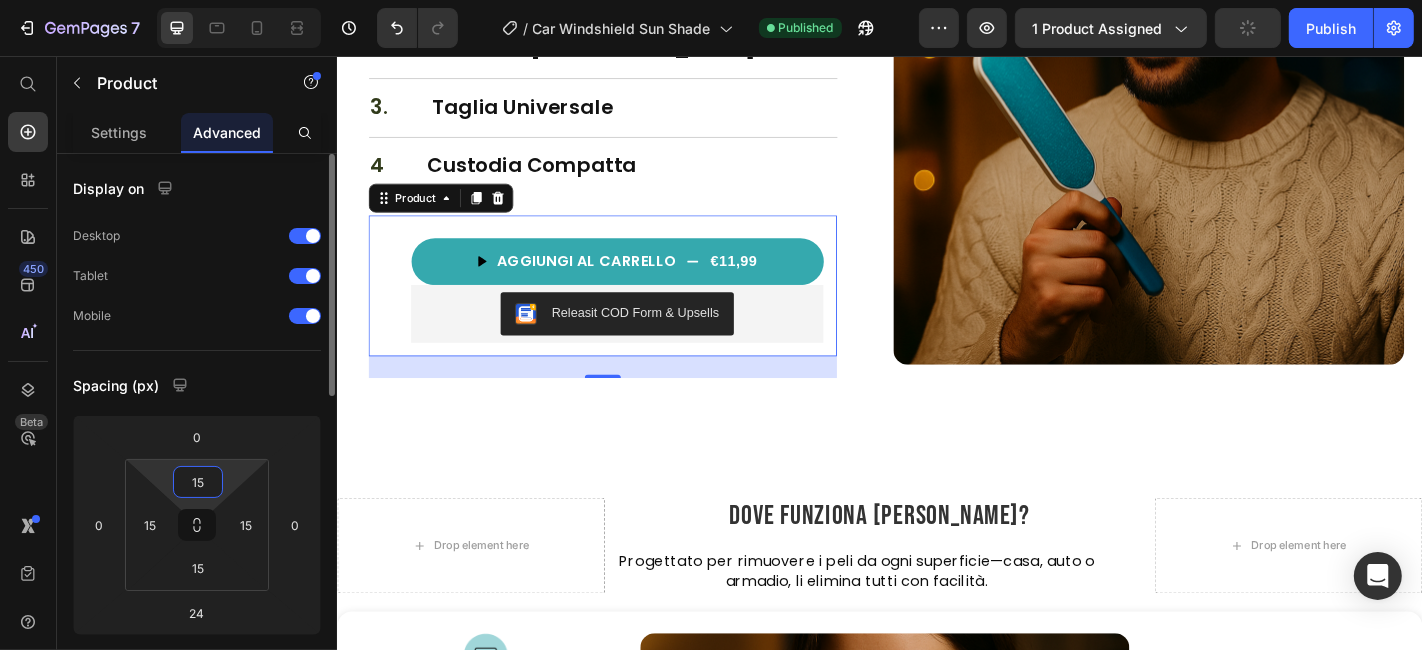 click on "15" at bounding box center [198, 482] 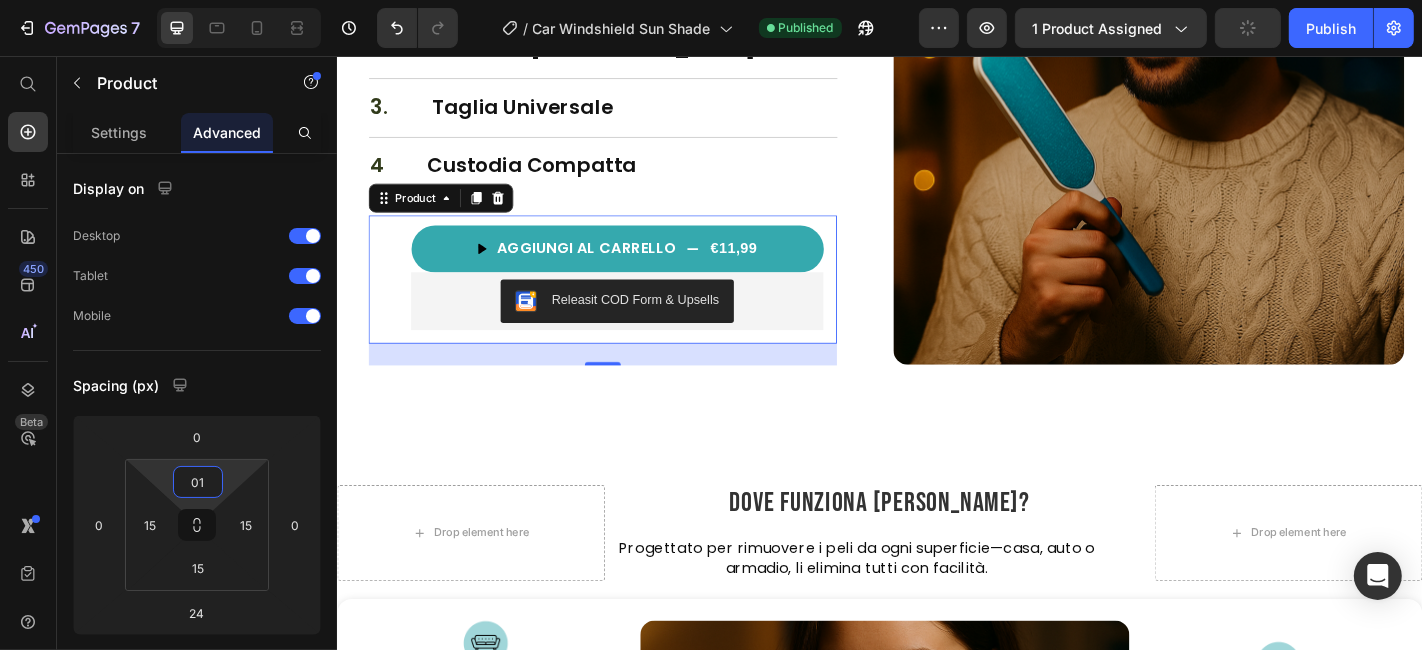 type on "0" 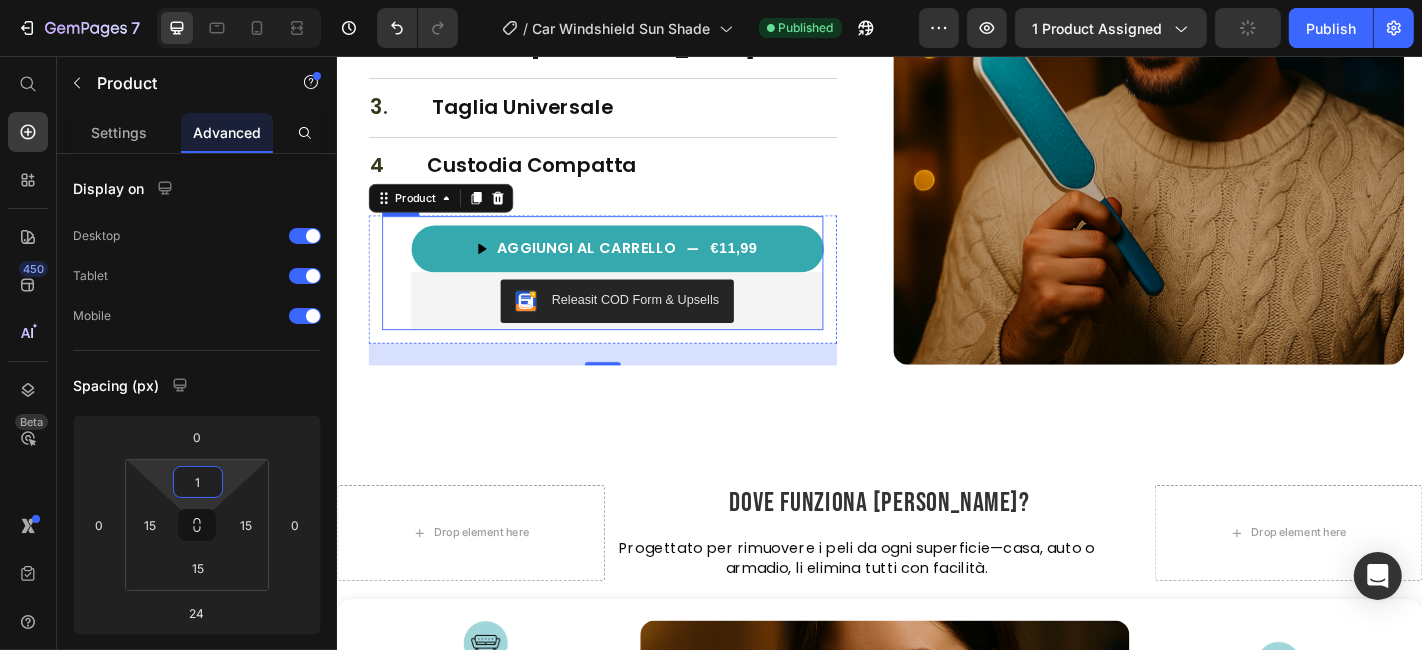 type on "15" 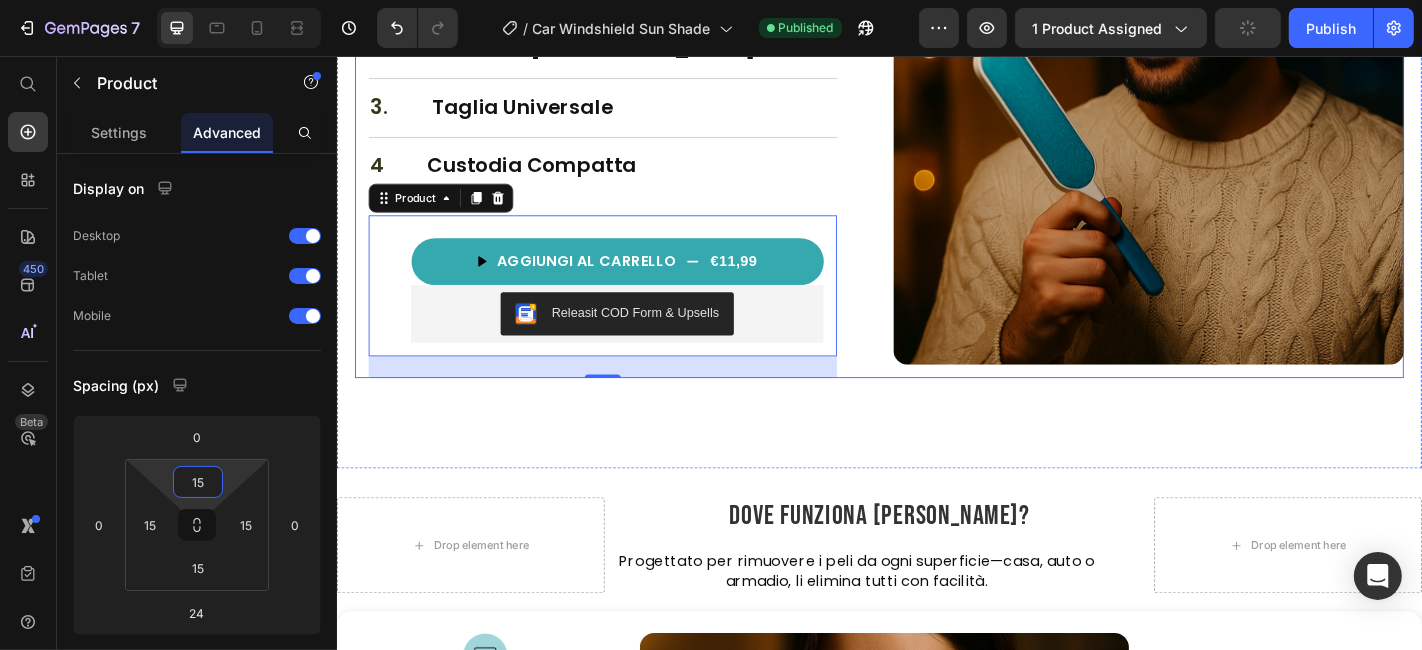 click on "Affari del Giorno™   Perché funziona? Heading Image 4,9/5 da oltre 3.000 recensioni Text Block Row 1. Text Block Rivestimento in Titanio Argento Heading Row 2. Text Block 10 Aste in Acciaio Heading Row 3. Text Block Taglia Universale Heading Row 4 Text Block Custodia Compatta Heading Row Premium [MEDICAL_DATA] core U-shaped arm tunnel for ultimate support Gentle on skin with cooling bamboo cover Ideal for side sleepers & couples Item list
AGGIUNGI [PERSON_NAME]
€11,99 Product Cart Button Releasit COD Form & Upsells Releasit COD Form & Upsells Row Product   24 Row Image Row" at bounding box center (936, 122) 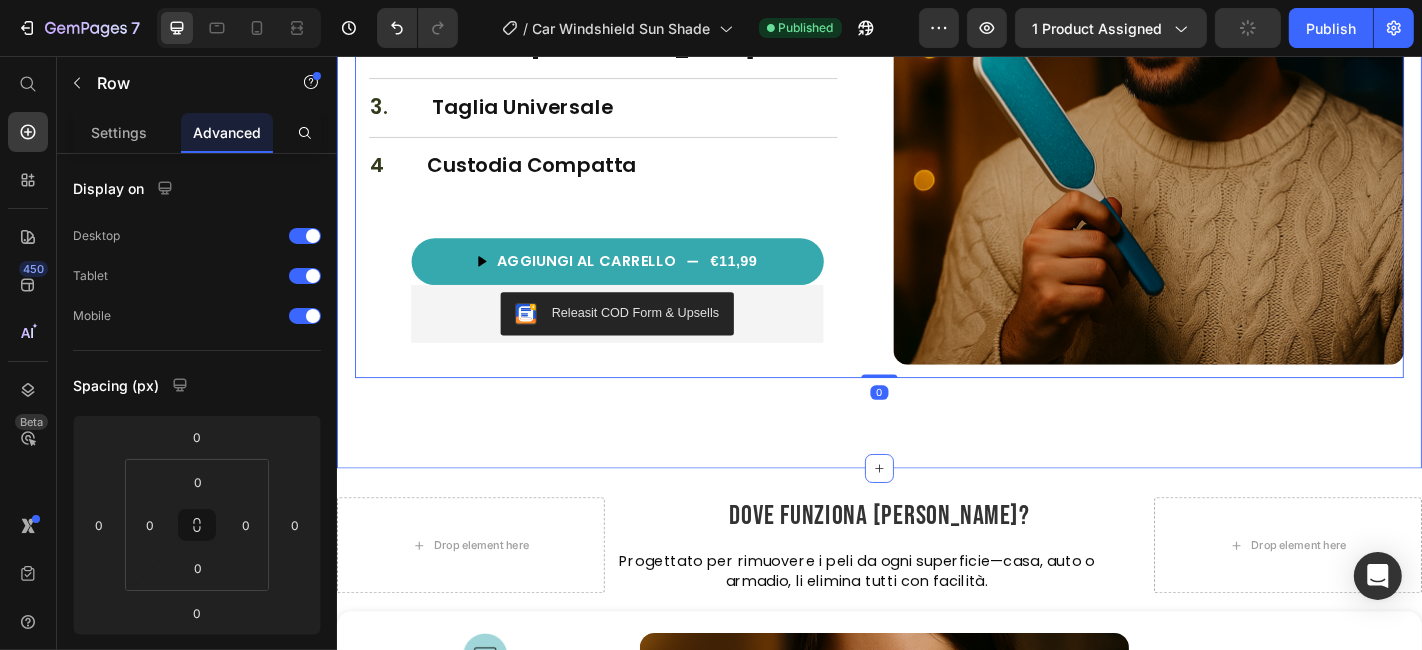 scroll, scrollTop: 3123, scrollLeft: 0, axis: vertical 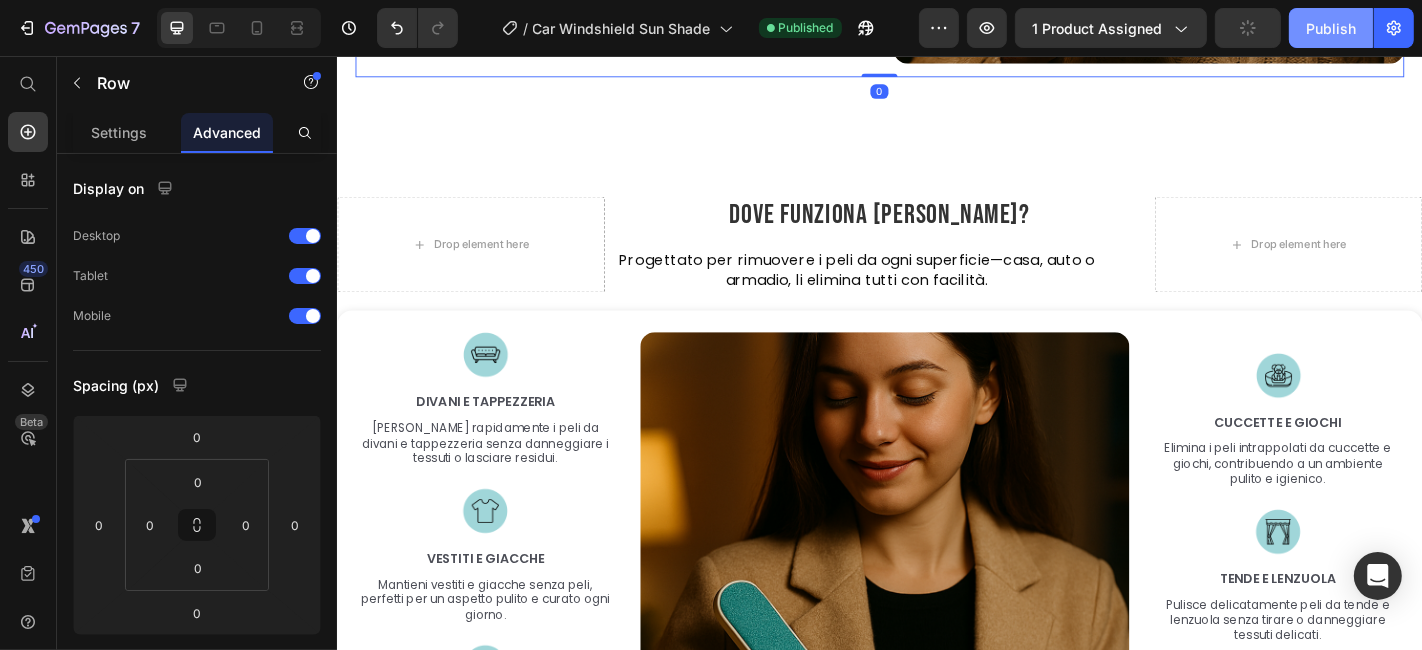 click on "Publish" at bounding box center (1331, 28) 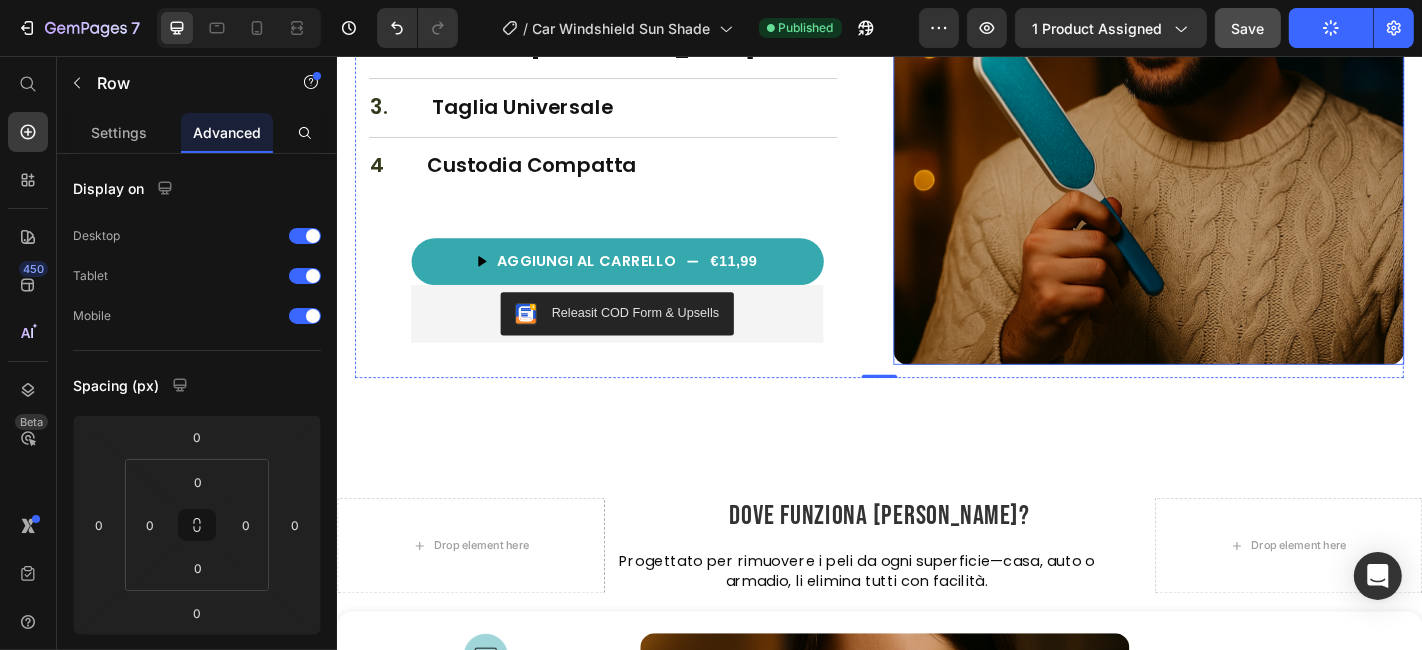 scroll, scrollTop: 2457, scrollLeft: 0, axis: vertical 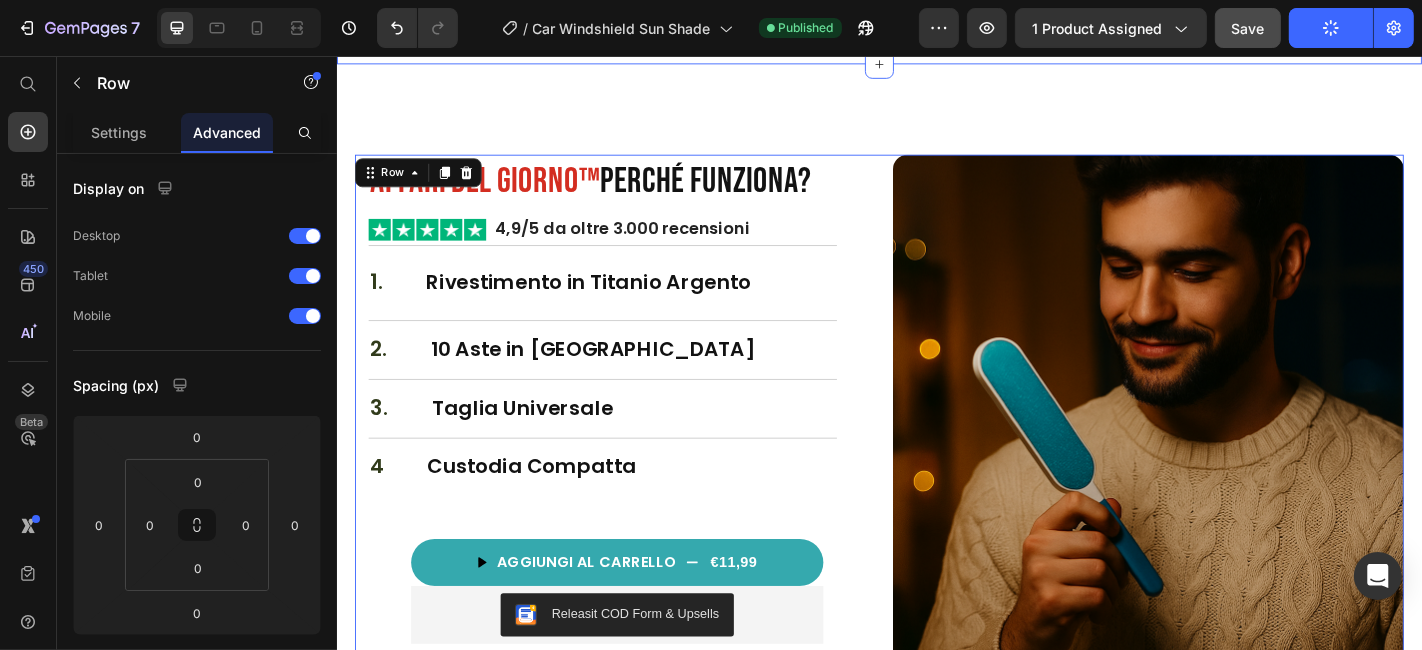 click on "Product Images Row Image Oltre  12.500  clienti soddisfatti Text block Row Affari del Giorno™  Parasole Parabrezza Auto Heading
Icon GARANZIA SODDISFATTI O RIMBORSATI DI 30 GIORNI Text Block
Icon SPEDIZIONE RAPIDA E TRACCIATA Text Block
Icon ORDINI INFERIORI A €100 – CONSEGNA GRATUITA Text Block Row 🌬️ Interno fresco e ventilato 🧼 Cruscotto come nuovo 🚗 Guida piacevole fin da subito 🔥 Niente più bruciature o aria soffocante Text block [MEDICAL_DATA] completamente la tua esperienza in auto: abitacolo più fresco, cruscotto protetto e guida confortevole, anche nelle giornate più calde. Text block Premium [MEDICAL_DATA] core U-shaped arm tunnel for ultimate support Gentle on skin with cooling bamboo cover Ideal for side sleepers & couples Item list
AGGIUNGI [PERSON_NAME]
€19,97 Product Cart Button Releasit COD Form & Upsells Releasit COD Form & Upsells
Icon Garanzia soddisfatti o rimborsati Text Block Row" at bounding box center (936, -772) 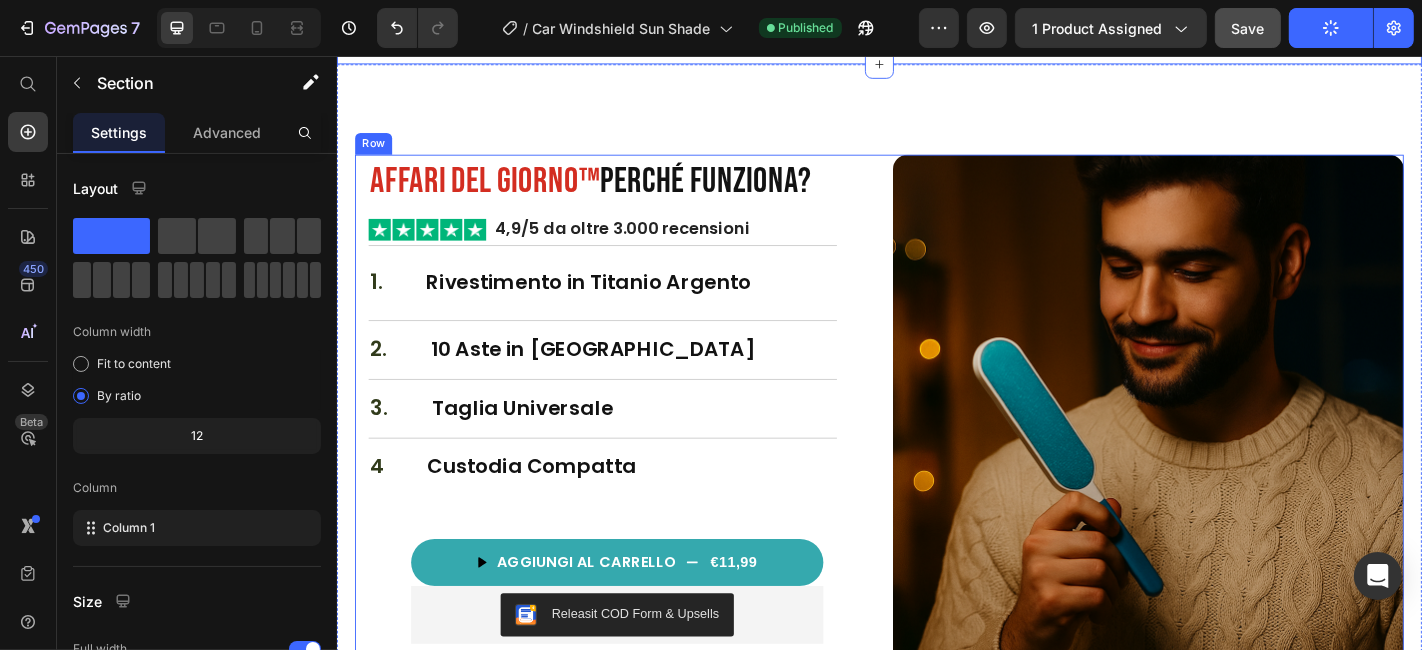 click on "Affari del Giorno™   Perché funziona? Heading Image 4,9/5 da oltre 3.000 recensioni Text Block Row 1. Text Block Rivestimento in Titanio Argento Heading Row 2. Text Block 10 Aste in Acciaio Heading Row 3. Text Block Taglia Universale Heading Row 4 Text Block Custodia Compatta Heading Row Premium [MEDICAL_DATA] core U-shaped arm tunnel for ultimate support Gentle on skin with cooling bamboo cover Ideal for side sleepers & couples Item list
AGGIUNGI [PERSON_NAME]
€11,99 Product Cart Button Releasit COD Form & Upsells Releasit COD Form & Upsells Row Product Row Image Row" at bounding box center [936, 455] 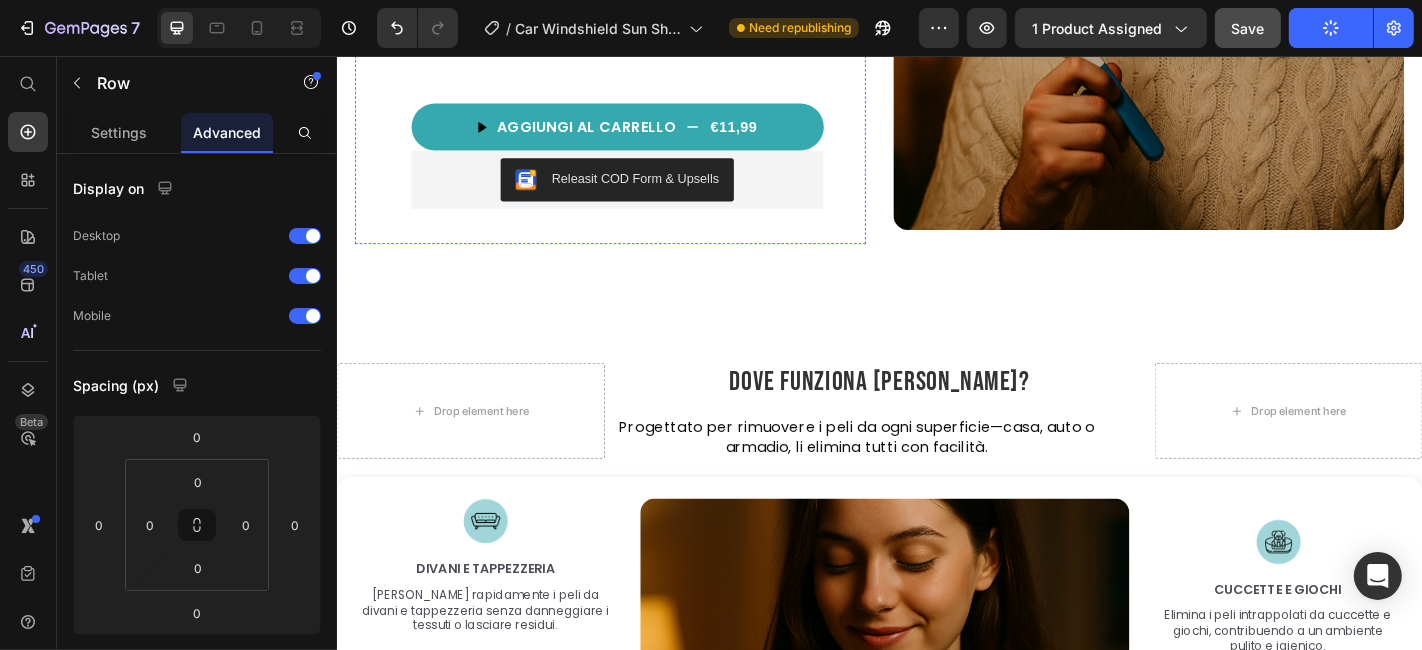 scroll, scrollTop: 3012, scrollLeft: 0, axis: vertical 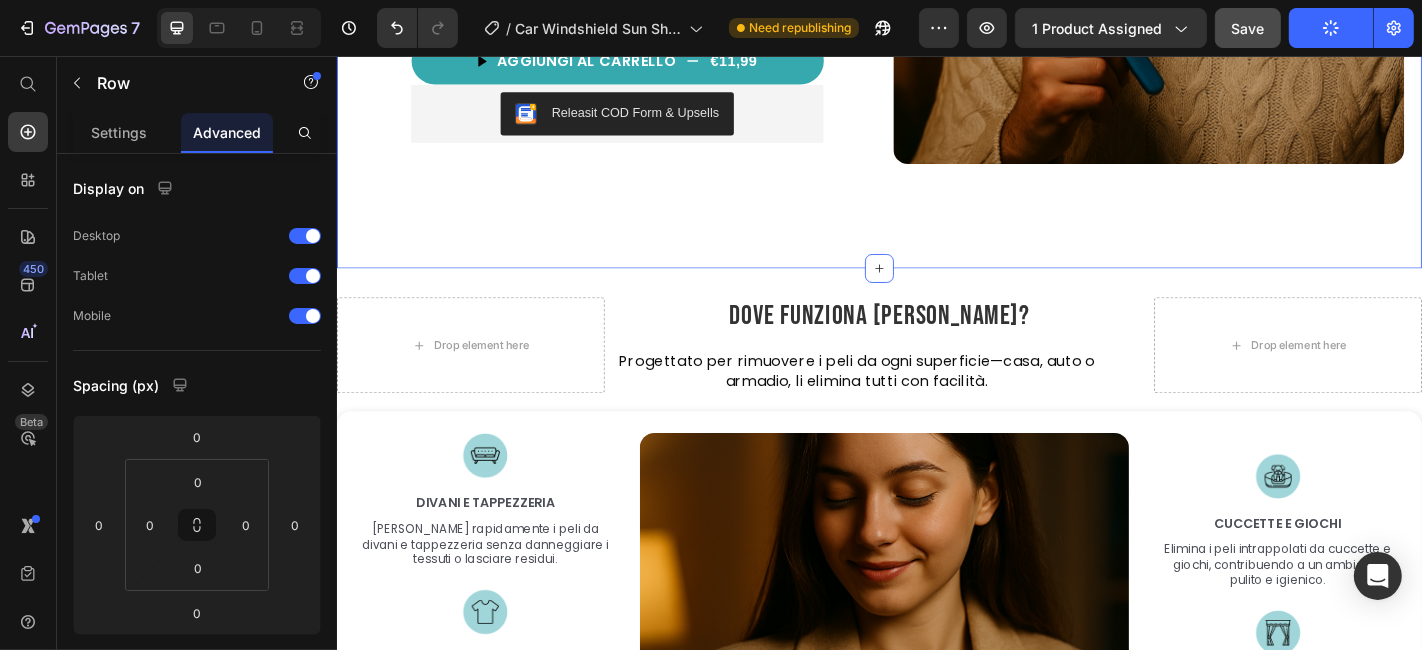 click on "Affari del Giorno™   Perché funziona? Heading Image 4,9/5 da oltre 3.000 recensioni Text Block Row 1. Text Block Rivestimento in Titanio Argento Heading Row 2. Text Block 10 Aste in Acciaio Heading Row 3. Text Block Taglia Universale Heading Row 4 Text Block Custodia Compatta Heading Row Premium [MEDICAL_DATA] core U-shaped arm tunnel for ultimate support Gentle on skin with cooling bamboo cover Ideal for side sleepers & couples Item list
AGGIUNGI [PERSON_NAME]
€11,99 Product Cart Button Releasit COD Form & Upsells Releasit COD Form & Upsells Row Product Row Image Row Section 5" at bounding box center (936, -100) 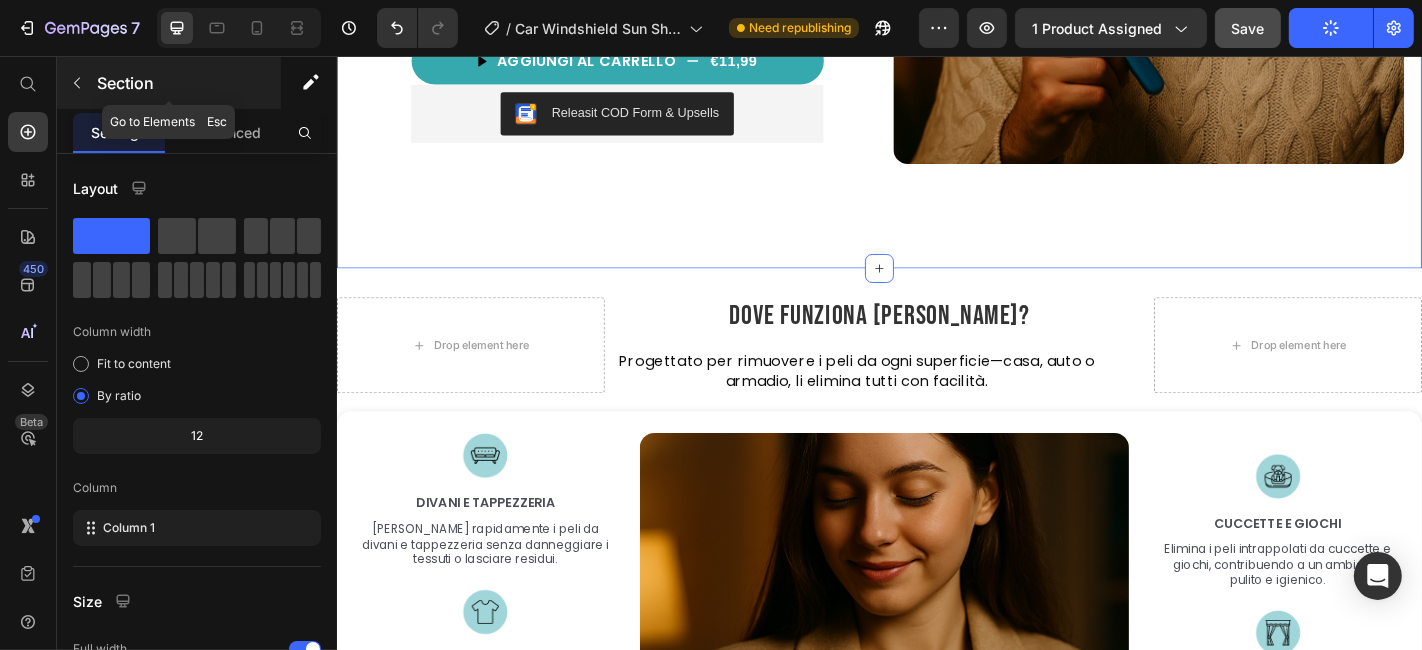 click 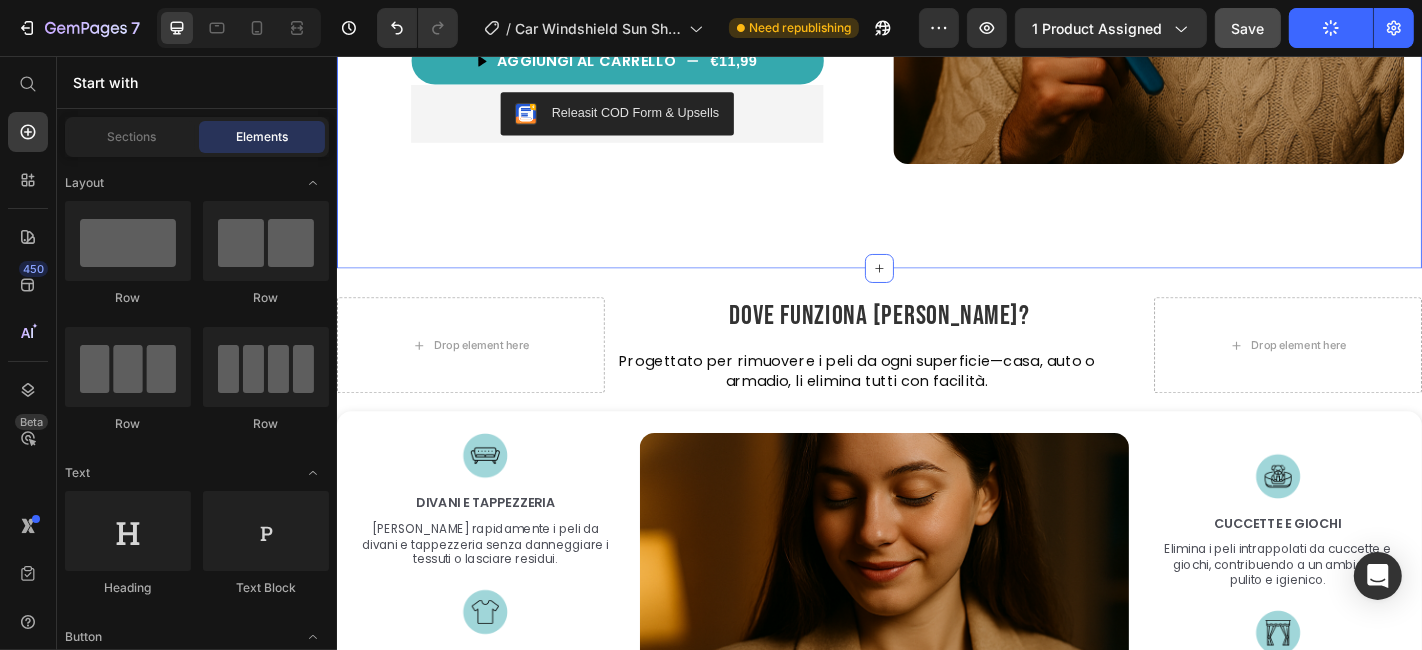 click on "Affari del Giorno™   Perché funziona? Heading Image 4,9/5 da oltre 3.000 recensioni Text Block Row 1. Text Block Rivestimento in Titanio Argento Heading Row 2. Text Block 10 Aste in Acciaio Heading Row 3. Text Block Taglia Universale Heading Row 4 Text Block Custodia Compatta Heading Row Premium [MEDICAL_DATA] core U-shaped arm tunnel for ultimate support Gentle on skin with cooling bamboo cover Ideal for side sleepers & couples Item list
AGGIUNGI [PERSON_NAME]
€11,99 Product Cart Button Releasit COD Form & Upsells Releasit COD Form & Upsells Row Product Row Image Row Section 5" at bounding box center [936, -100] 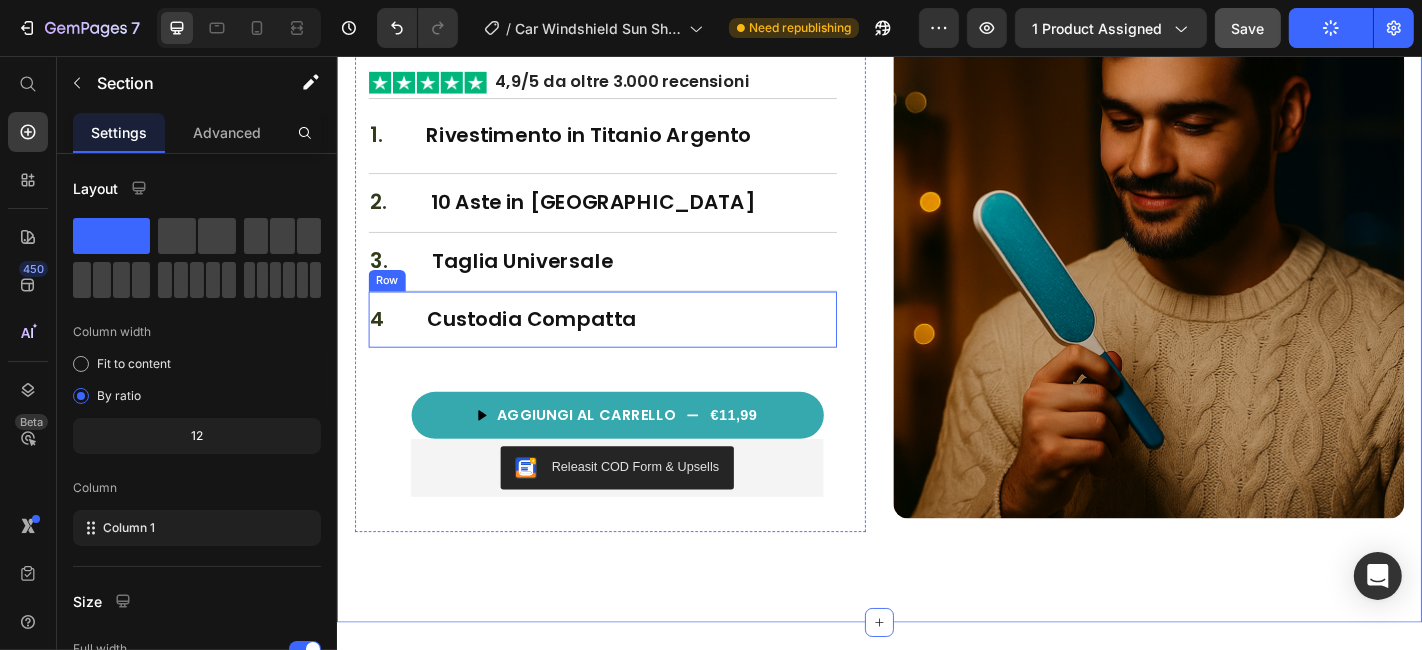 scroll, scrollTop: 2457, scrollLeft: 0, axis: vertical 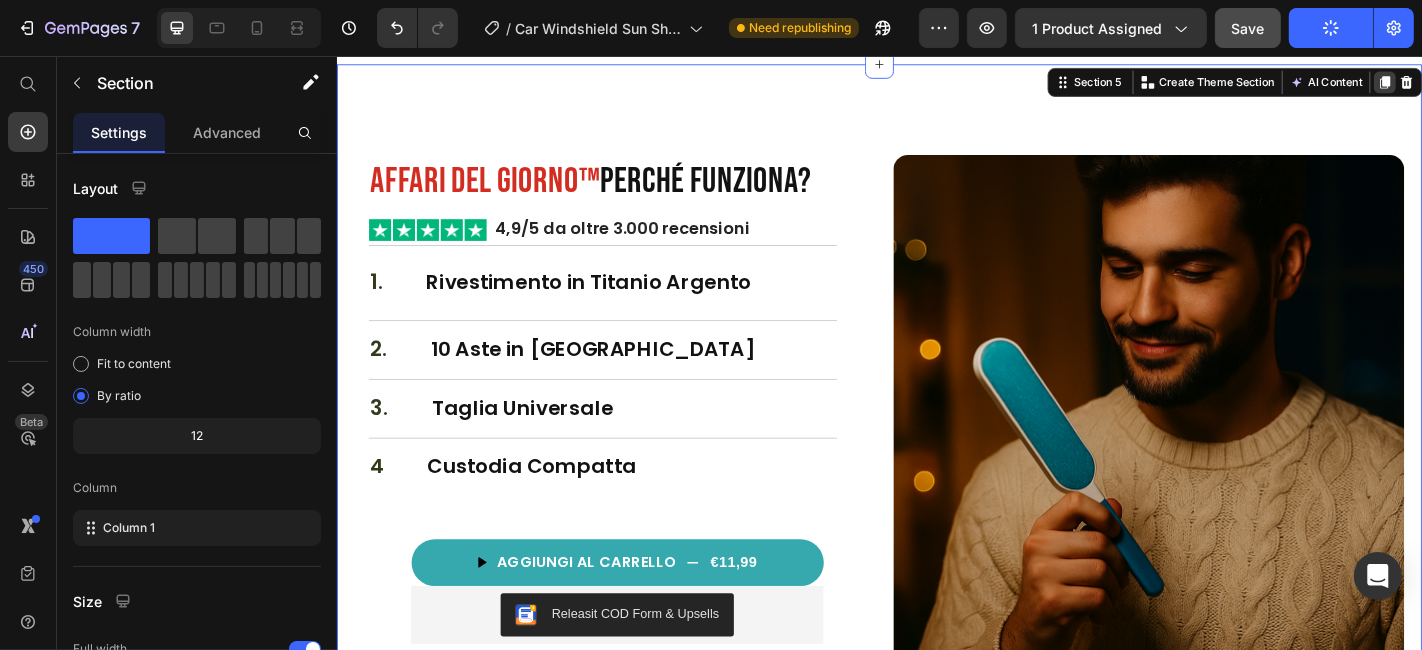 click 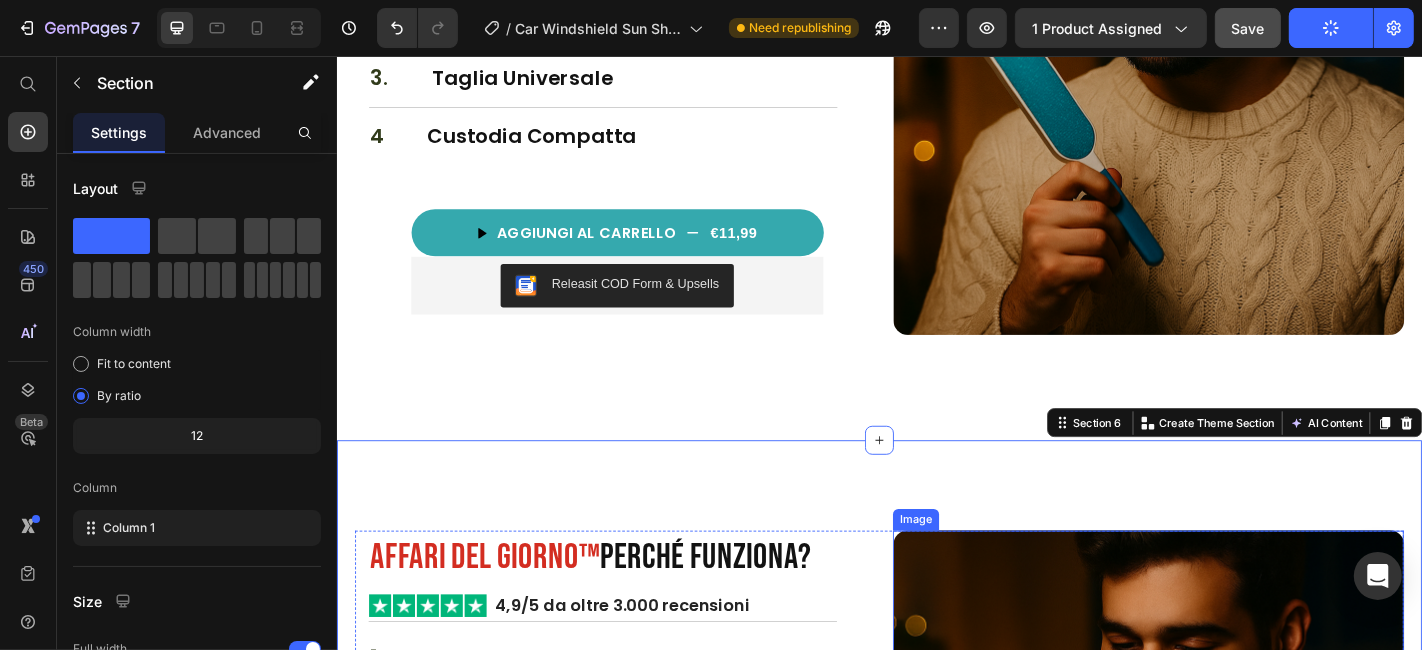 scroll, scrollTop: 3374, scrollLeft: 0, axis: vertical 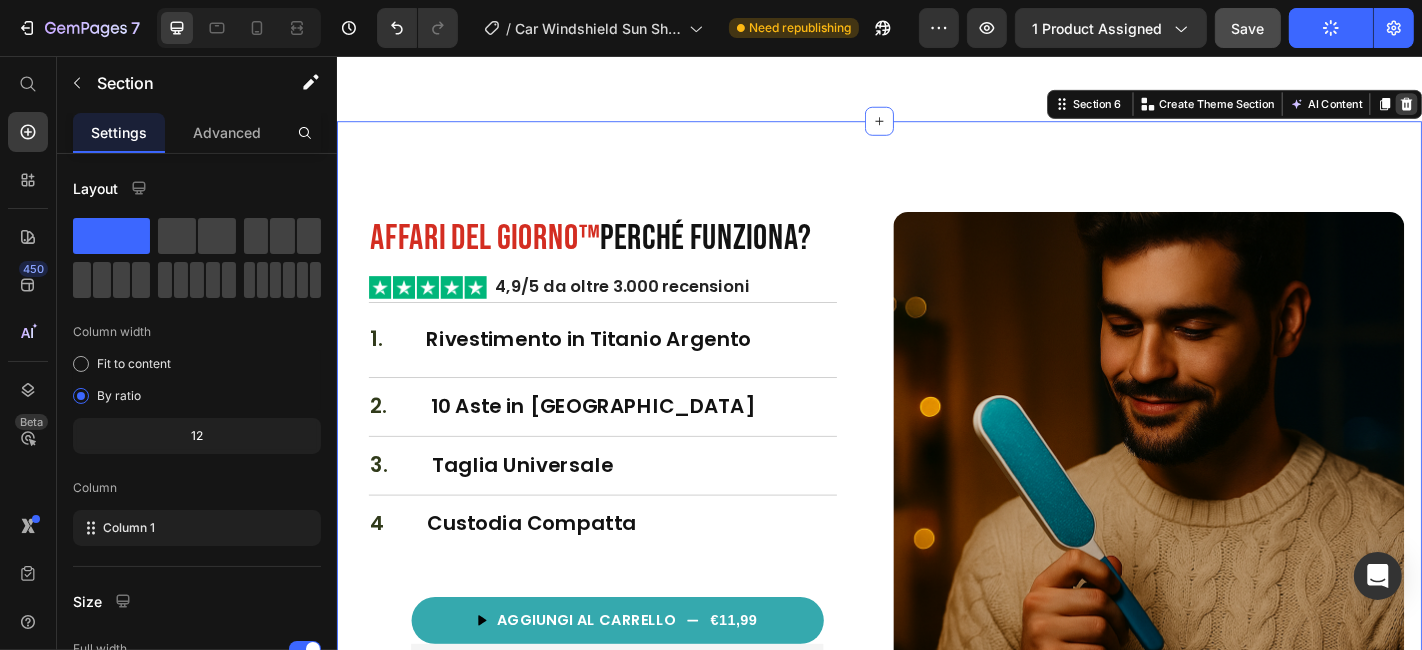 click 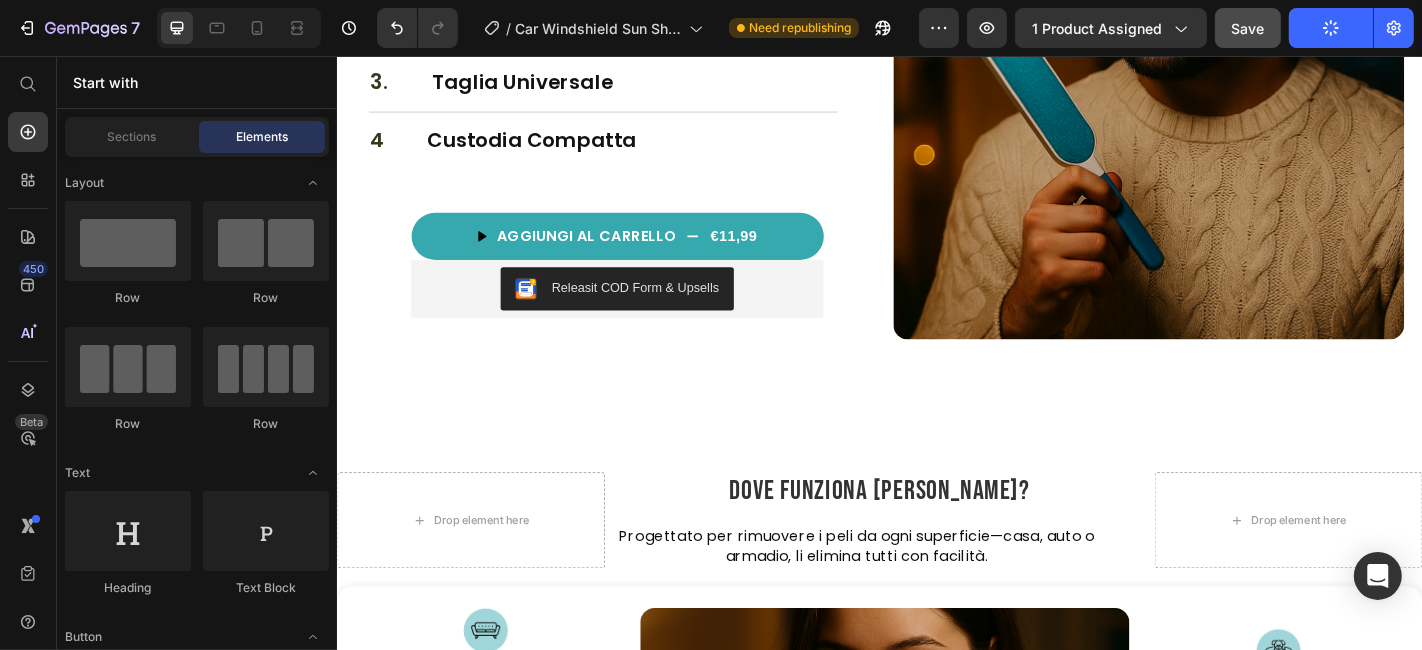 scroll, scrollTop: 2485, scrollLeft: 0, axis: vertical 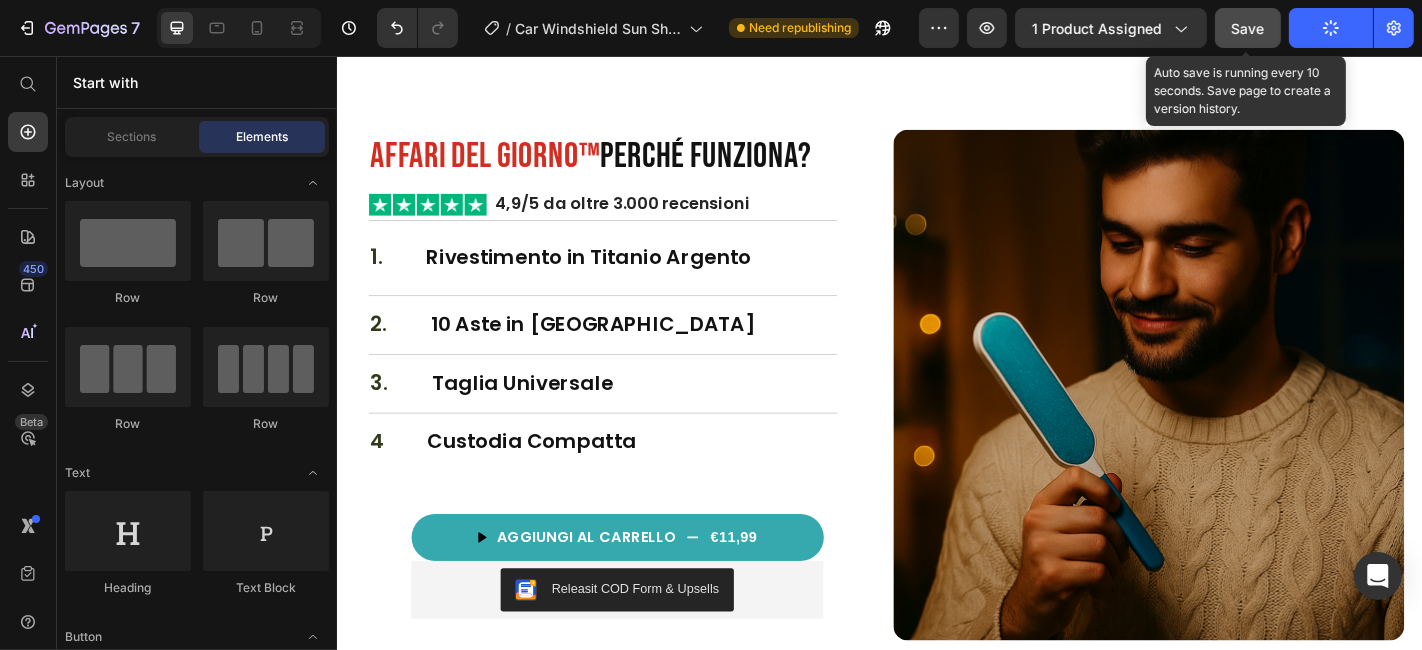 click on "Save" at bounding box center (1248, 28) 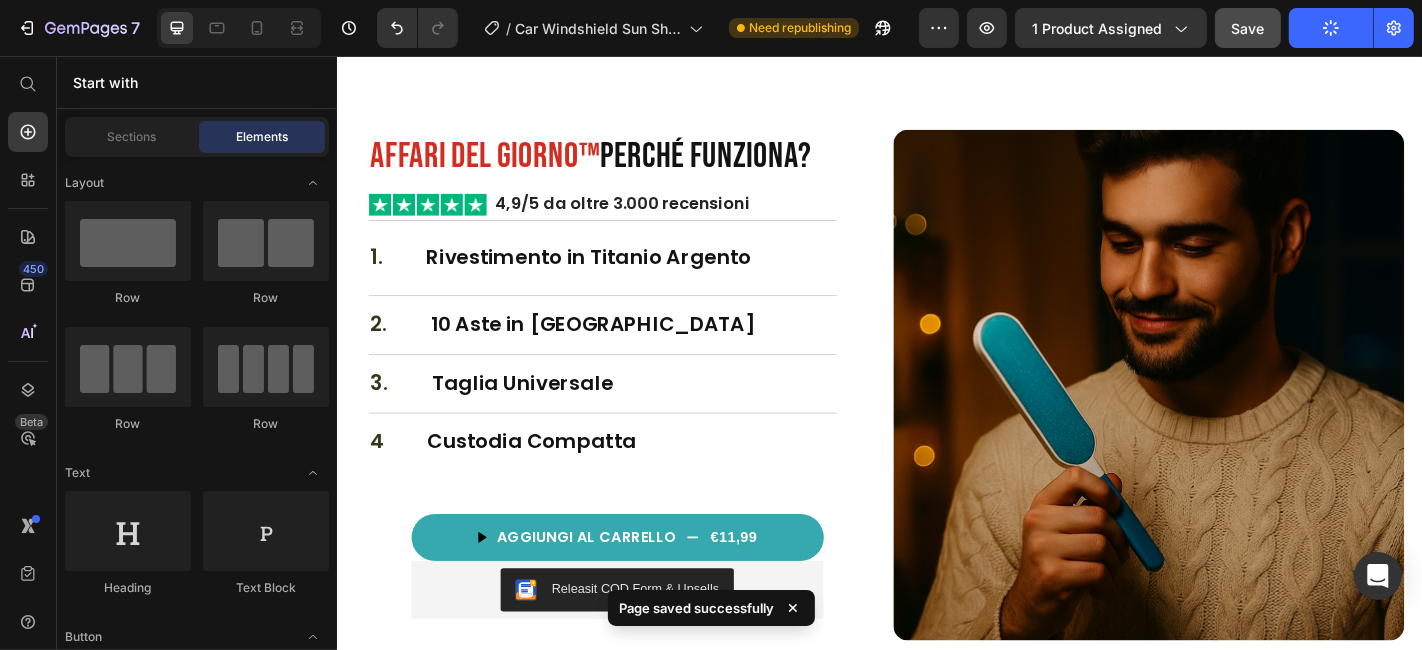 click on "Publish" 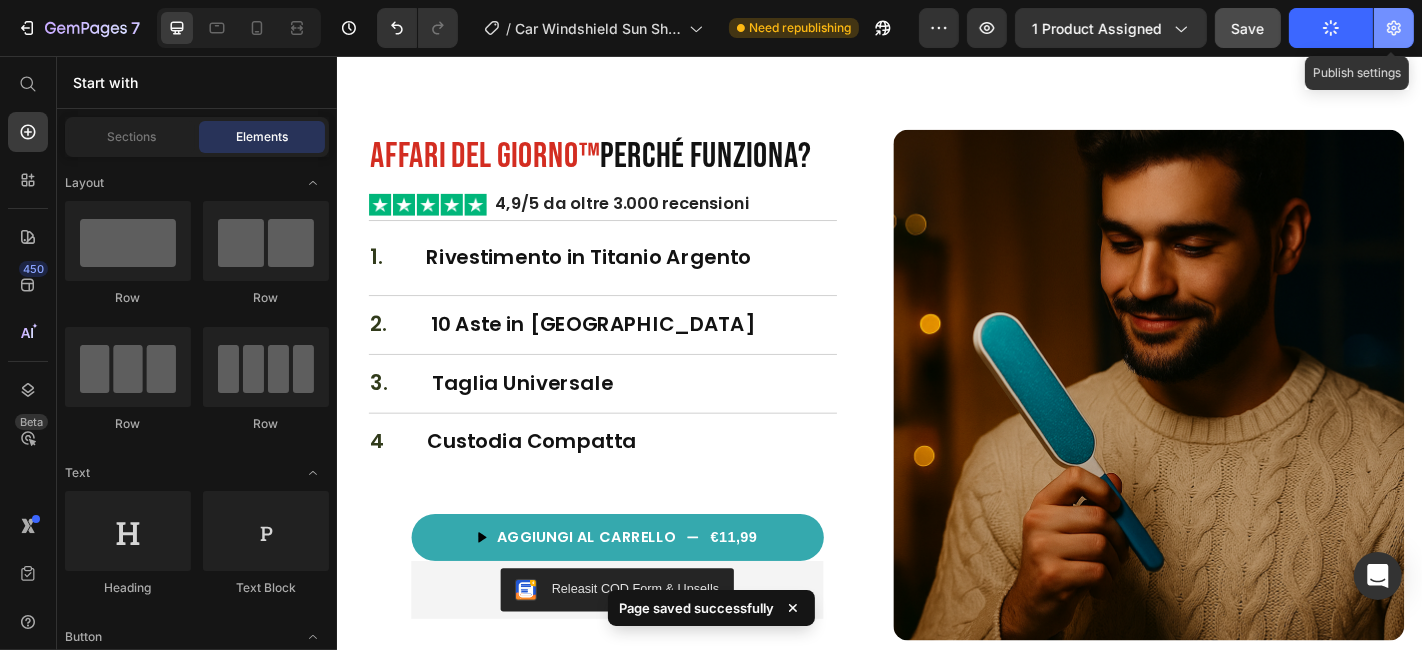 click 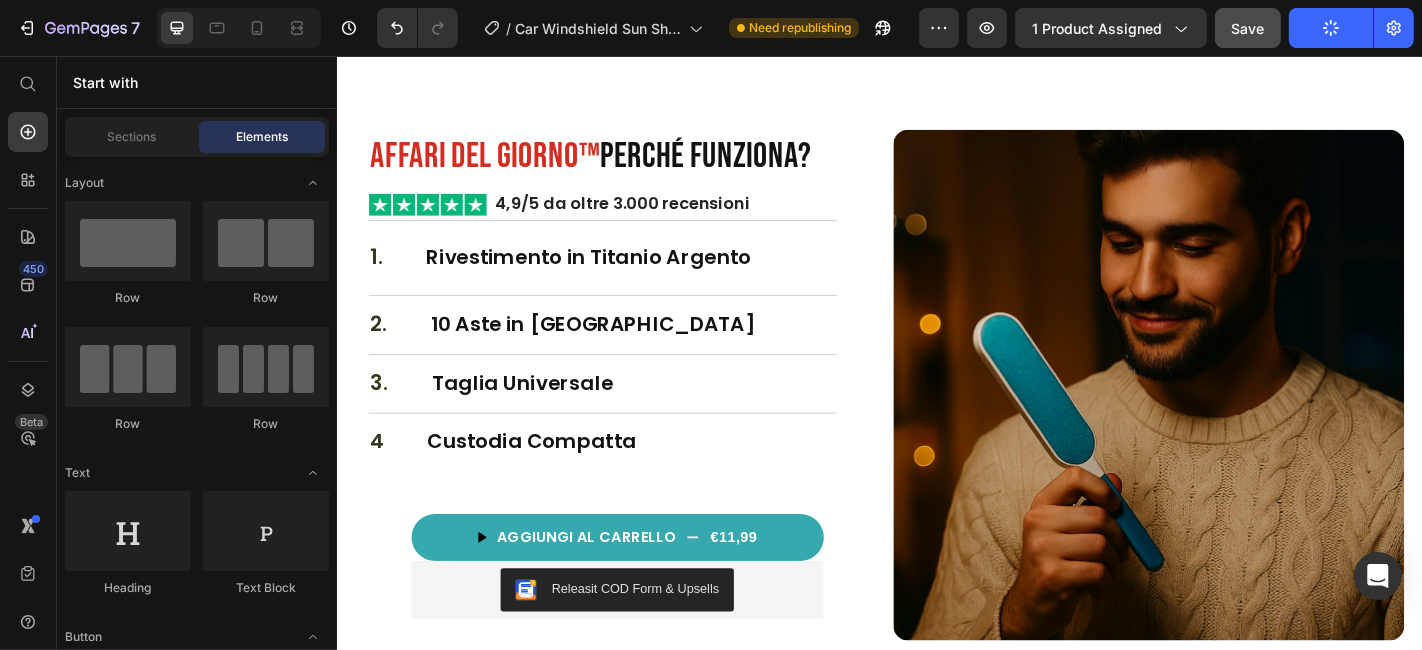 click 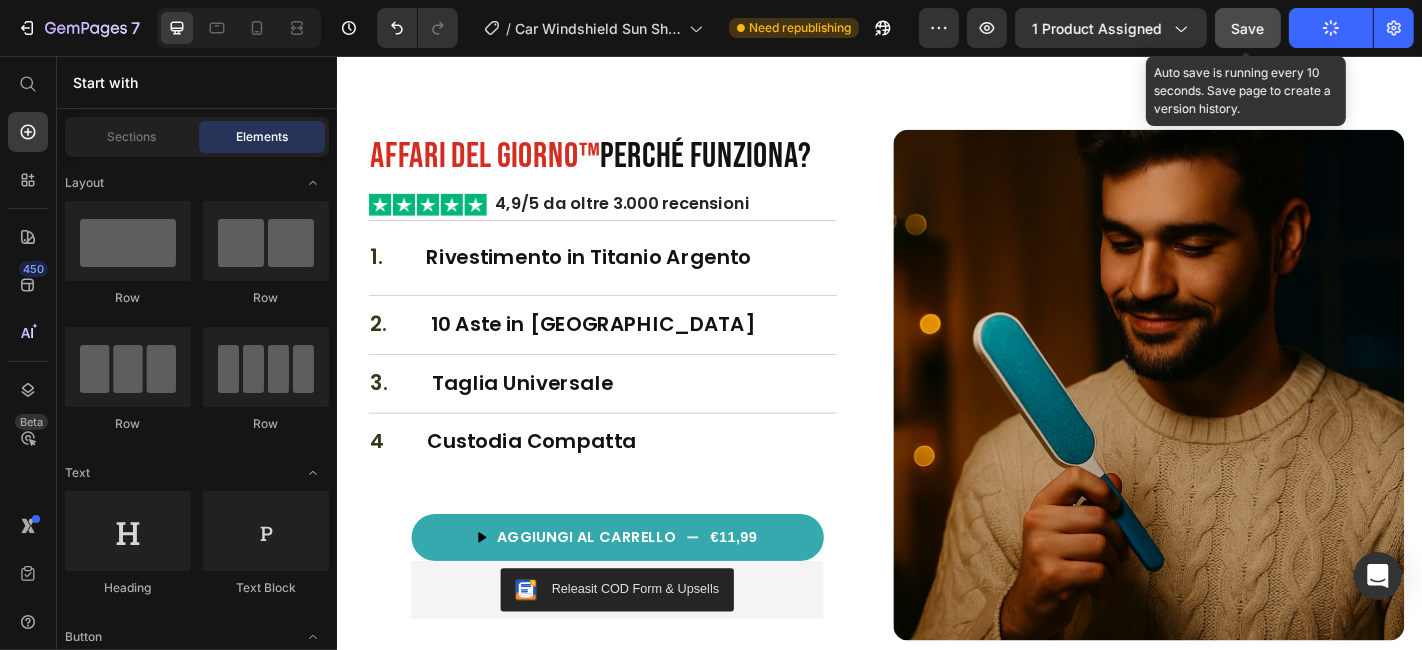 click on "Save" 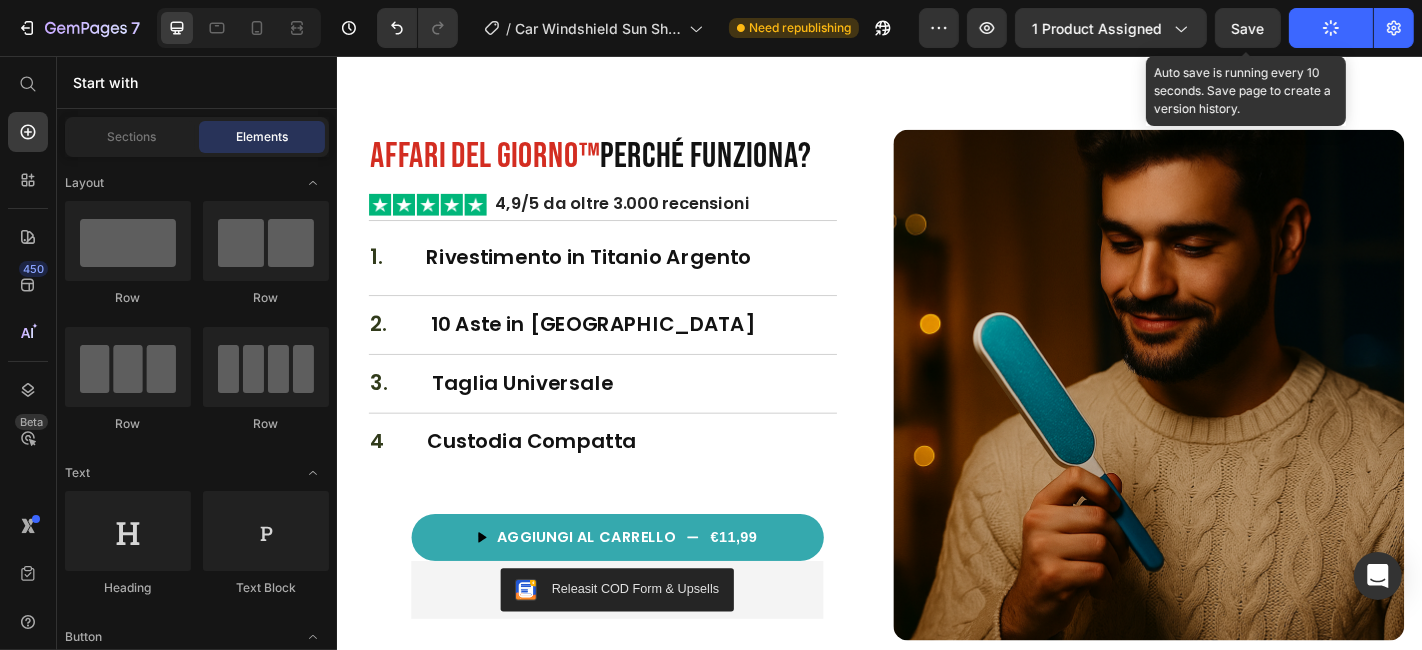 click on "Save" at bounding box center [1248, 28] 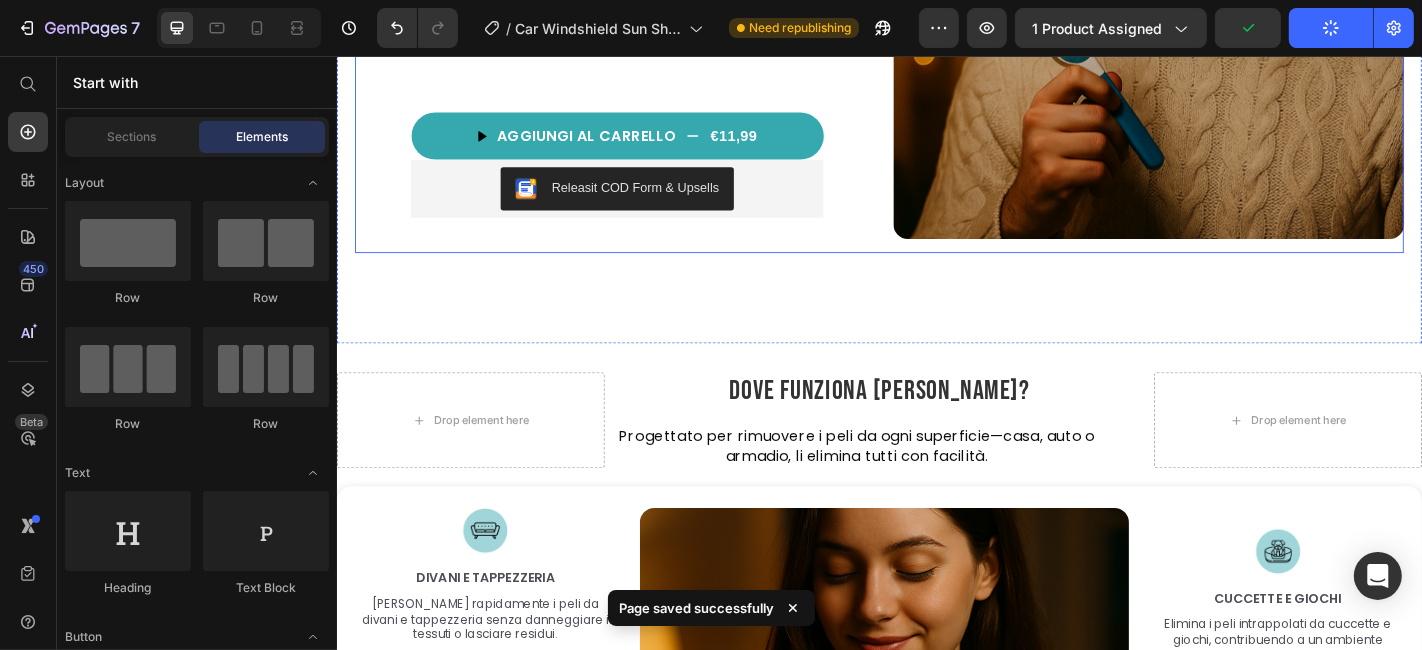 scroll, scrollTop: 2596, scrollLeft: 0, axis: vertical 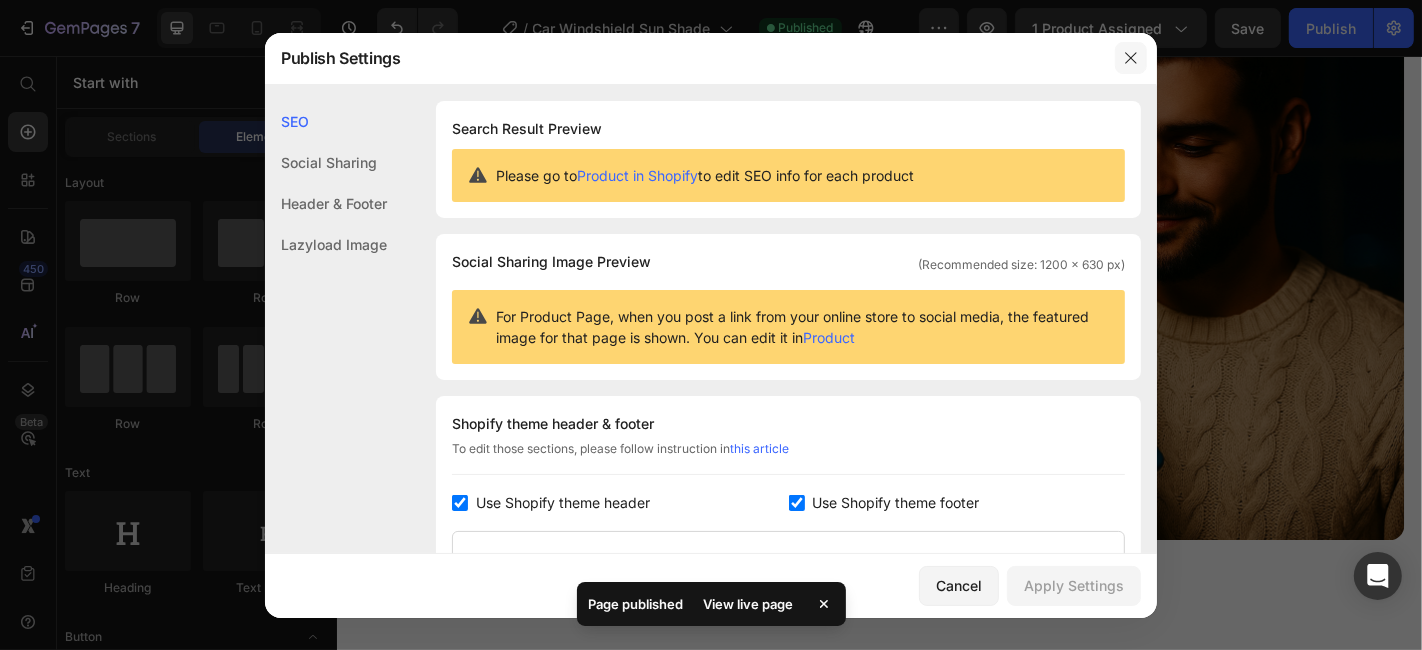 click at bounding box center (1131, 58) 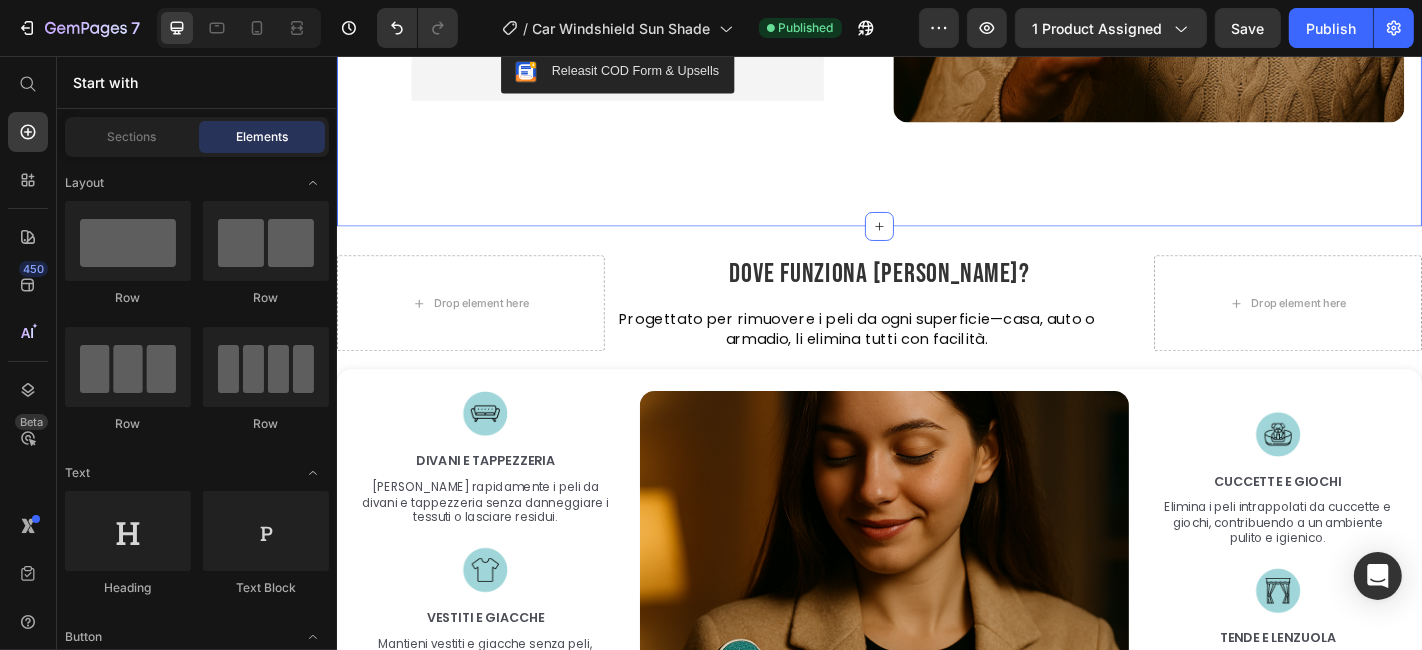 scroll, scrollTop: 2485, scrollLeft: 0, axis: vertical 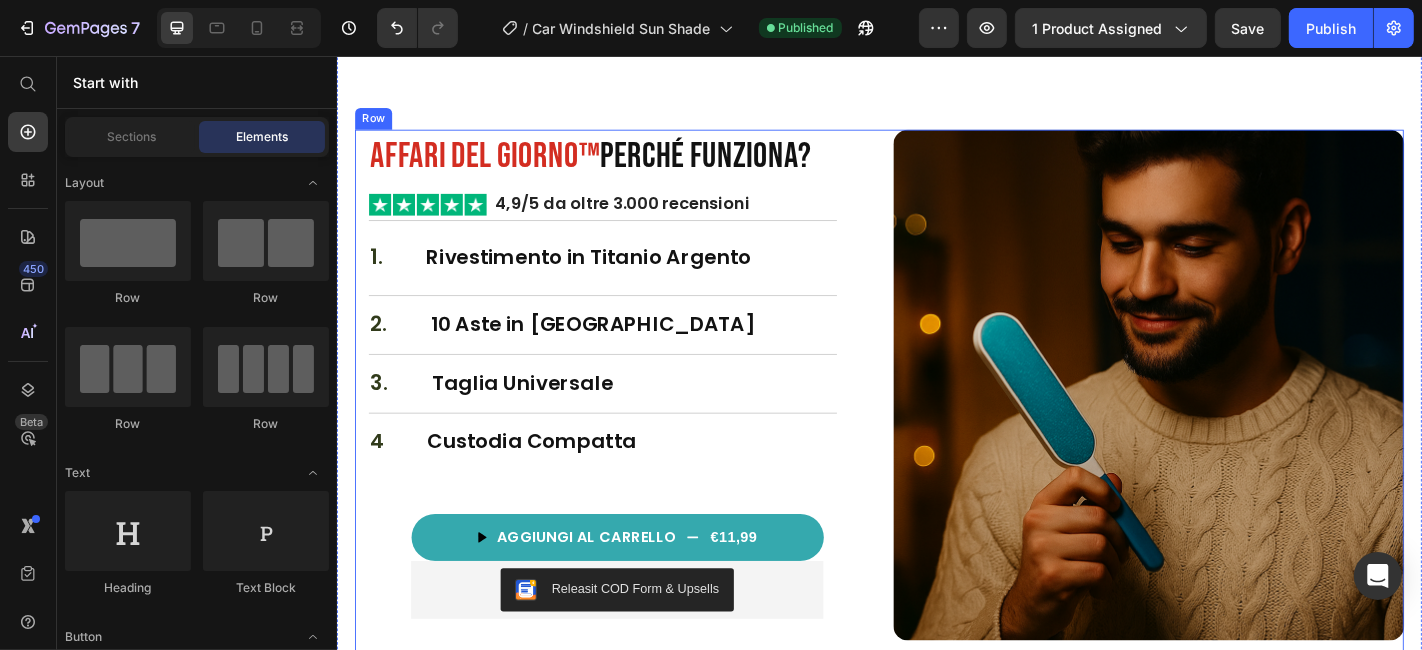 click on "Affari del Giorno™   Perché funziona? Heading Image 4,9/5 da oltre 3.000 recensioni Text Block Row 1. Text Block Rivestimento in Titanio Argento Heading Row 2. Text Block 10 Aste in Acciaio Heading Row 3. Text Block Taglia Universale Heading Row 4 Text Block Custodia Compatta Heading Row Premium [MEDICAL_DATA] core U-shaped arm tunnel for ultimate support Gentle on skin with cooling bamboo cover Ideal for side sleepers & couples Item list
AGGIUNGI [PERSON_NAME]
€11,99 Product Cart Button Releasit COD Form & Upsells Releasit COD Form & Upsells Row Product Row Image Row" at bounding box center [936, 427] 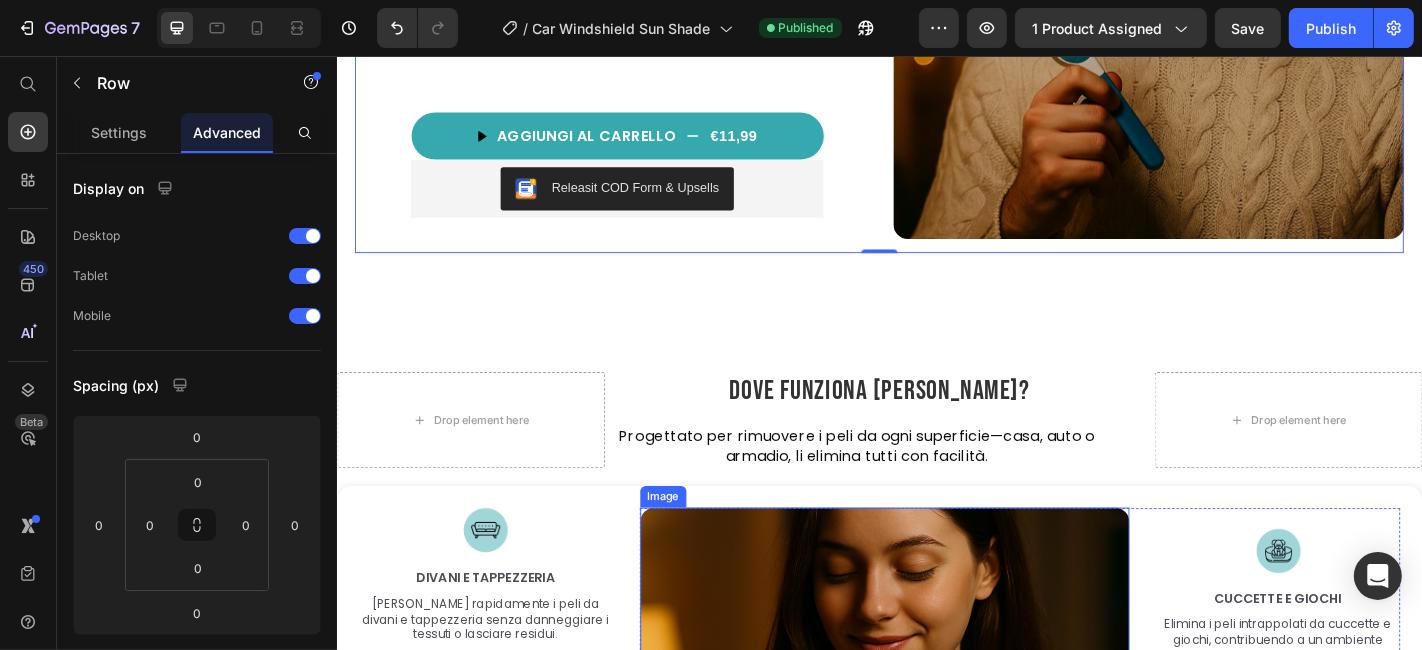 scroll, scrollTop: 3262, scrollLeft: 0, axis: vertical 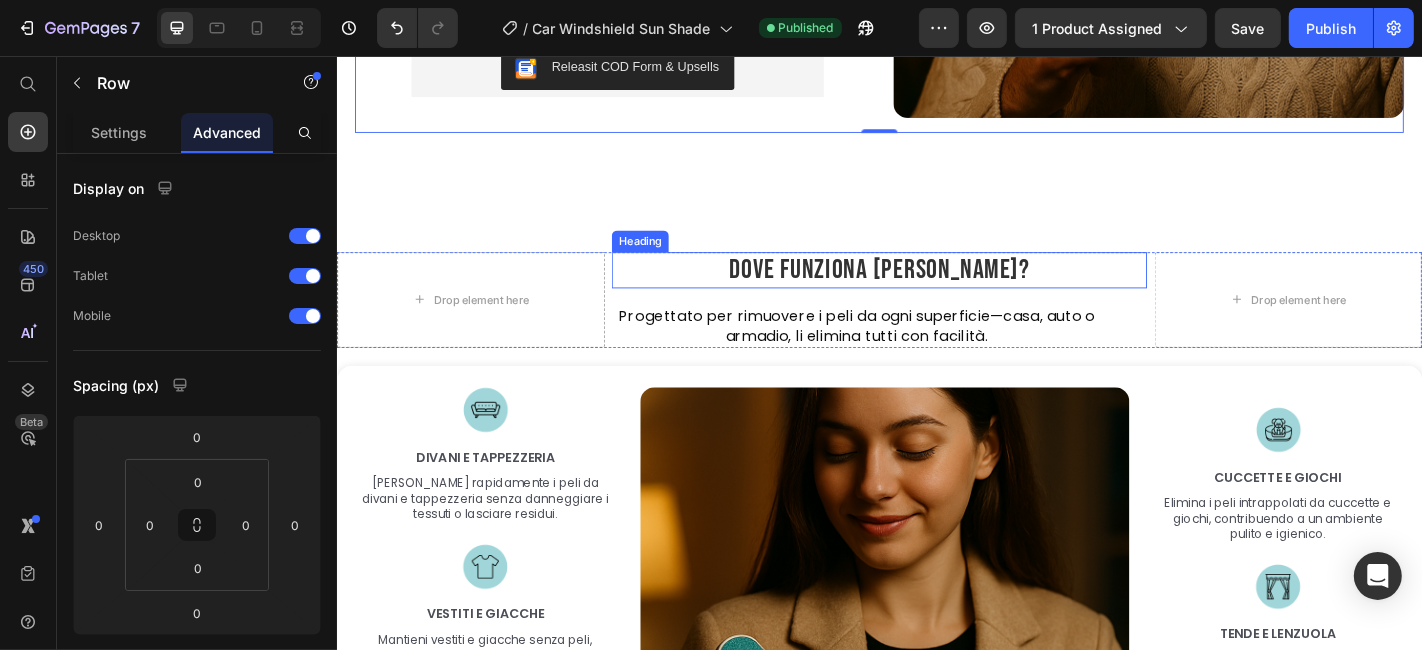 click on "Dove Funziona [PERSON_NAME]?" at bounding box center (936, 292) 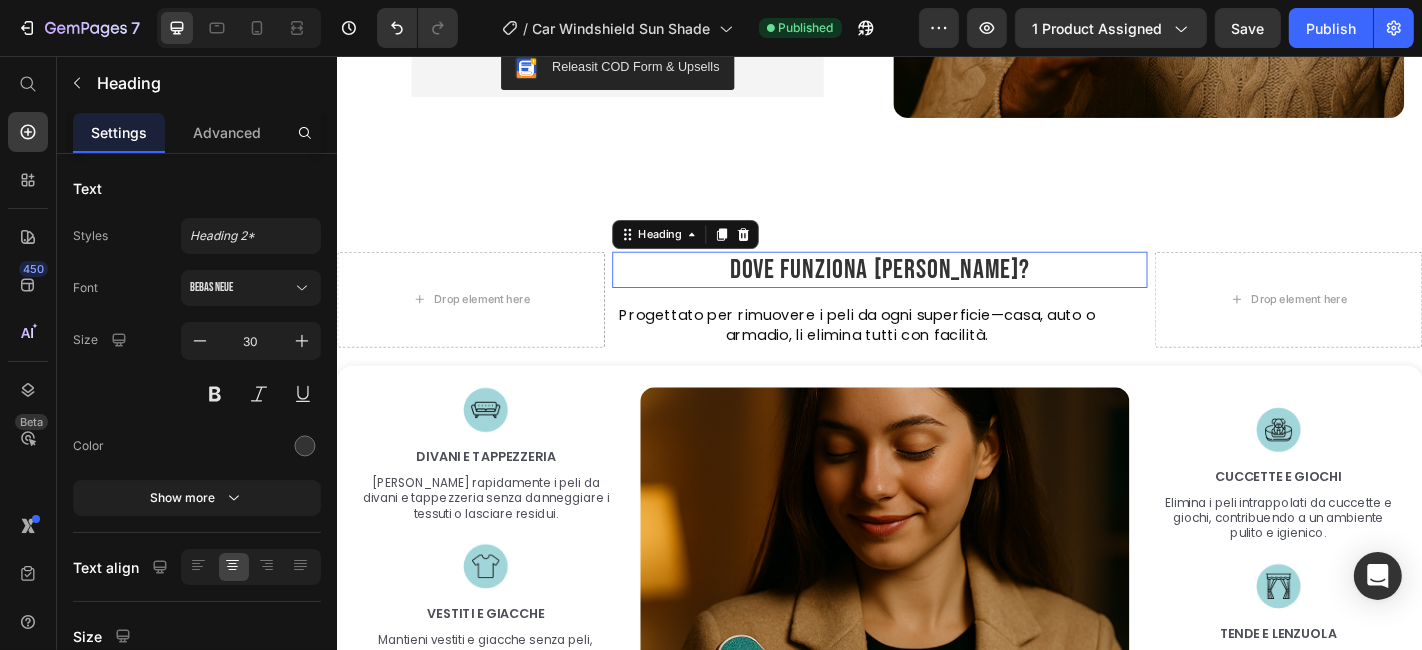 click on "Dove Funziona [PERSON_NAME]?" at bounding box center [936, 292] 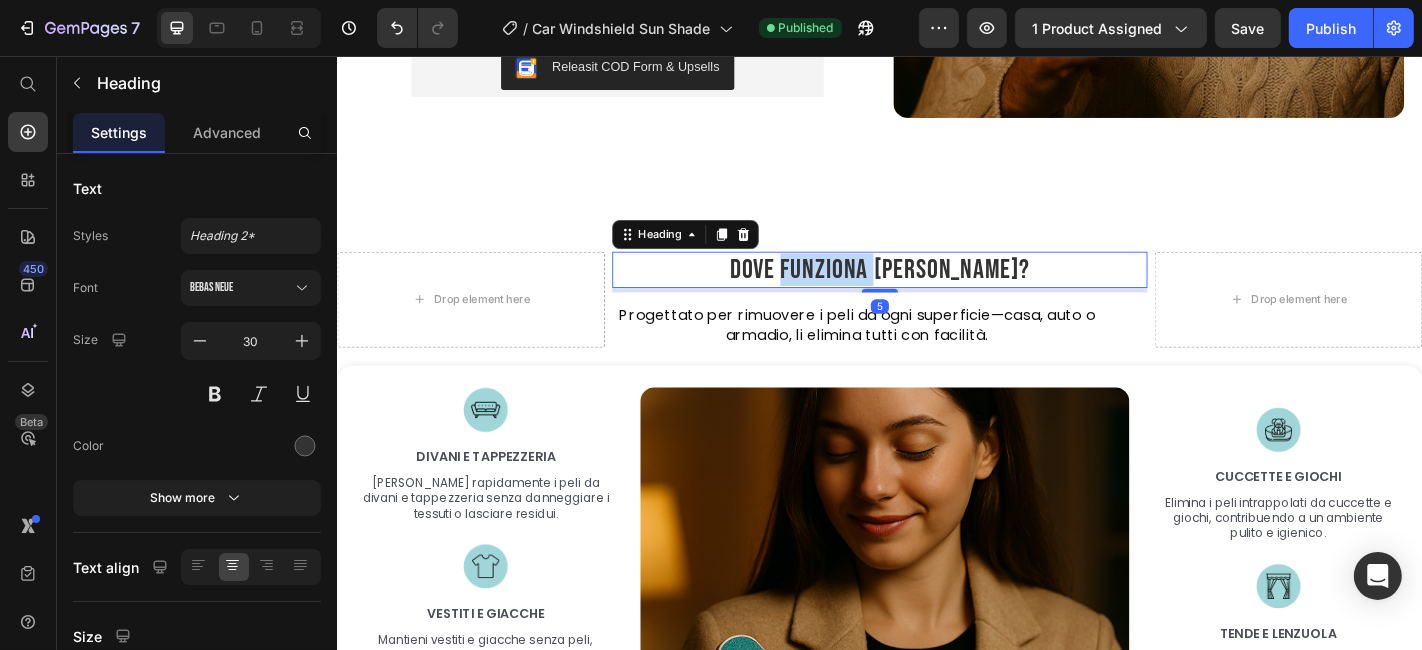 click on "Dove Funziona [PERSON_NAME]?" at bounding box center [936, 292] 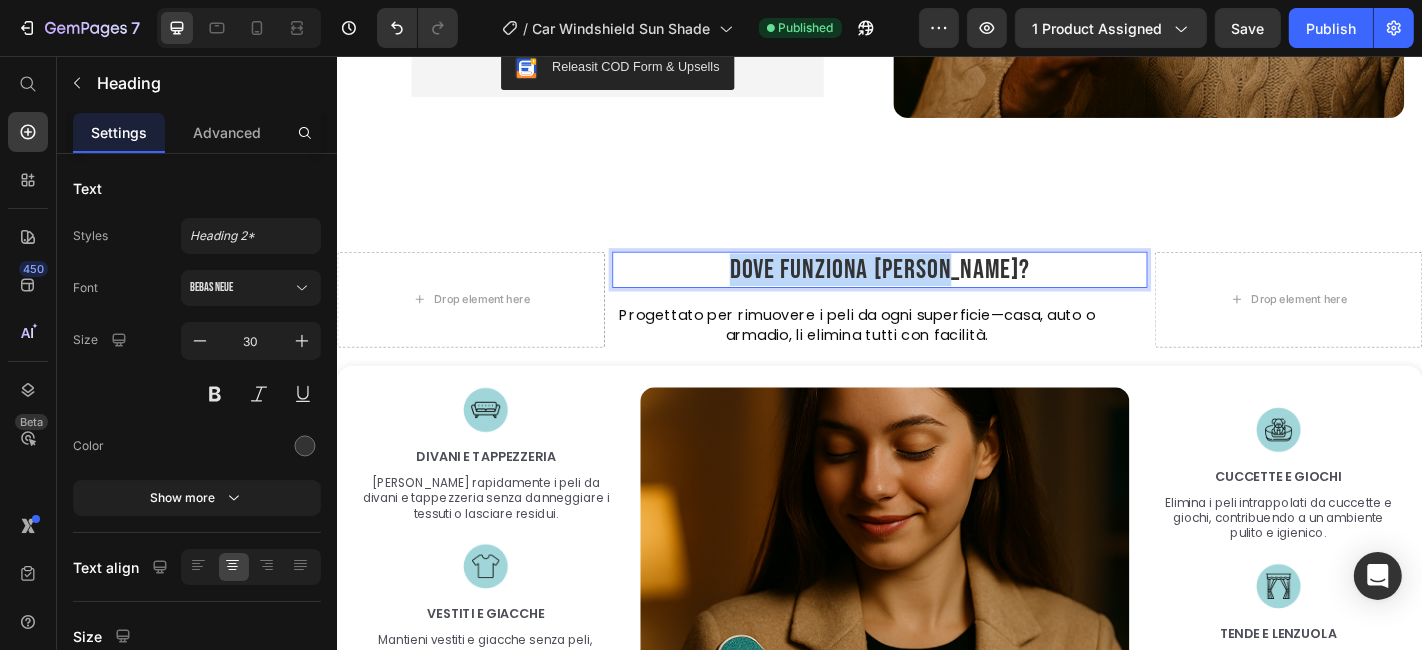 click on "Dove Funziona [PERSON_NAME]?" at bounding box center [936, 292] 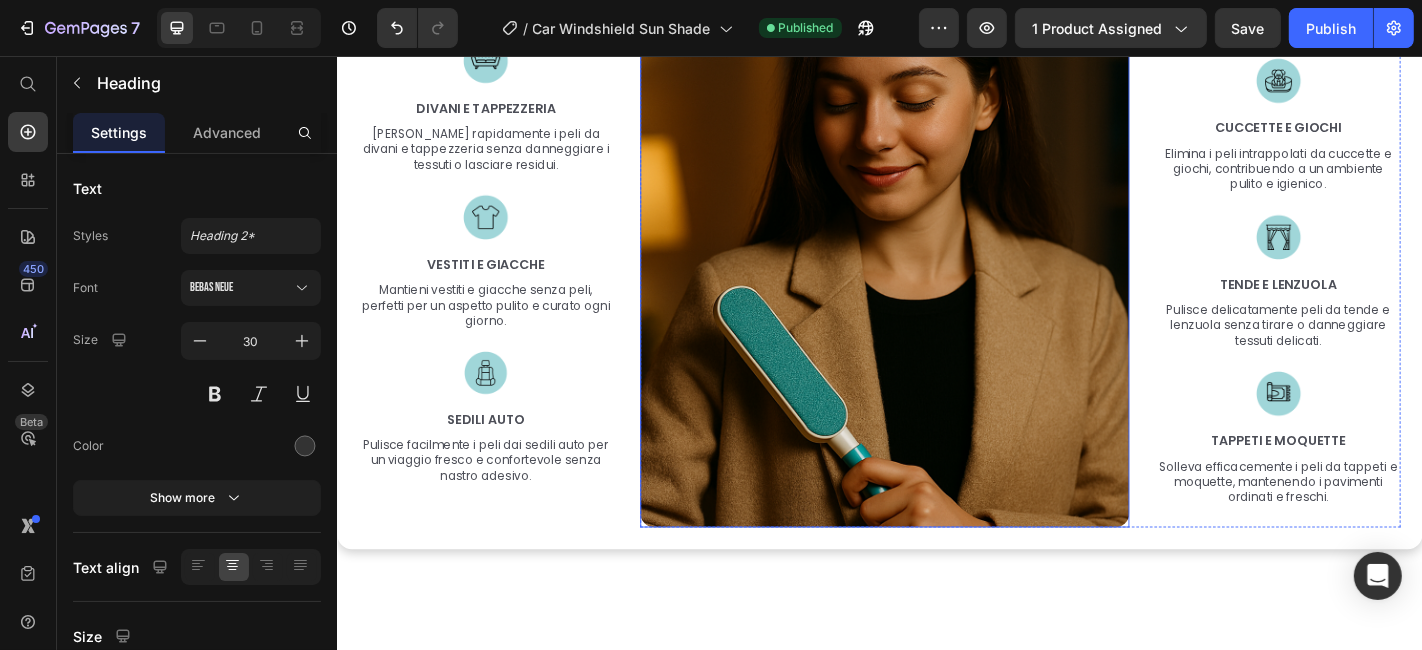 scroll, scrollTop: 3707, scrollLeft: 0, axis: vertical 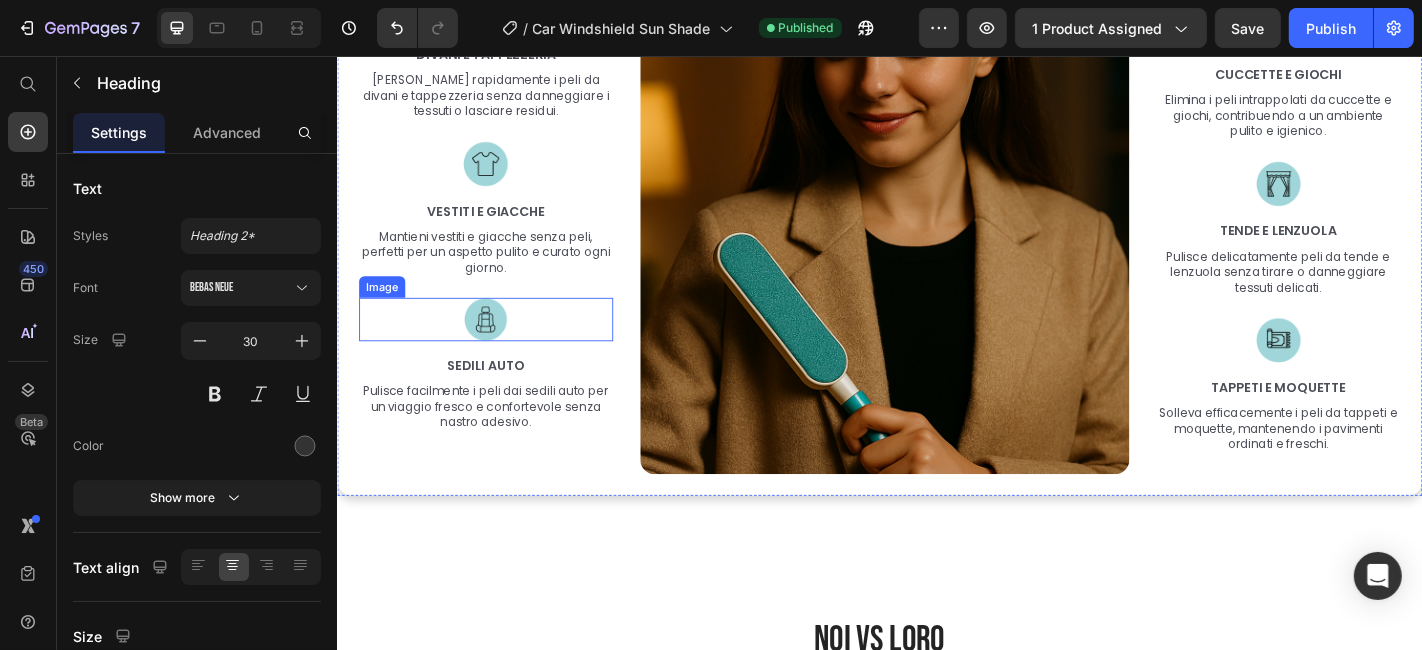 click at bounding box center (500, 347) 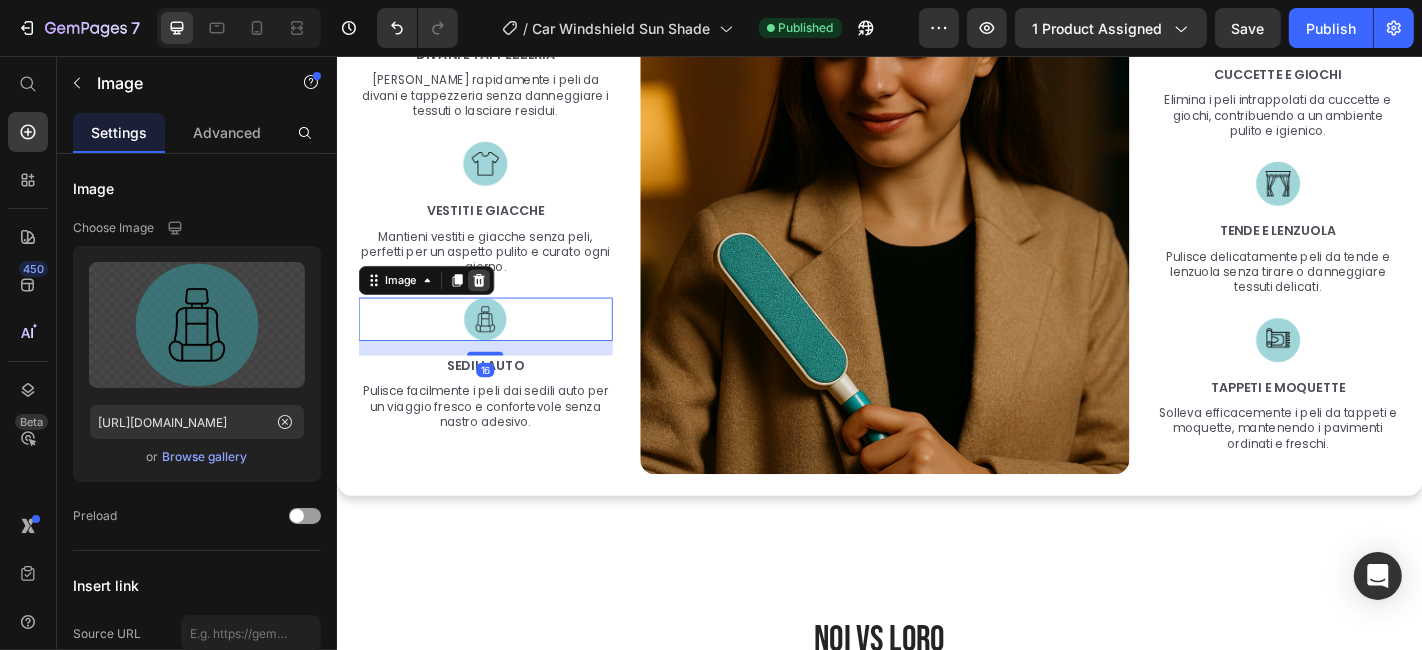 click 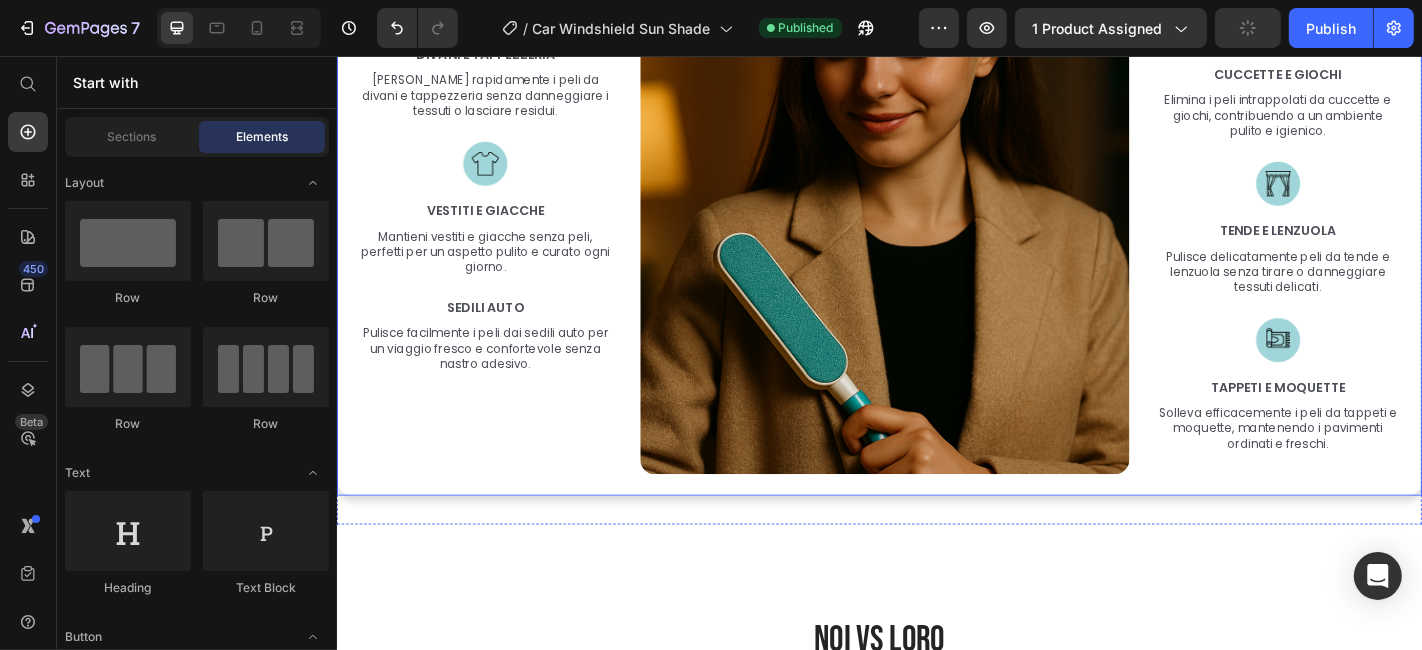 click on "Image Divani e tappezzeria Text Block Rimuove rapidamente i peli da divani e tappezzeria senza danneggiare i tessuti o lasciare residui. Text Block Image Vestiti e giacche Text Block Mantieni vestiti e giacche senza peli, [PERSON_NAME] per un aspetto [PERSON_NAME] e [PERSON_NAME] ogni giorno. Text Block Sedili auto Text Block Pulisce facilmente i peli dai sedili auto per un viaggio fresco e confortevole senza nastro adesivo. Text Block" at bounding box center (500, 247) 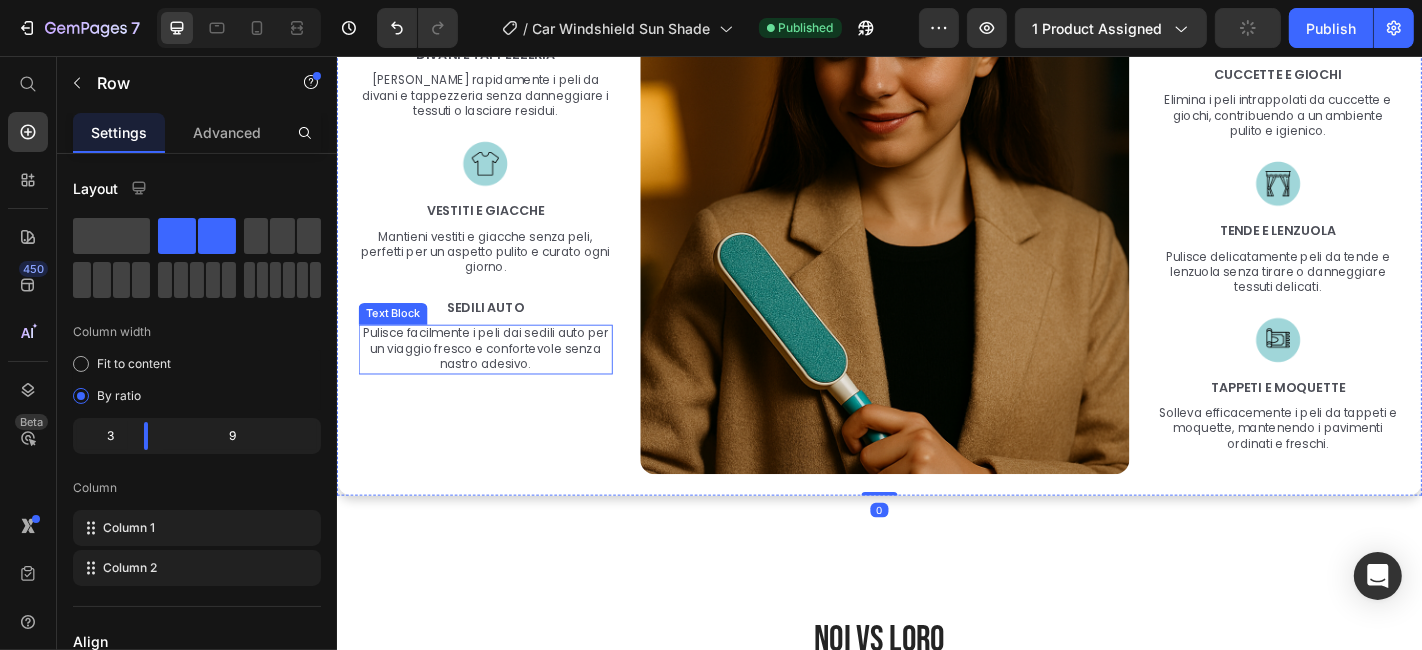 click on "Pulisce facilmente i peli dai sedili auto per un viaggio fresco e confortevole senza nastro adesivo." at bounding box center [500, 380] 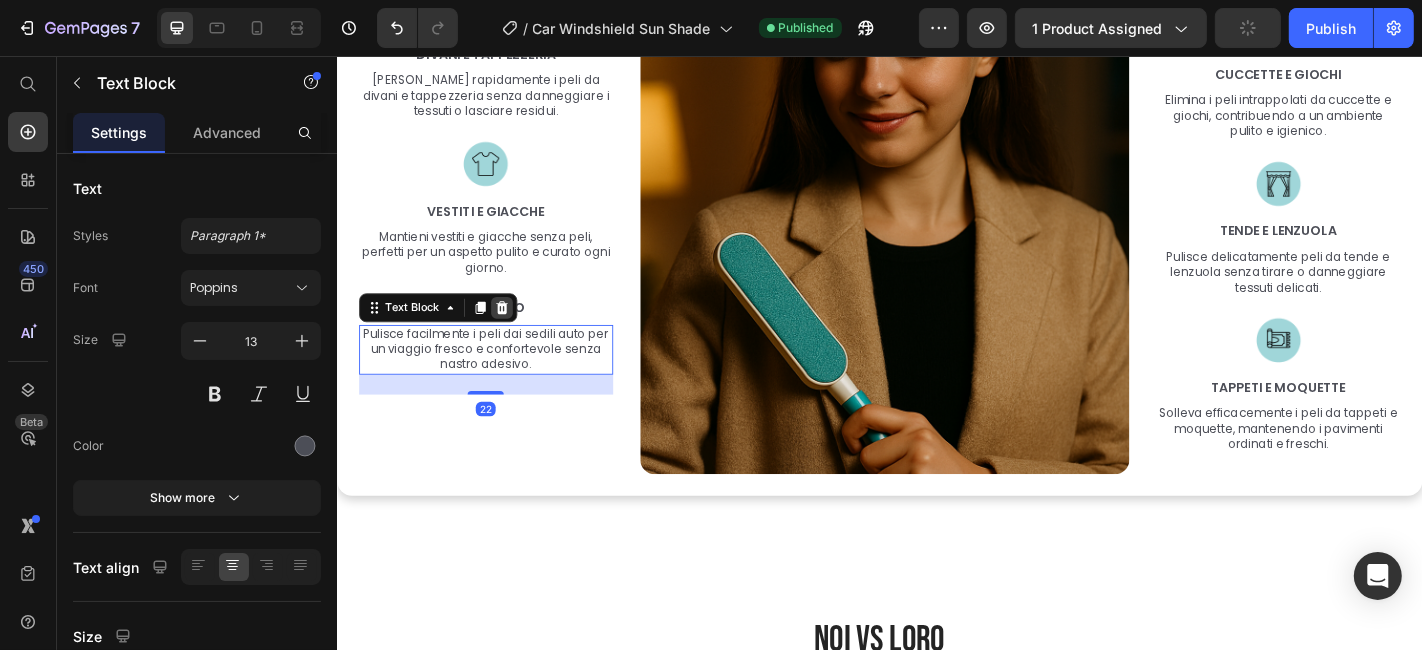 click 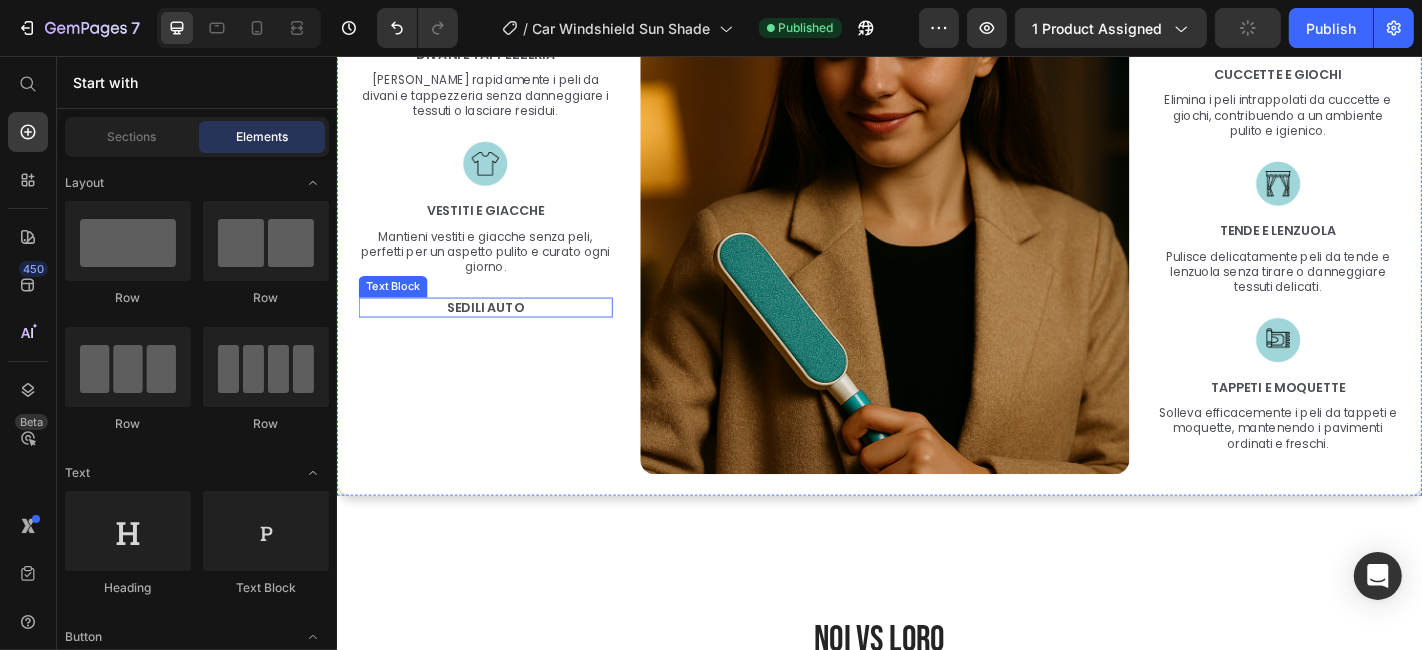 click on "Sedili auto" at bounding box center [500, 334] 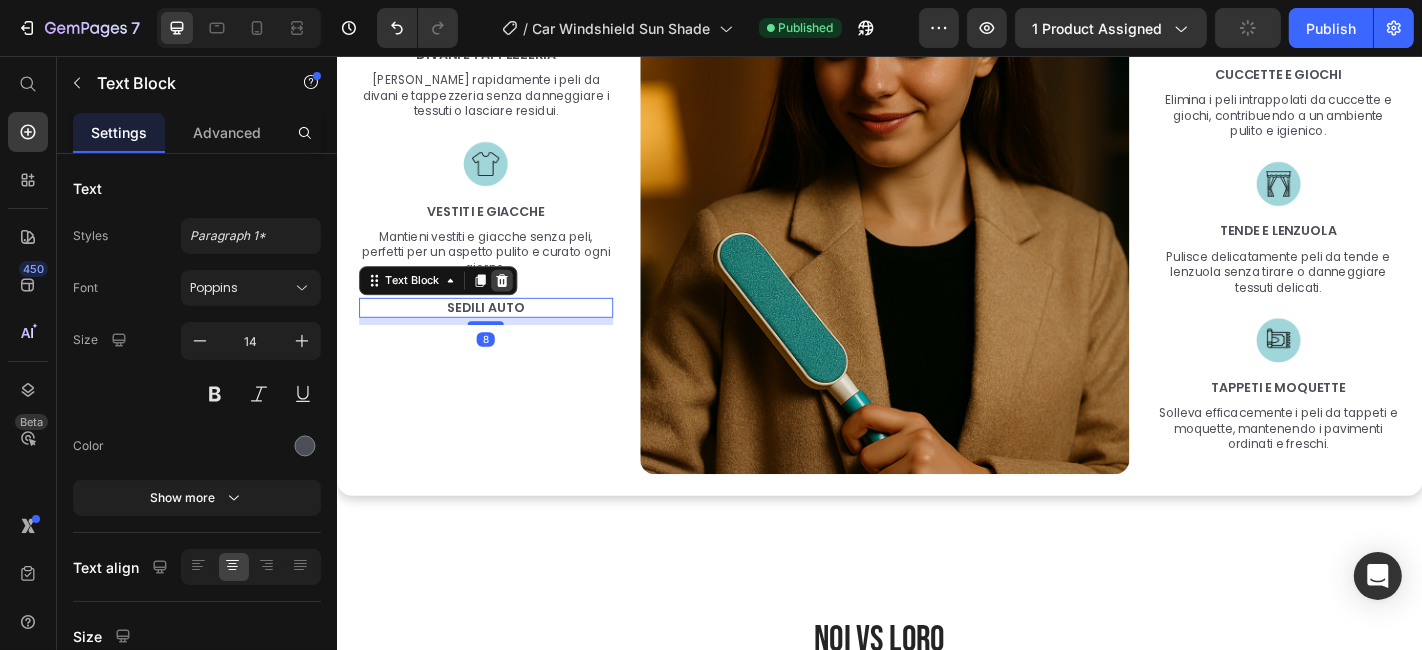 click at bounding box center [518, 304] 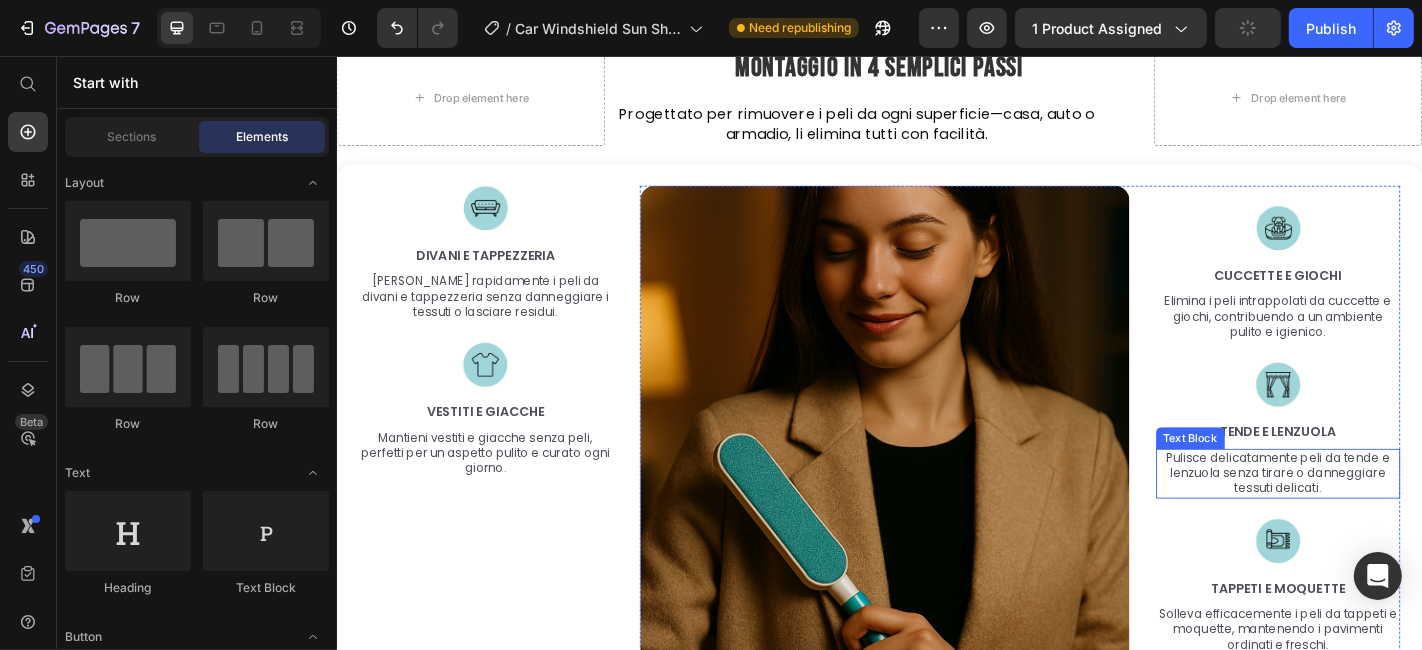 scroll, scrollTop: 3596, scrollLeft: 0, axis: vertical 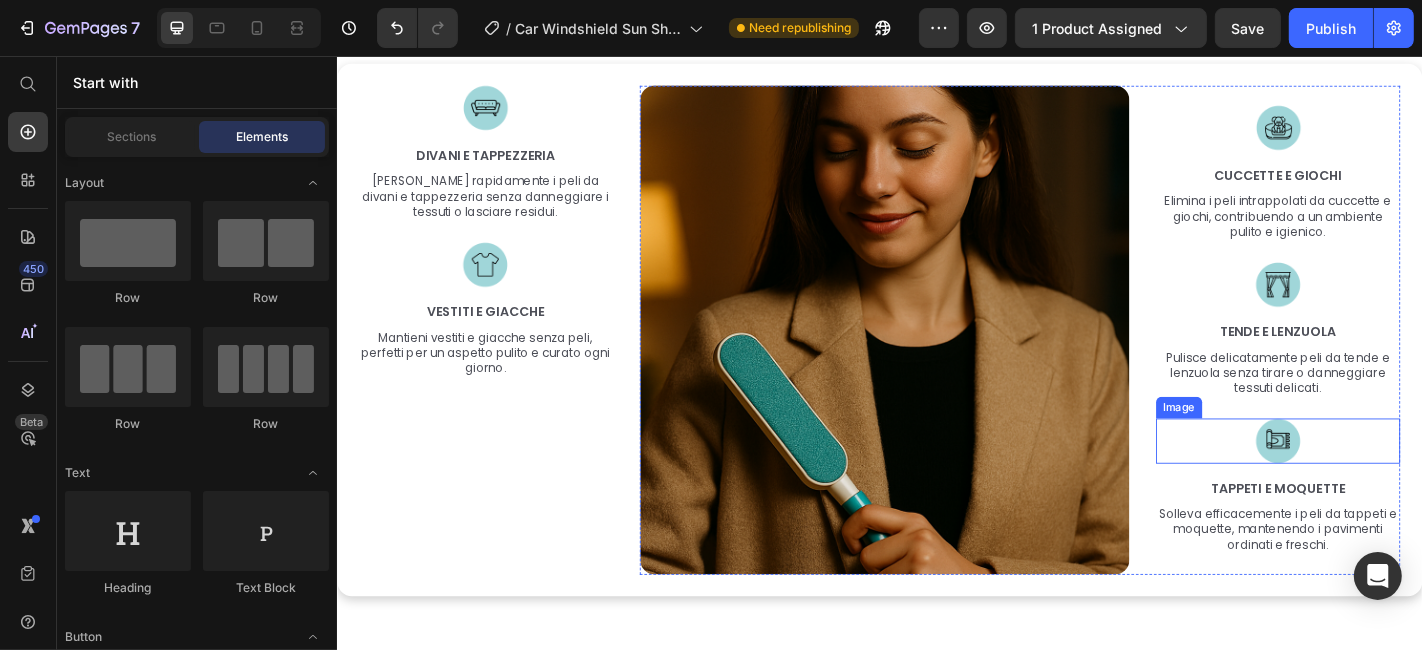 click at bounding box center (1377, 481) 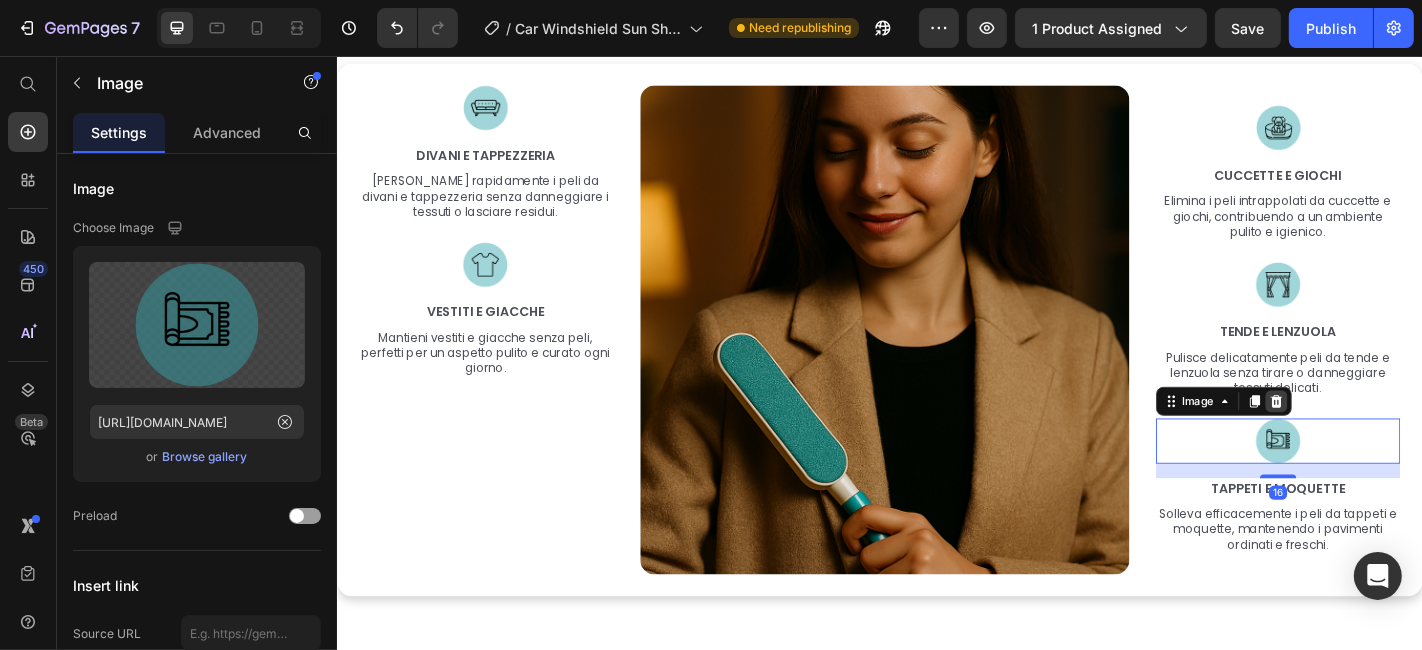 click at bounding box center (1375, 437) 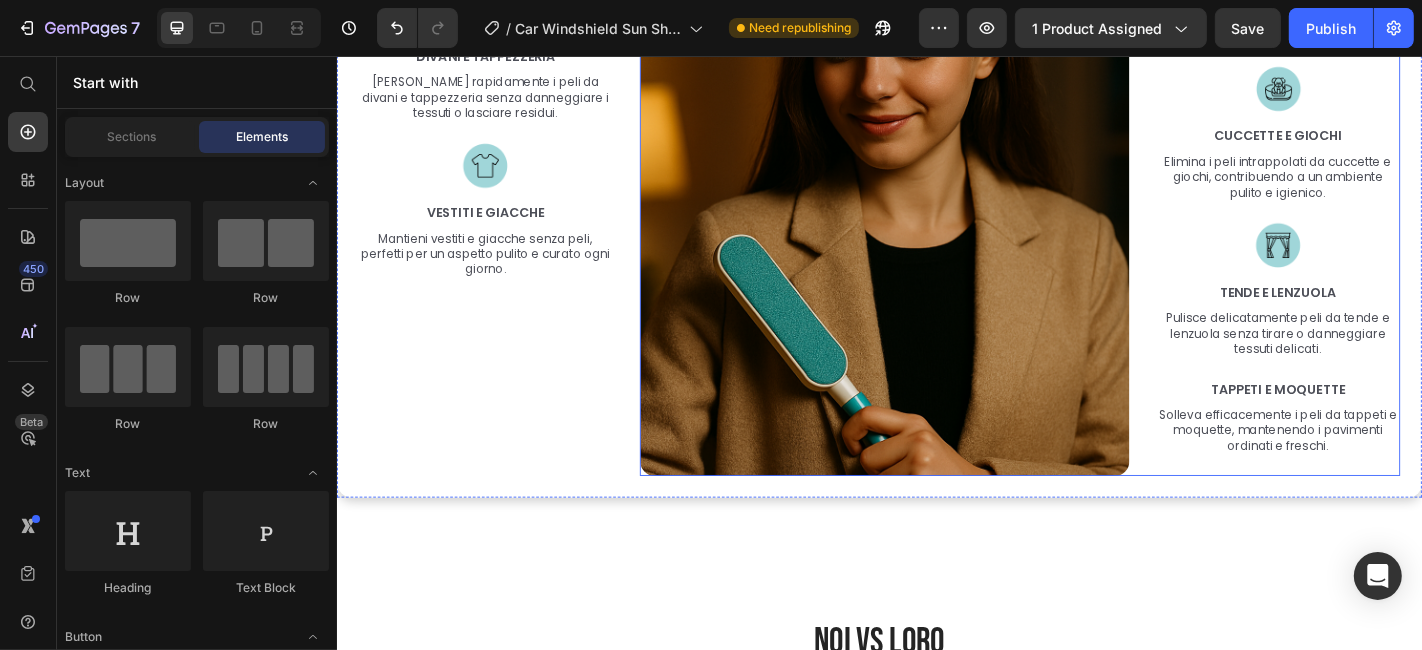 scroll, scrollTop: 3707, scrollLeft: 0, axis: vertical 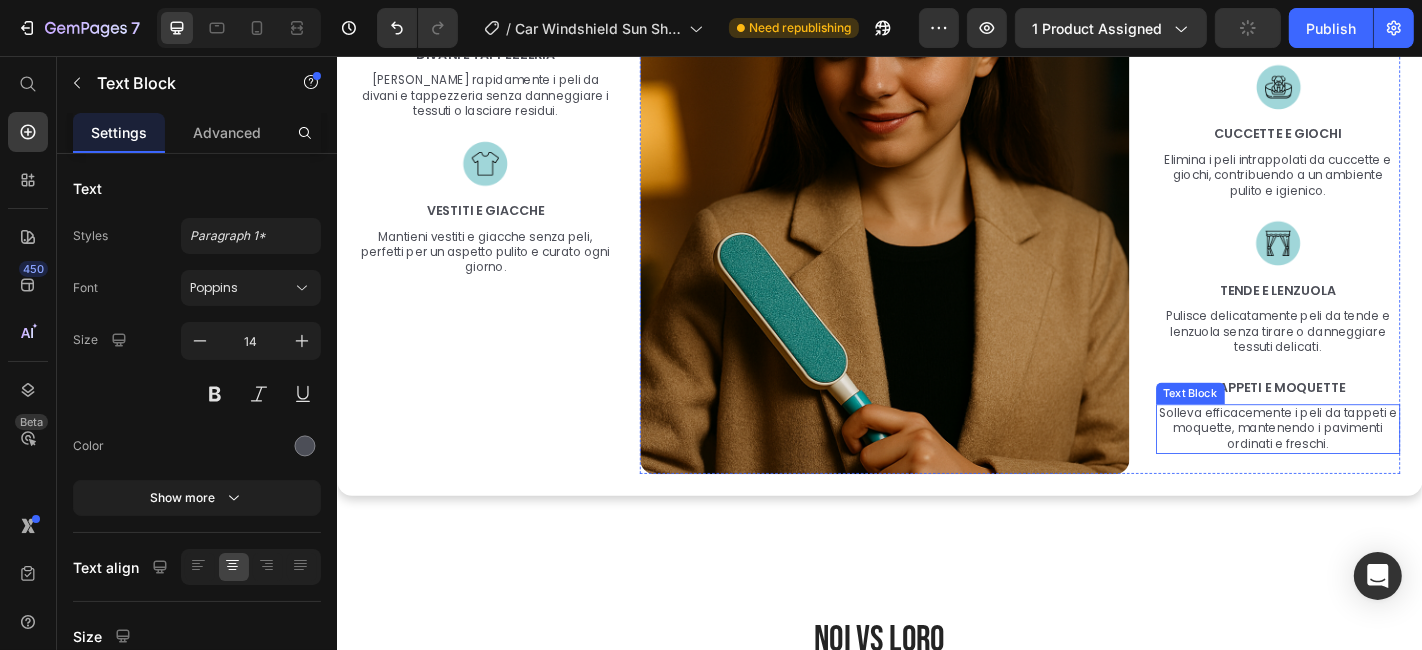click on "Tappeti e Moquette" at bounding box center (1377, 422) 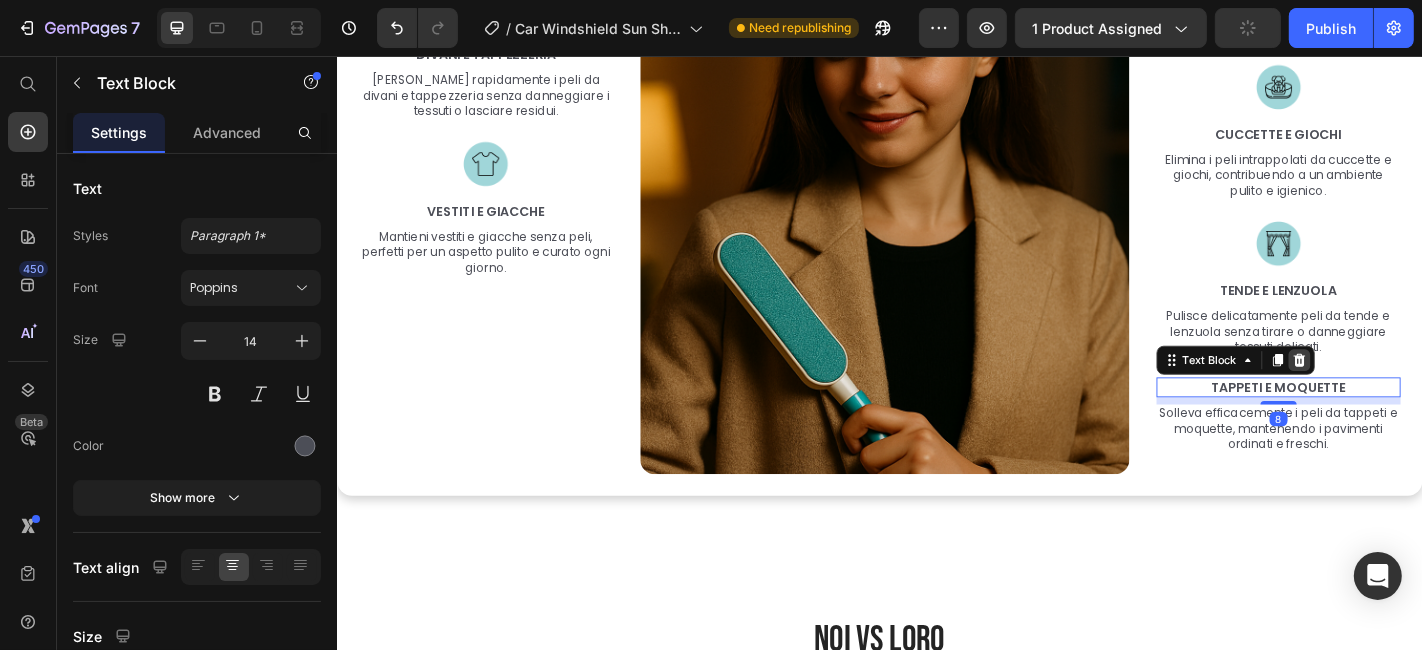 click 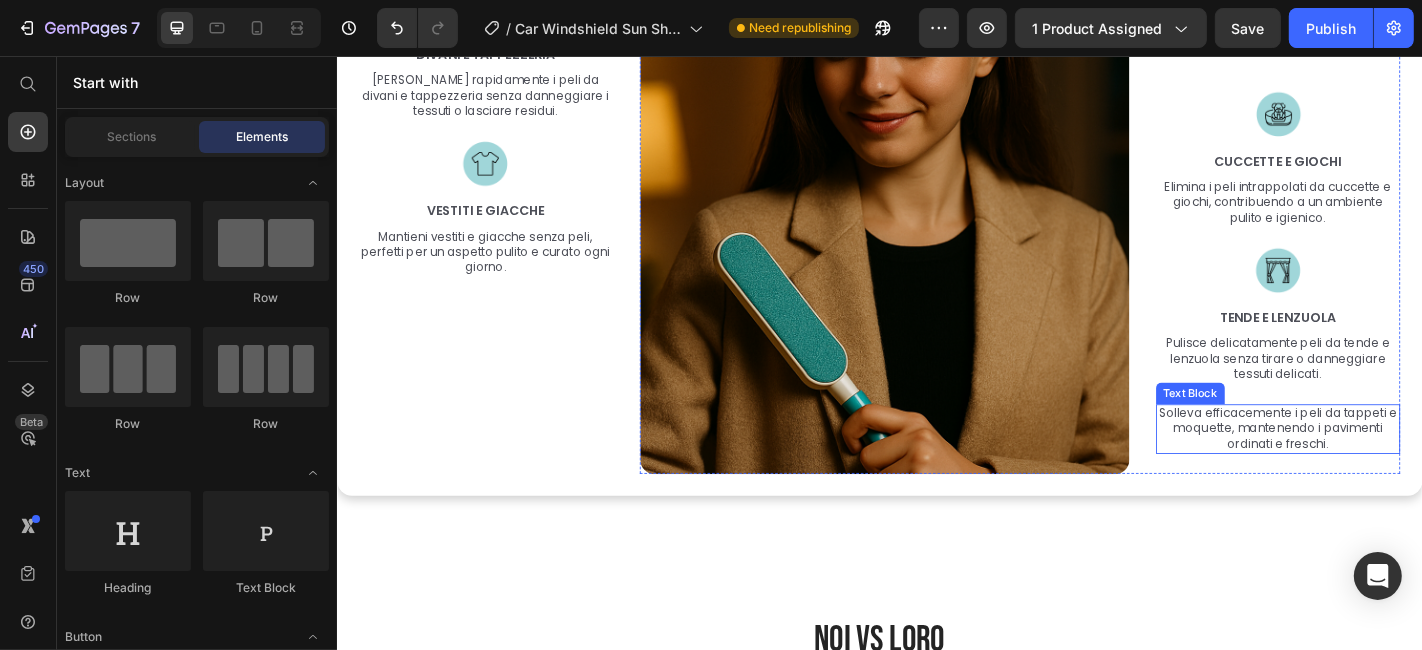 click on "Solleva efficacemente i peli da tappeti e moquette, mantenendo i pavimenti ordinati e freschi." at bounding box center [1377, 468] 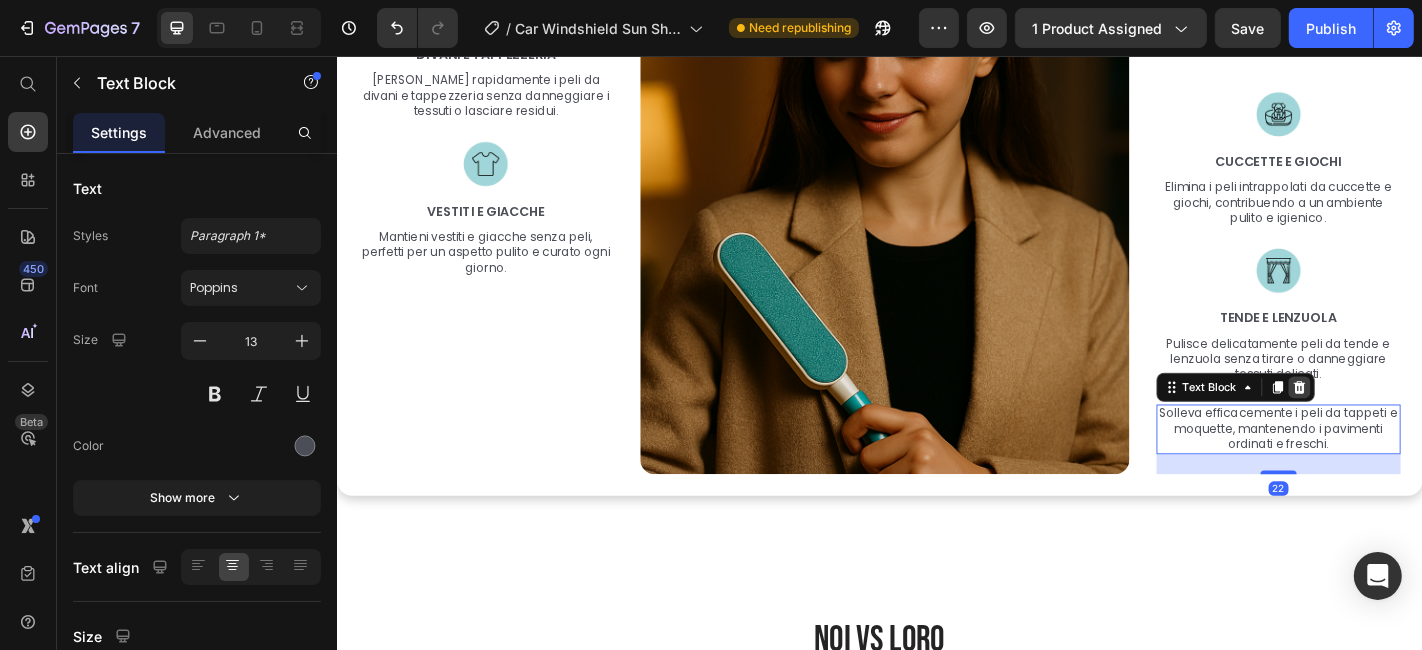 click 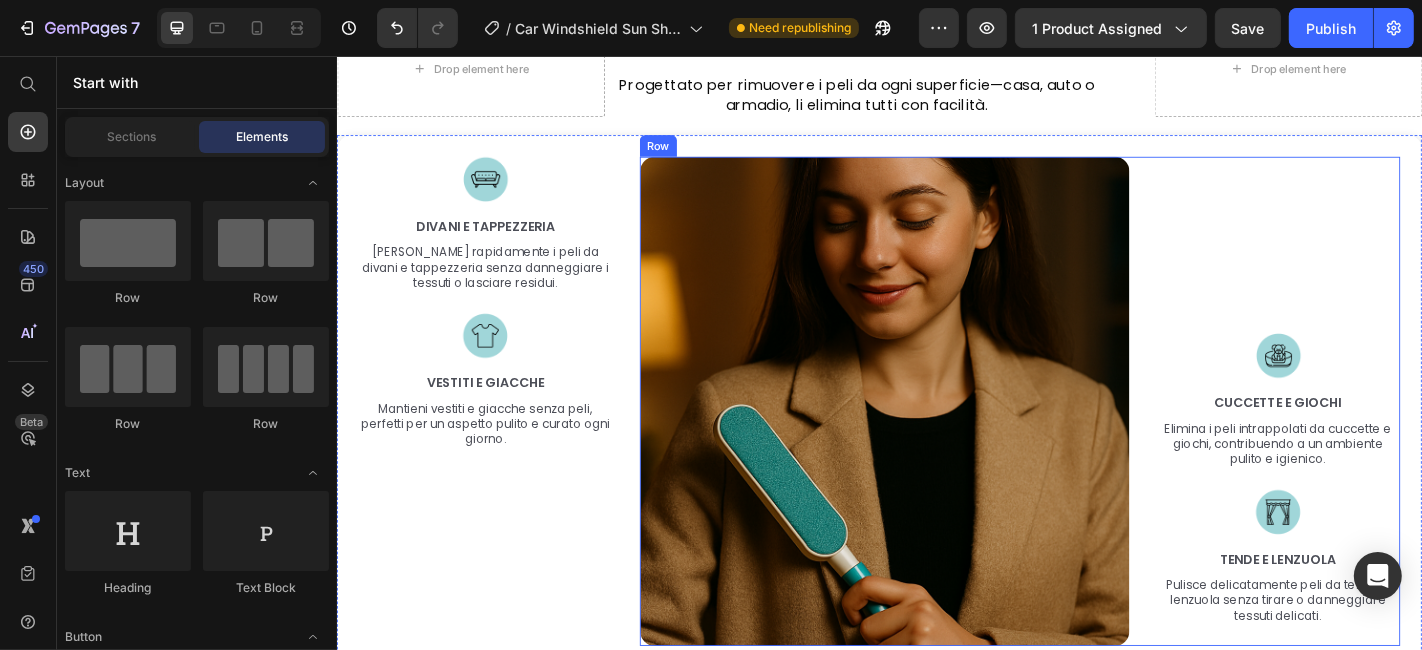 scroll, scrollTop: 3485, scrollLeft: 0, axis: vertical 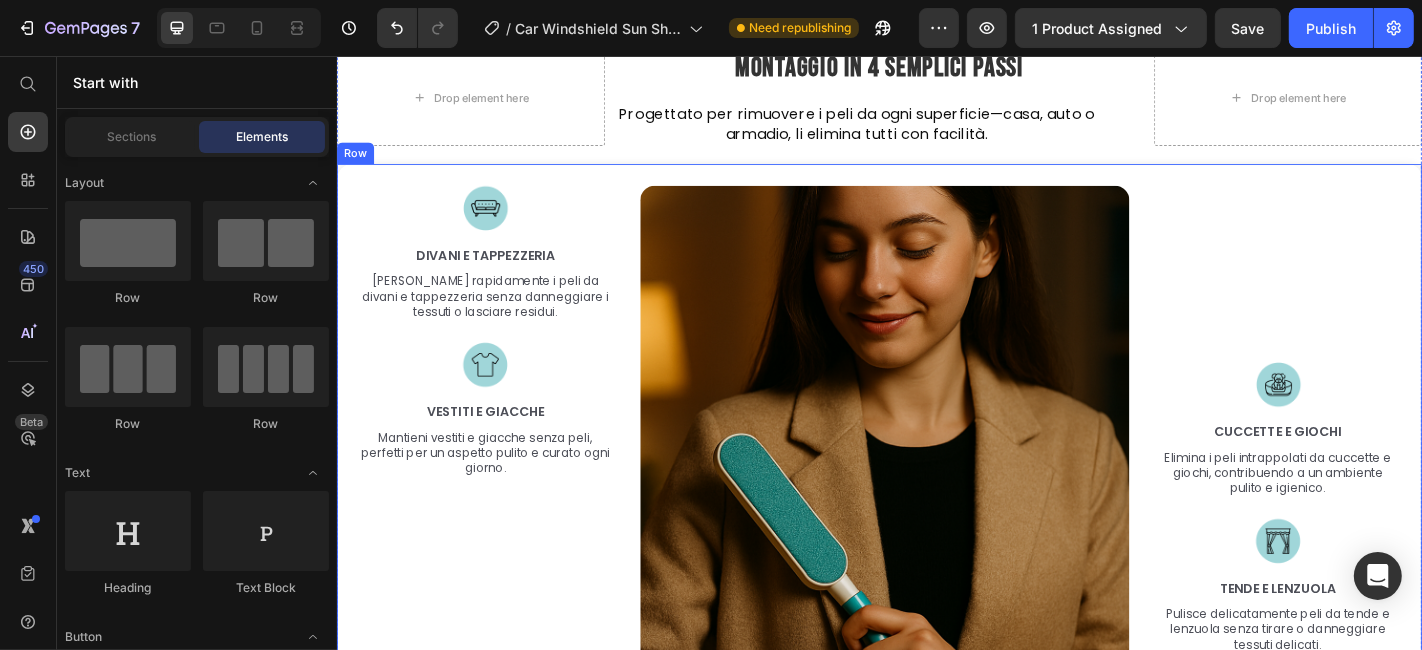 click on "Image Divani e tappezzeria Text Block Rimuove rapidamente i peli da divani e tappezzeria senza danneggiare i tessuti o lasciare residui. Text Block Image Vestiti e giacche Text Block Mantieni vestiti e giacche senza peli, [PERSON_NAME] per un aspetto [PERSON_NAME] e [PERSON_NAME] ogni giorno. Text Block Image Image Cuccette e giochi Text Block Elimina i peli intrappolati da cuccette e giochi, contribuendo a un ambiente [PERSON_NAME] e igienico. Text Block Image Tende e lenzuola Text Block Pulisce delicatamente peli da tende e lenzuola senza tirare o danneggiare tessuti delicati. Text Block Row Row" at bounding box center (936, 469) 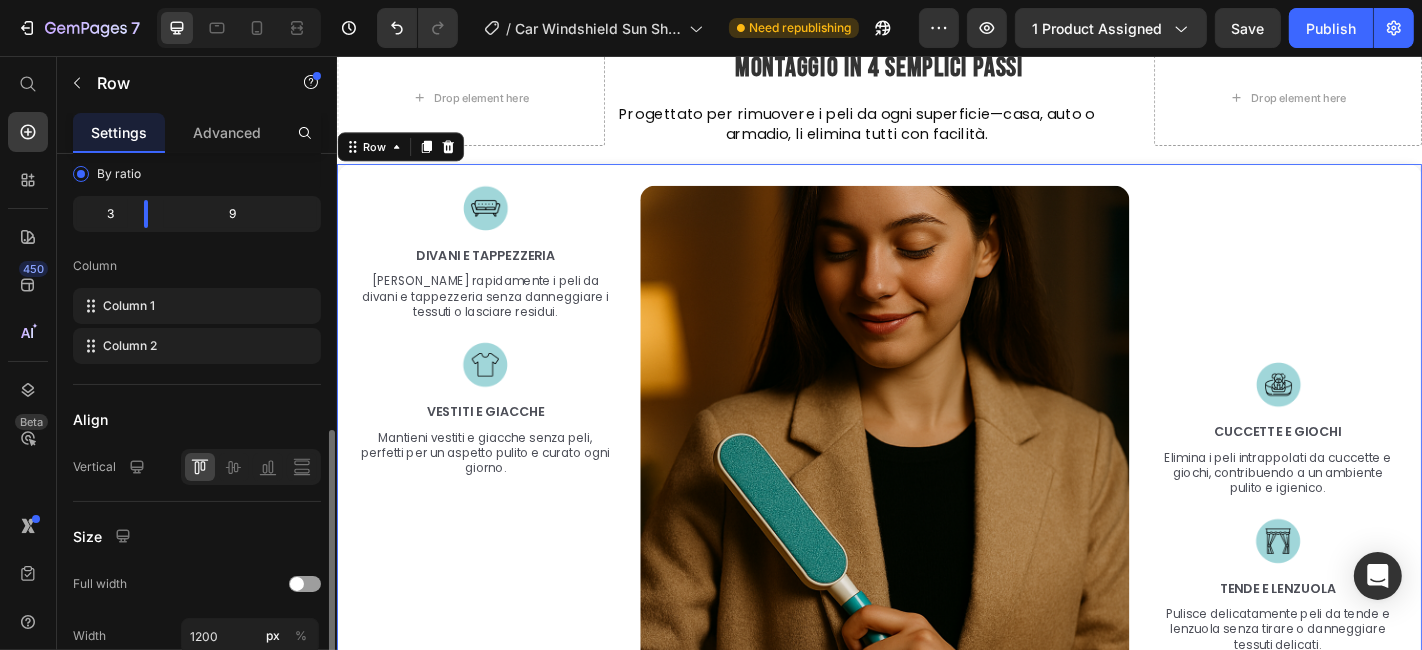 scroll, scrollTop: 333, scrollLeft: 0, axis: vertical 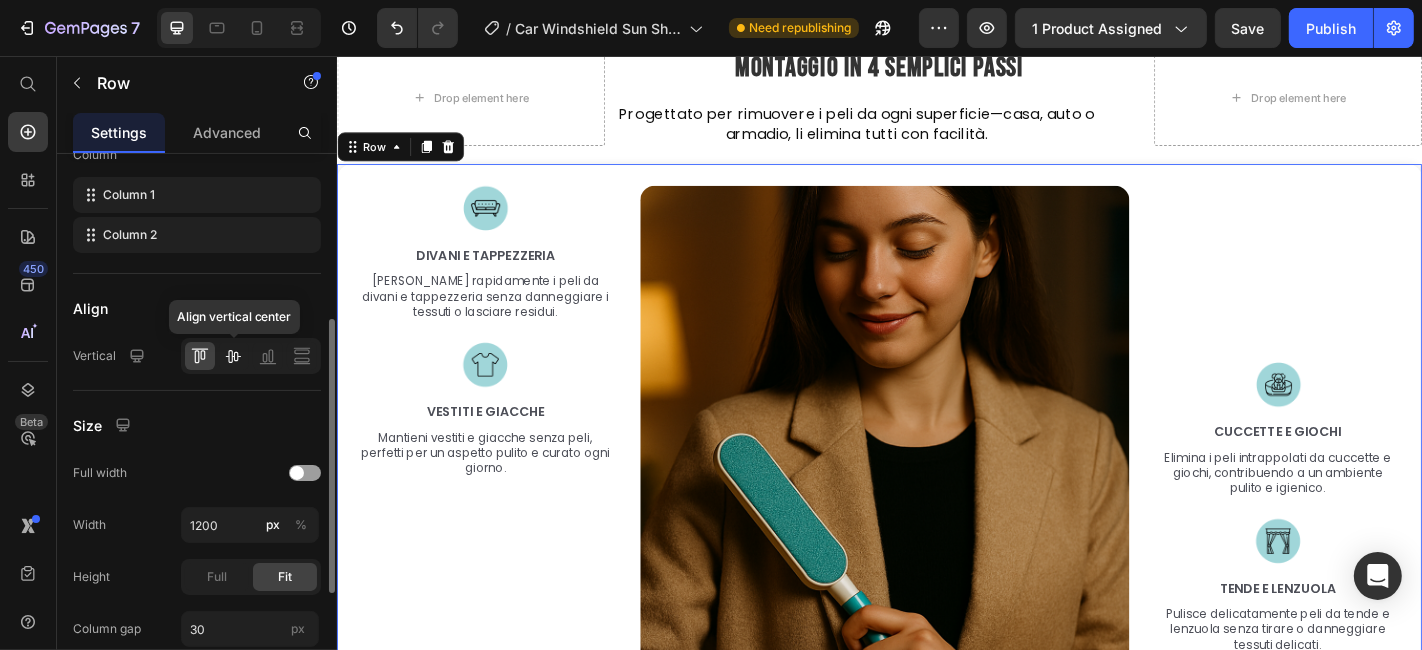 click 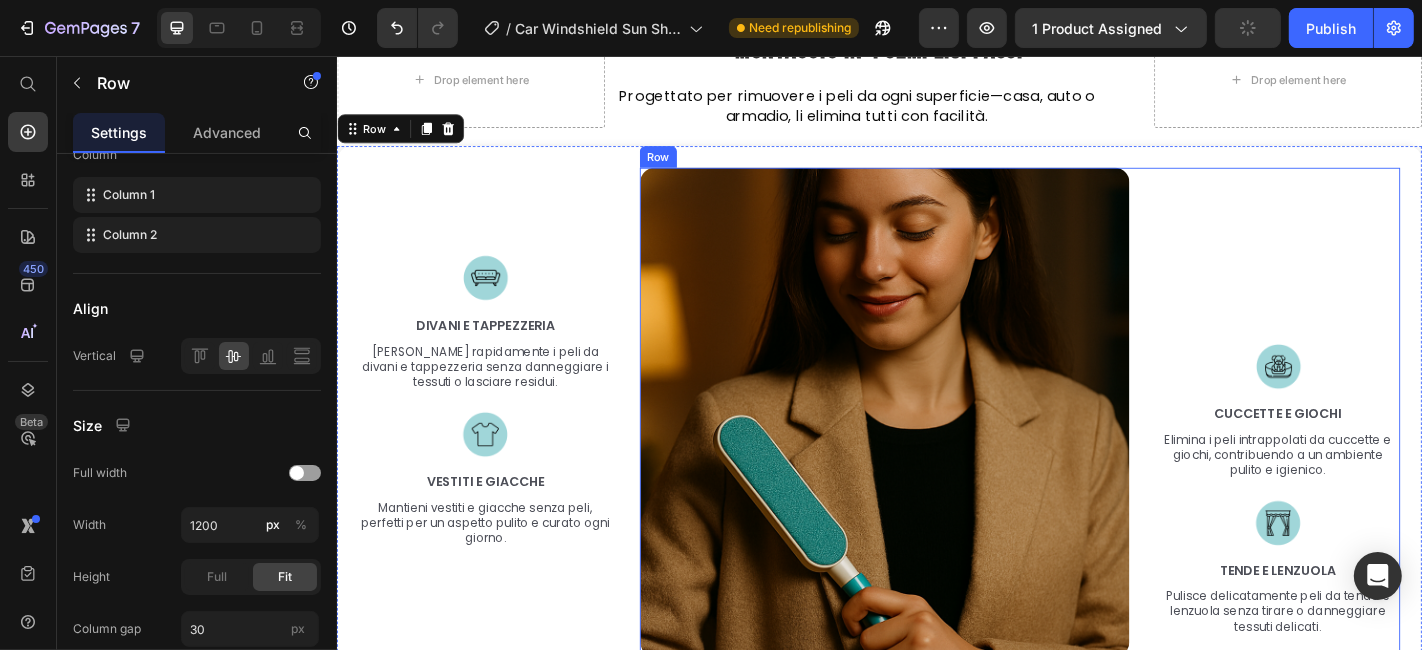scroll, scrollTop: 3485, scrollLeft: 0, axis: vertical 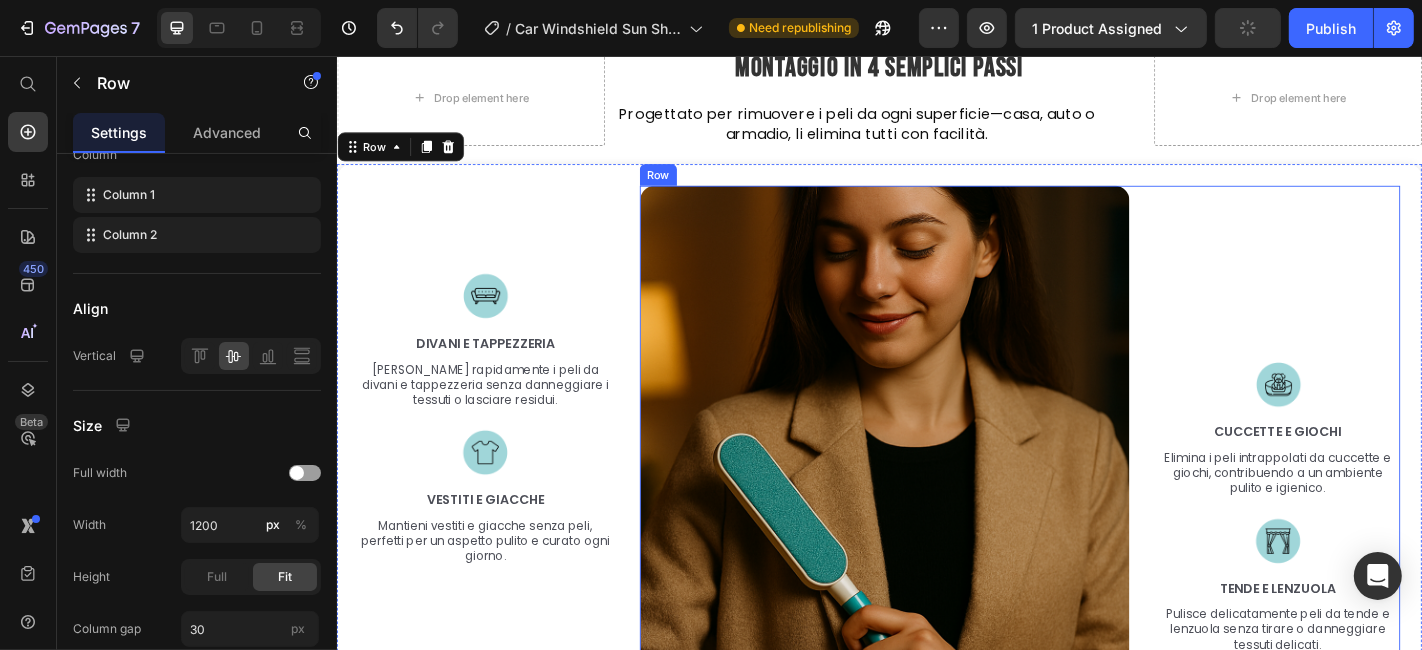 click on "Image Cuccette e giochi Text Block Elimina i peli intrappolati da cuccette e giochi, contribuendo a un ambiente [PERSON_NAME] e igienico. Text Block Image Tende e lenzuola Text Block Pulisce delicatamente peli da tende e lenzuola senza tirare o danneggiare tessuti delicati. Text Block" at bounding box center (1377, 469) 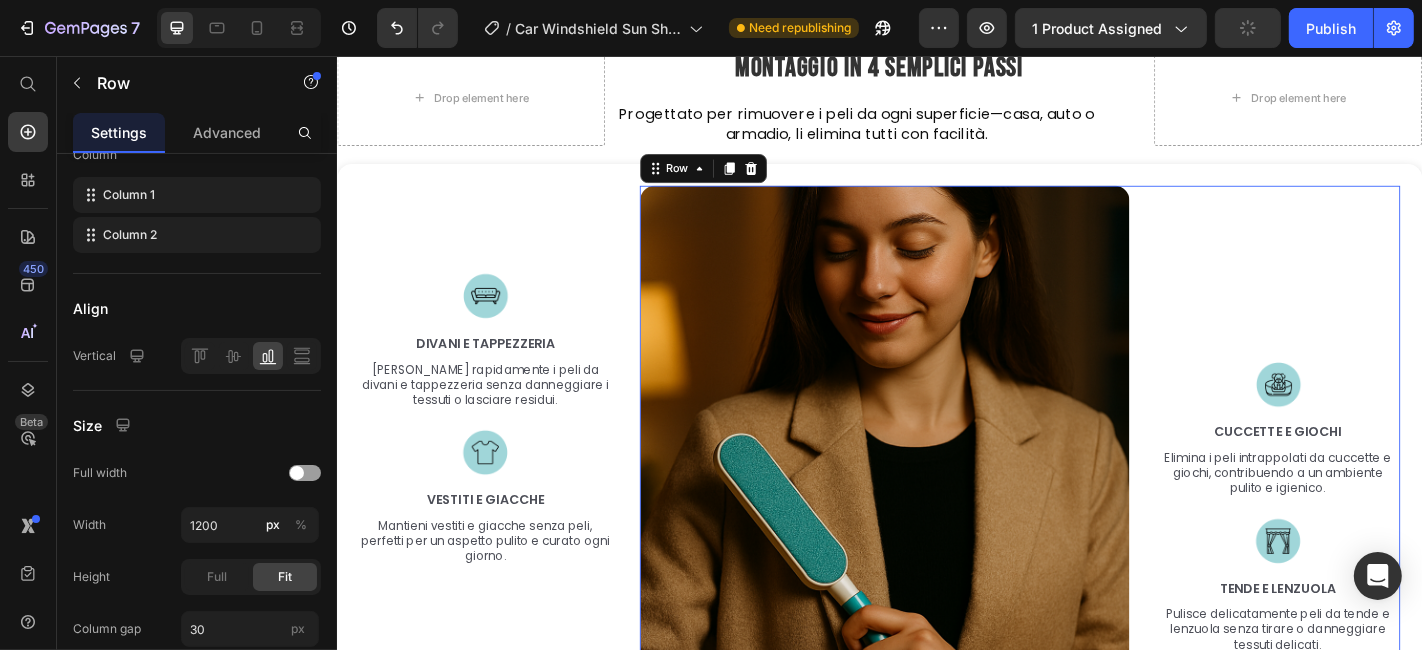 click on "Image Cuccette e giochi Text Block Elimina i peli intrappolati da cuccette e giochi, contribuendo a un ambiente [PERSON_NAME] e igienico. Text Block Image Tende e lenzuola Text Block Pulisce delicatamente peli da tende e lenzuola senza tirare o danneggiare tessuti delicati. Text Block" at bounding box center (1377, 469) 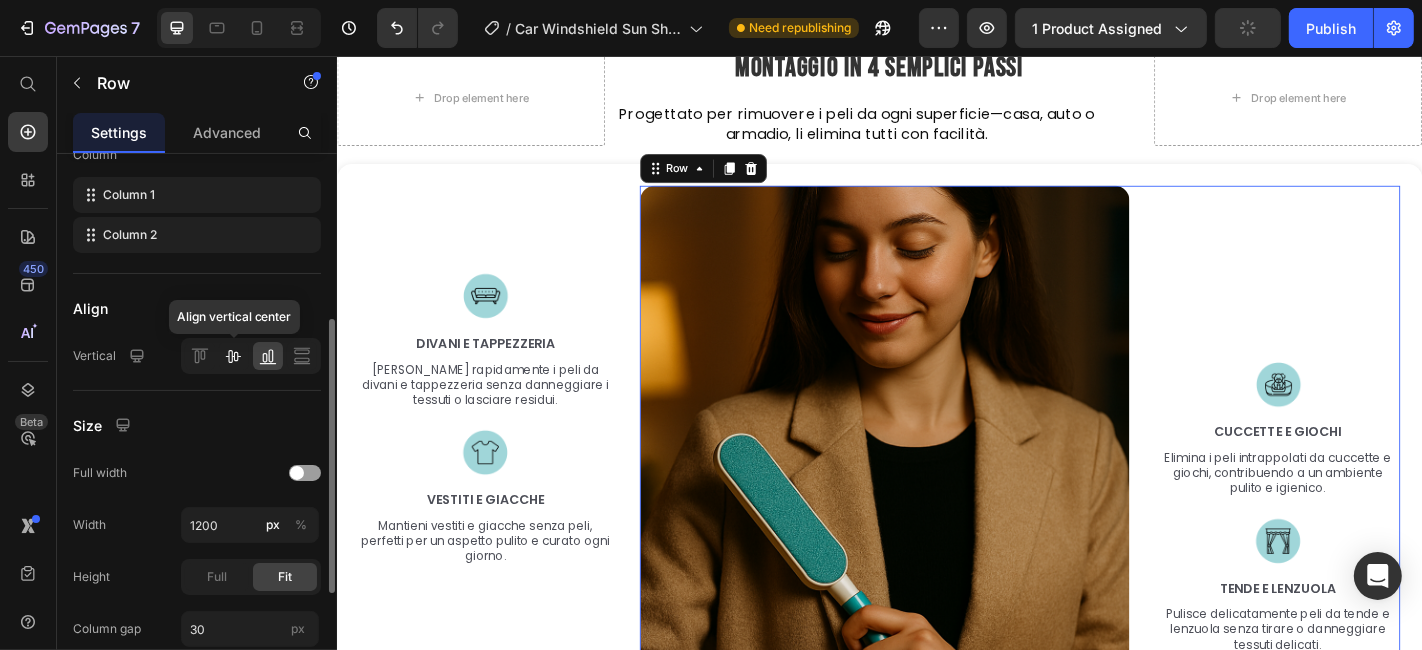 click 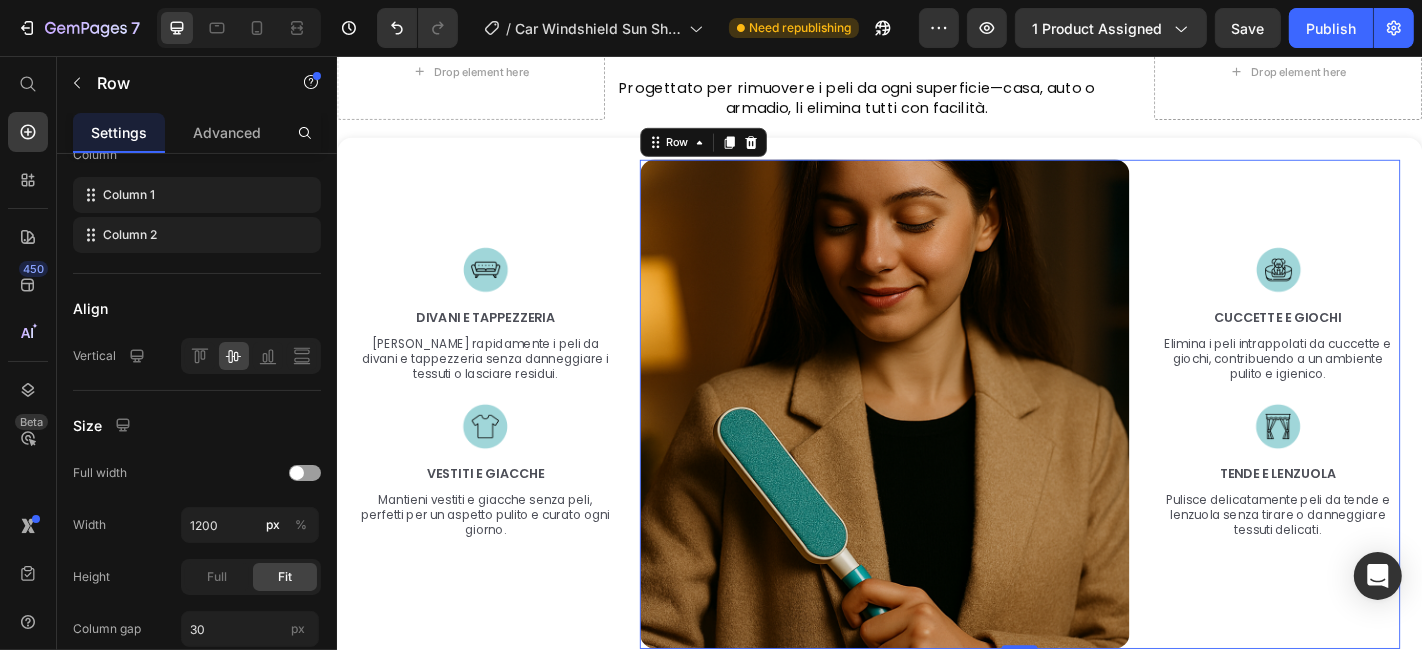 scroll, scrollTop: 3485, scrollLeft: 0, axis: vertical 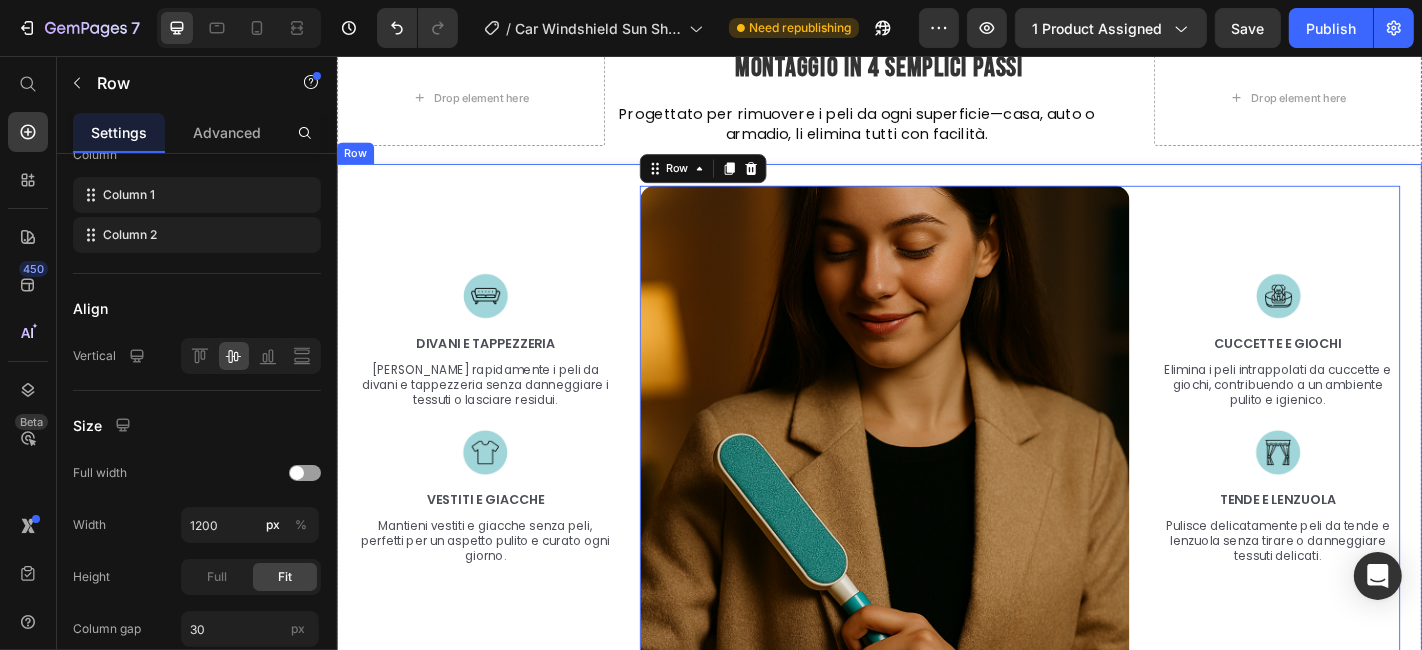 click on "Image Divani e tappezzeria Text Block Rimuove rapidamente i peli da divani e tappezzeria senza danneggiare i tessuti o lasciare residui. Text Block Image Vestiti e giacche Text Block Mantieni vestiti e giacche senza peli, [PERSON_NAME] per un aspetto [PERSON_NAME] e [PERSON_NAME] ogni giorno. Text Block" at bounding box center [500, 469] 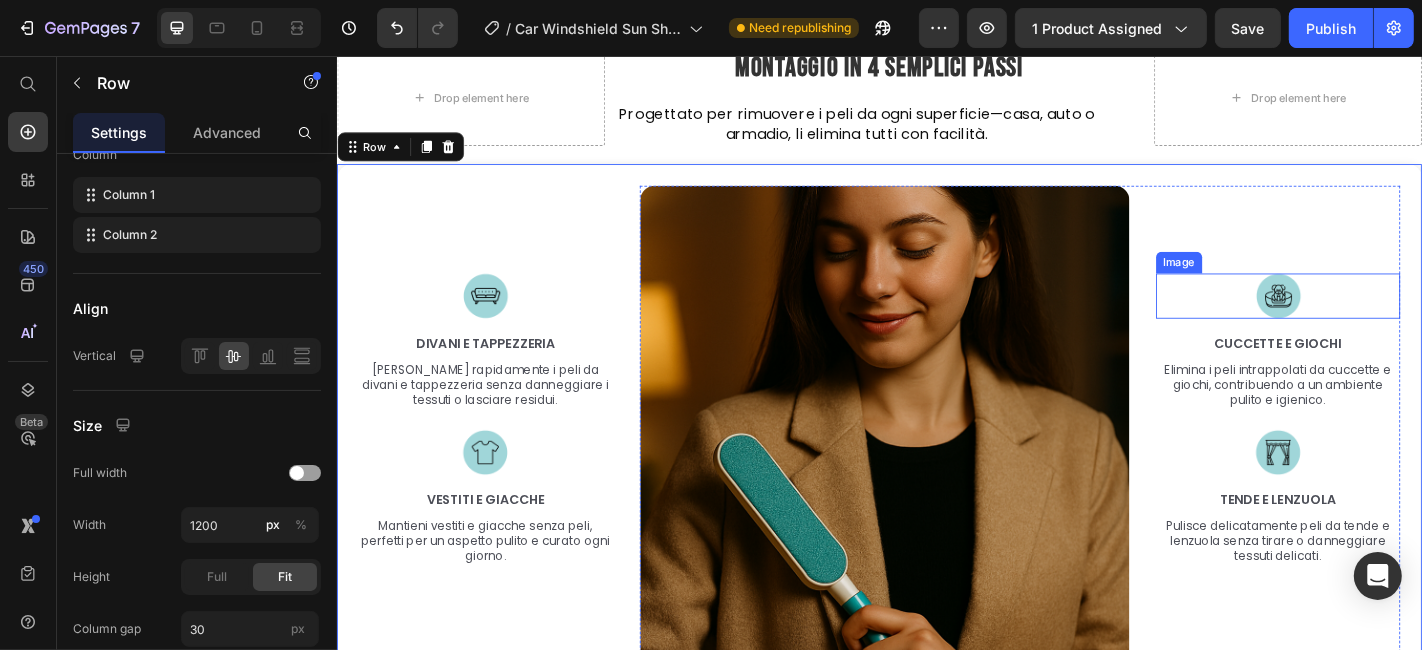 click at bounding box center (1377, 321) 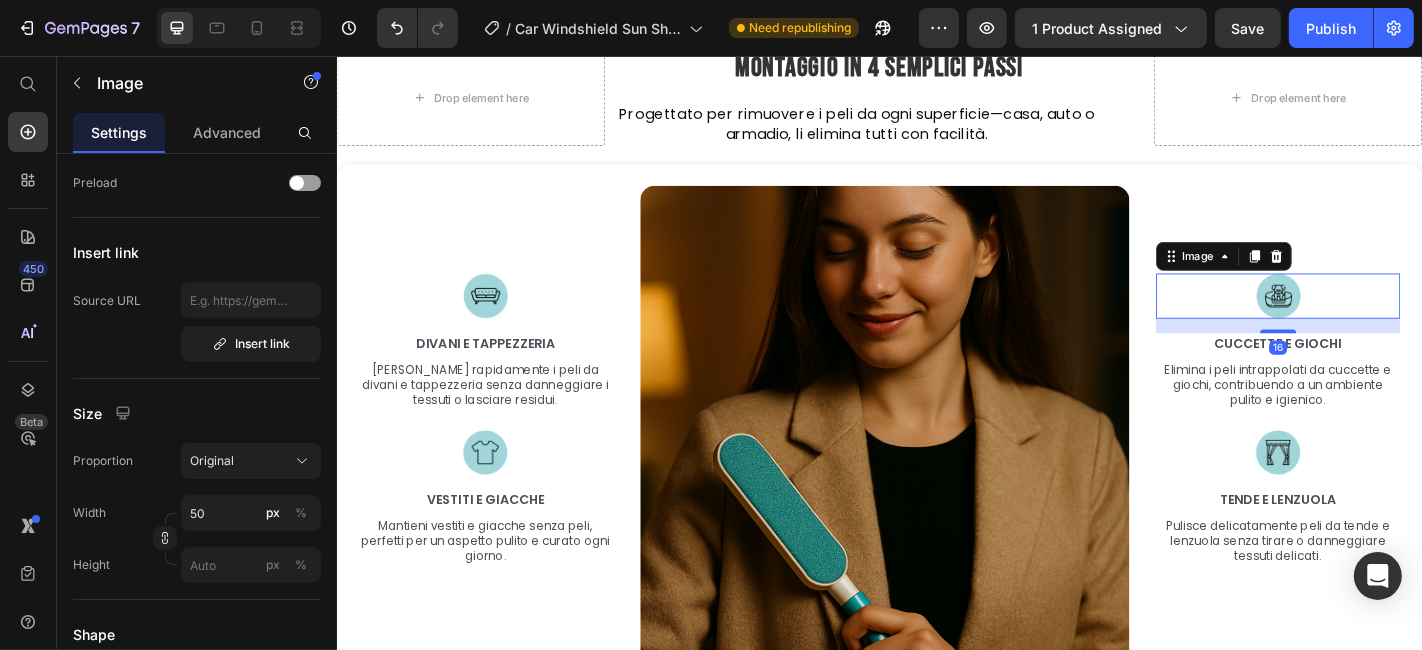 scroll, scrollTop: 0, scrollLeft: 0, axis: both 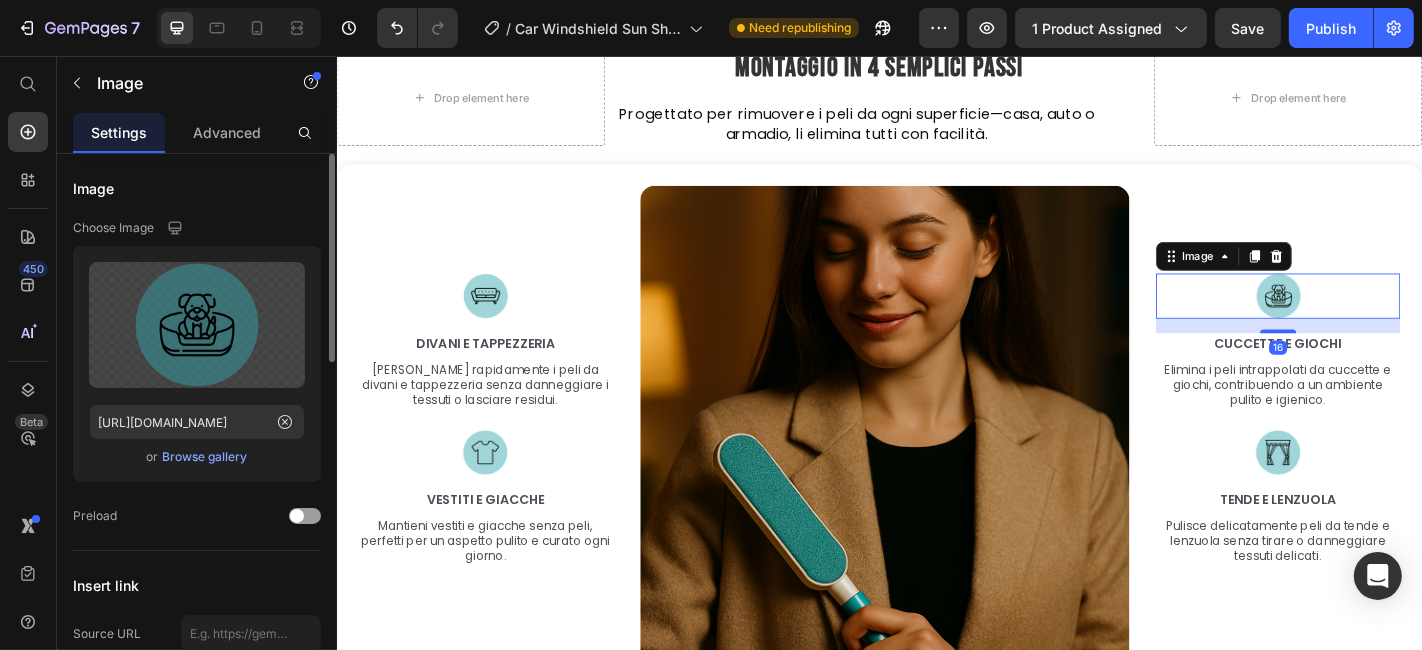 click on "Image   16 Cuccette e giochi Text Block Elimina i peli intrappolati da cuccette e giochi, contribuendo a un ambiente [PERSON_NAME] e igienico. Text Block Image Tende e lenzuola Text Block Pulisce delicatamente peli da tende e lenzuola senza tirare o danneggiare tessuti delicati. Text Block" at bounding box center [1377, 469] 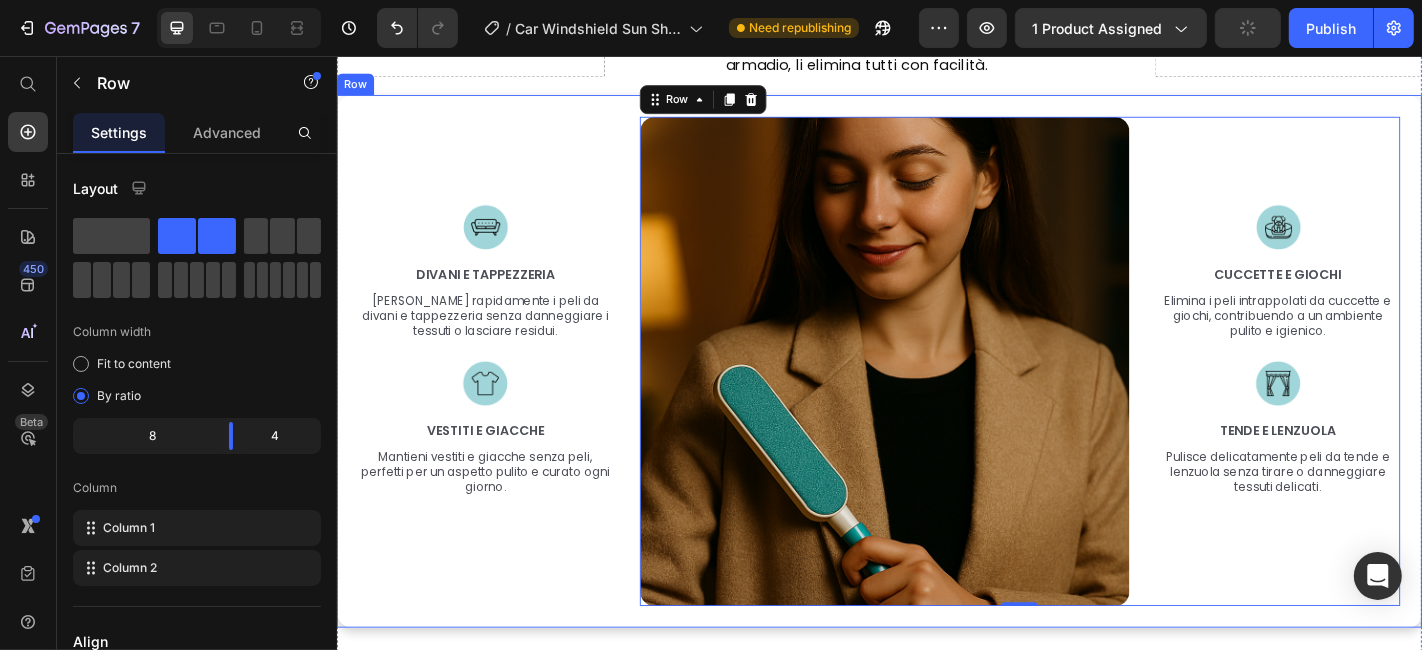 scroll, scrollTop: 3596, scrollLeft: 0, axis: vertical 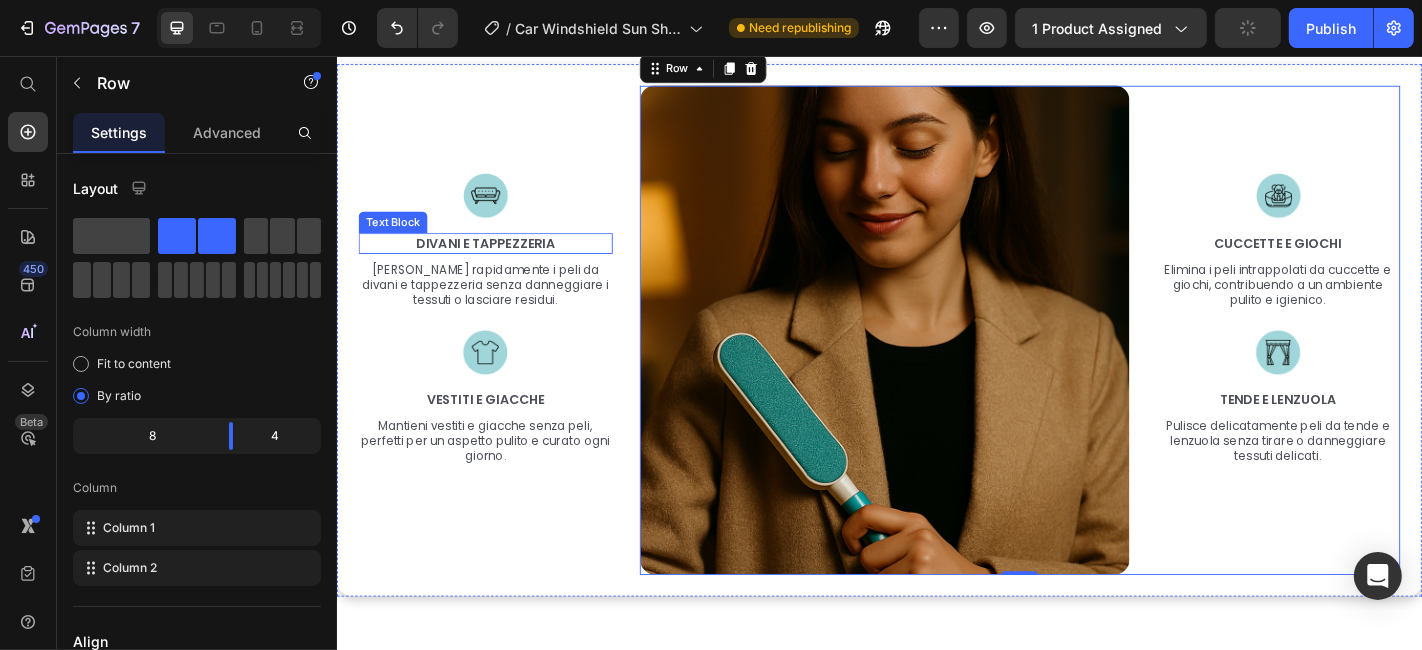 click on "Divani e tappezzeria" at bounding box center [500, 262] 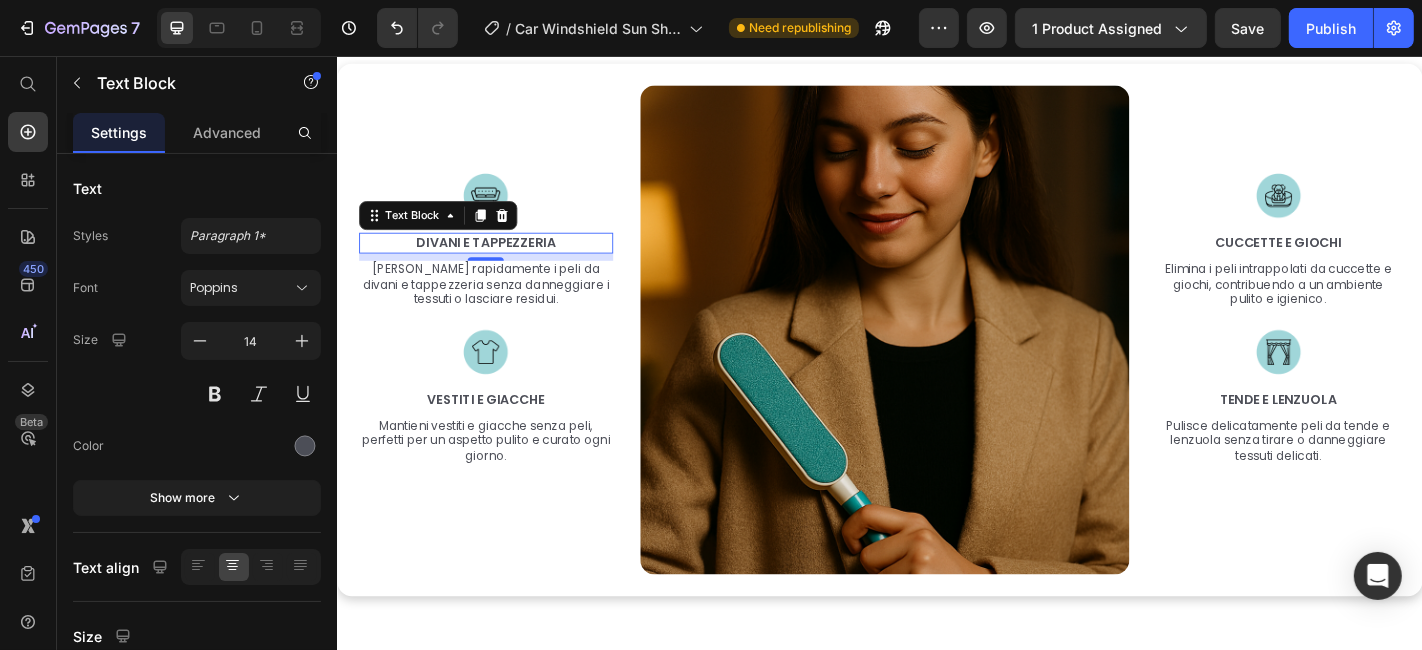click on "Divani e tappezzeria" at bounding box center (500, 262) 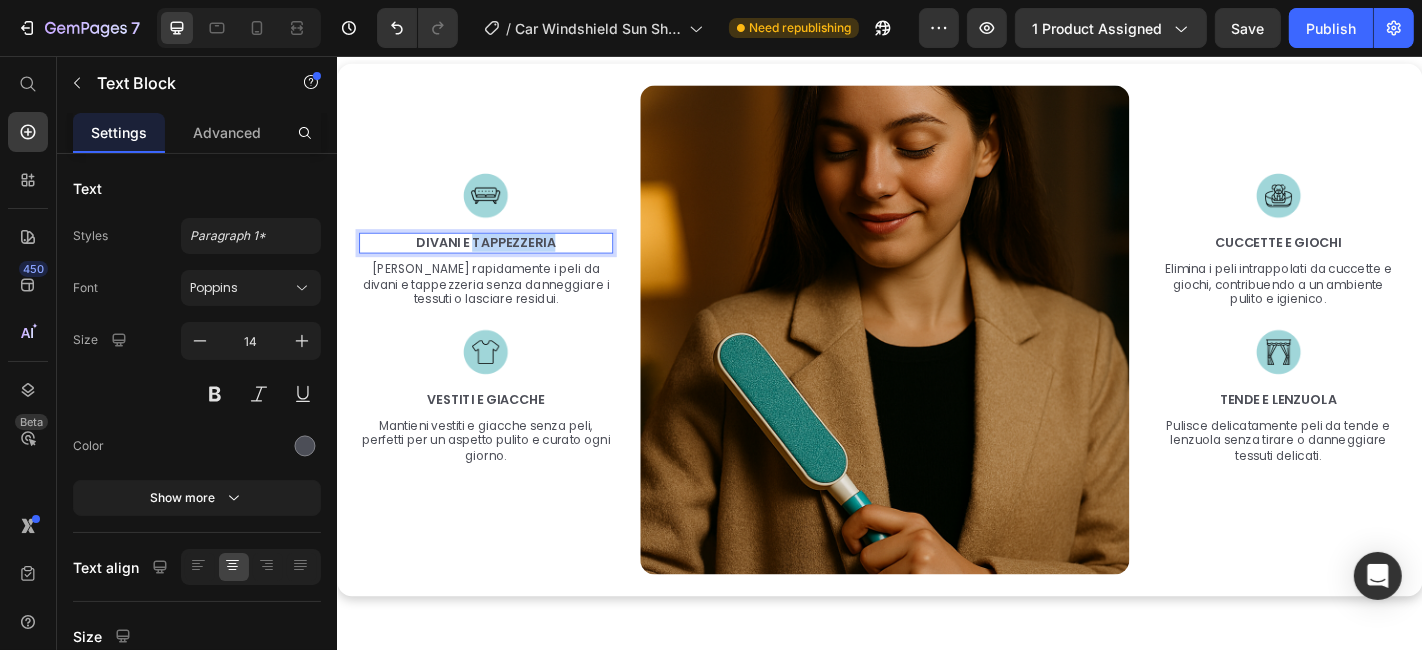 click on "Divani e tappezzeria" at bounding box center [500, 262] 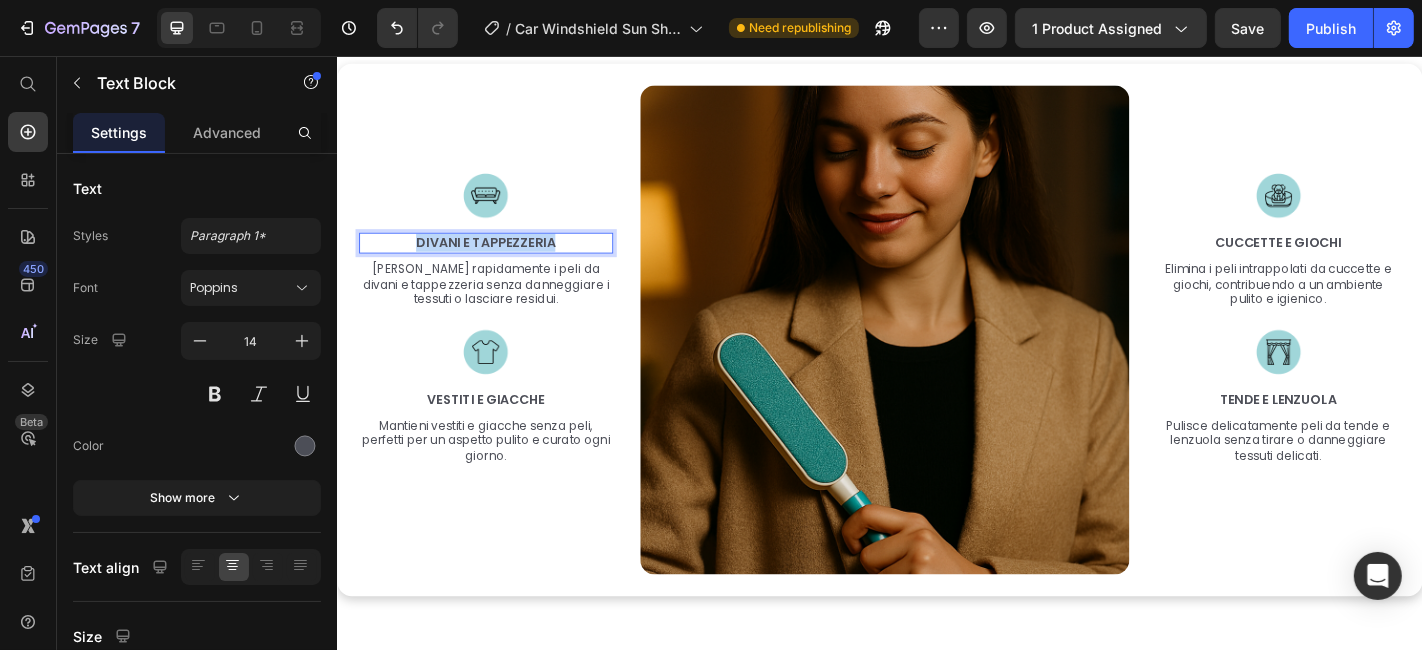 click on "Divani e tappezzeria" at bounding box center (500, 262) 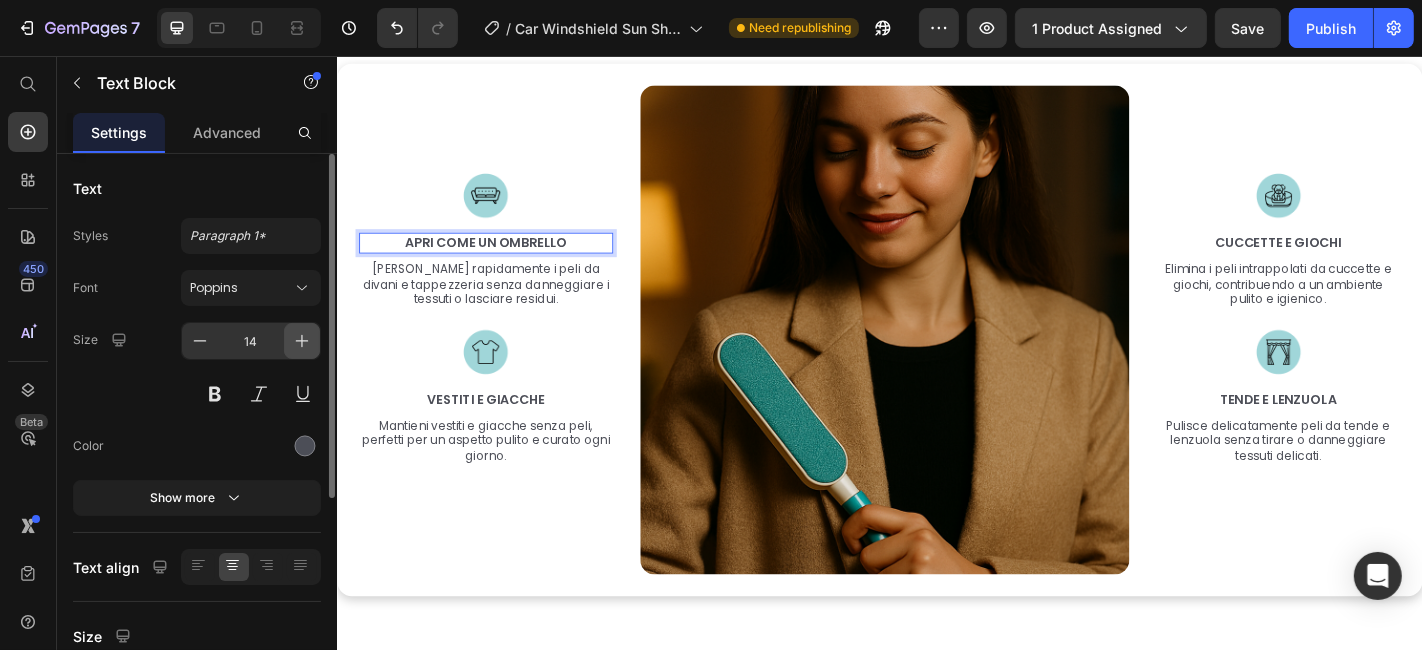 click 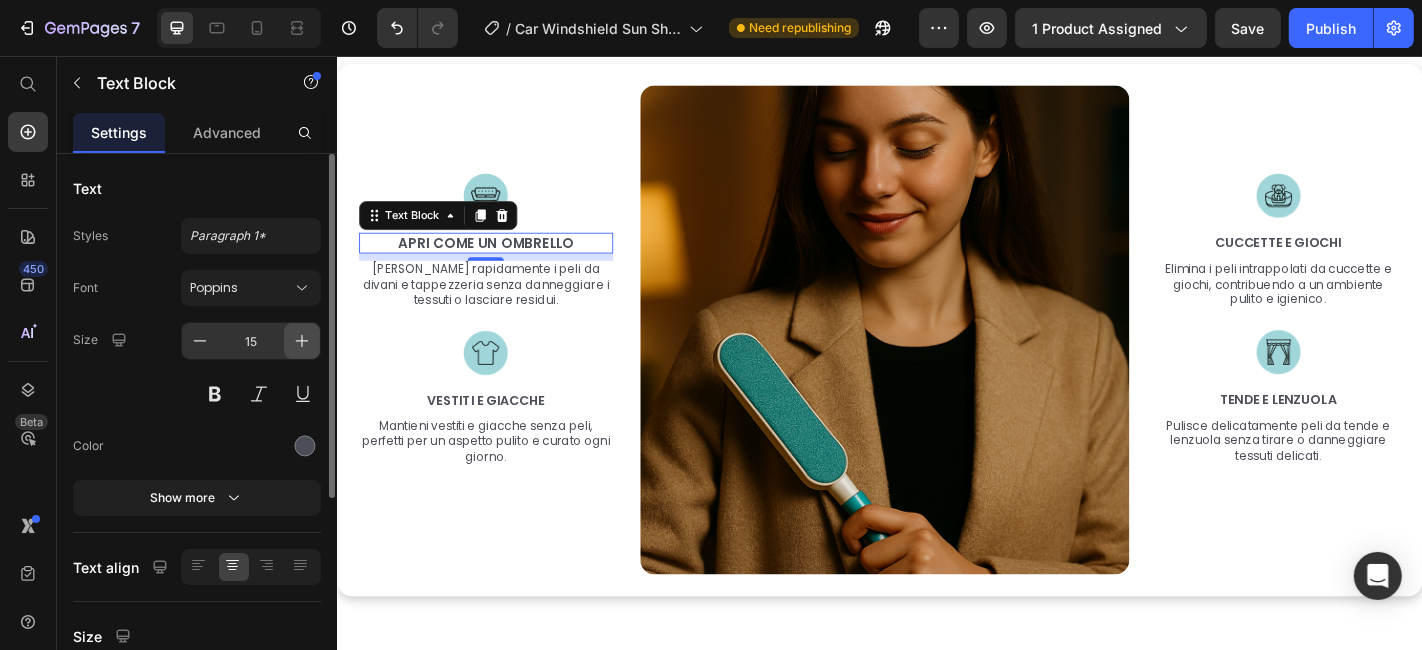 click 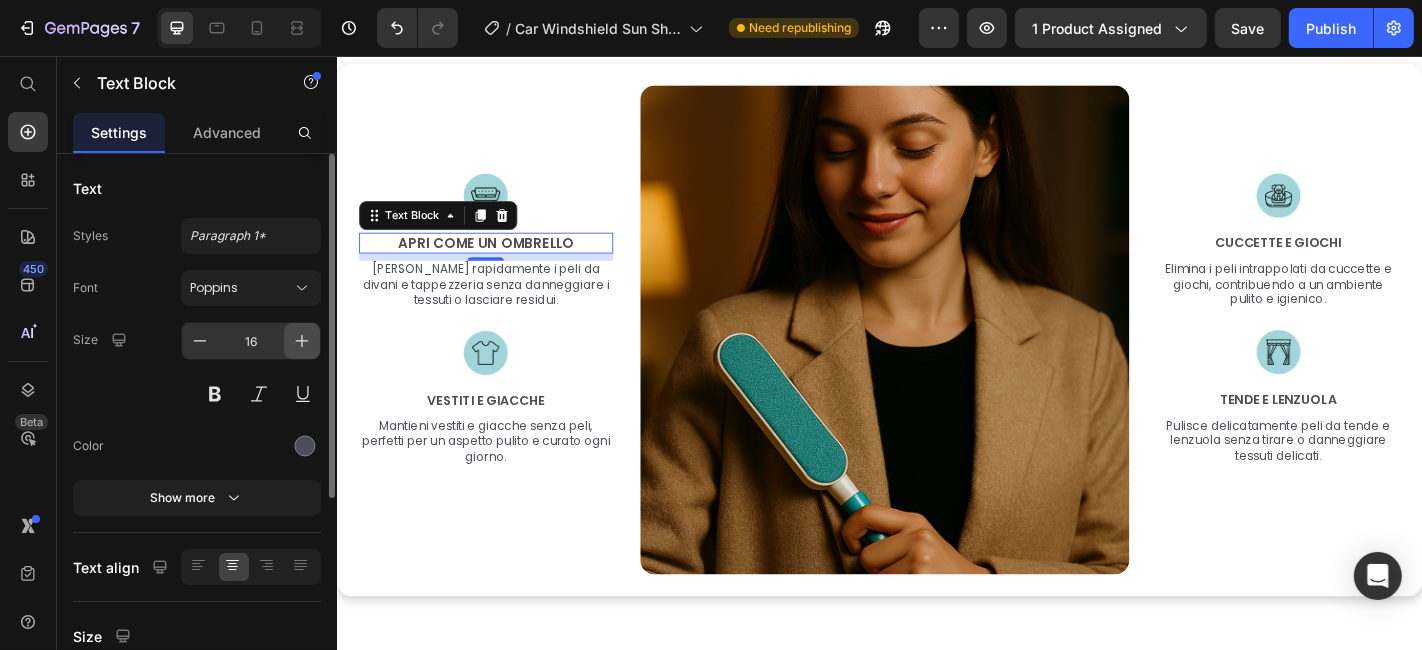 click 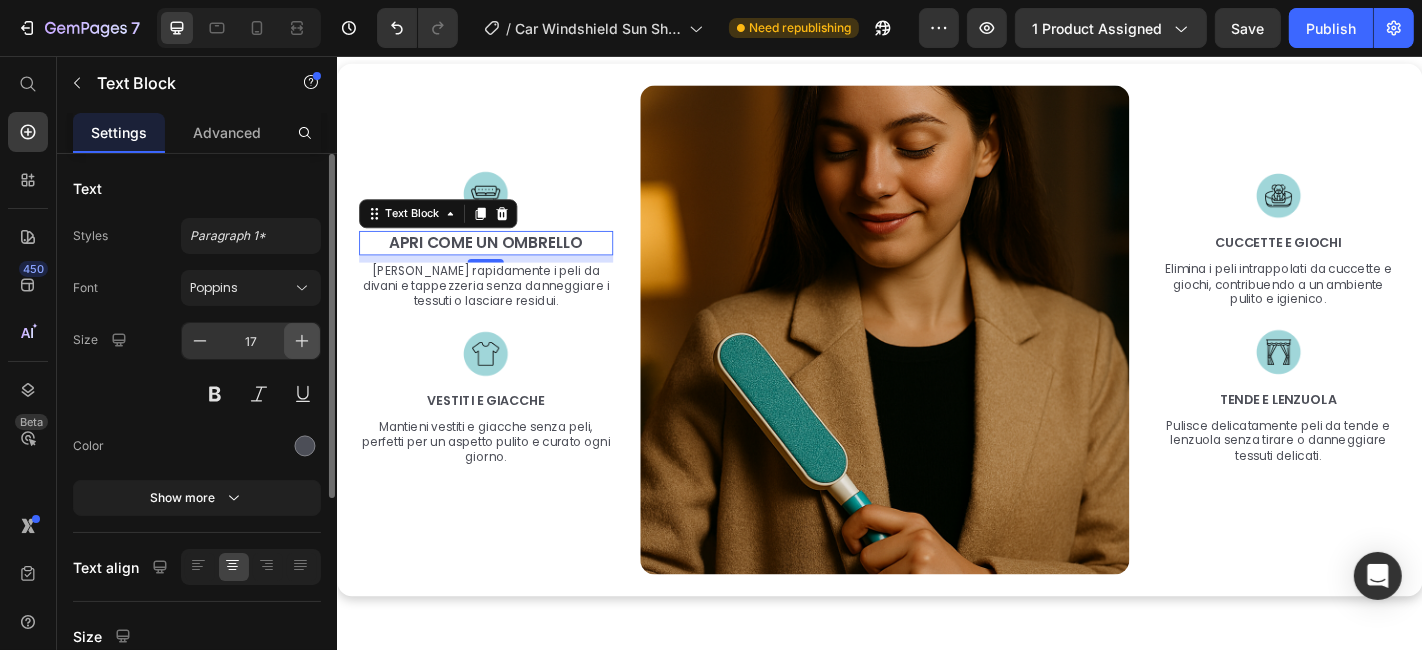 click 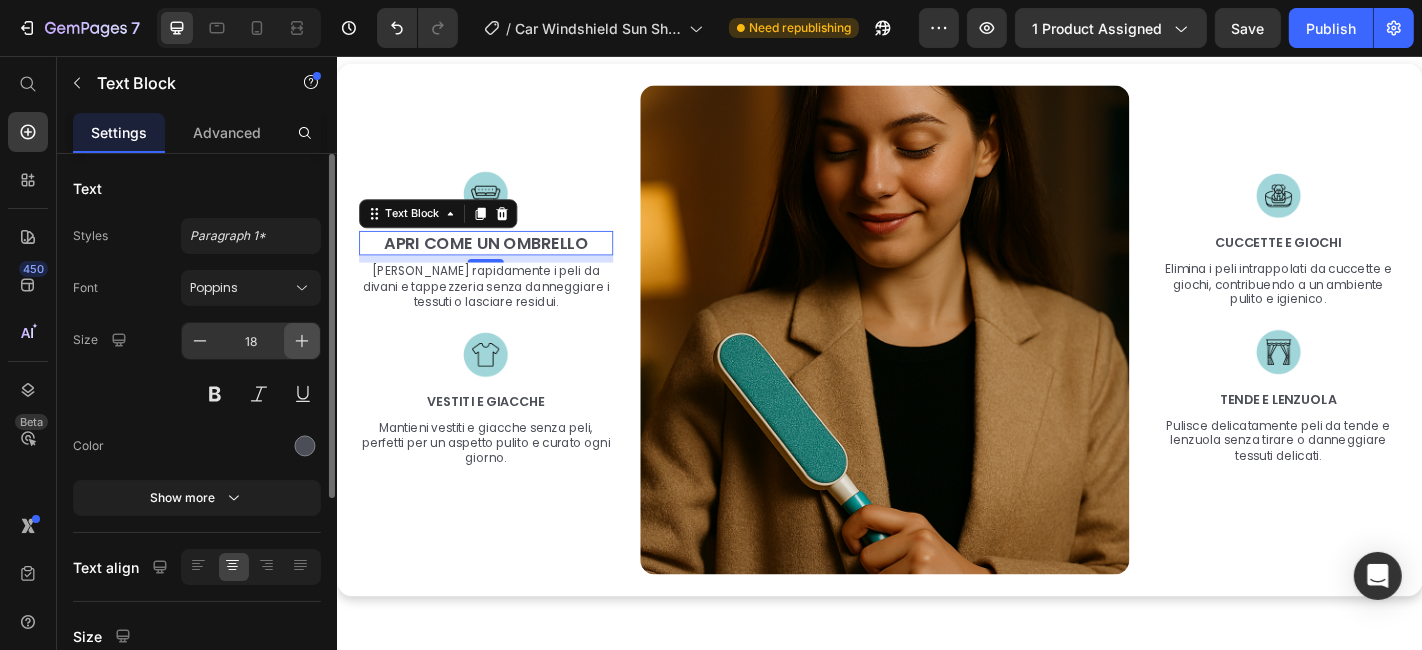 click 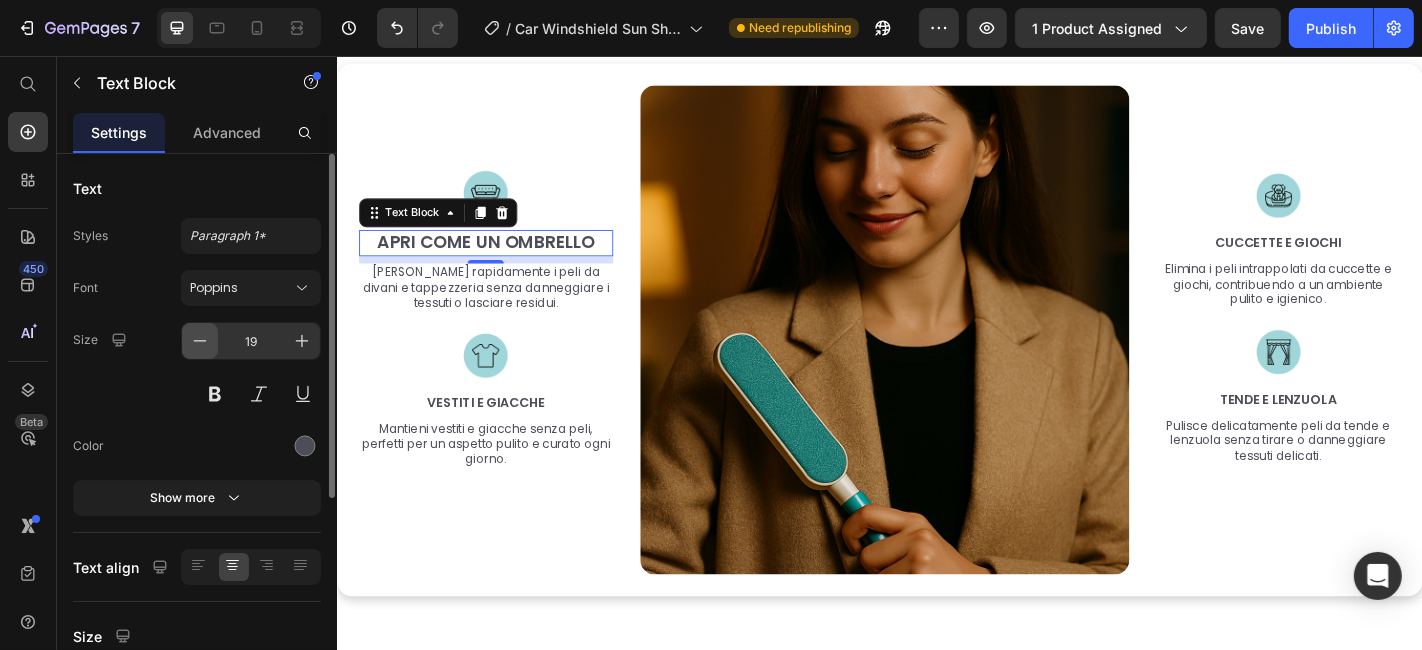 click at bounding box center [200, 341] 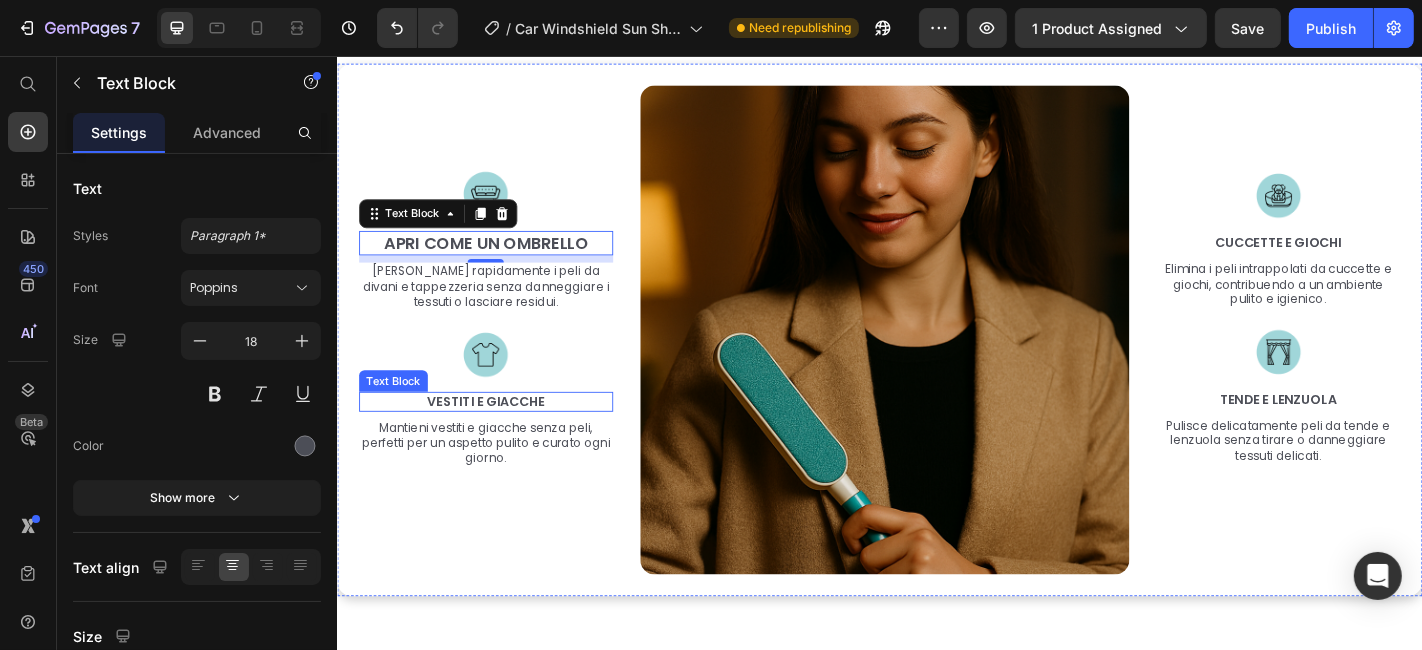 click on "Vestiti e giacche" at bounding box center [500, 438] 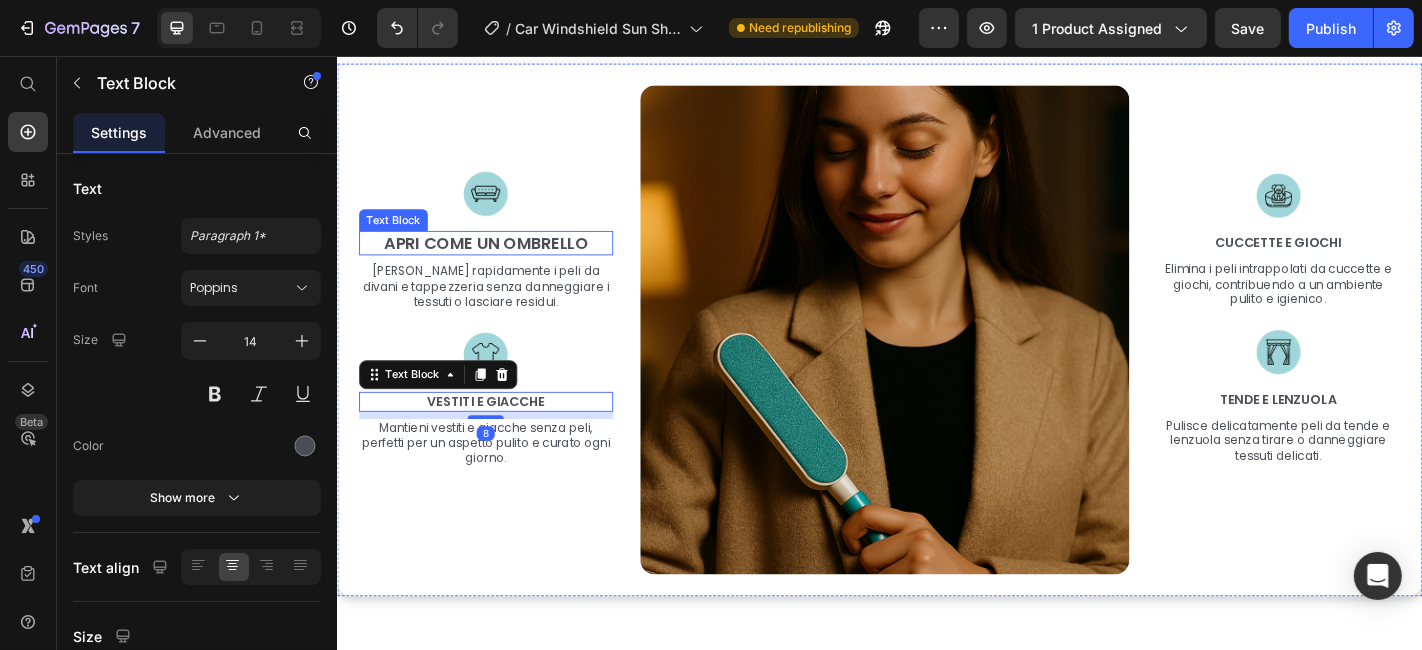 click on "Apri come un ombrello" at bounding box center (500, 262) 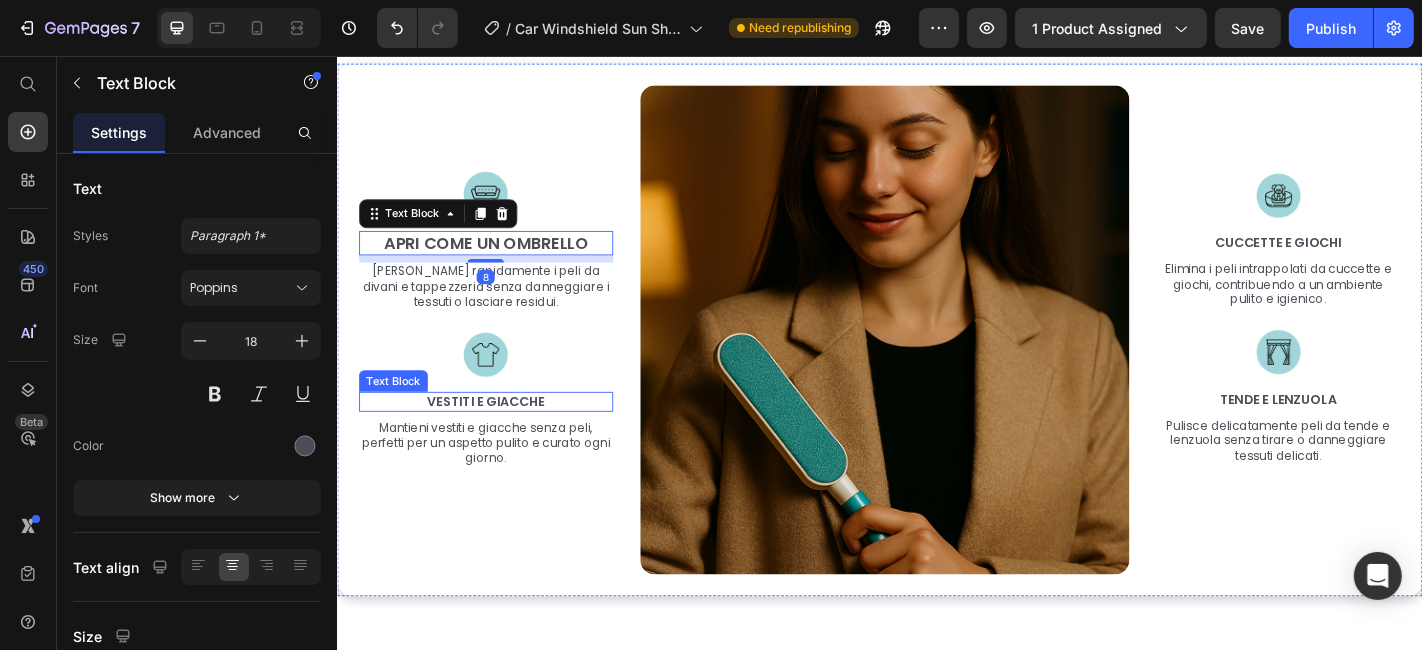 click on "Vestiti e giacche" at bounding box center [500, 438] 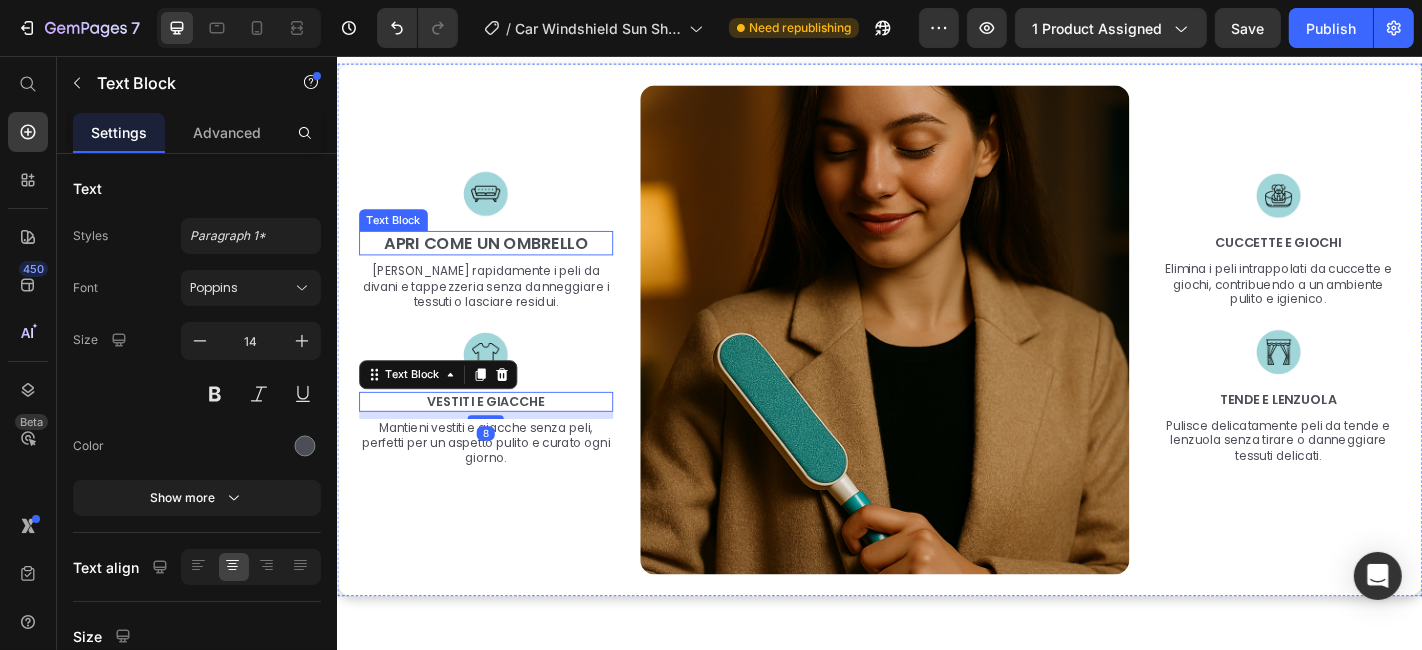 click on "Apri come un ombrello" at bounding box center (500, 262) 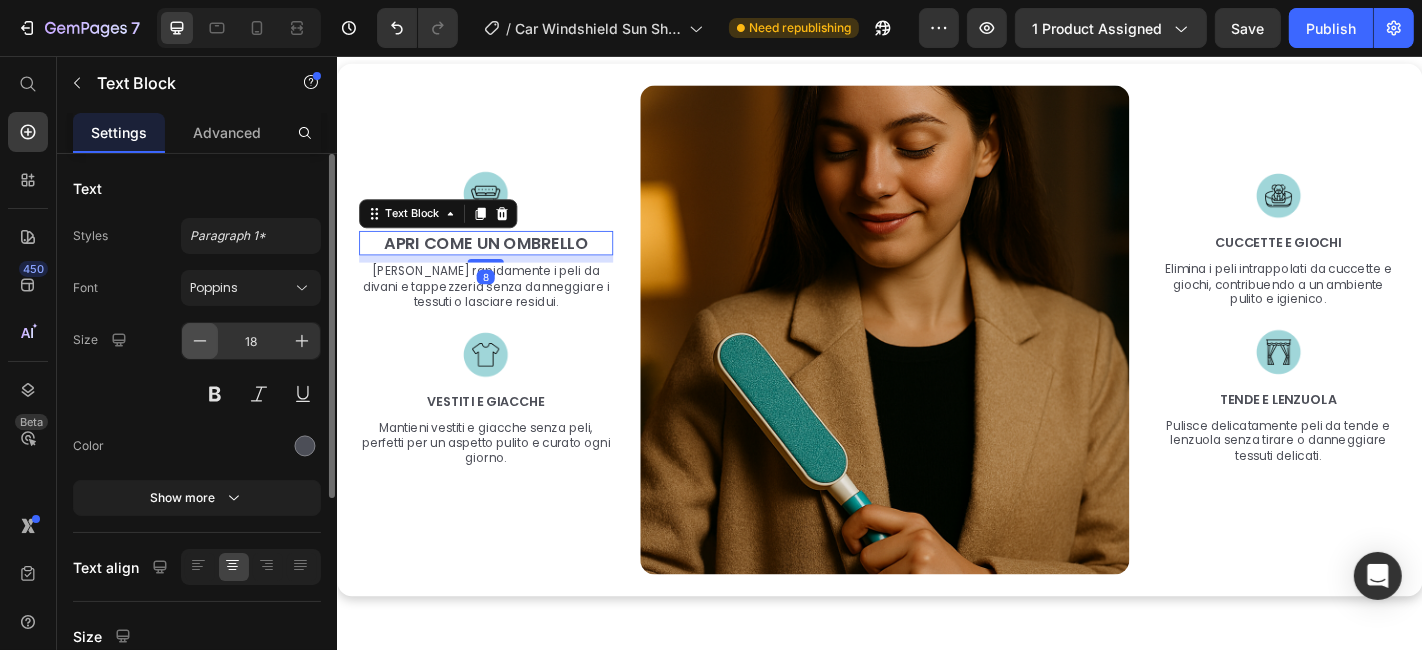 click 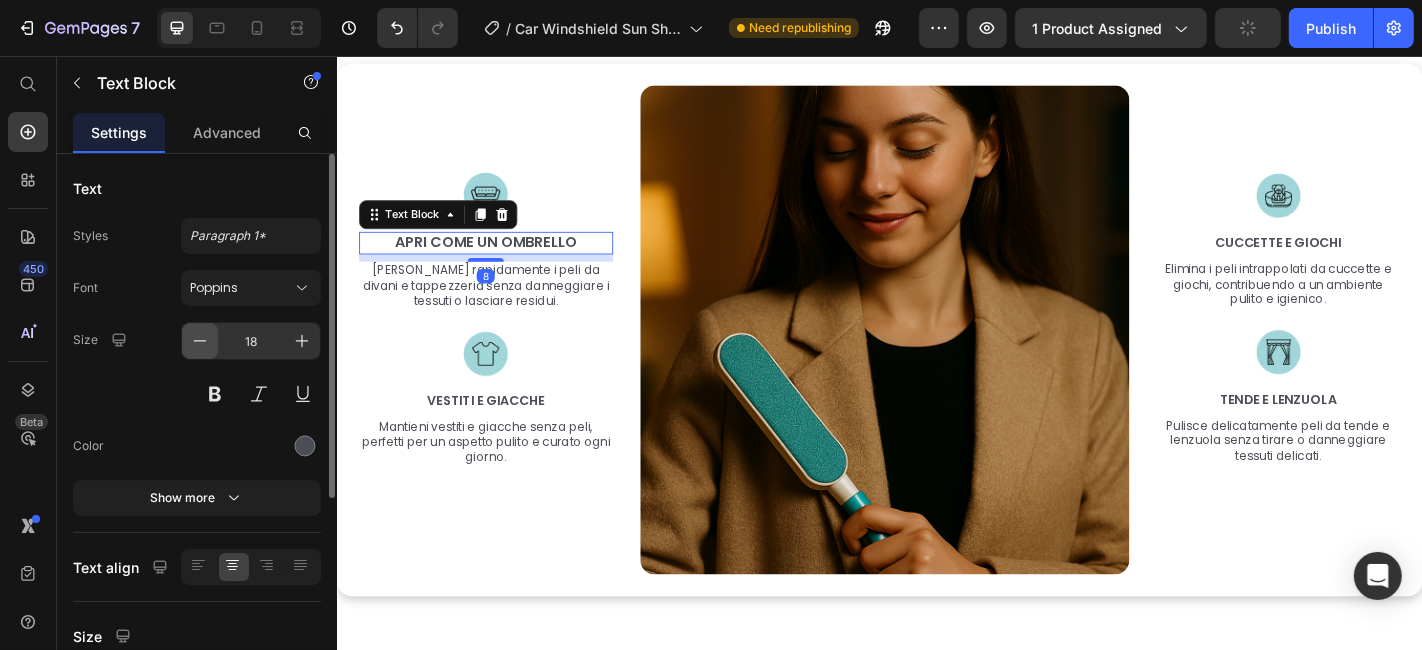 type on "16" 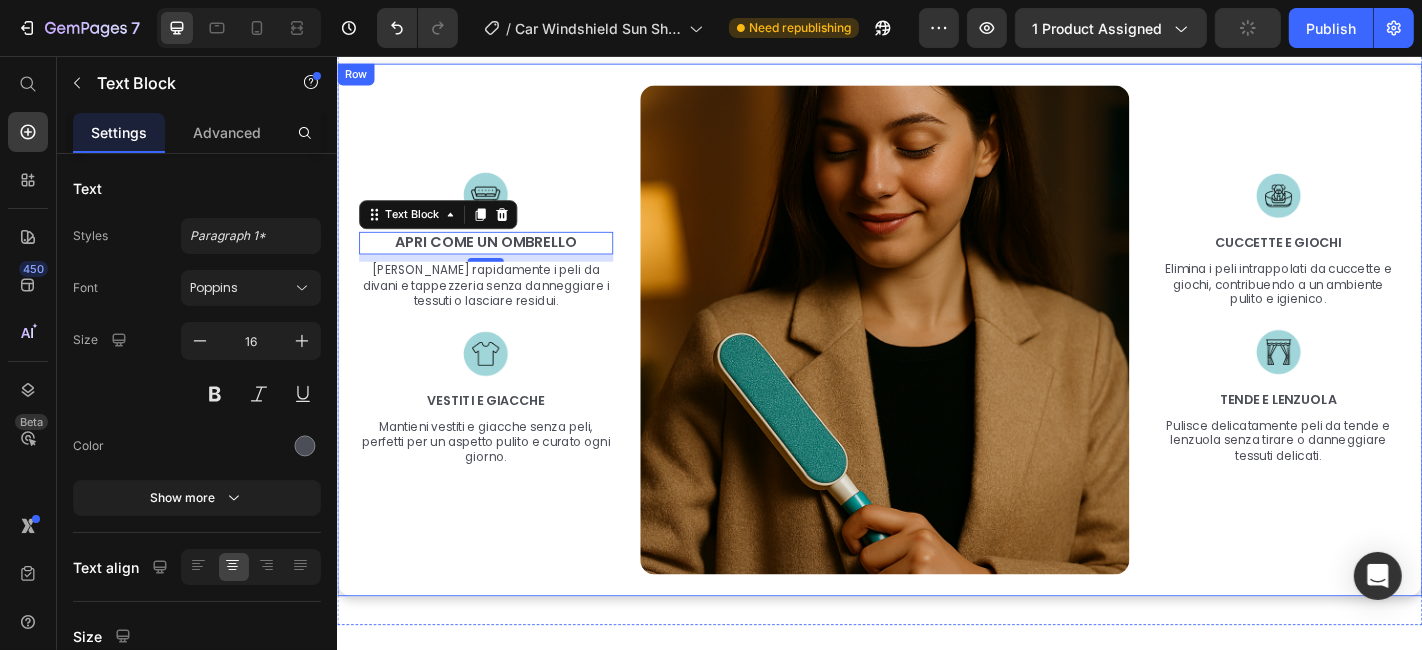 click on "Vestiti e giacche" at bounding box center (500, 437) 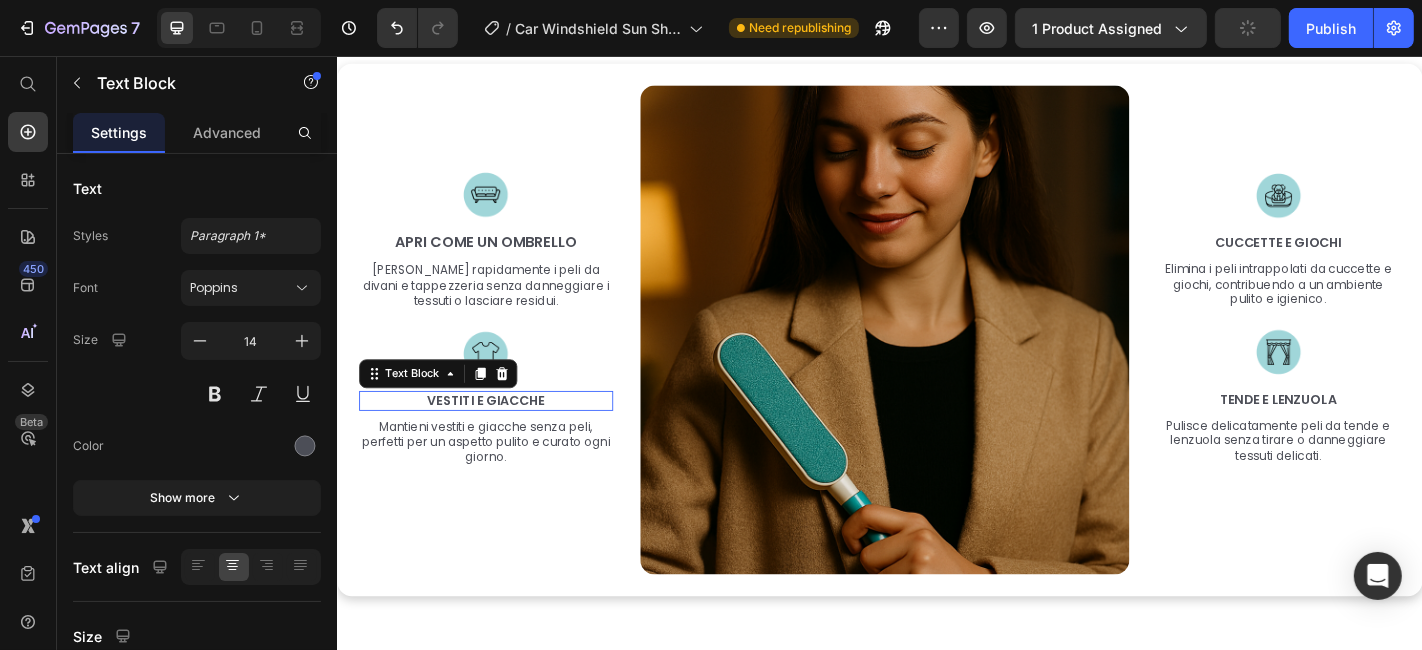 click on "Vestiti e giacche" at bounding box center (500, 437) 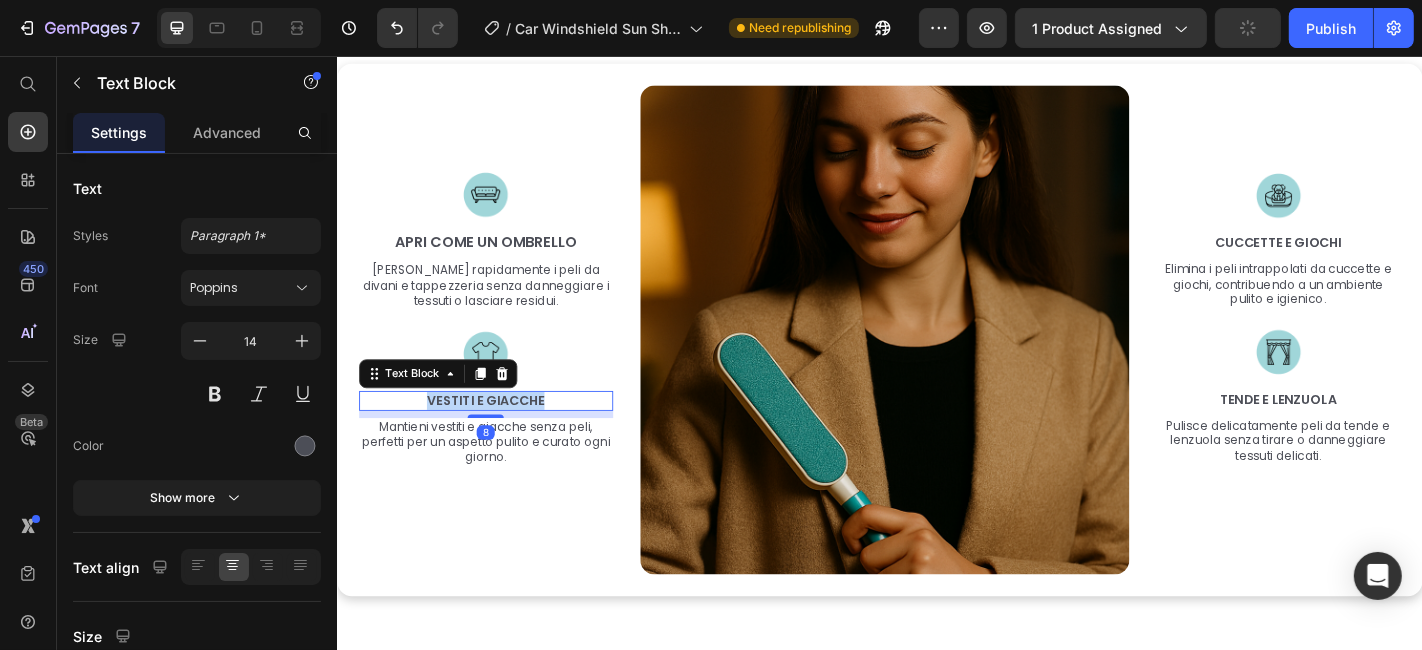 click on "Vestiti e giacche" at bounding box center (500, 437) 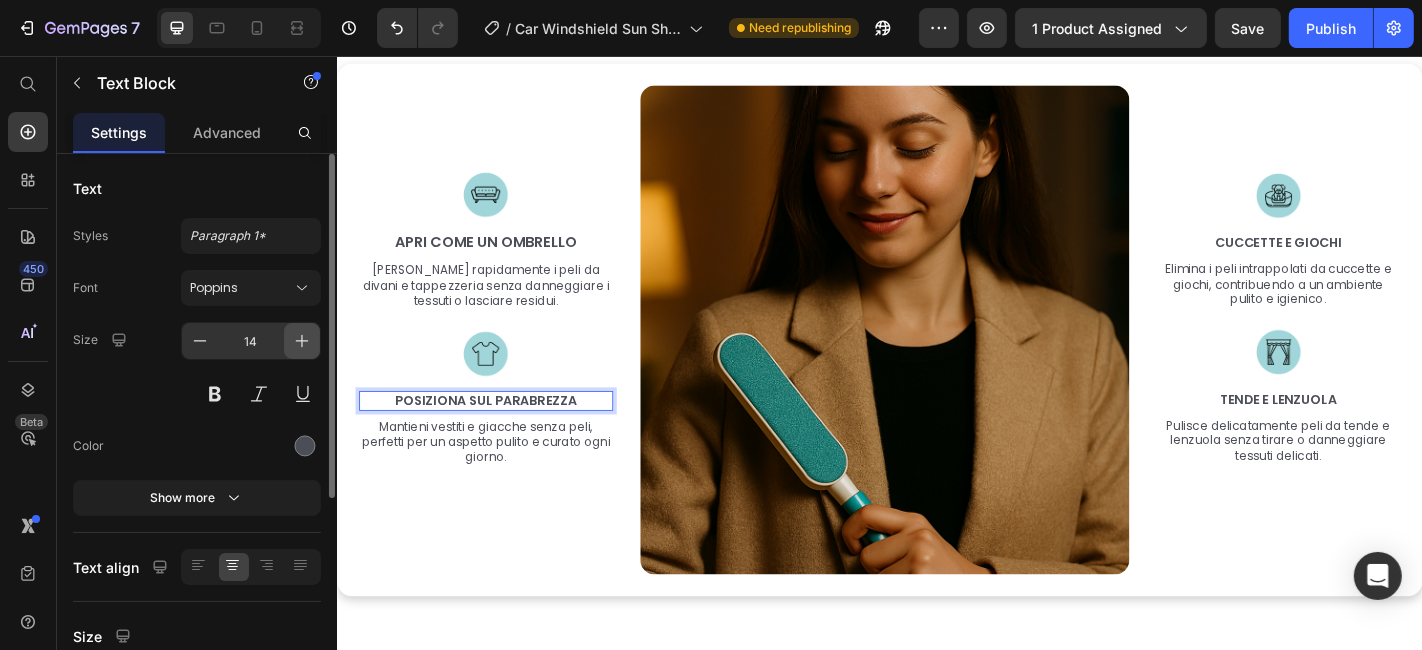 click 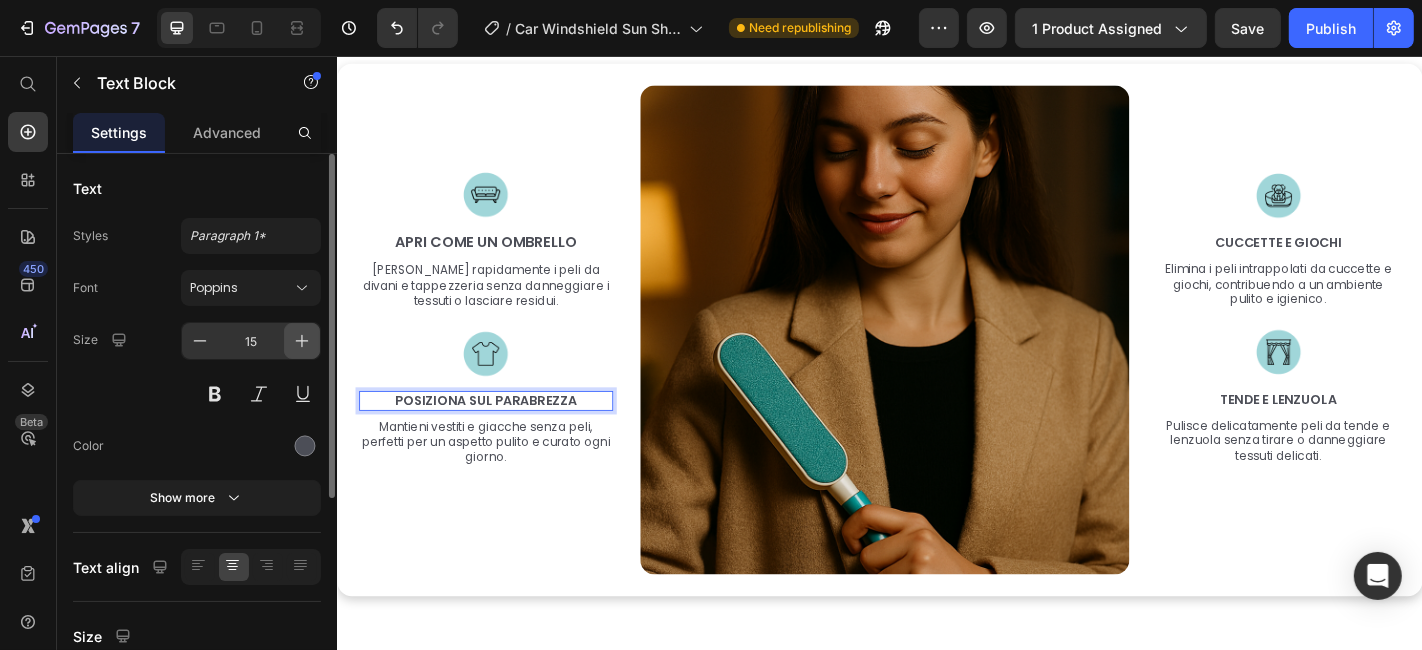click 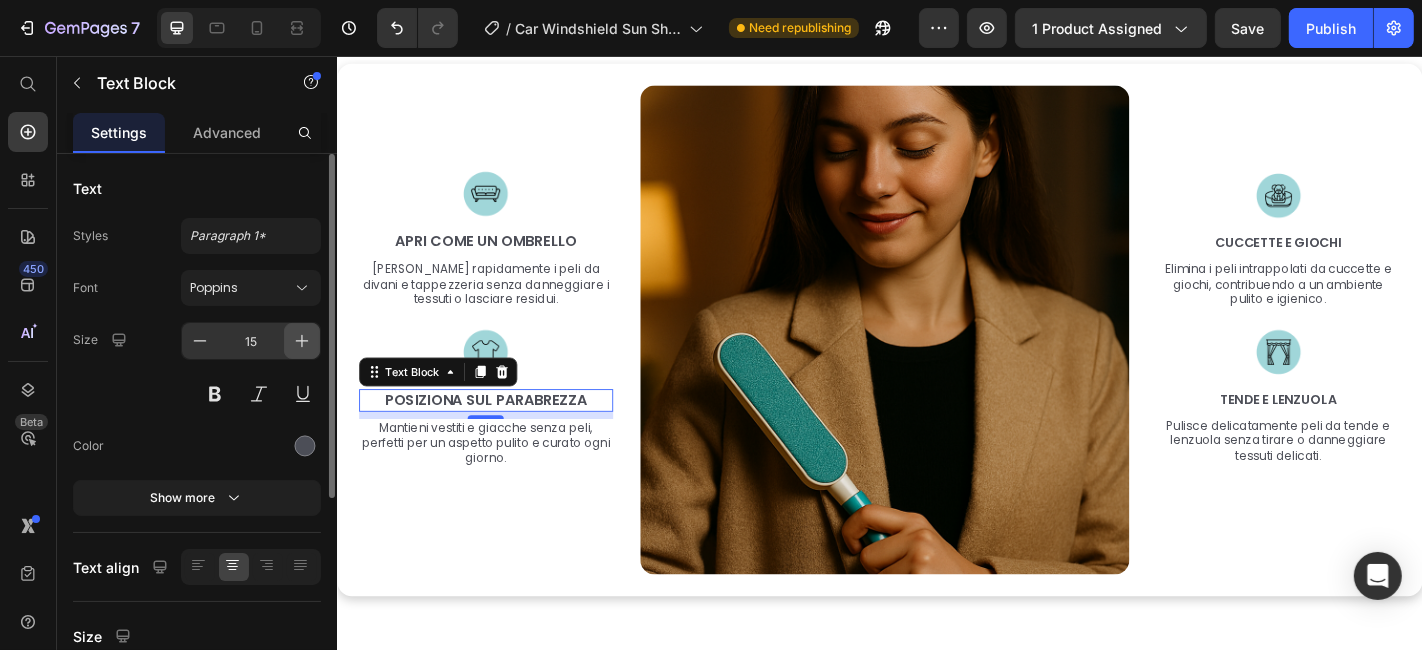 type on "16" 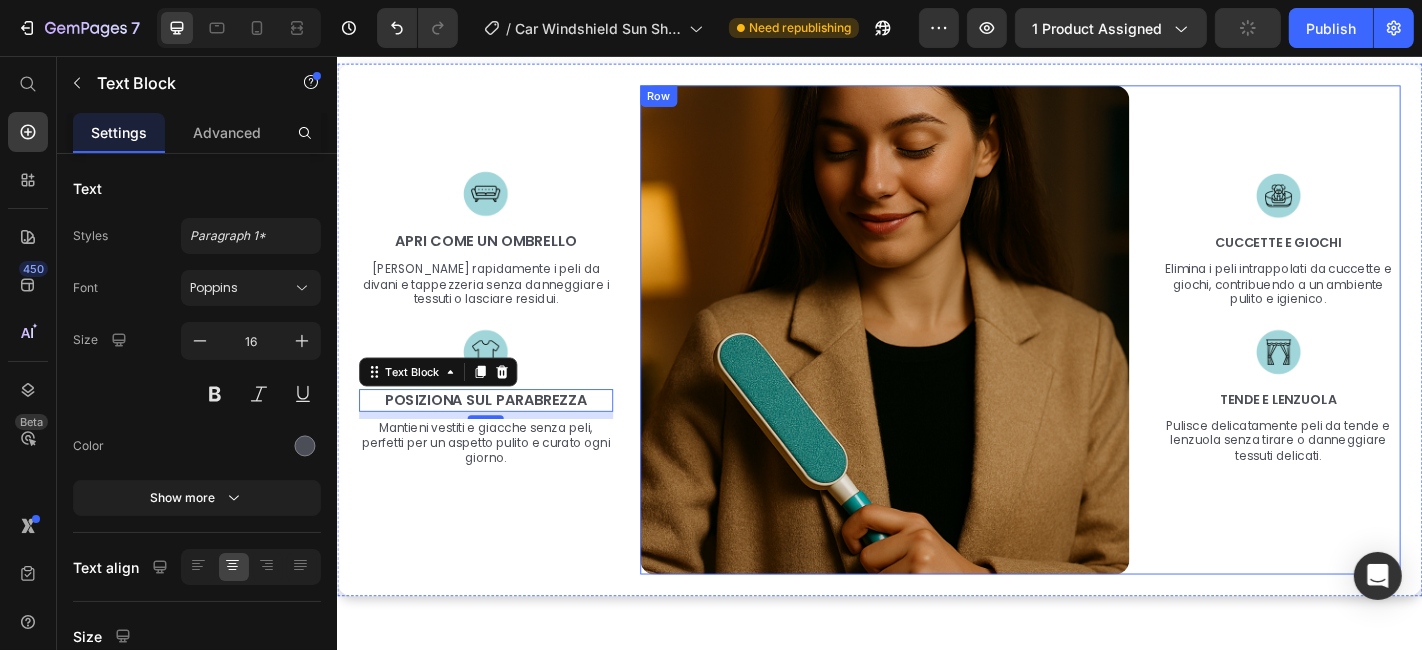 click on "Image Cuccette e giochi Text Block Elimina i peli intrappolati da cuccette e giochi, contribuendo a un ambiente [PERSON_NAME] e igienico. Text Block Image Tende e lenzuola Text Block Pulisce delicatamente peli da tende e lenzuola senza tirare o danneggiare tessuti delicati. Text Block" at bounding box center [1377, 358] 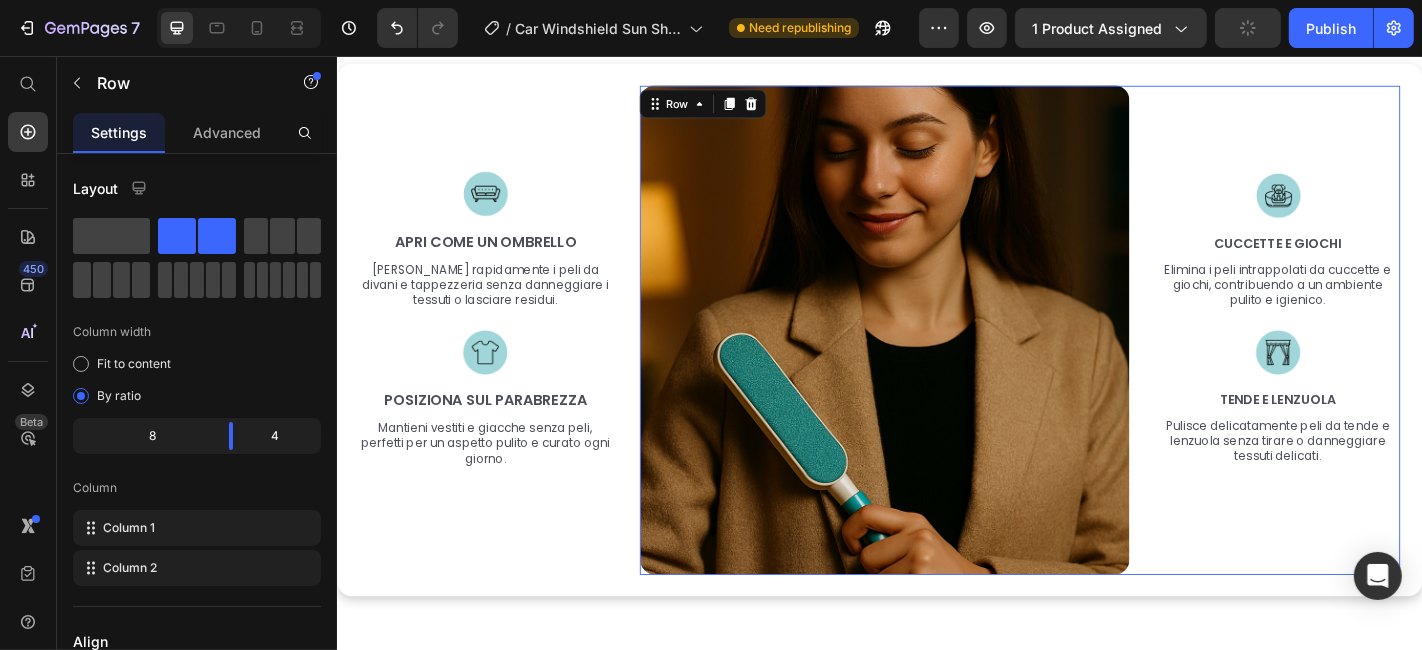 click on "Image Cuccette e giochi Text Block Elimina i peli intrappolati da cuccette e giochi, contribuendo a un ambiente [PERSON_NAME] e igienico. Text Block Image Tende e lenzuola Text Block Pulisce delicatamente peli da tende e lenzuola senza tirare o danneggiare tessuti delicati. Text Block" at bounding box center (1377, 358) 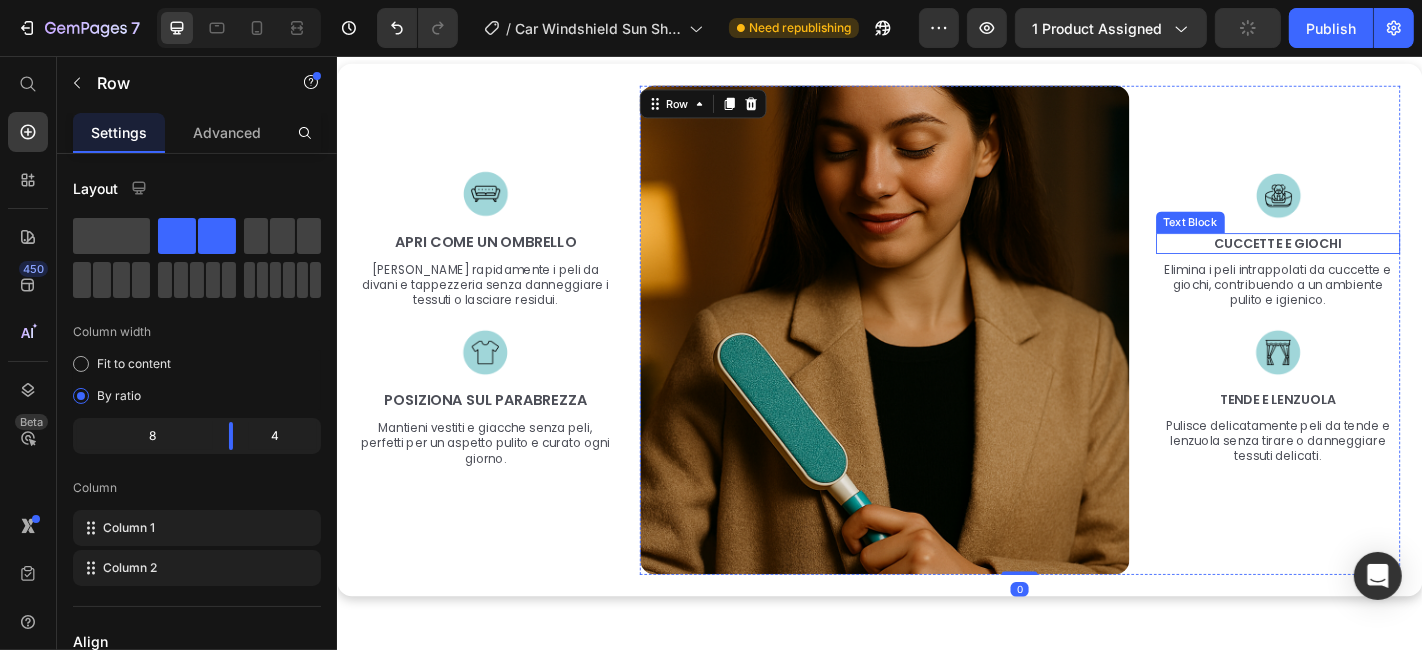 click on "Cuccette e giochi" at bounding box center [1377, 262] 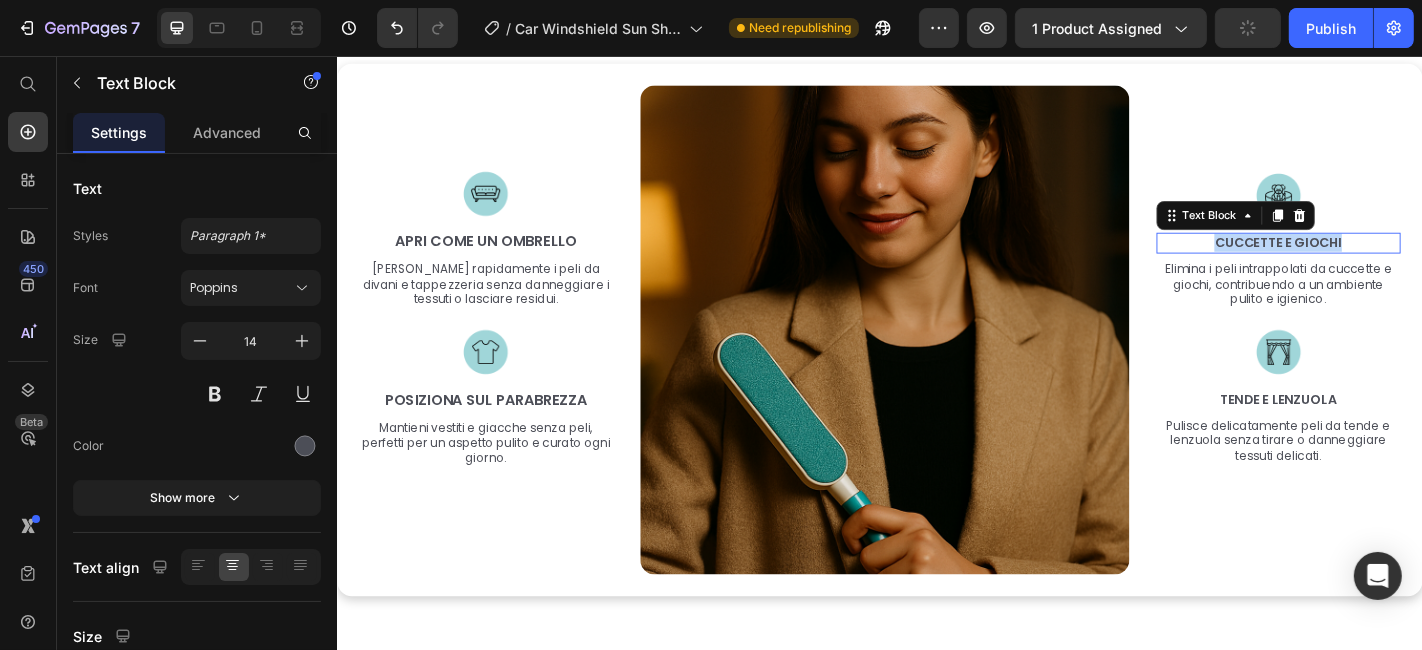 click on "Cuccette e giochi" at bounding box center (1377, 262) 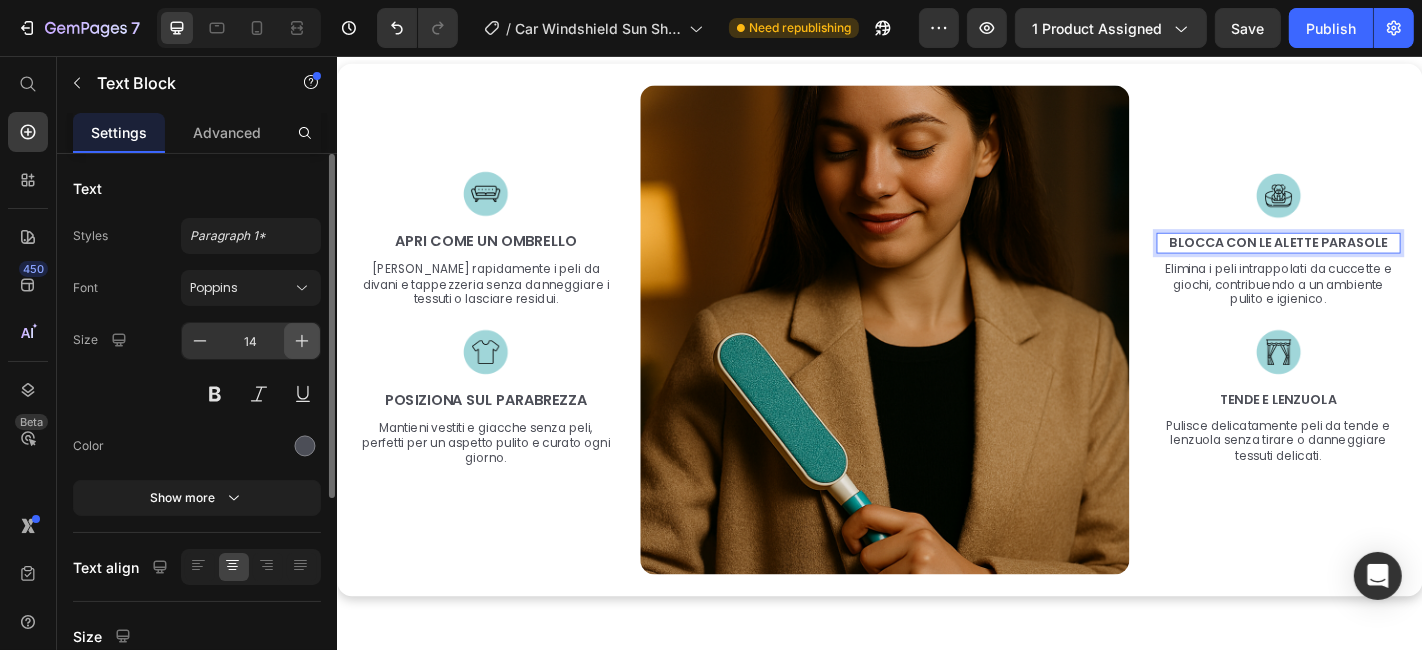 click 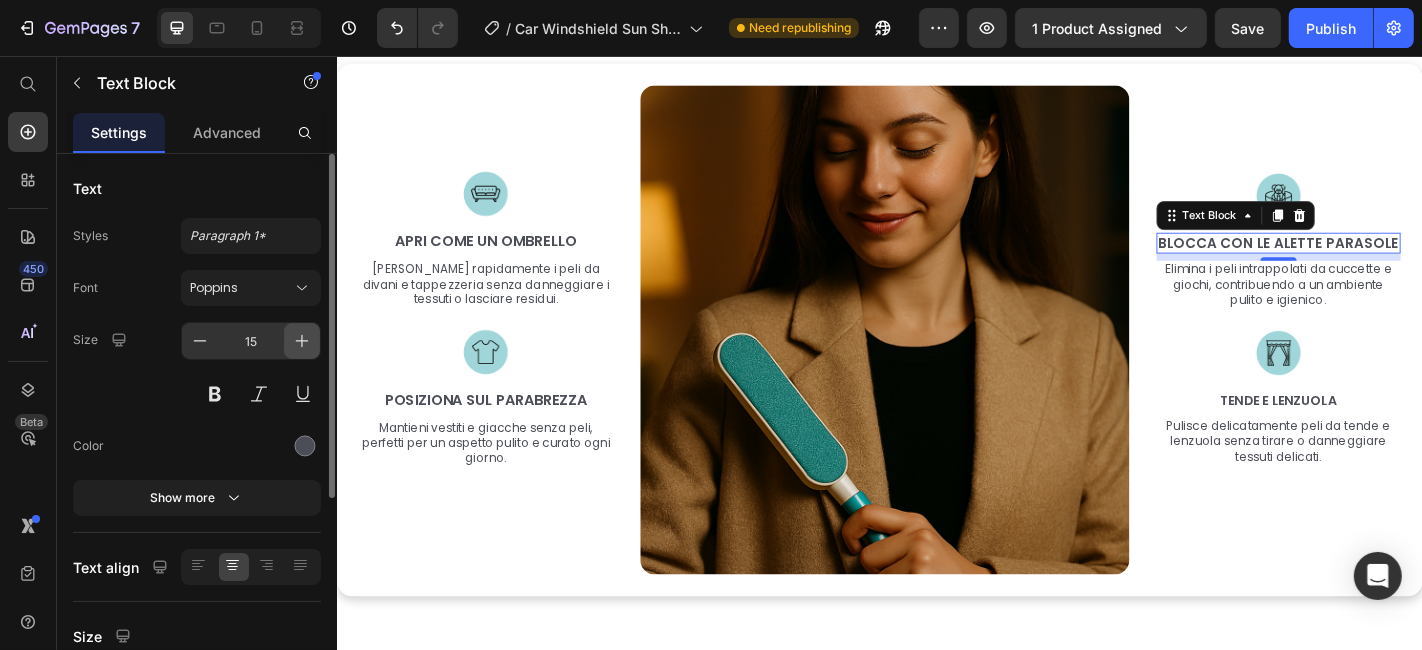 click 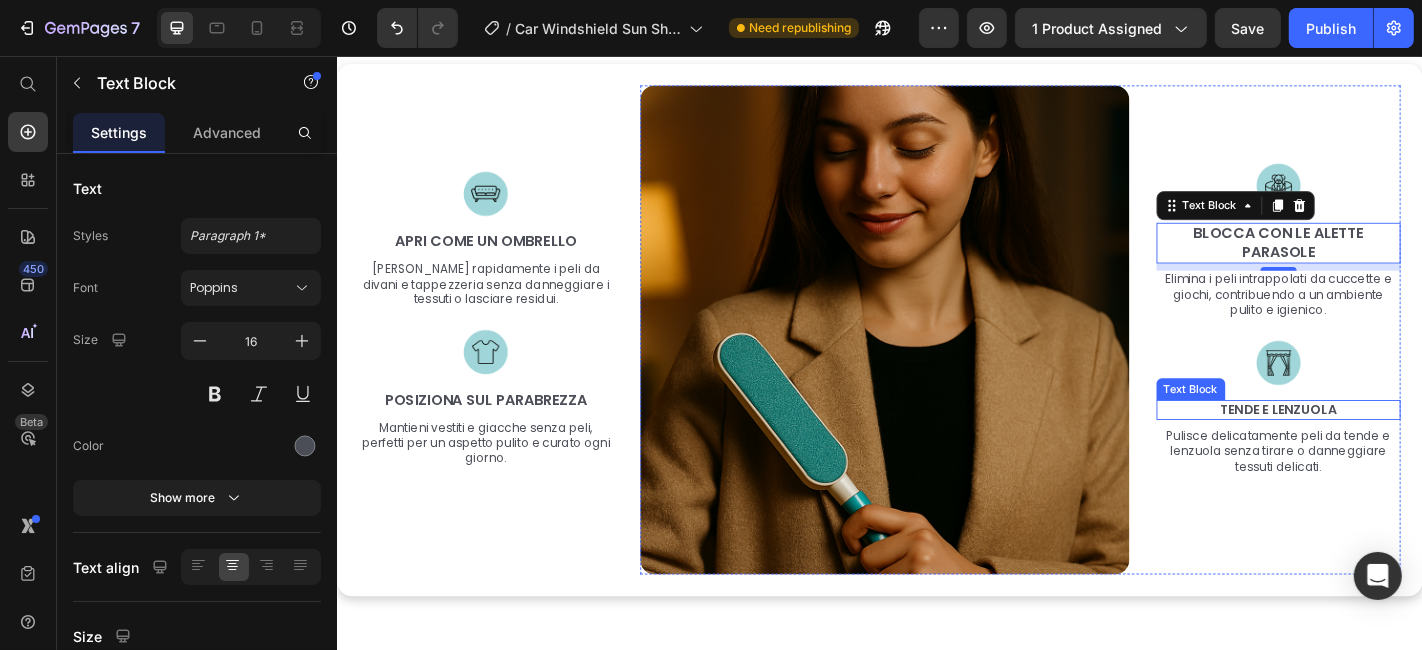 click on "Tende e lenzuola" at bounding box center (1377, 447) 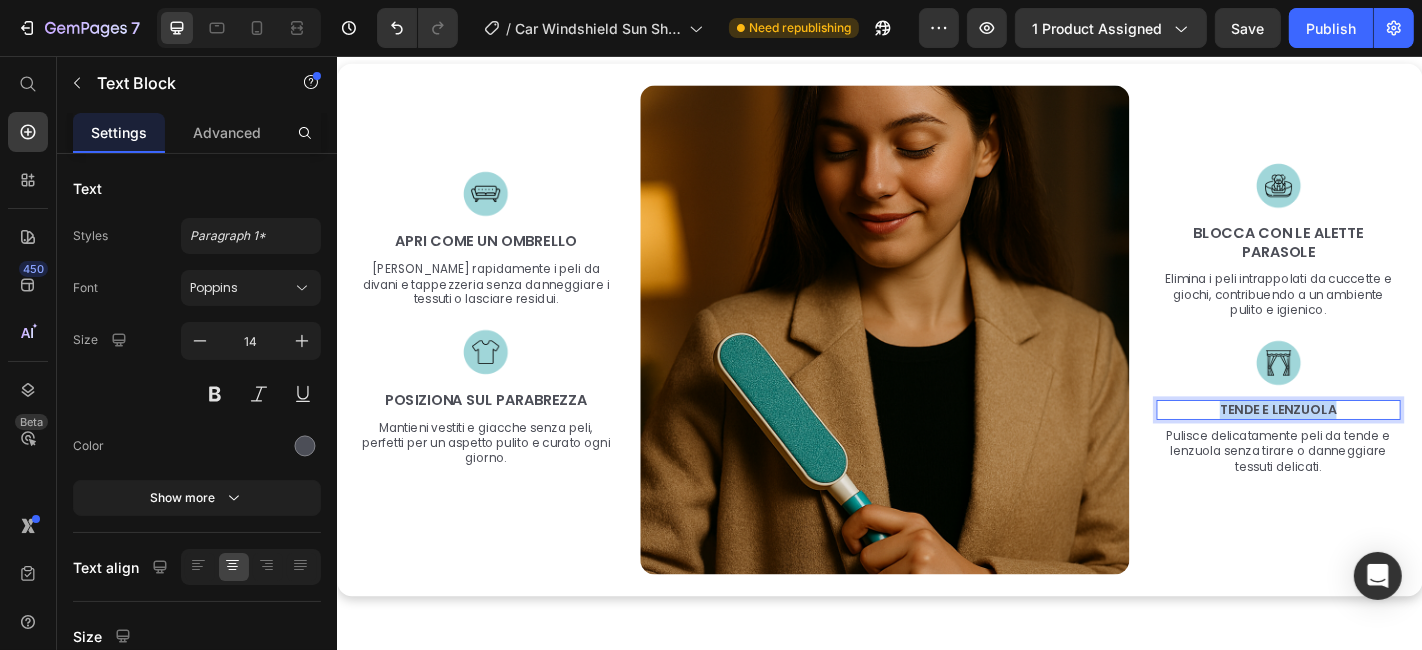 click on "Tende e lenzuola" at bounding box center [1377, 447] 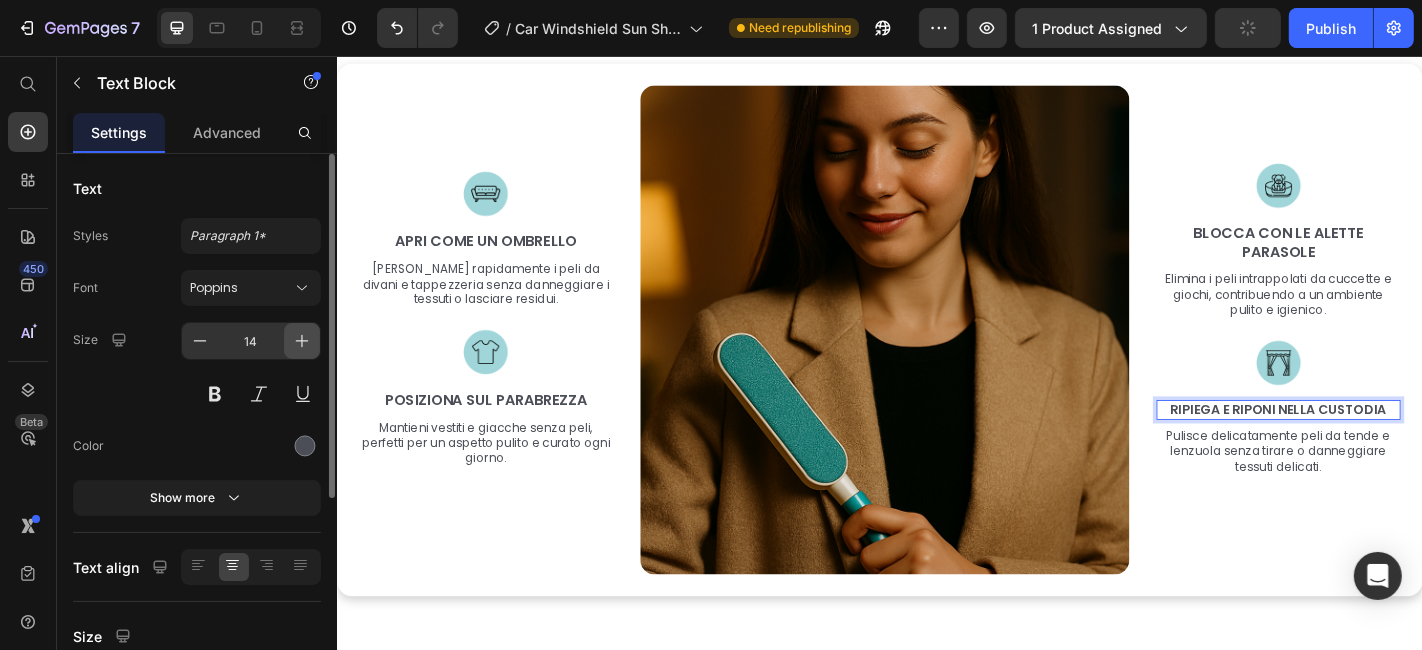 click at bounding box center [302, 341] 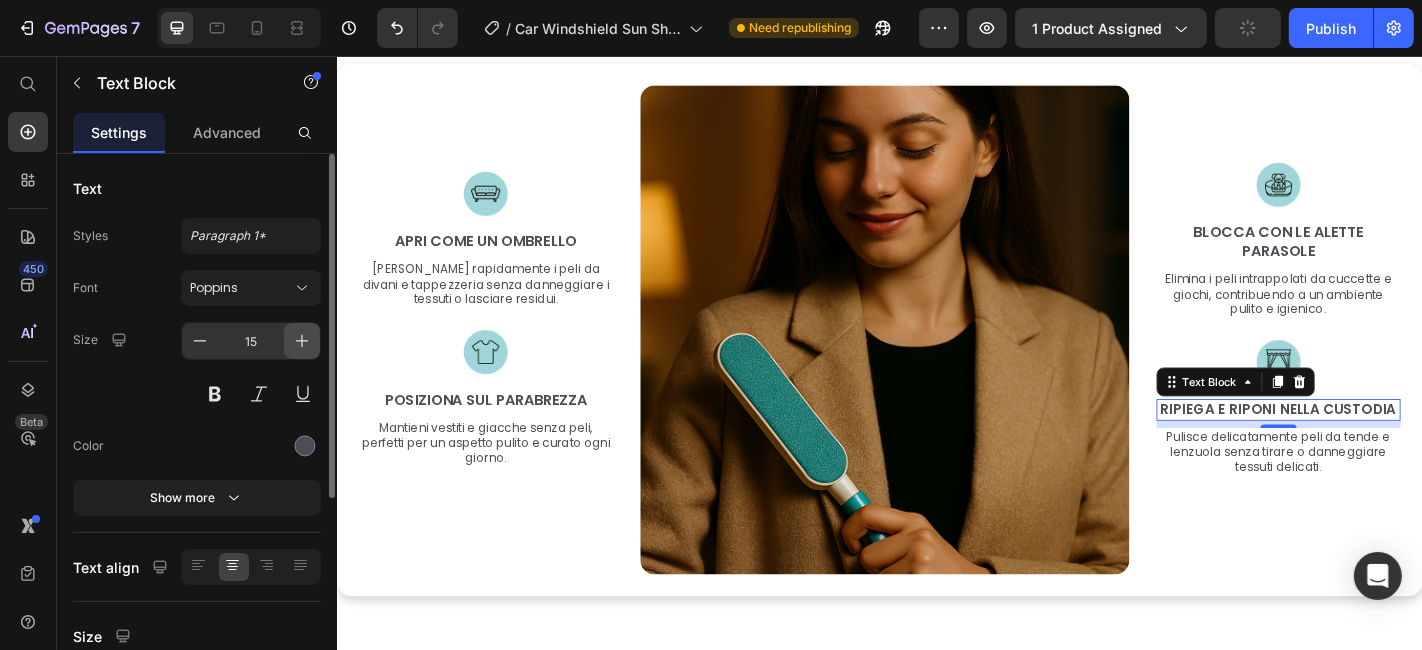 click at bounding box center [302, 341] 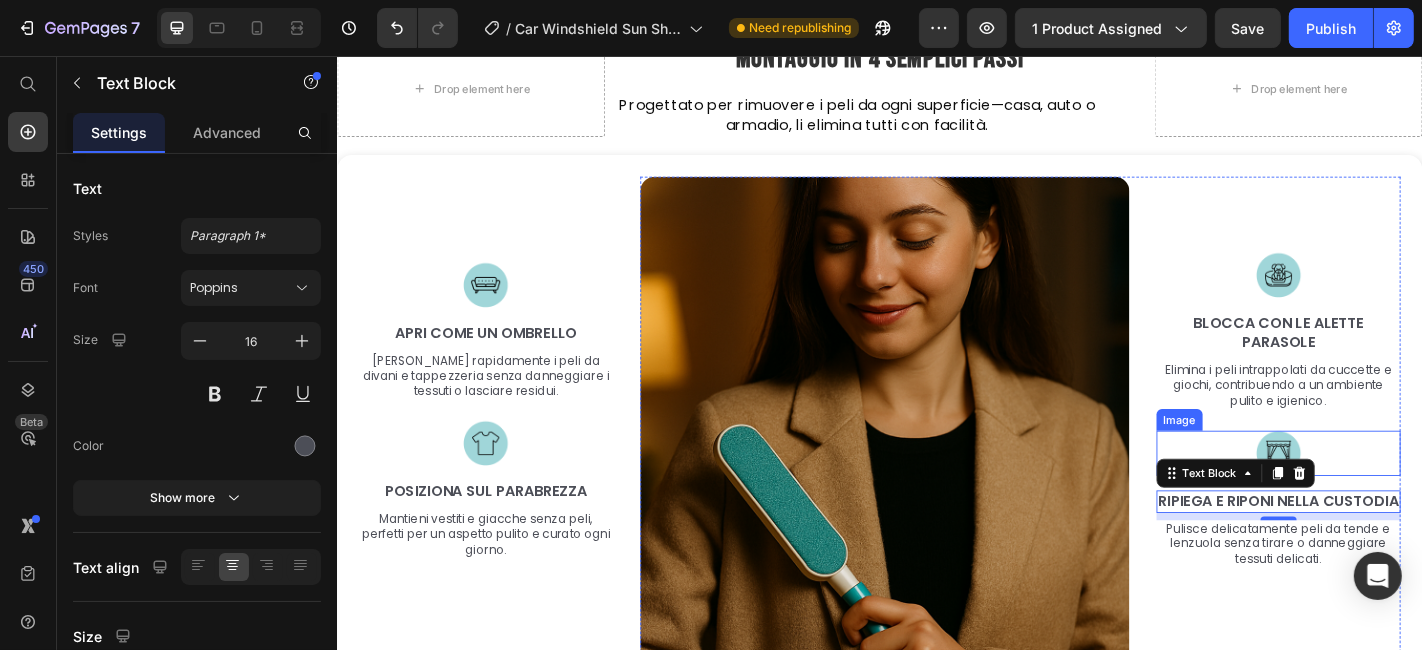 scroll, scrollTop: 3485, scrollLeft: 0, axis: vertical 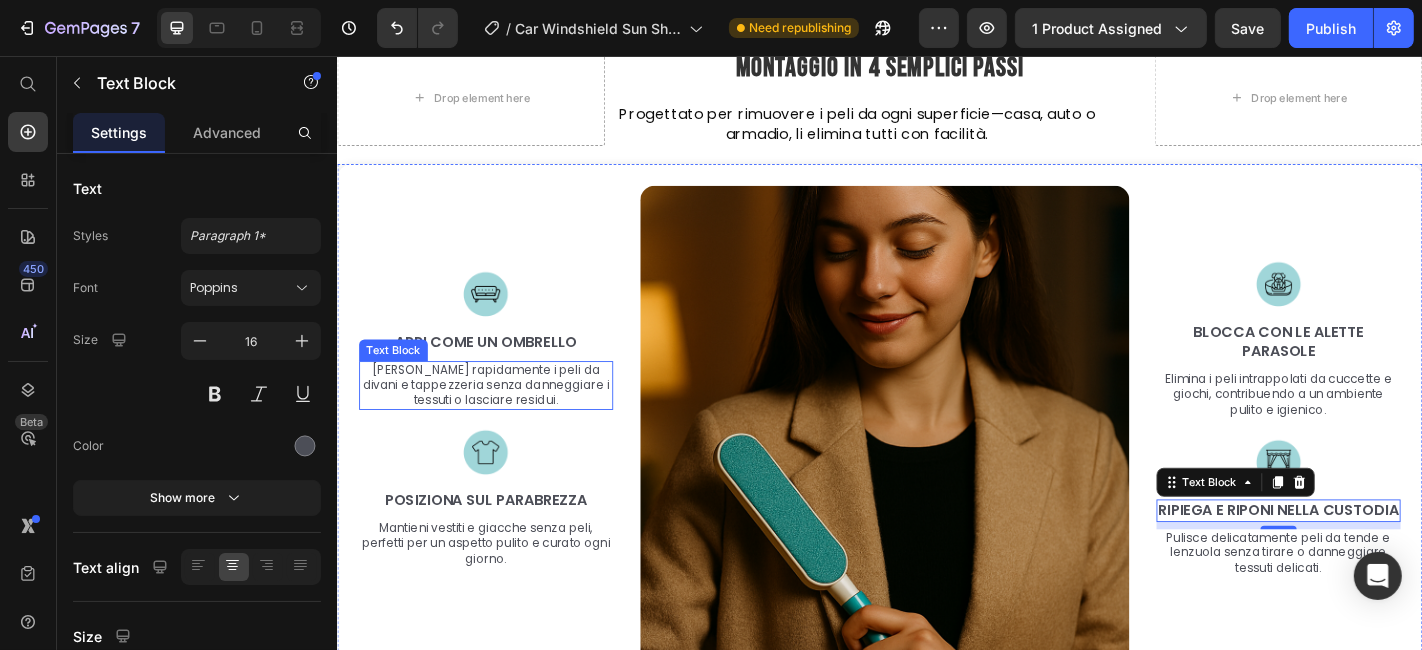 click on "[PERSON_NAME] rapidamente i peli da divani e tappezzeria senza danneggiare i tessuti o lasciare residui." at bounding box center [500, 420] 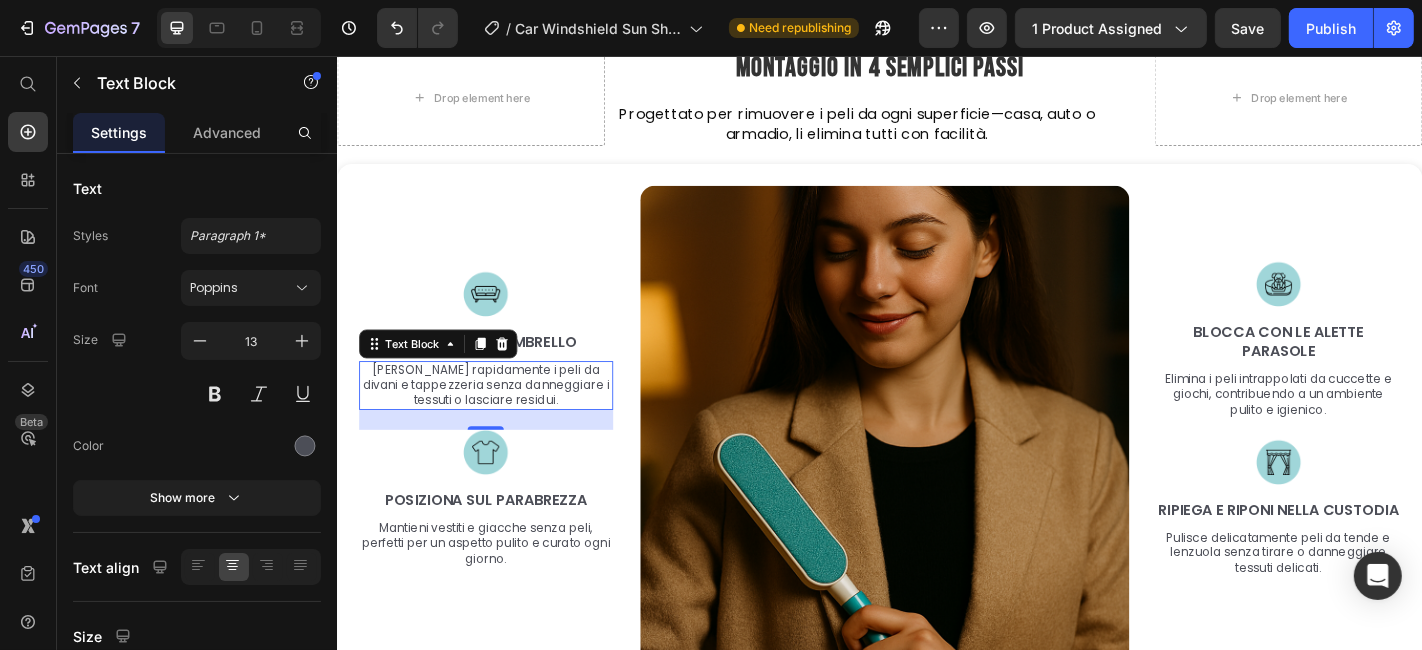 click on "[PERSON_NAME] rapidamente i peli da divani e tappezzeria senza danneggiare i tessuti o lasciare residui." at bounding box center (500, 420) 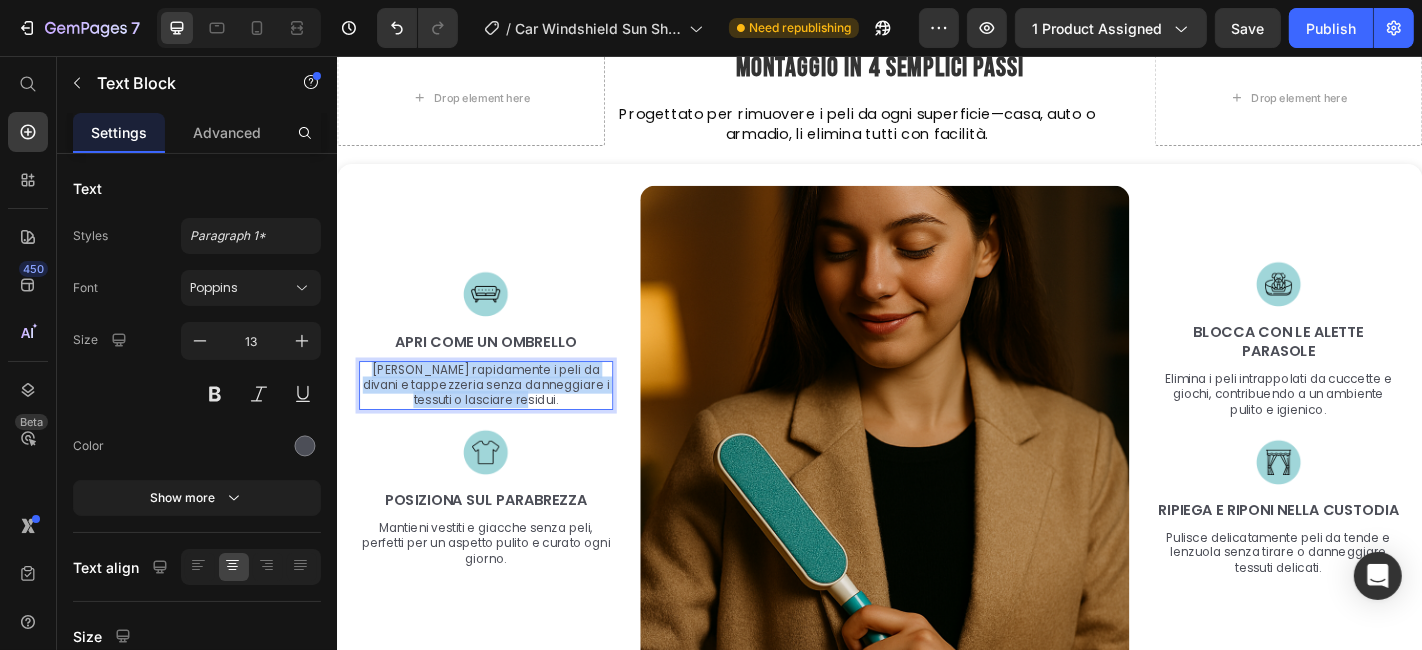 click on "[PERSON_NAME] rapidamente i peli da divani e tappezzeria senza danneggiare i tessuti o lasciare residui." at bounding box center (500, 420) 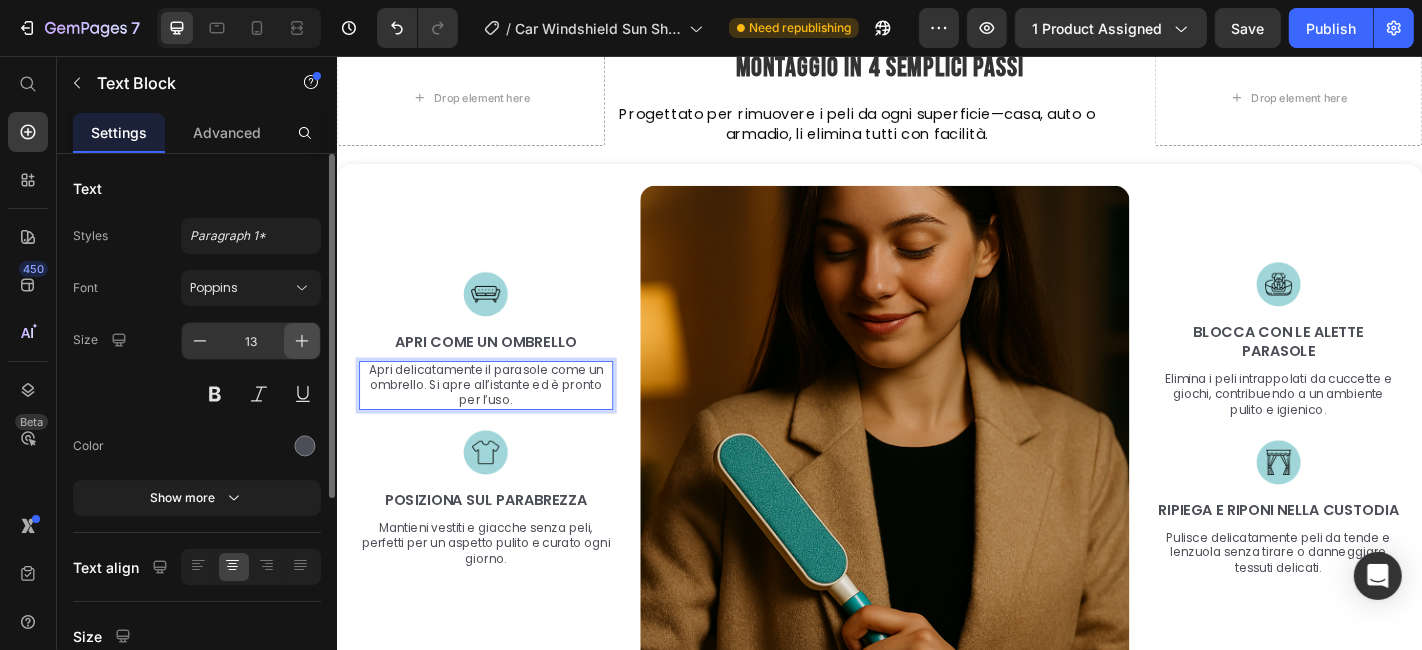 click 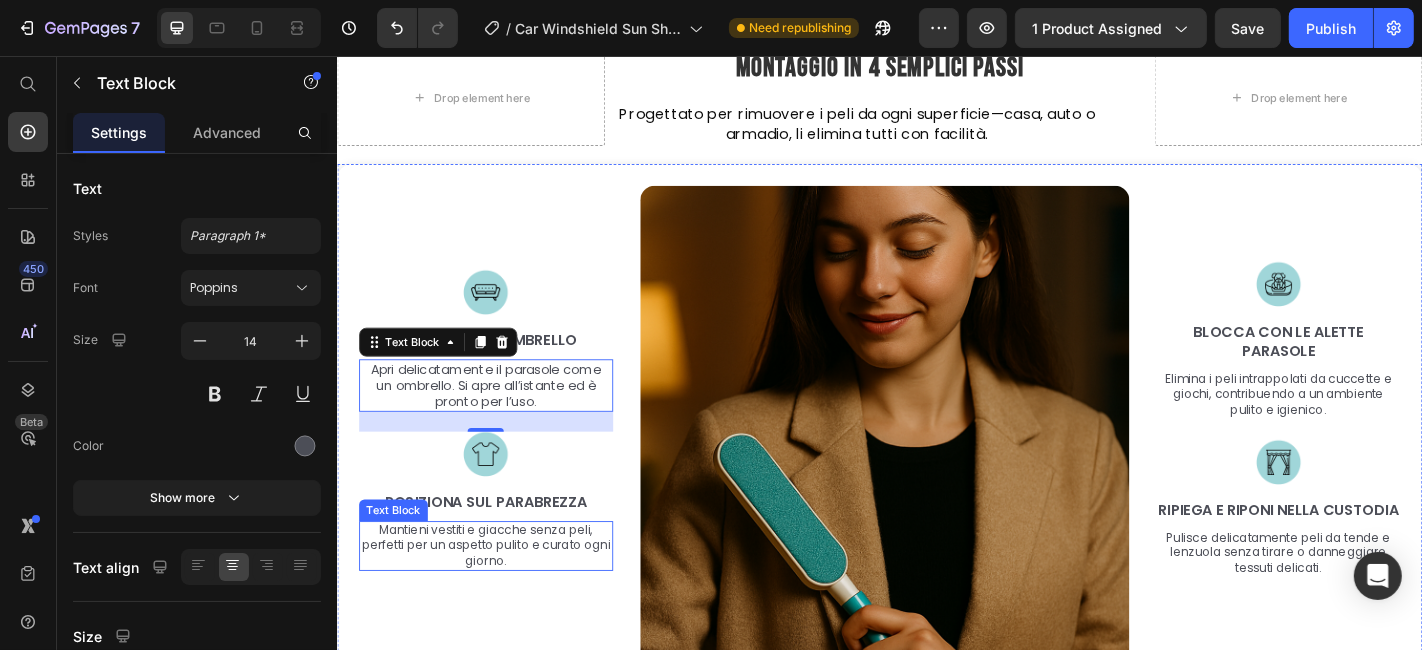 click on "Mantieni vestiti e giacche senza peli, perfetti per un aspetto pulito e curato ogni giorno." at bounding box center (500, 597) 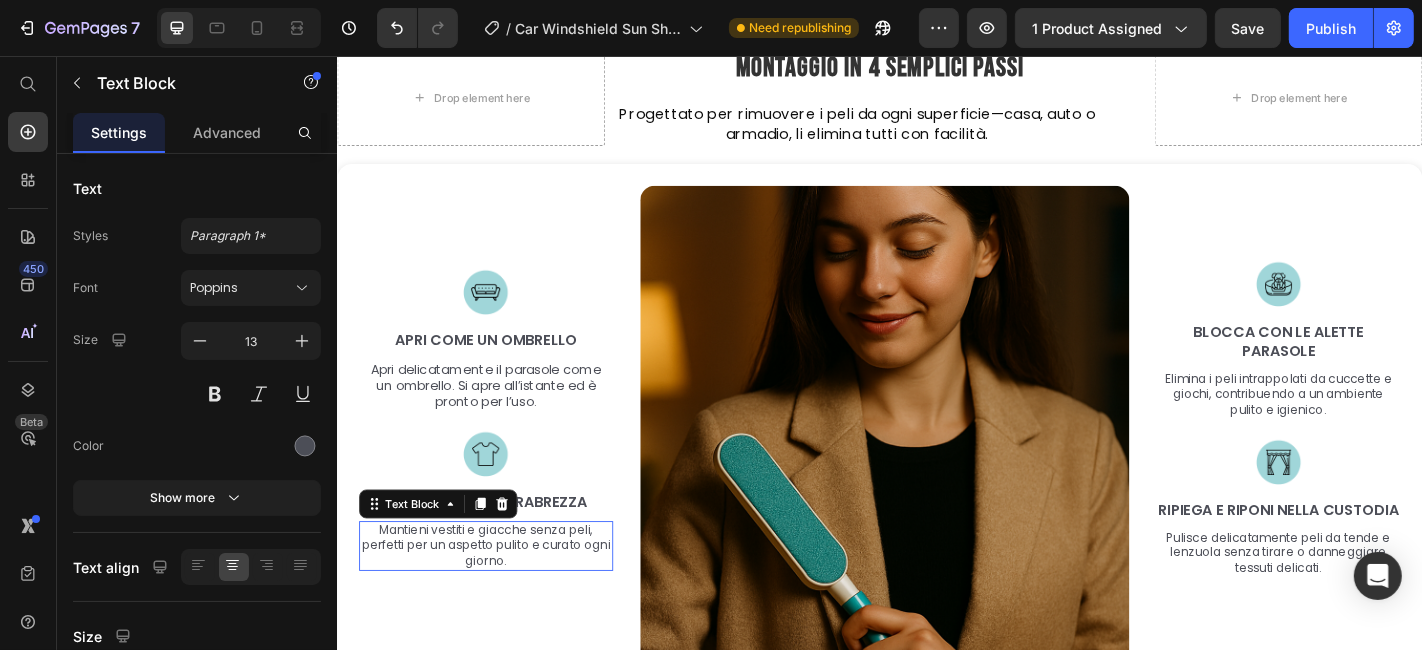 click on "Mantieni vestiti e giacche senza peli, perfetti per un aspetto pulito e curato ogni giorno." at bounding box center (500, 597) 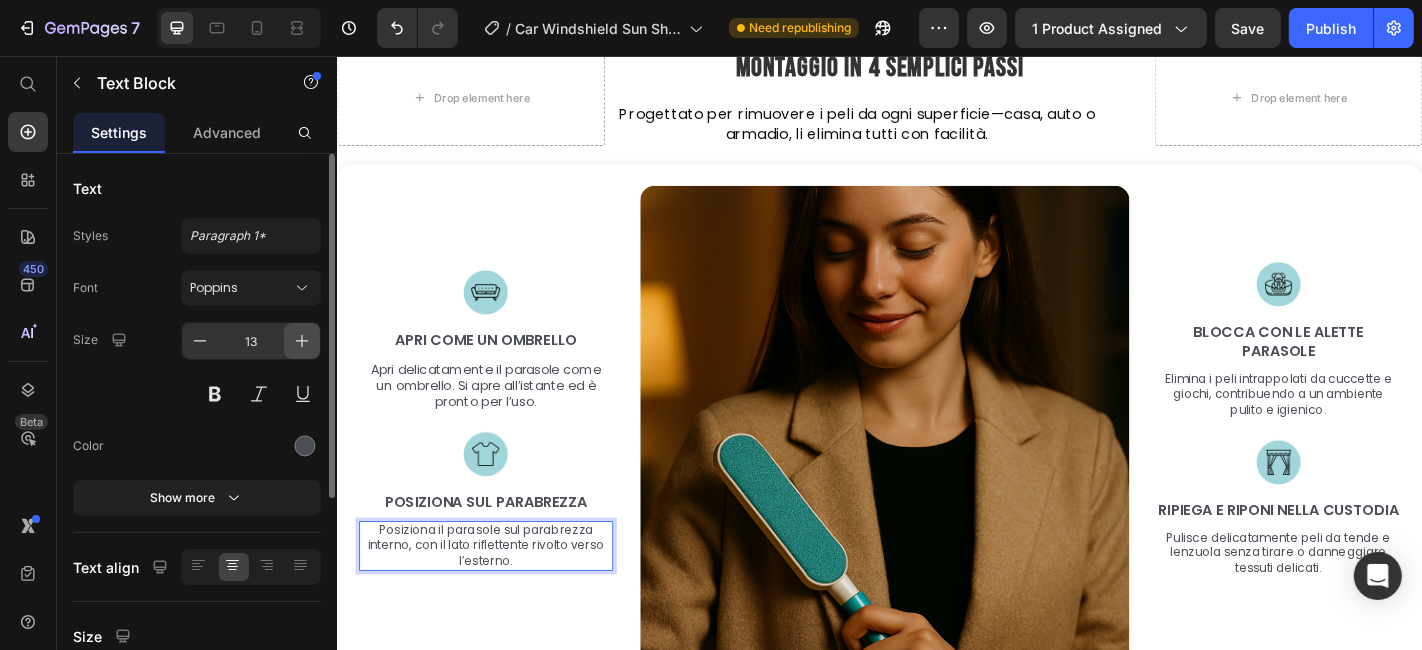 click at bounding box center (302, 341) 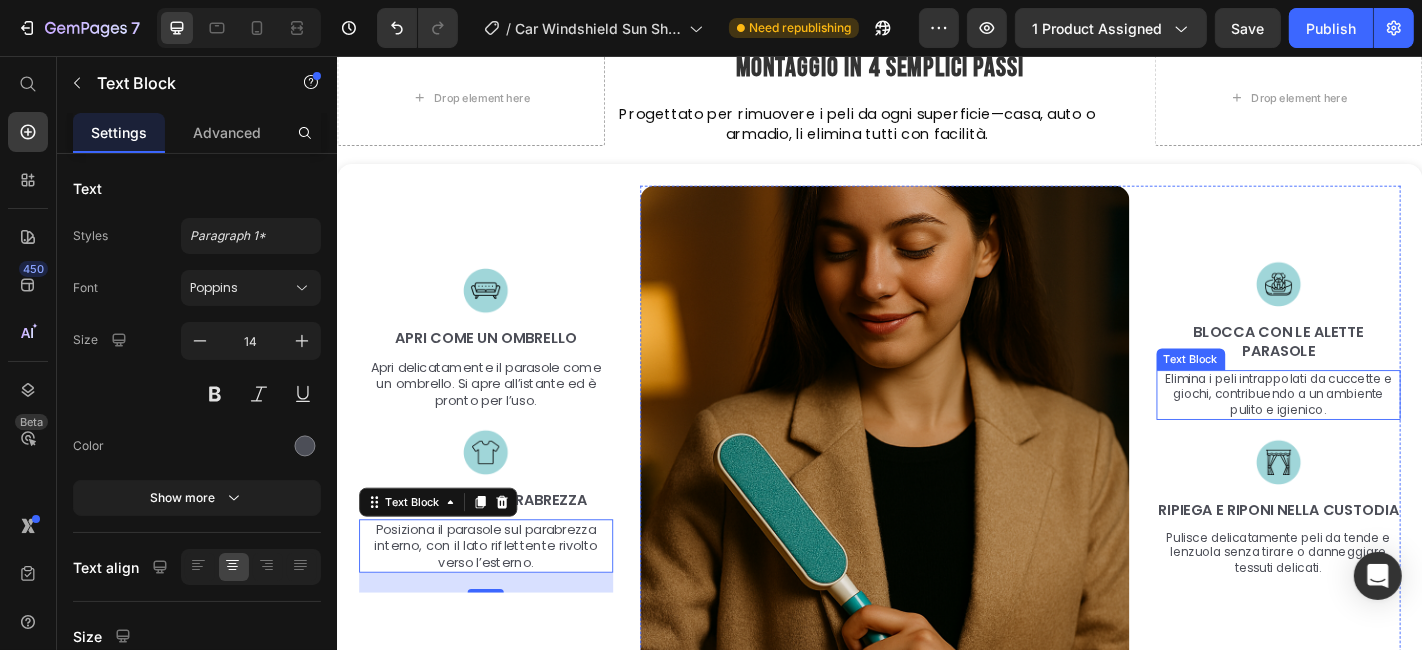 click on "Elimina i peli intrappolati da cuccette e giochi, contribuendo a un ambiente pulito e igienico." at bounding box center [1377, 430] 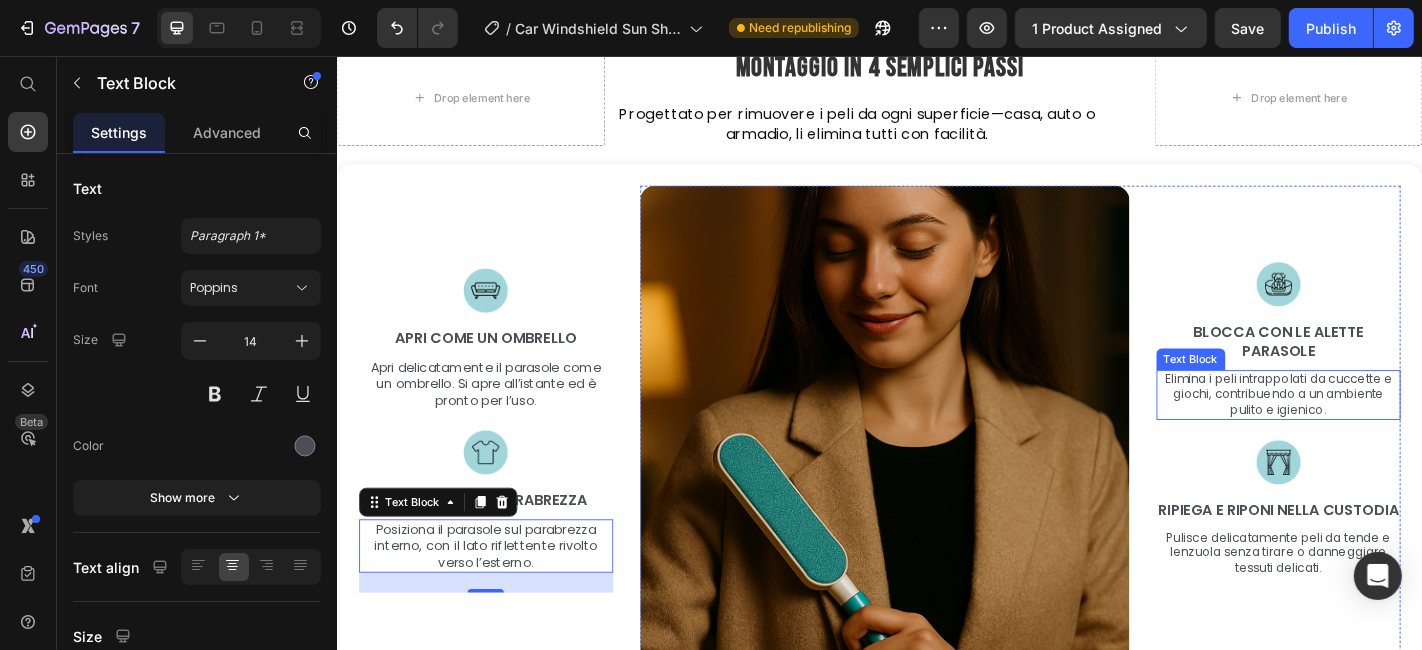 click on "Elimina i peli intrappolati da cuccette e giochi, contribuendo a un ambiente pulito e igienico." at bounding box center (1377, 430) 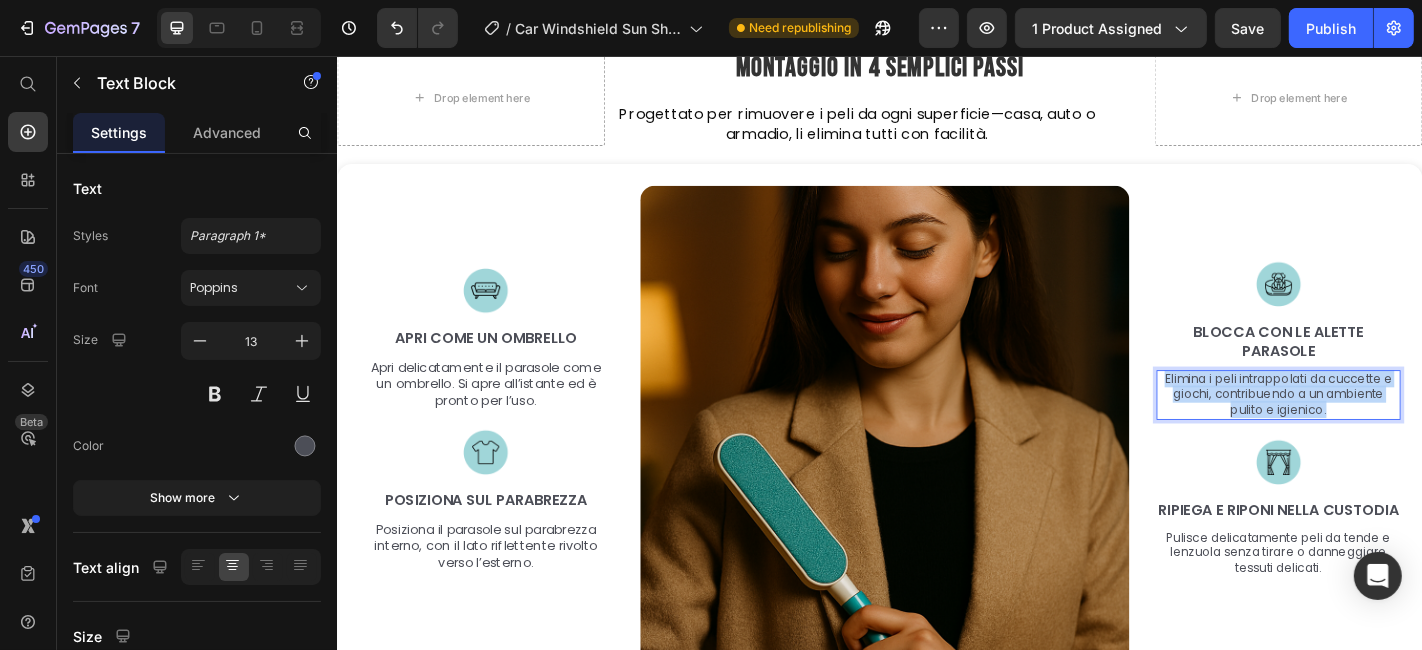 click on "Elimina i peli intrappolati da cuccette e giochi, contribuendo a un ambiente pulito e igienico." at bounding box center (1377, 430) 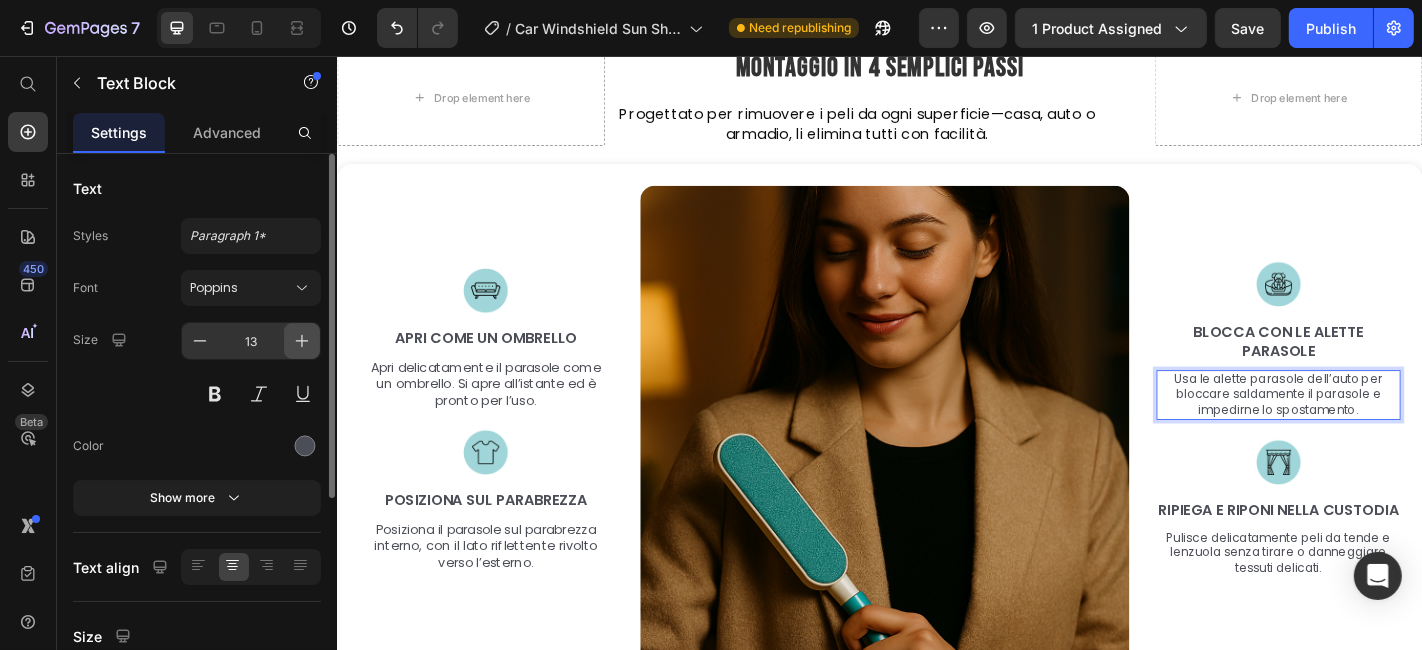 click 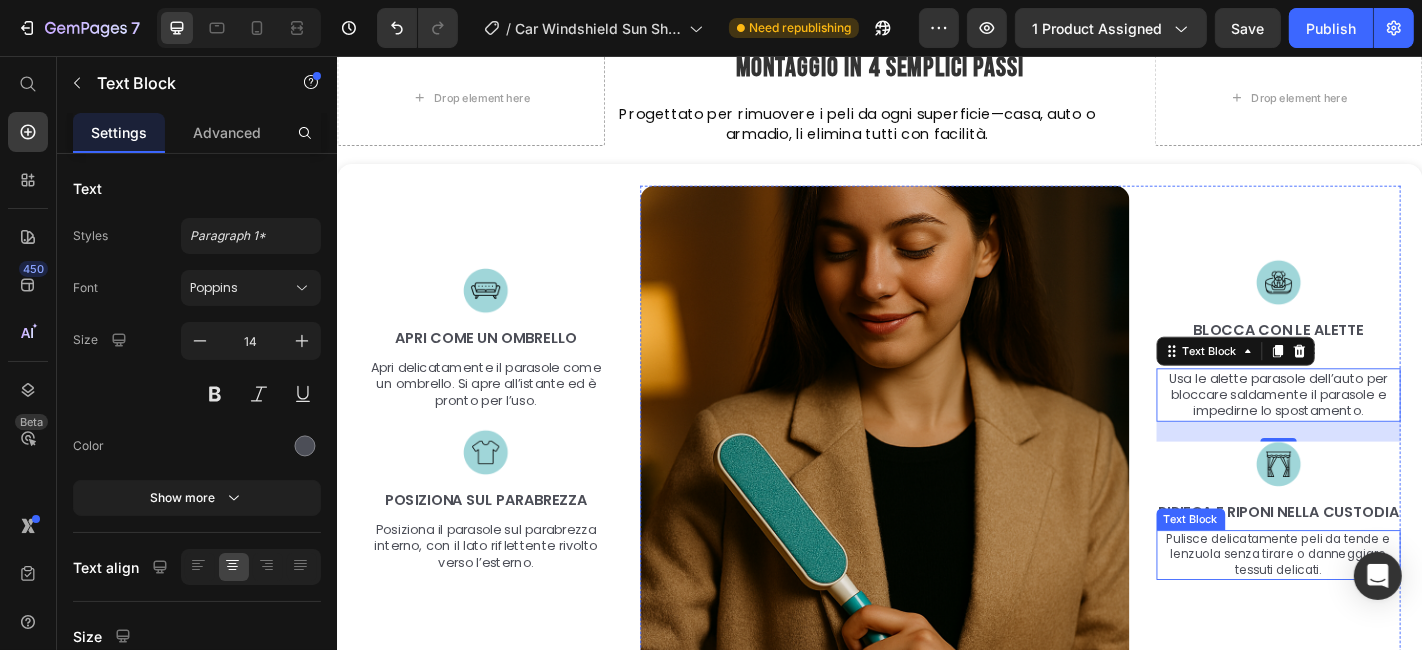 click on "Pulisce delicatamente peli da tende e lenzuola senza tirare o danneggiare tessuti delicati." at bounding box center [1377, 607] 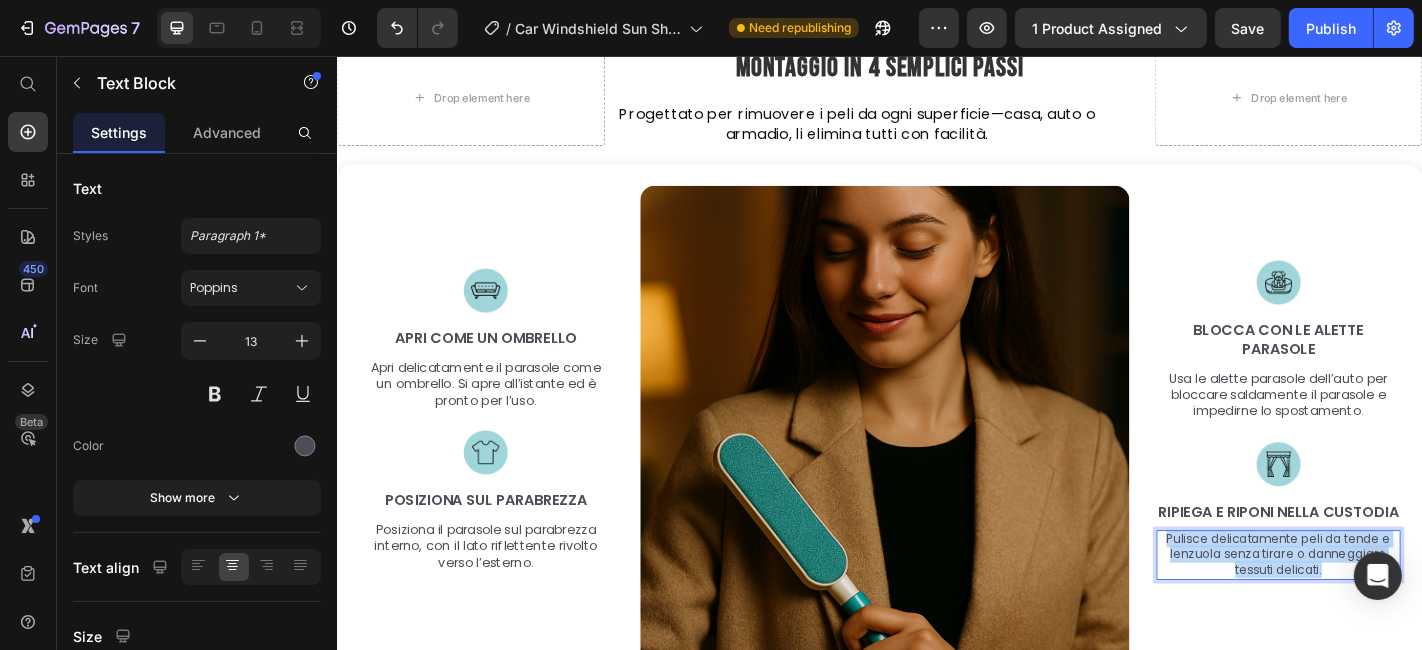 click on "Pulisce delicatamente peli da tende e lenzuola senza tirare o danneggiare tessuti delicati." at bounding box center [1377, 607] 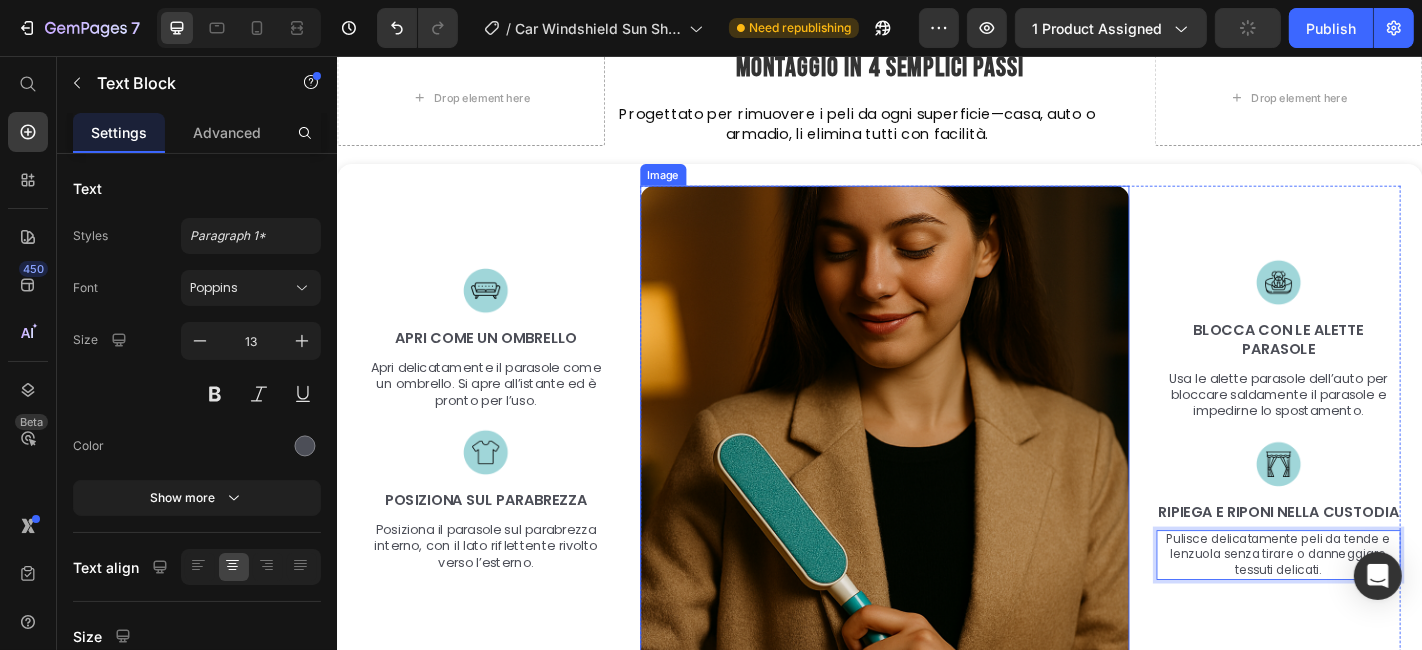 scroll, scrollTop: 6, scrollLeft: 0, axis: vertical 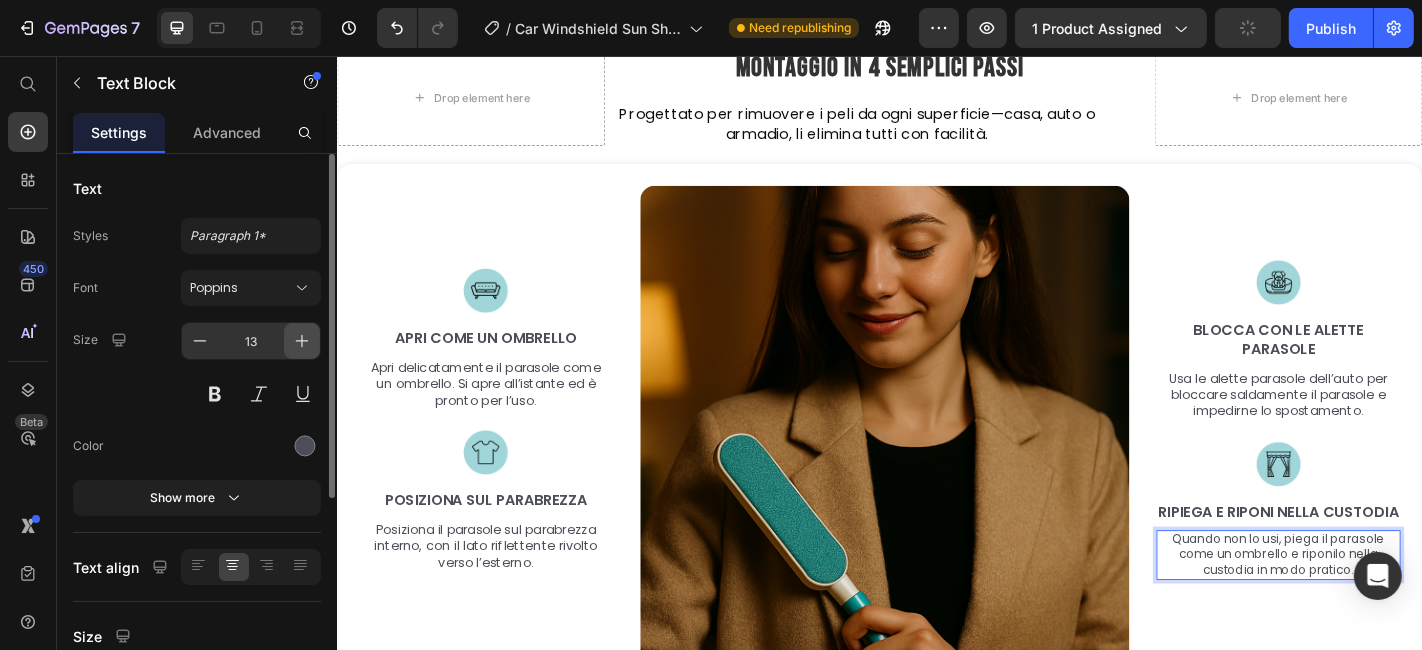 click 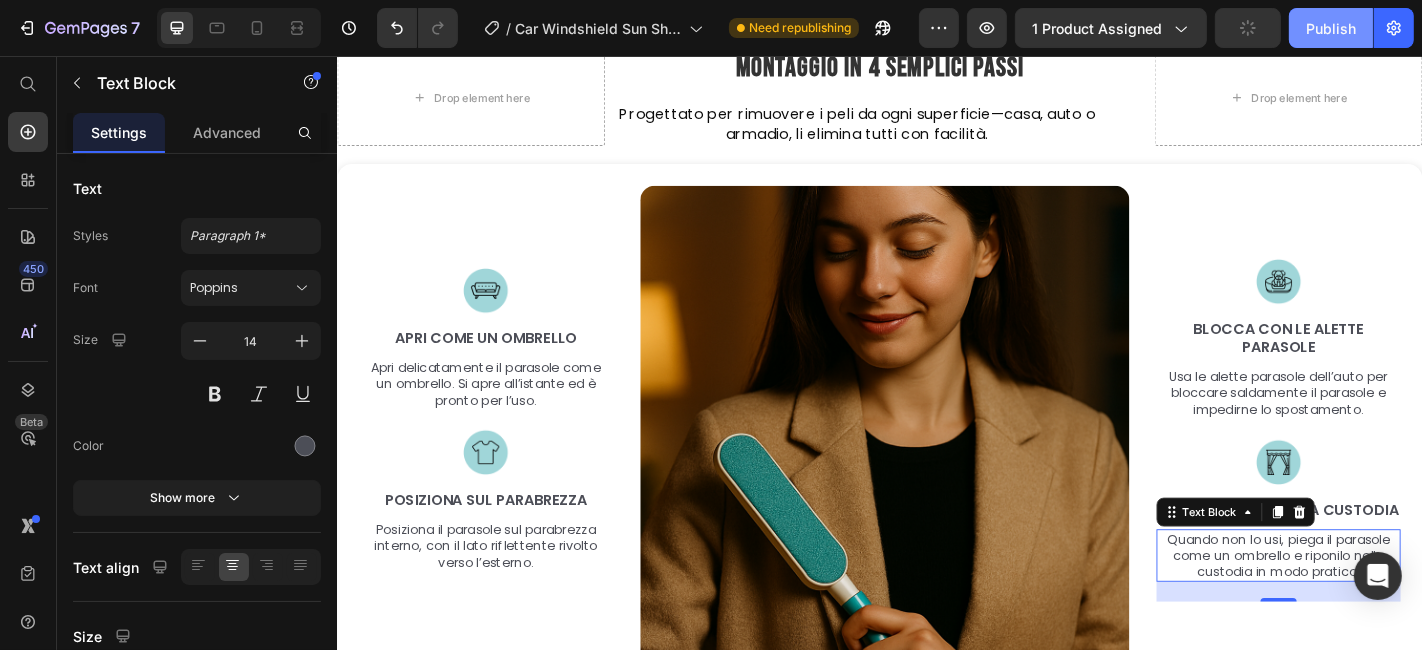 click on "Publish" at bounding box center [1331, 28] 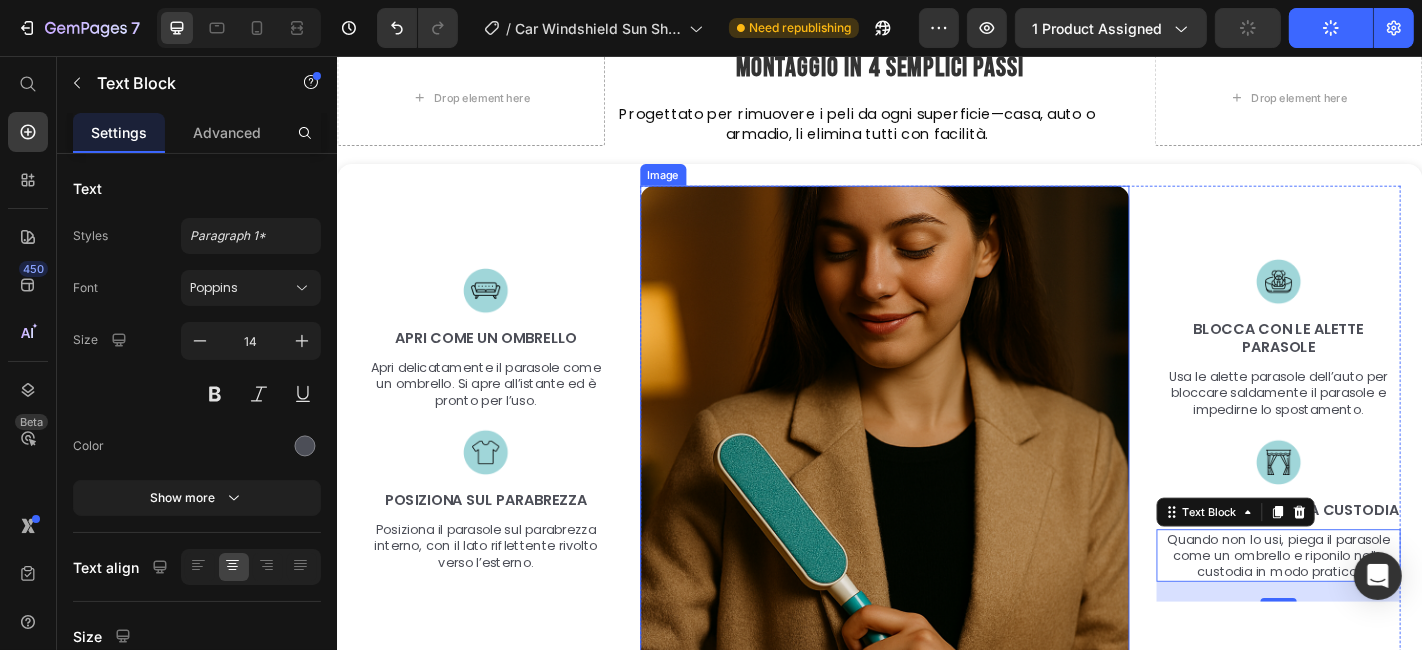 scroll, scrollTop: 3374, scrollLeft: 0, axis: vertical 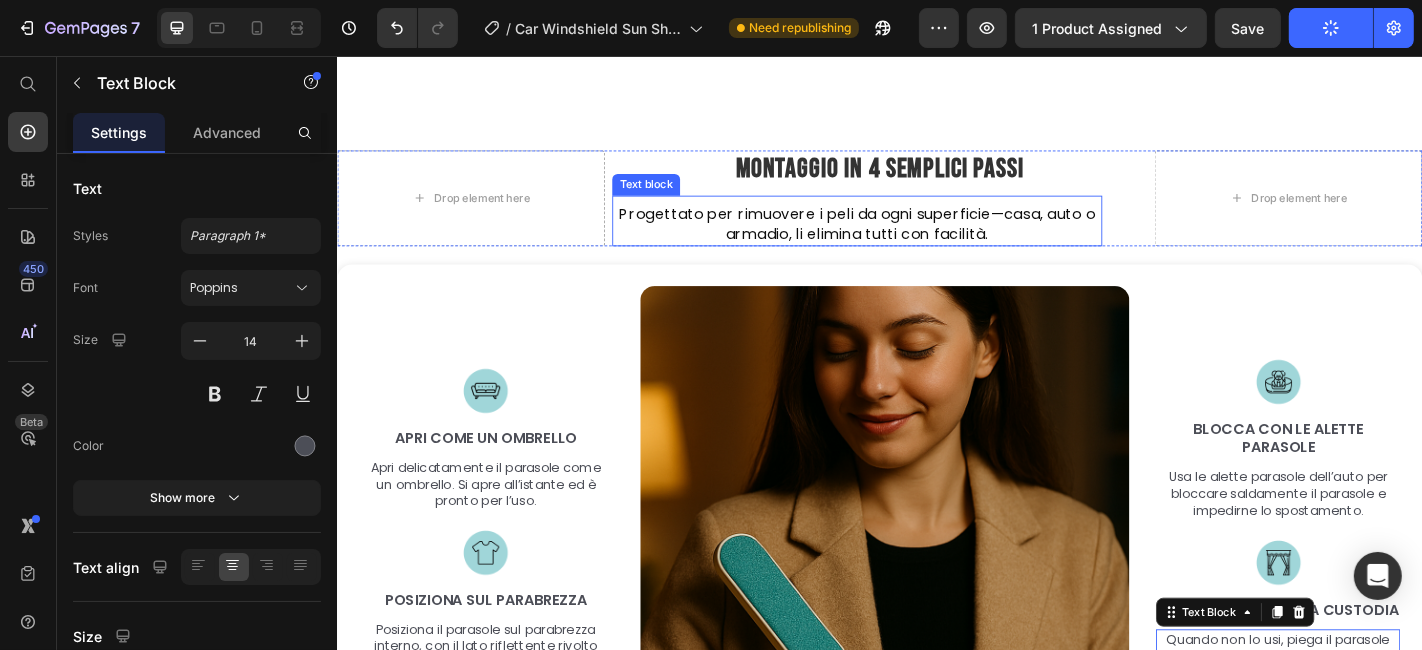 click on "Progettato per rimuovere i peli da ogni superficie—casa, auto o armadio, li elimina tutti con facilità." at bounding box center (911, 241) 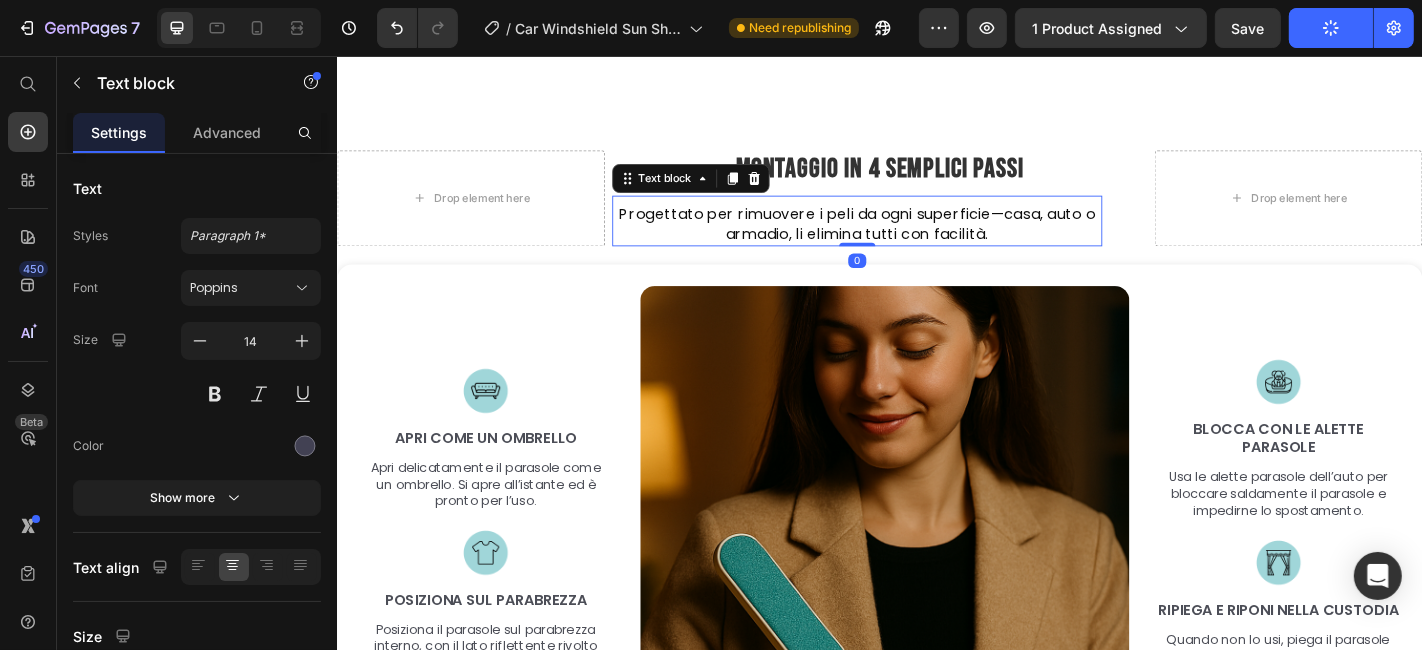 scroll, scrollTop: 0, scrollLeft: 0, axis: both 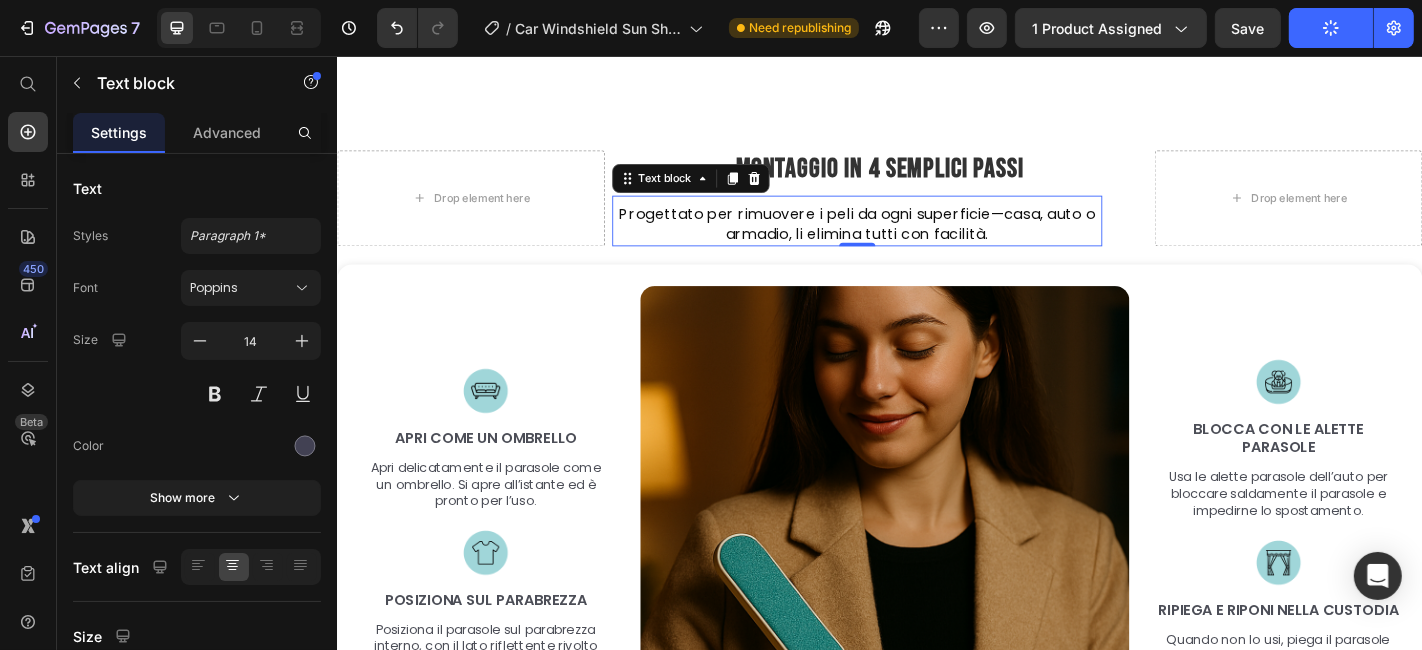 click on "Progettato per rimuovere i peli da ogni superficie—casa, auto o armadio, li elimina tutti con facilità." at bounding box center (911, 241) 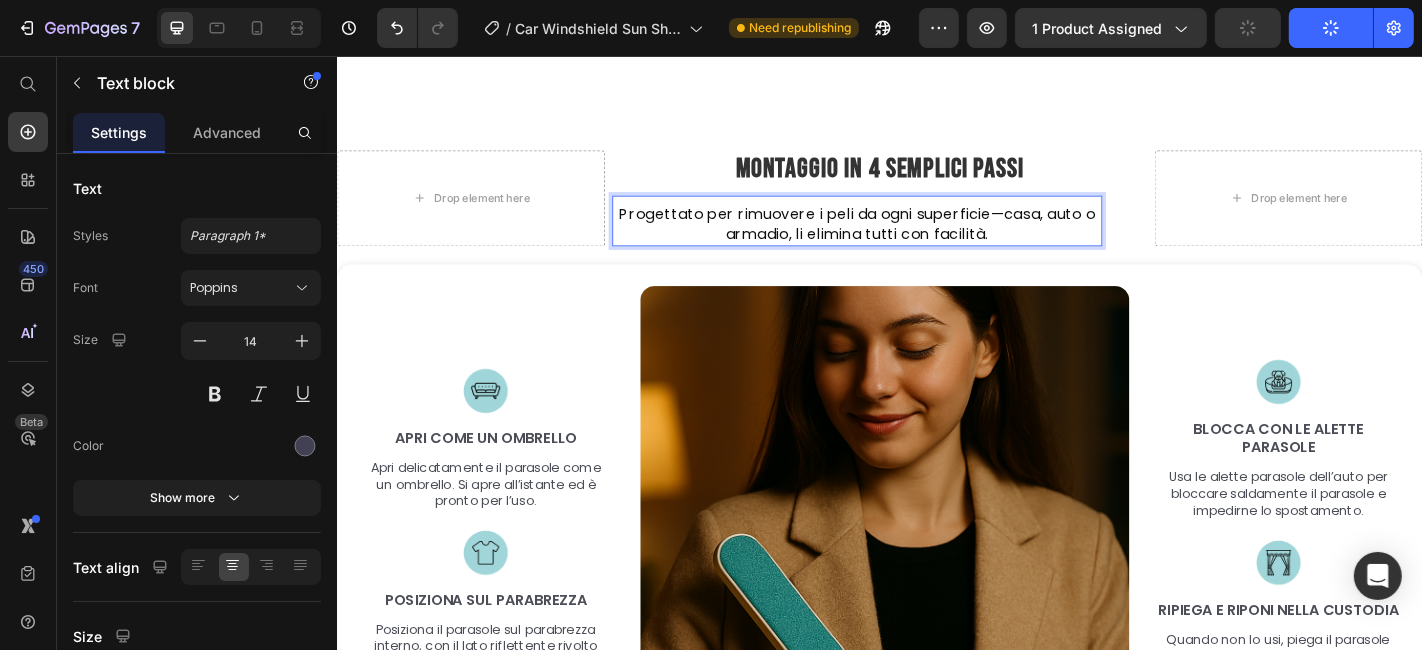 click on "Progettato per rimuovere i peli da ogni superficie—casa, auto o armadio, li elimina tutti con facilità." at bounding box center (911, 241) 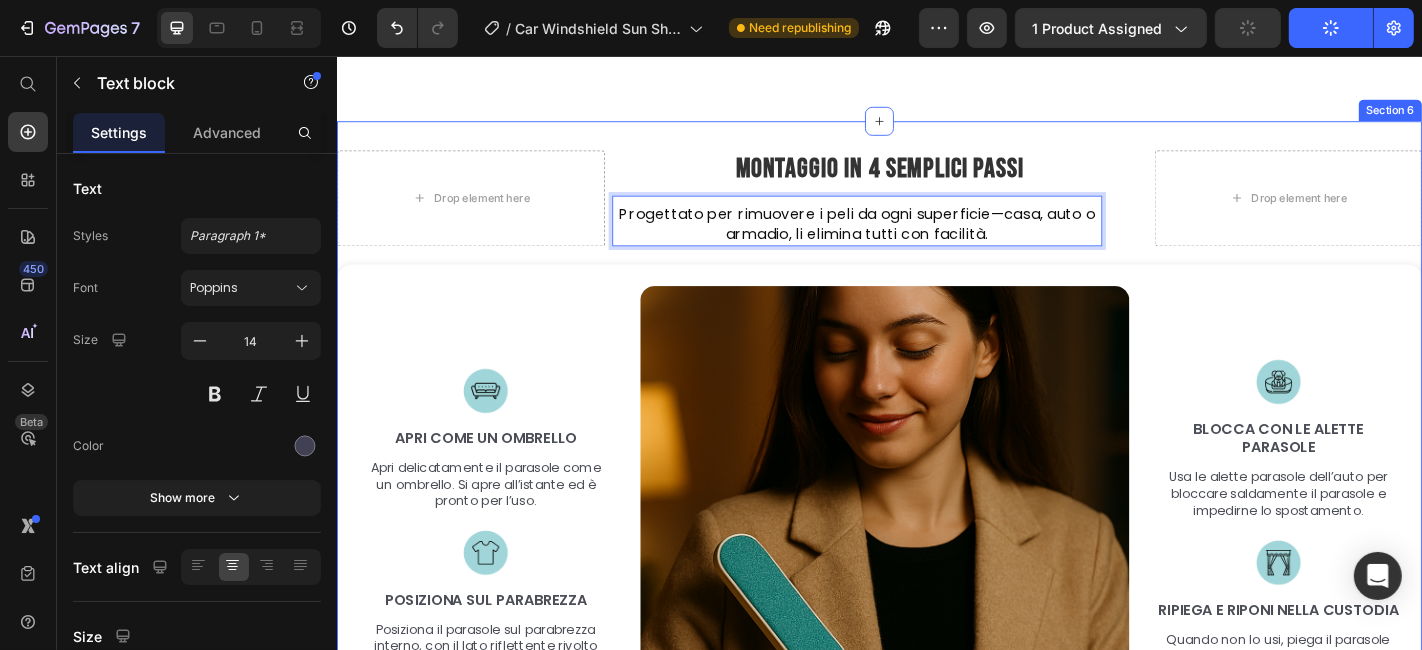click on "Image Apri come un ombrello Text Block Apri delicatamente il parasole come un ombrello. Si apre all’istante ed è pronto per l’uso. Text Block Image Posiziona sul parabrezza Text Block Posiziona il parasole sul parabrezza interno, con il lato riflettente rivolto verso l’esterno. Text Block Image Image Blocca con le [PERSON_NAME] Text Block Usa le [PERSON_NAME] dell’auto per bloccare saldamente il parasole e impedirne lo spostamento. Text Block Image Ripiega e riponi [PERSON_NAME] Text Block Quando non lo usi, piega il parasole come un ombrello e riponilo [PERSON_NAME] in modo [PERSON_NAME]. Text Block Row Row" at bounding box center [936, 580] 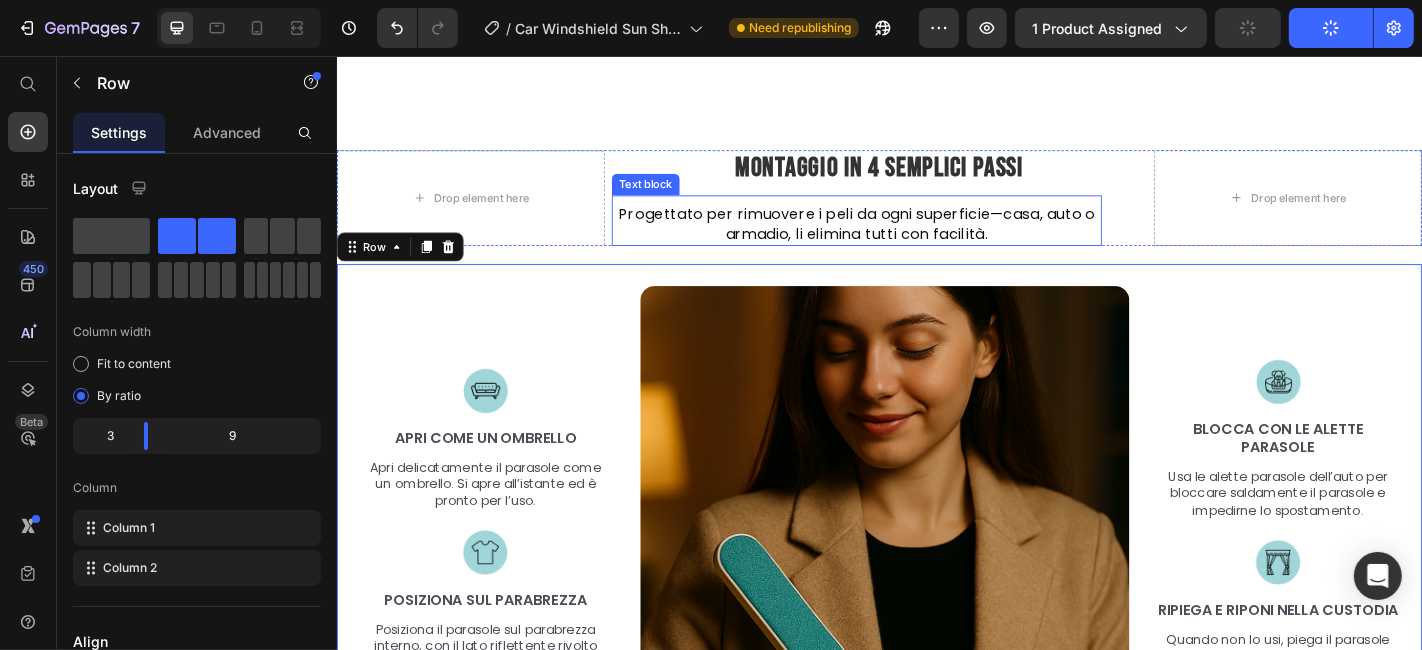 click on "Progettato per rimuovere i peli da ogni superficie—casa, auto o armadio, li elimina tutti con facilità." at bounding box center (911, 241) 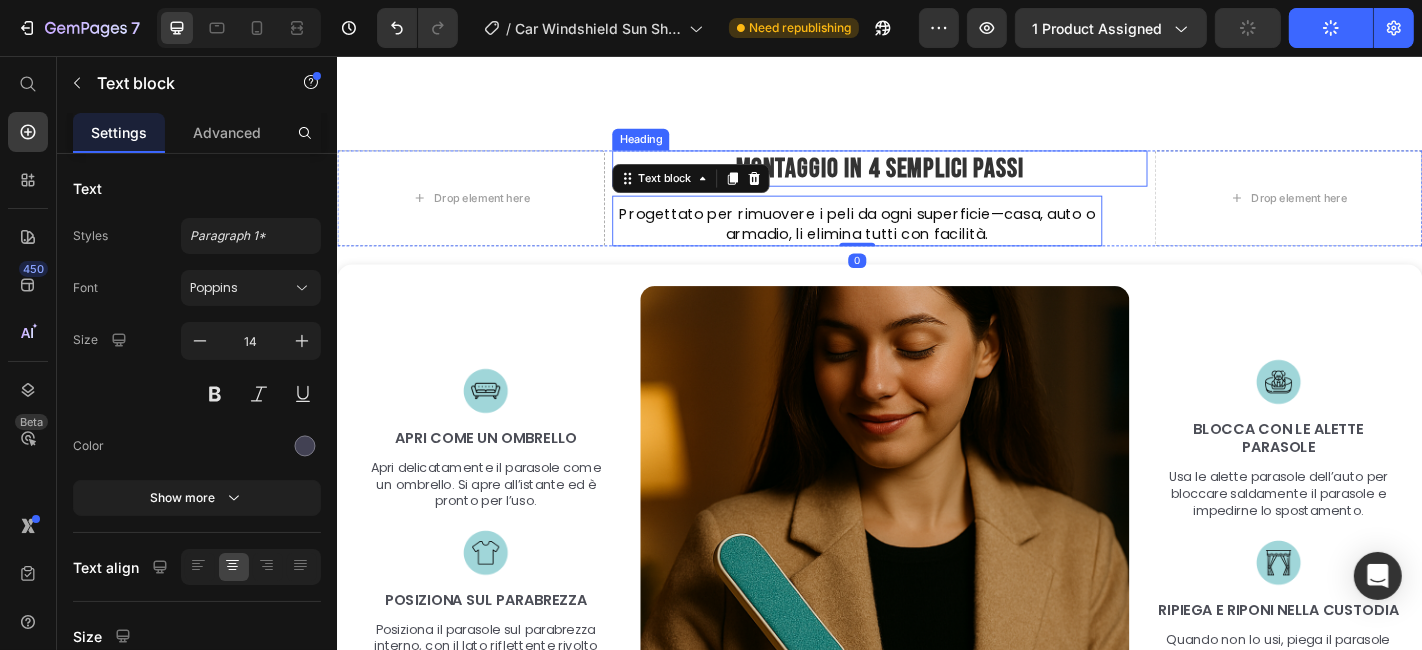click on "Montaggio in 4 Semplici Passi" at bounding box center [936, 180] 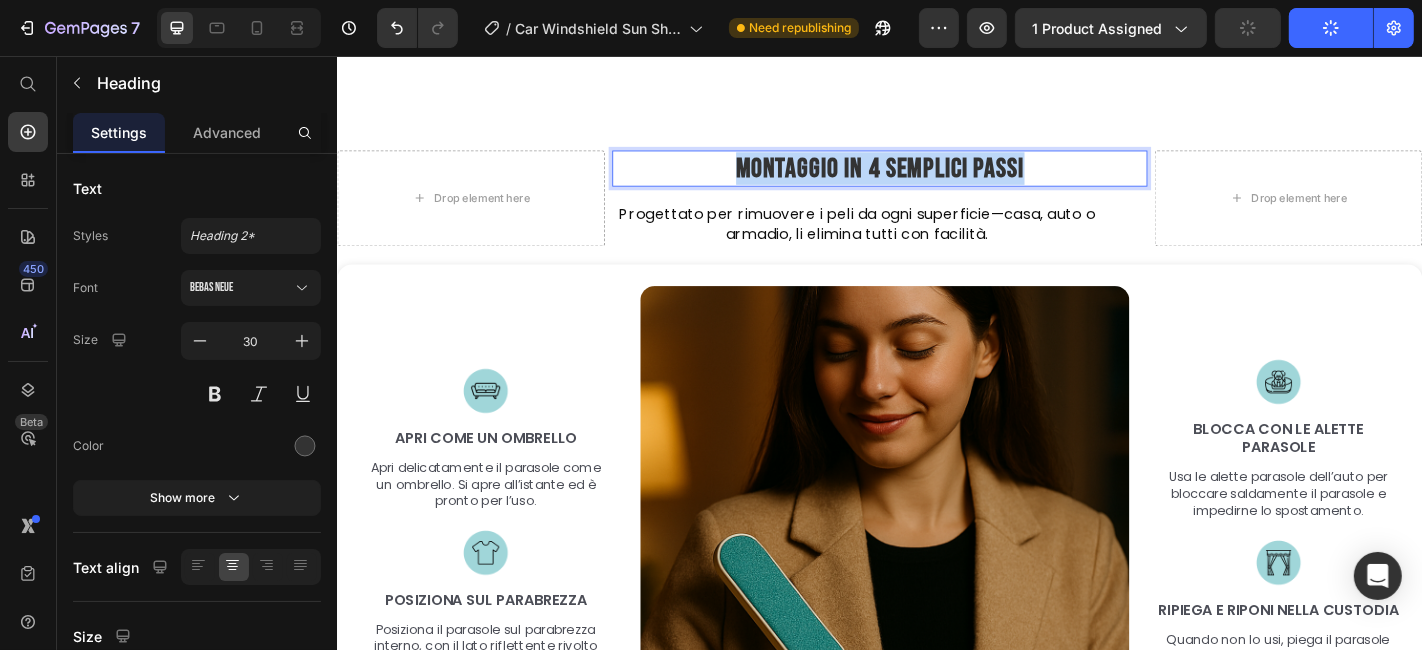click on "Montaggio in 4 Semplici Passi" at bounding box center [936, 180] 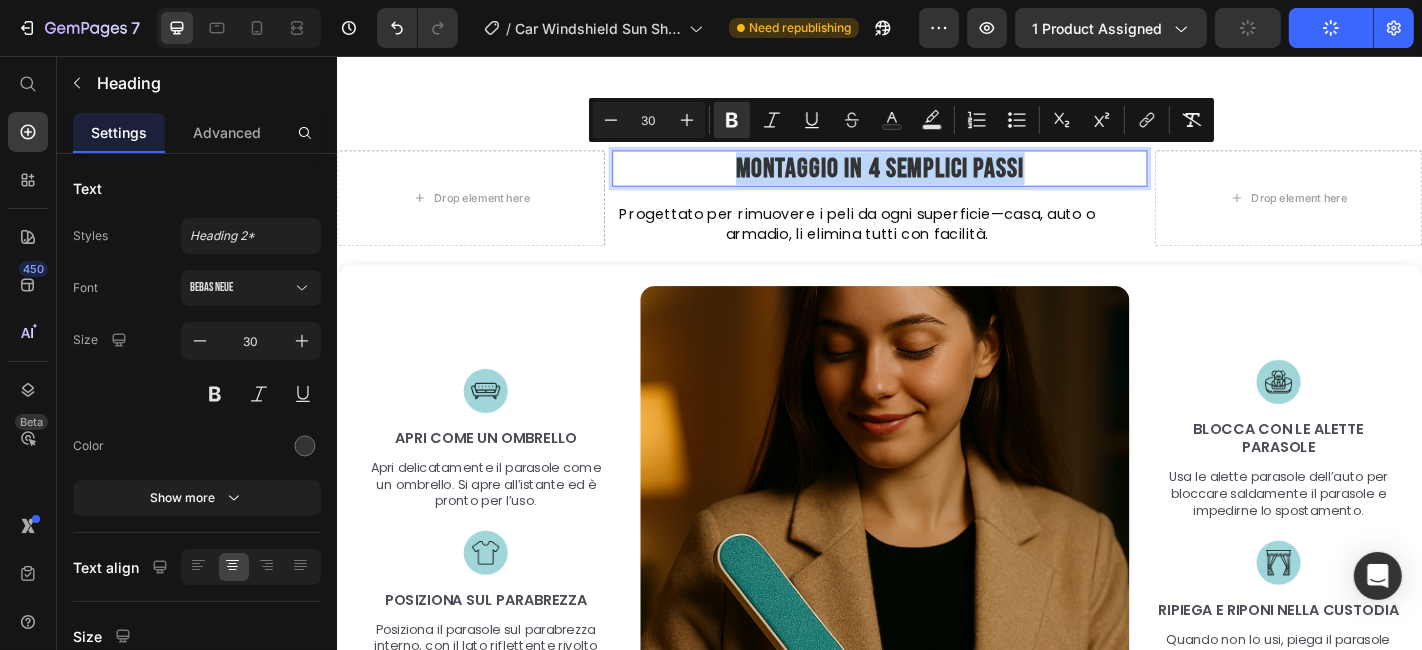 copy on "Montaggio in 4 Semplici Passi" 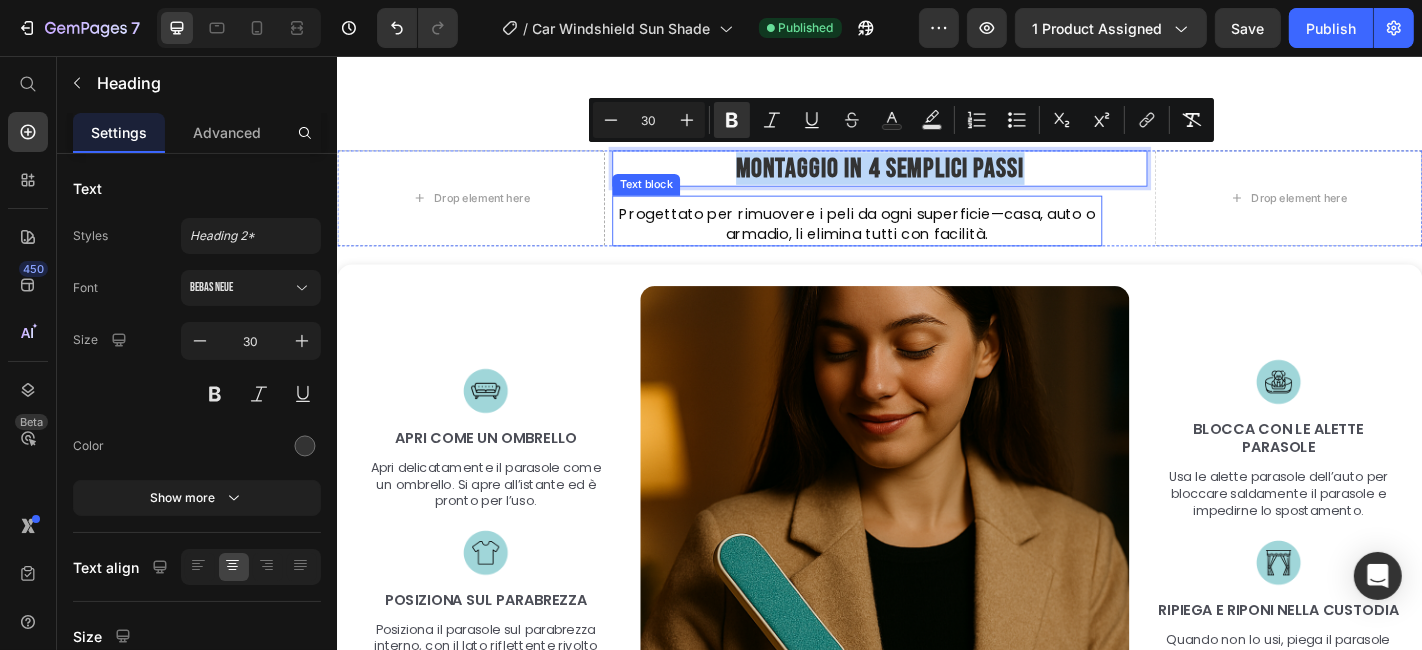 click on "Progettato per rimuovere i peli da ogni superficie—casa, auto o armadio, li elimina tutti con facilità." at bounding box center [911, 241] 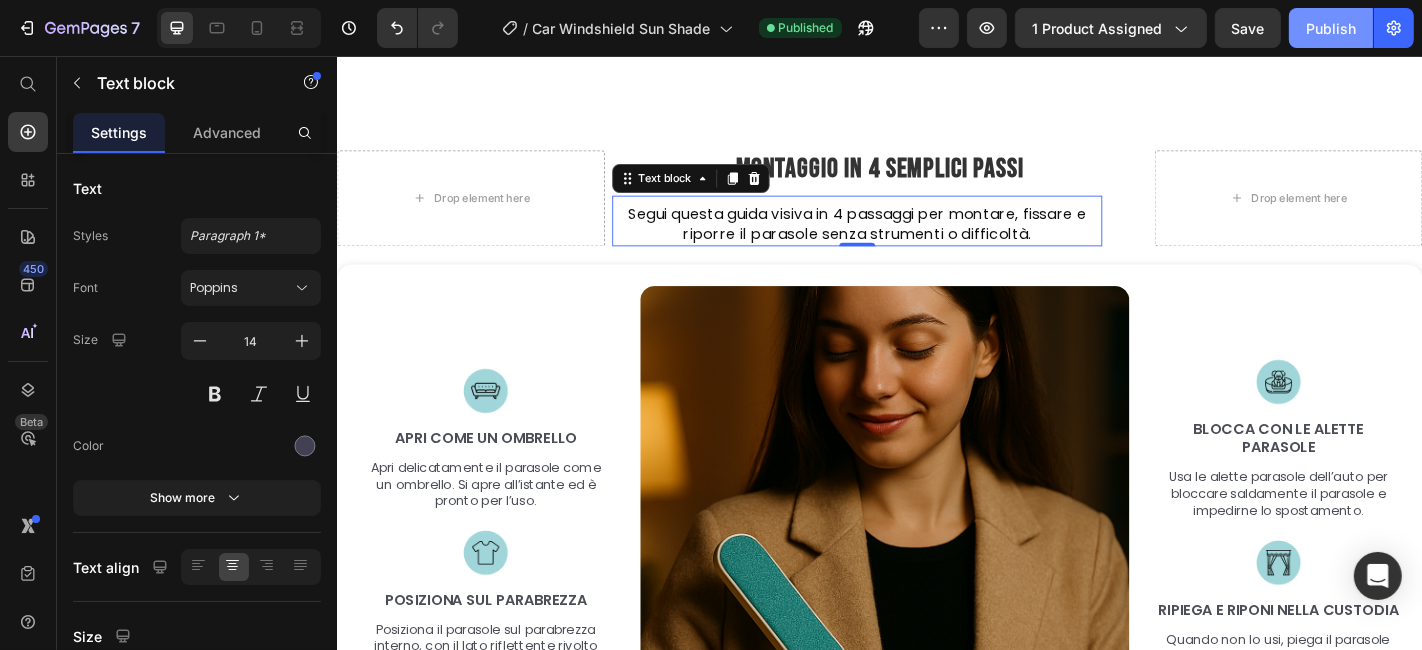 click on "Publish" 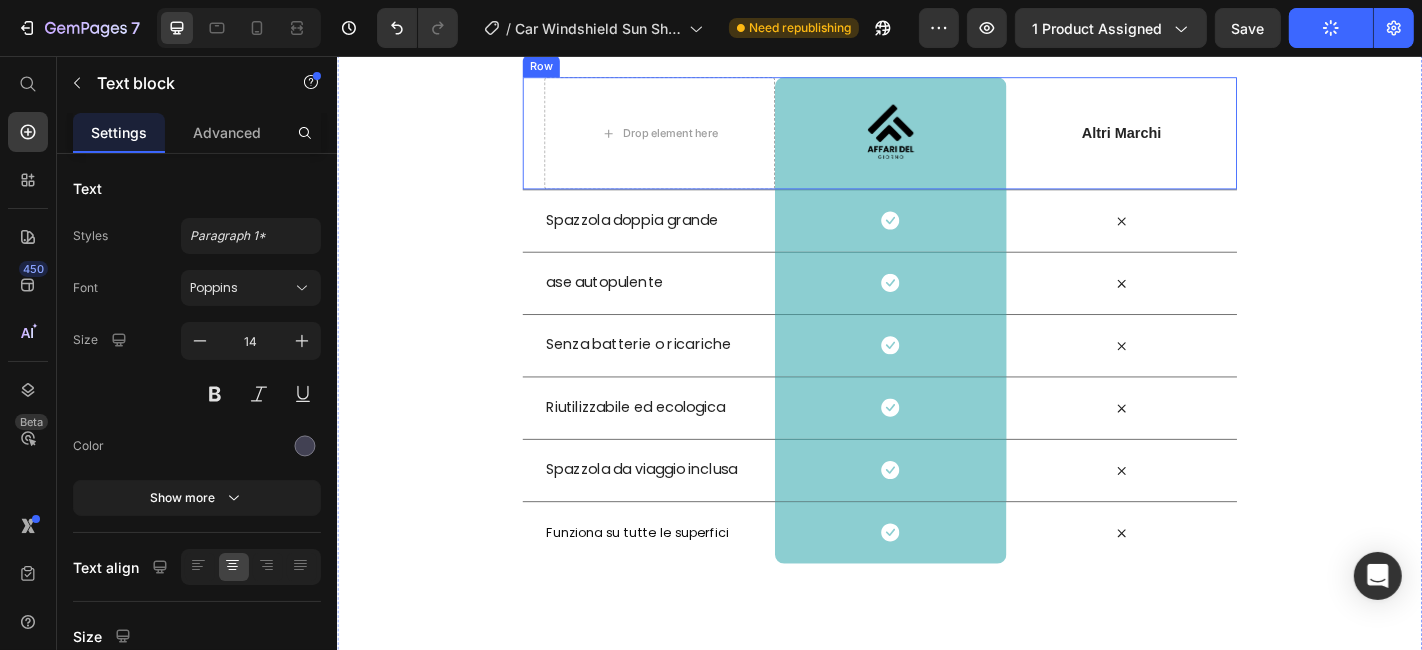 scroll, scrollTop: 4485, scrollLeft: 0, axis: vertical 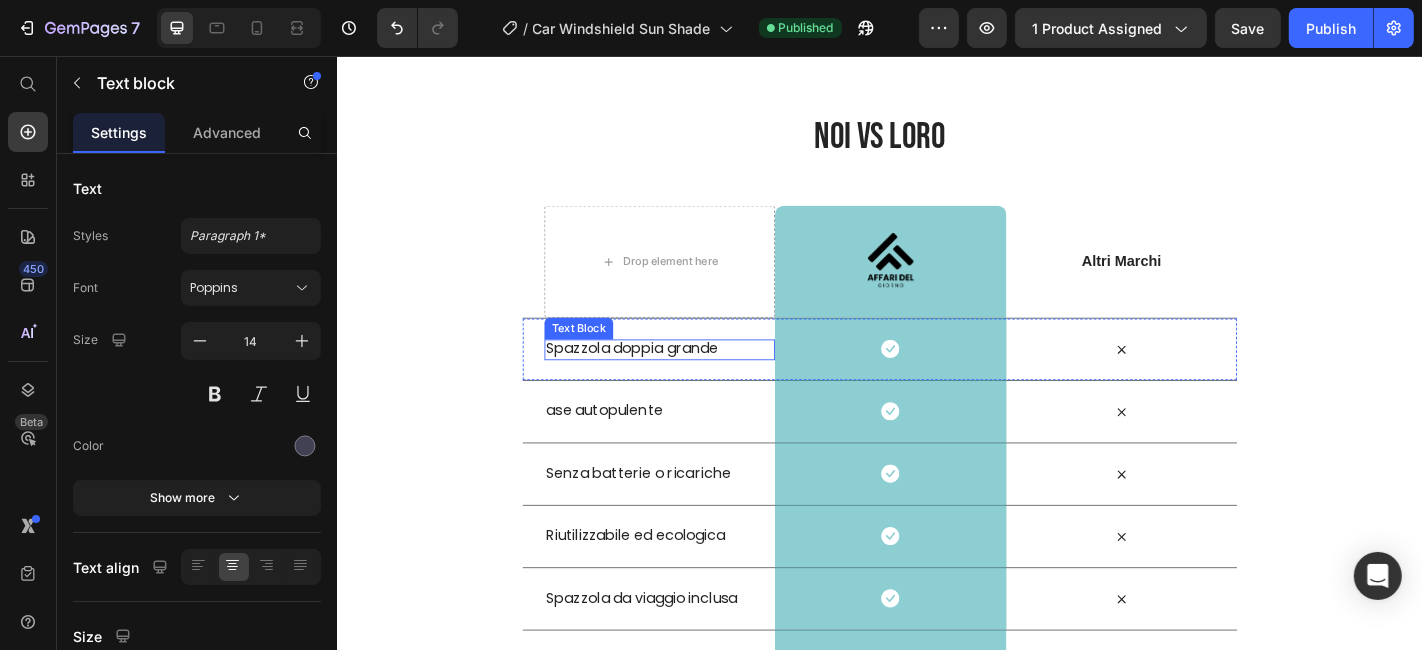 click on "Spazzola doppia grande" at bounding box center (692, 379) 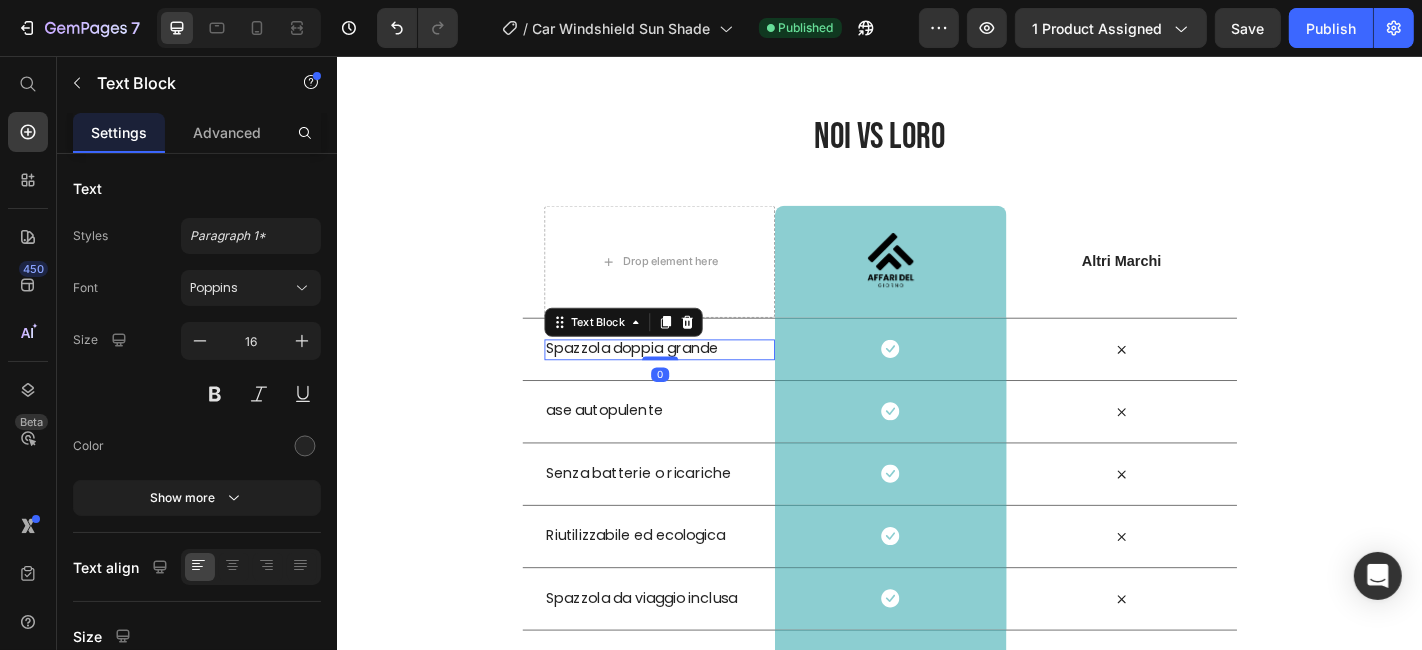 click on "Spazzola doppia grande" at bounding box center (692, 379) 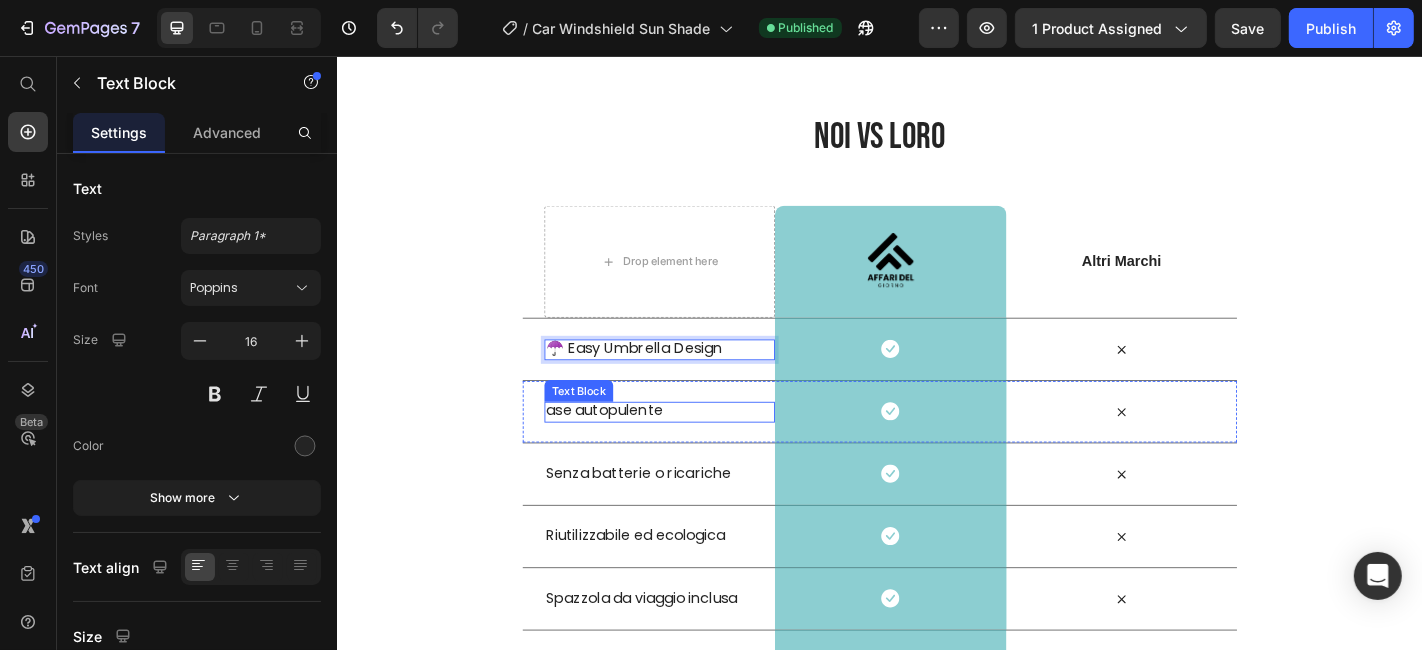 click on "ase autopulente" at bounding box center (692, 448) 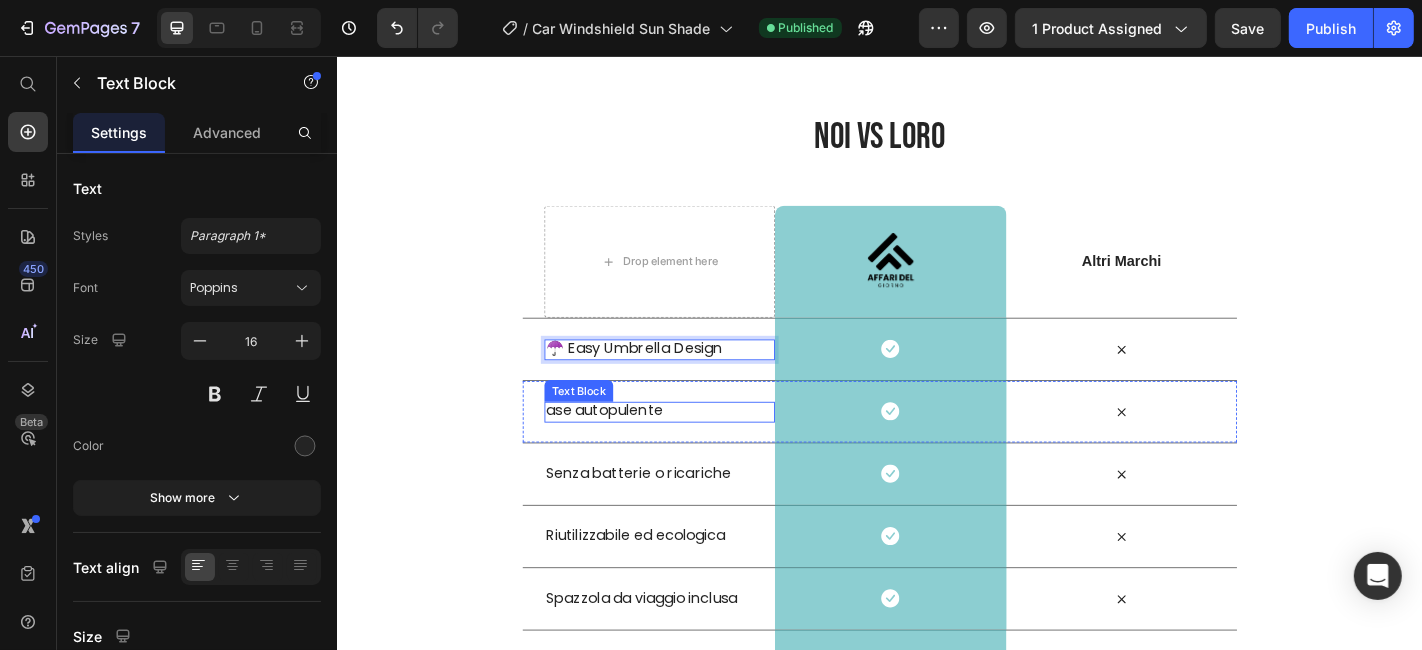 click on "ase autopulente" at bounding box center [692, 448] 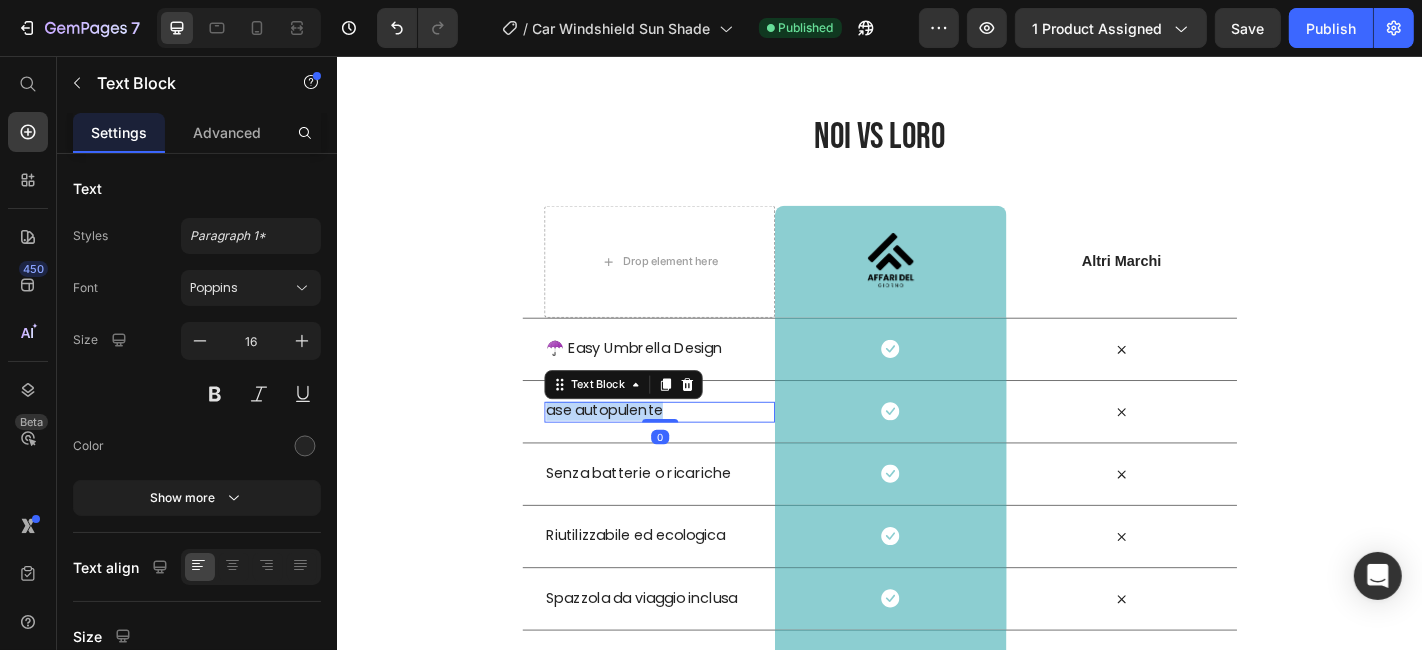click on "ase autopulente" at bounding box center [692, 448] 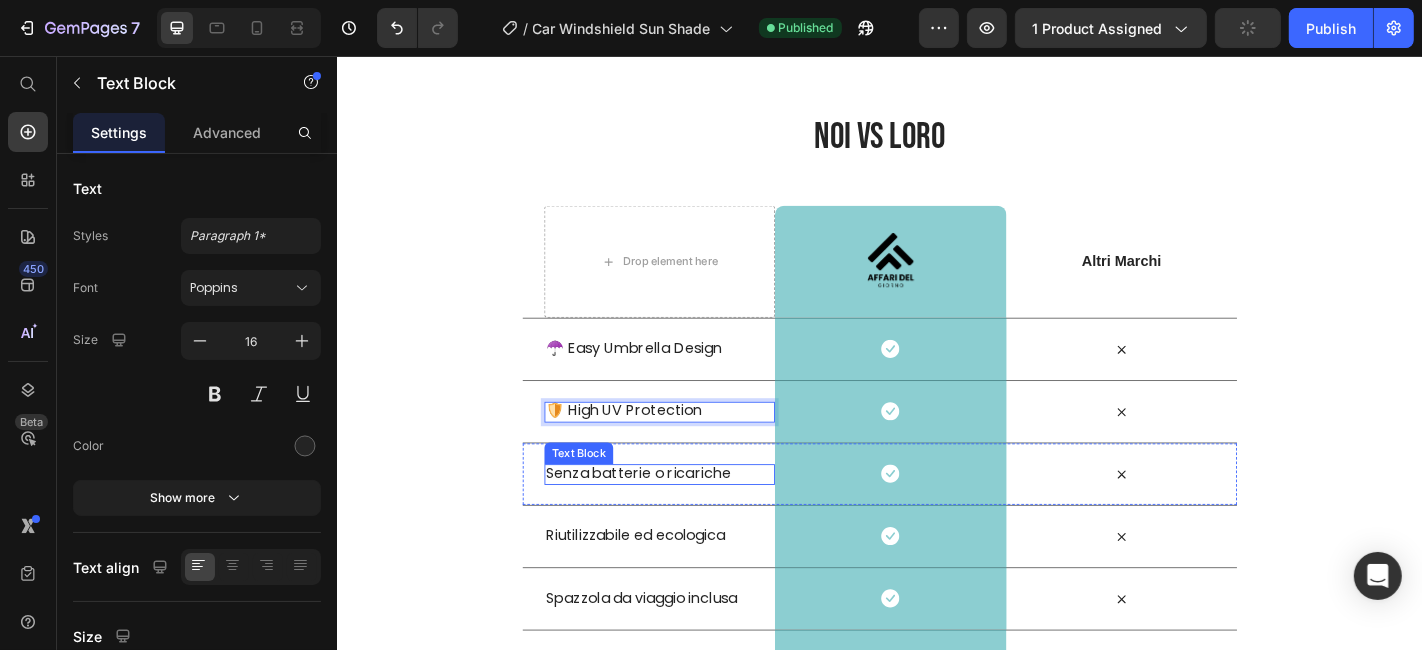 click on "Senza batterie o ricariche" at bounding box center [692, 517] 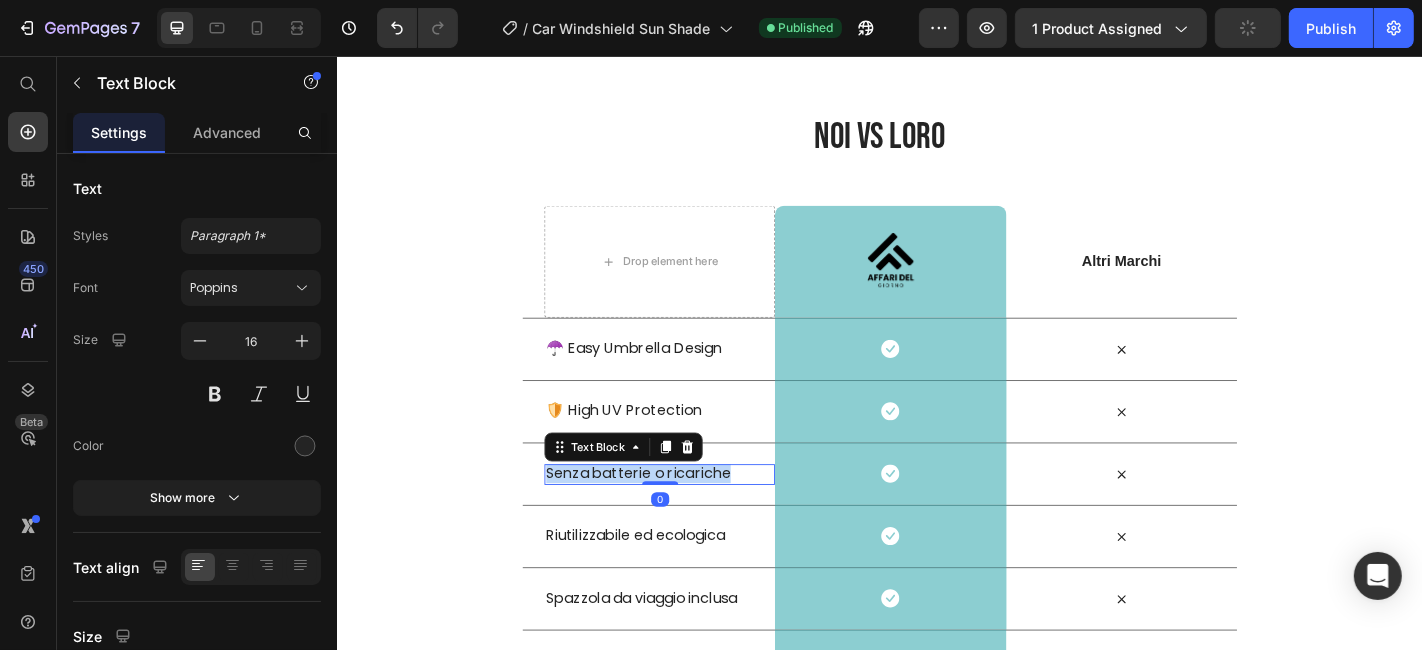 click on "Senza batterie o ricariche" at bounding box center [692, 517] 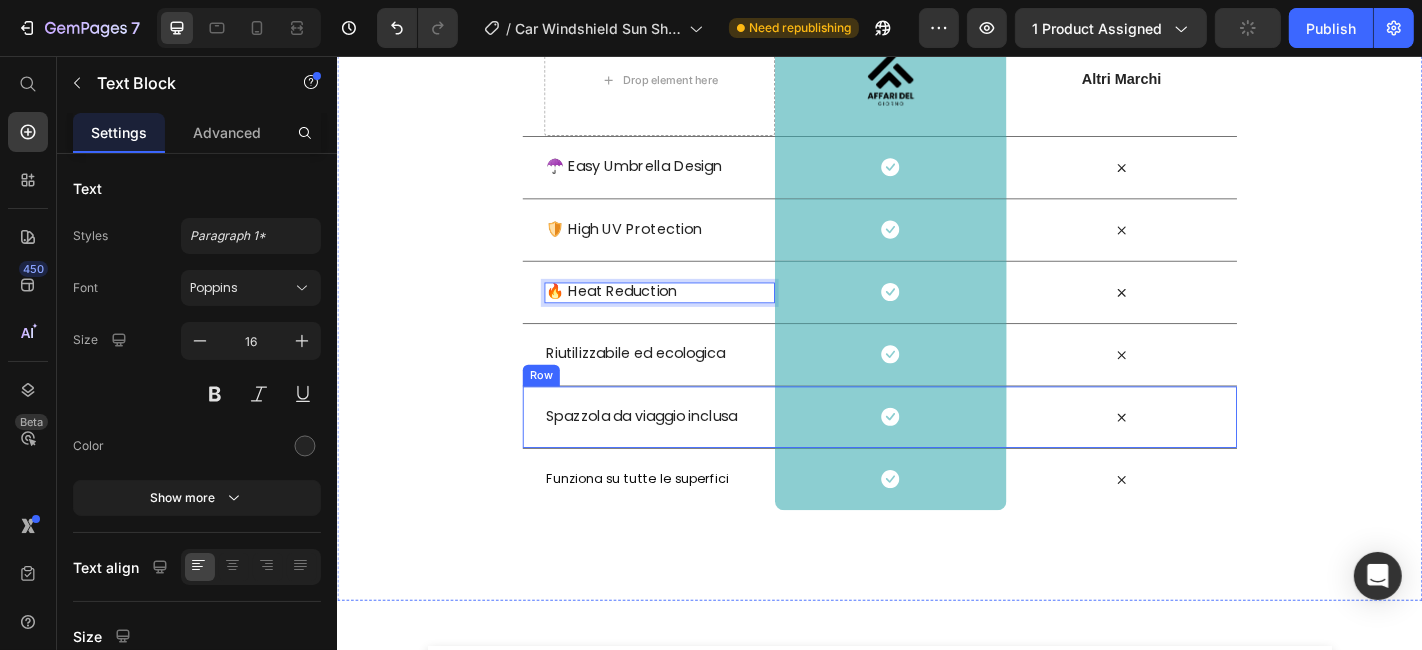 scroll, scrollTop: 4485, scrollLeft: 0, axis: vertical 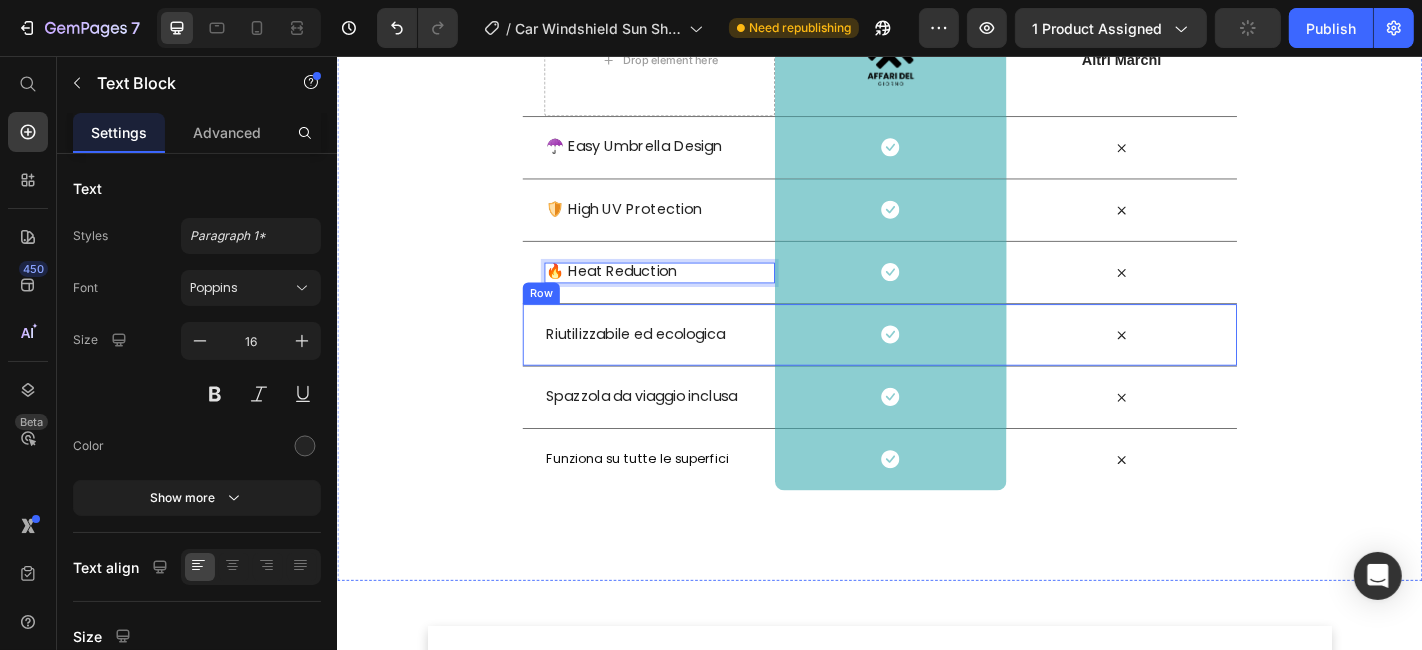 click on "Riutilizzabile ed ecologica Text Block" at bounding box center (692, 364) 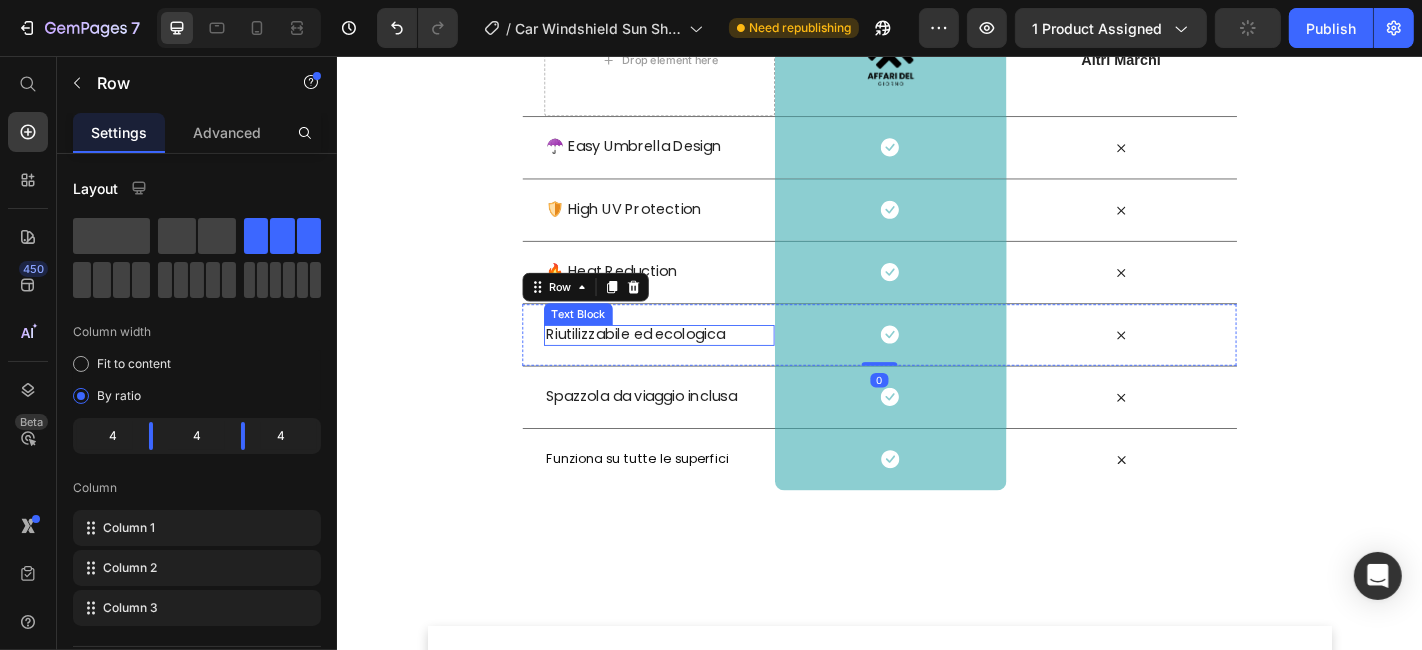click on "Riutilizzabile ed ecologica" at bounding box center [692, 363] 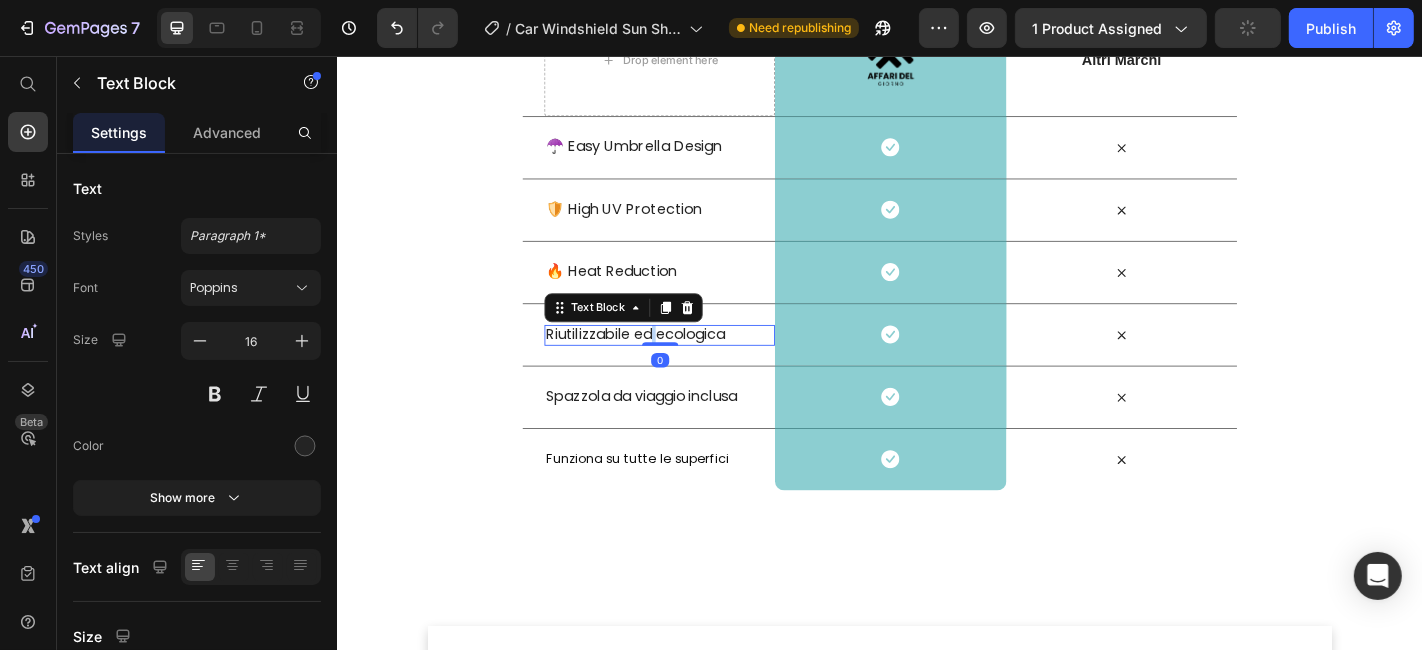click on "Riutilizzabile ed ecologica" at bounding box center (692, 363) 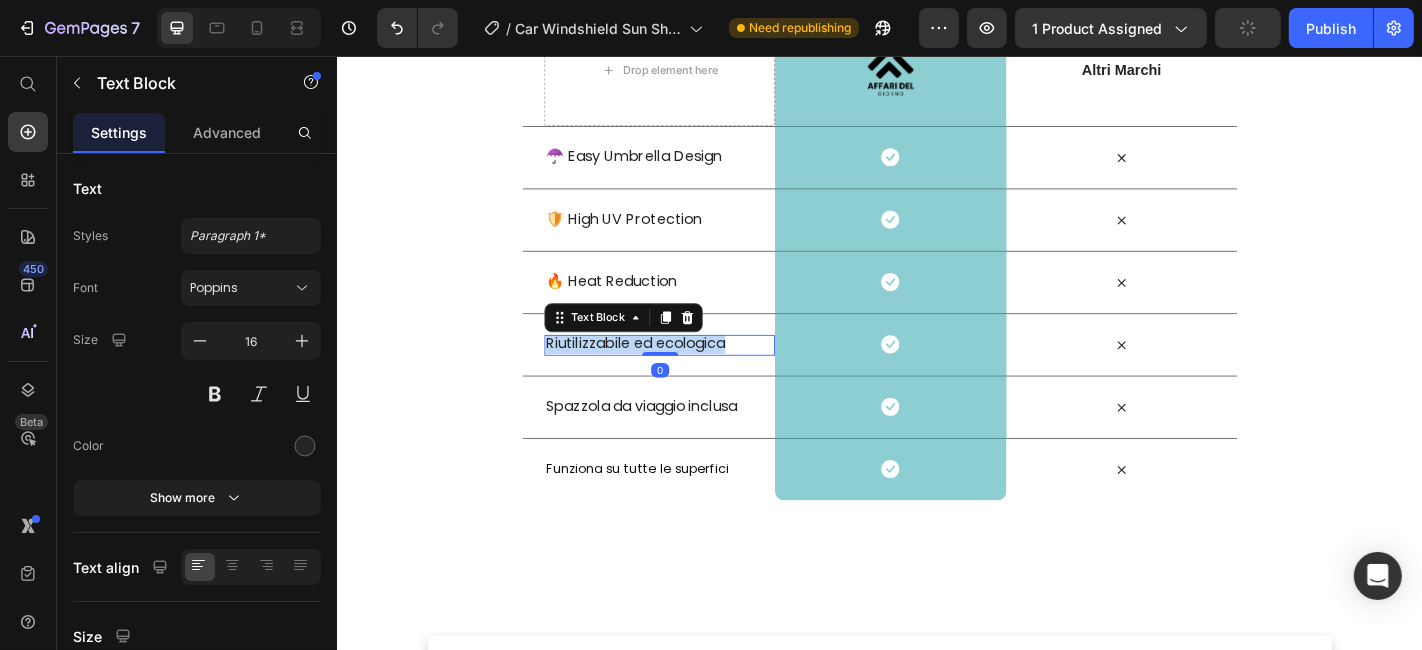 click on "Riutilizzabile ed ecologica" at bounding box center [692, 374] 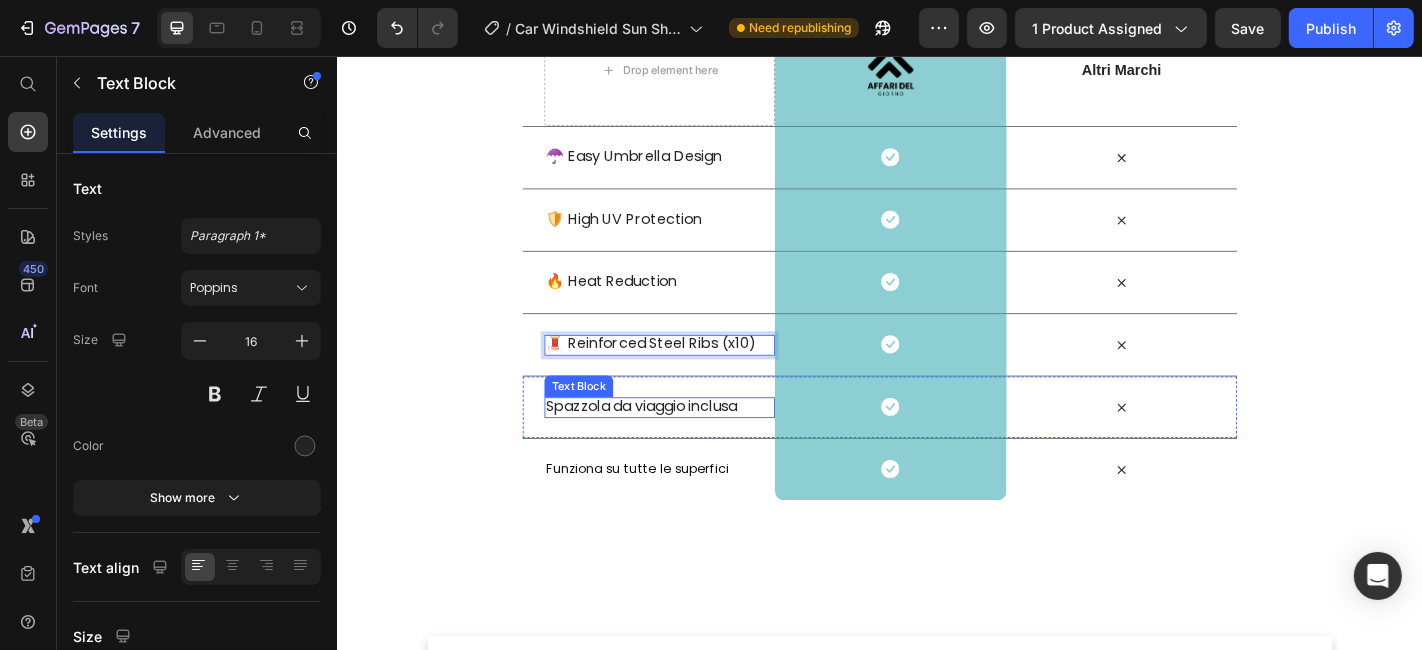 click on "Spazzola da viaggio inclusa" at bounding box center [692, 443] 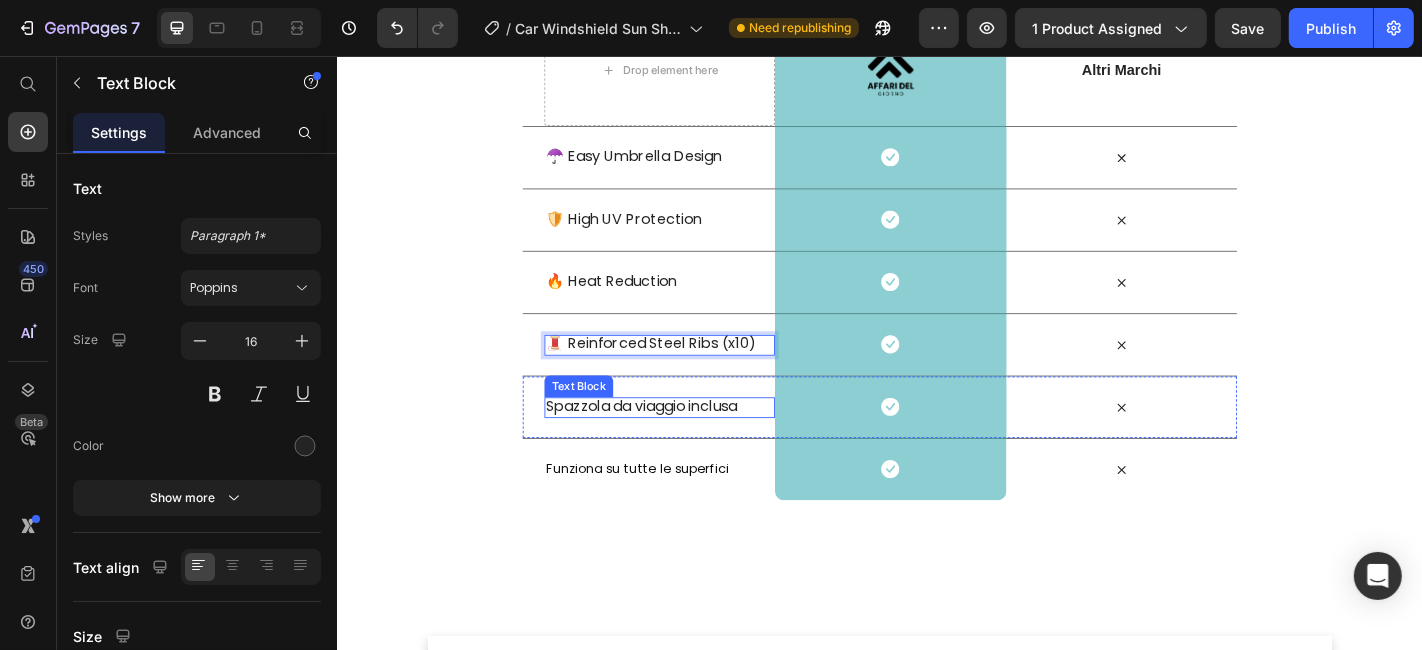 click on "Spazzola da viaggio inclusa" at bounding box center [692, 443] 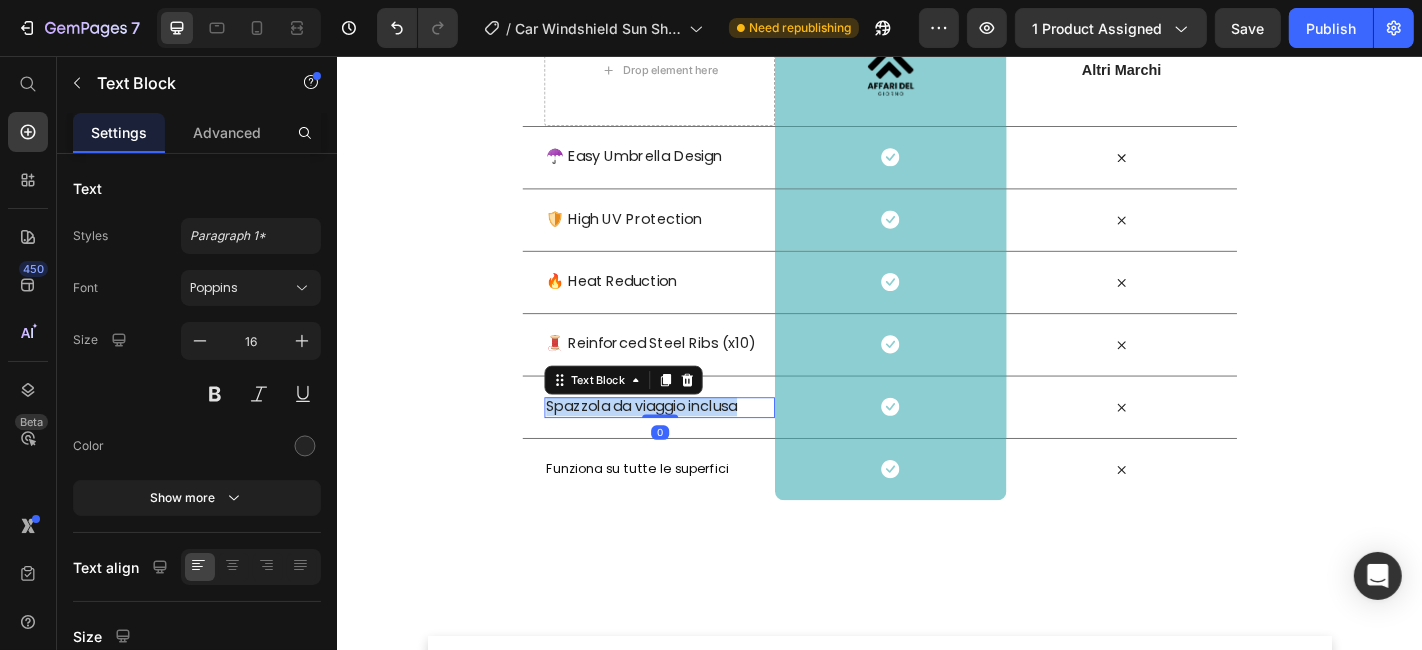 click on "Spazzola da viaggio inclusa" at bounding box center (692, 443) 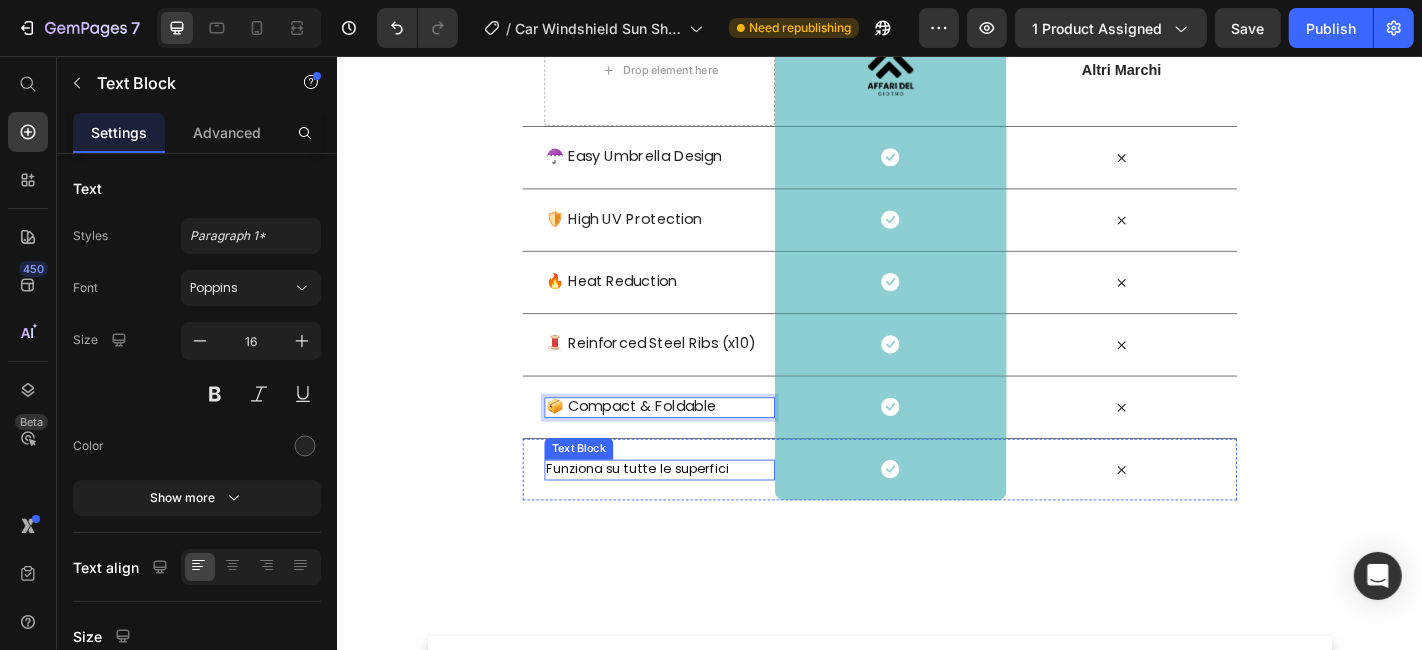 click on "Funziona su tutte le superfici" at bounding box center [668, 512] 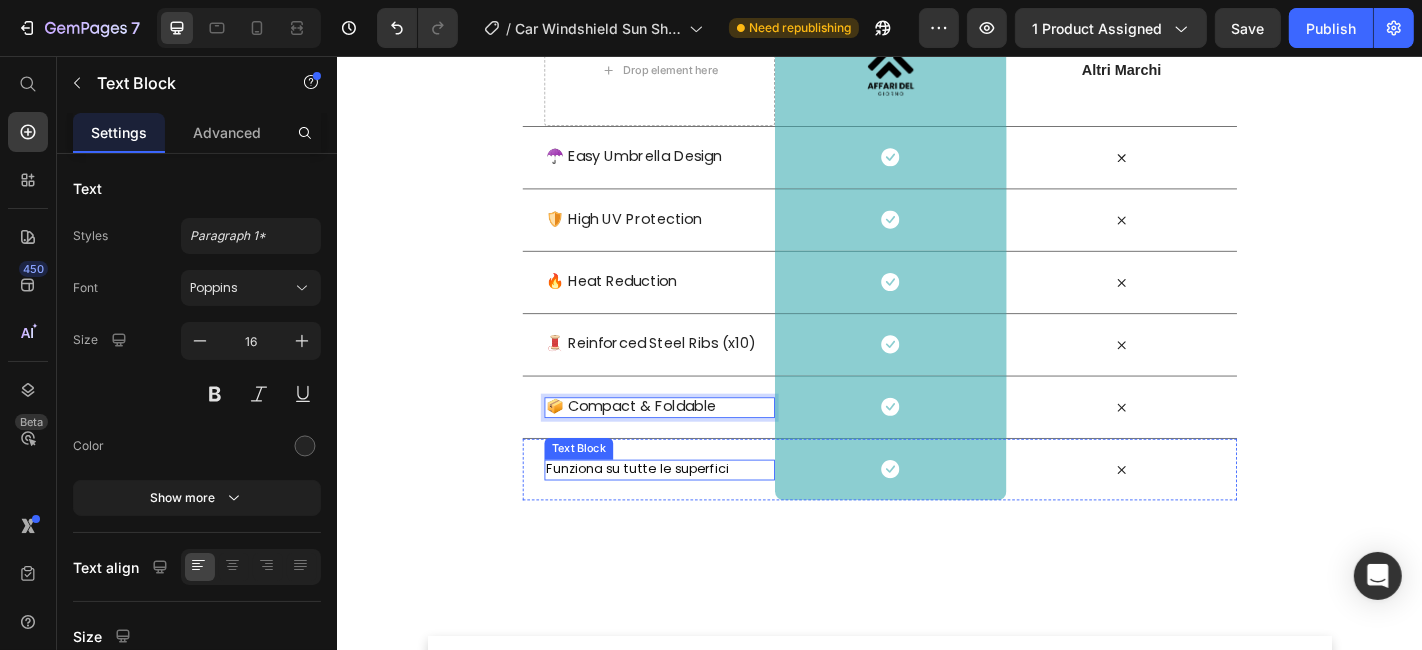 click on "Funziona su tutte le superfici" at bounding box center [668, 512] 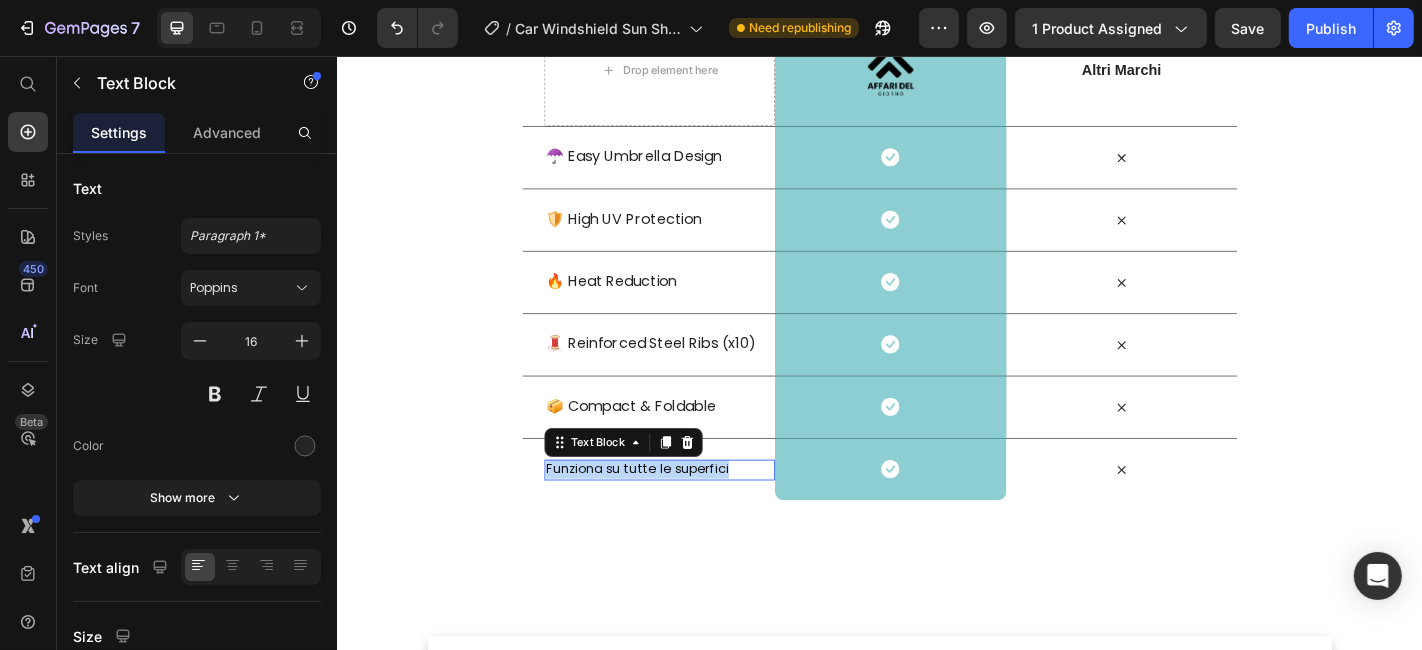 click on "Funziona su tutte le superfici" at bounding box center [668, 512] 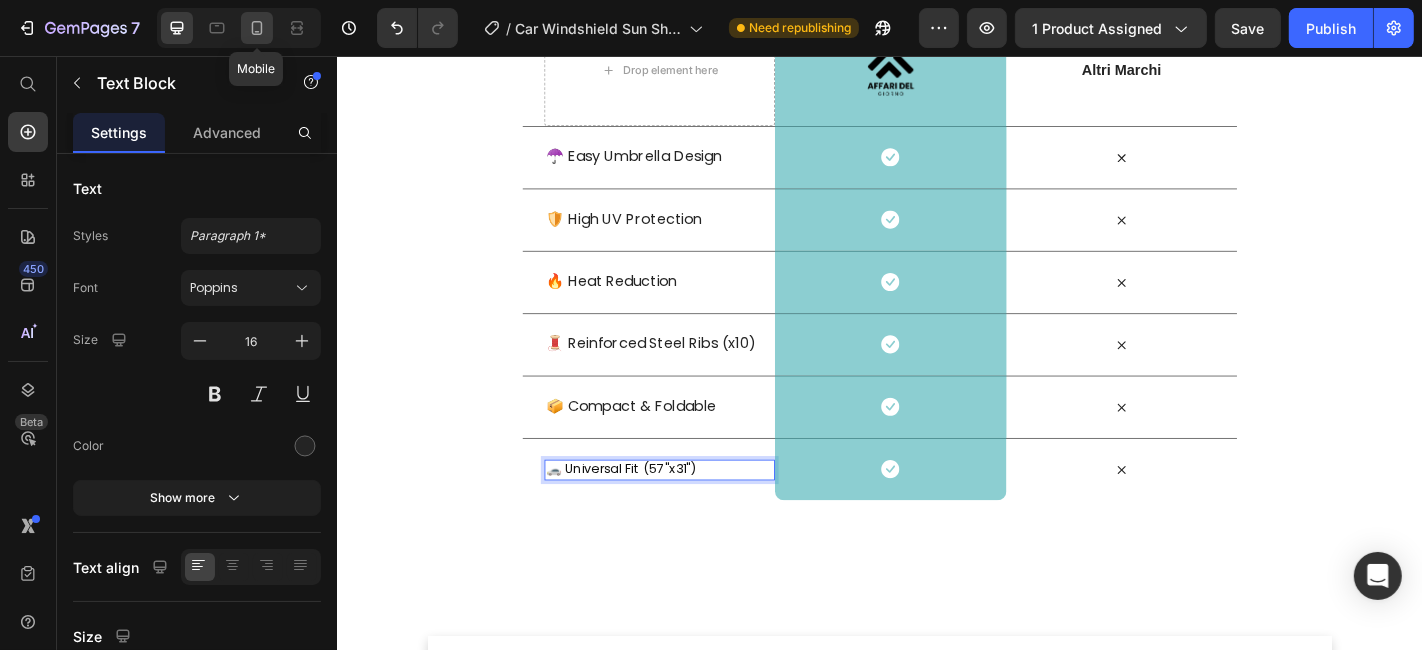 click 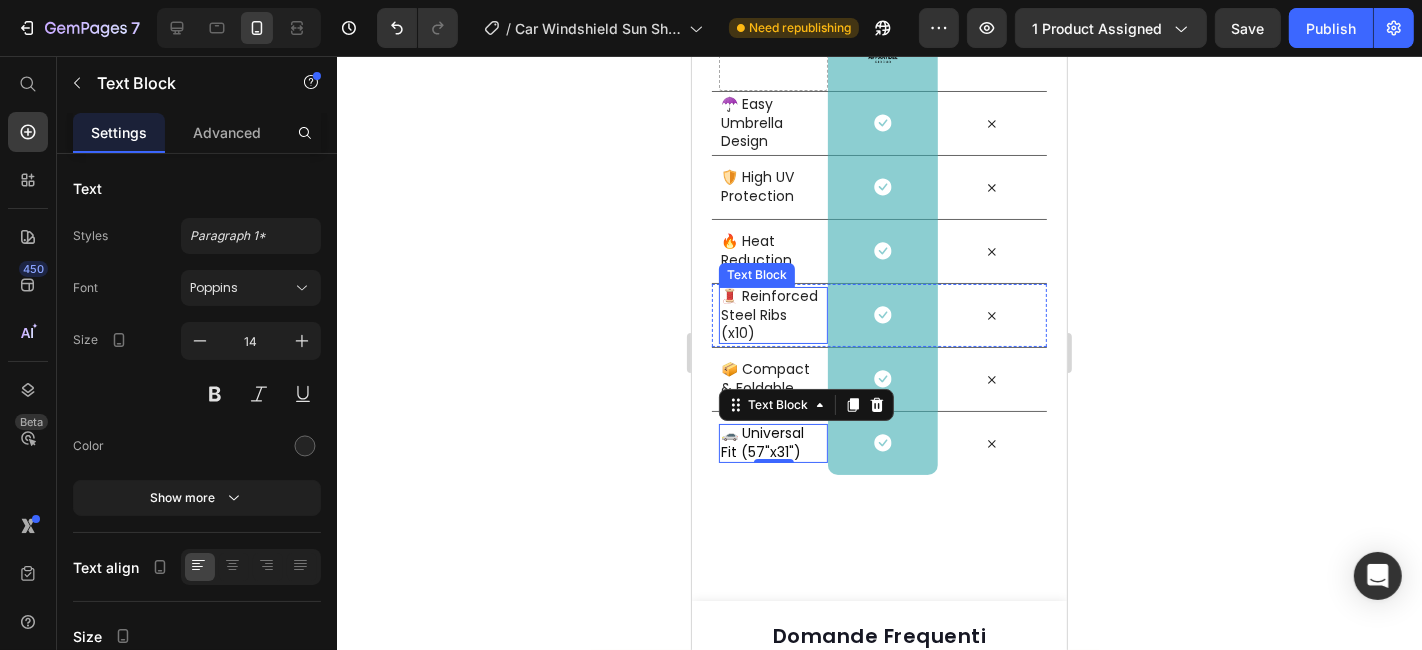 scroll, scrollTop: 4835, scrollLeft: 0, axis: vertical 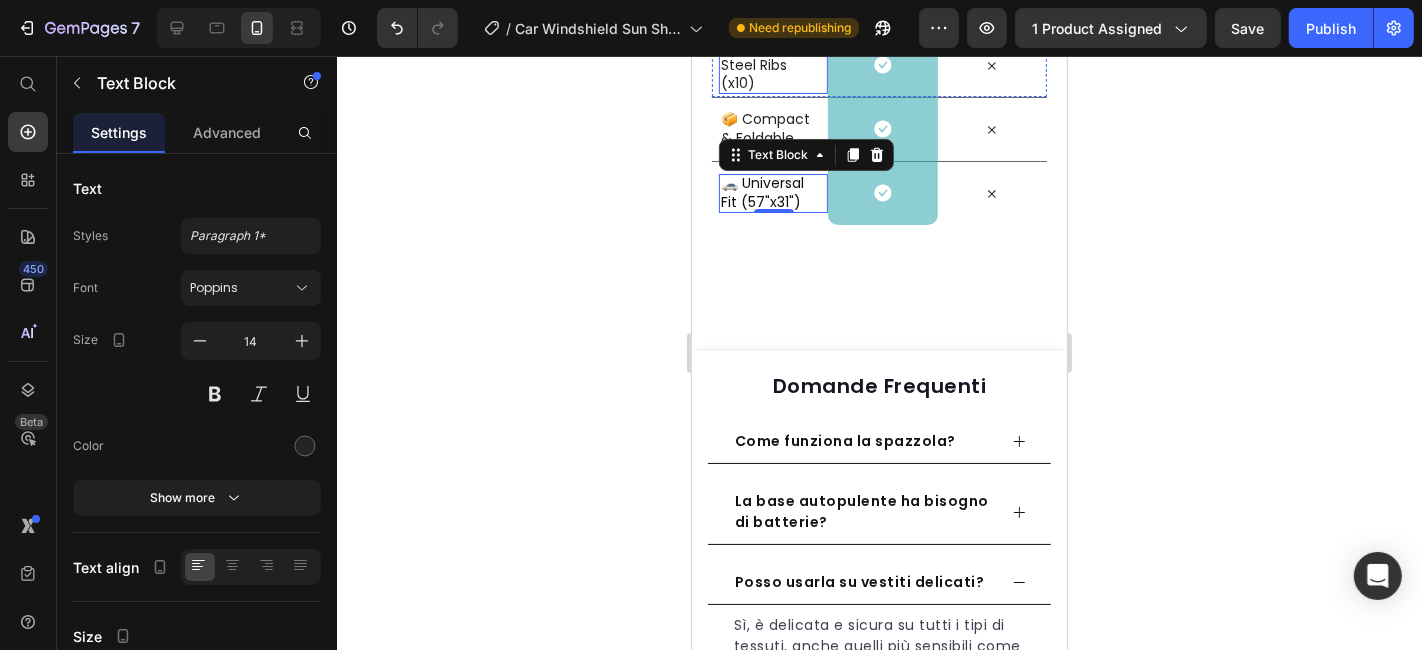 click on "Noi vs Loro Heading Row
Image Row Altri Marchi Text Block Row ☂️ Easy Umbrella Design Text Block
Icon Row
Icon Row 🛡️ High UV Protection Text Block
Icon Row
Icon Row 🔥 Heat Reduction Text Block
Icon Row
Icon Row 🧵 Reinforced Steel Ribs (x10) Text Block
Icon Row
Icon Row 📦 Compact & Foldable Text Block
Icon Row
Icon Row 🚗 Universal Fit (57"x31") Text Block   0
Icon Row
Icon Row Section 7" at bounding box center (878, -57) 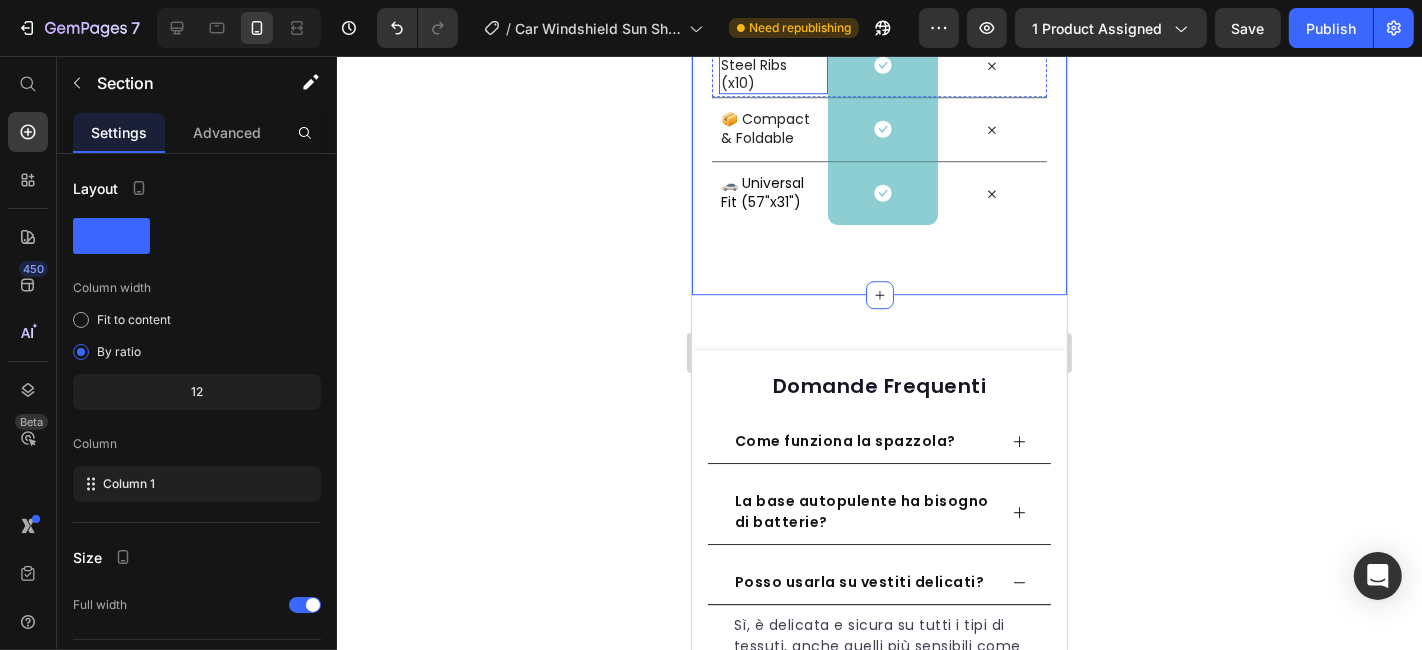 click on "Noi vs Loro Heading Row
Image Row Altri Marchi Text Block Row ☂️ Easy Umbrella Design Text Block
Icon Row
Icon Row 🛡️ High UV Protection Text Block
Icon Row
Icon Row 🔥 Heat Reduction Text Block
Icon Row
Icon Row 🧵 Reinforced Steel Ribs (x10) Text Block
Icon Row
Icon Row 📦 Compact & Foldable Text Block
Icon Row
Icon Row 🚗 Universal Fit (57"x31") Text Block
Icon Row
Icon Row Section 7   You can create reusable sections Create Theme Section AI Content Write with GemAI What would you like to describe here? Tone and Voice Persuasive Product Wireless CarPlay Adapter Show more Generate" at bounding box center (878, -57) 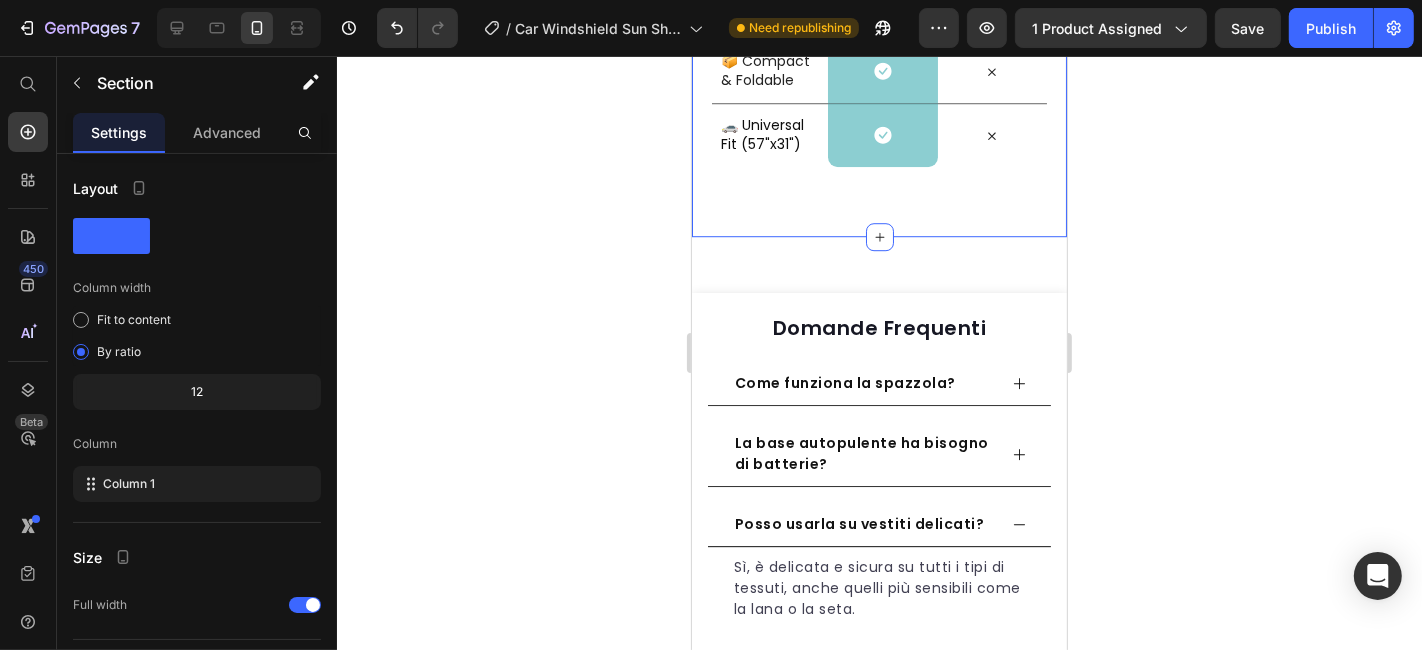 click on "🧵 Reinforced Steel Ribs (x10)" at bounding box center (769, 5) 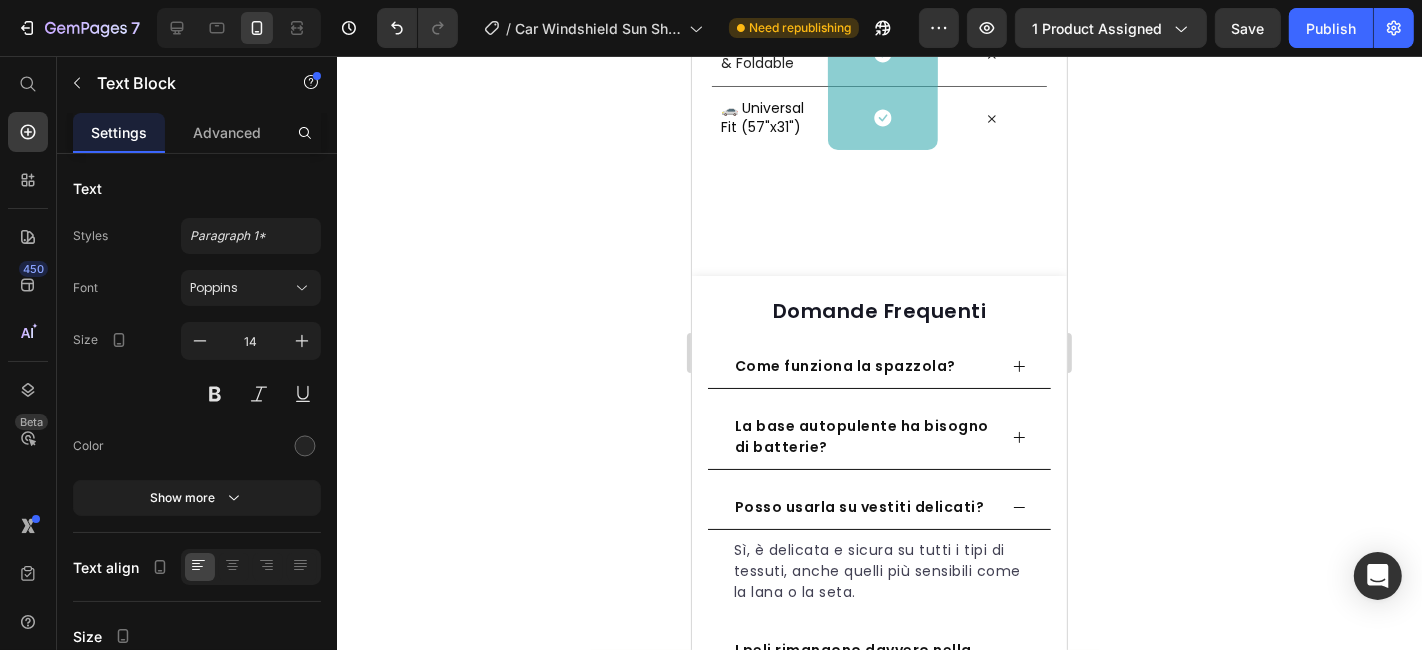 scroll, scrollTop: 4688, scrollLeft: 0, axis: vertical 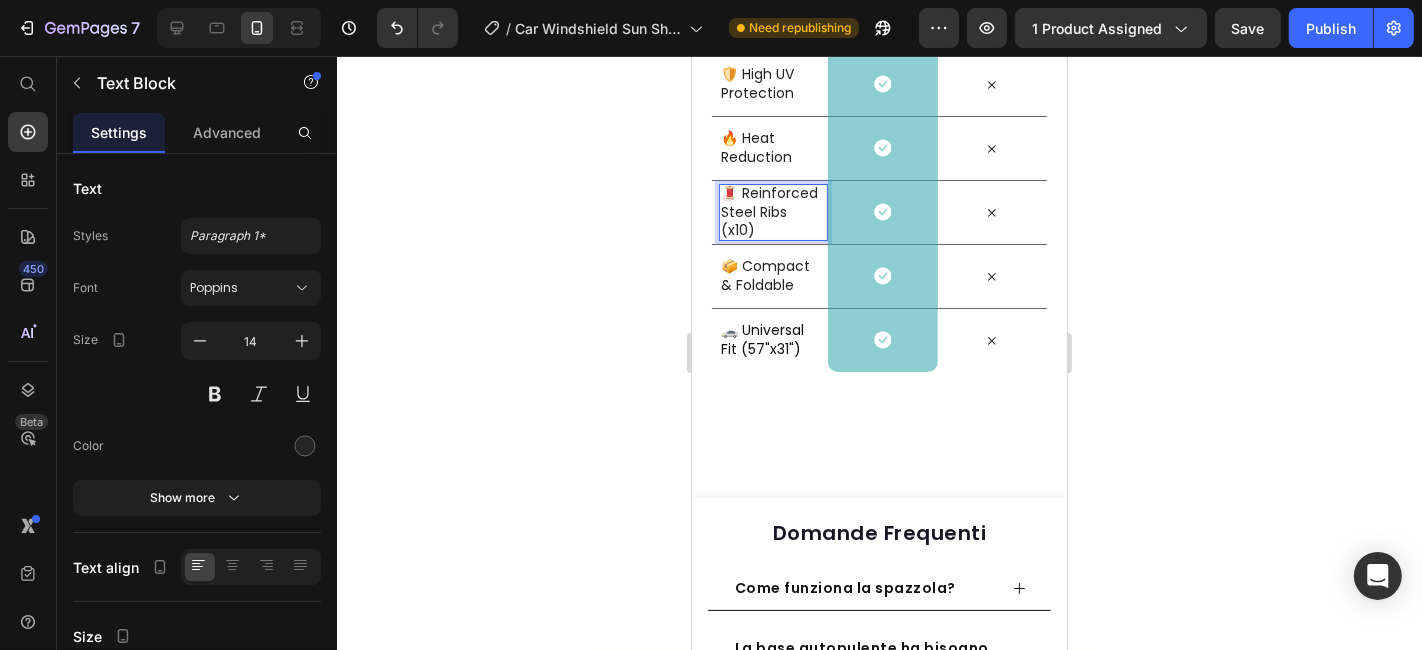 click on "🧵 Reinforced Steel Ribs (x10)" at bounding box center [769, 210] 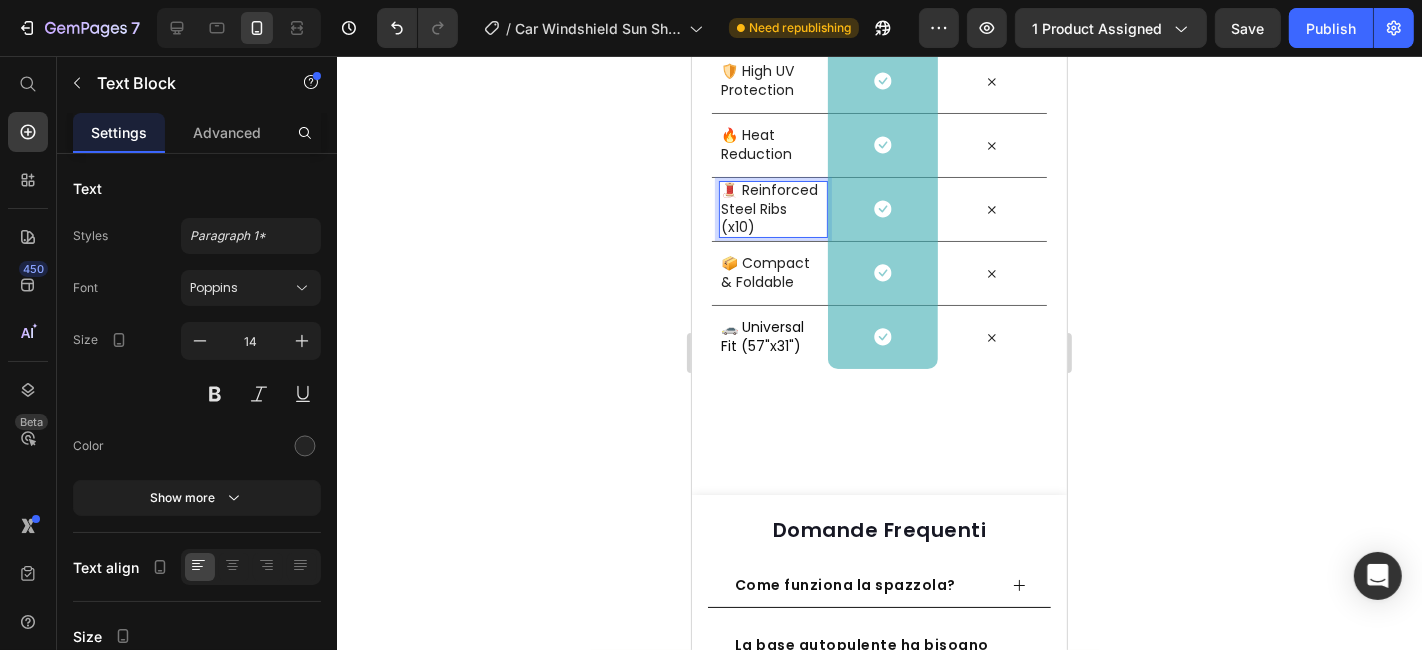 scroll, scrollTop: 4688, scrollLeft: 0, axis: vertical 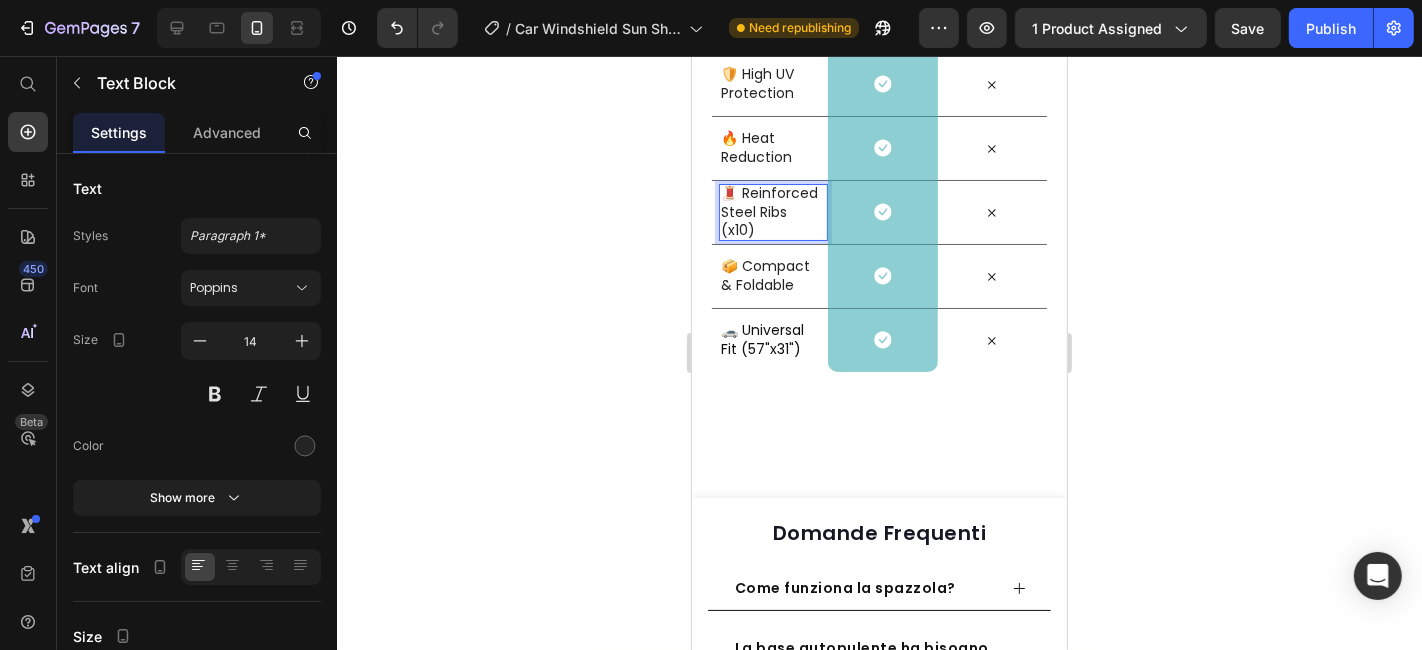 click on "🧵 Reinforced Steel Ribs (x10)" at bounding box center [769, 210] 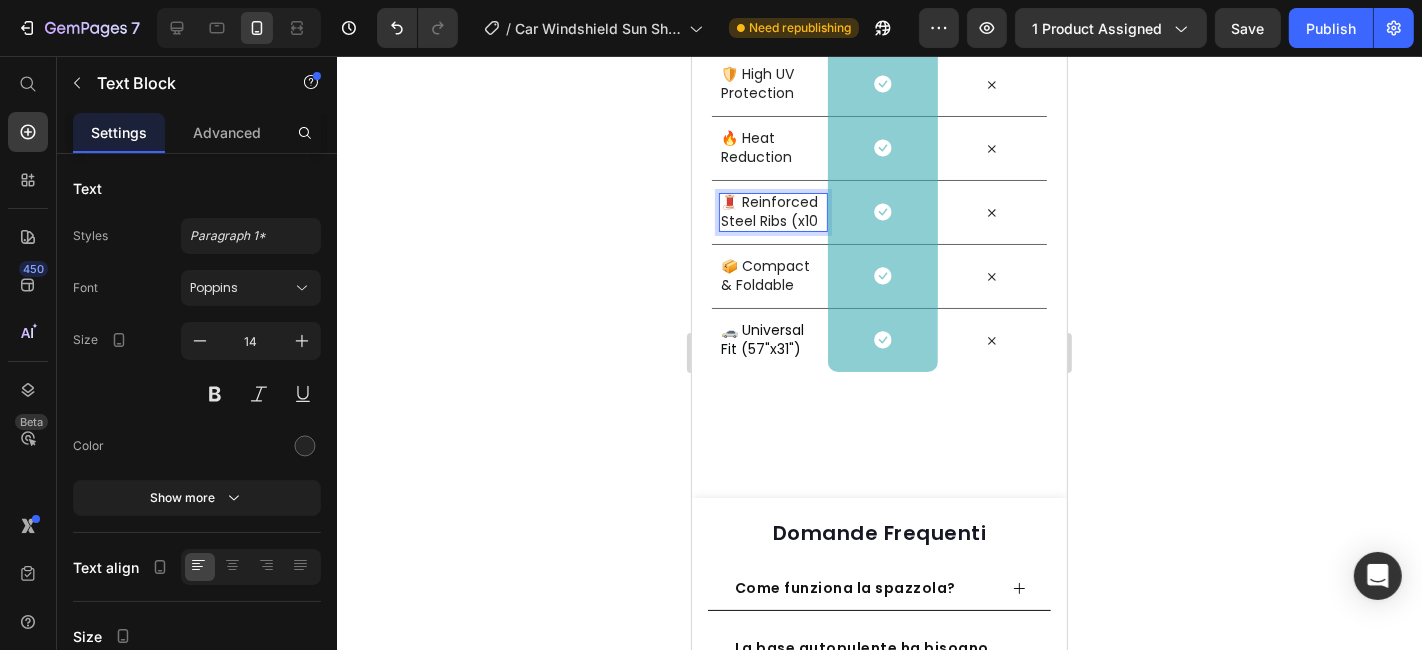 click on "🧵 Reinforced Steel Ribs (x10" at bounding box center (769, 210) 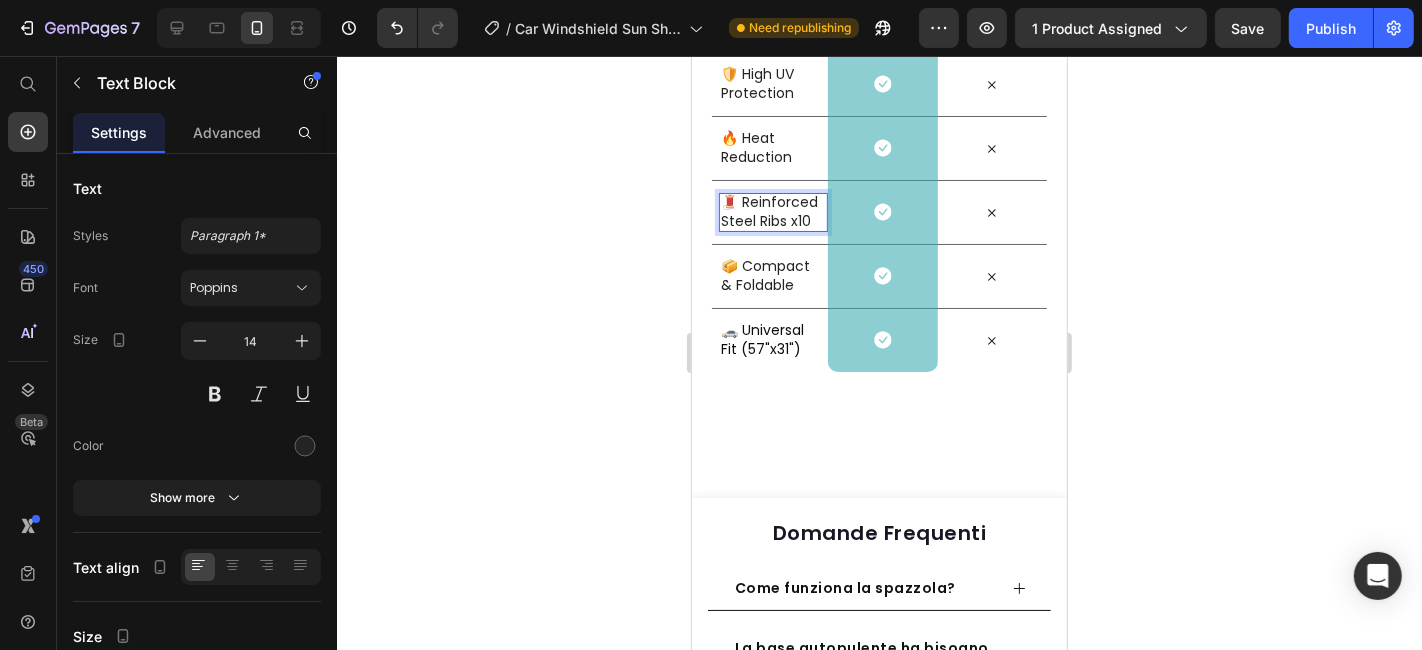 scroll, scrollTop: 4691, scrollLeft: 0, axis: vertical 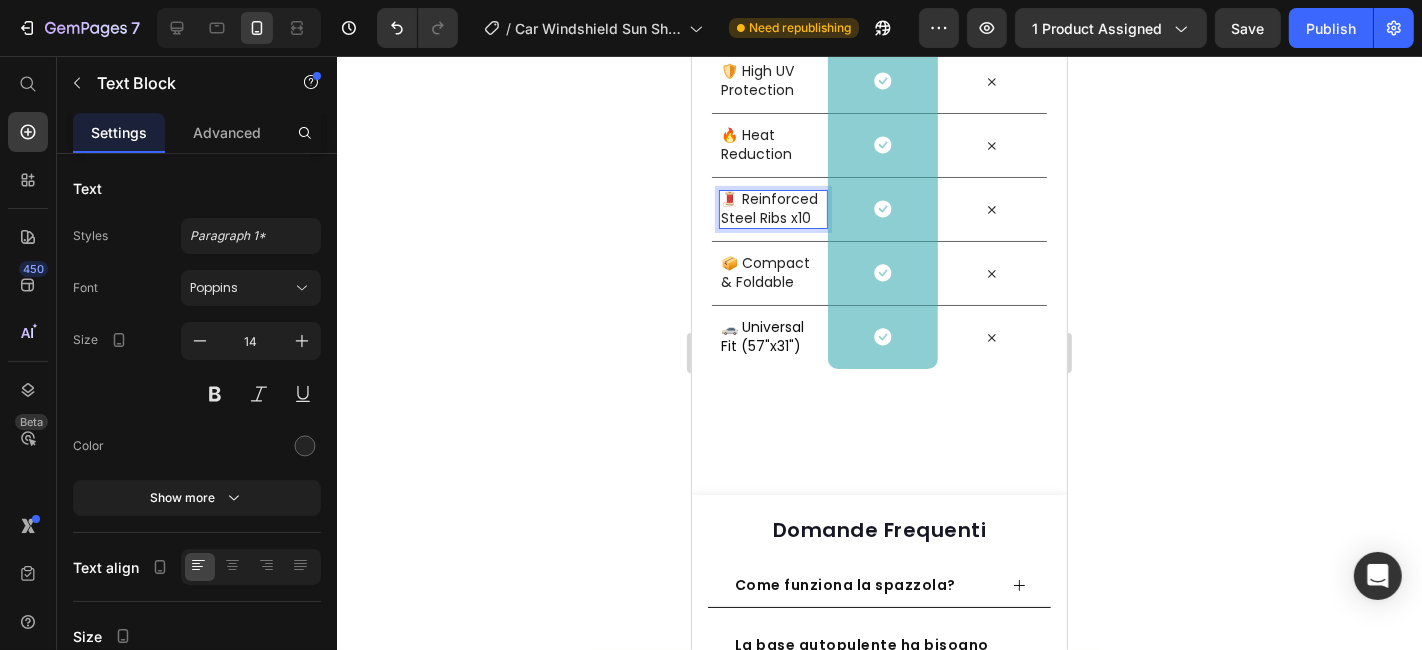 click 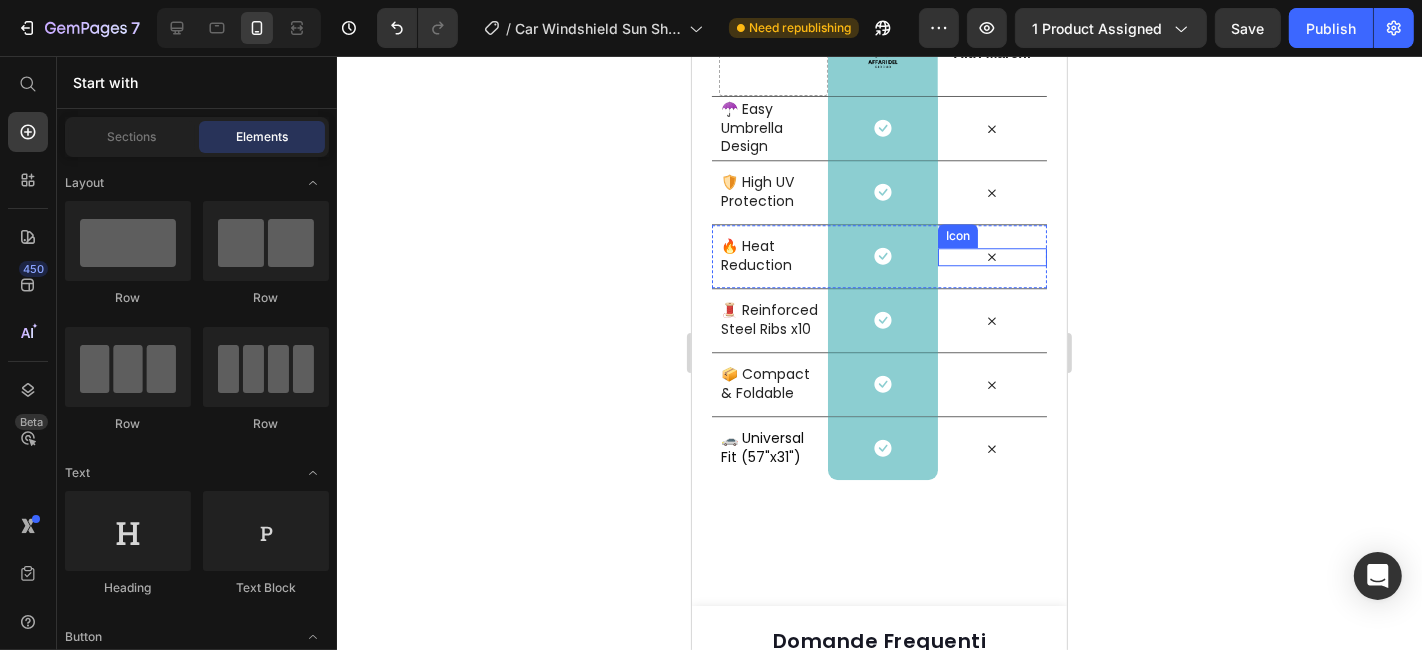 scroll, scrollTop: 4888, scrollLeft: 0, axis: vertical 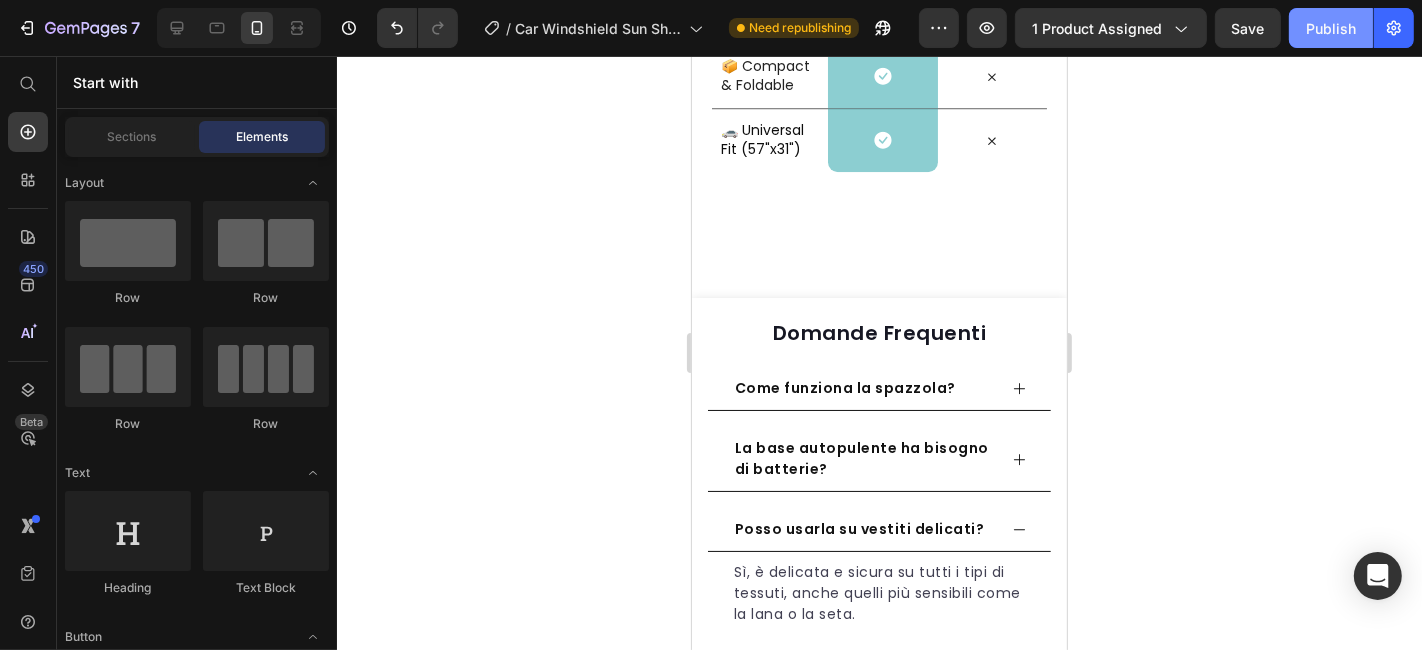 click on "Publish" at bounding box center (1331, 28) 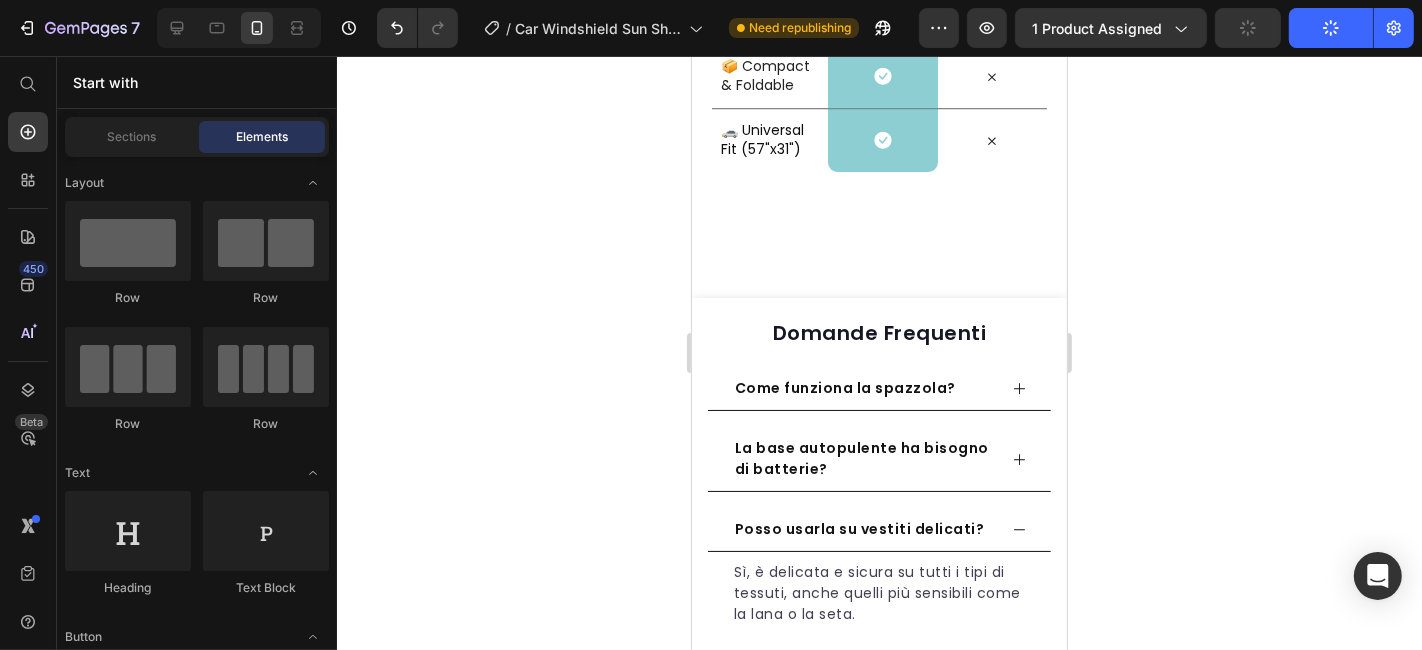 click 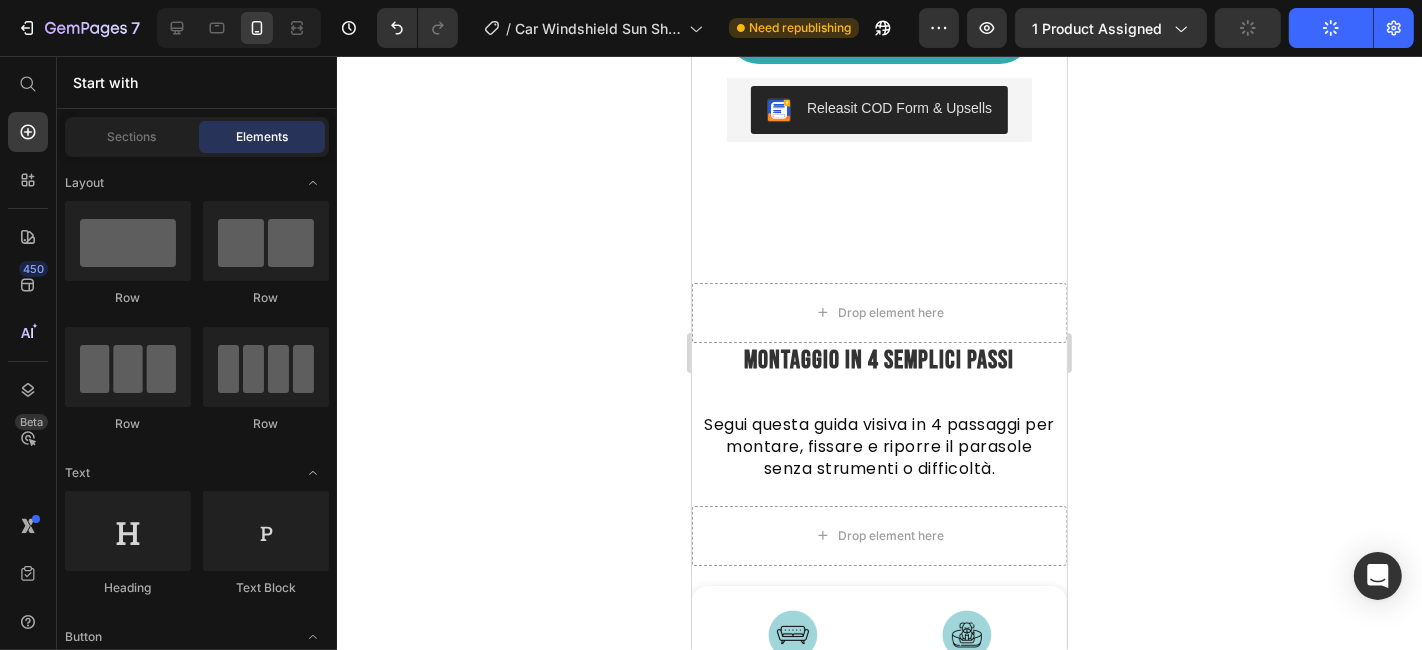 scroll, scrollTop: 4023, scrollLeft: 0, axis: vertical 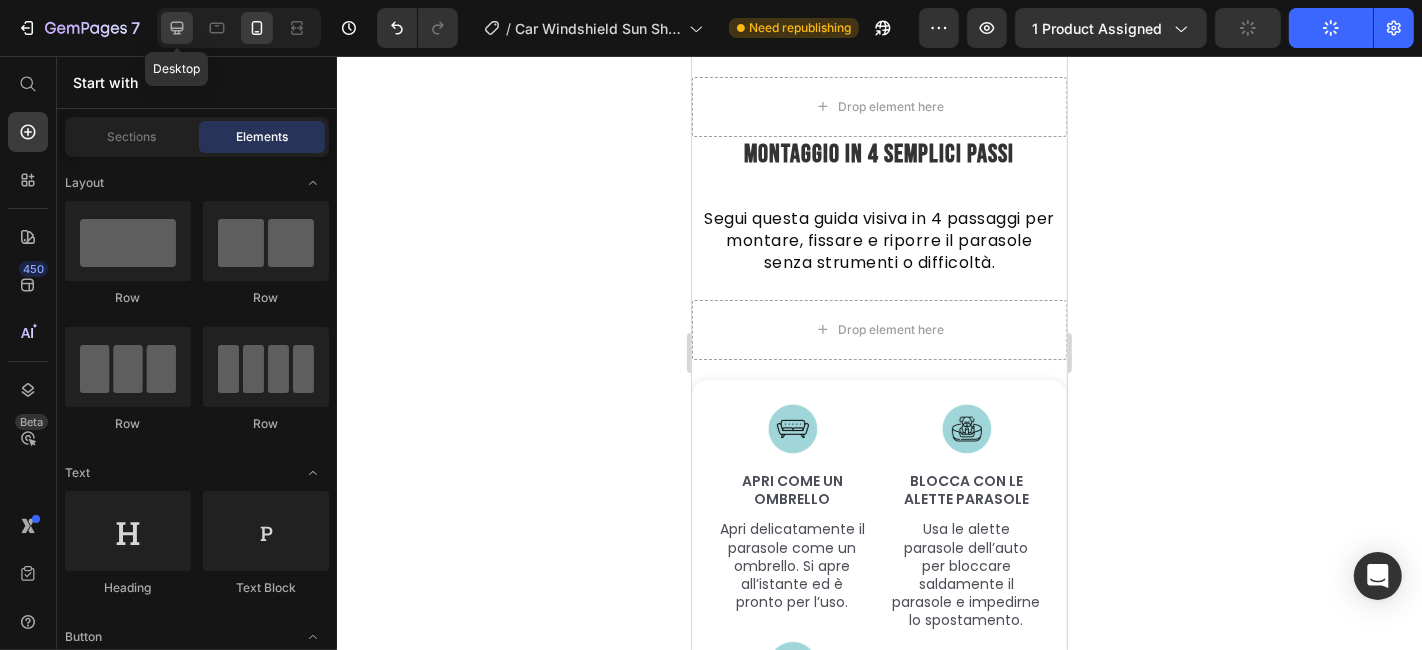 click 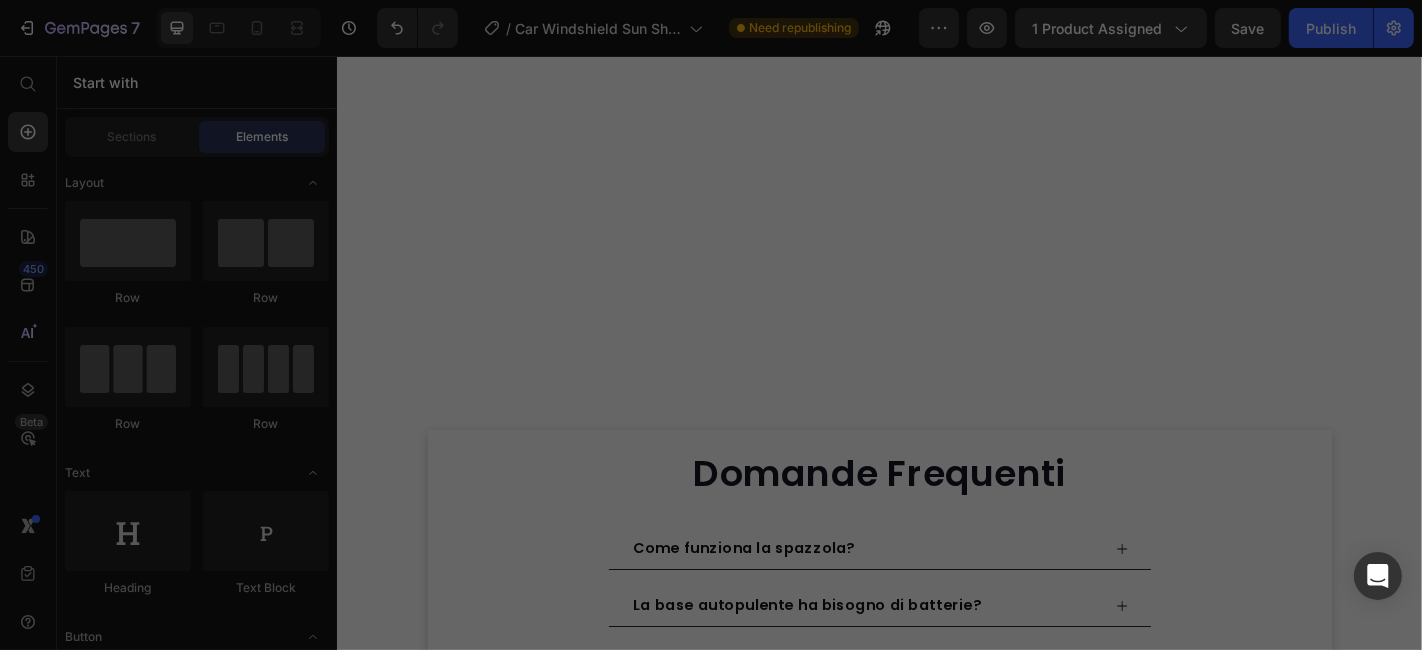 scroll, scrollTop: 5949, scrollLeft: 0, axis: vertical 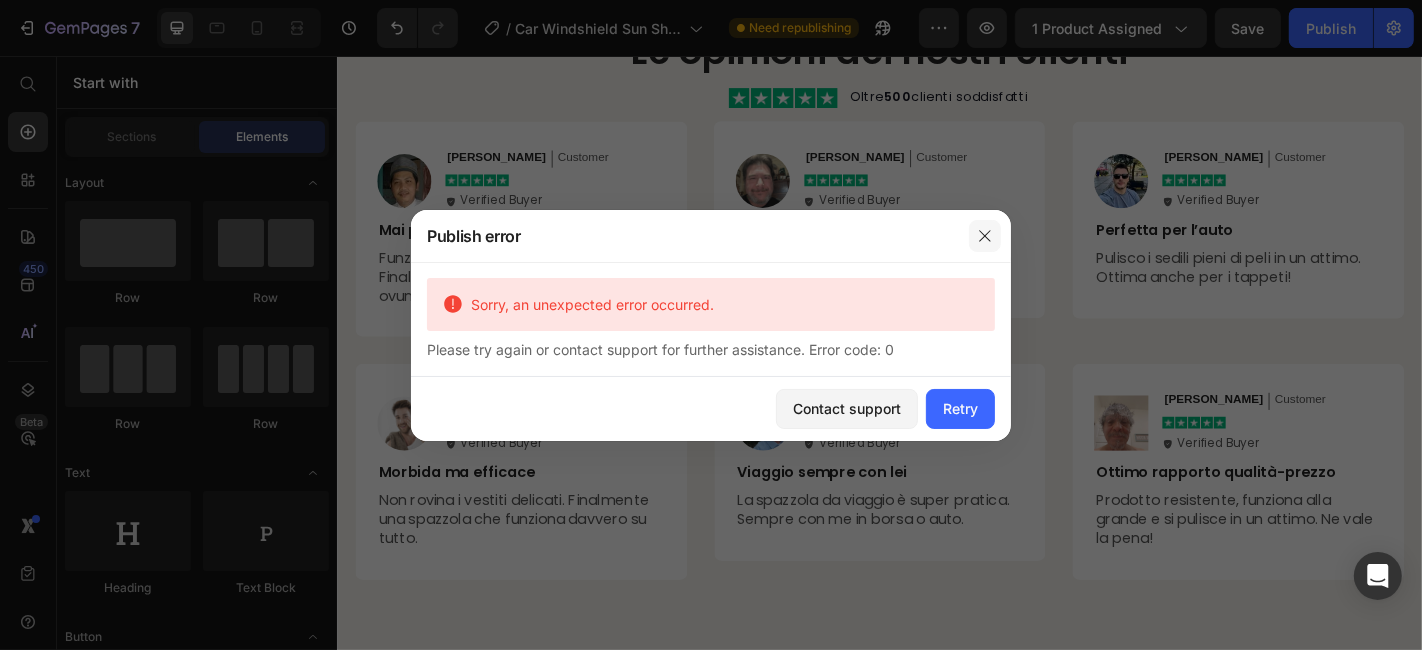 click 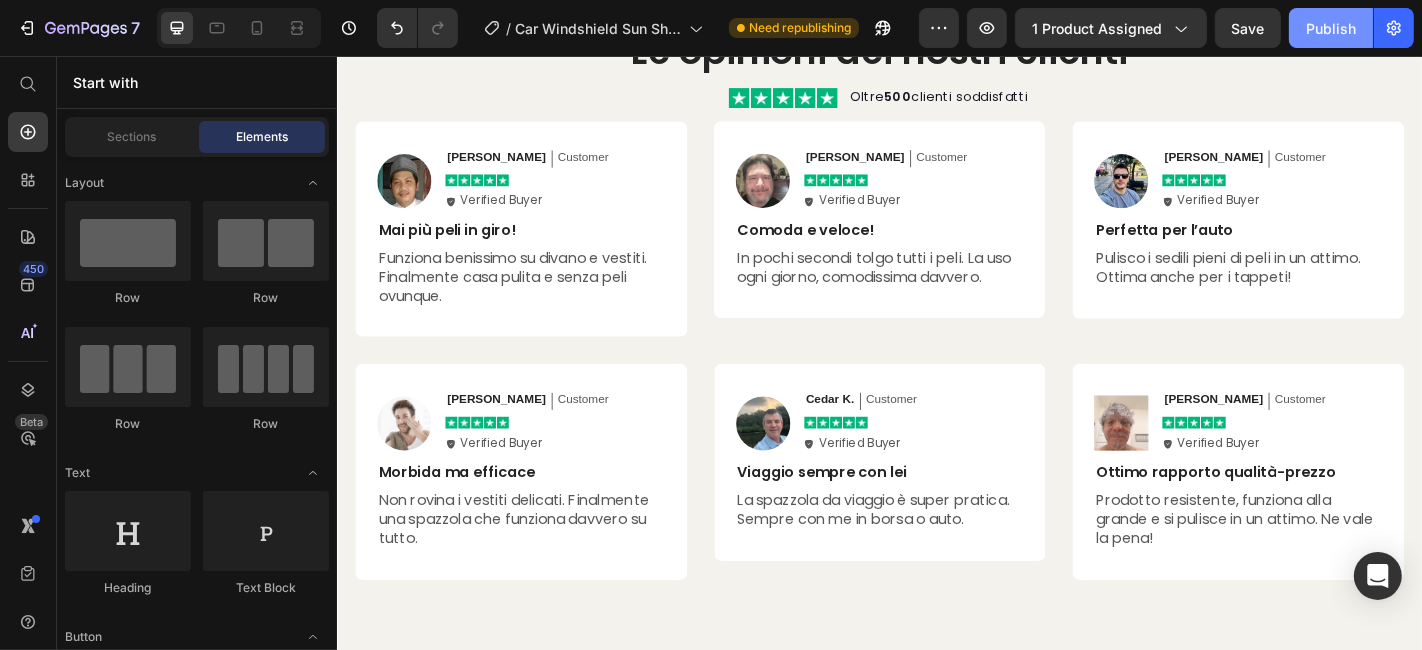 click on "Publish" at bounding box center (1331, 28) 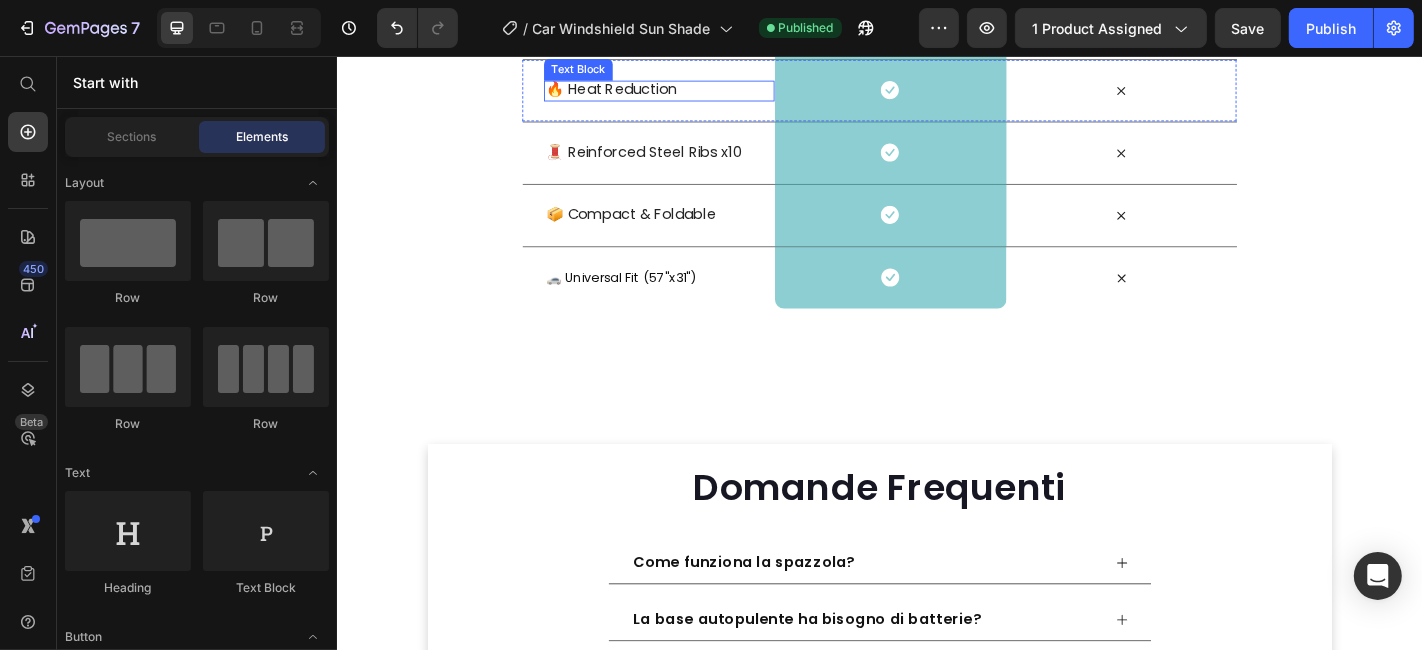 scroll, scrollTop: 4617, scrollLeft: 0, axis: vertical 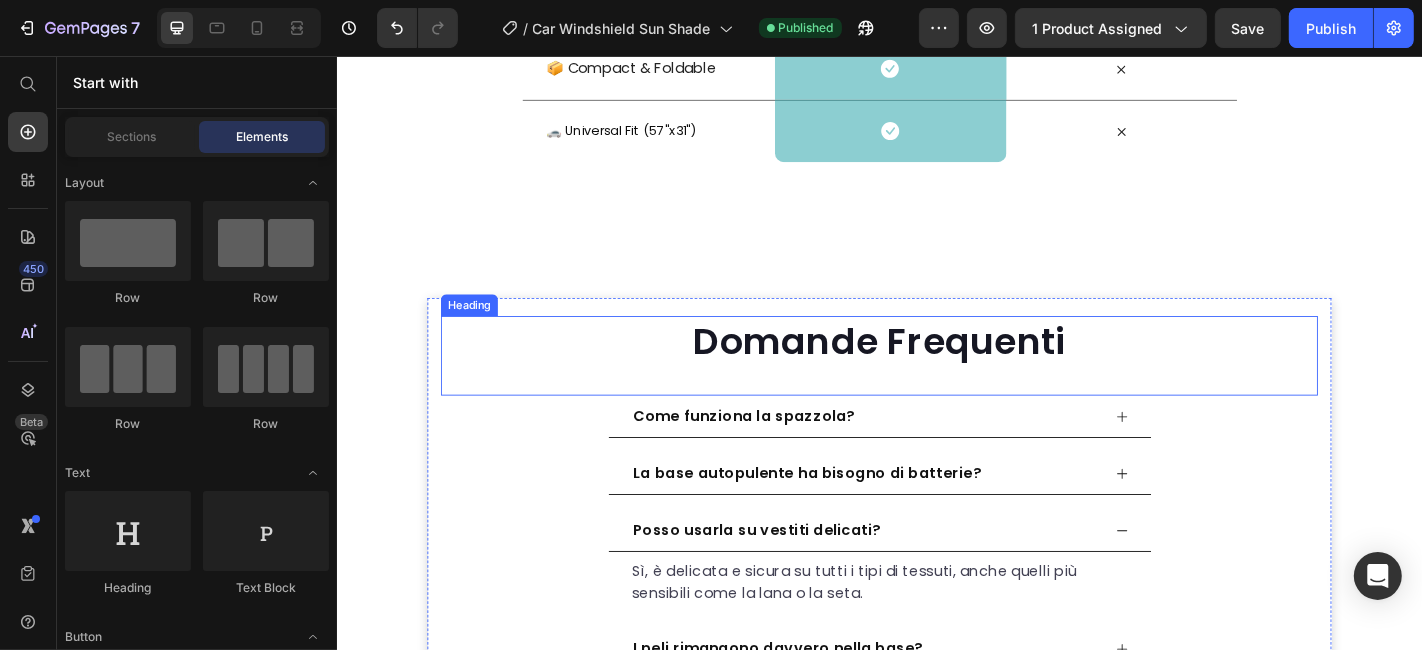 click on "Come funziona la spazzola?" at bounding box center (786, 454) 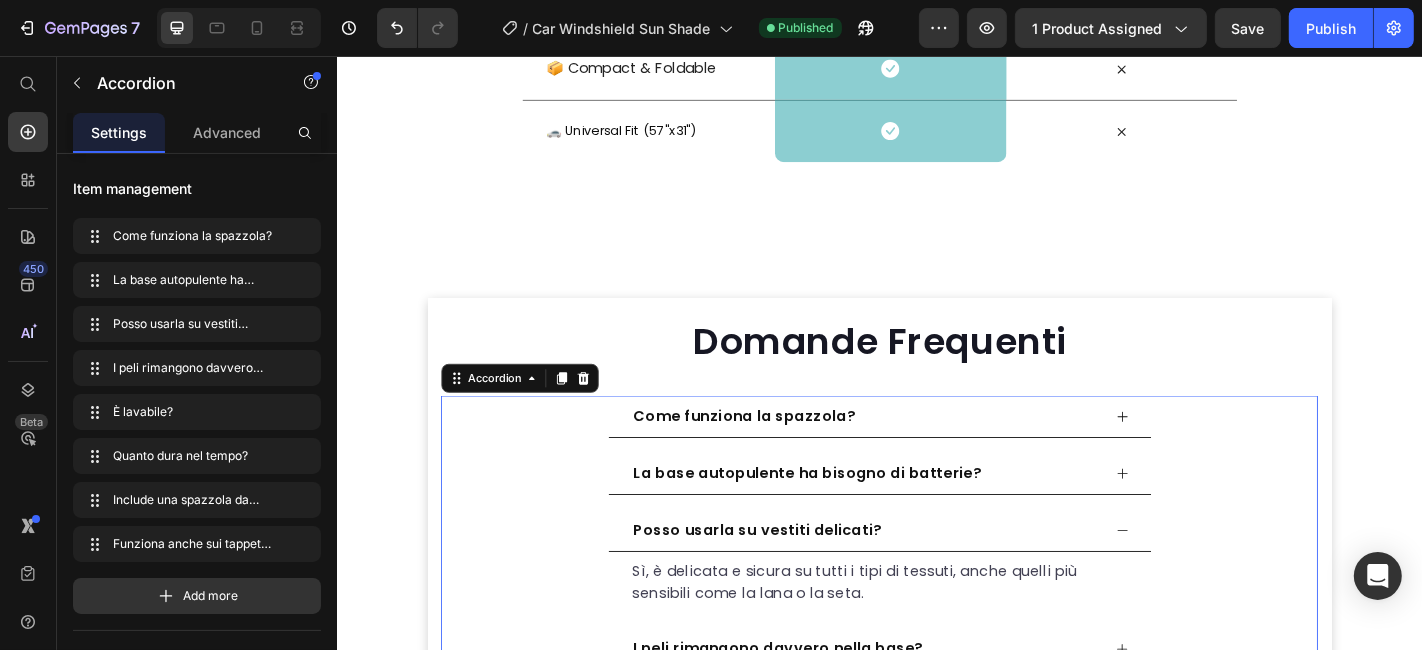 click on "Come funziona la spazzola?" at bounding box center (786, 454) 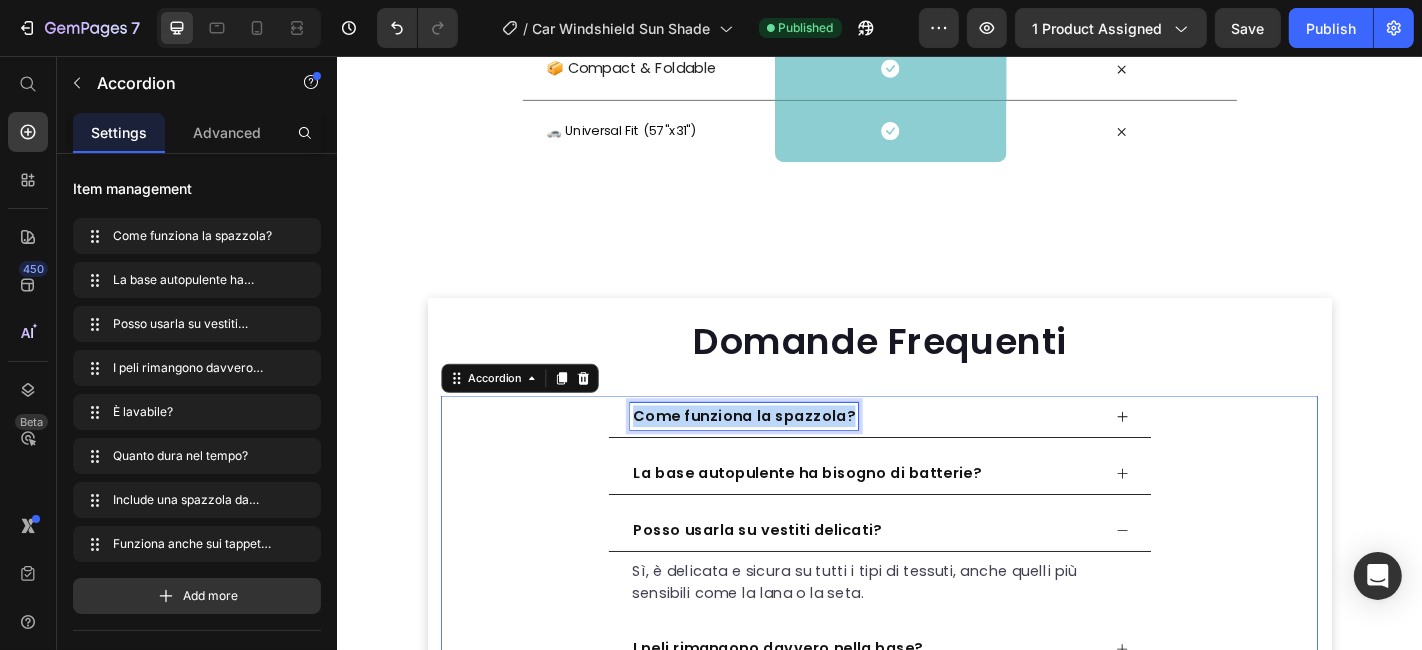 click on "Come funziona la spazzola?" at bounding box center [786, 454] 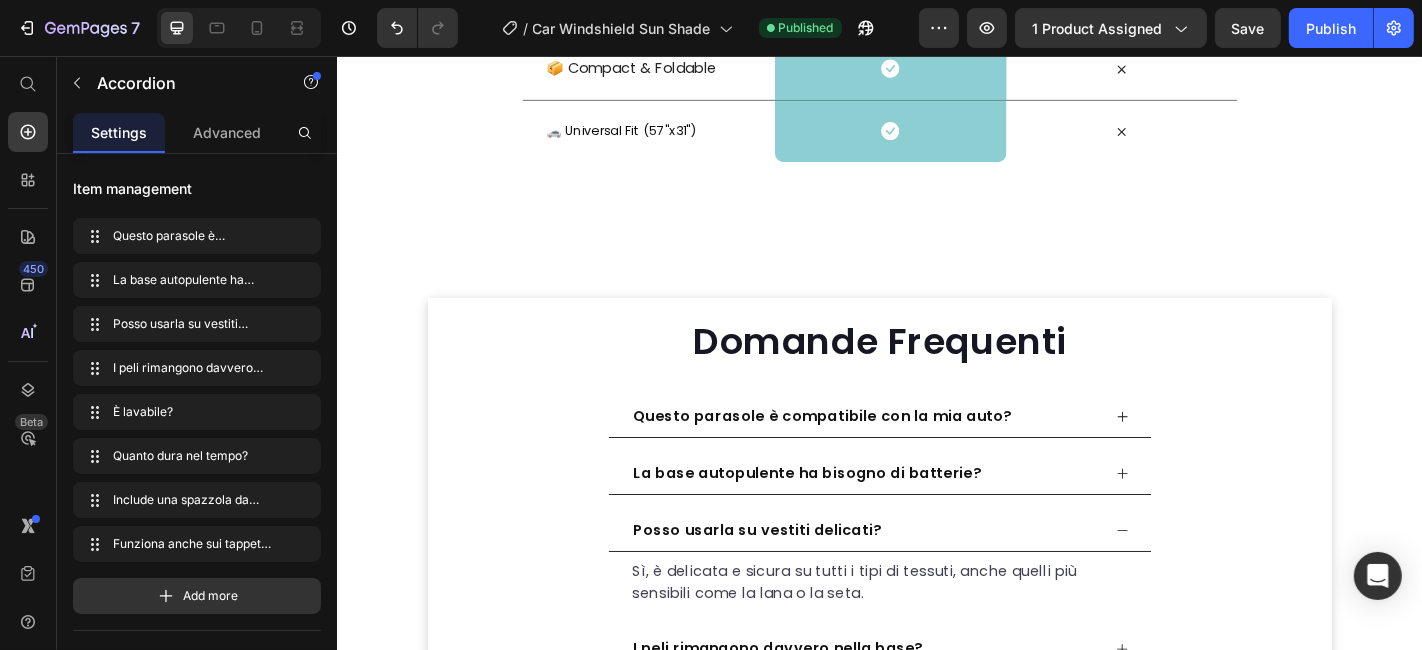 click on "Questo parasole è compatibile con la mia auto?" at bounding box center [920, 454] 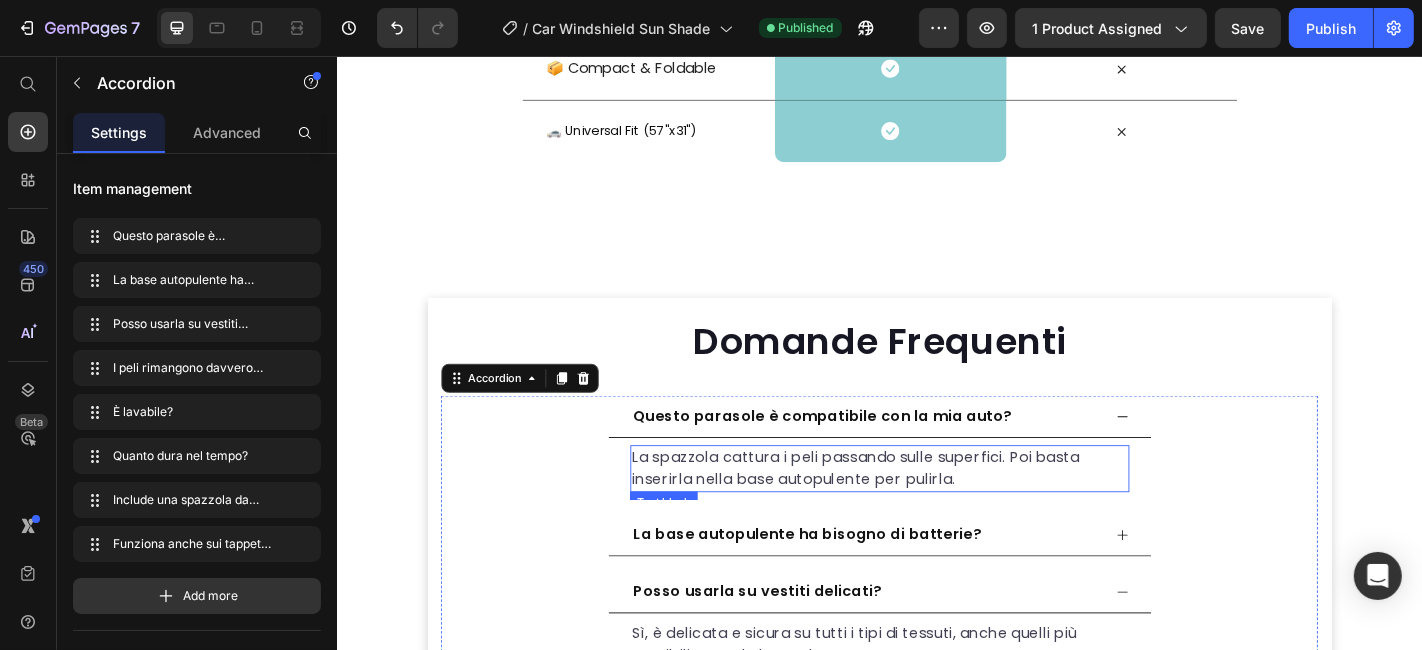 click on "La spazzola cattura i peli passando sulle superfici. Poi basta inserirla nella base autopulente per pulirla." at bounding box center (936, 512) 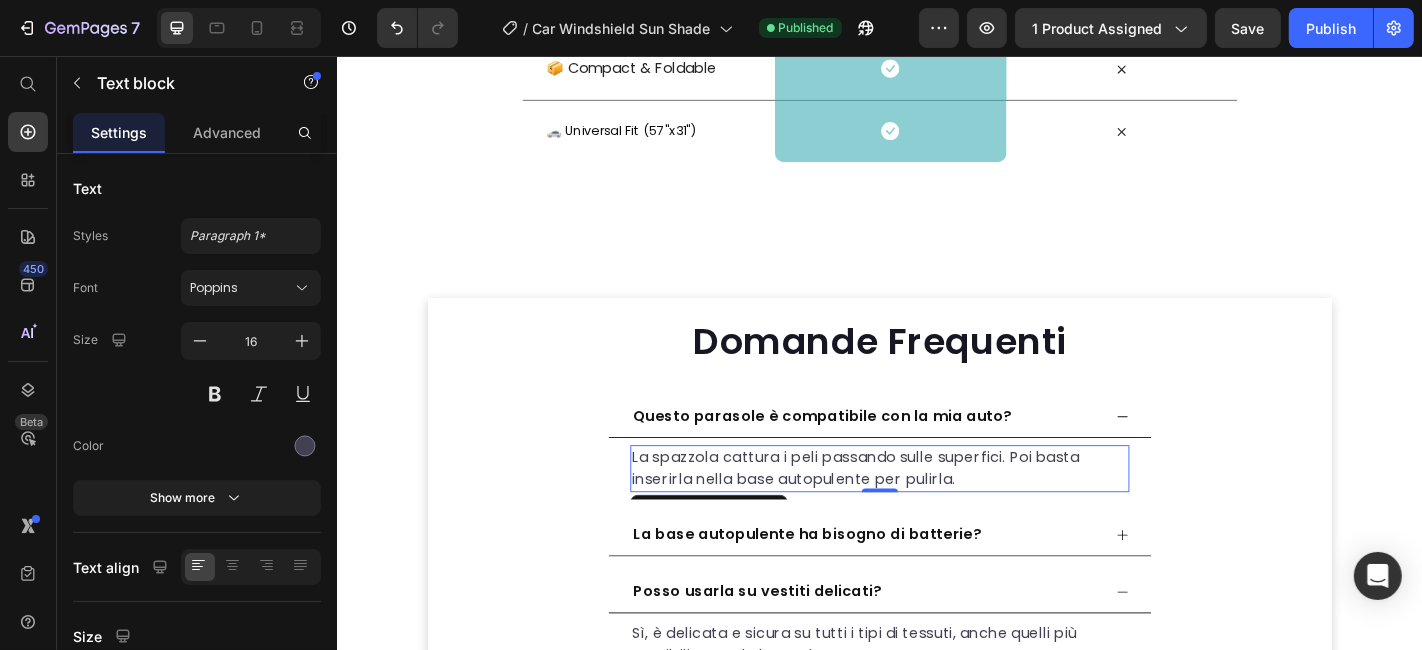 click on "La spazzola cattura i peli passando sulle superfici. Poi basta inserirla nella base autopulente per pulirla." at bounding box center (936, 512) 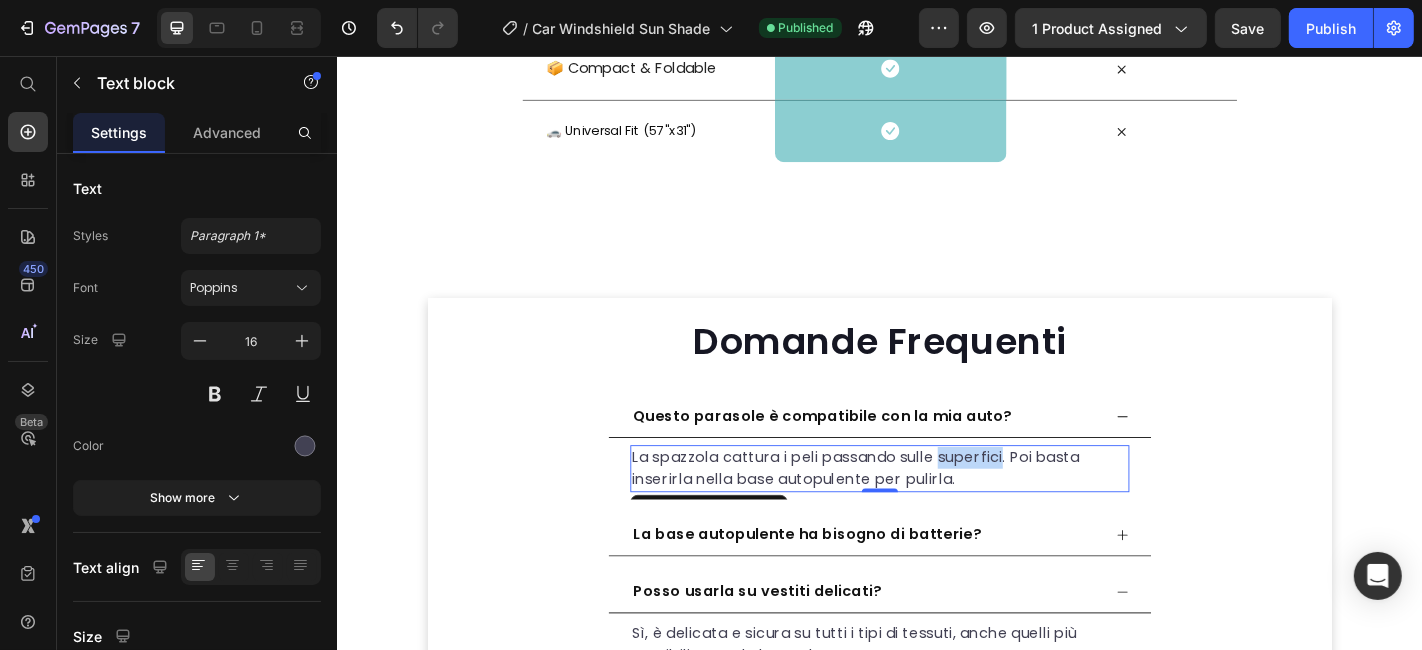 click on "La spazzola cattura i peli passando sulle superfici. Poi basta inserirla nella base autopulente per pulirla." at bounding box center (936, 512) 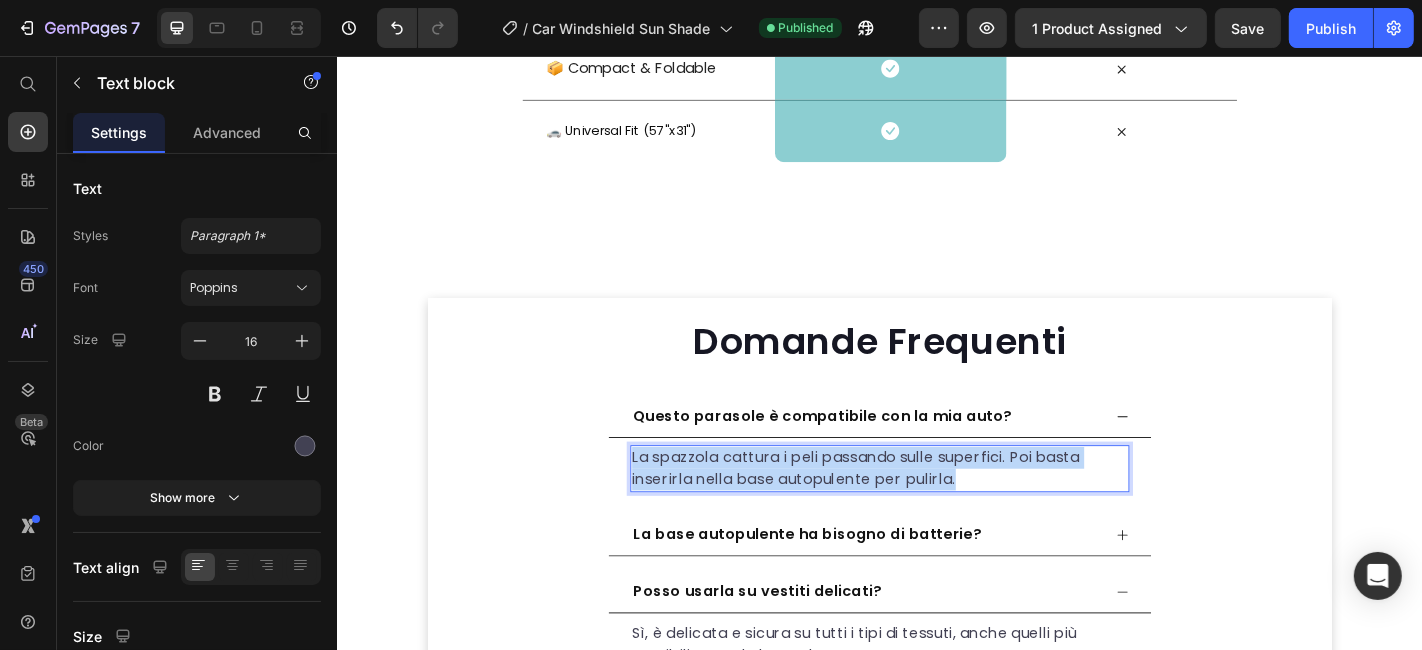 click on "La spazzola cattura i peli passando sulle superfici. Poi basta inserirla nella base autopulente per pulirla." at bounding box center [936, 512] 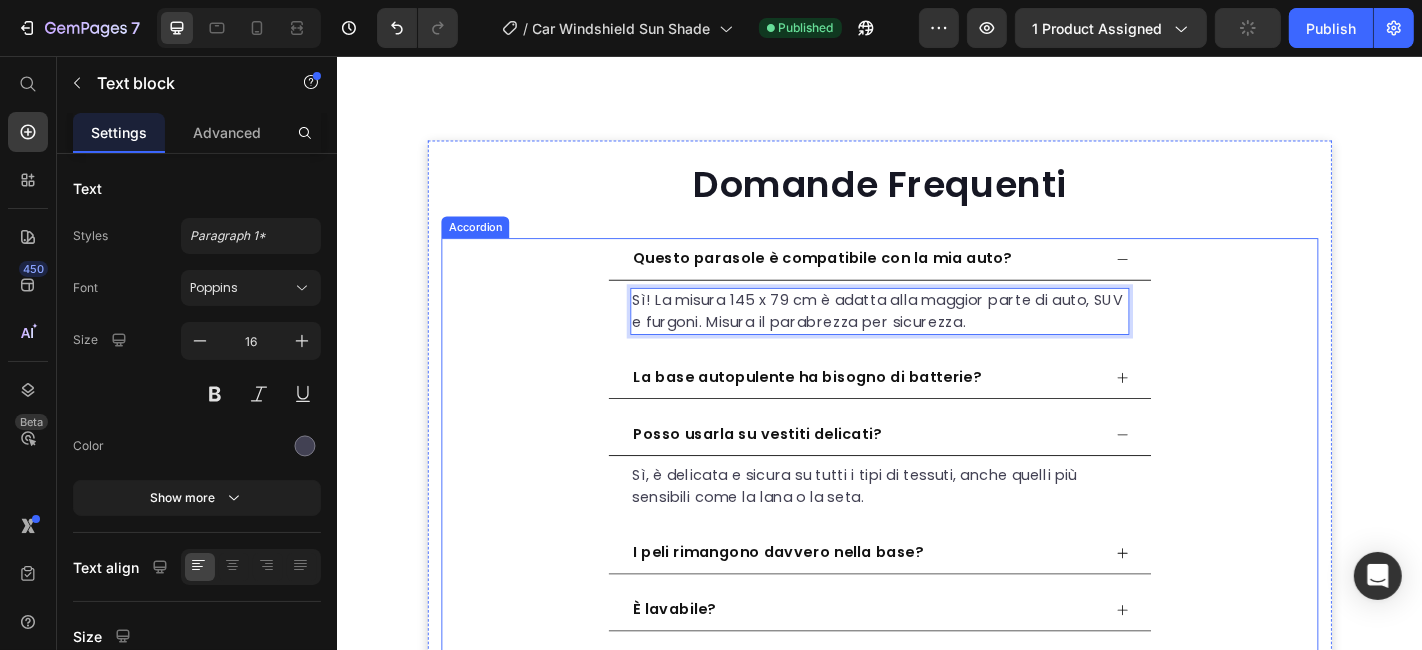 scroll, scrollTop: 5061, scrollLeft: 0, axis: vertical 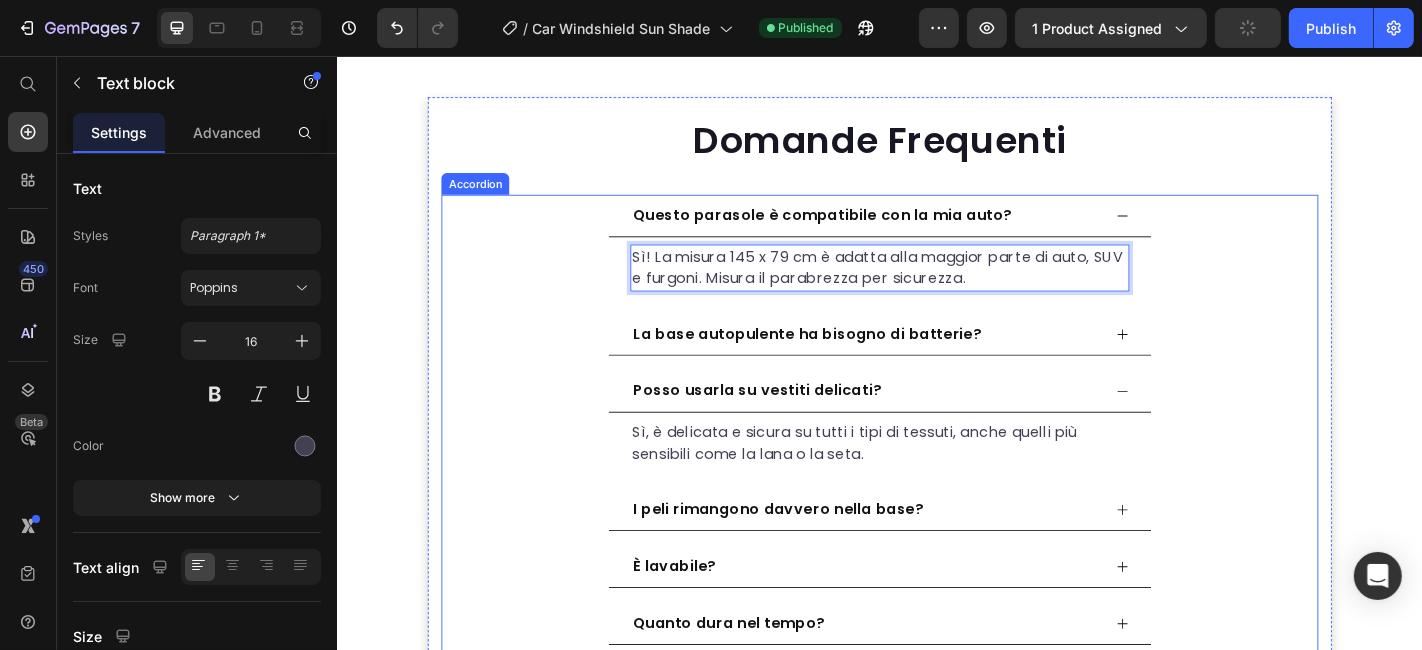 click on "La base autopulente ha bisogno di batterie?" at bounding box center [856, 363] 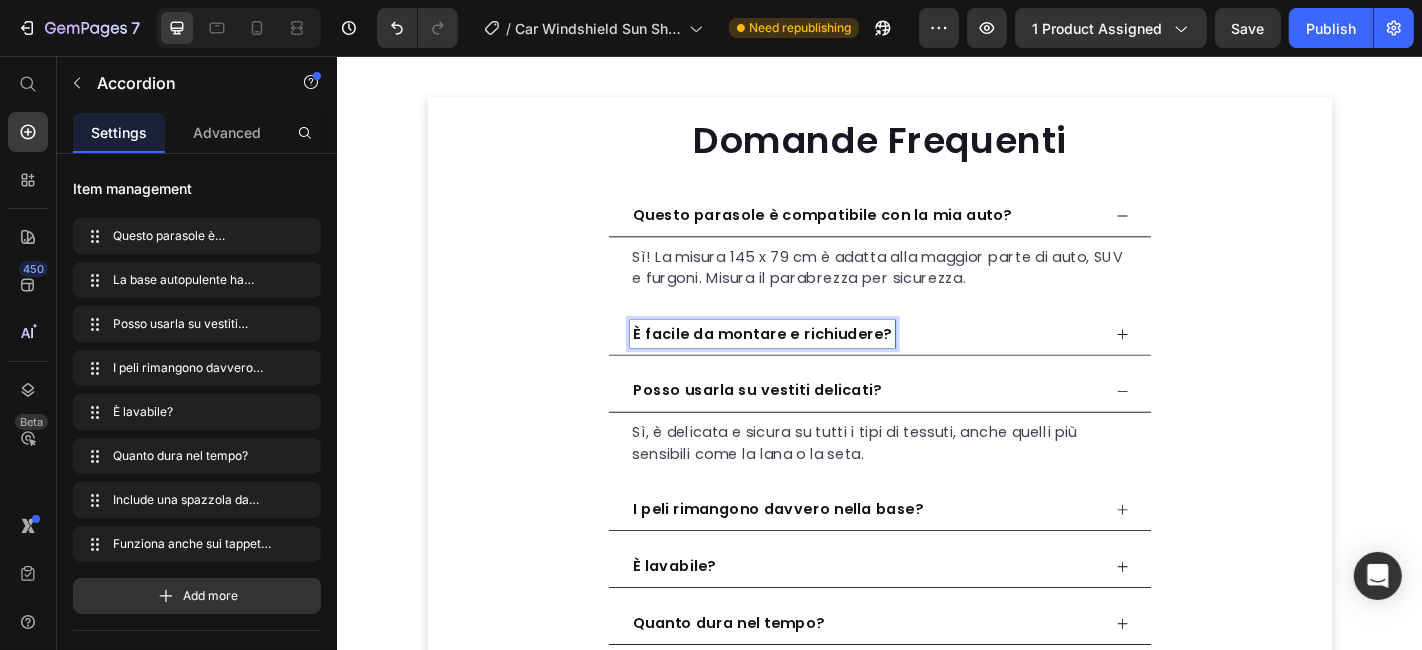 click on "È facile da montare e richiudere?" at bounding box center [920, 363] 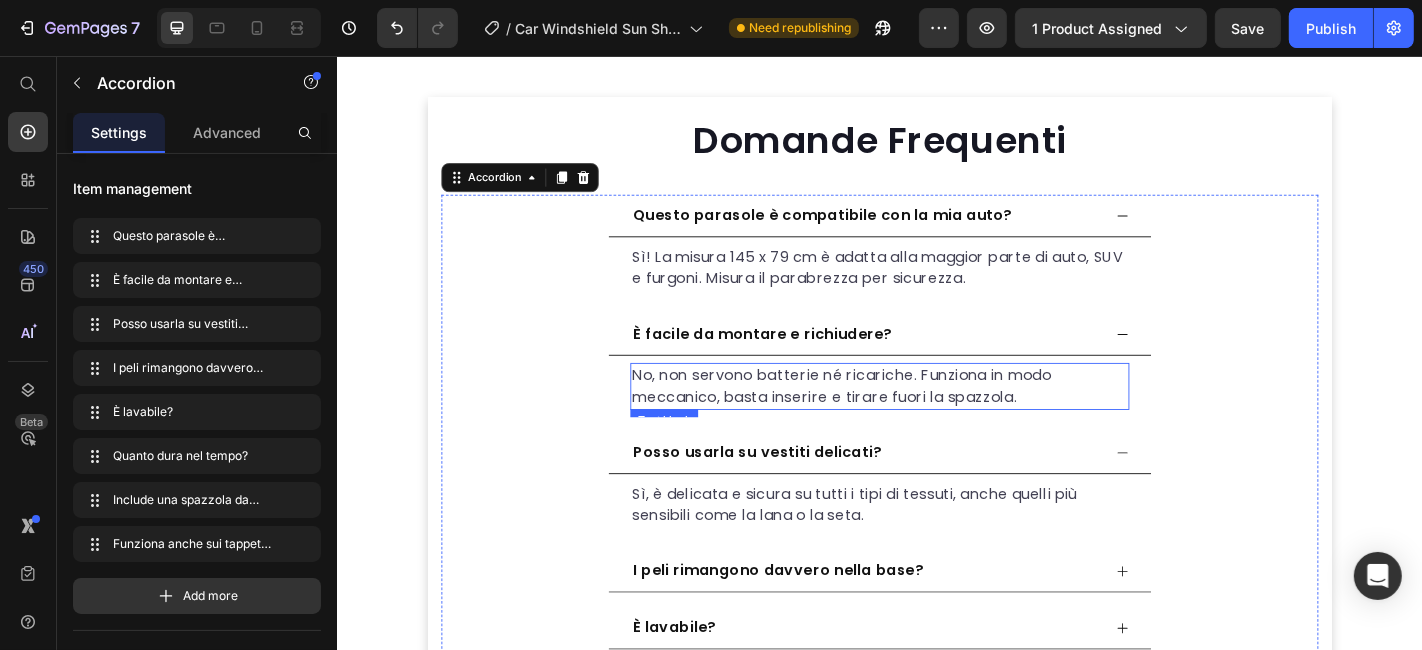 click on "No, non servono batterie né ricariche. Funziona in modo meccanico, basta inserire e tirare fuori la spazzola." at bounding box center [936, 421] 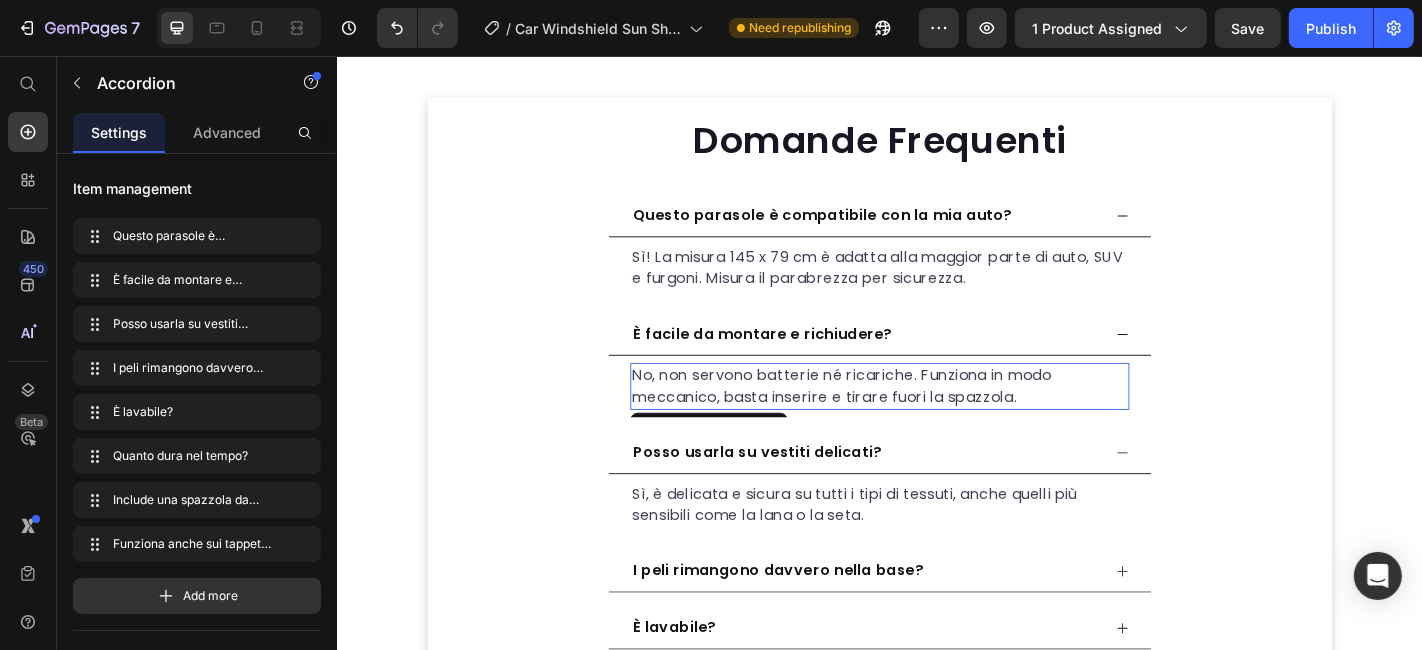 click on "No, non servono batterie né ricariche. Funziona in modo meccanico, basta inserire e tirare fuori la spazzola." at bounding box center (936, 421) 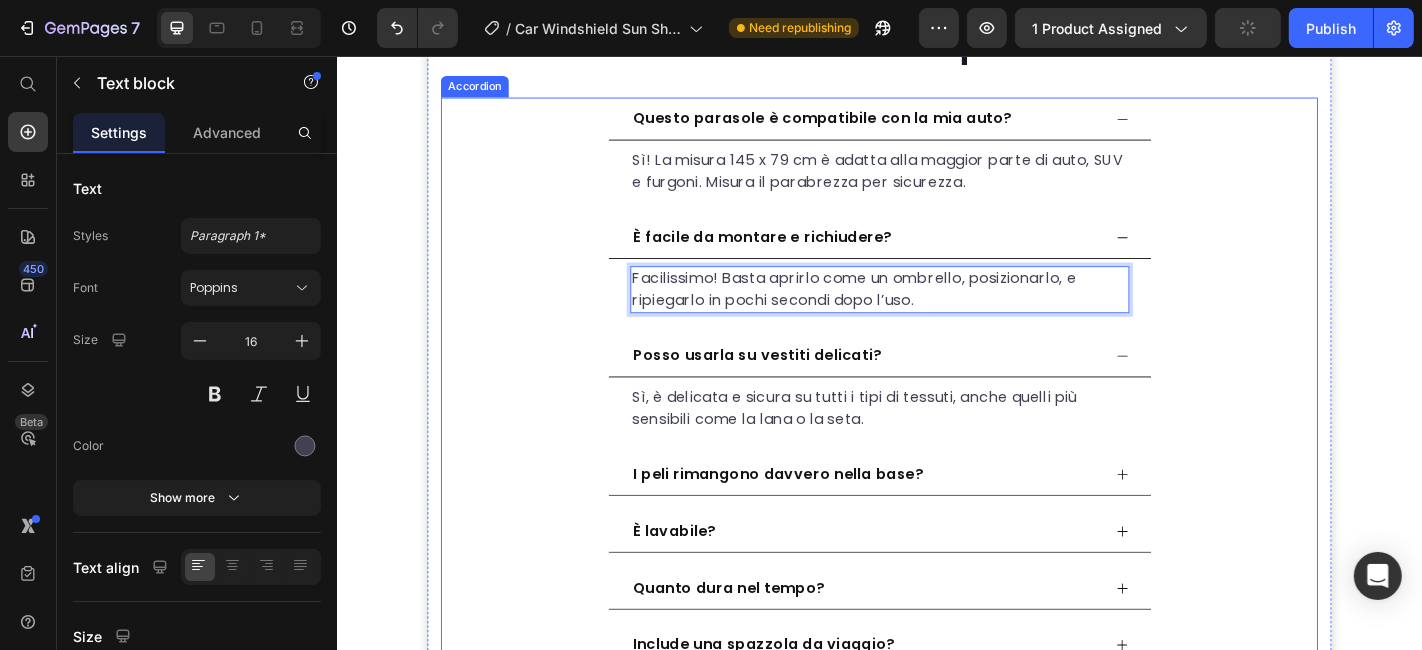 scroll, scrollTop: 5172, scrollLeft: 0, axis: vertical 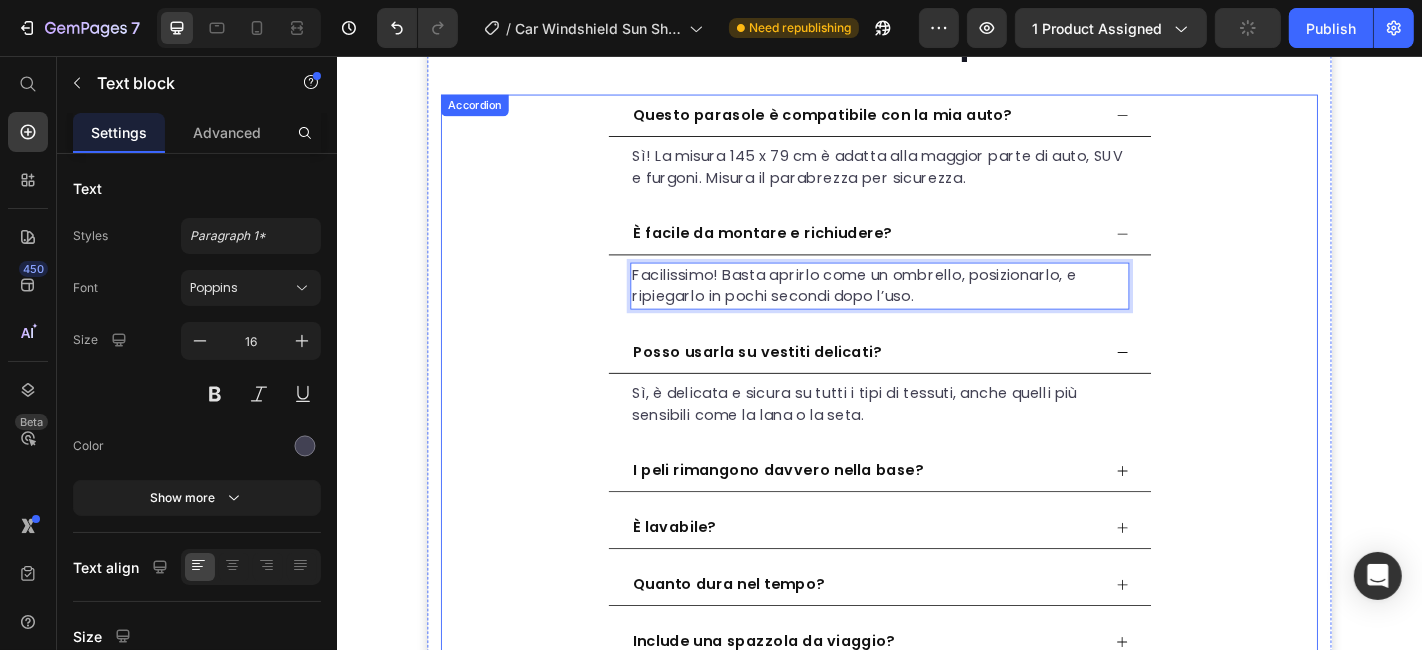 click on "Posso usarla su vestiti delicati?" at bounding box center [800, 383] 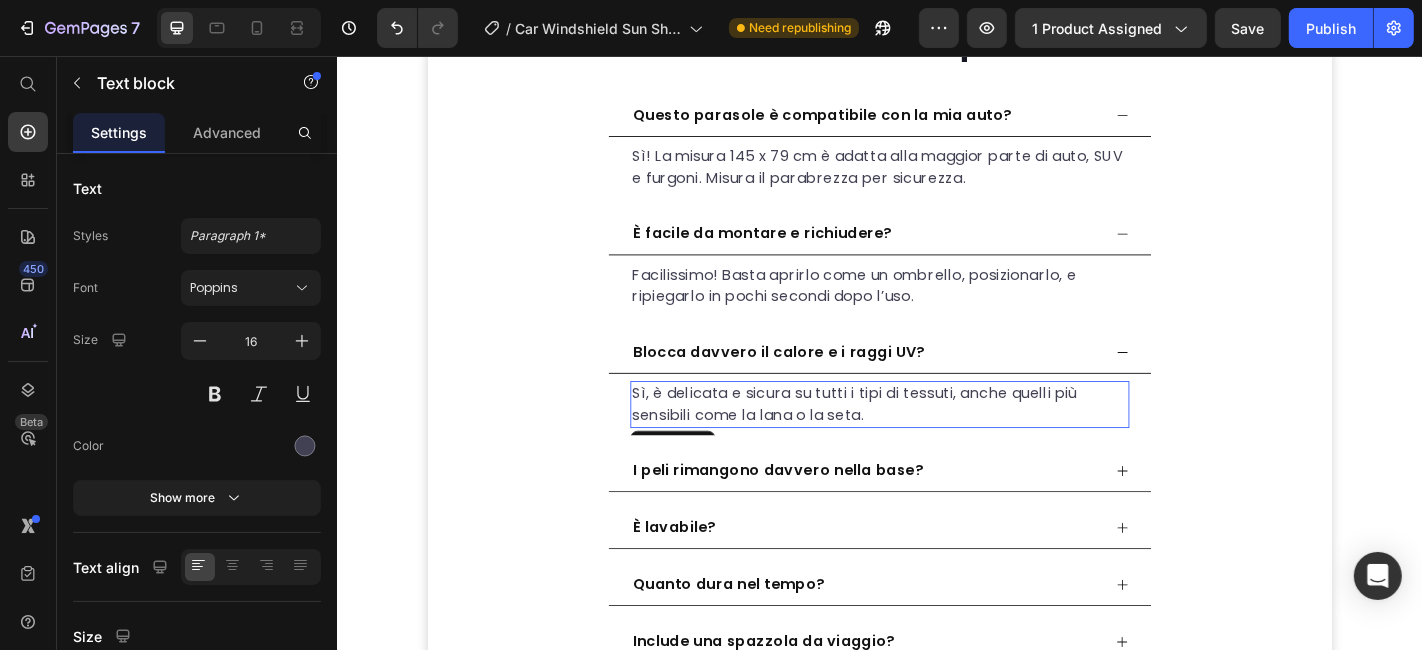click on "Sì, è delicata e sicura su tutti i tipi di tessuti, anche quelli più sensibili come la lana o la seta." at bounding box center [936, 441] 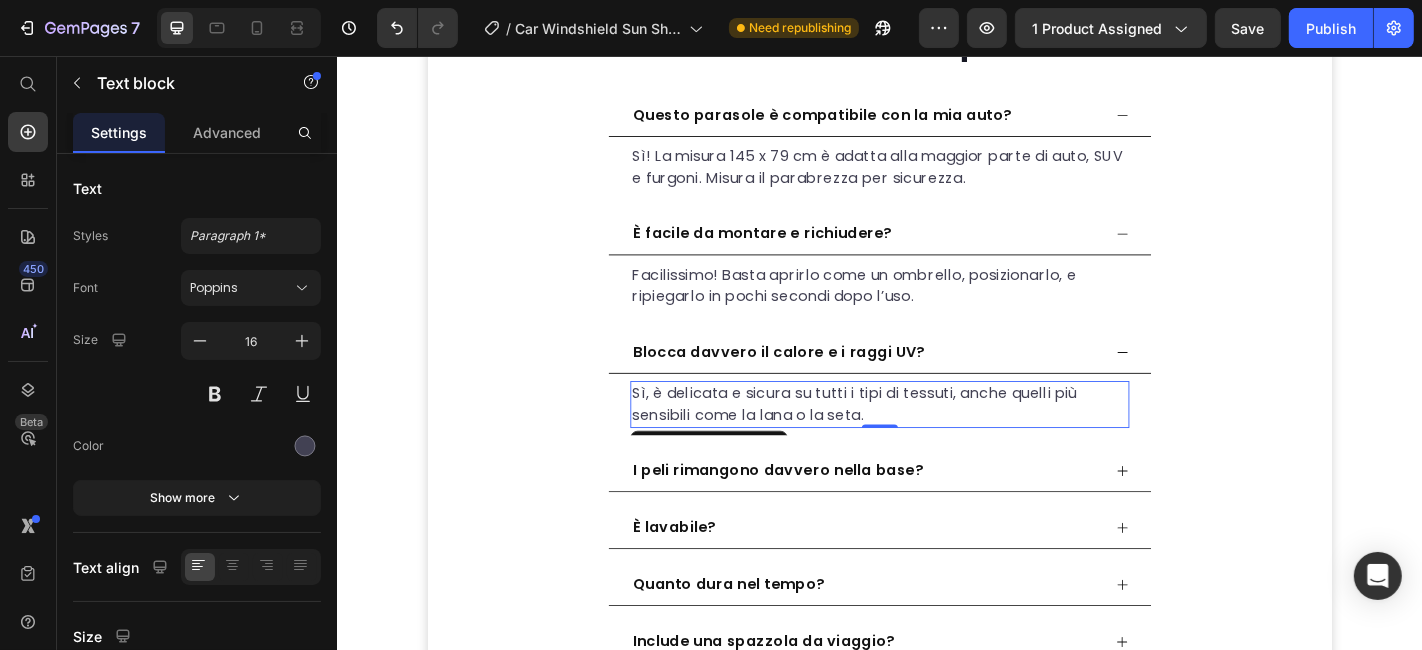 click on "Sì, è delicata e sicura su tutti i tipi di tessuti, anche quelli più sensibili come la lana o la seta." at bounding box center (936, 441) 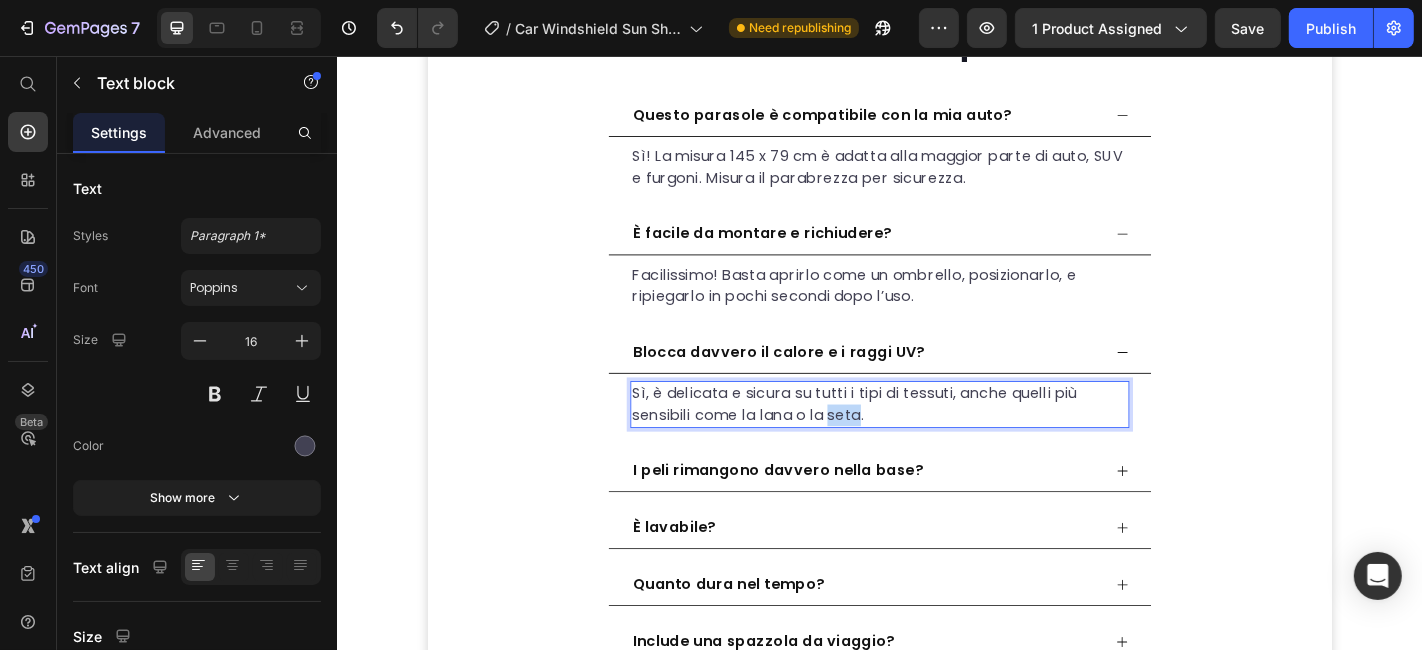 click on "Sì, è delicata e sicura su tutti i tipi di tessuti, anche quelli più sensibili come la lana o la seta." at bounding box center [936, 441] 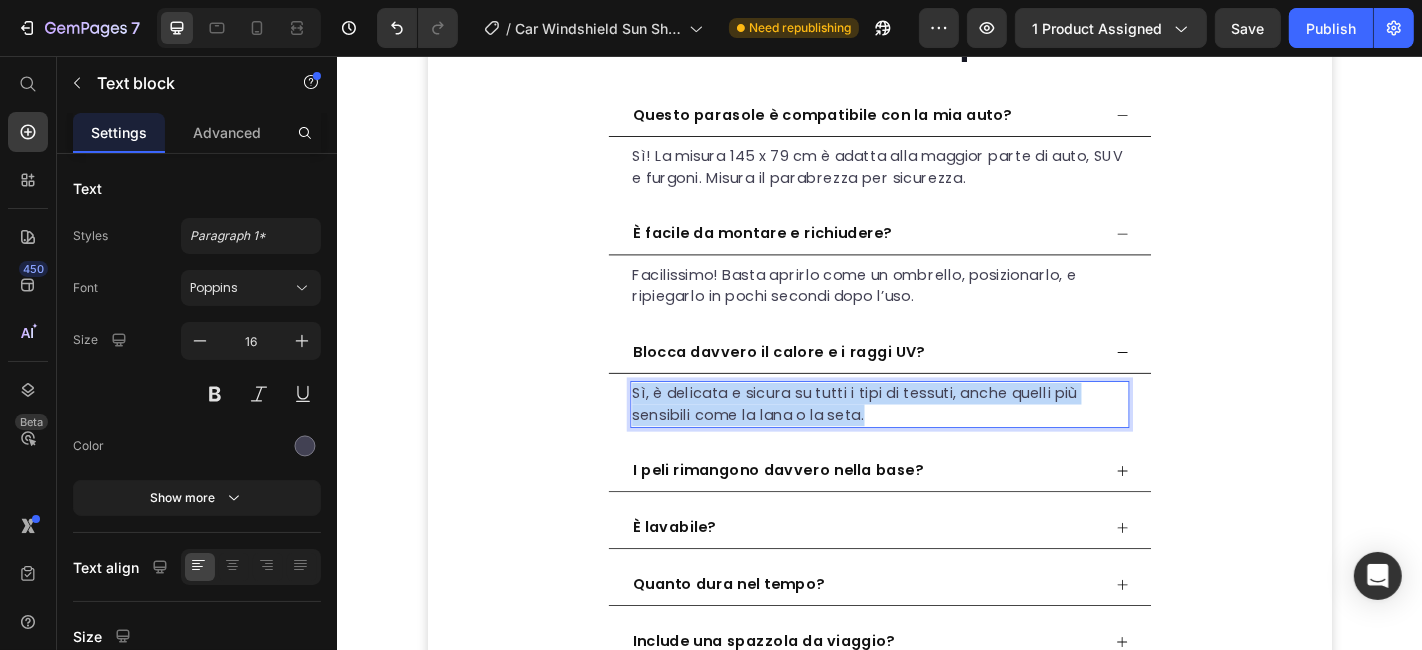 click on "Sì, è delicata e sicura su tutti i tipi di tessuti, anche quelli più sensibili come la lana o la seta." at bounding box center (936, 441) 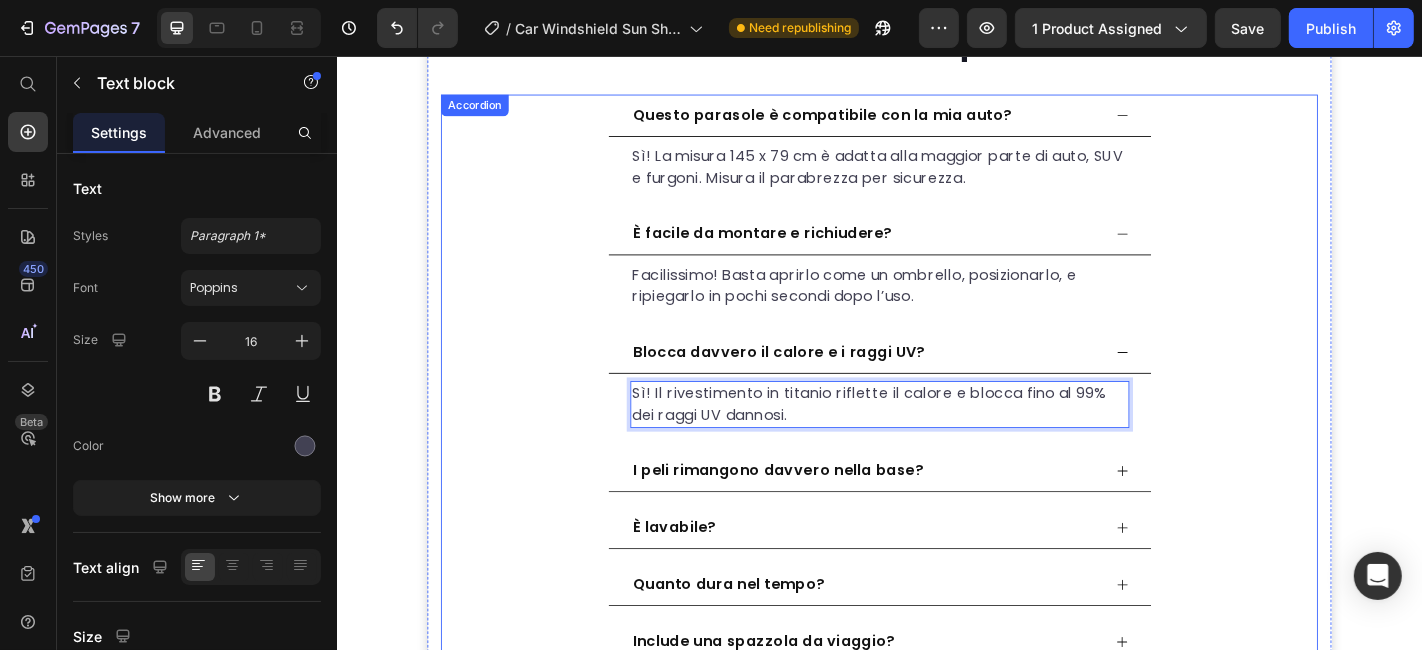 click on "I peli rimangono davvero nella base?" at bounding box center [823, 514] 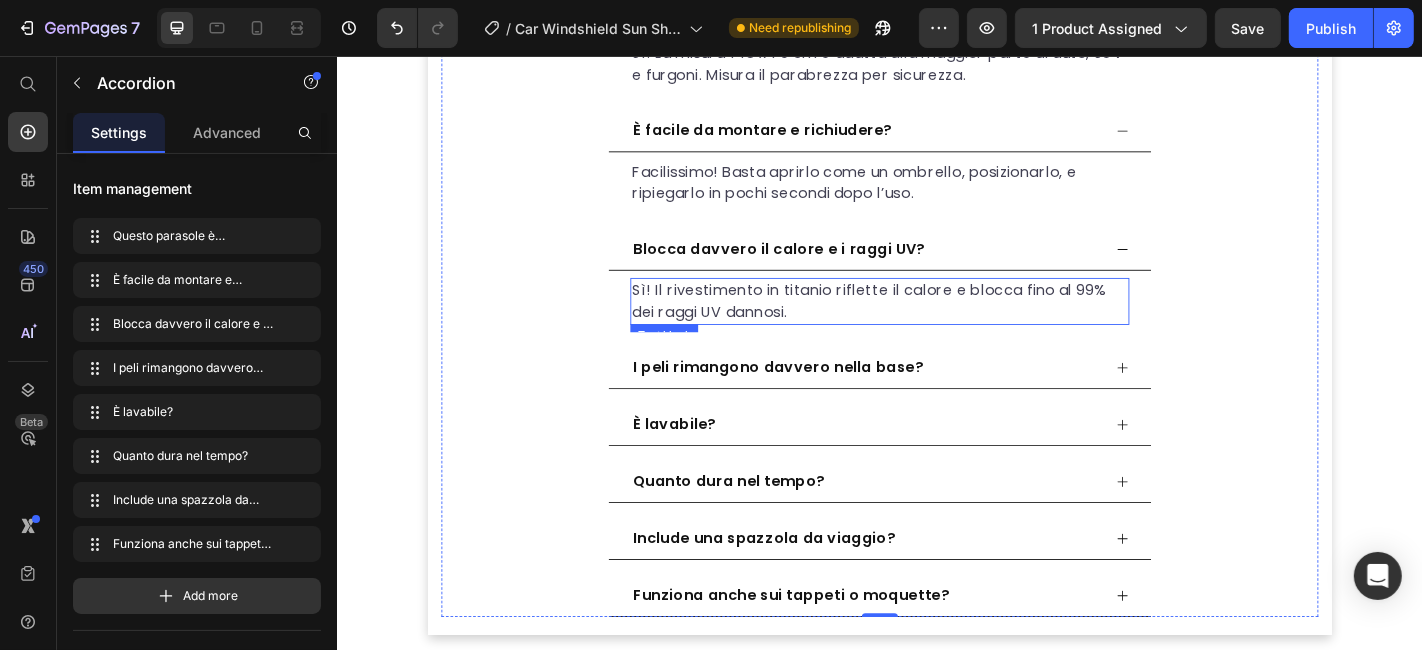 scroll, scrollTop: 5394, scrollLeft: 0, axis: vertical 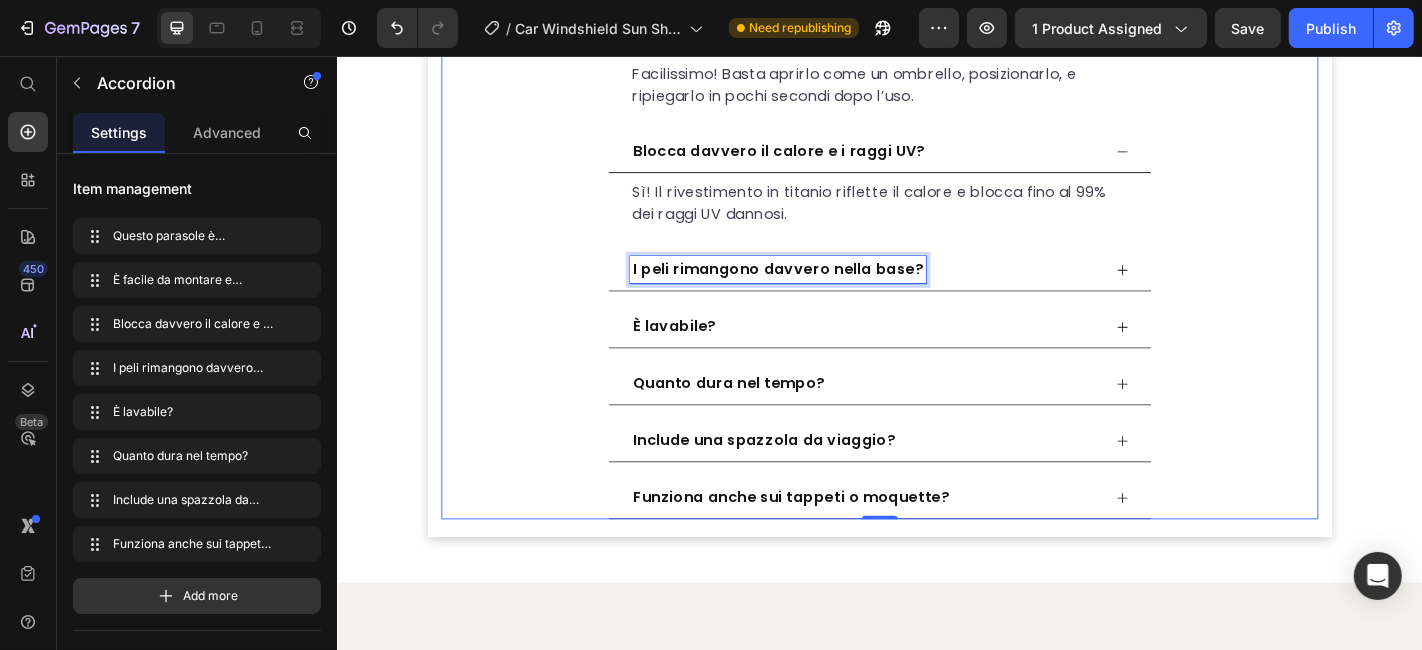 click on "I peli rimangono davvero nella base?" at bounding box center (823, 292) 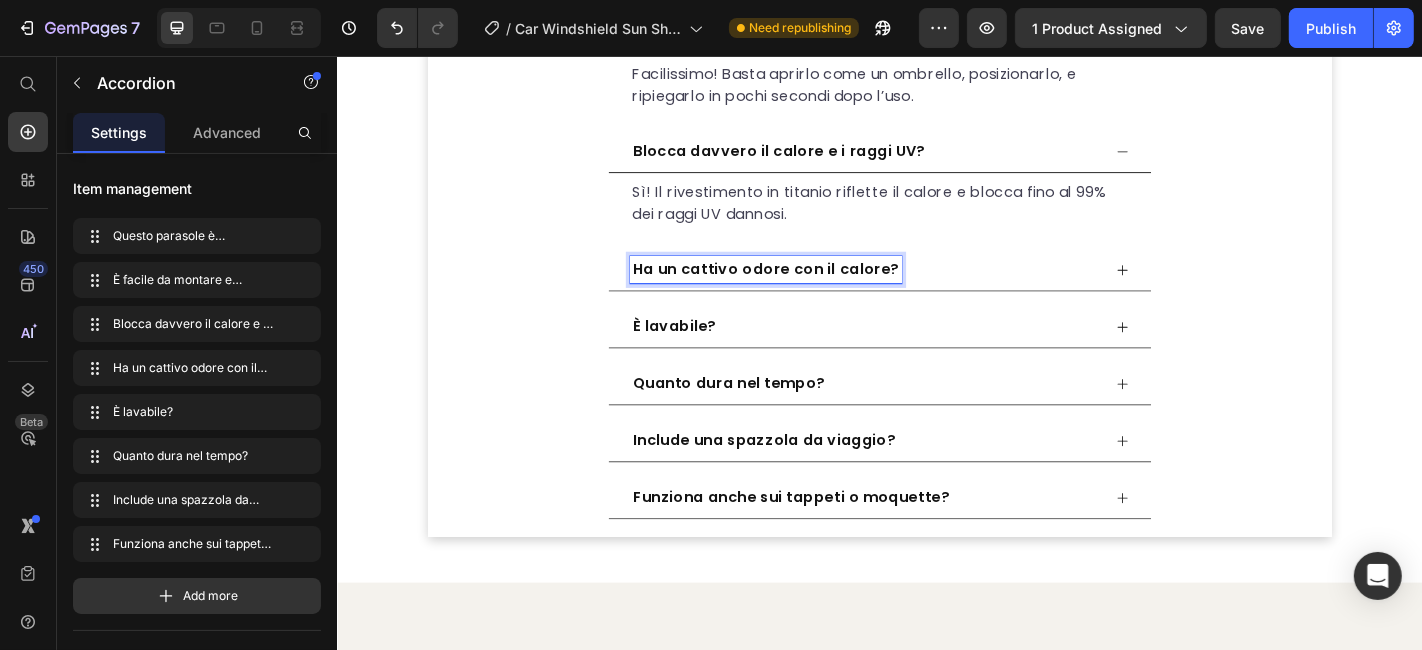 click on "Ha un cattivo odore con il calore?" at bounding box center [920, 292] 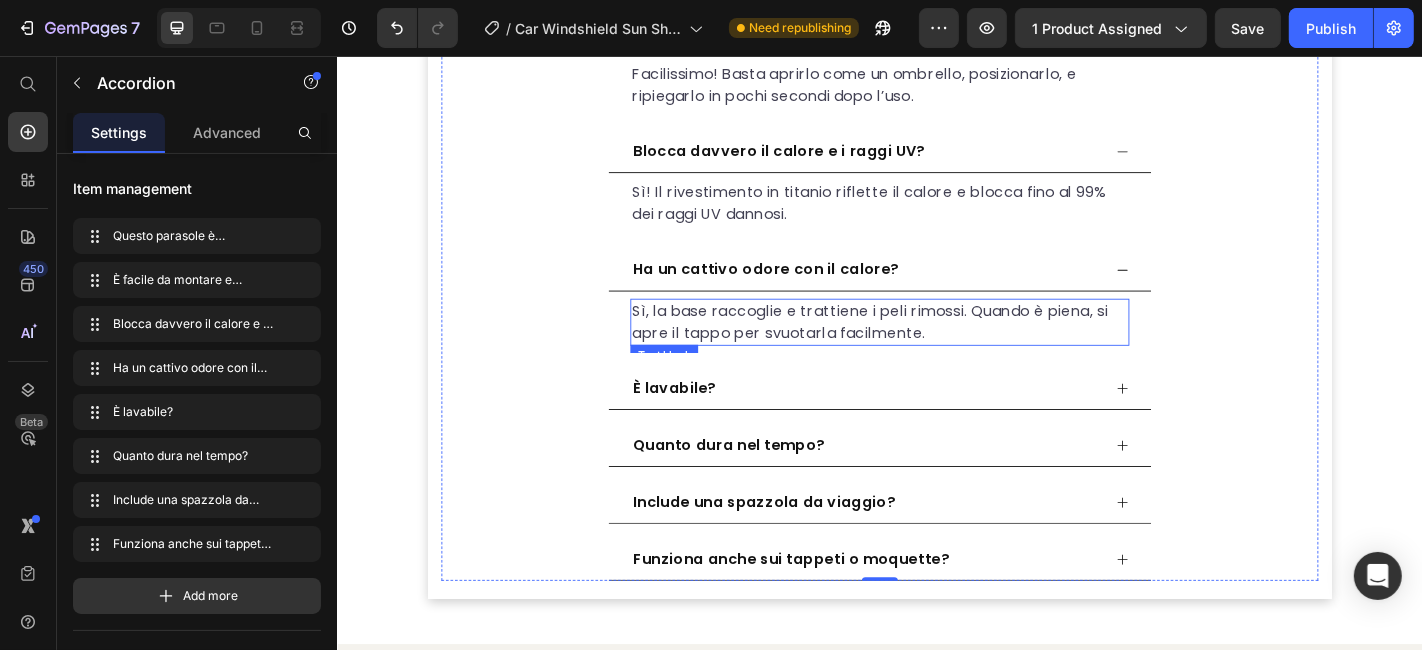 click on "Sì, la base raccoglie e trattiene i peli rimossi. Quando è piena, si apre il tappo per svuotarla facilmente." at bounding box center [936, 350] 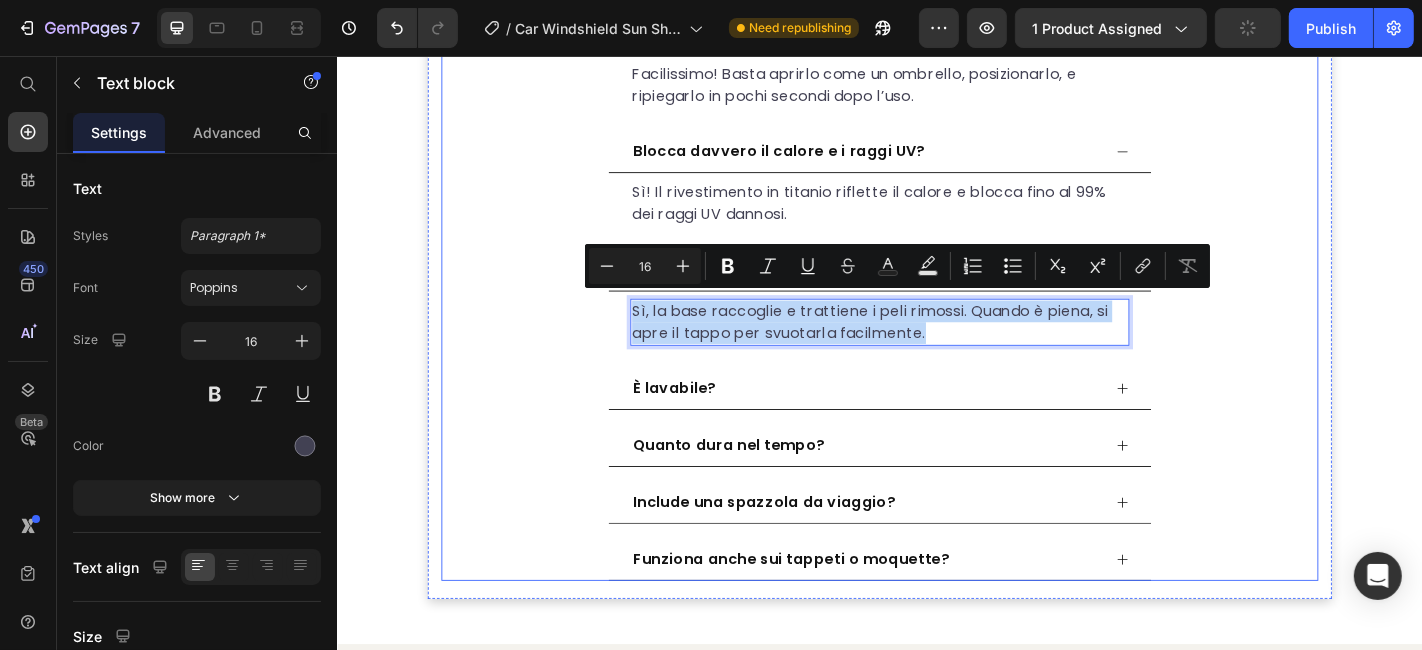 click on "È lavabile?" at bounding box center [920, 423] 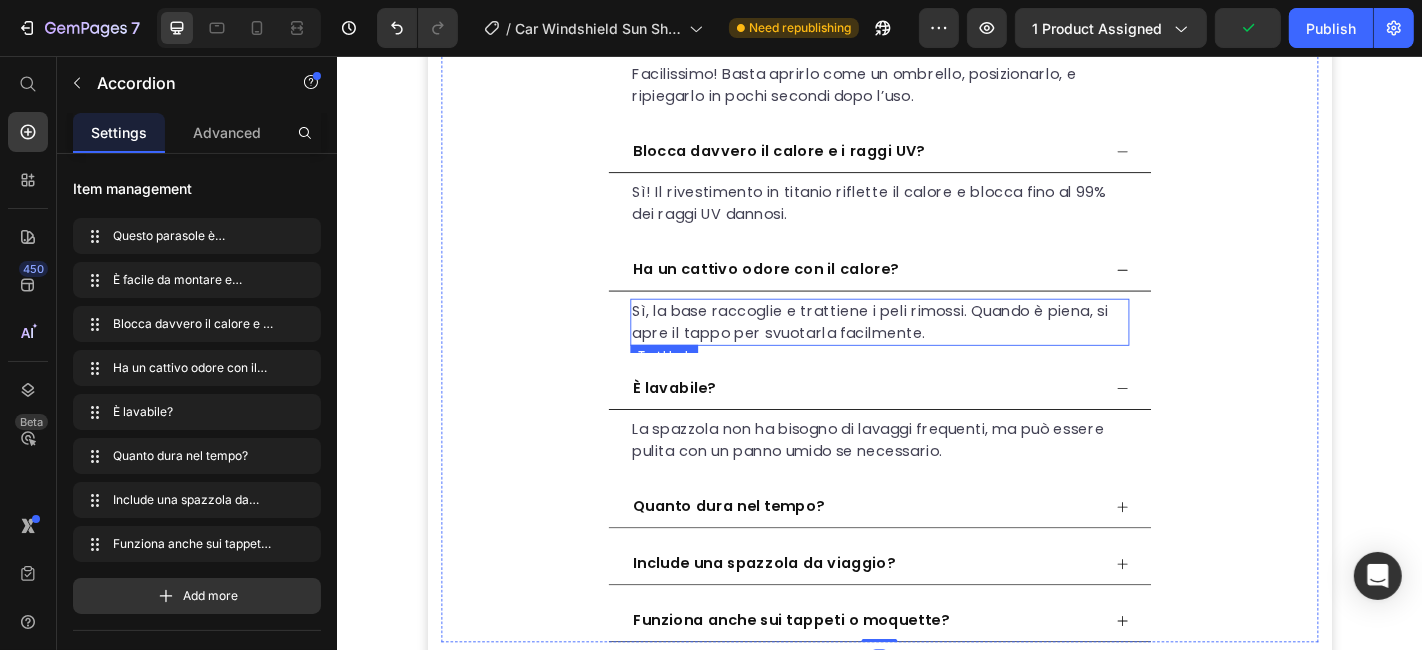 click on "Sì, la base raccoglie e trattiene i peli rimossi. Quando è piena, si apre il tappo per svuotarla facilmente." at bounding box center (936, 350) 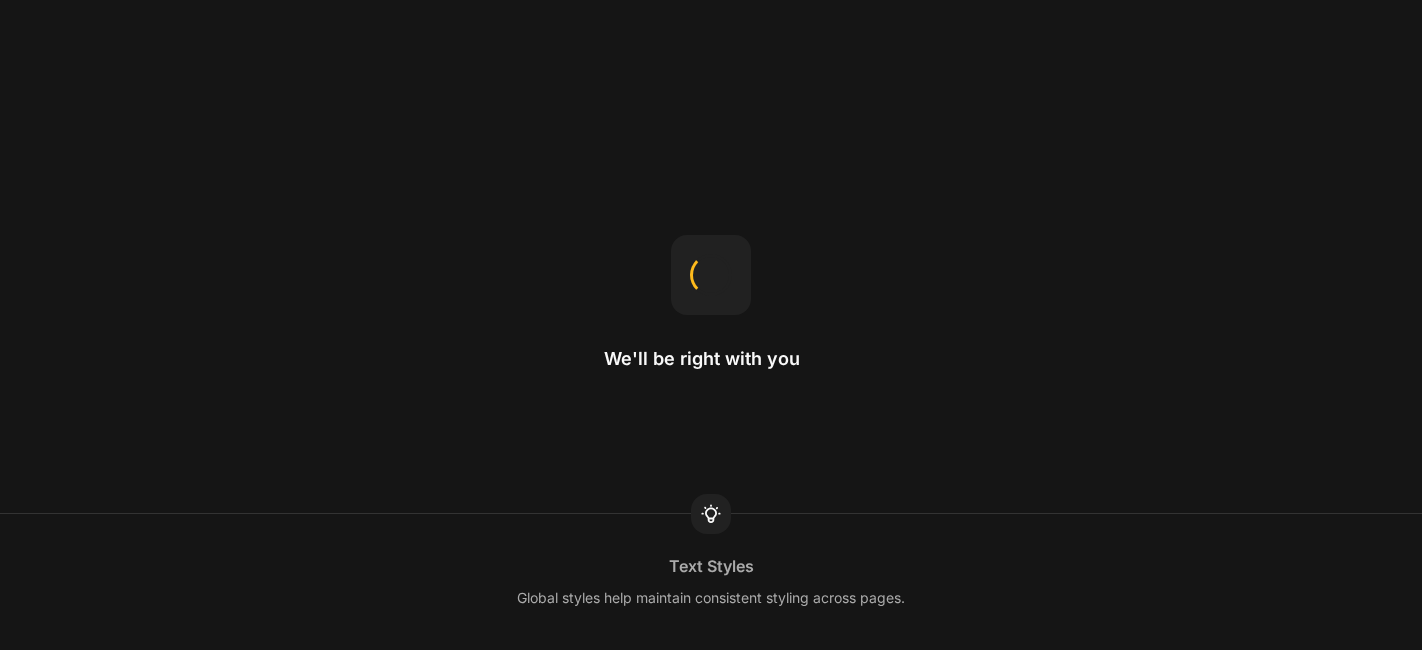 scroll, scrollTop: 0, scrollLeft: 0, axis: both 